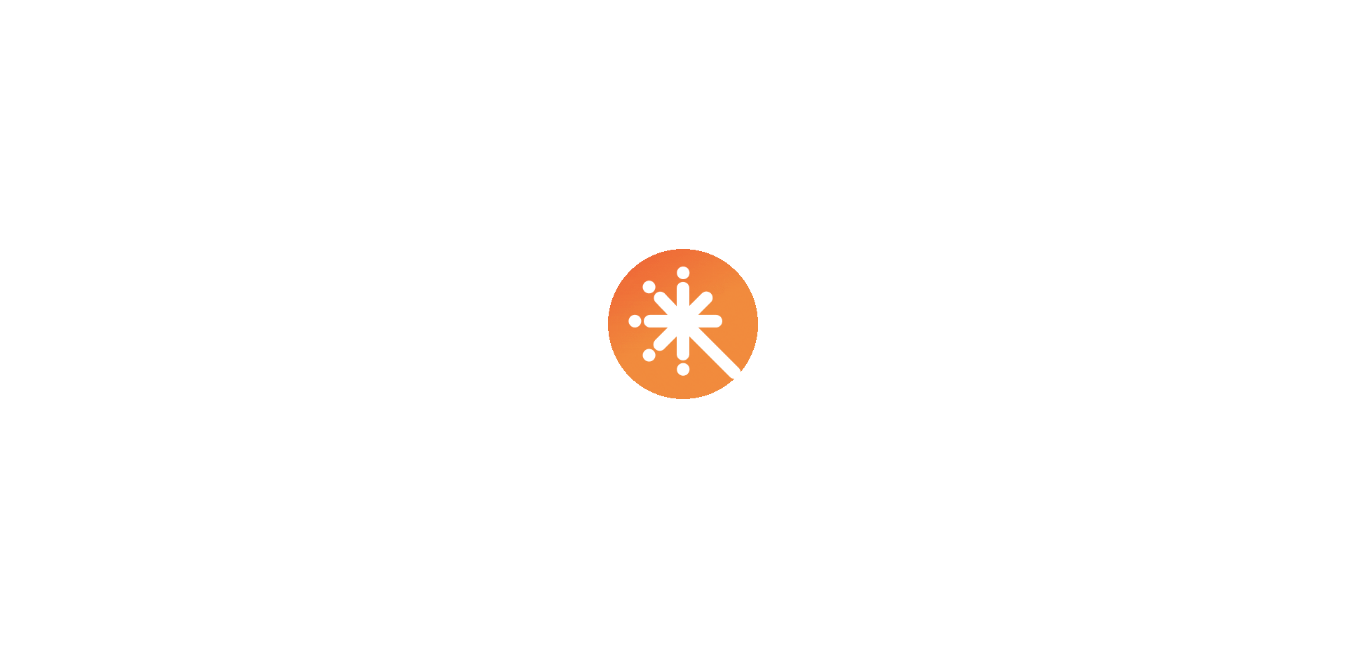 scroll, scrollTop: 0, scrollLeft: 0, axis: both 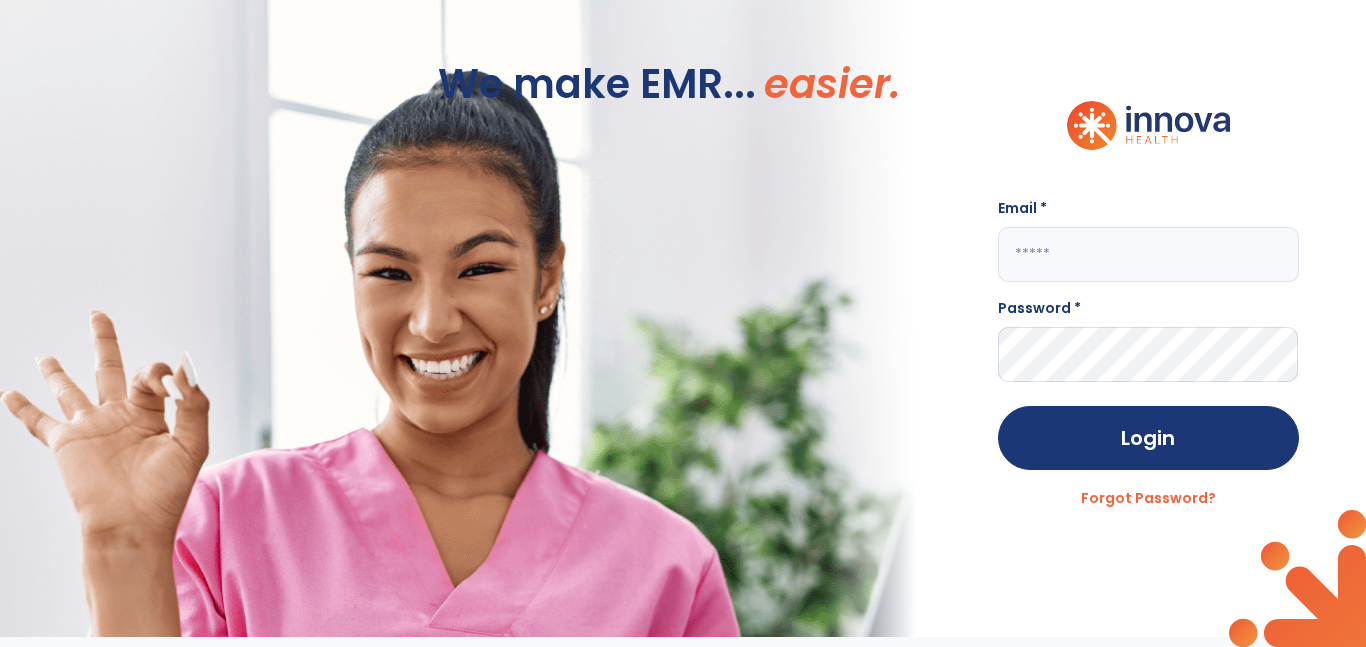 click on "Email *" 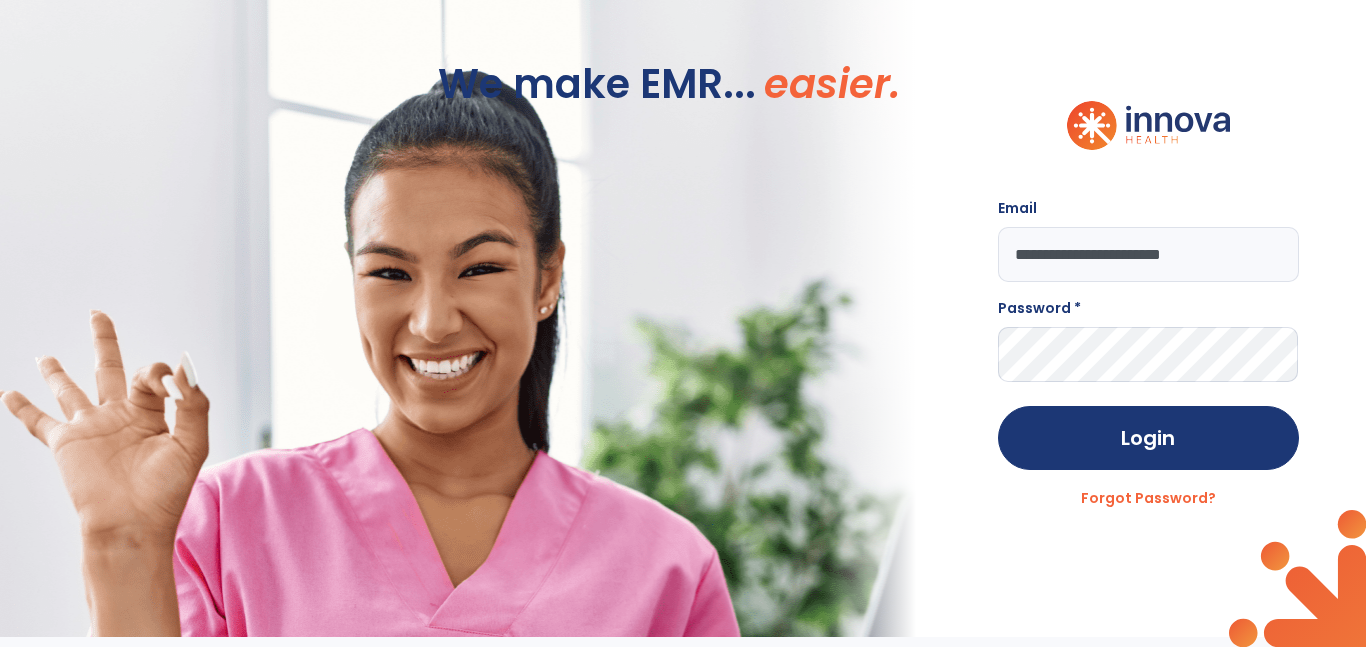 type on "**********" 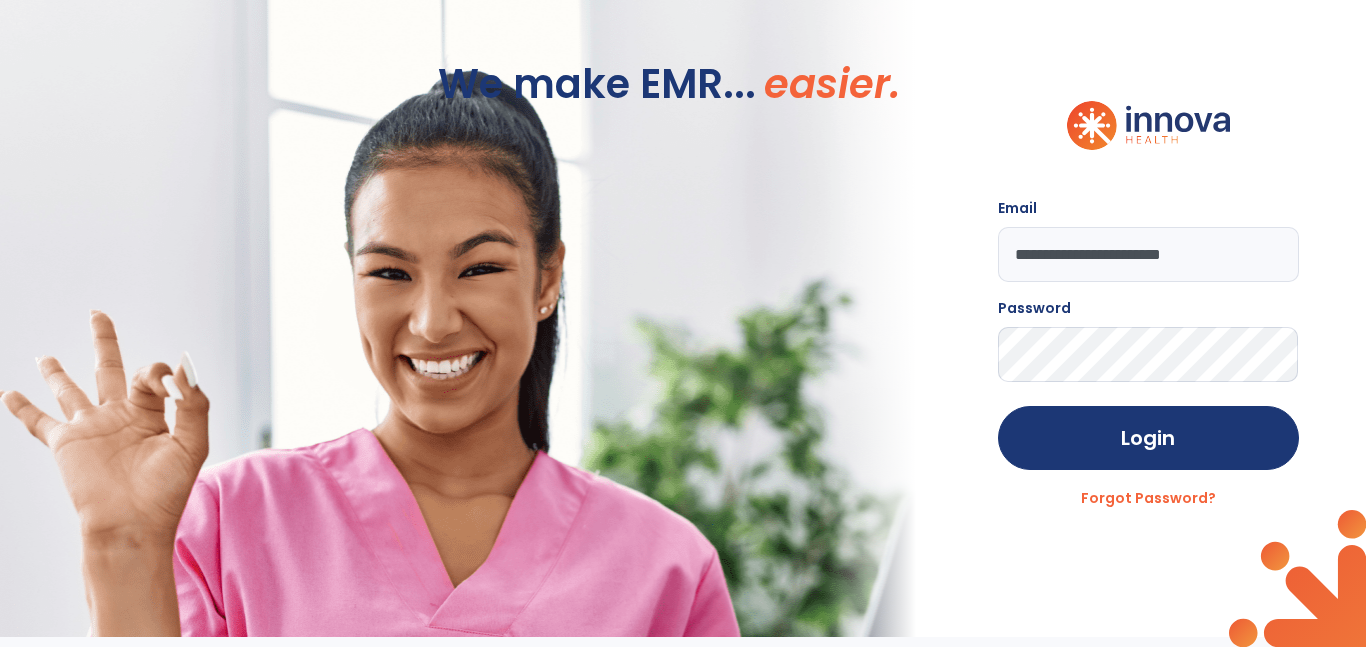 click on "Login" 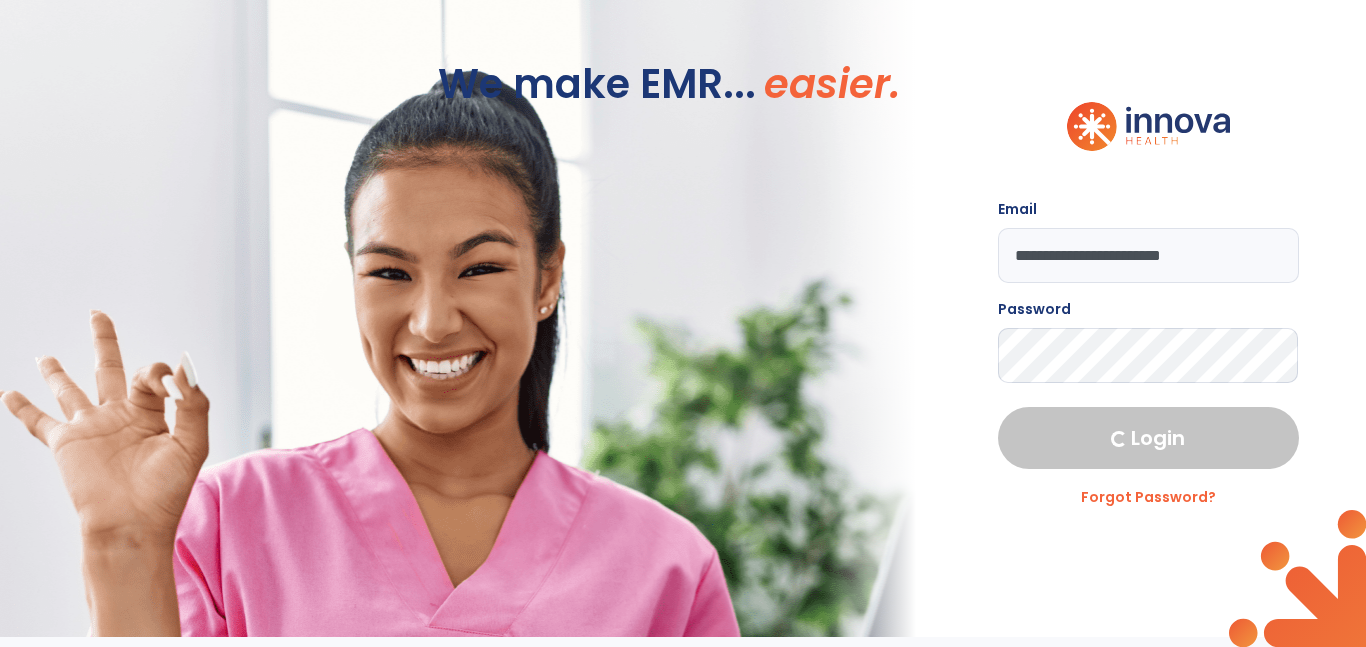 select on "****" 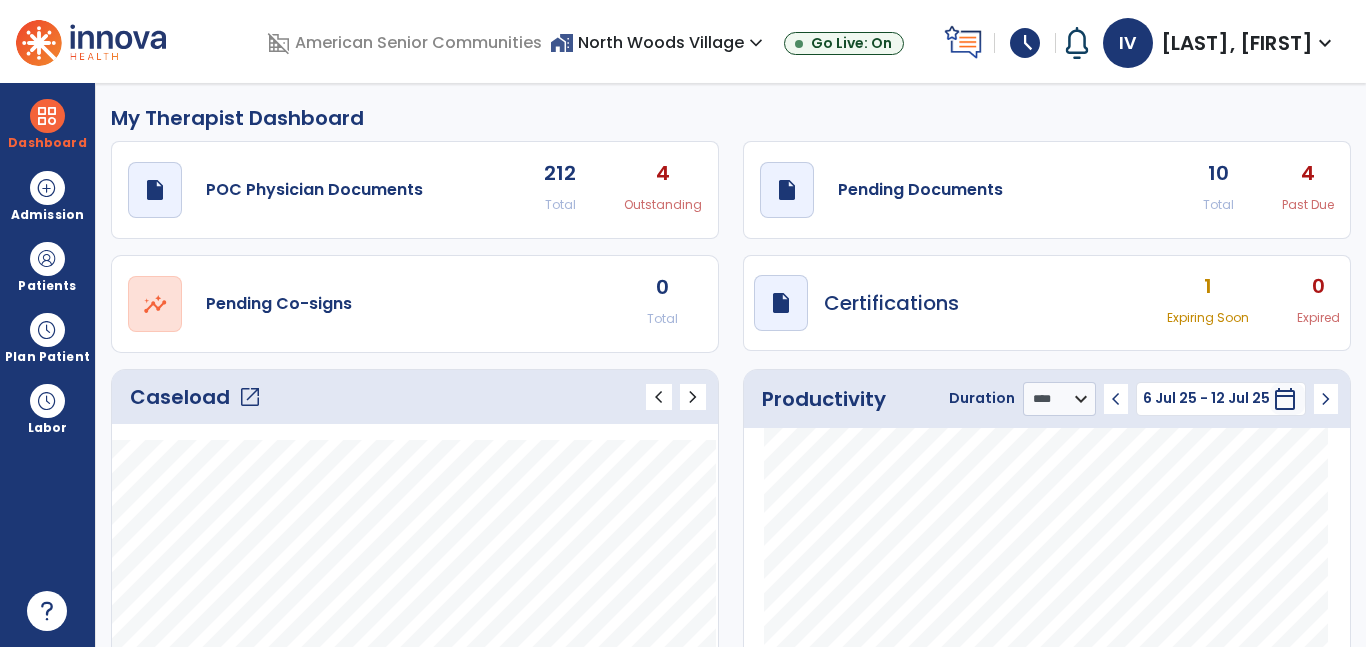 click on "open_in_new" 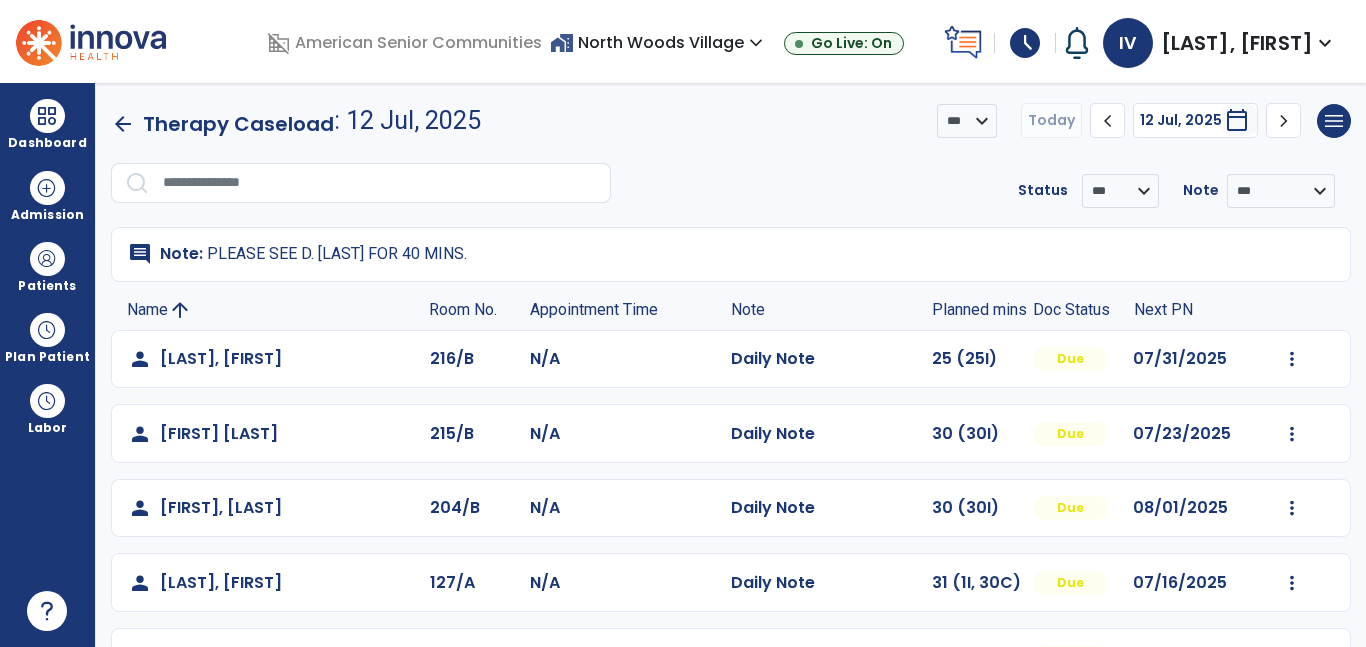 scroll, scrollTop: 138, scrollLeft: 0, axis: vertical 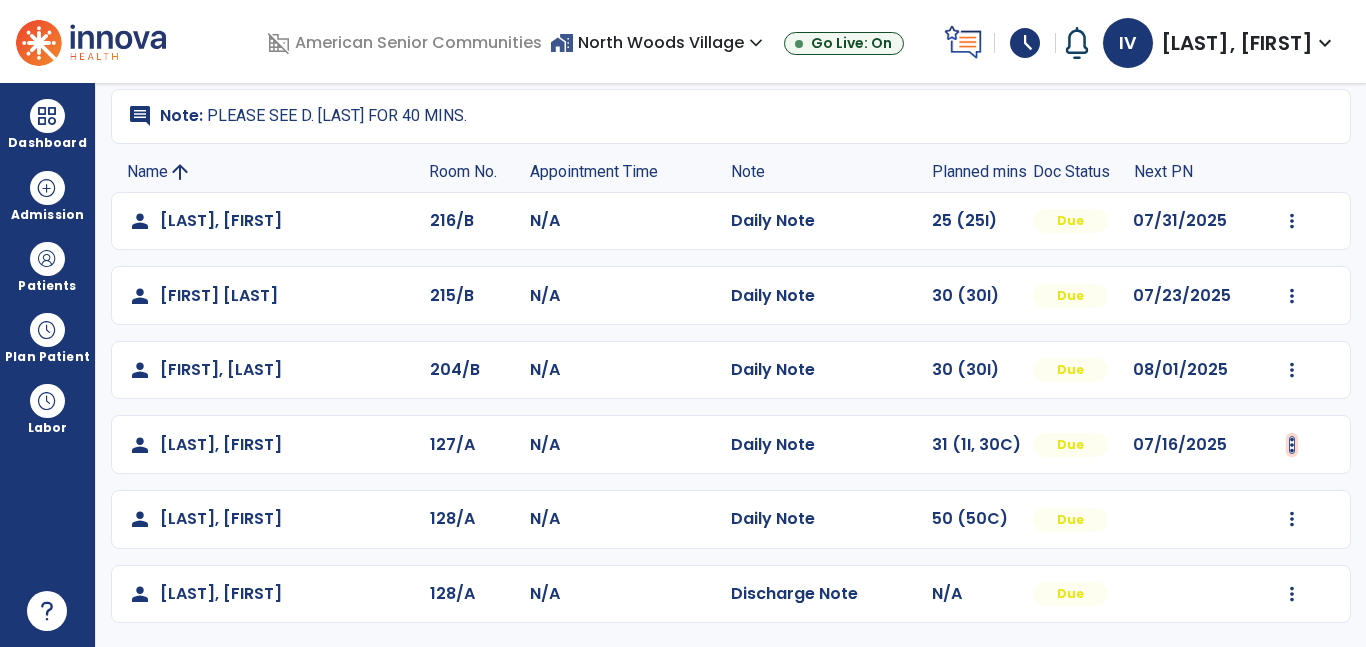 click at bounding box center [1292, 221] 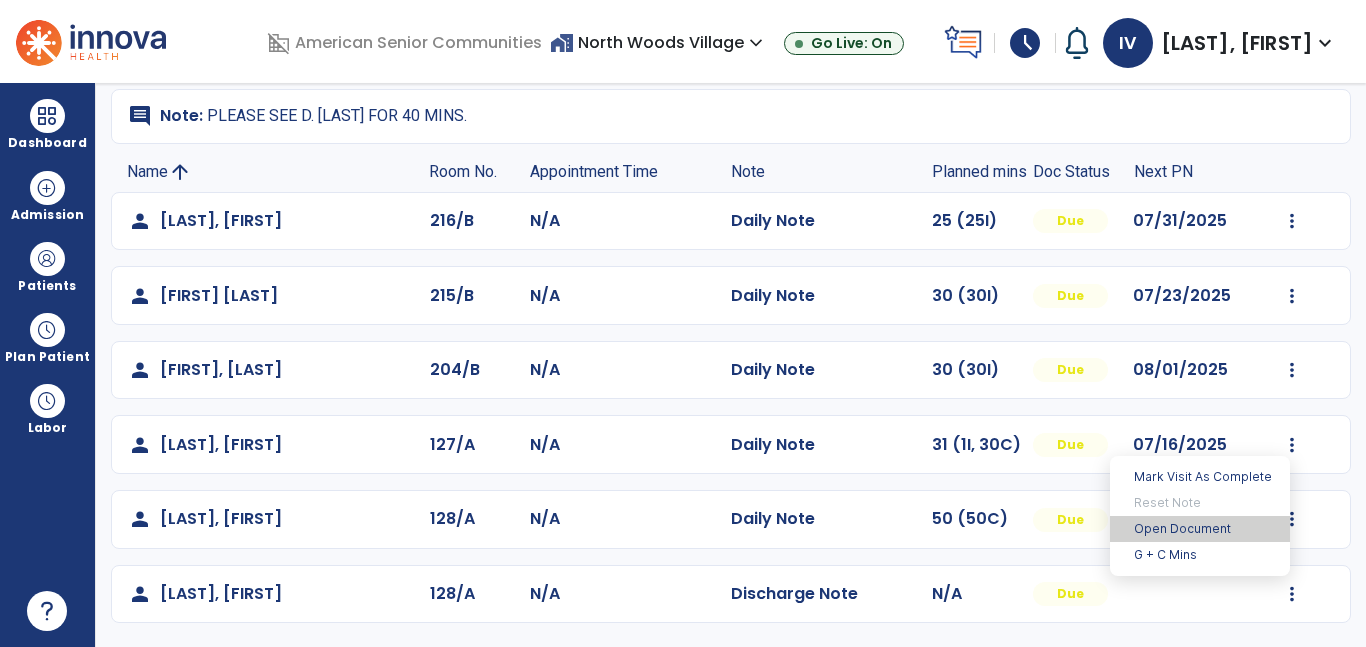click on "Open Document" at bounding box center (1200, 529) 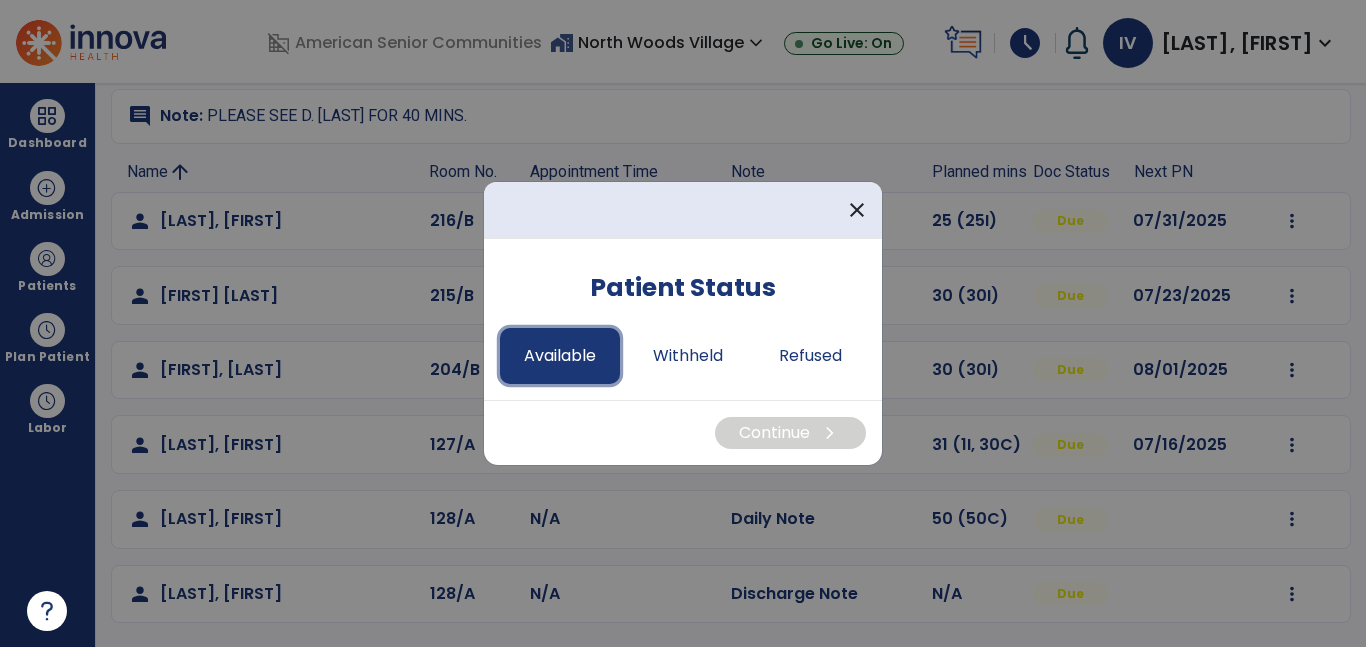 click on "Available" at bounding box center [560, 356] 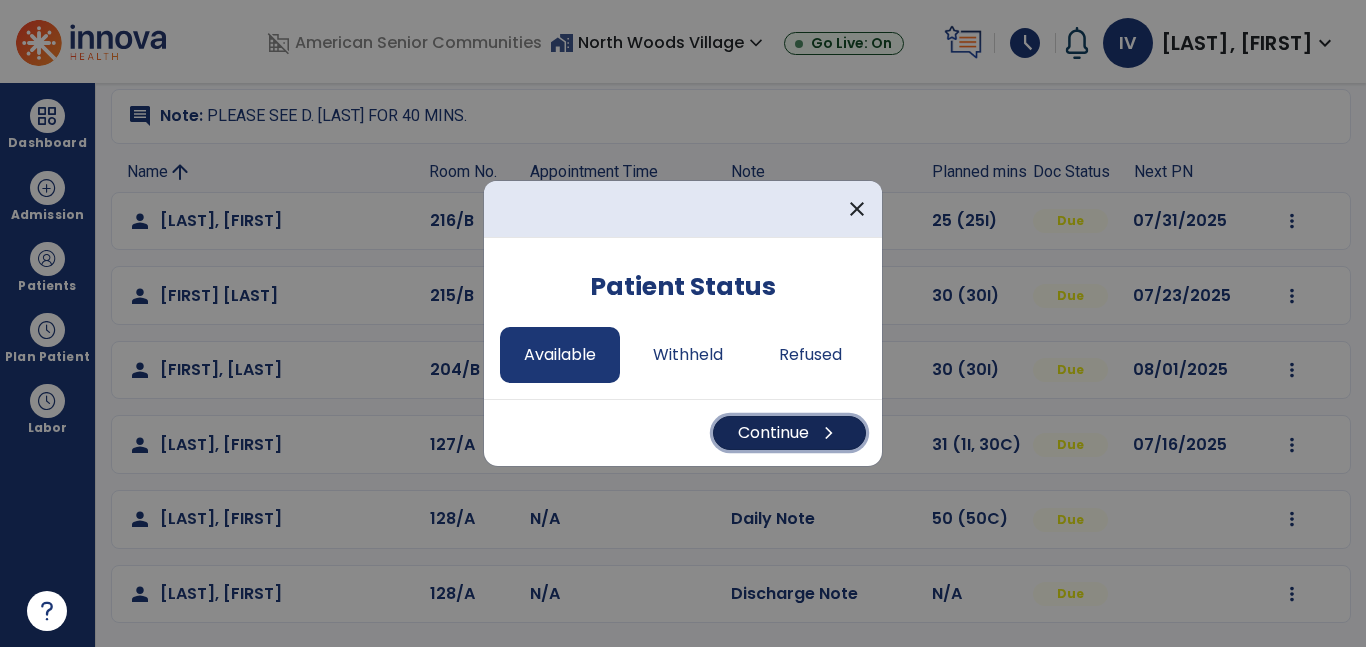 click on "chevron_right" at bounding box center [829, 433] 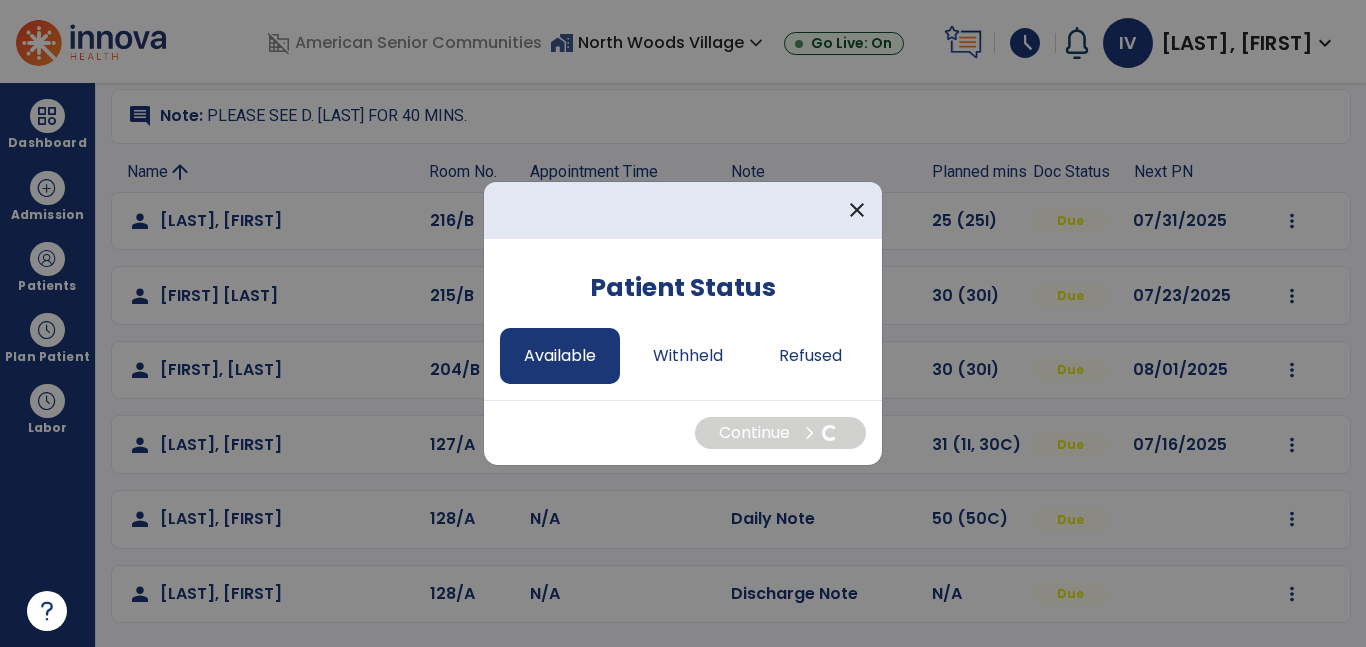 select on "*" 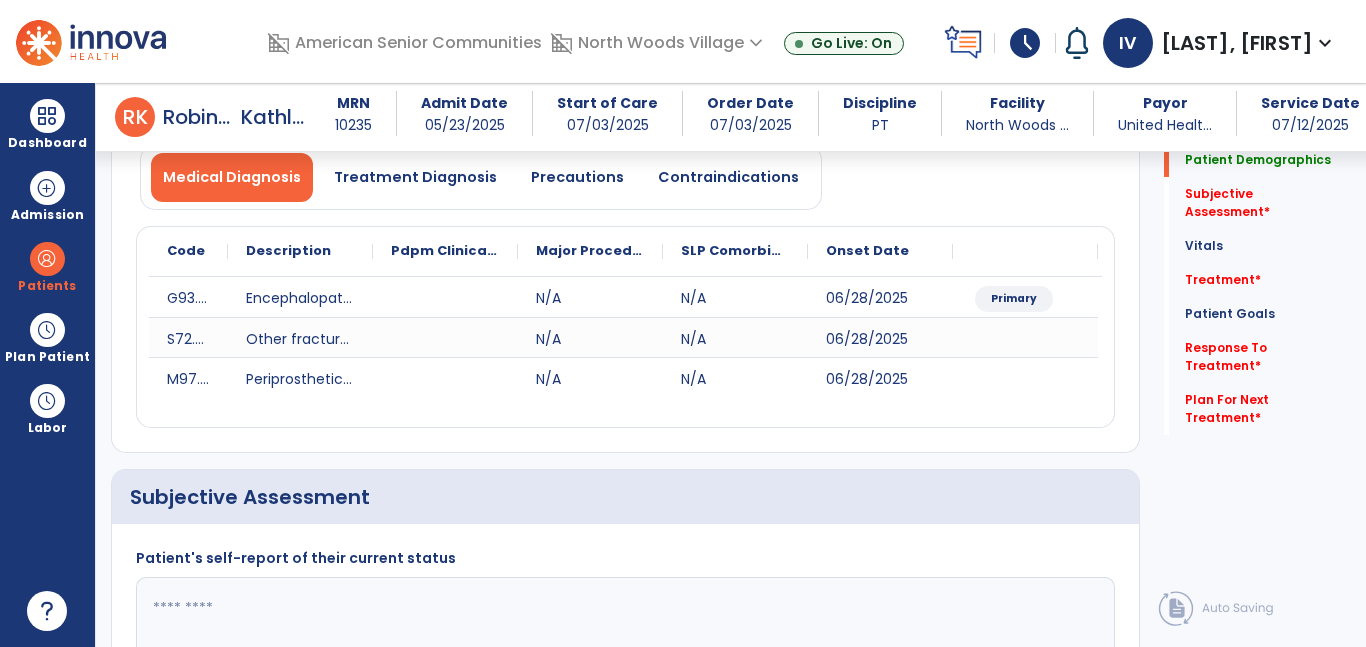 scroll, scrollTop: 193, scrollLeft: 0, axis: vertical 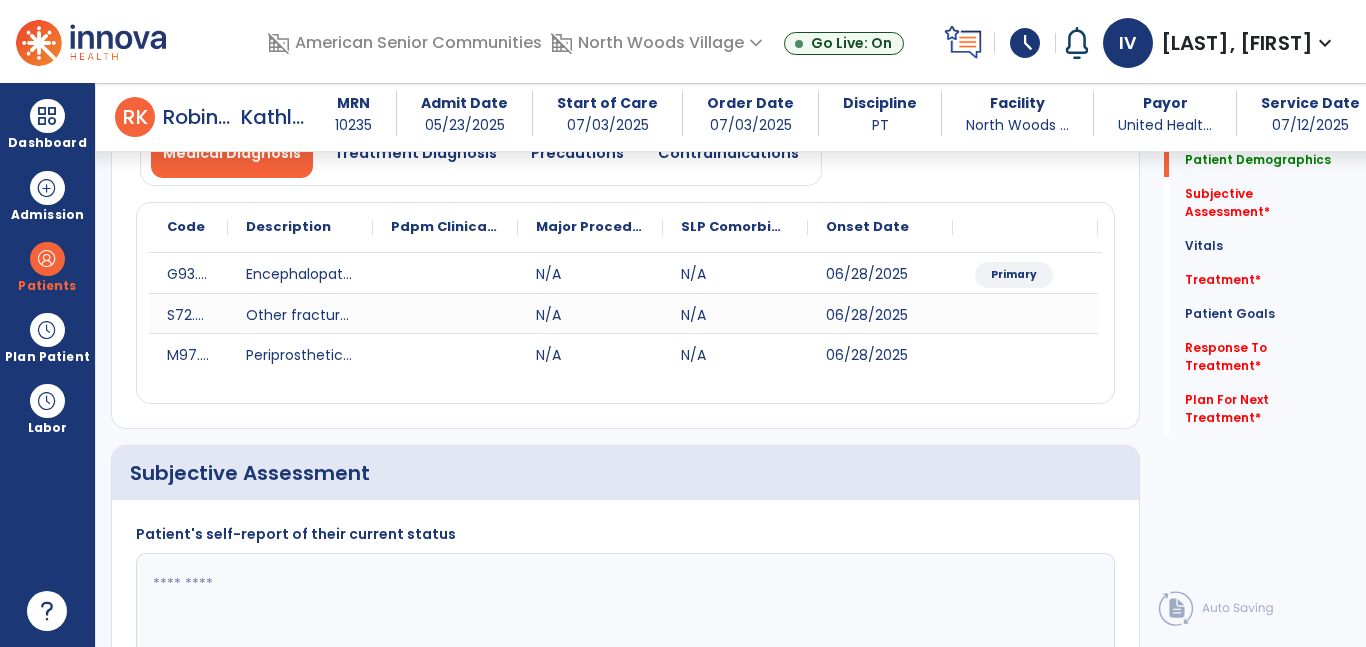 click 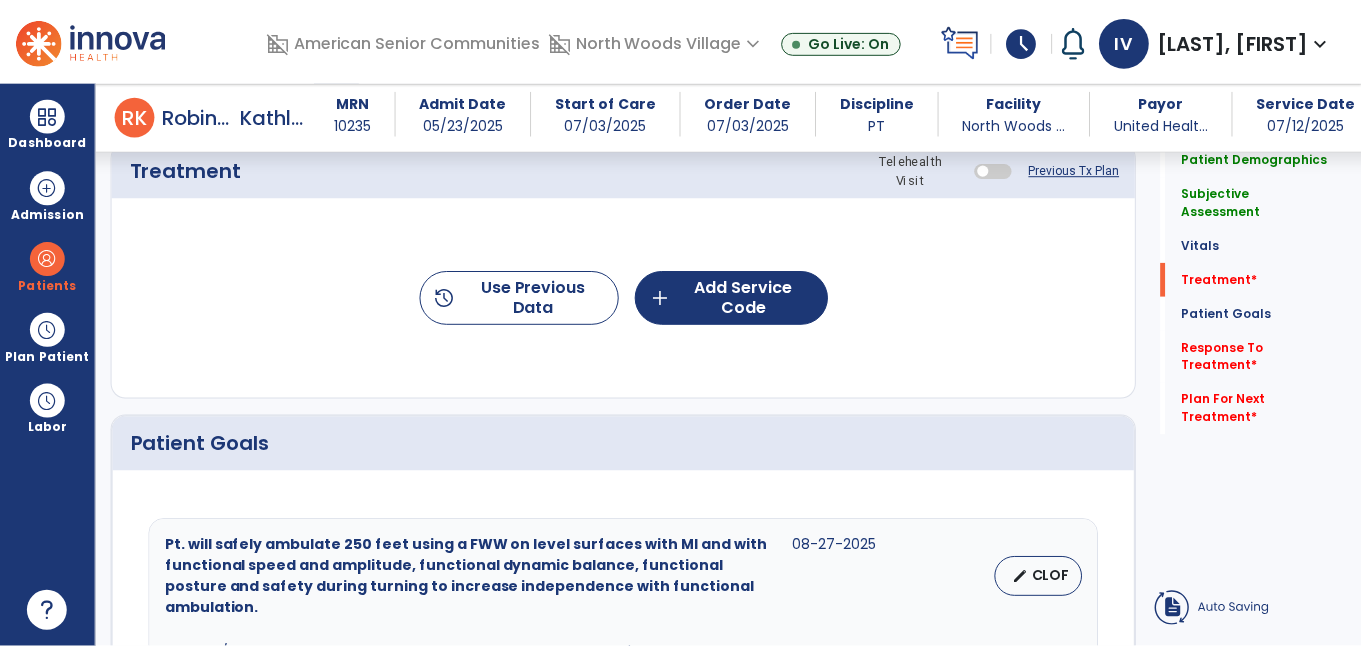 scroll, scrollTop: 1273, scrollLeft: 0, axis: vertical 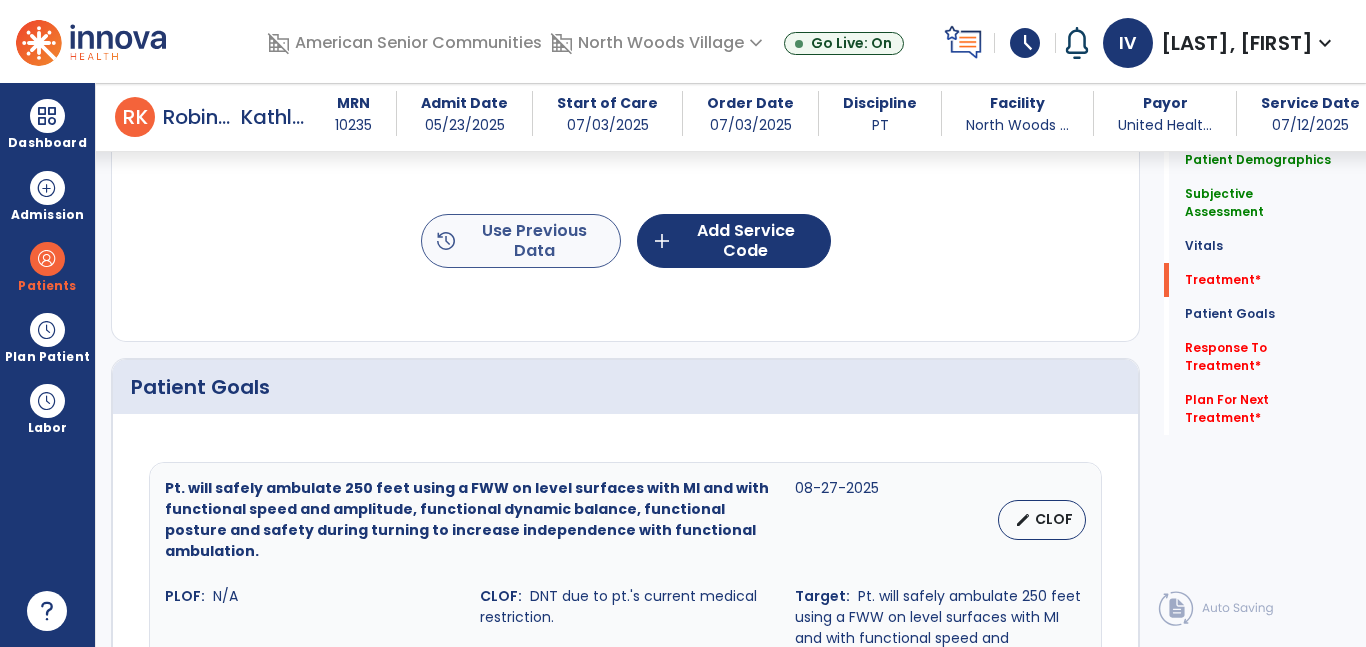 type on "**********" 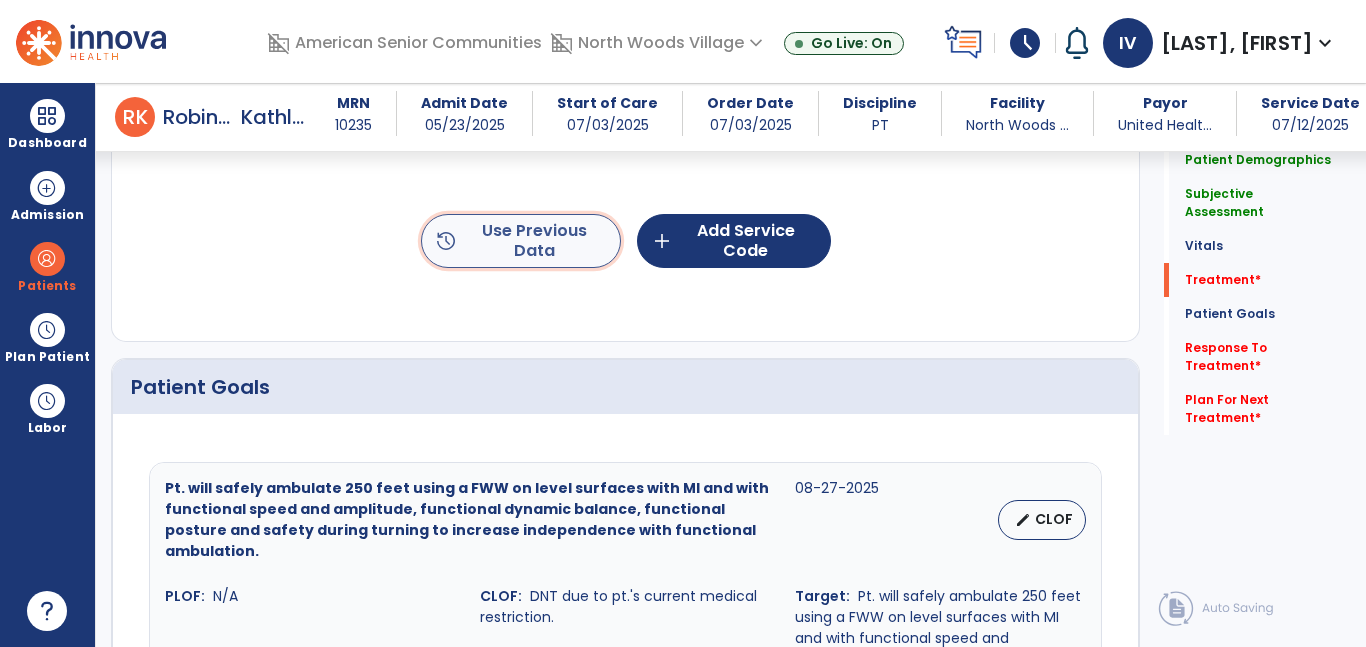 click on "history  Use Previous Data" 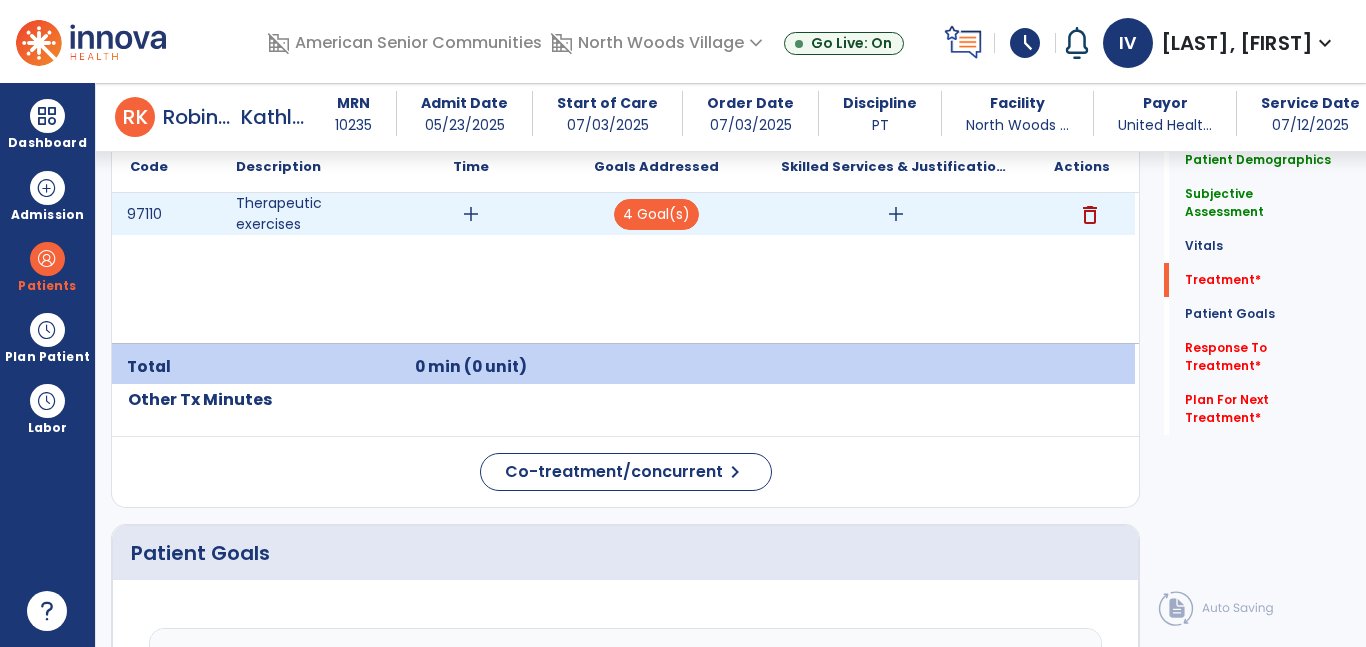 click on "add" at bounding box center (471, 214) 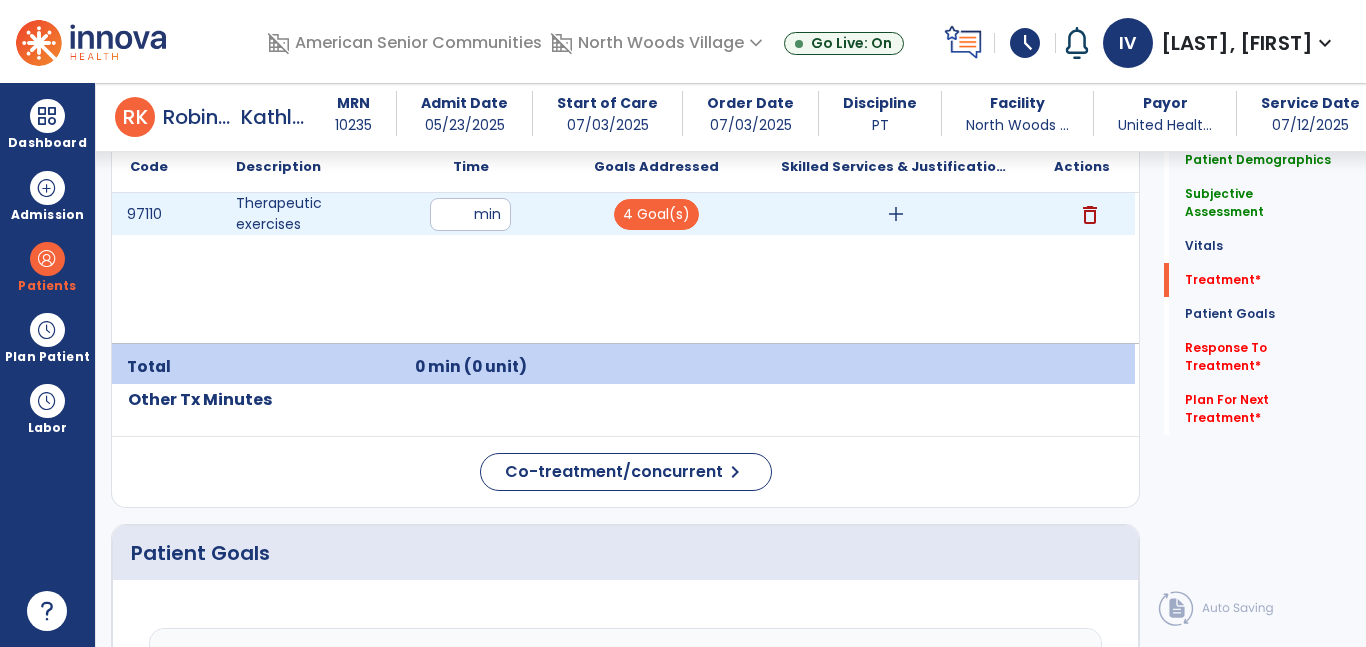 type on "**" 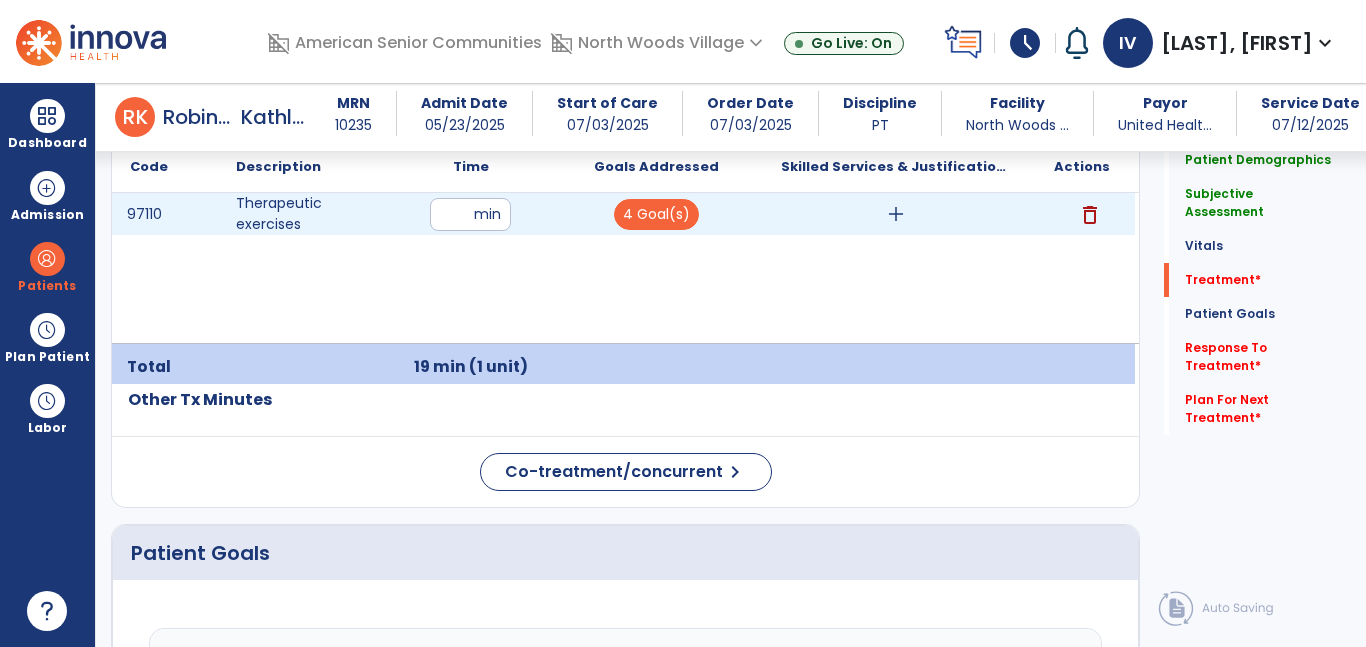 click on "add" at bounding box center (896, 214) 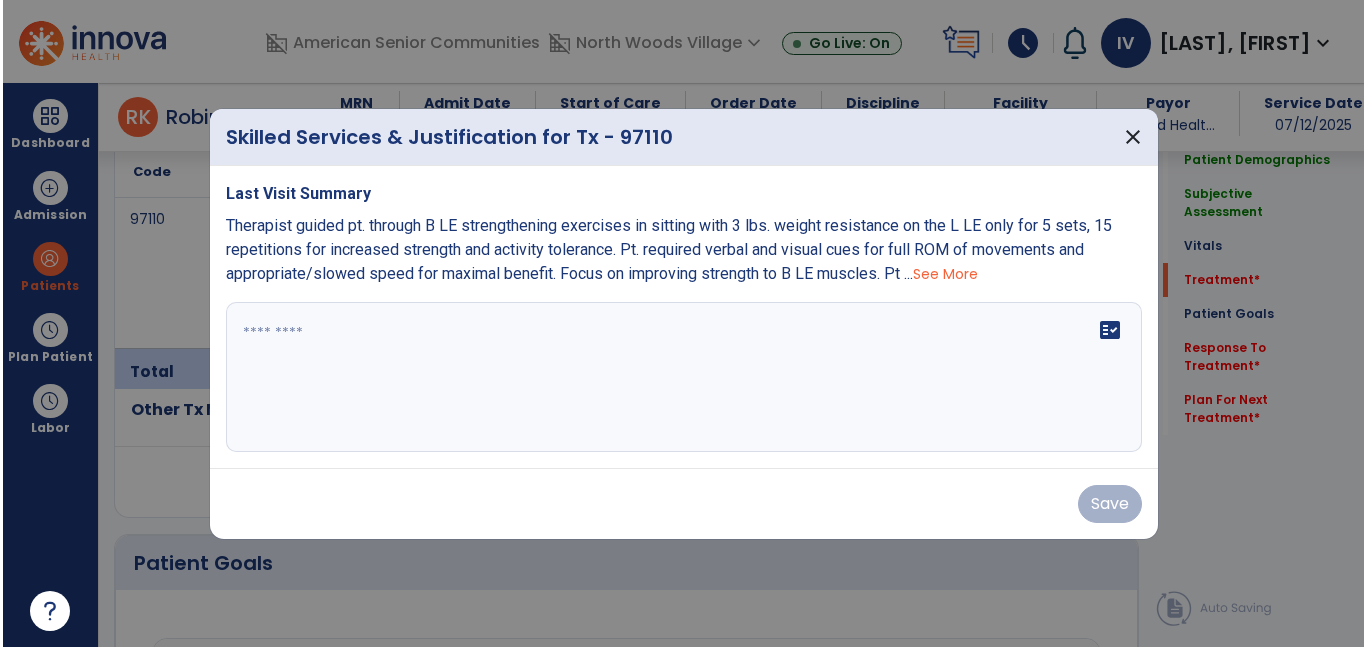 scroll, scrollTop: 1273, scrollLeft: 0, axis: vertical 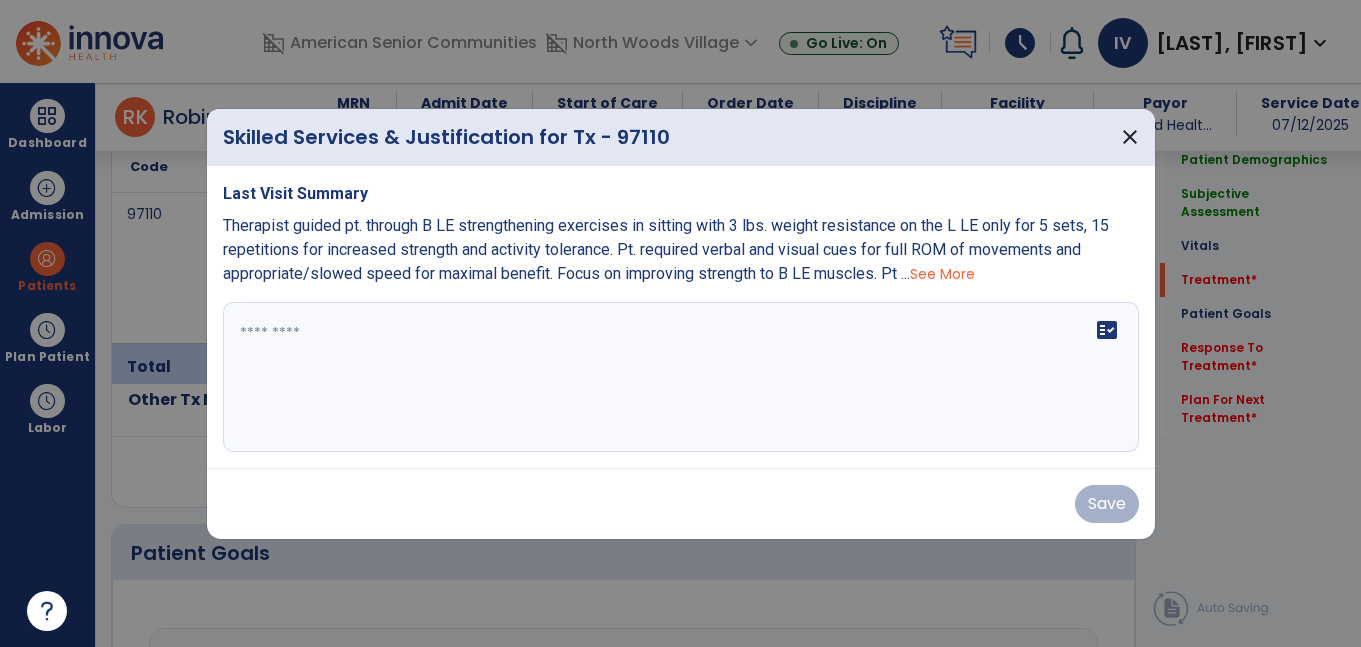 click on "See More" at bounding box center (942, 274) 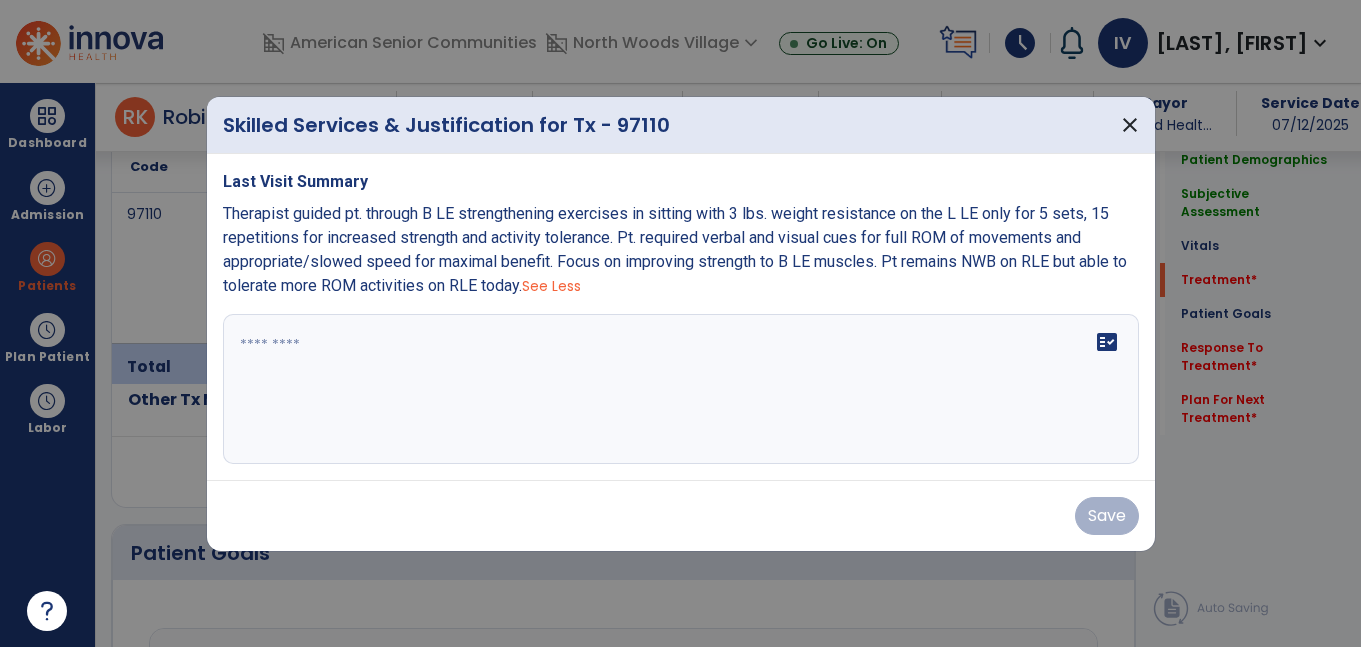 click on "Therapist guided pt. through B LE strengthening exercises in sitting with 3 lbs. weight resistance on the L LE only for 5 sets, 15 repetitions for increased strength and activity tolerance. Pt. required verbal and visual cues for full ROM of movements and appropriate/slowed speed for maximal benefit. Focus on improving strength to B LE muscles. Pt remains NWB on RLE but able to tolerate more ROM activities on RLE today." at bounding box center [675, 249] 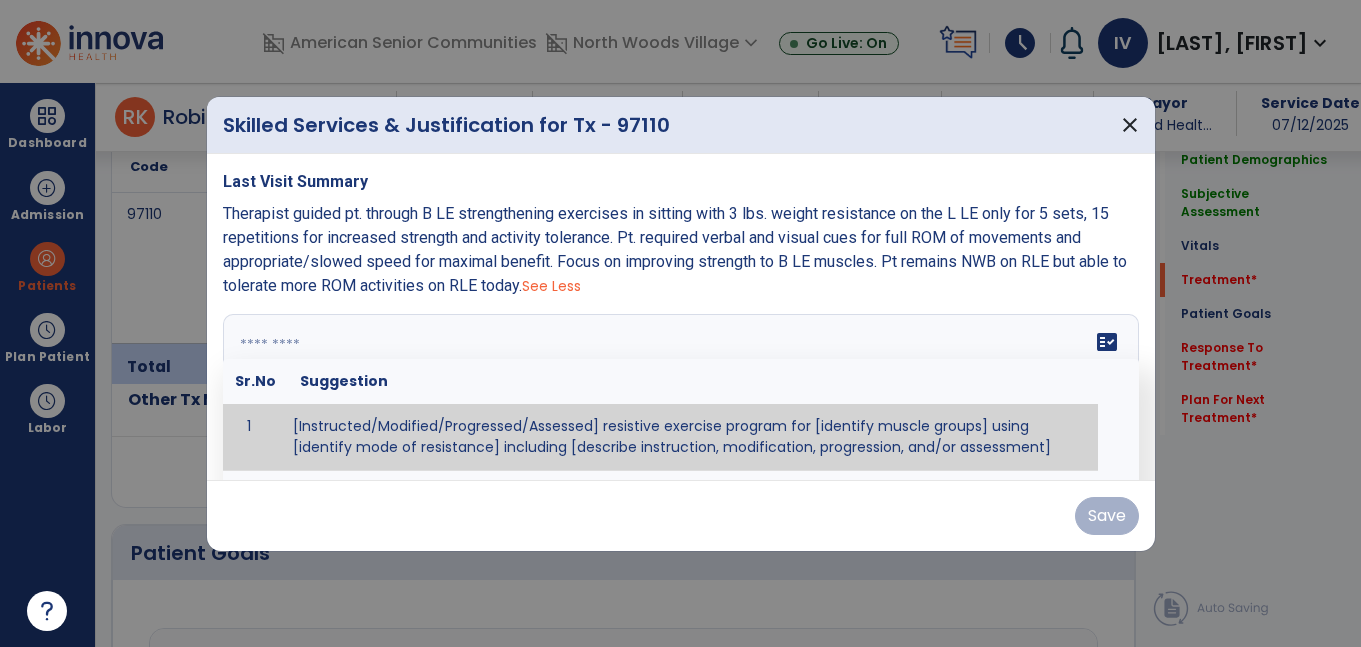 paste on "**********" 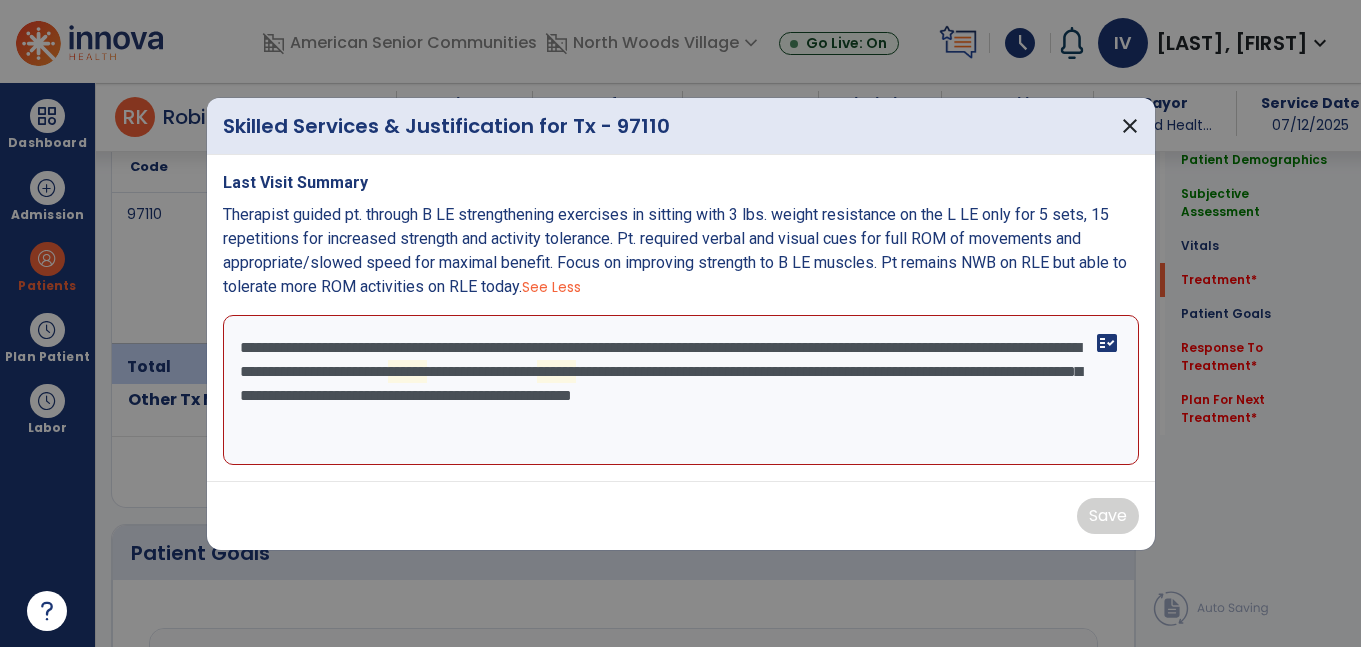 click on "**********" at bounding box center (681, 390) 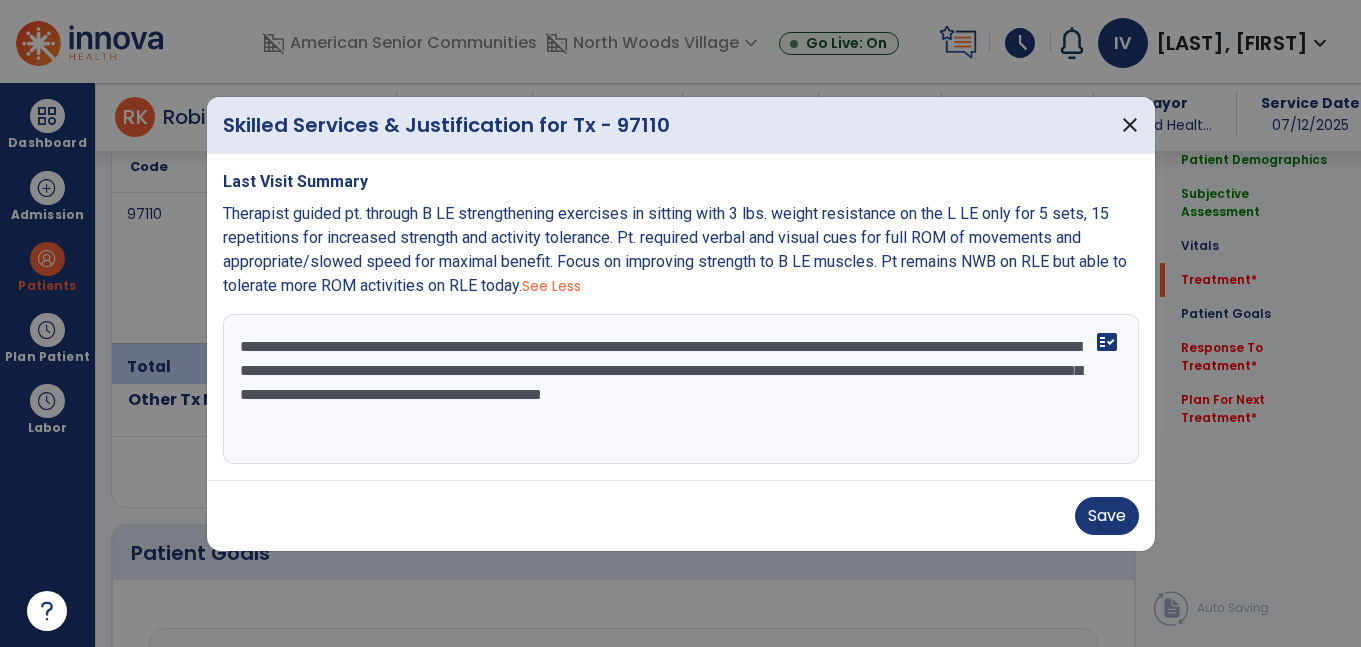 click on "**********" at bounding box center (681, 389) 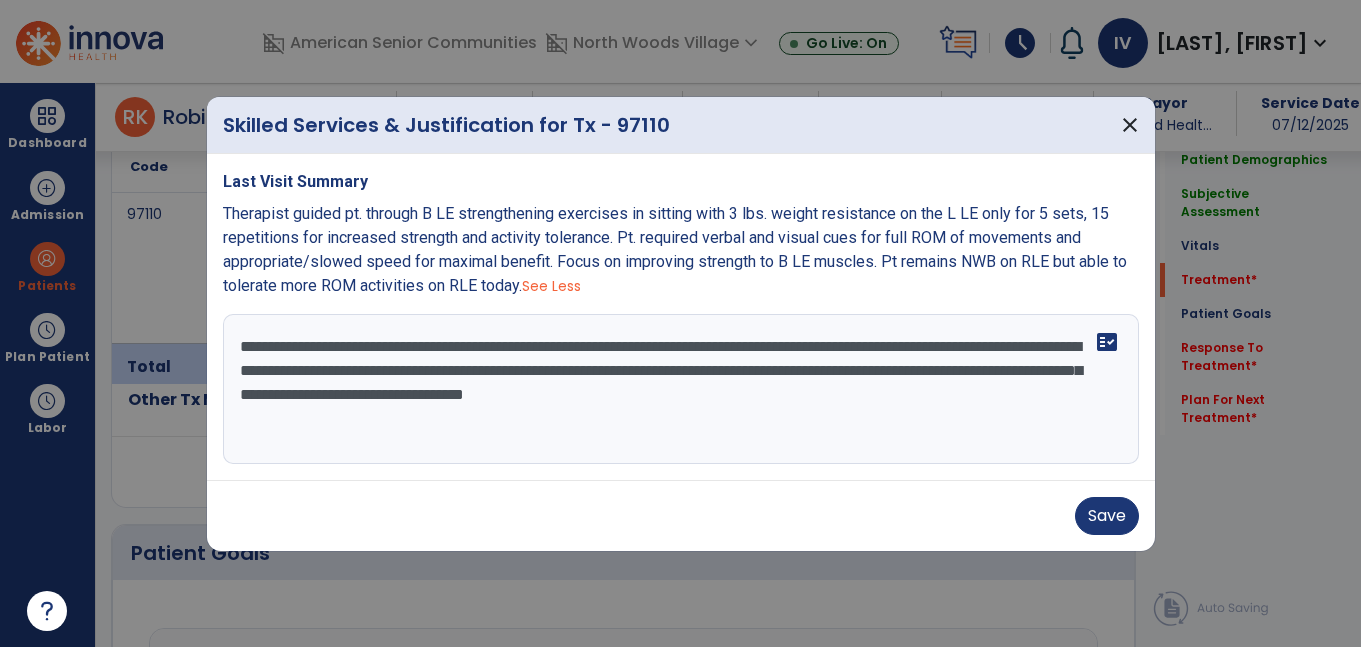click on "**********" at bounding box center (681, 389) 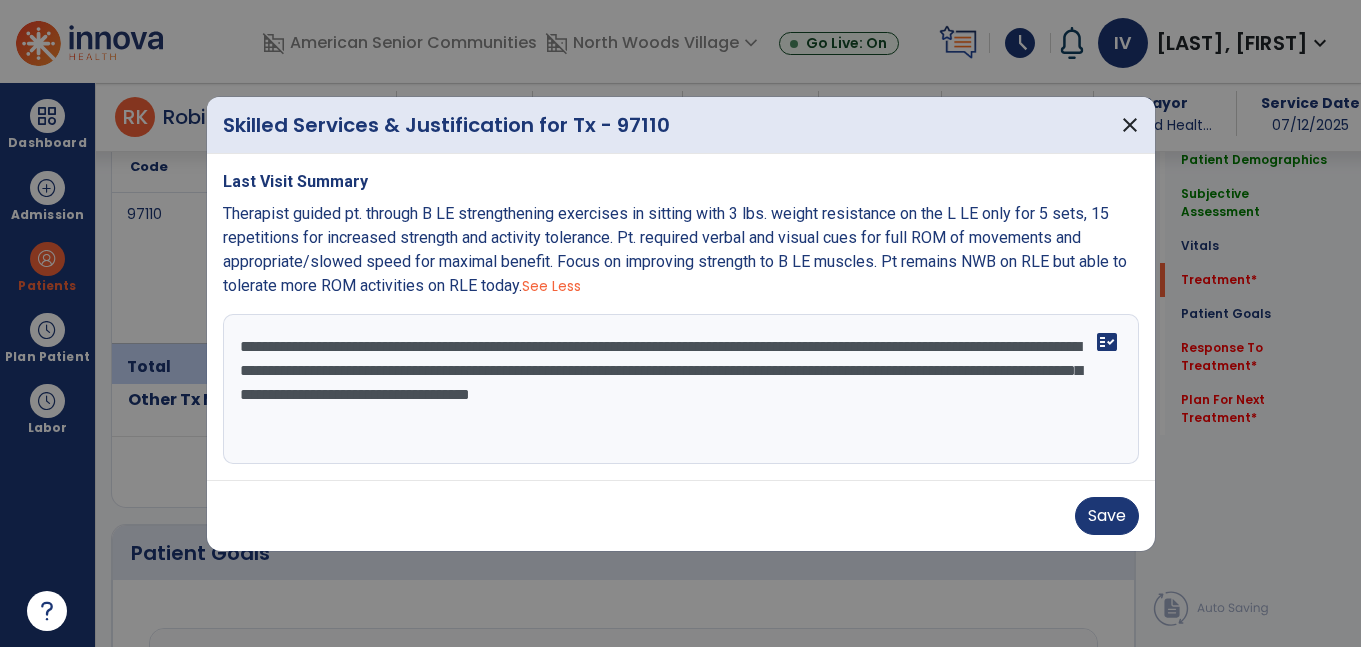 click on "**********" at bounding box center [681, 389] 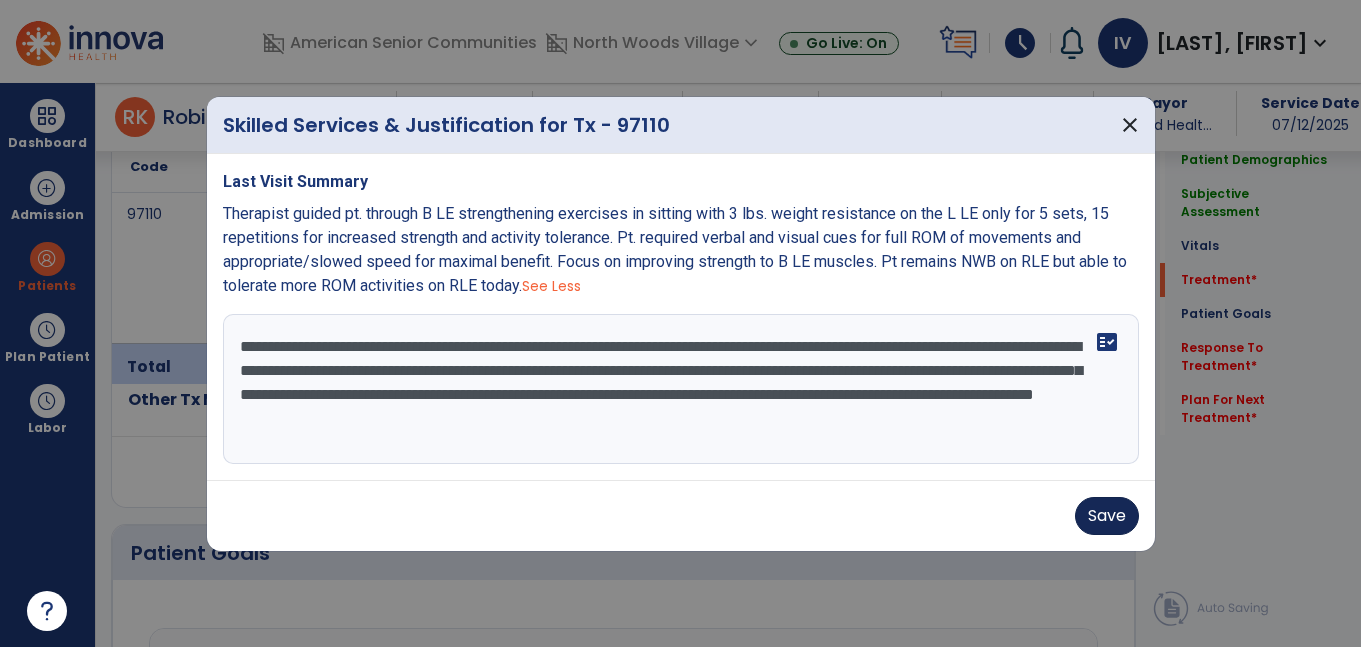 type on "**********" 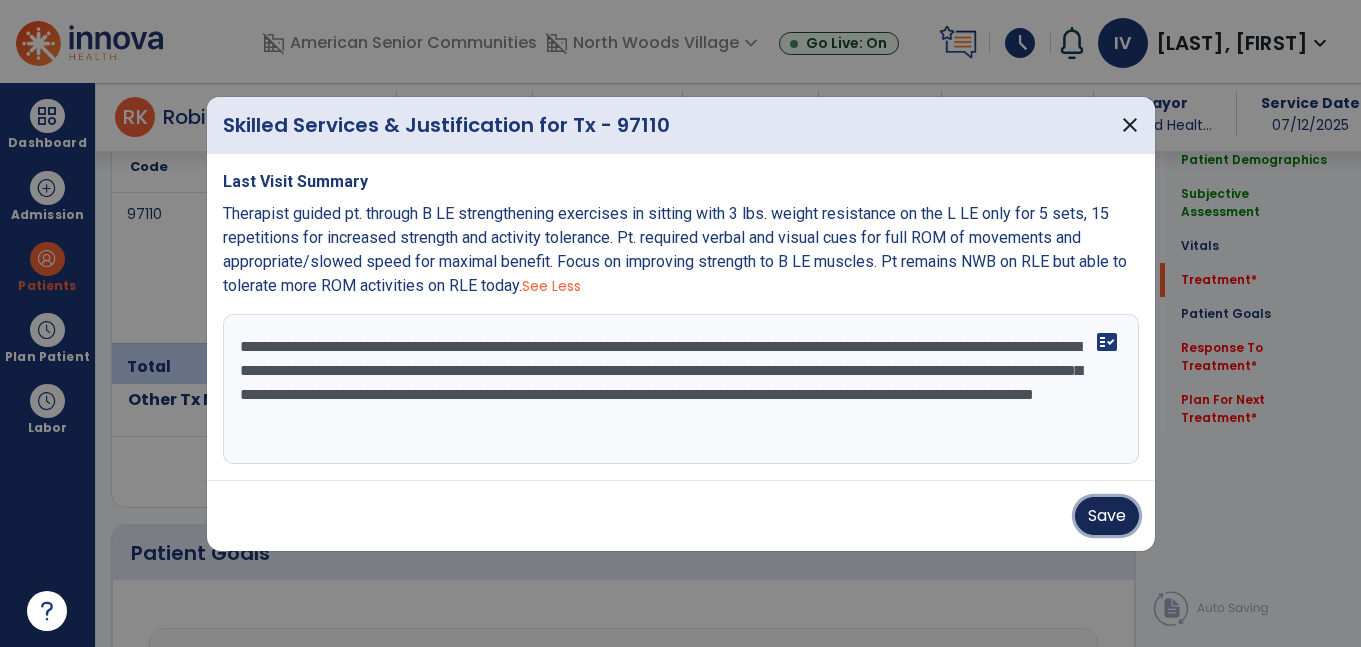 click on "Save" at bounding box center [1107, 516] 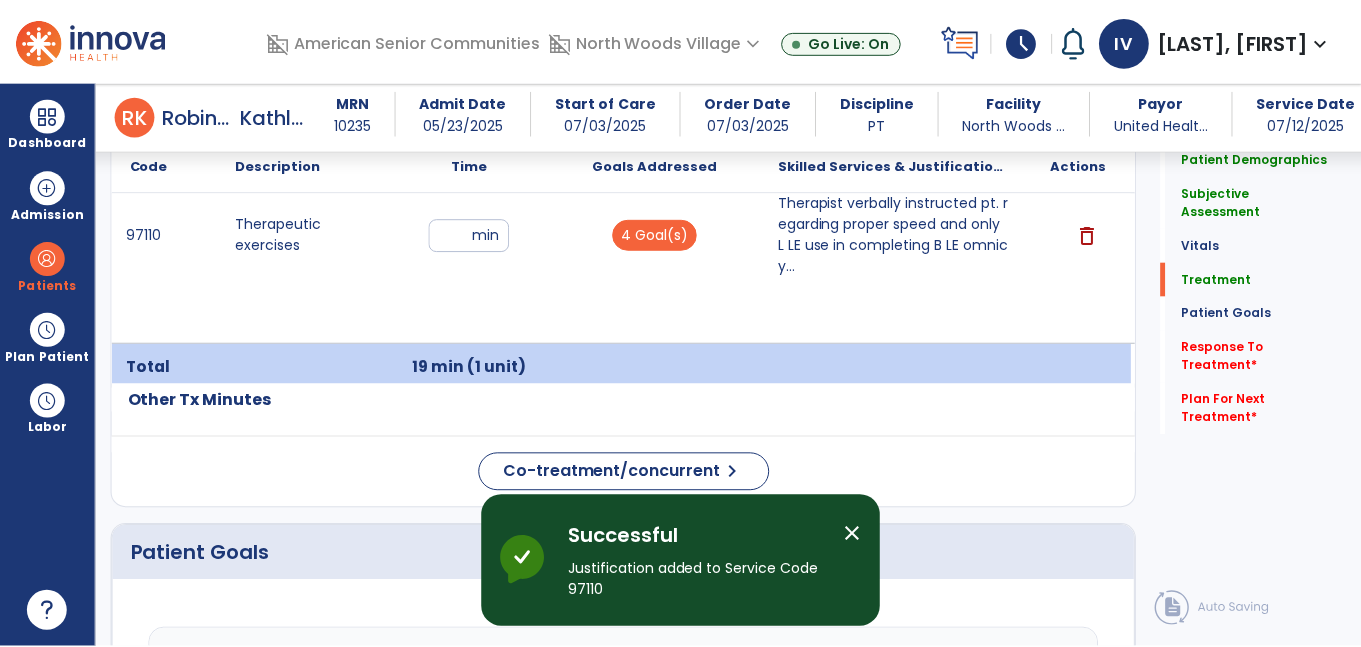 scroll, scrollTop: 1142, scrollLeft: 0, axis: vertical 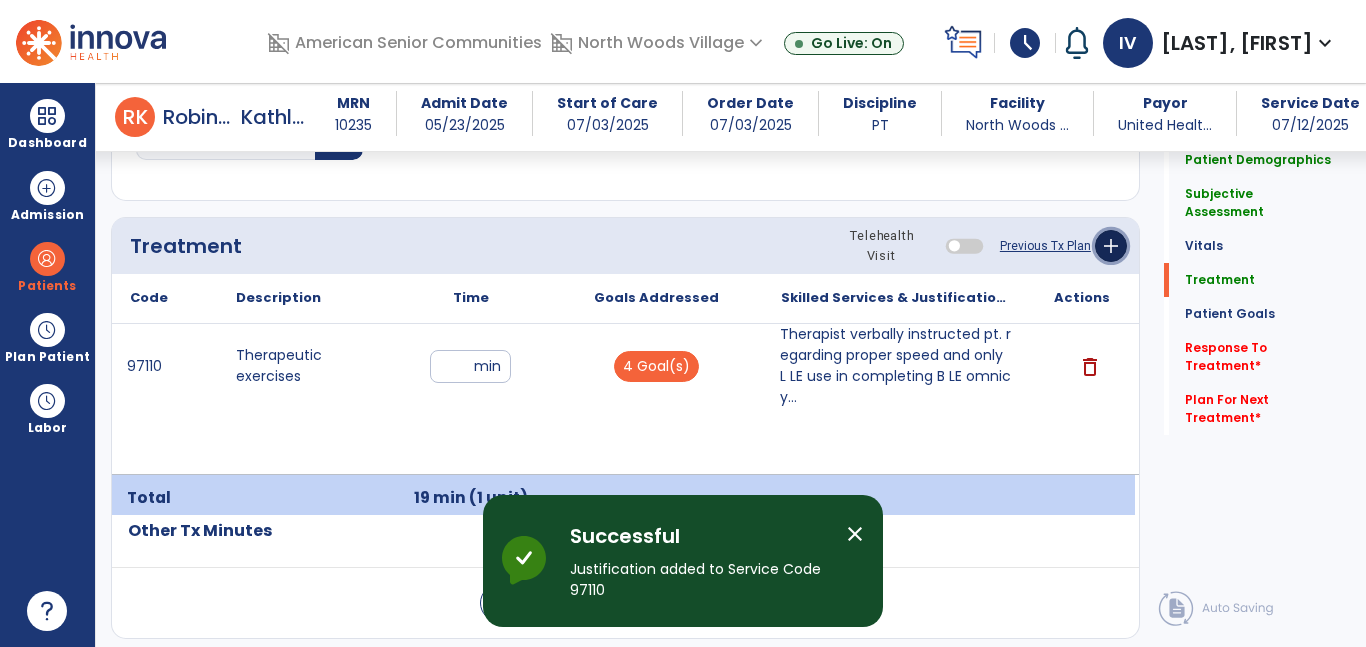 click on "add" 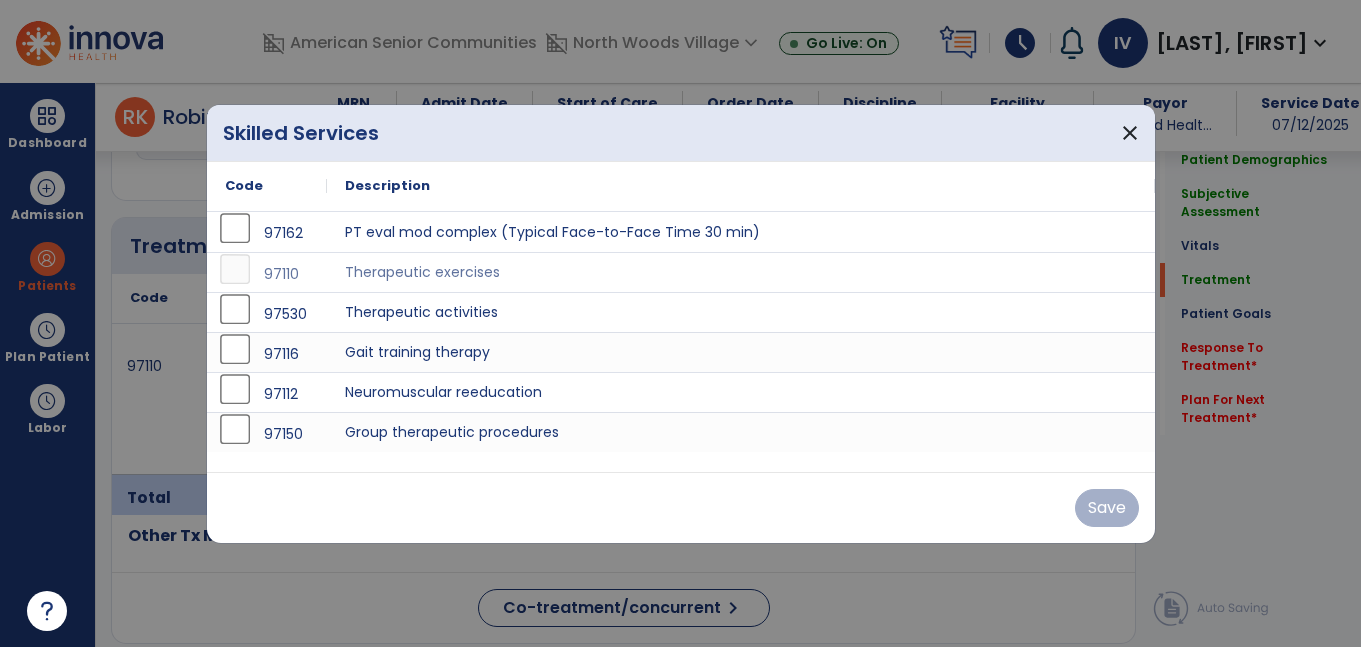 scroll, scrollTop: 1142, scrollLeft: 0, axis: vertical 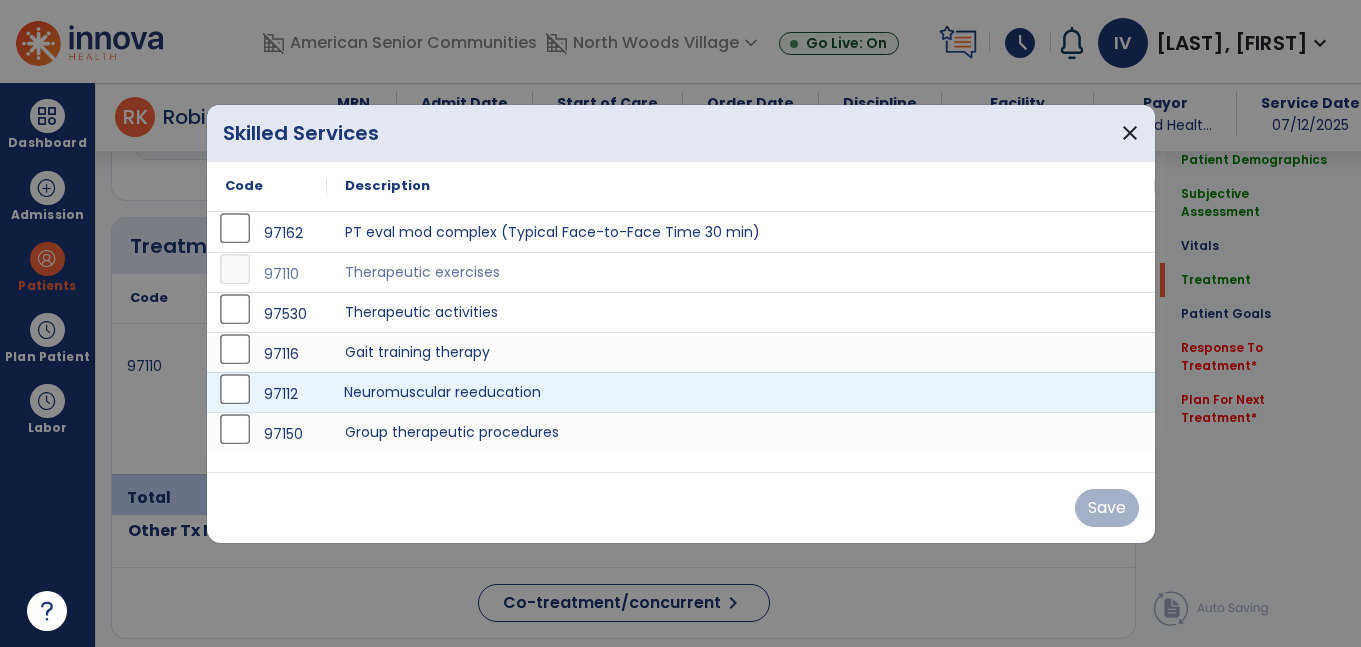 click on "Neuromuscular reeducation" at bounding box center [741, 392] 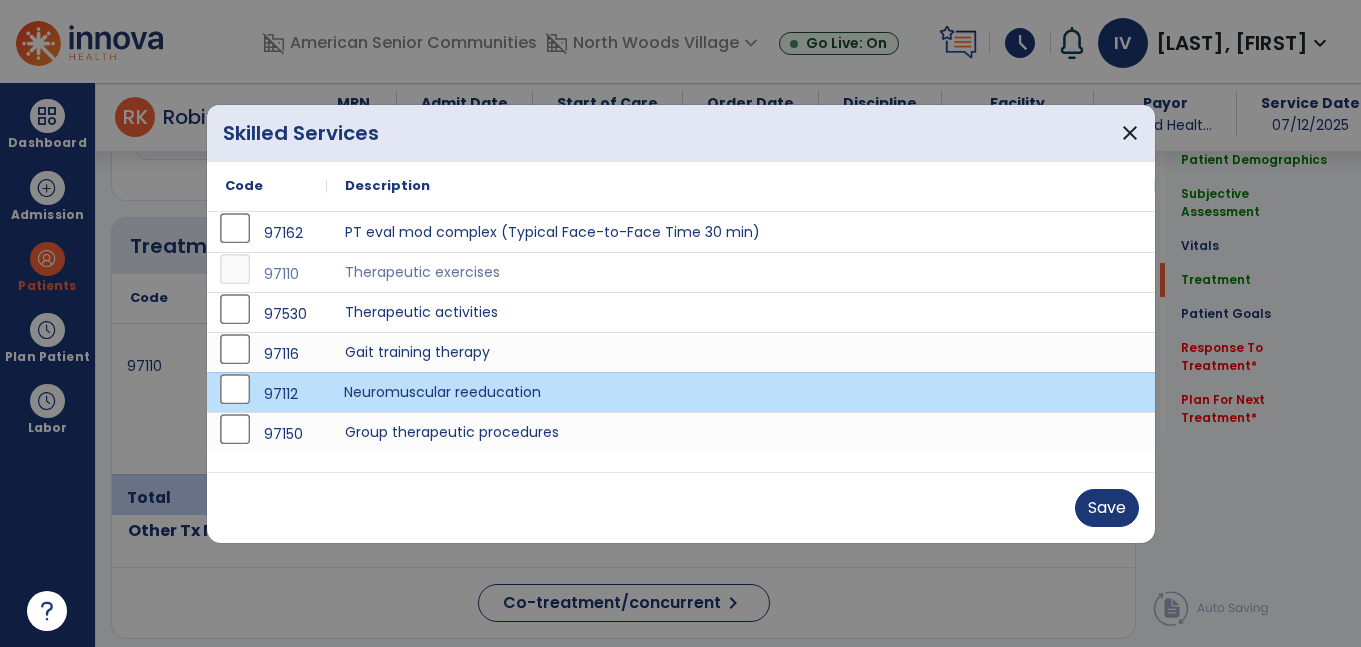 click on "Neuromuscular reeducation" at bounding box center (741, 392) 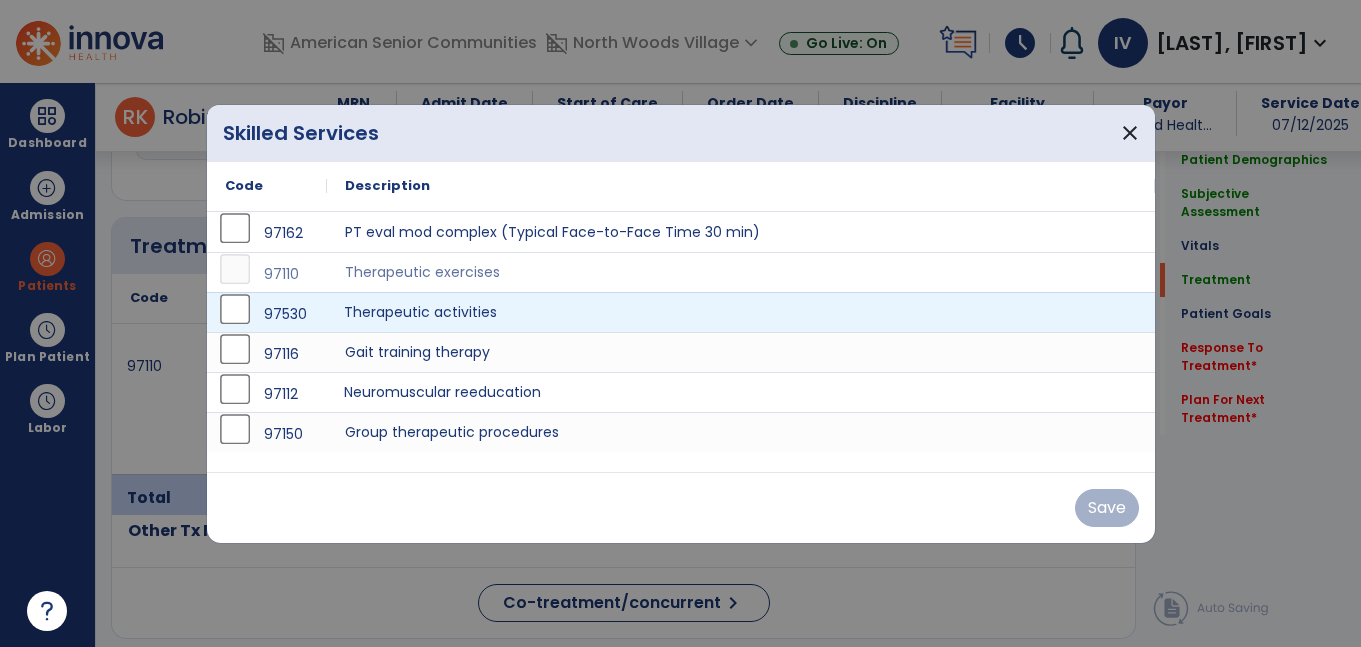 click on "Therapeutic activities" at bounding box center [741, 312] 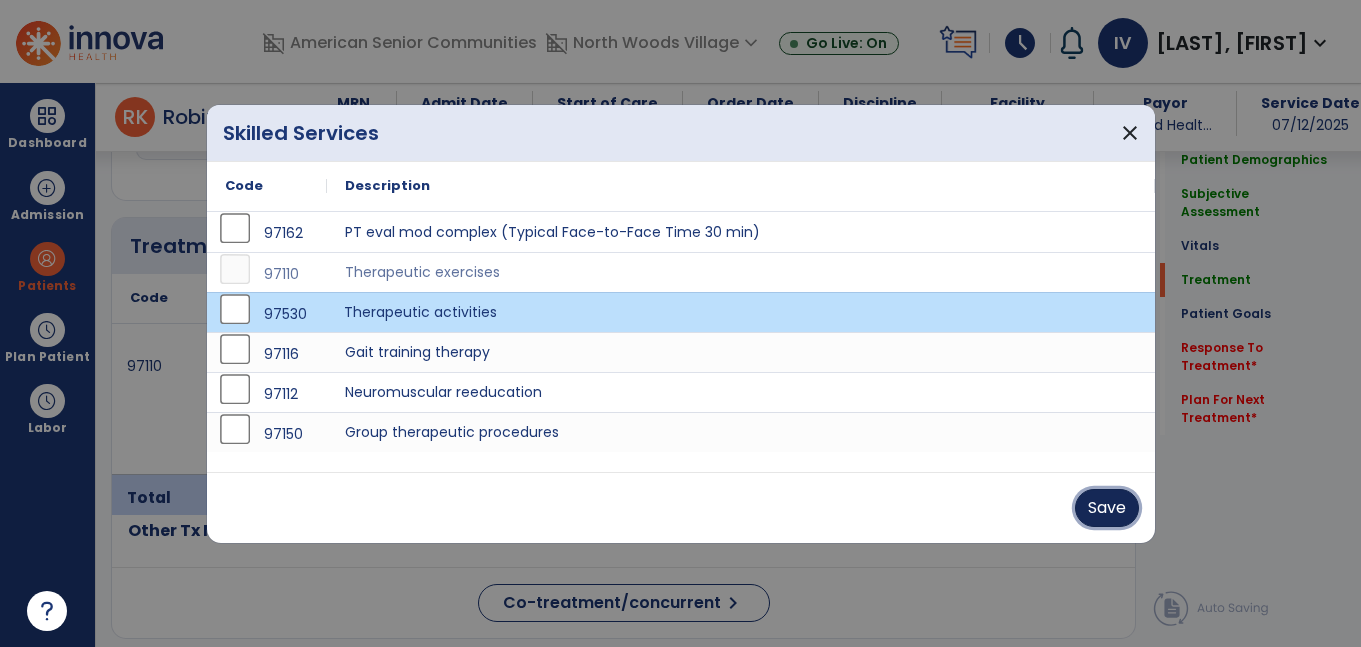 click on "Save" at bounding box center (1107, 508) 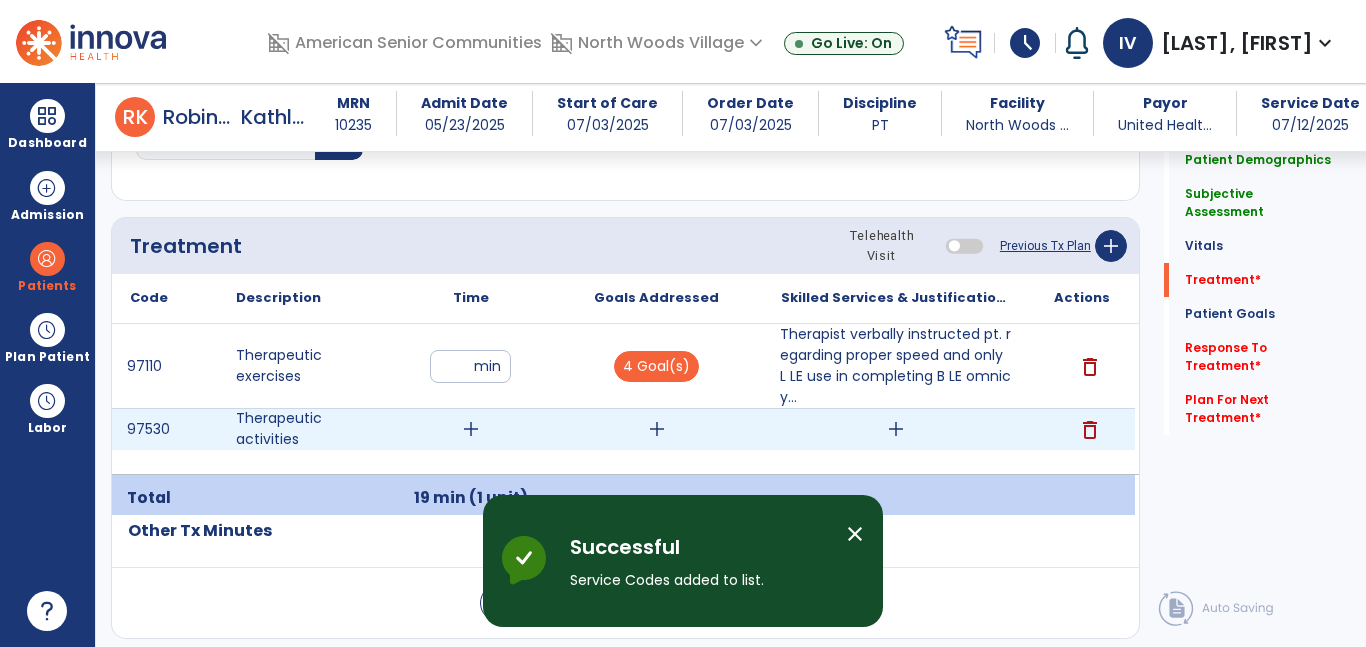 click on "add" at bounding box center [471, 429] 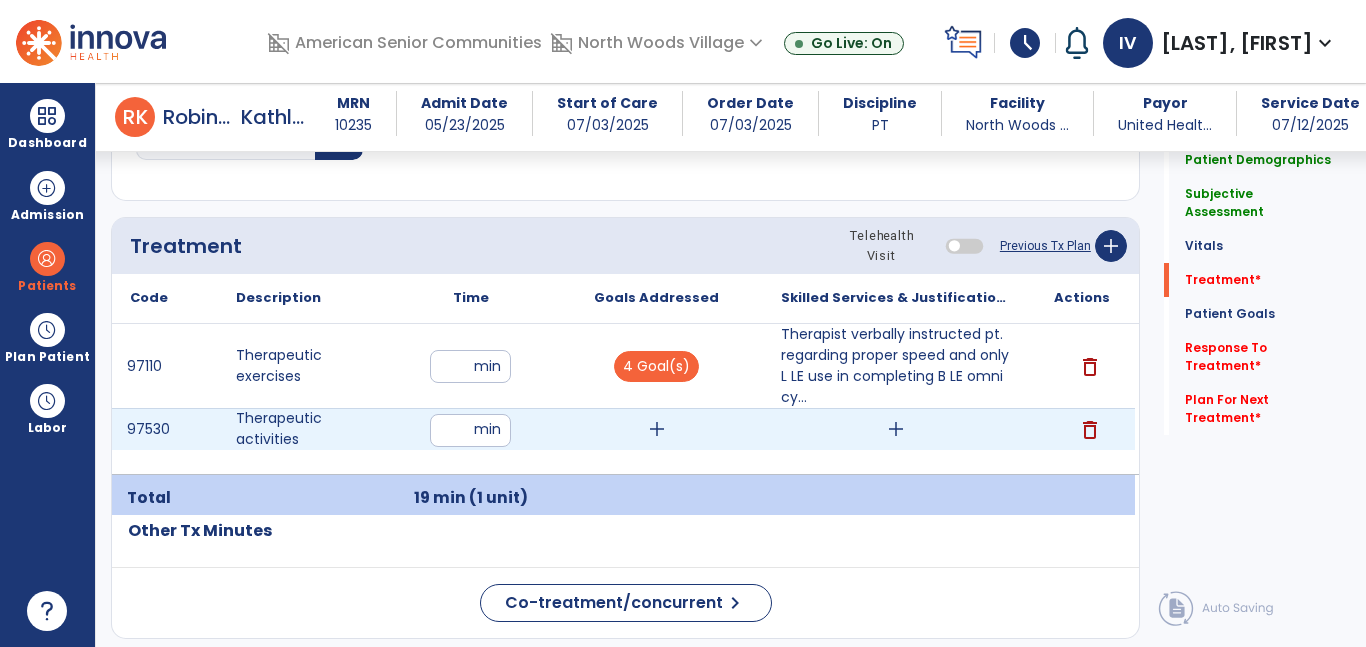type on "**" 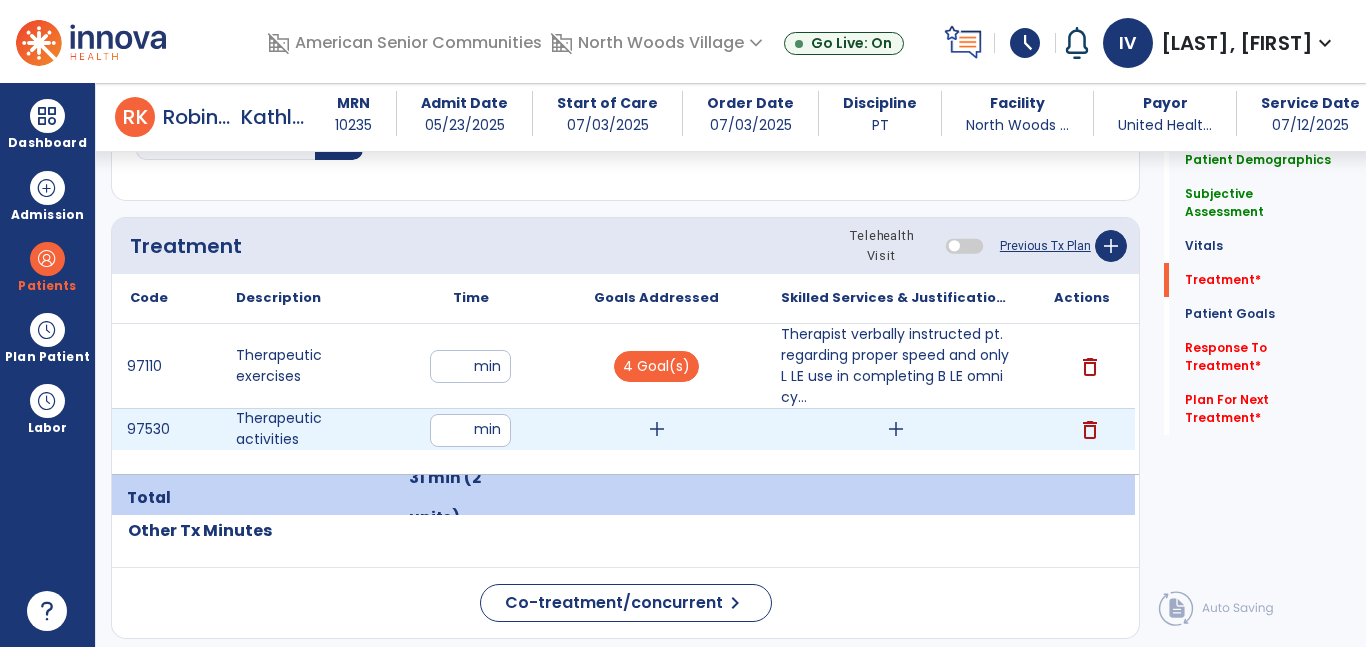 click on "add" at bounding box center [657, 429] 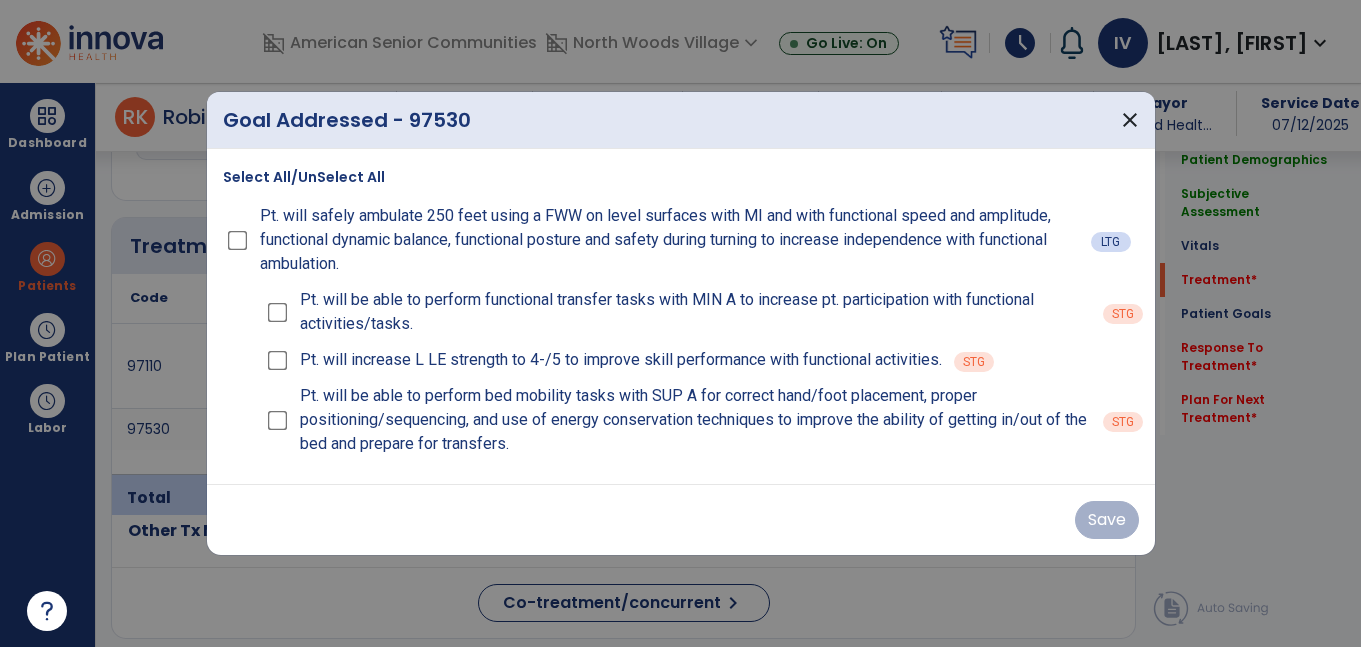 scroll, scrollTop: 1142, scrollLeft: 0, axis: vertical 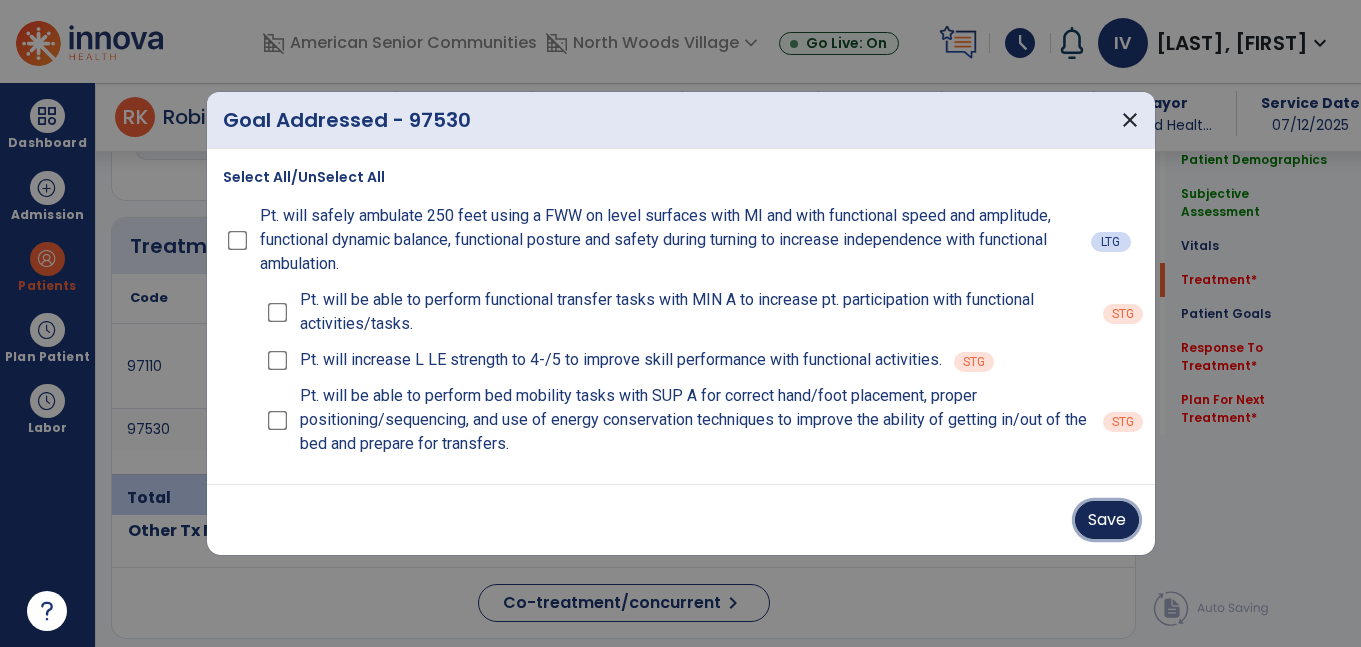 click on "Save" at bounding box center [1107, 520] 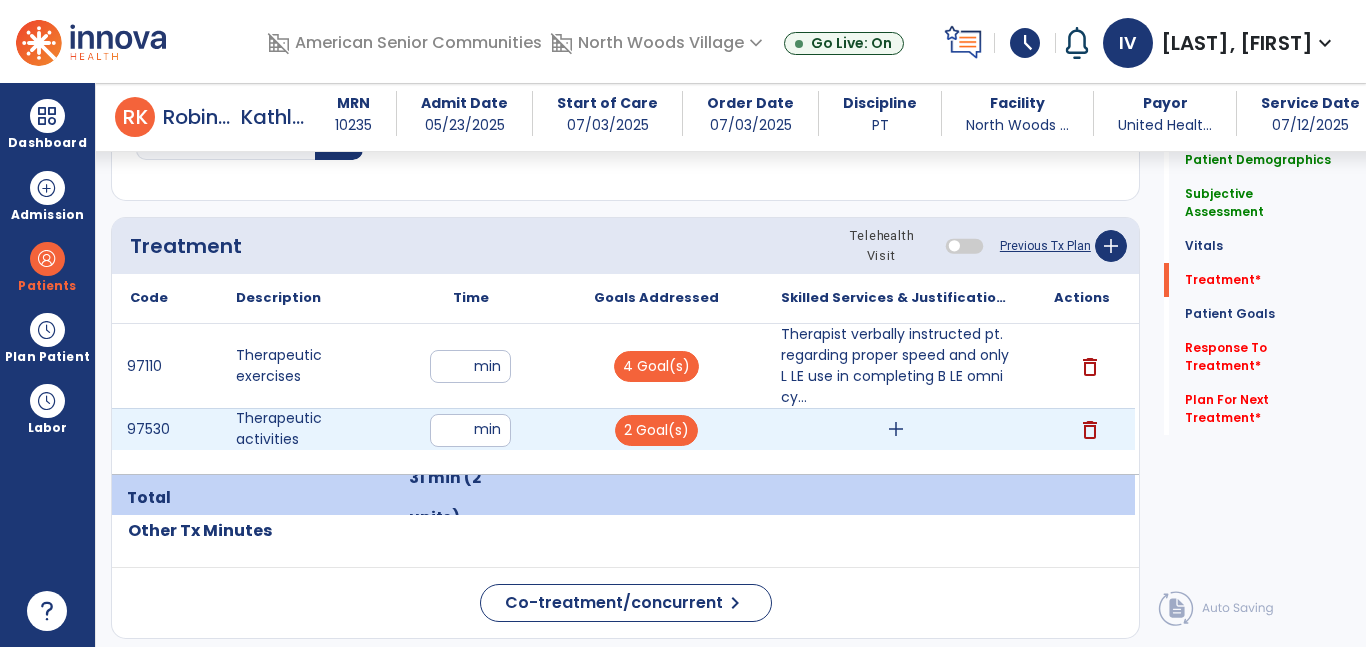 click on "add" at bounding box center (896, 429) 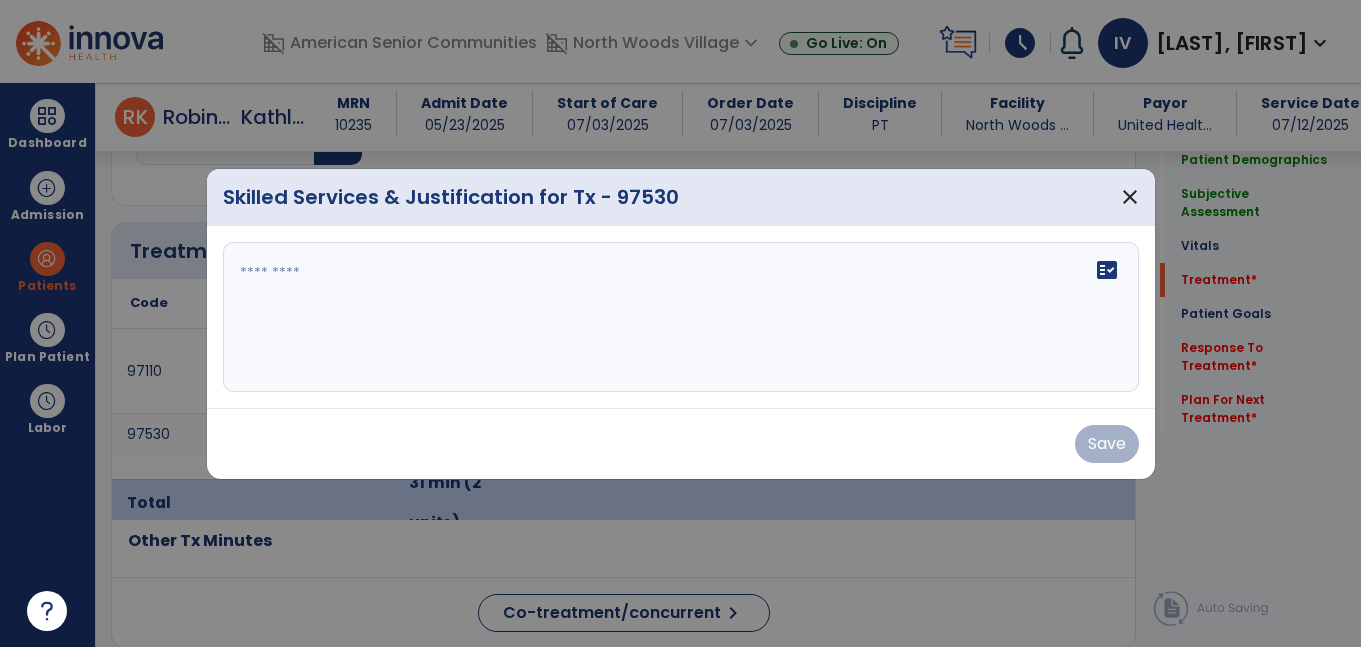 scroll, scrollTop: 1142, scrollLeft: 0, axis: vertical 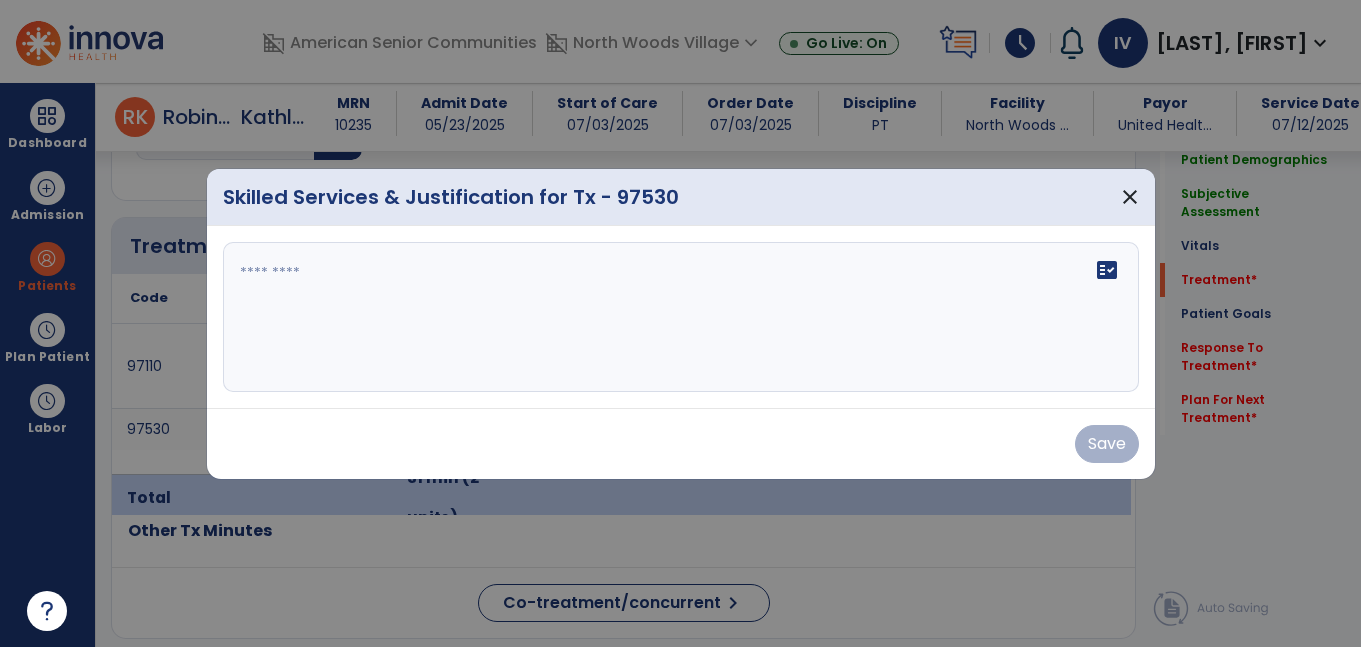 click on "fact_check" at bounding box center (681, 317) 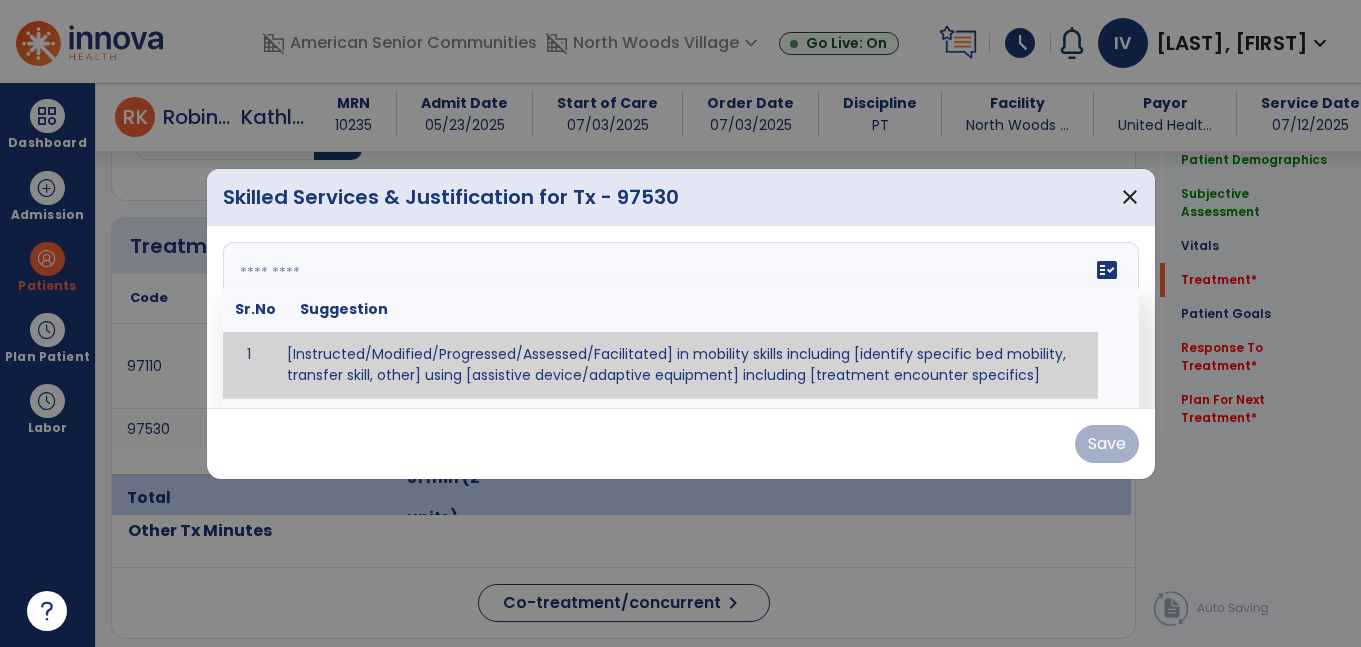 paste on "**********" 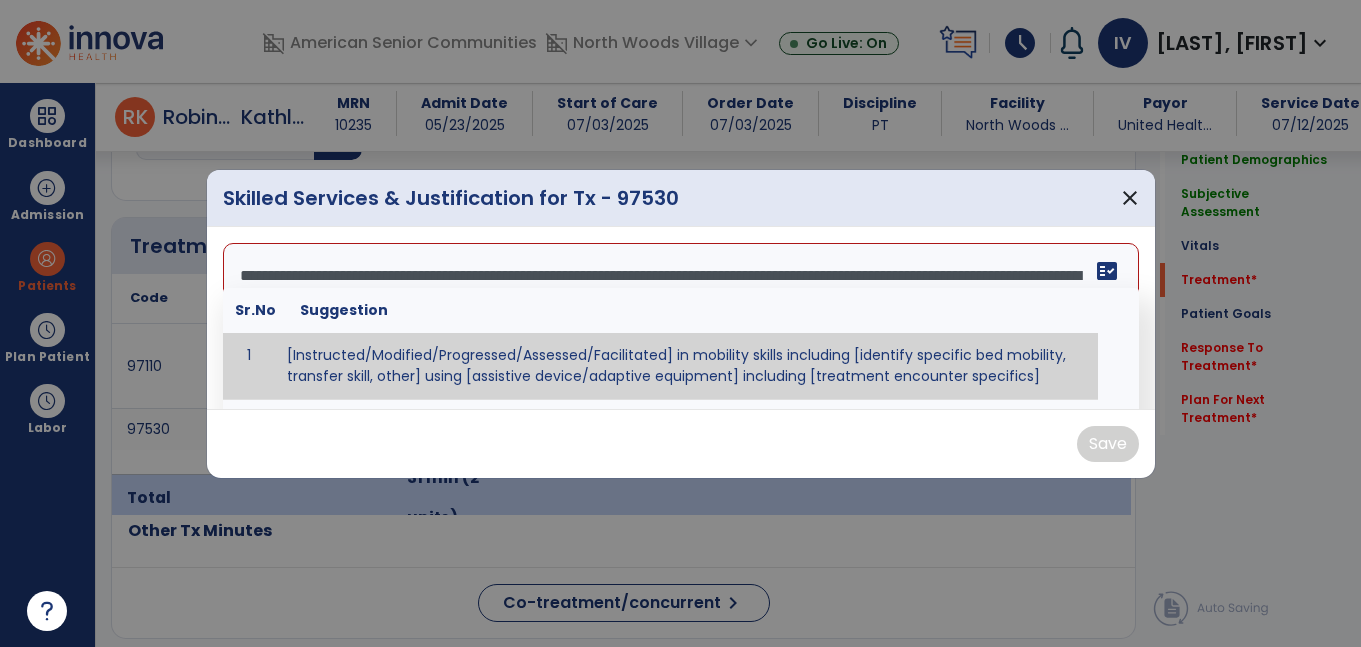scroll, scrollTop: 64, scrollLeft: 0, axis: vertical 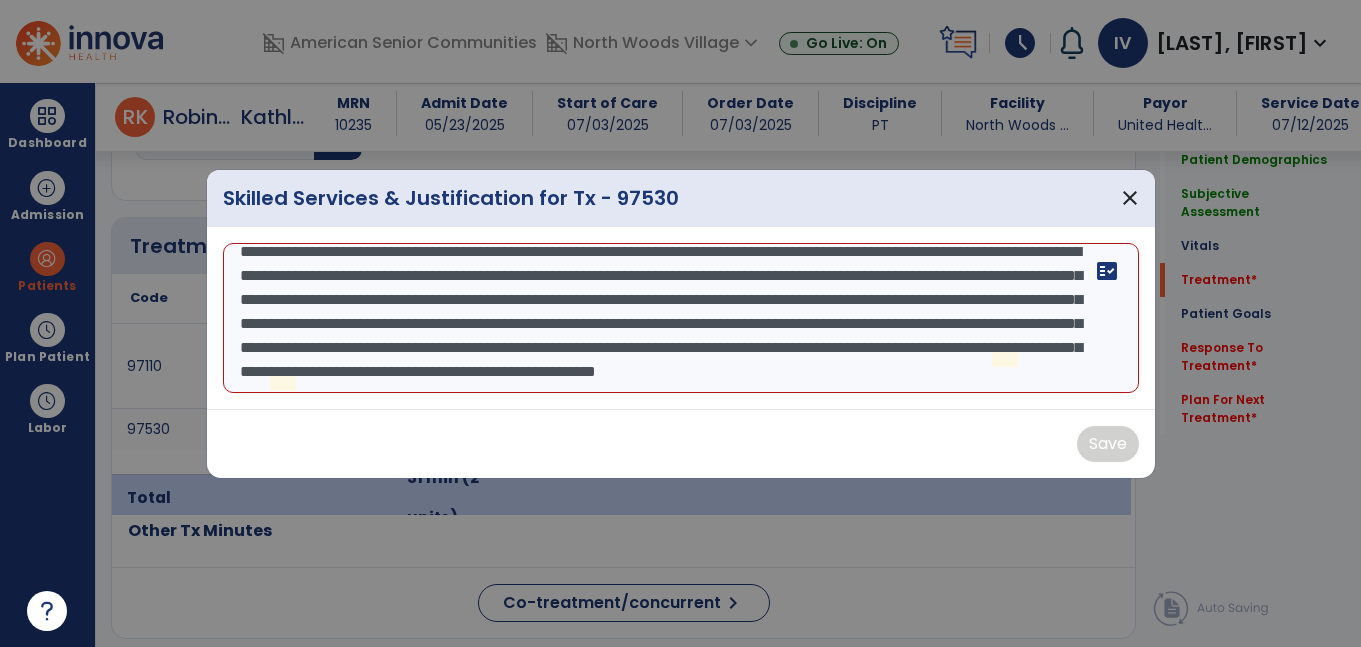 click on "**********" at bounding box center [681, 318] 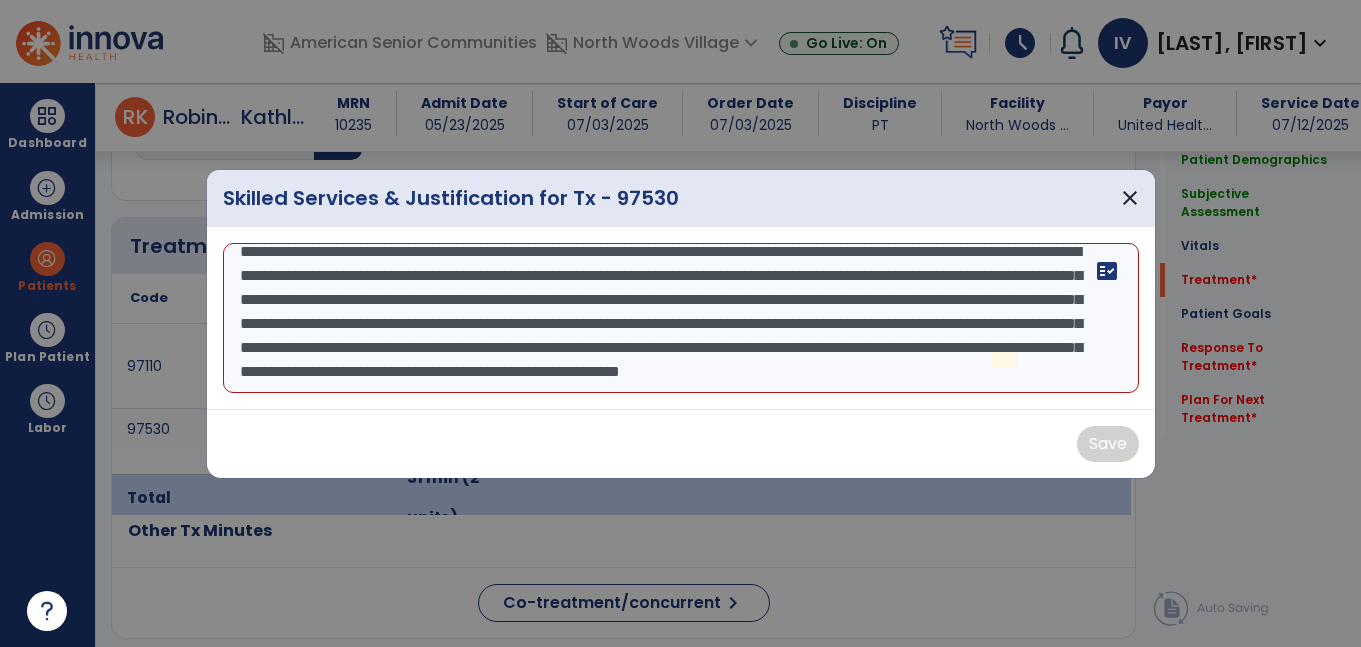 click on "**********" at bounding box center (681, 318) 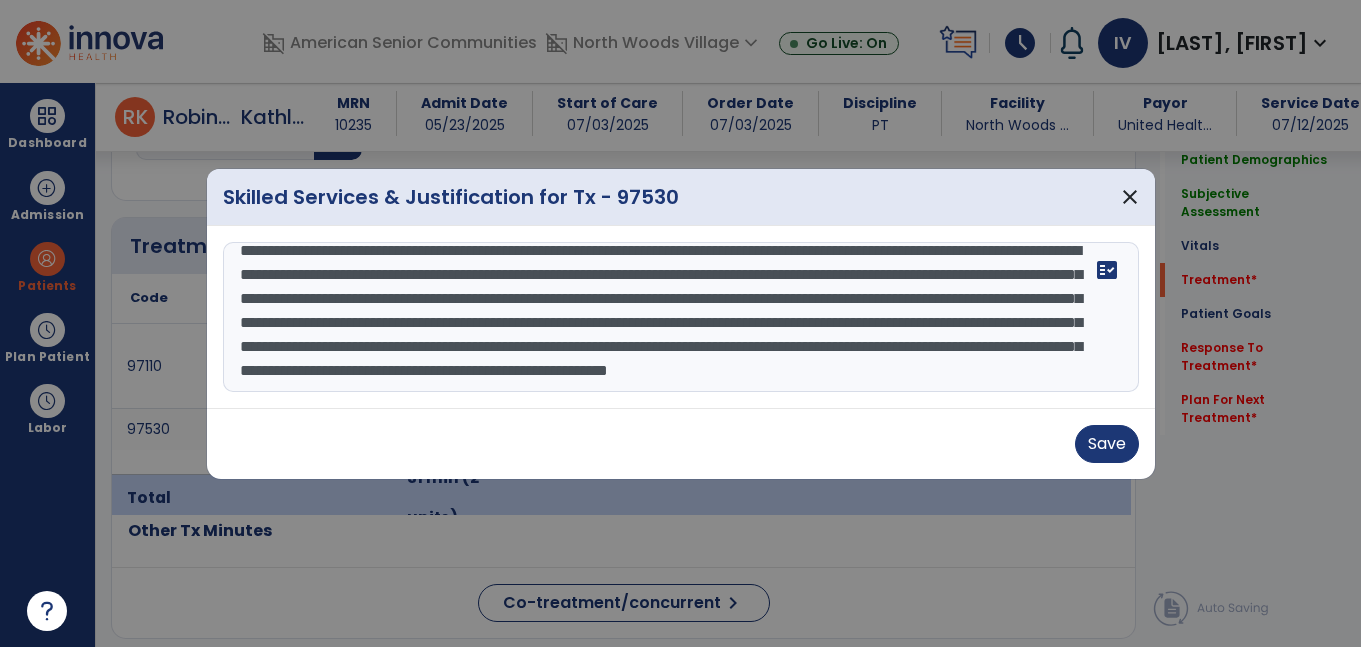 scroll, scrollTop: 72, scrollLeft: 0, axis: vertical 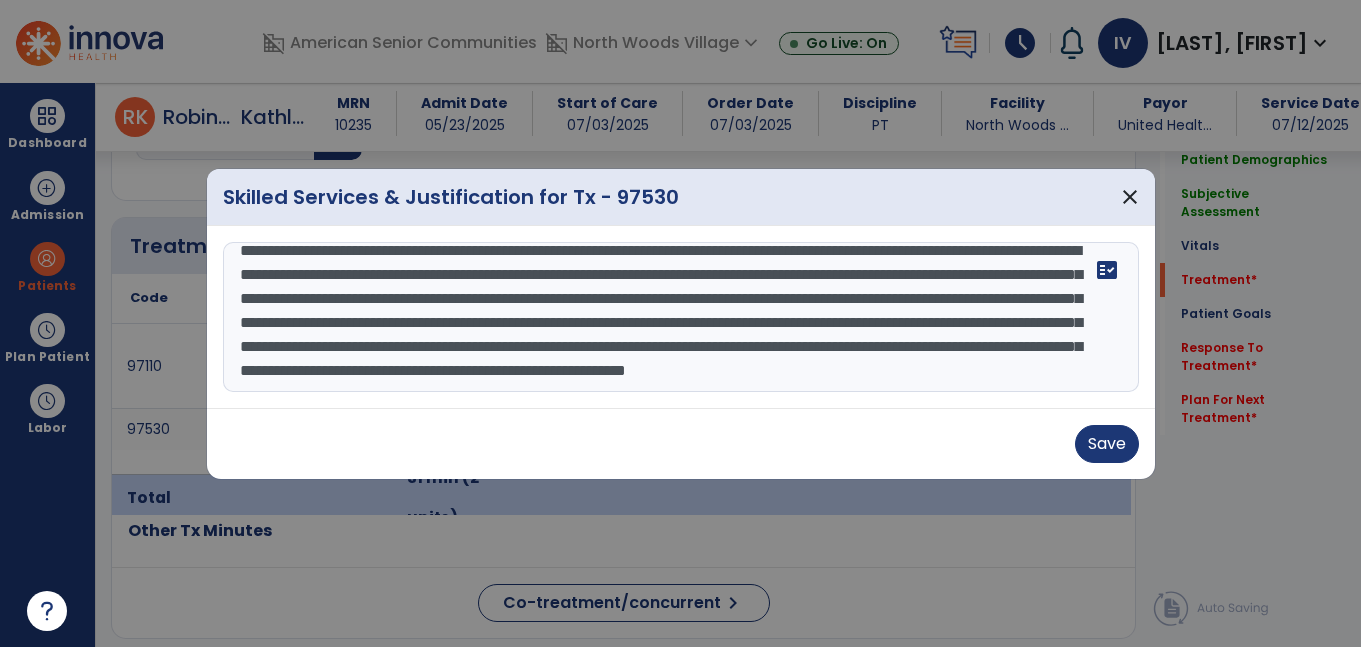 click on "**********" at bounding box center [681, 317] 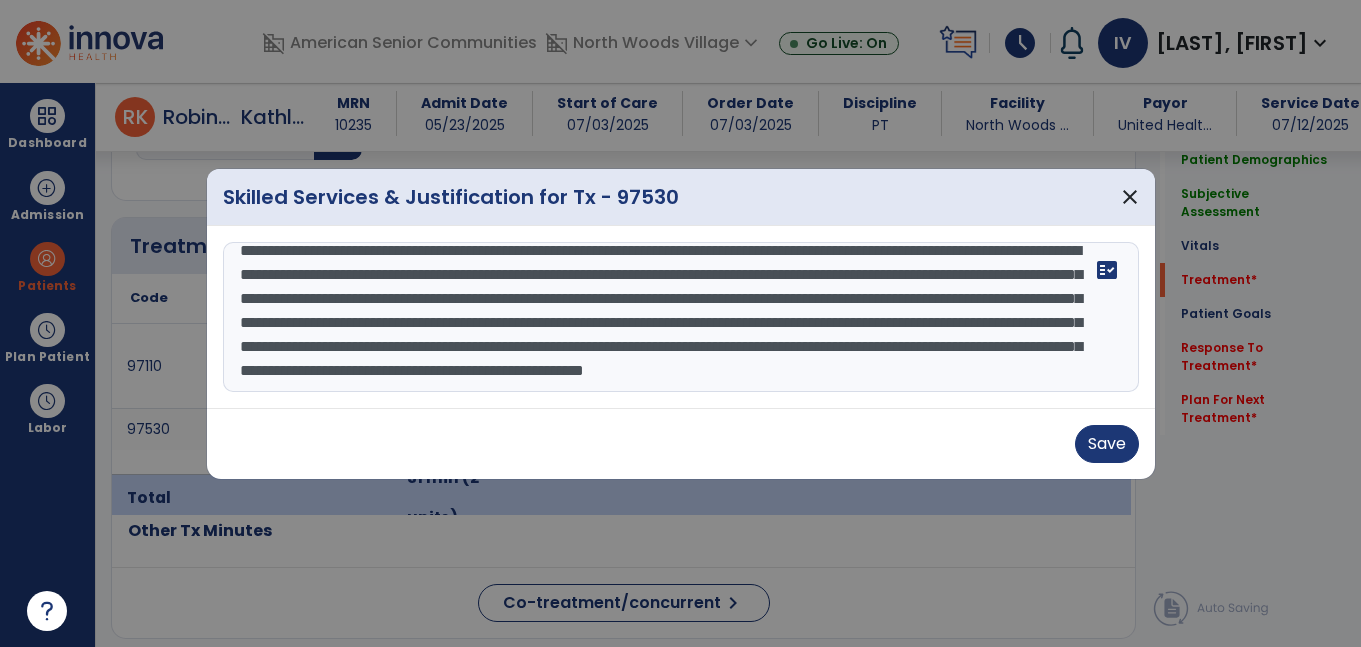 scroll, scrollTop: 0, scrollLeft: 0, axis: both 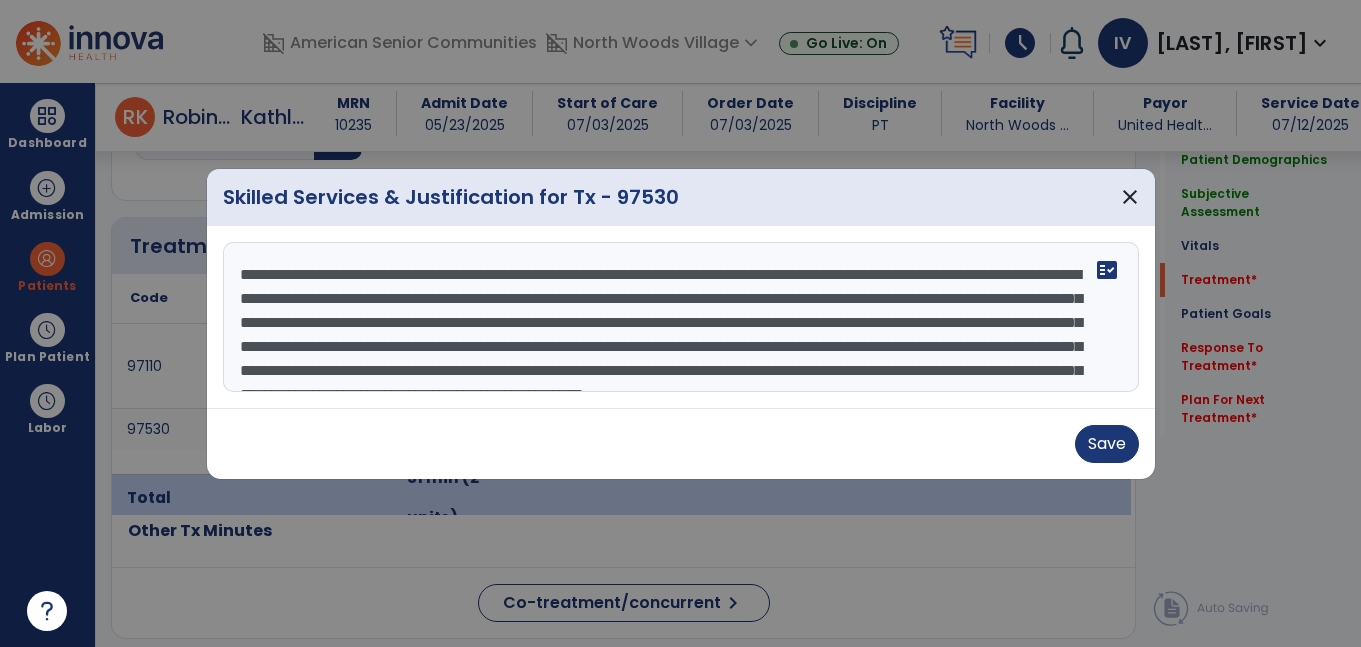 click on "**********" at bounding box center (681, 317) 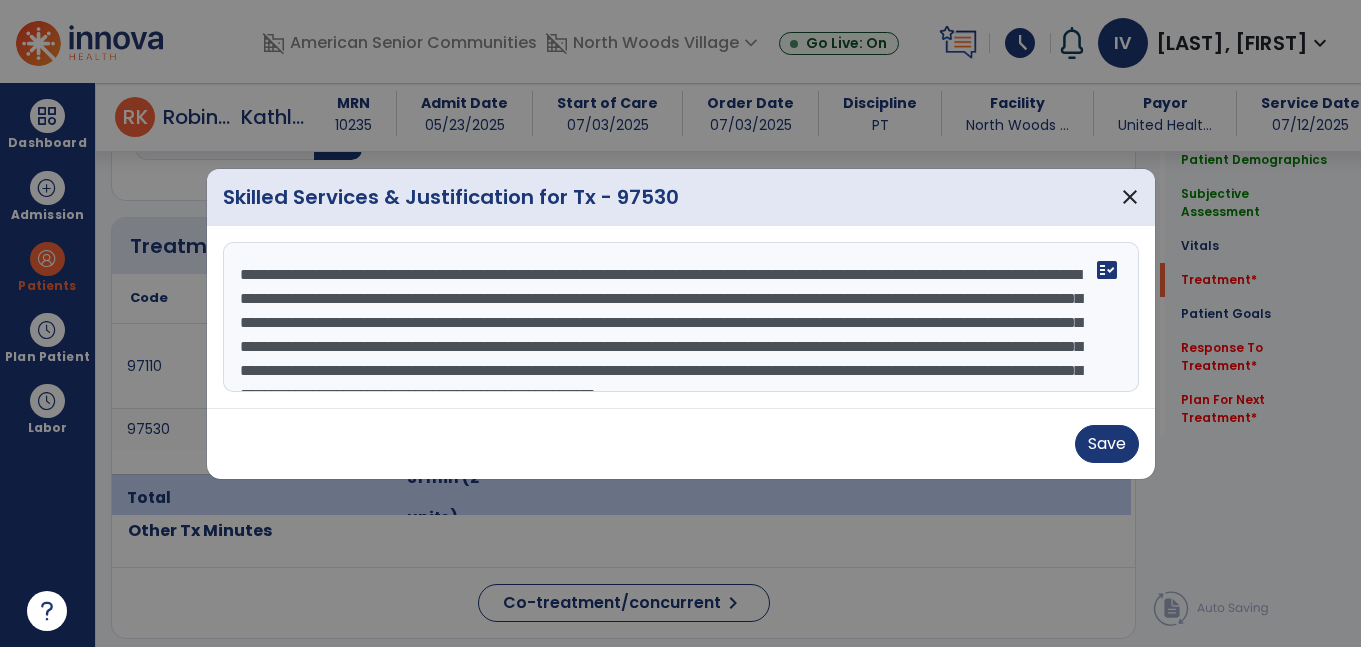 click on "**********" at bounding box center [681, 317] 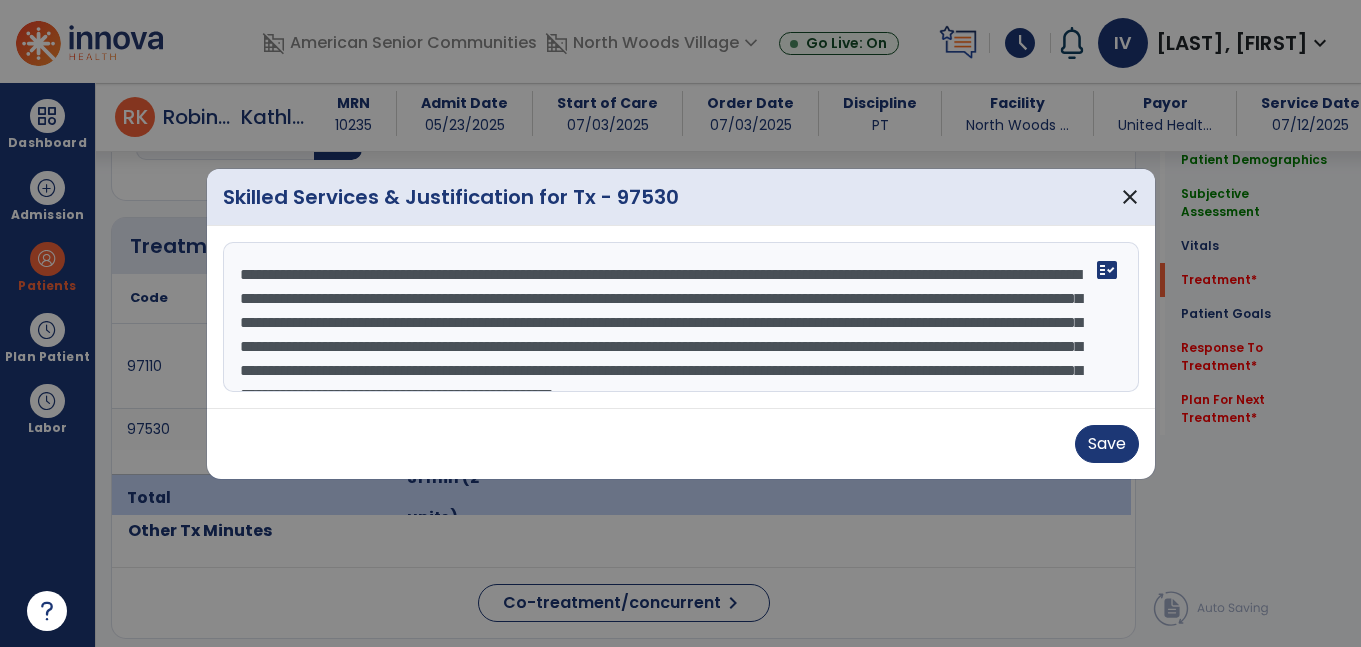 click on "**********" at bounding box center [681, 317] 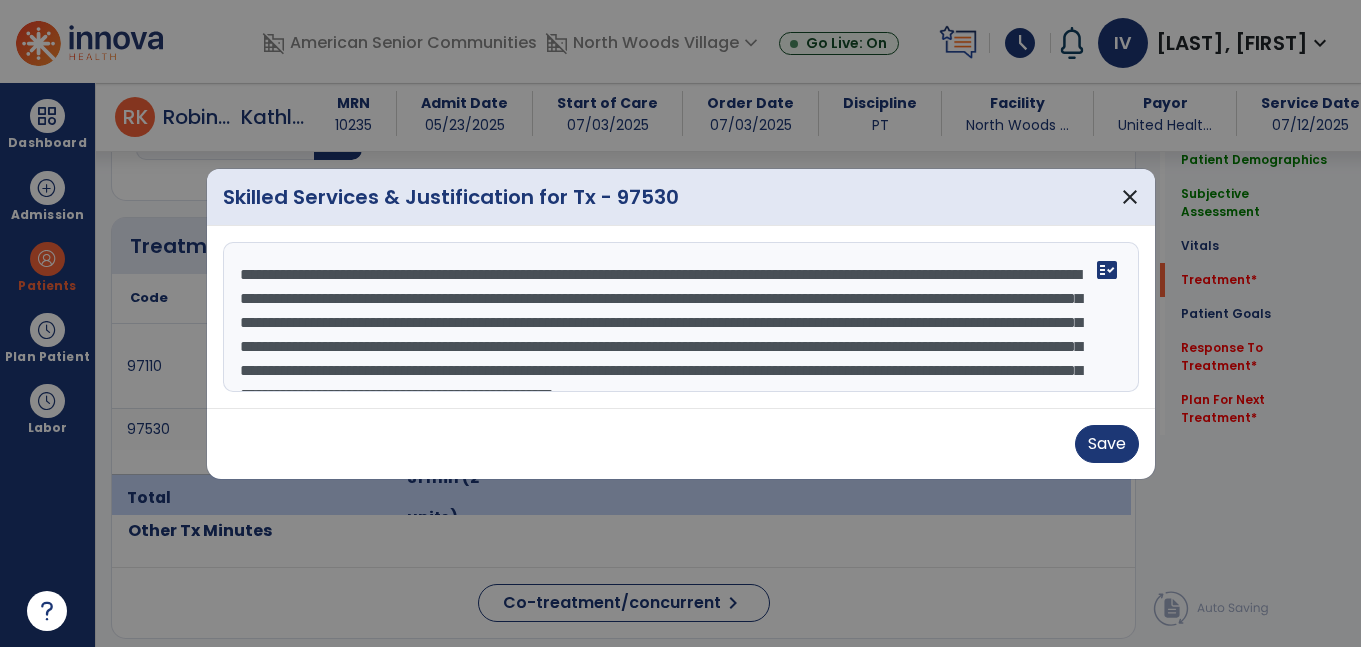 click on "**********" at bounding box center [681, 317] 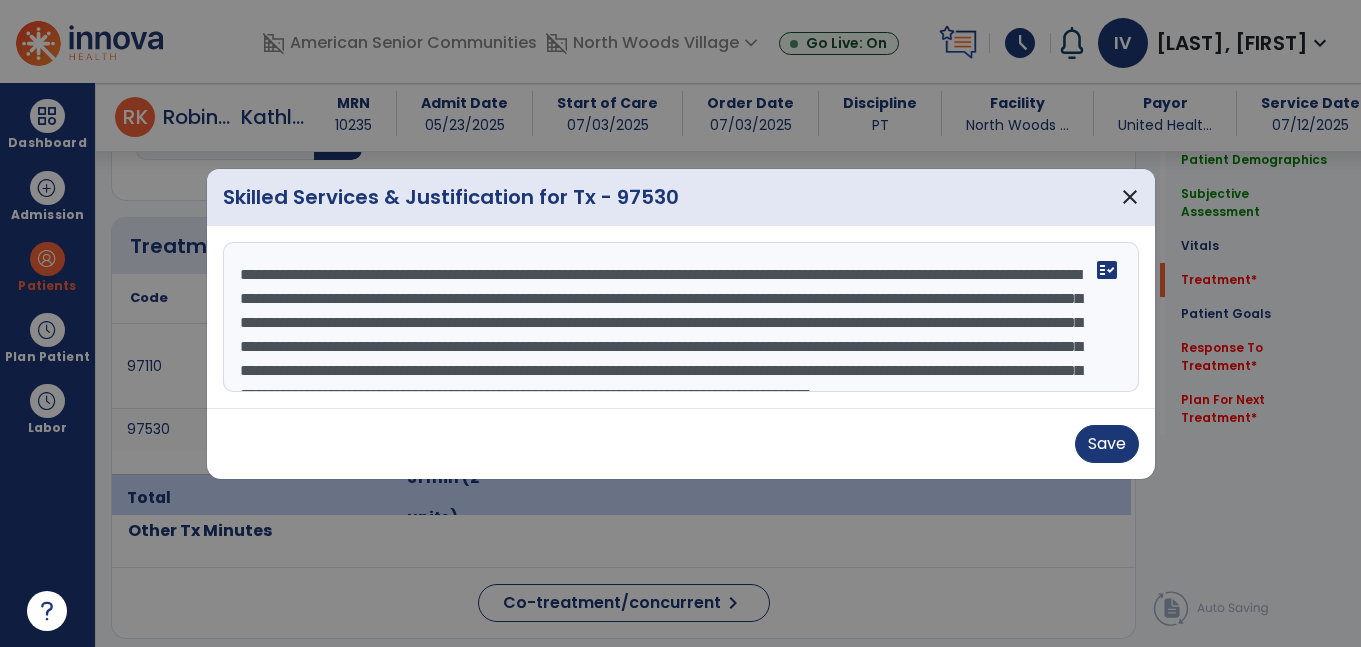 click on "**********" at bounding box center [681, 317] 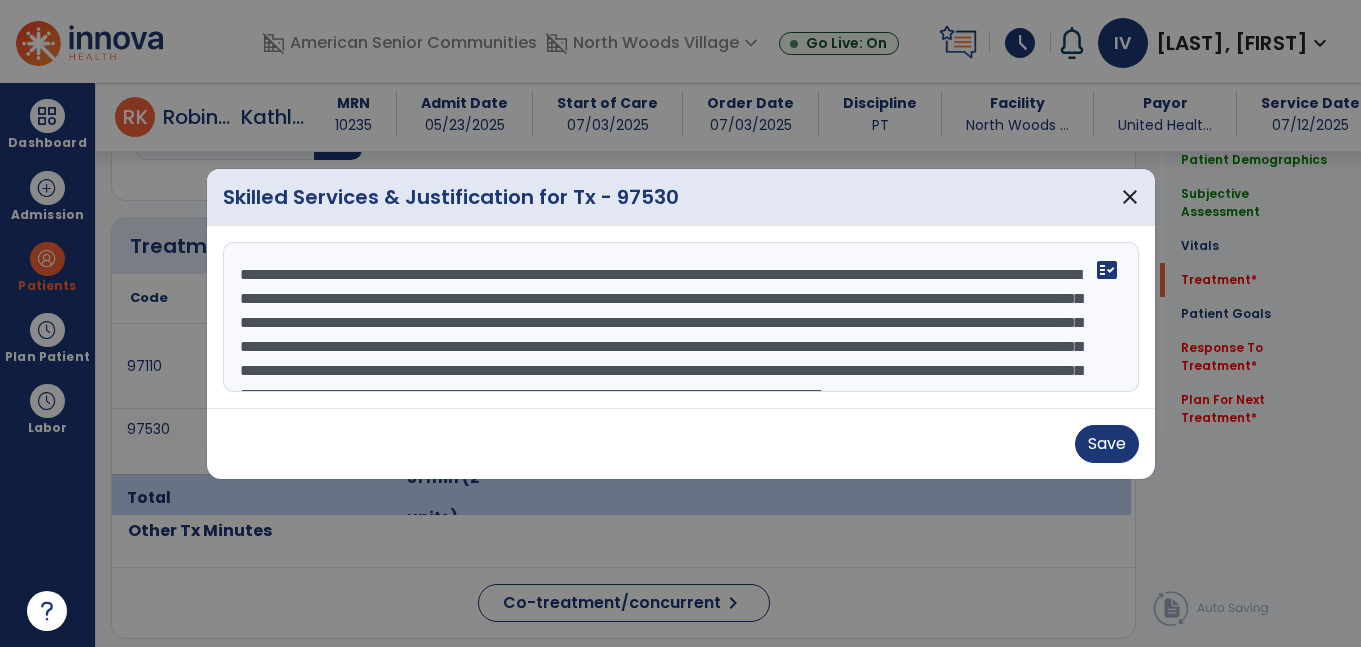 click on "**********" at bounding box center (681, 317) 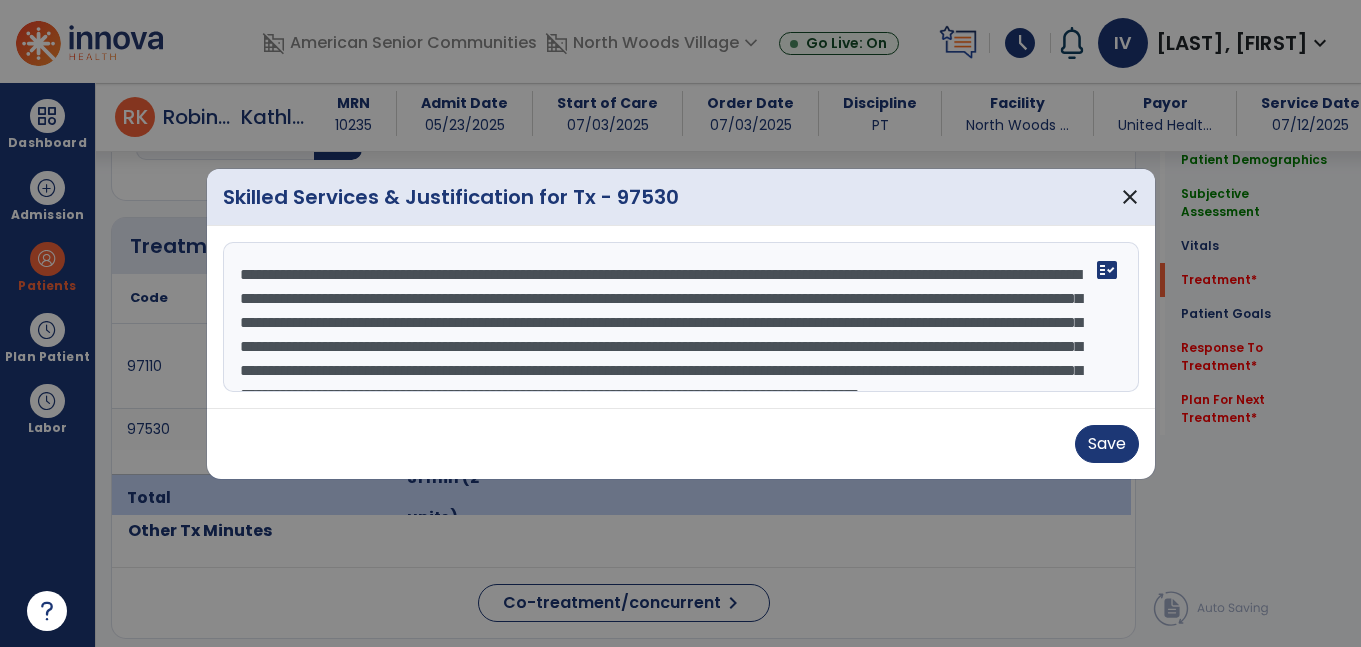 scroll, scrollTop: 72, scrollLeft: 0, axis: vertical 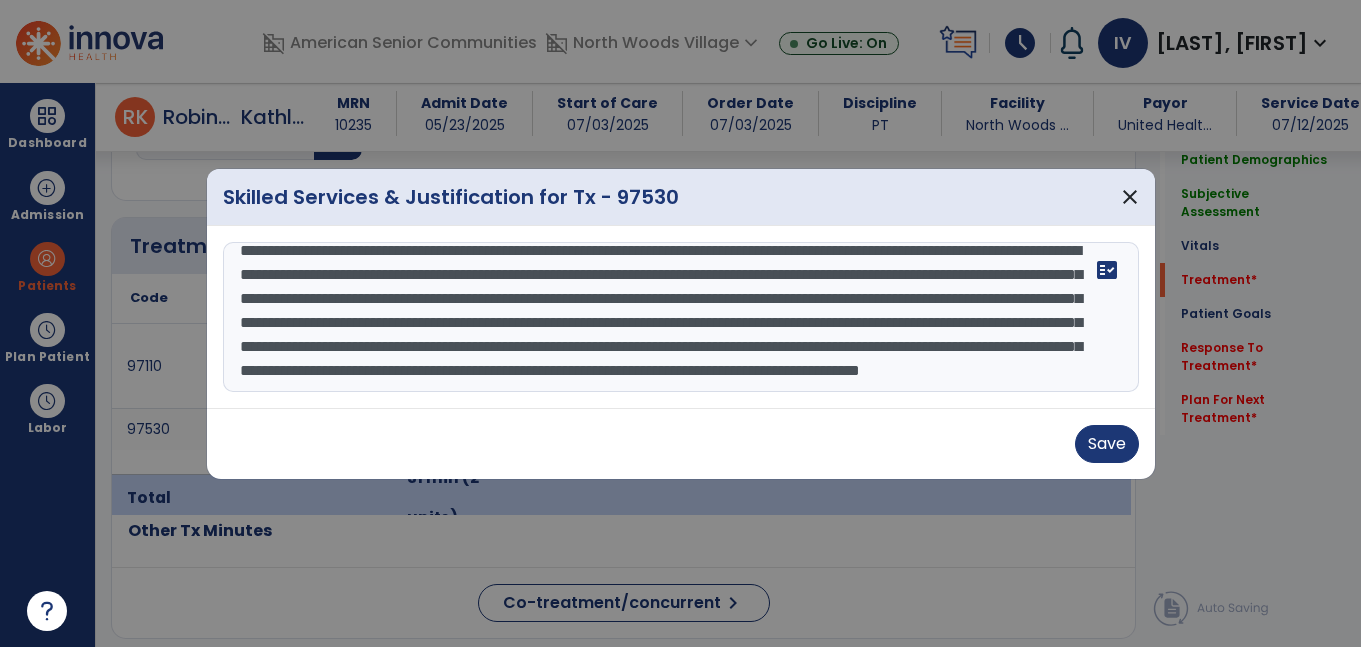 click on "**********" at bounding box center (681, 317) 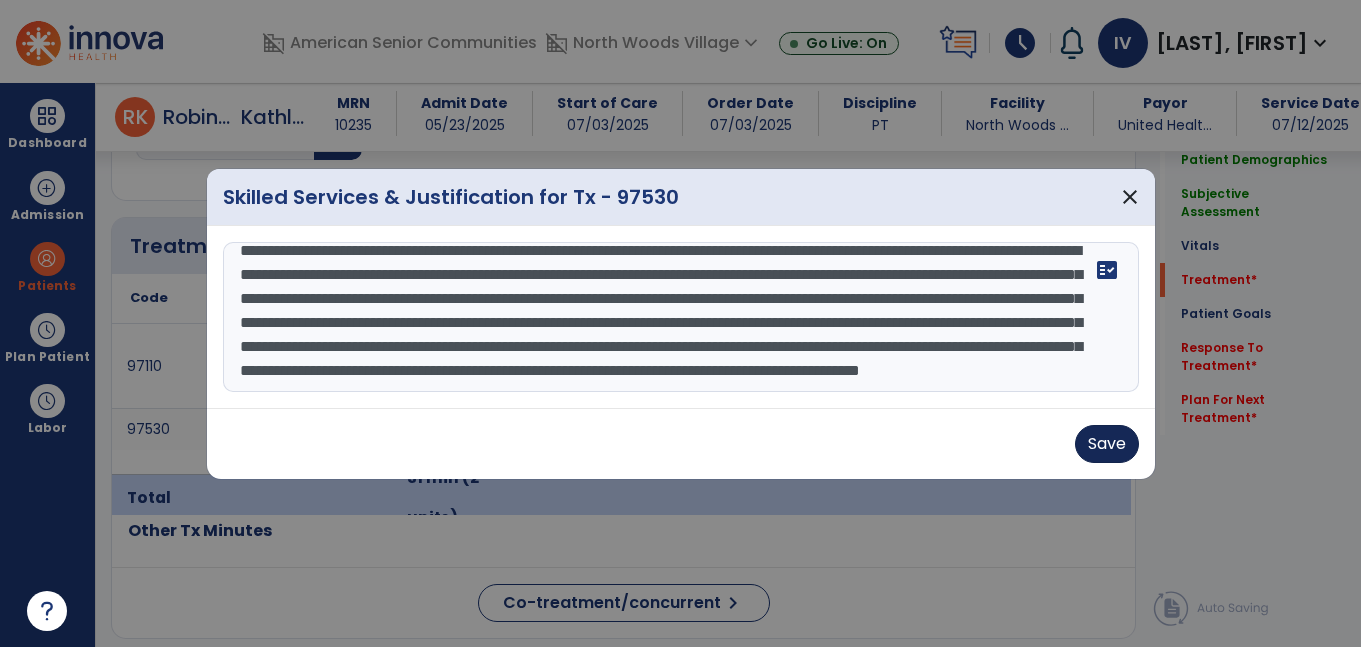 type on "**********" 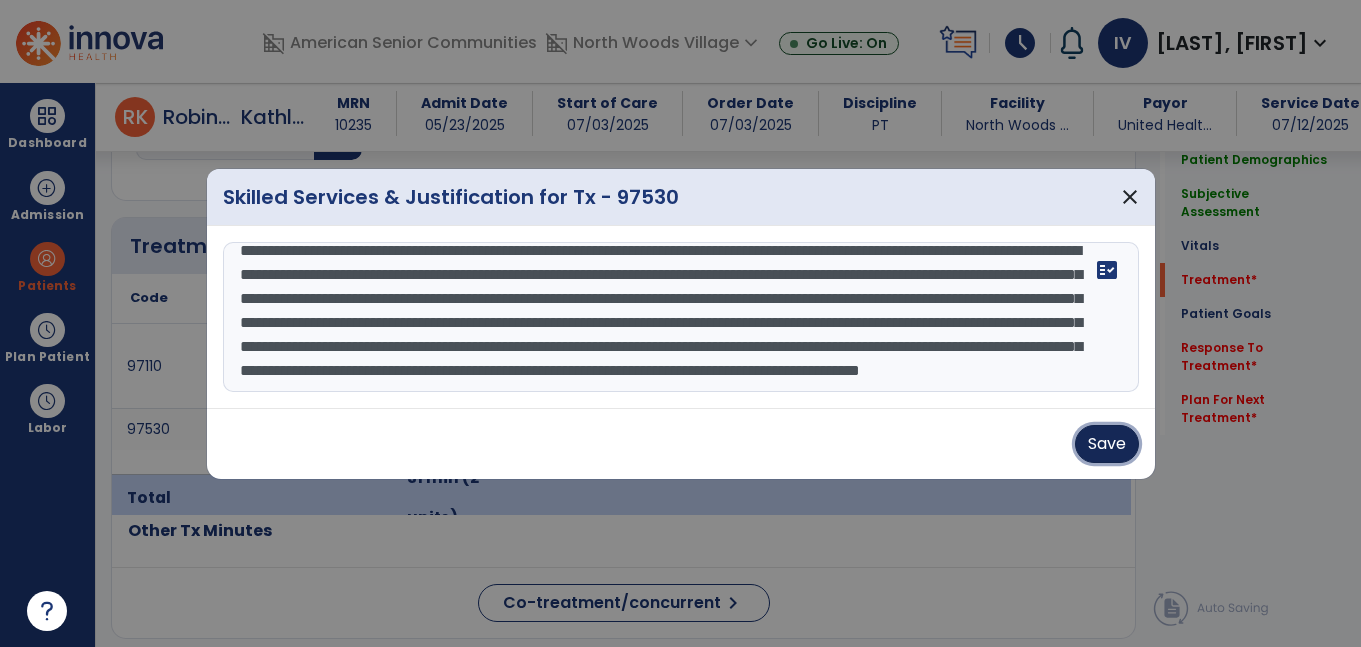 click on "Save" at bounding box center [1107, 444] 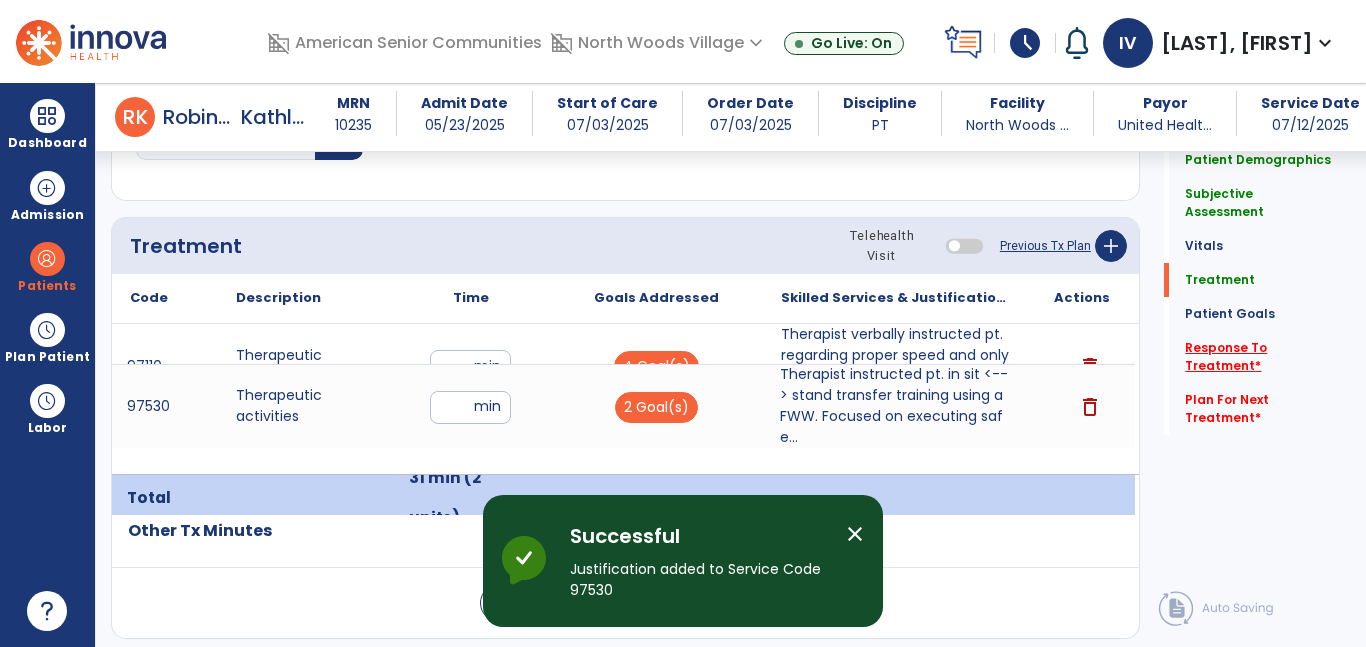 click on "Response To Treatment   *" 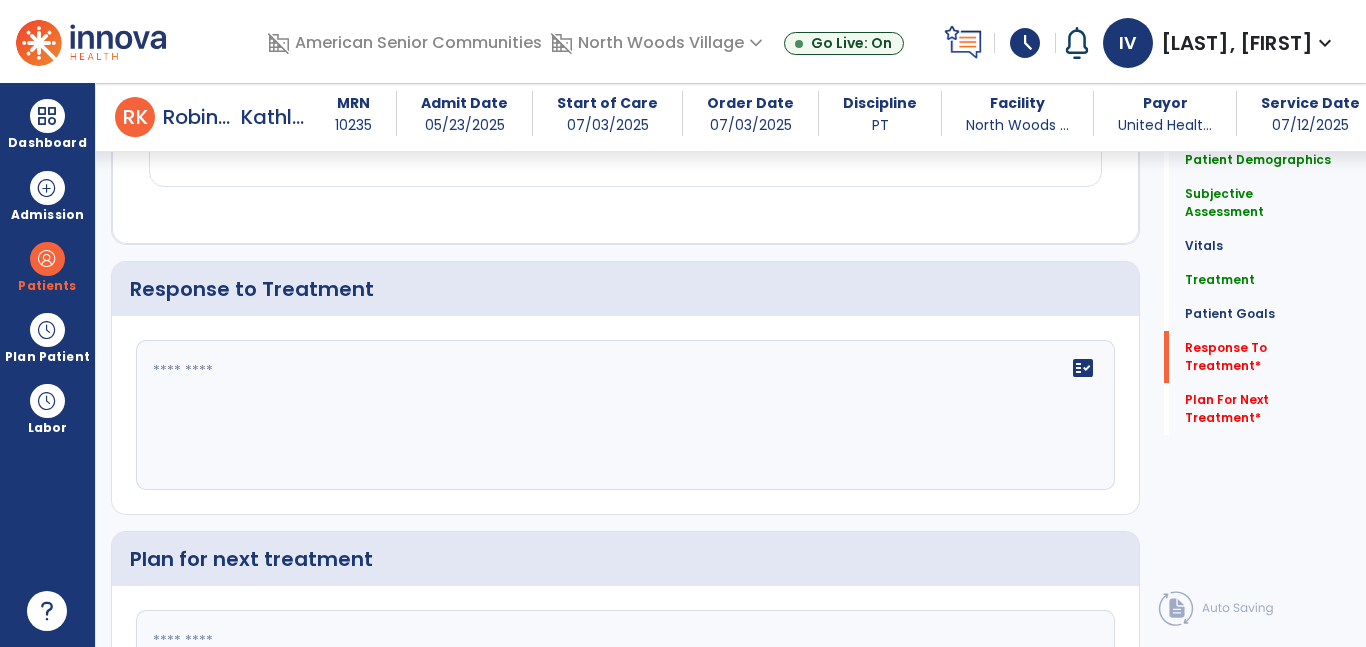 scroll, scrollTop: 3157, scrollLeft: 0, axis: vertical 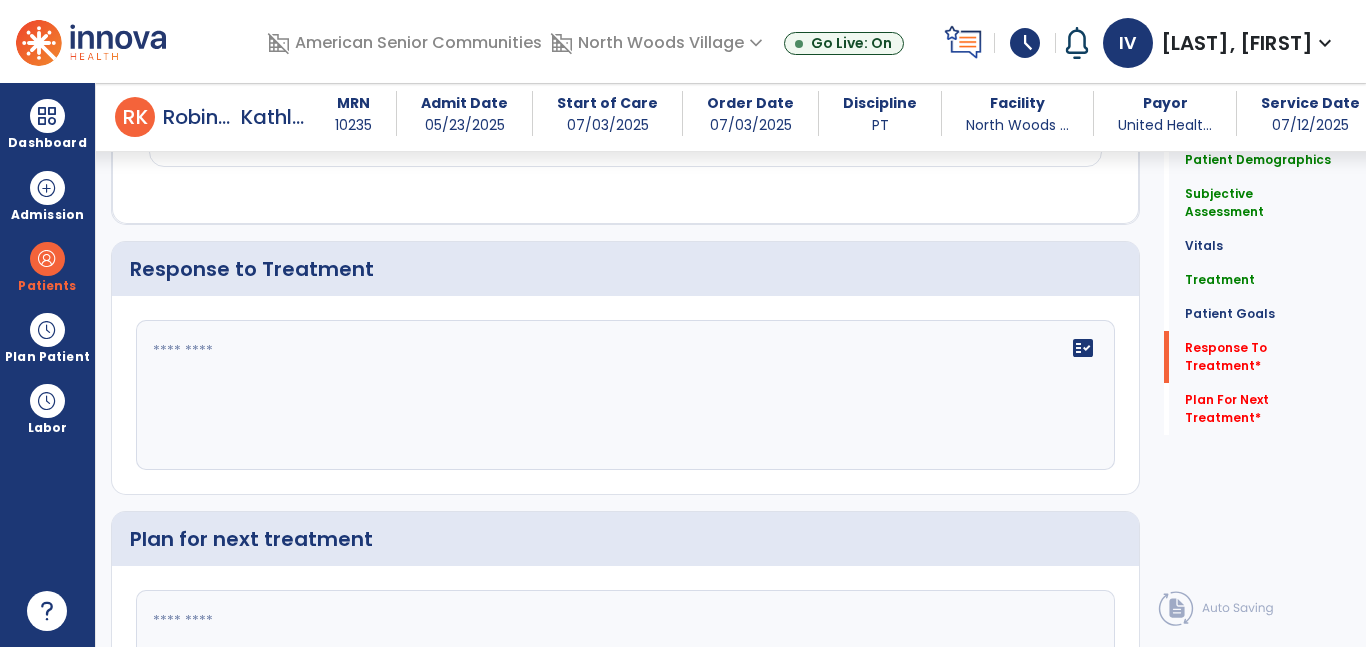 click on "fact_check" 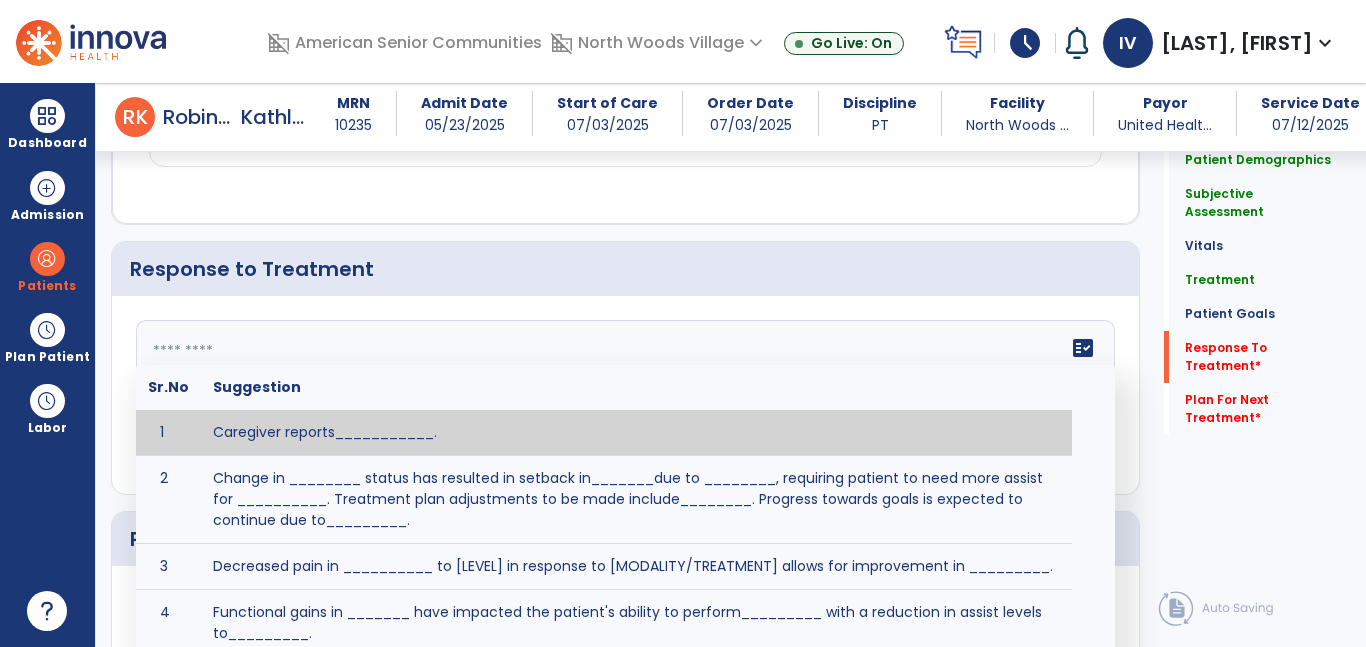 paste on "**********" 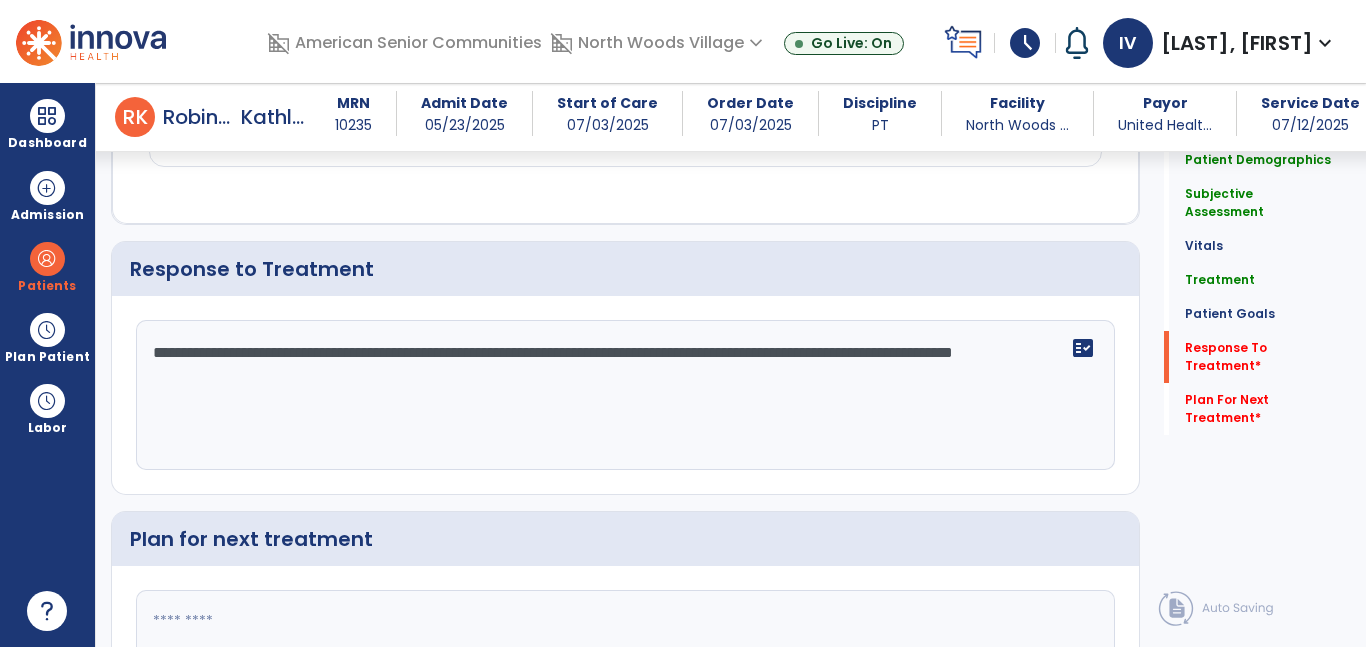 type on "**********" 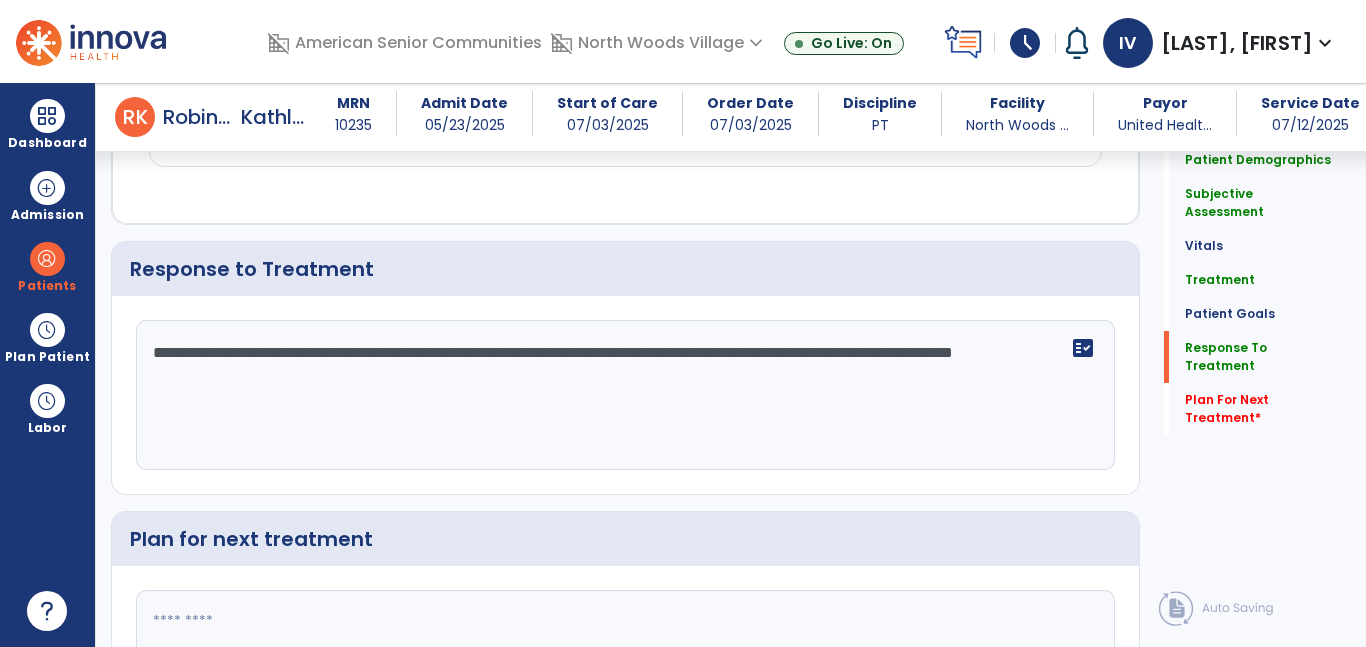 click 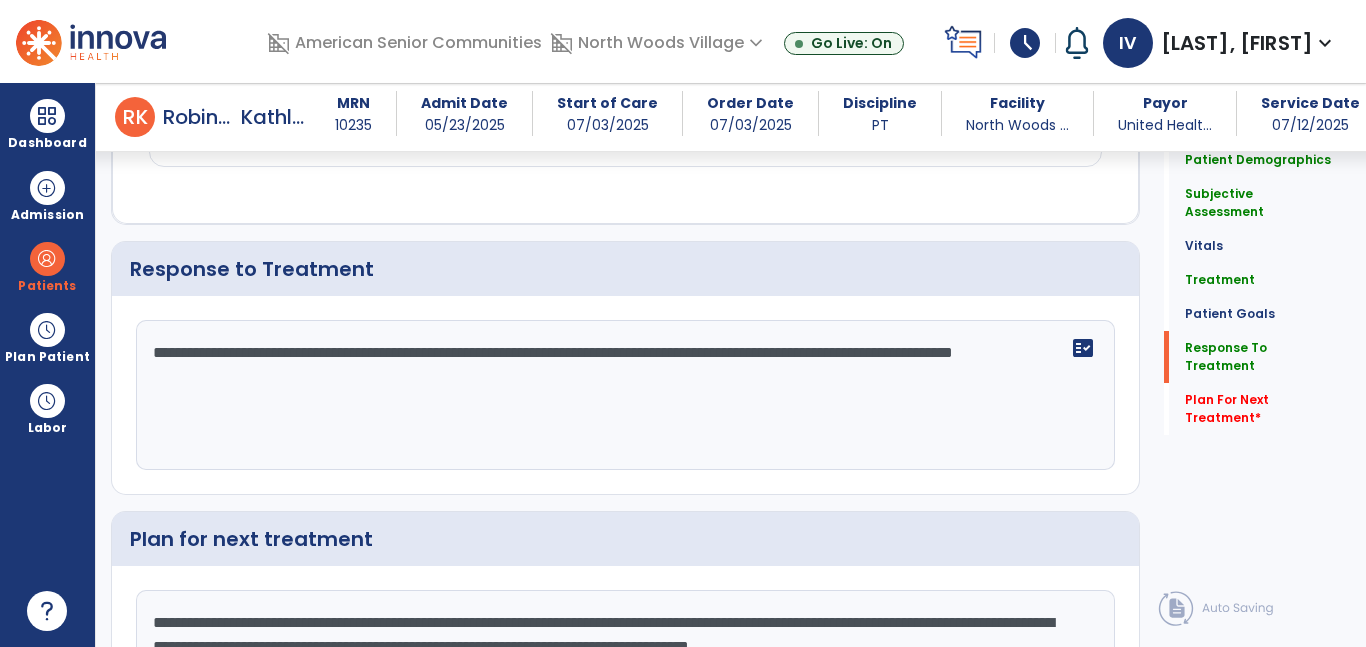 scroll, scrollTop: 3171, scrollLeft: 0, axis: vertical 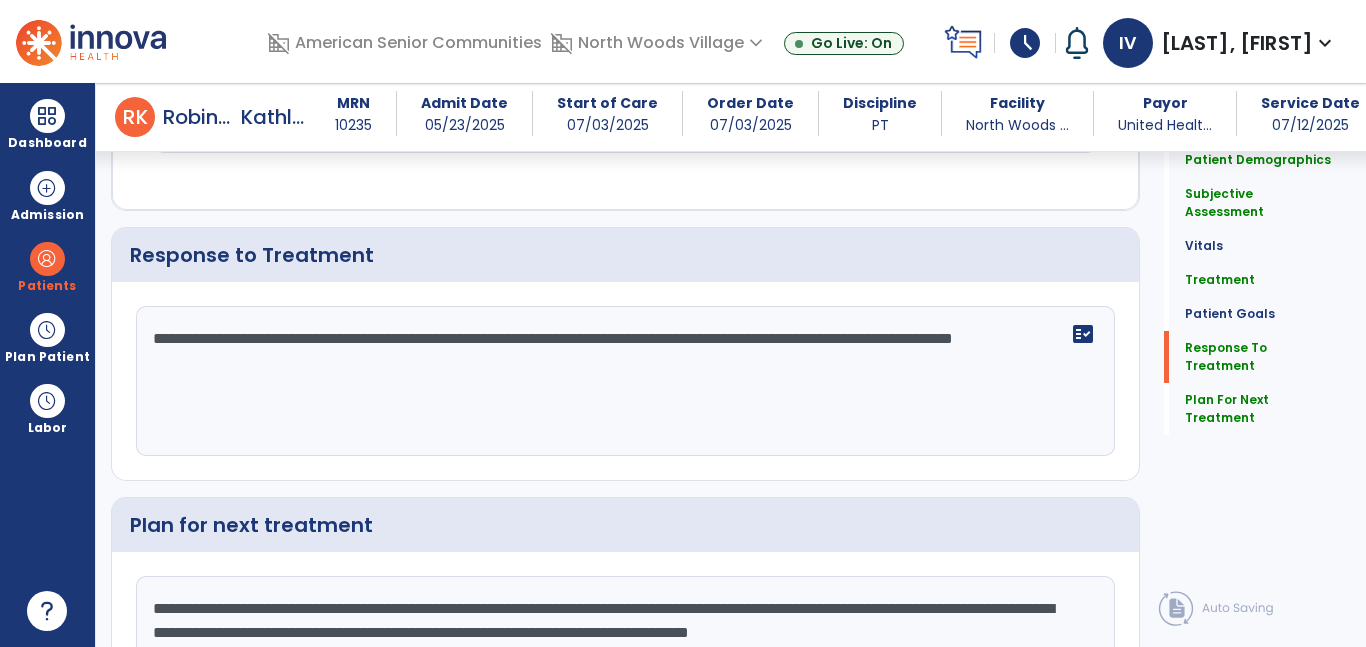 drag, startPoint x: 1017, startPoint y: 608, endPoint x: 897, endPoint y: 615, distance: 120.203995 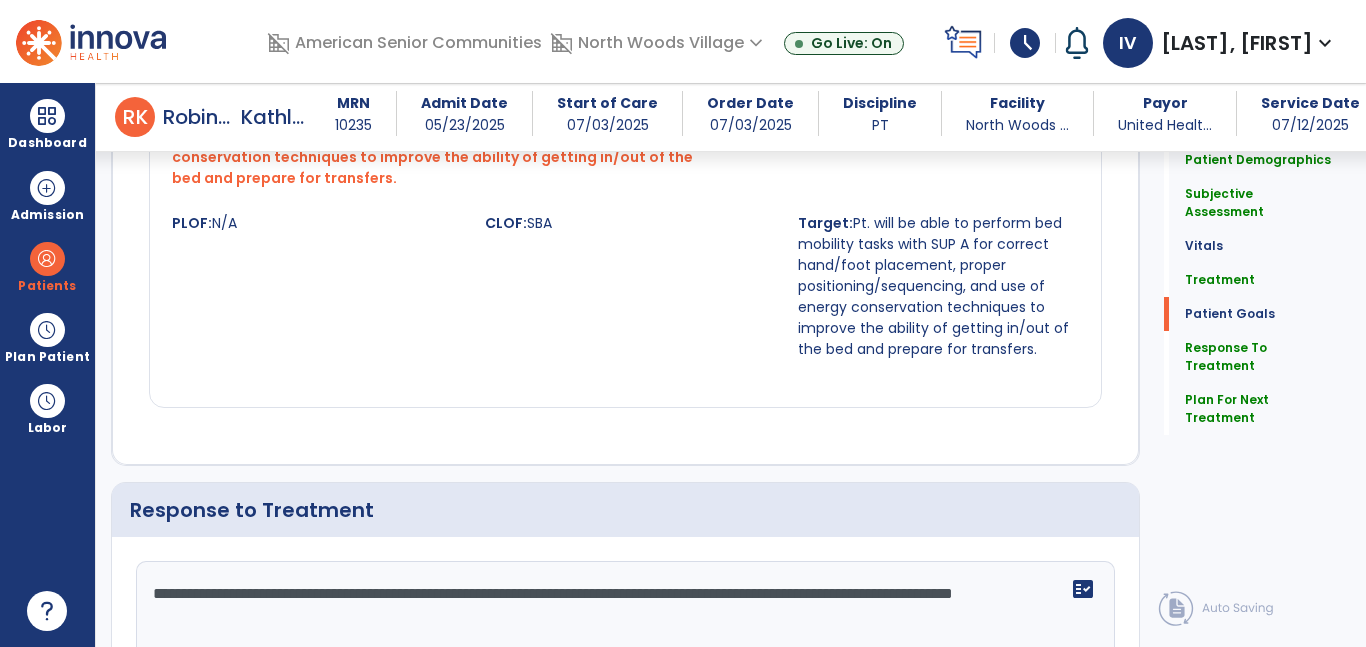 scroll, scrollTop: 3320, scrollLeft: 0, axis: vertical 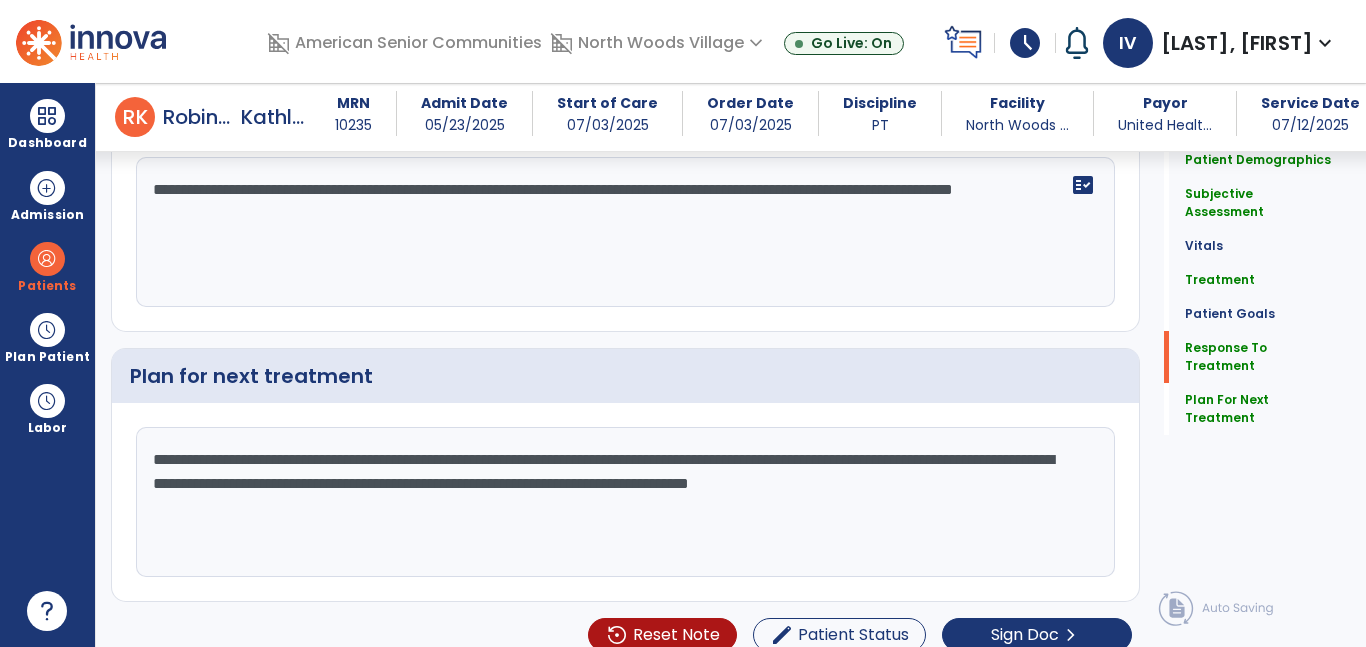 type on "**********" 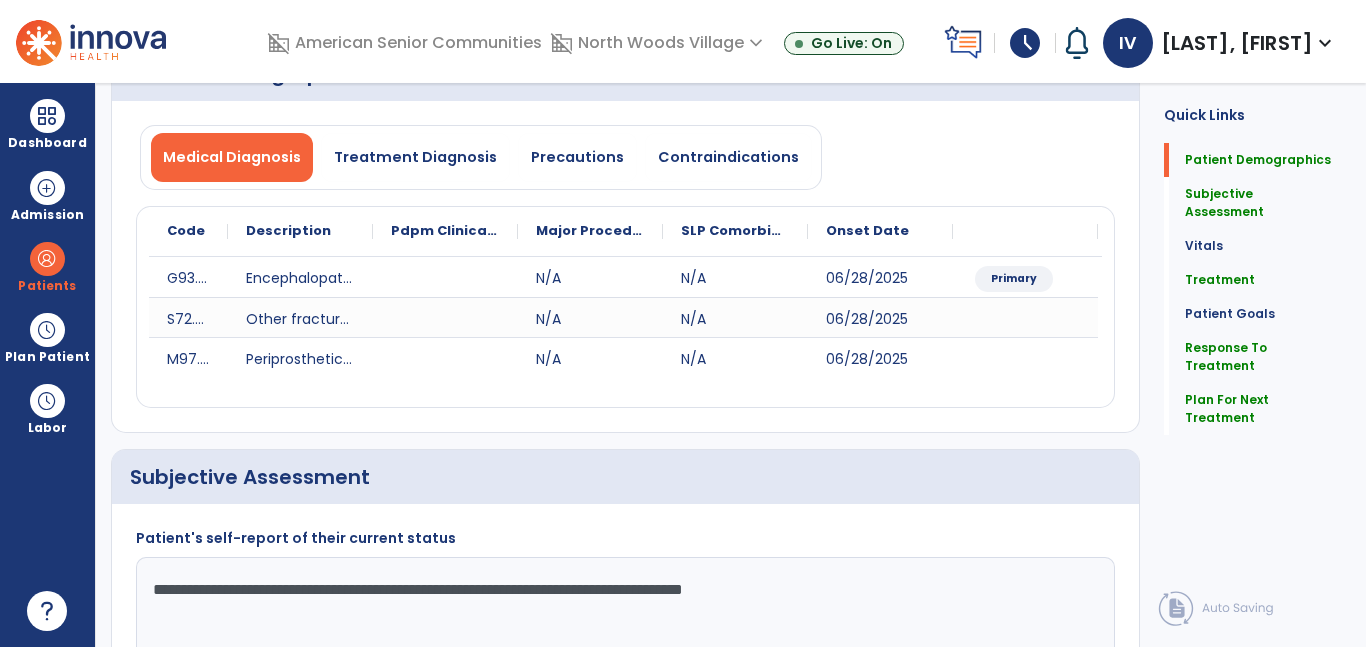 scroll, scrollTop: 0, scrollLeft: 0, axis: both 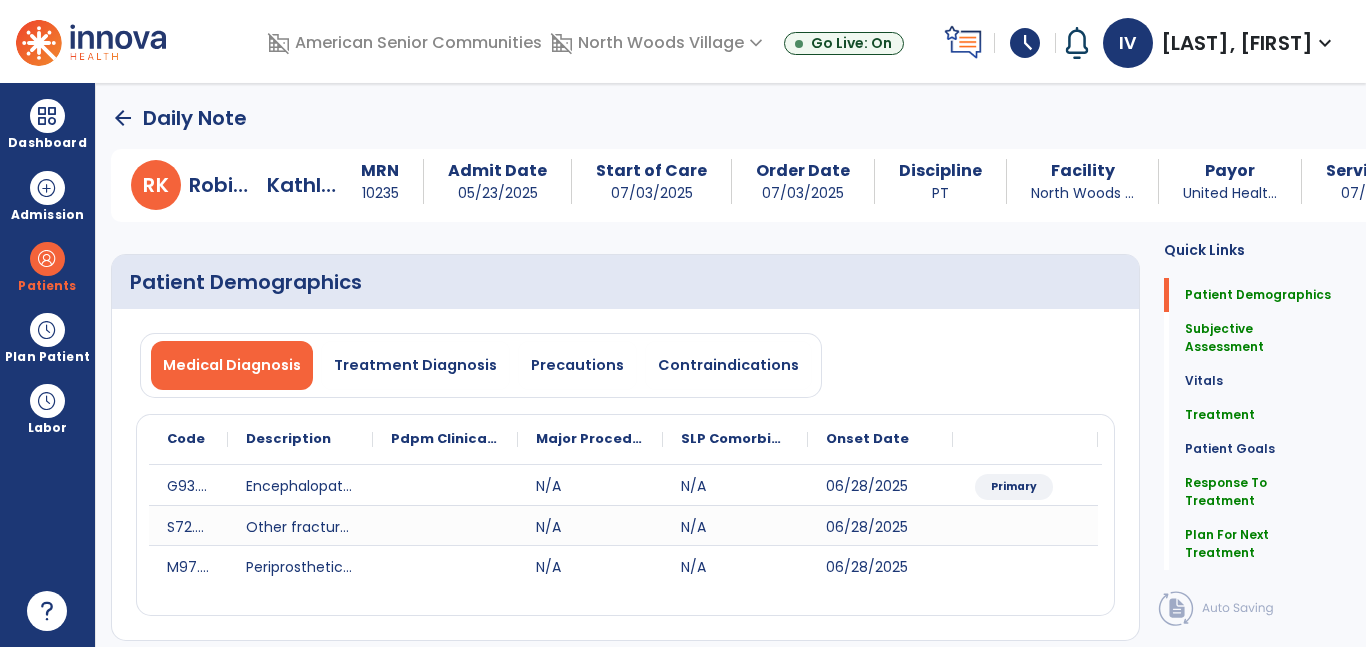 click on "Medical Diagnosis   Treatment Diagnosis   Precautions   Contraindications
Code
Description
Pdpm Clinical Category
N/A" 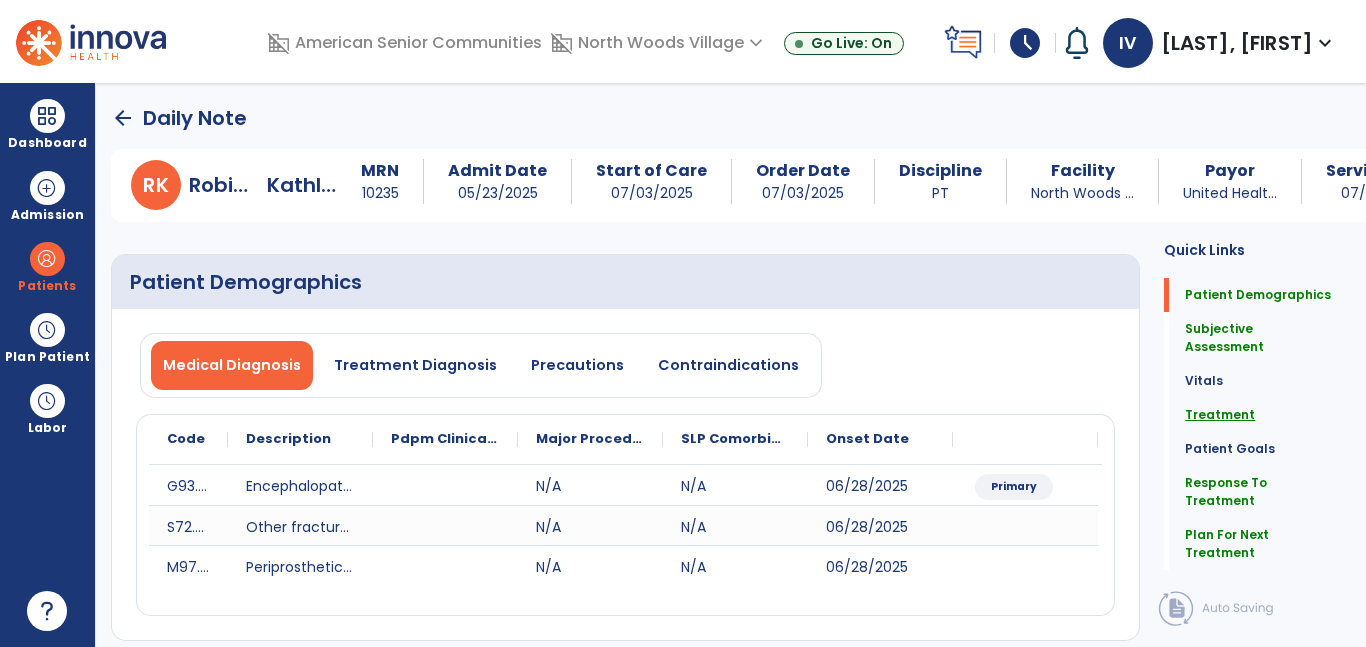 click on "Treatment" 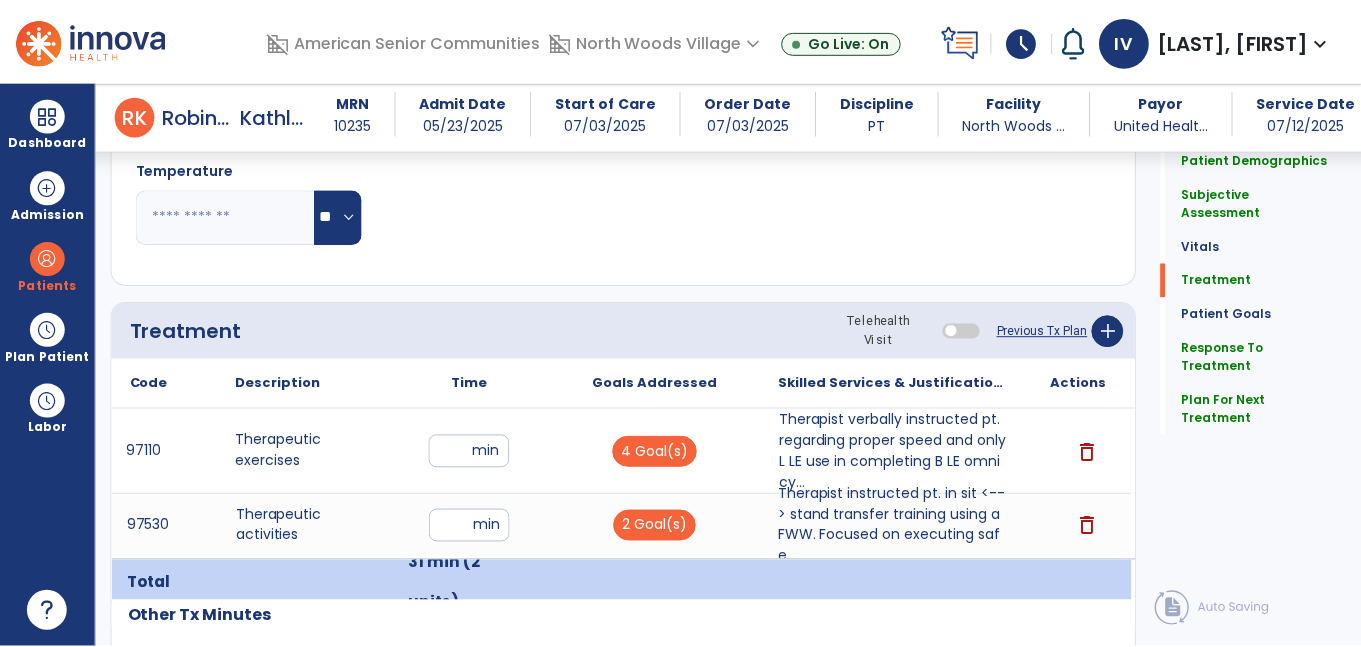 scroll, scrollTop: 1224, scrollLeft: 0, axis: vertical 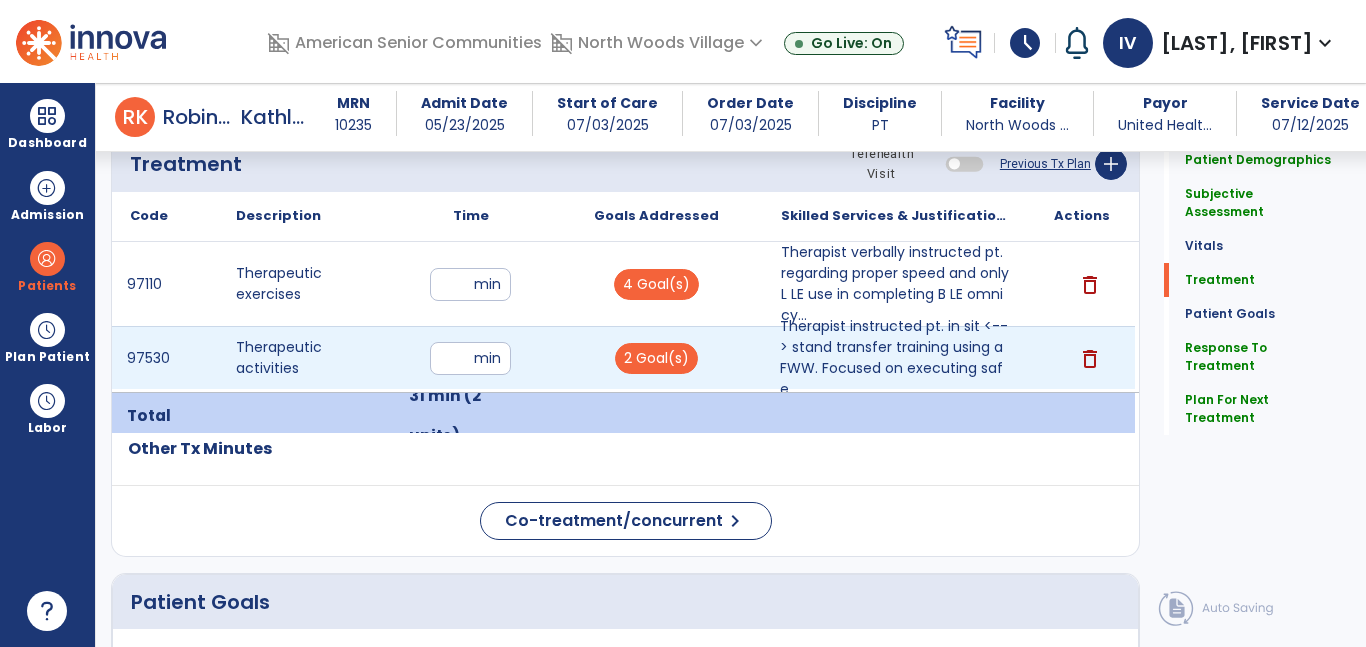 click on "delete" at bounding box center [1090, 359] 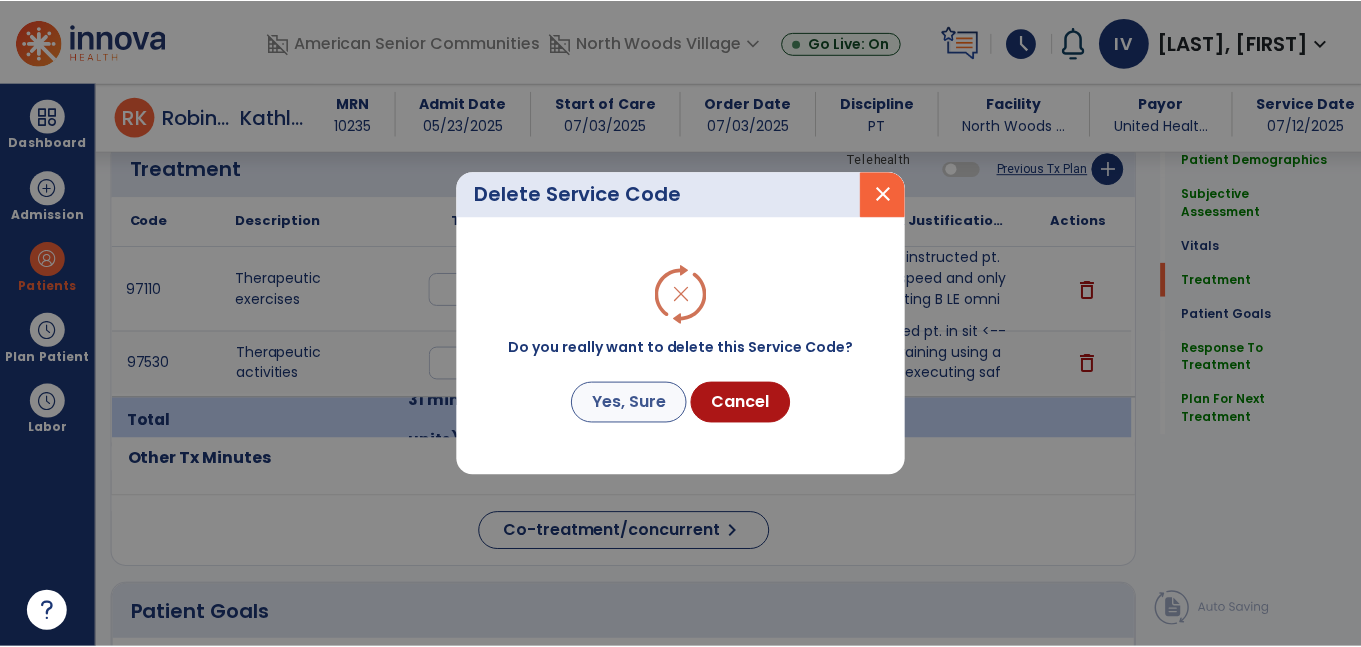 scroll, scrollTop: 1224, scrollLeft: 0, axis: vertical 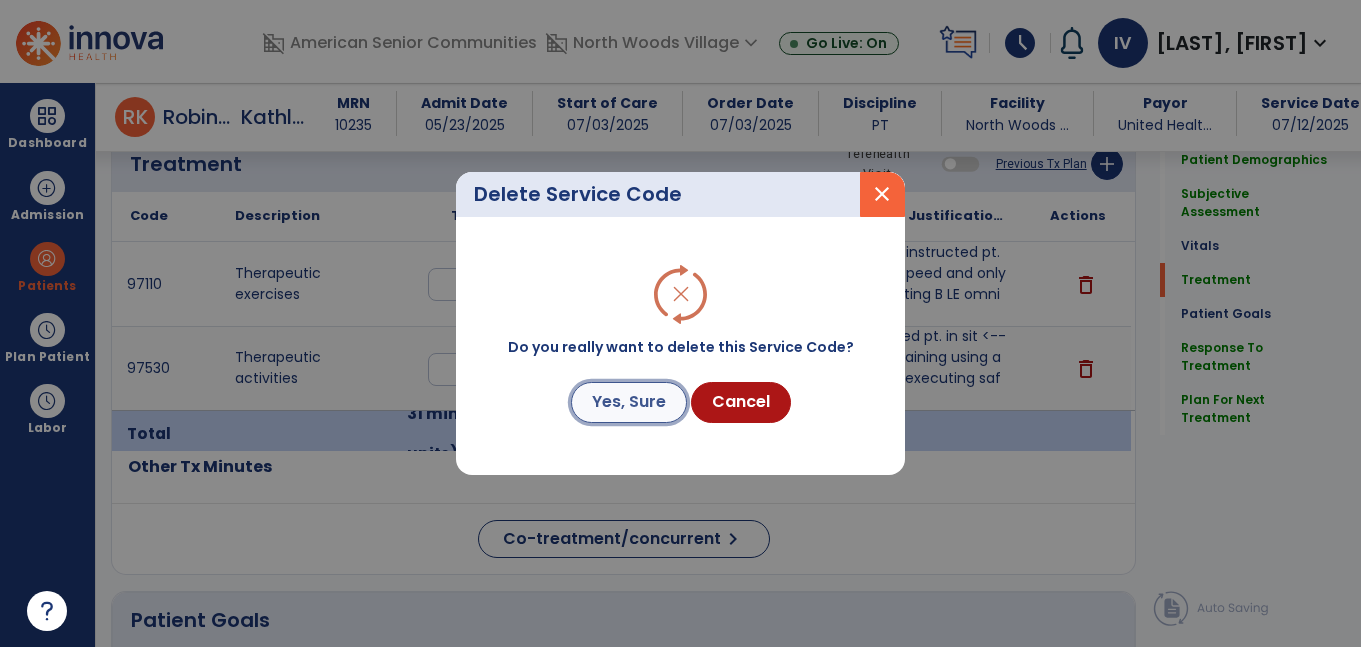 click on "Yes, Sure" at bounding box center [629, 402] 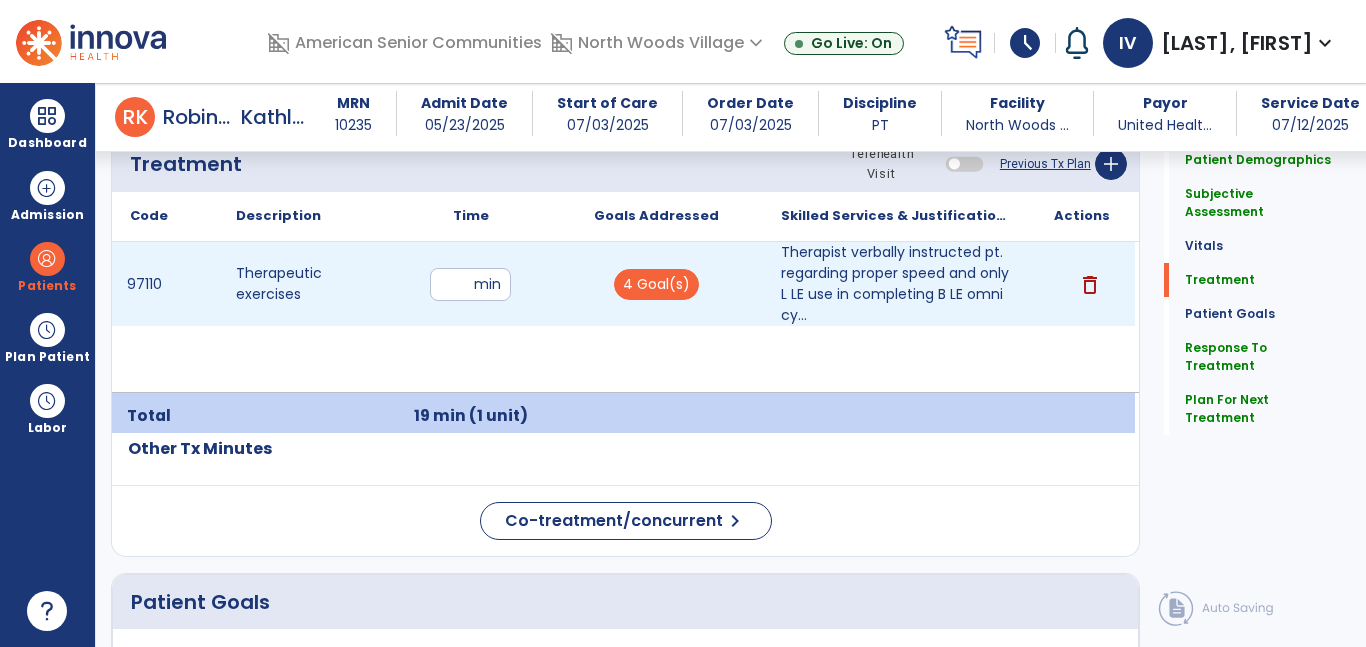 drag, startPoint x: 468, startPoint y: 291, endPoint x: 354, endPoint y: 283, distance: 114.28036 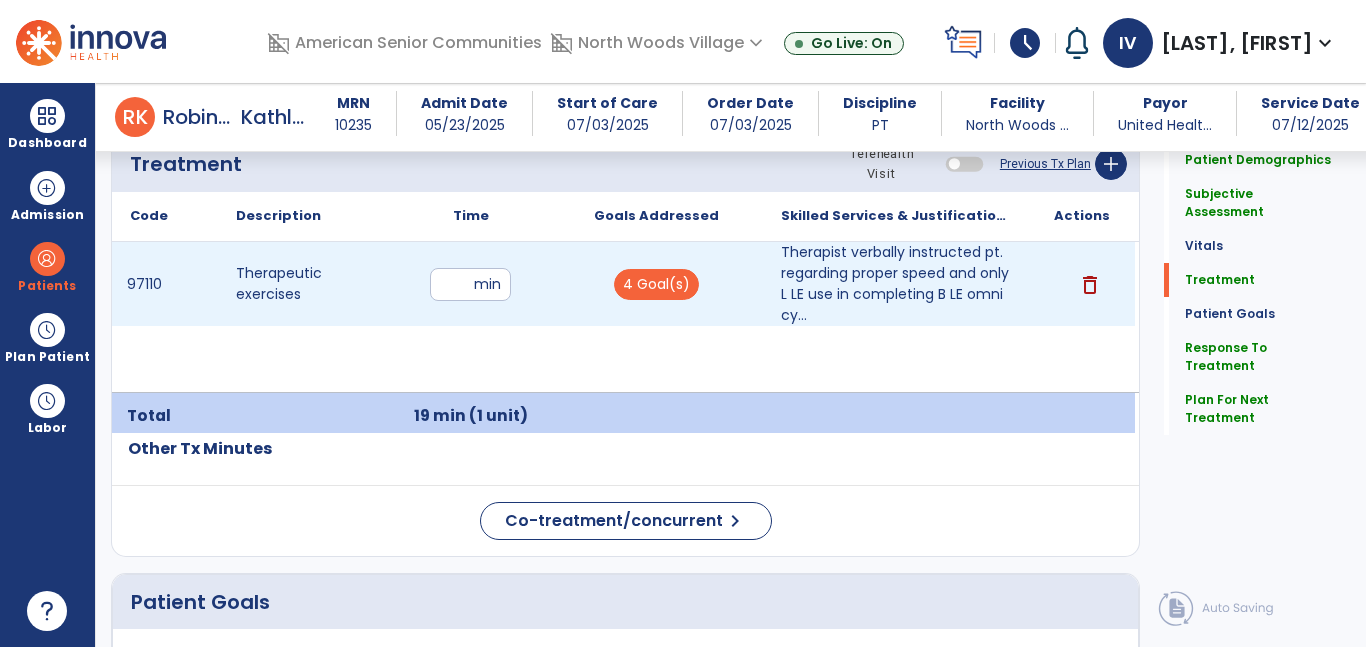 drag, startPoint x: 497, startPoint y: 299, endPoint x: 282, endPoint y: 304, distance: 215.05814 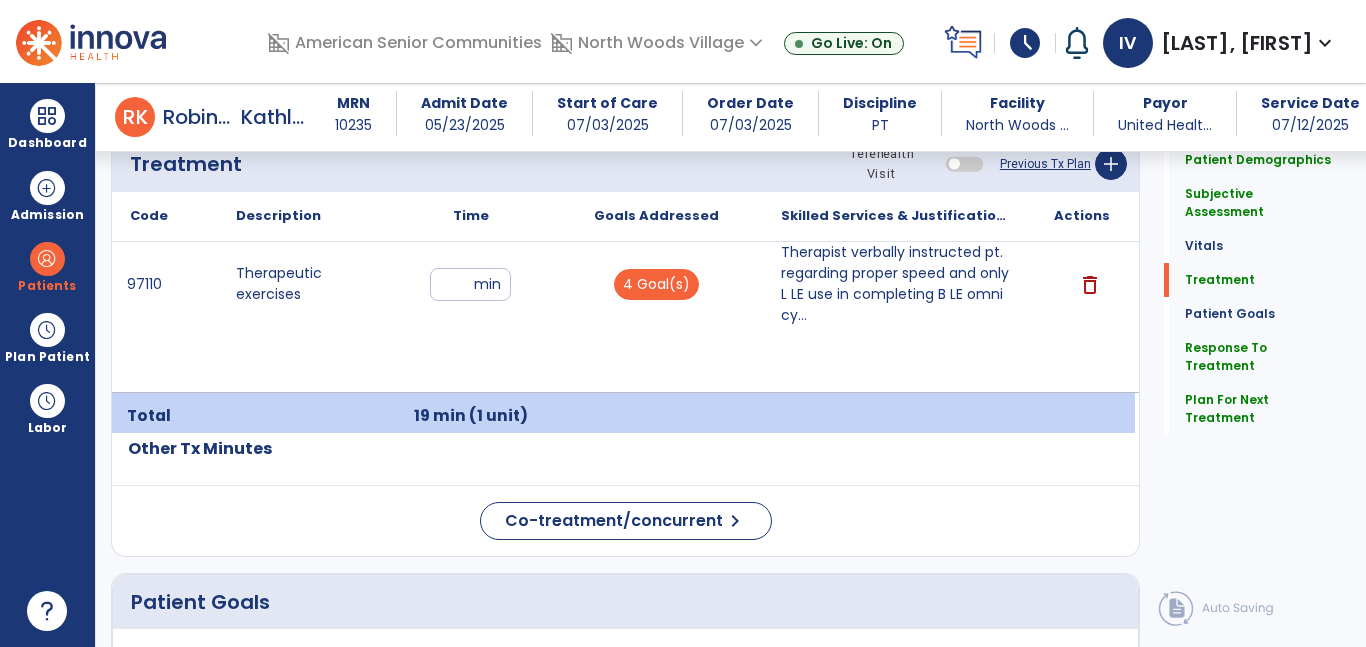 click on "Code
Description
Time" 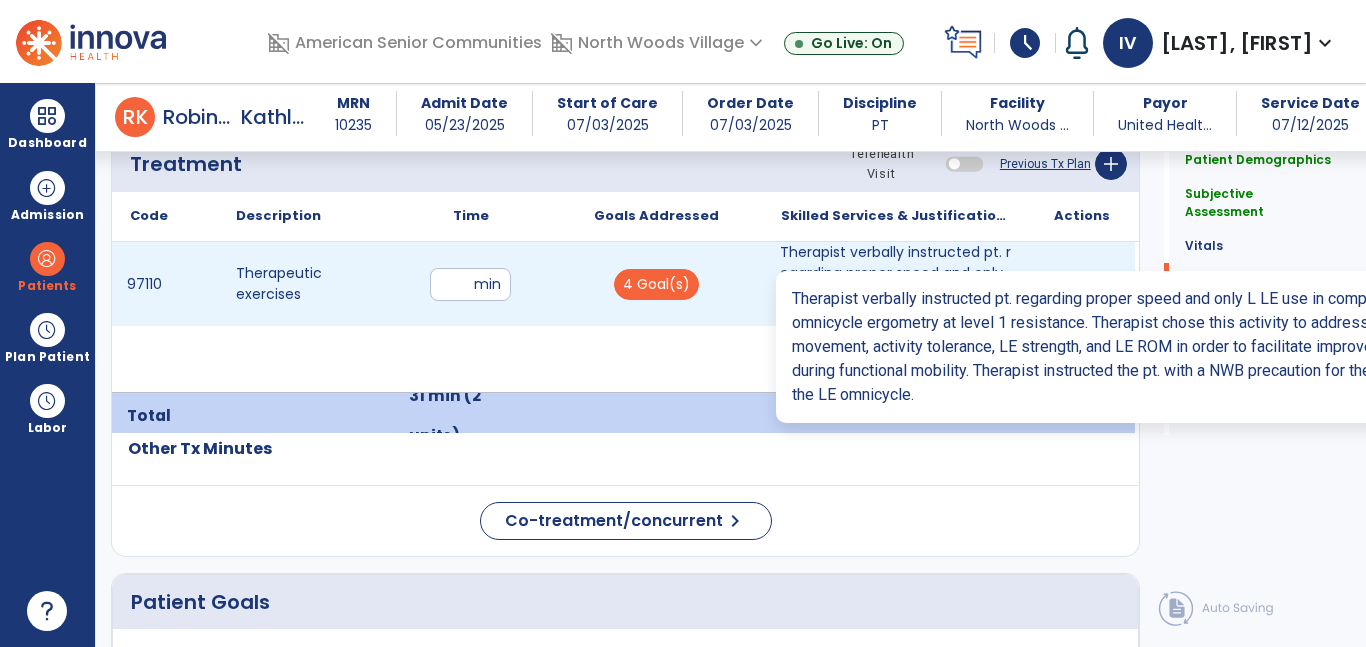 click on "Therapist verbally instructed pt. regarding proper speed and only L LE use in completing B LE omnicy..." at bounding box center (896, 284) 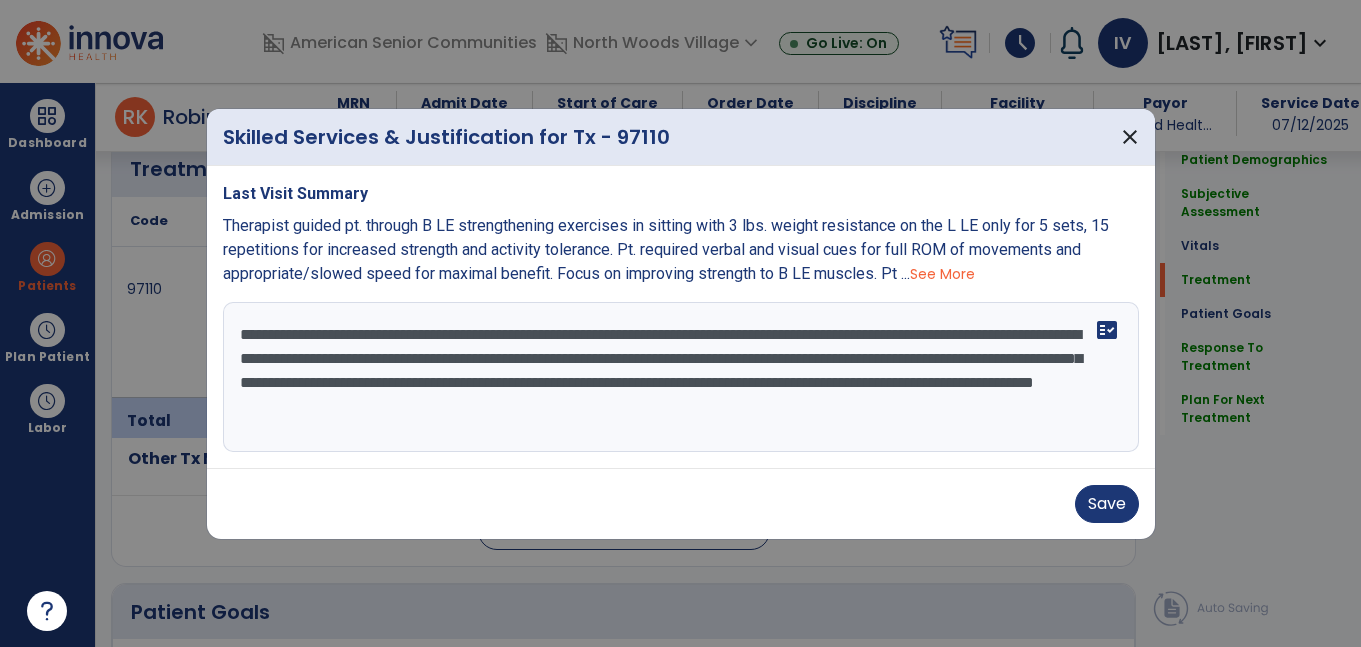 scroll, scrollTop: 1224, scrollLeft: 0, axis: vertical 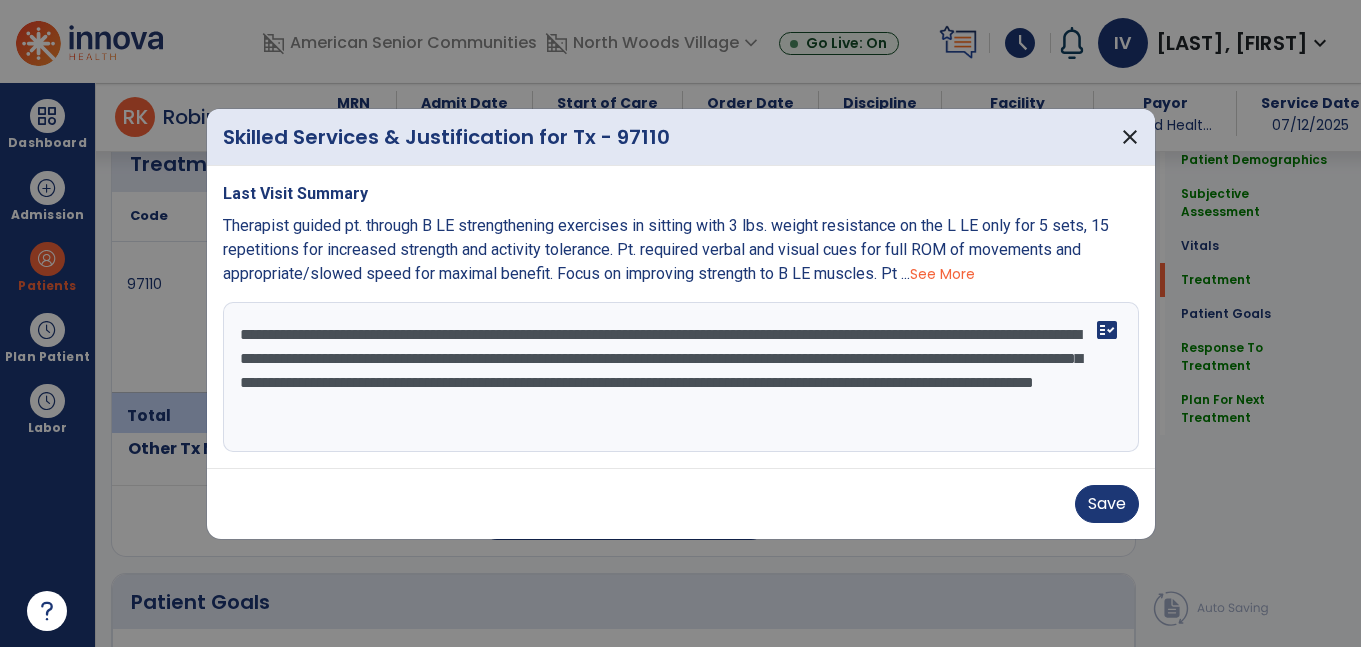 click on "**********" at bounding box center (681, 377) 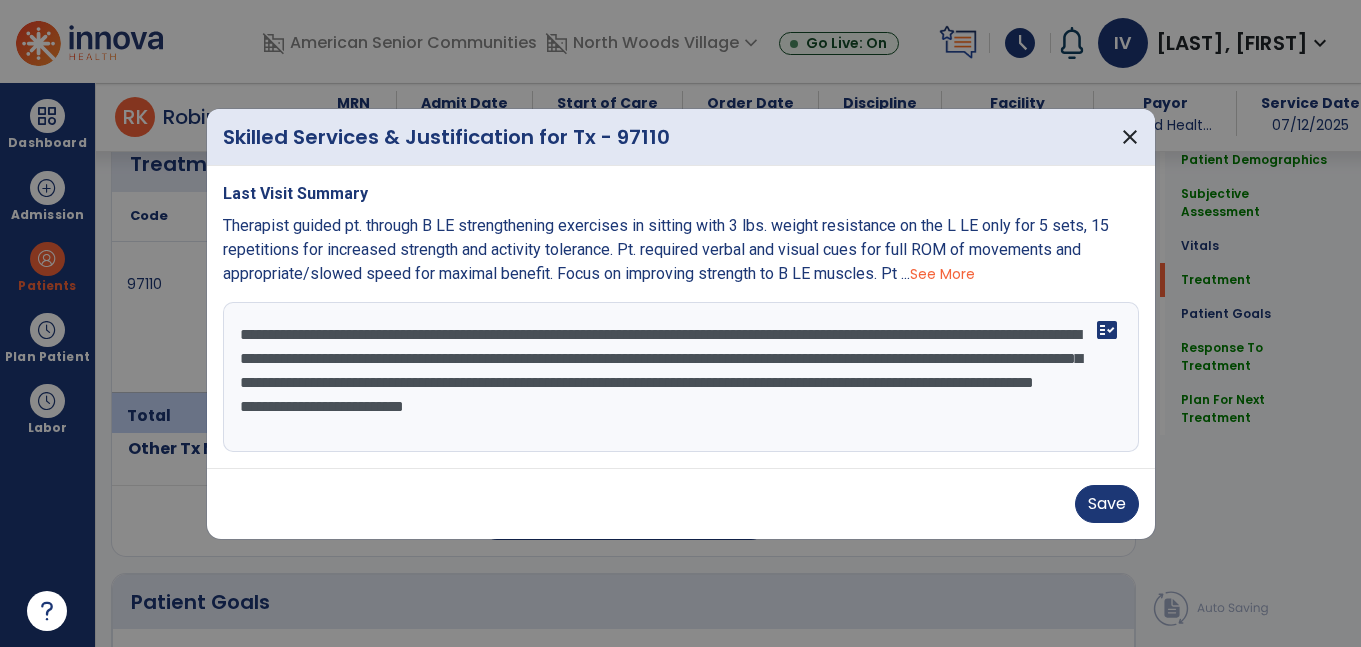 click on "**********" at bounding box center (681, 377) 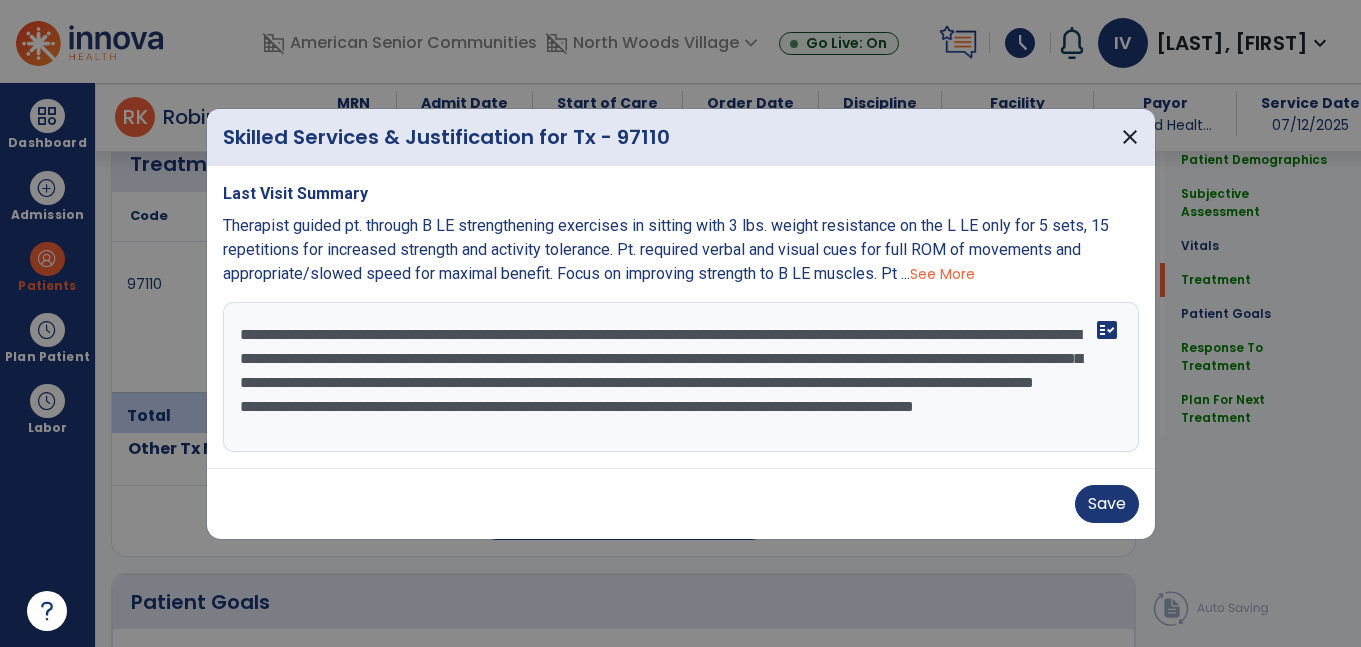 scroll, scrollTop: 16, scrollLeft: 0, axis: vertical 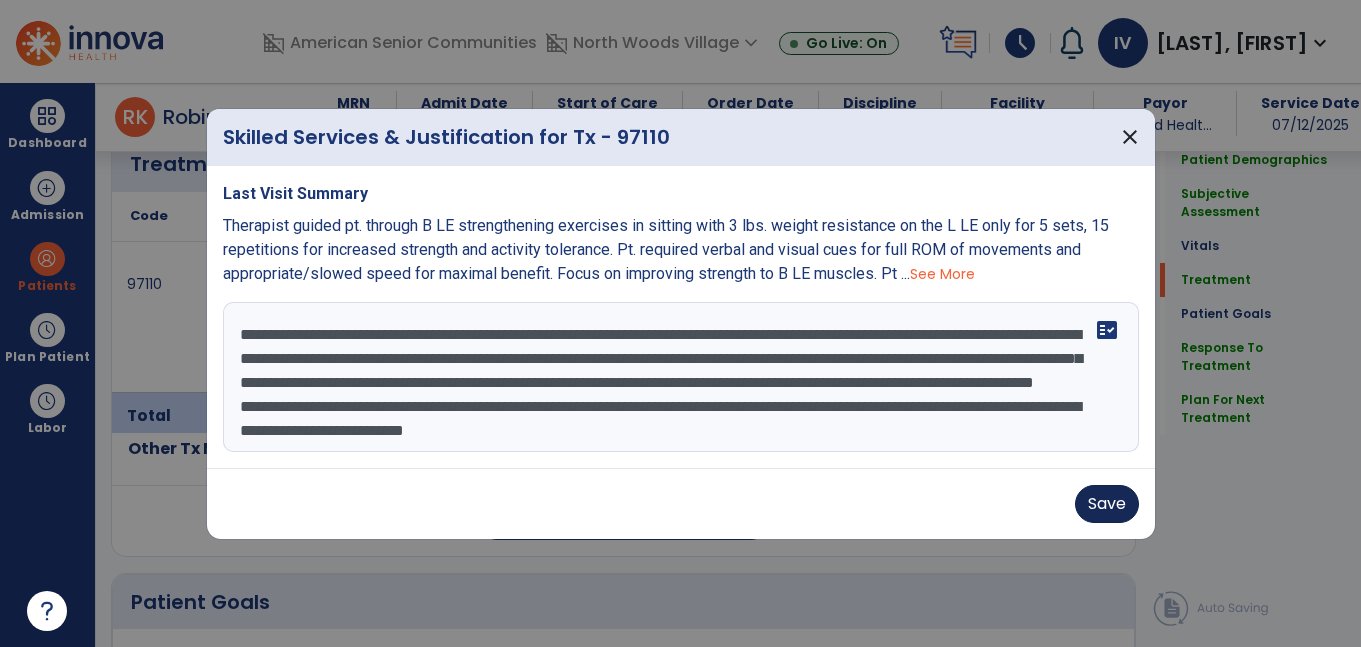 type on "**********" 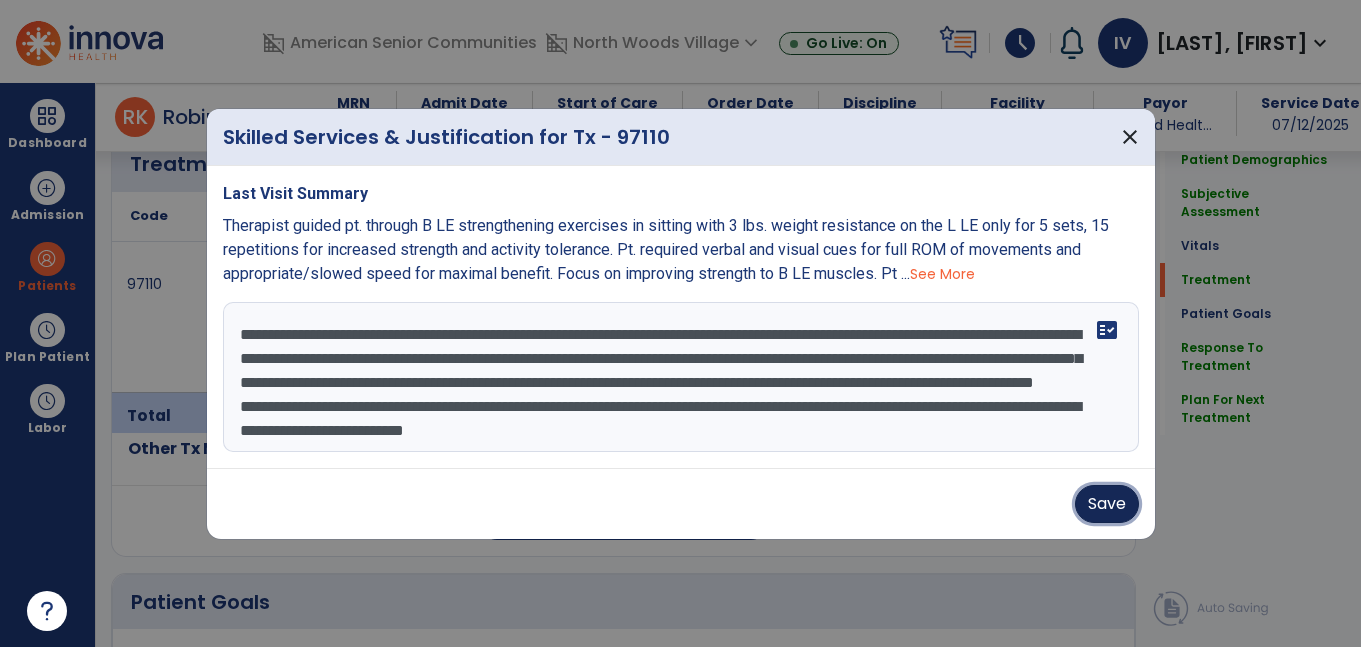 click on "Save" at bounding box center [1107, 504] 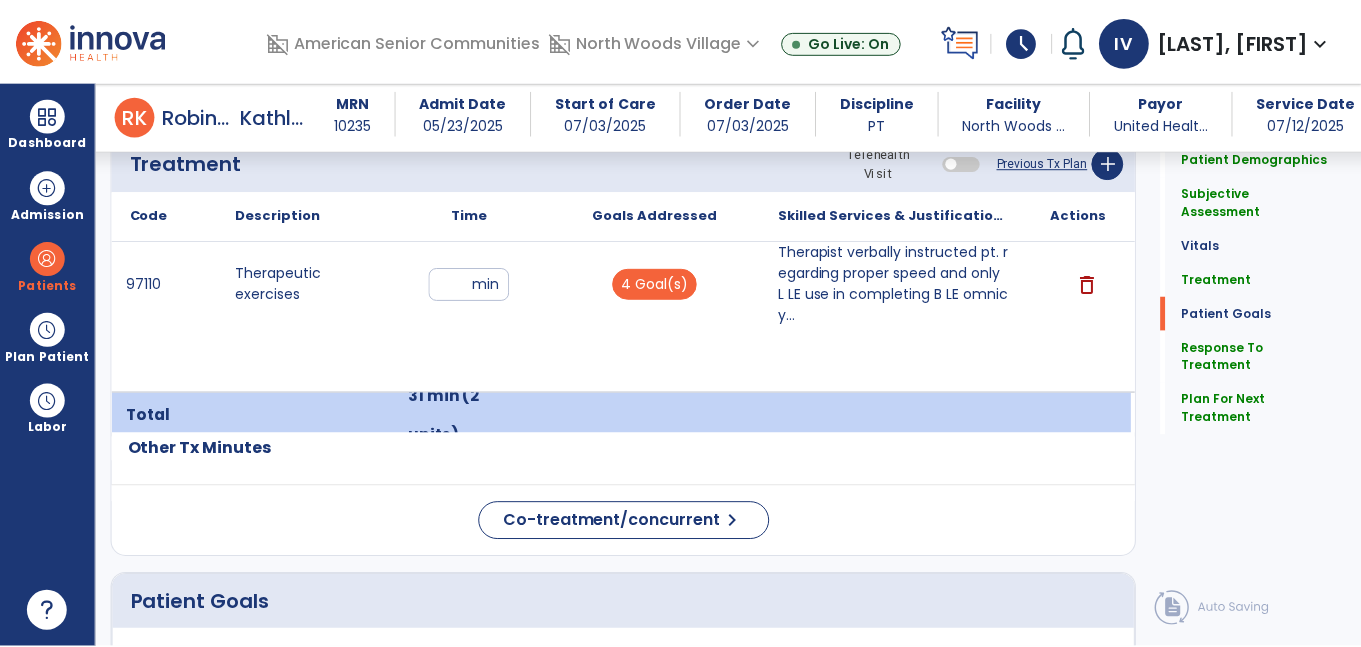 scroll, scrollTop: 3320, scrollLeft: 0, axis: vertical 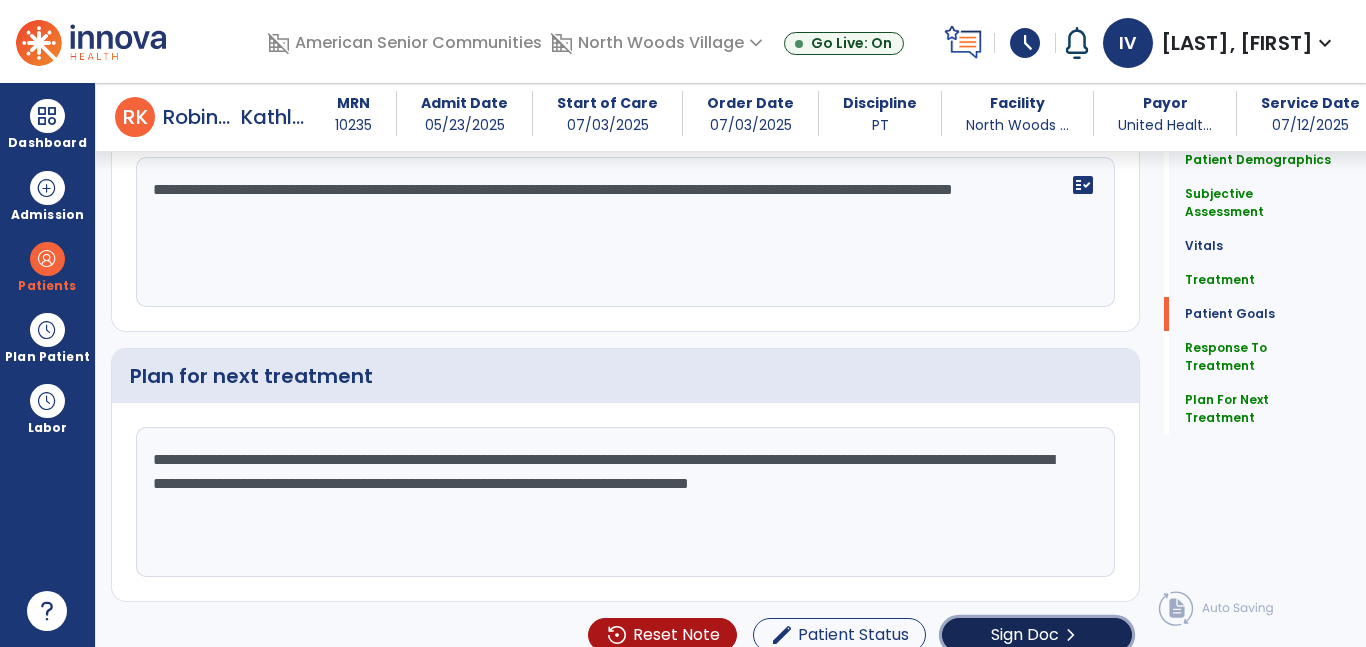 click on "Sign Doc" 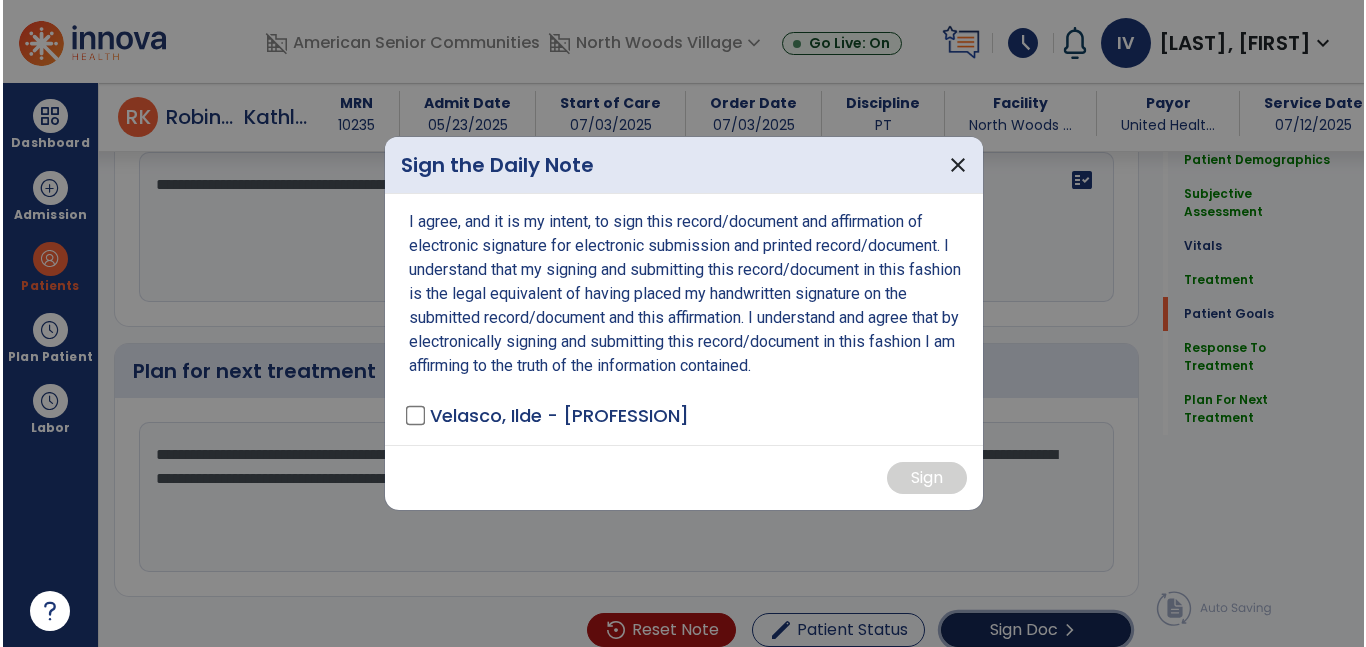 scroll, scrollTop: 3320, scrollLeft: 0, axis: vertical 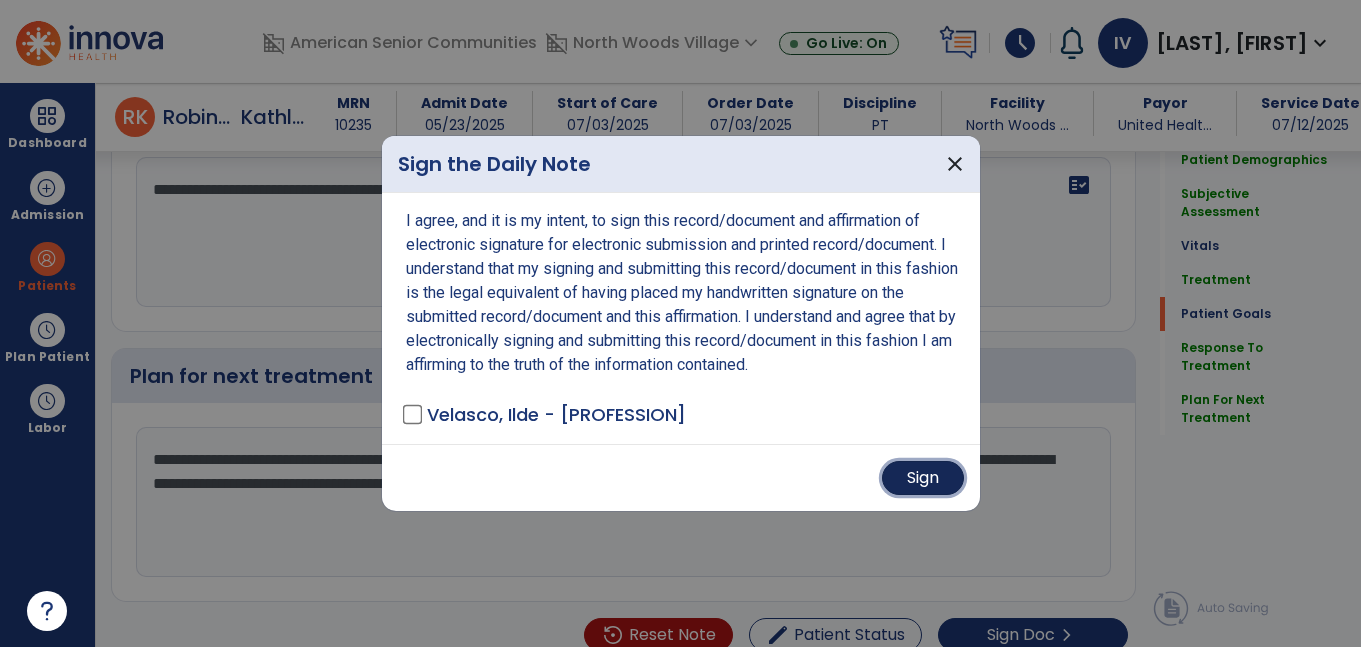 click on "Sign" at bounding box center (923, 478) 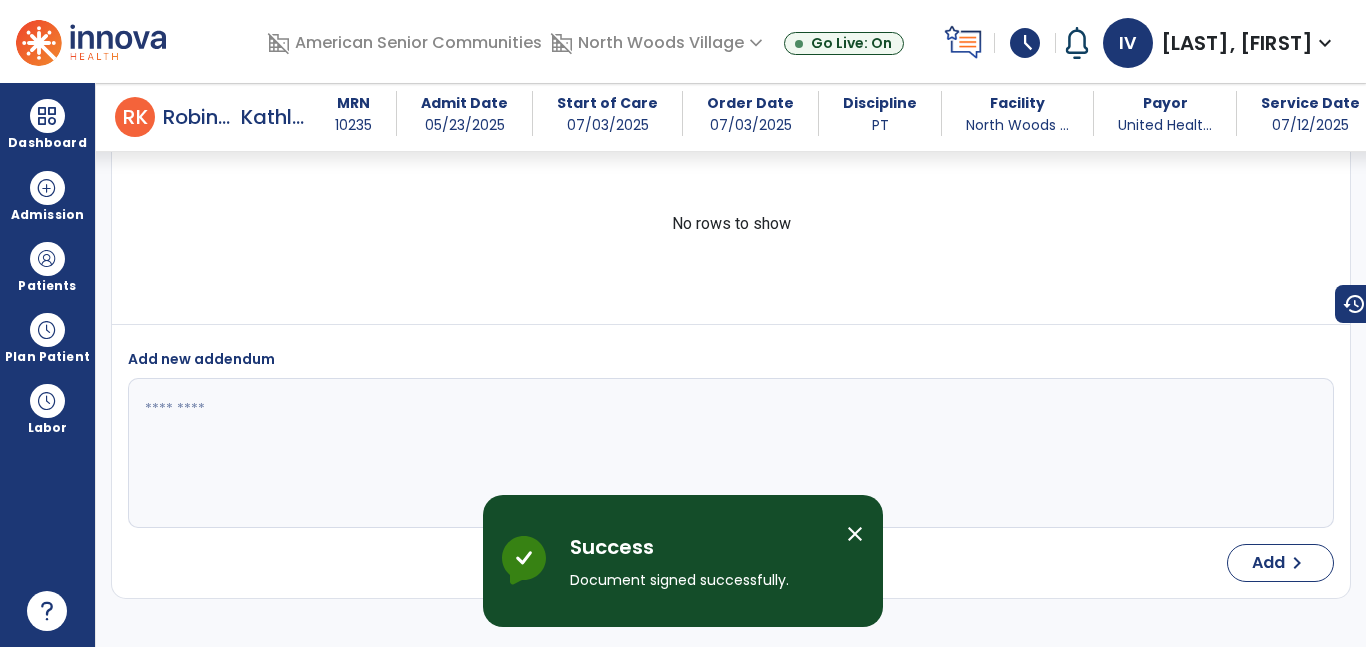 scroll, scrollTop: 5169, scrollLeft: 0, axis: vertical 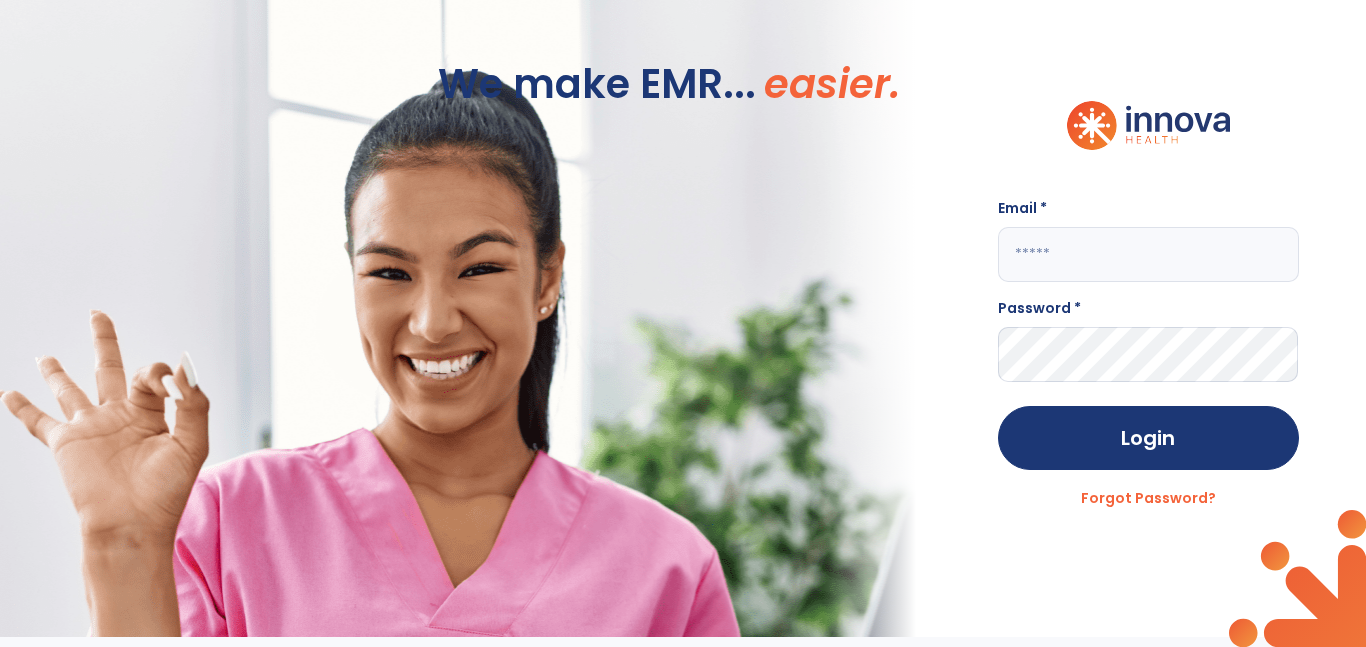 click 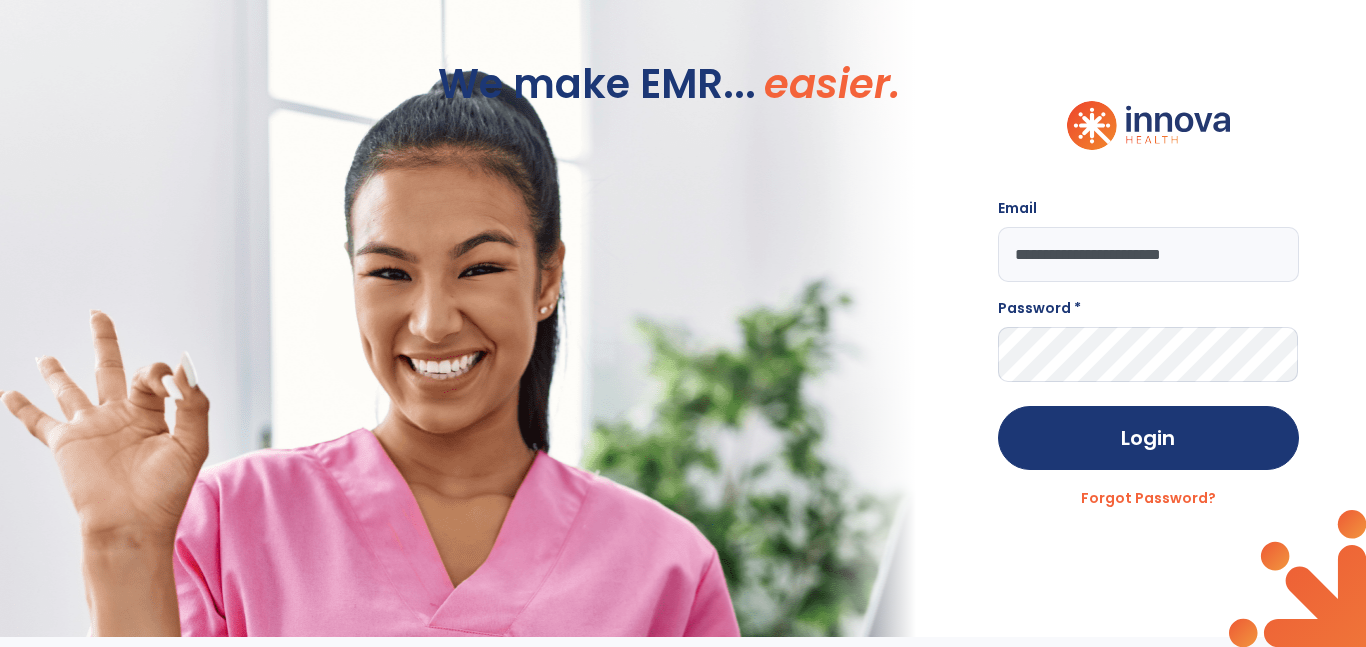 type on "**********" 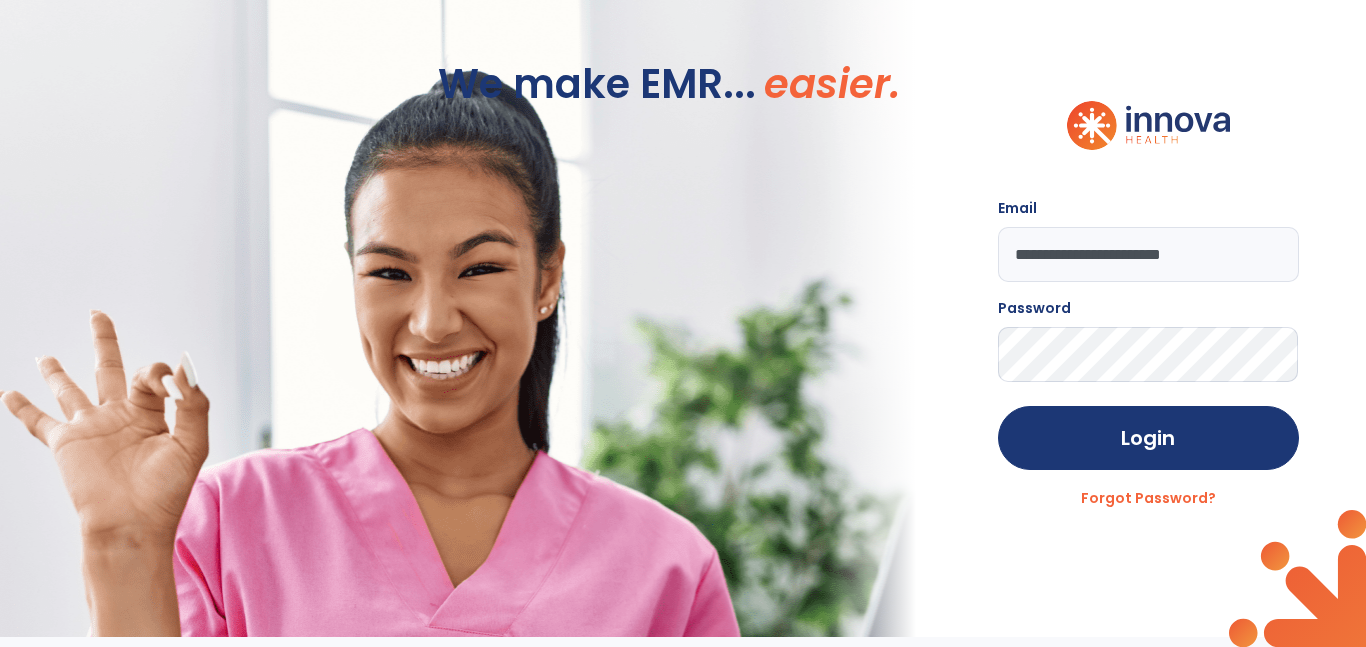 click on "Login" 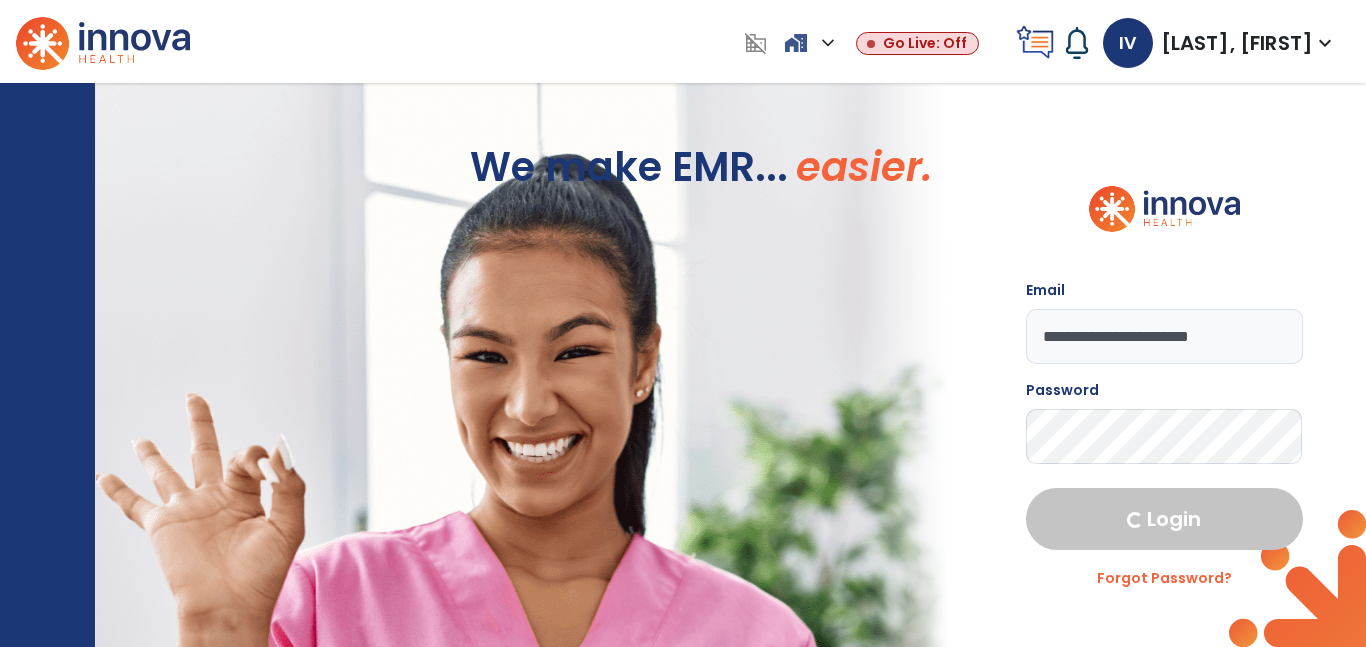select on "****" 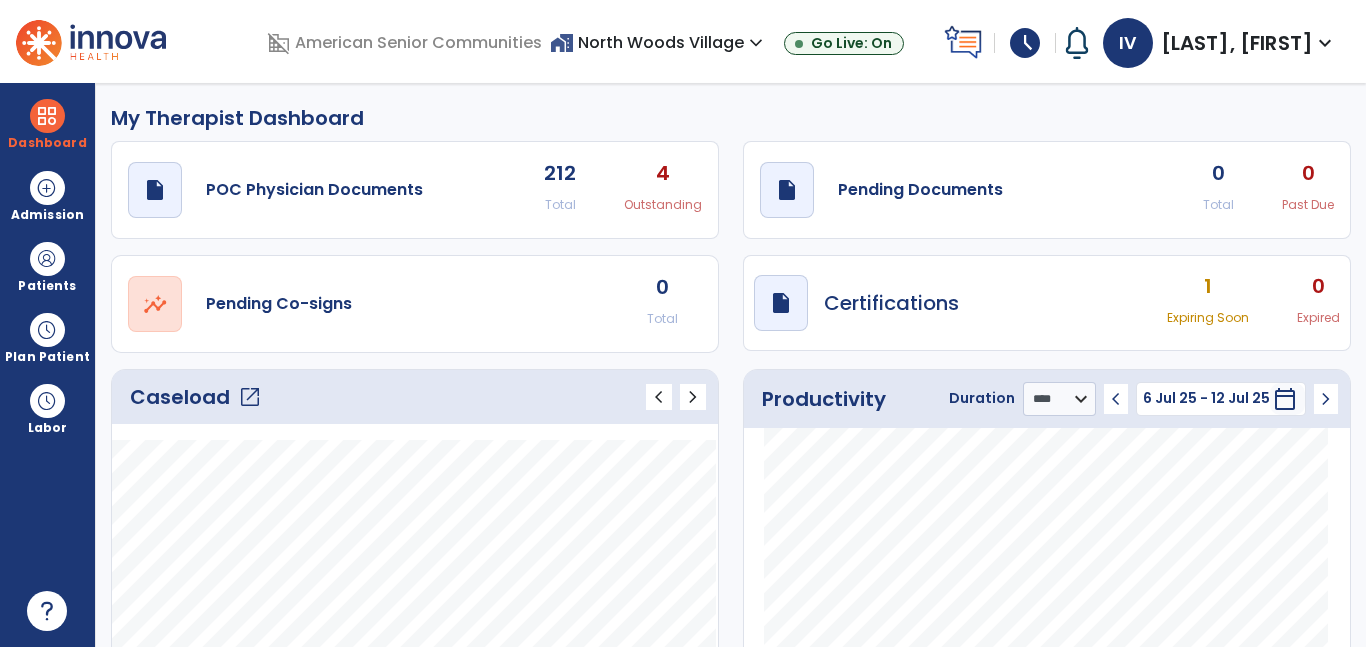 click on "open_in_new" 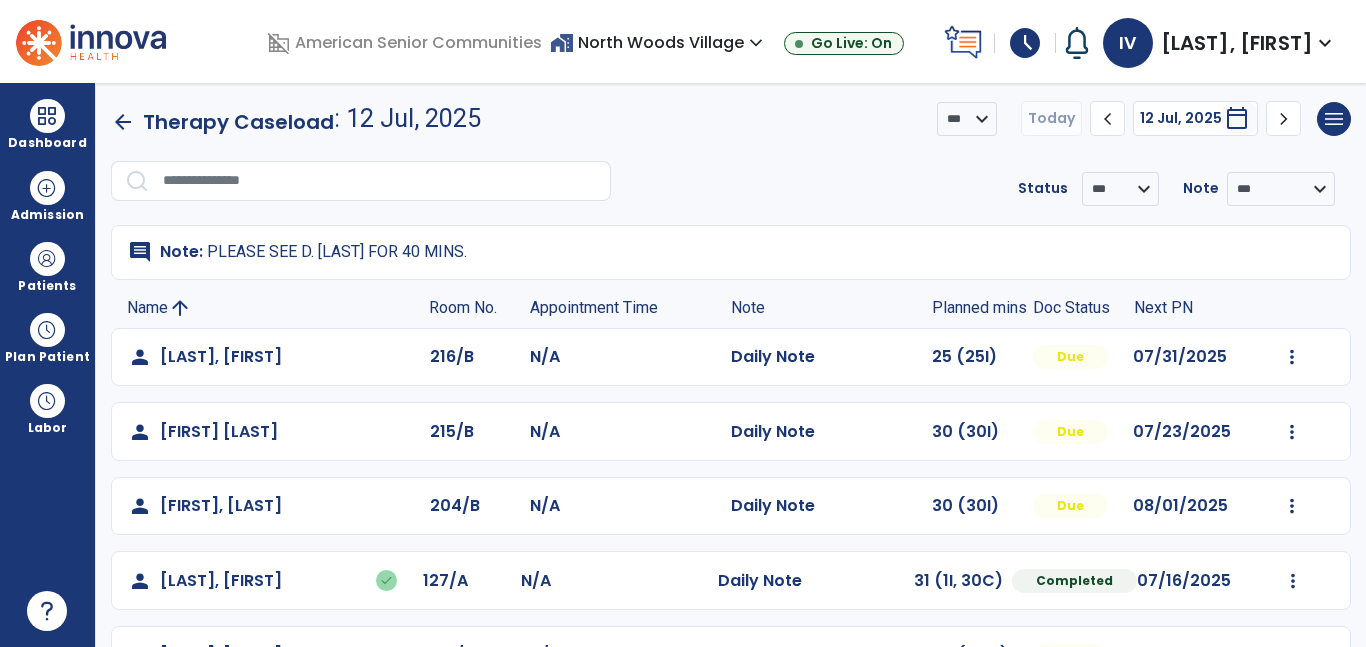 scroll, scrollTop: 138, scrollLeft: 0, axis: vertical 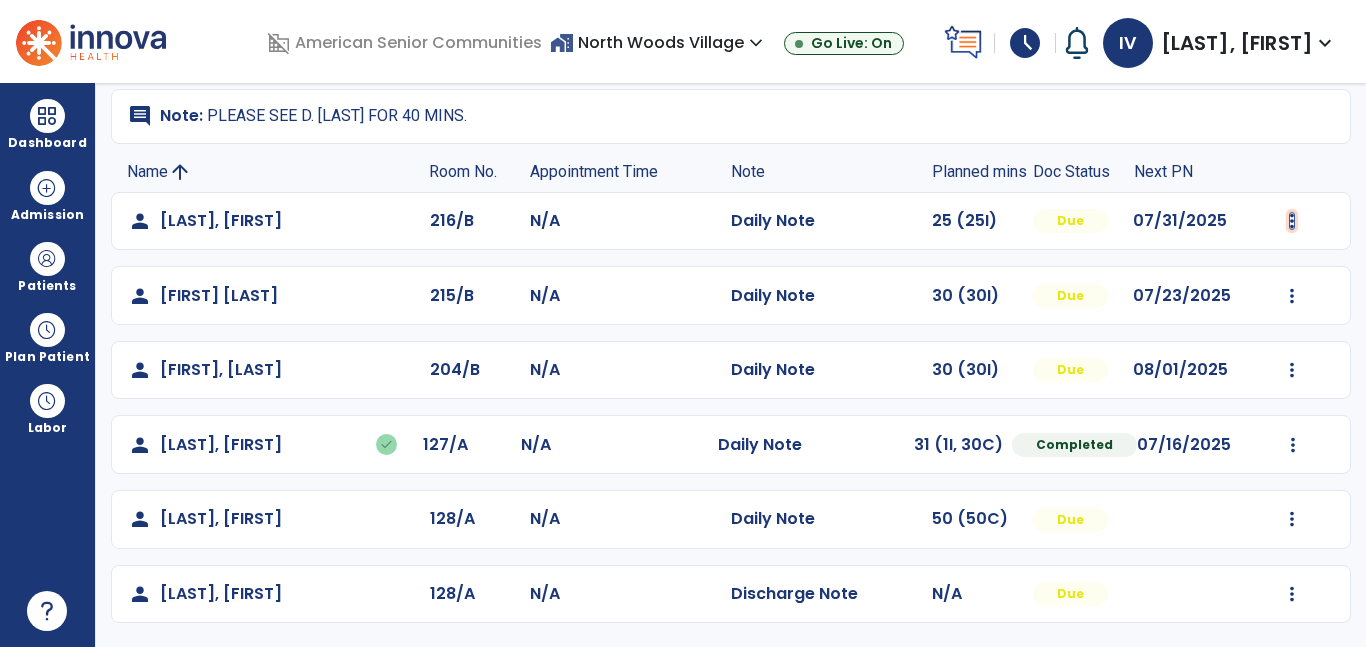click at bounding box center [1292, 221] 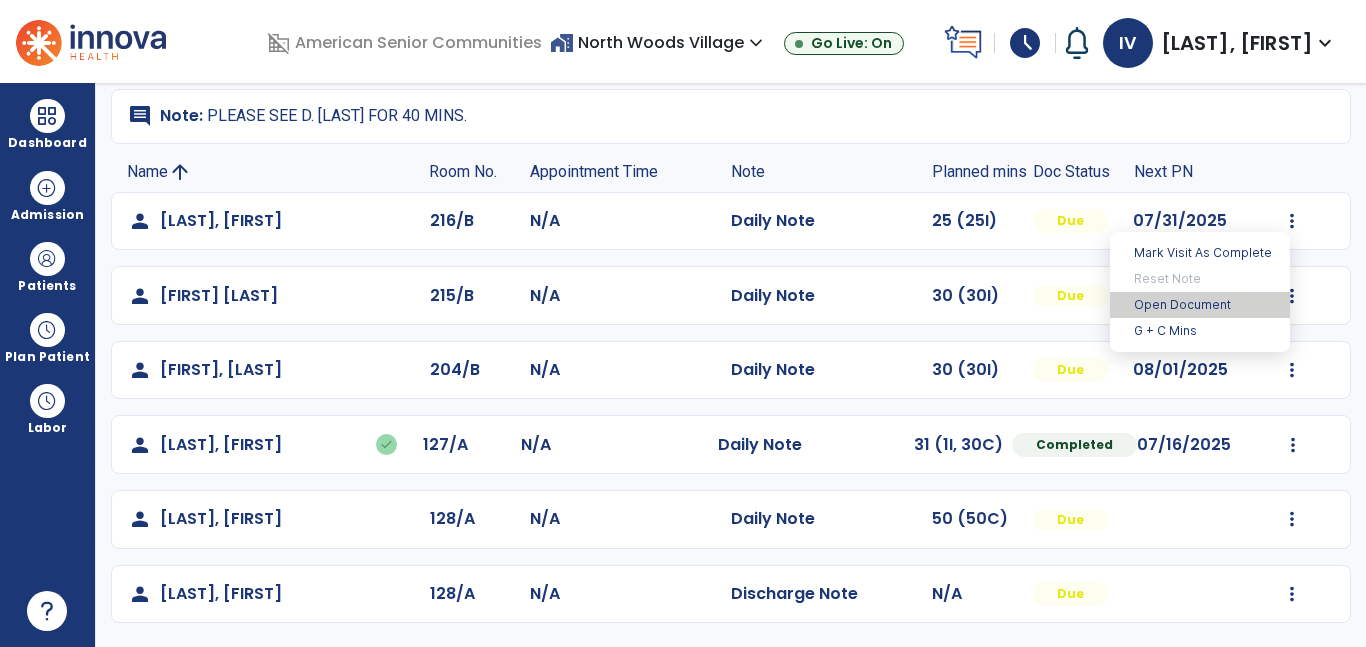 click on "Open Document" at bounding box center (1200, 305) 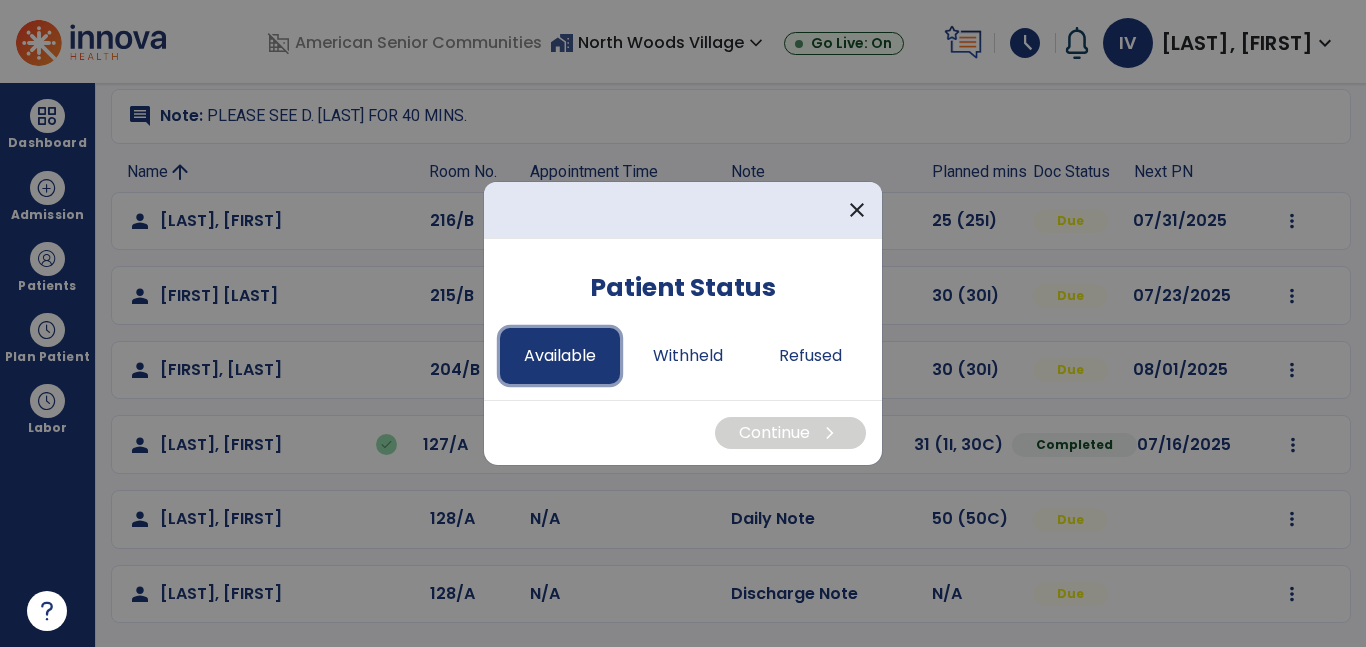 click on "Available" at bounding box center [560, 356] 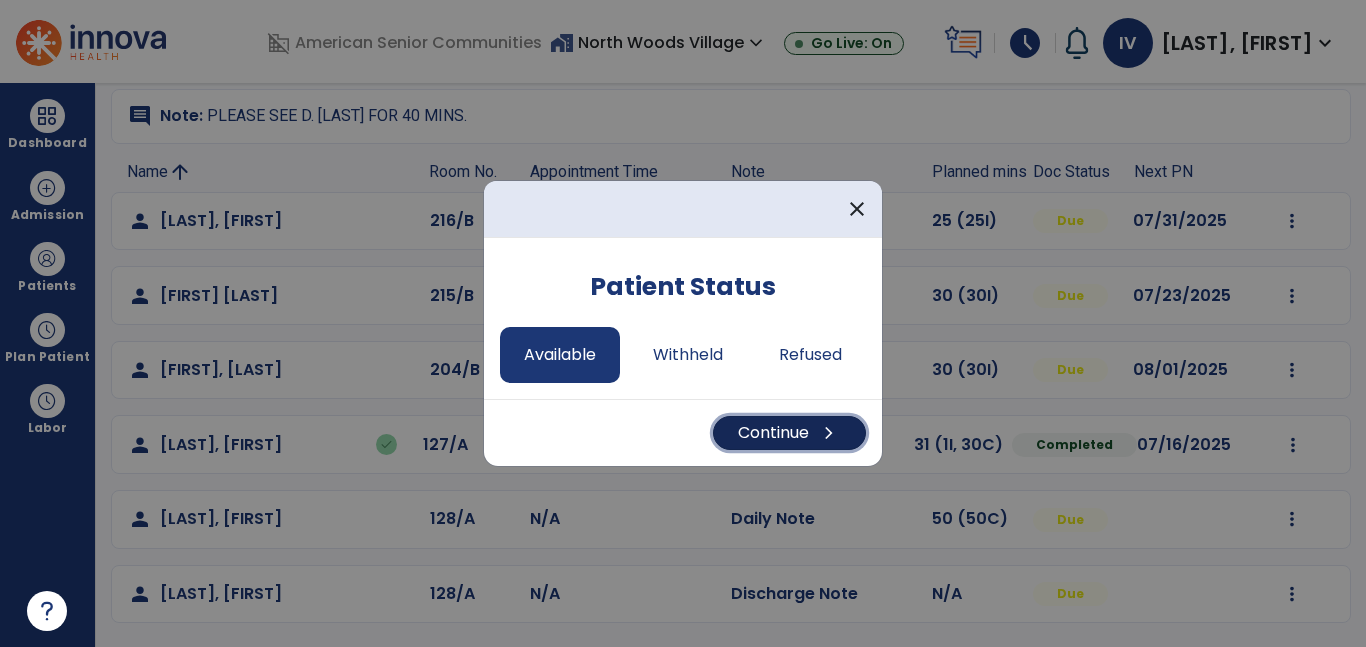 click on "Continue   chevron_right" at bounding box center [789, 433] 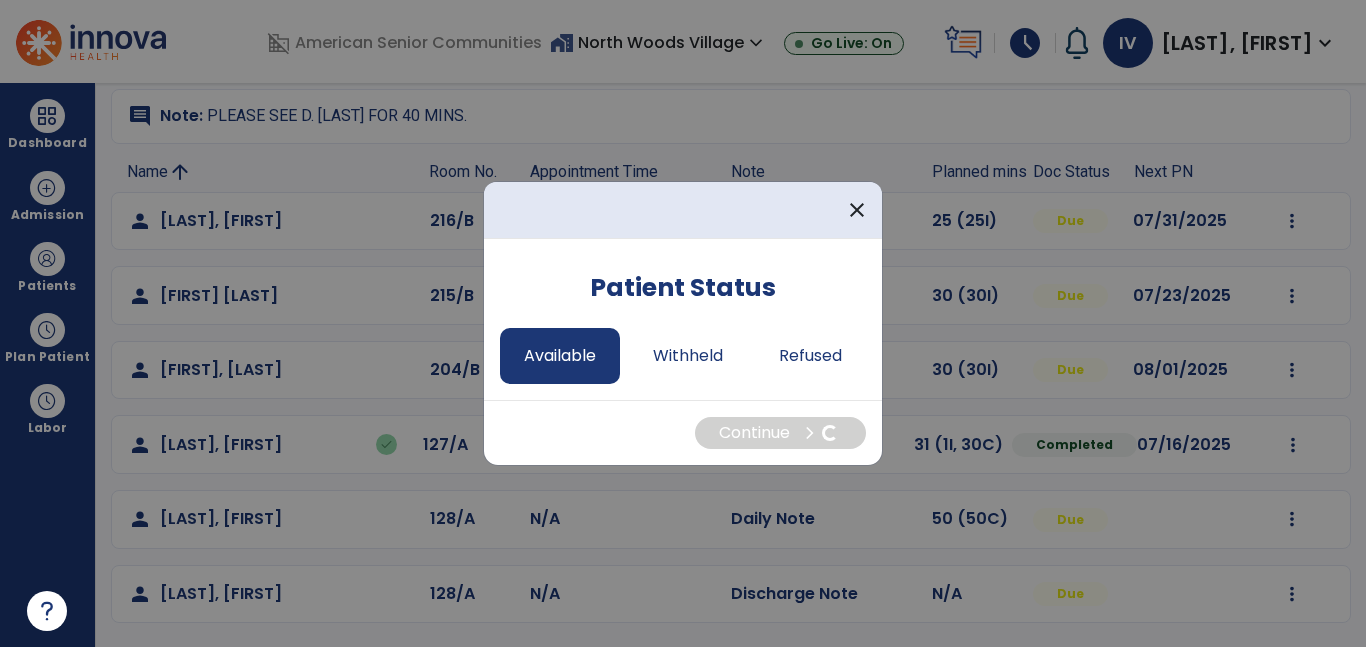 select on "*" 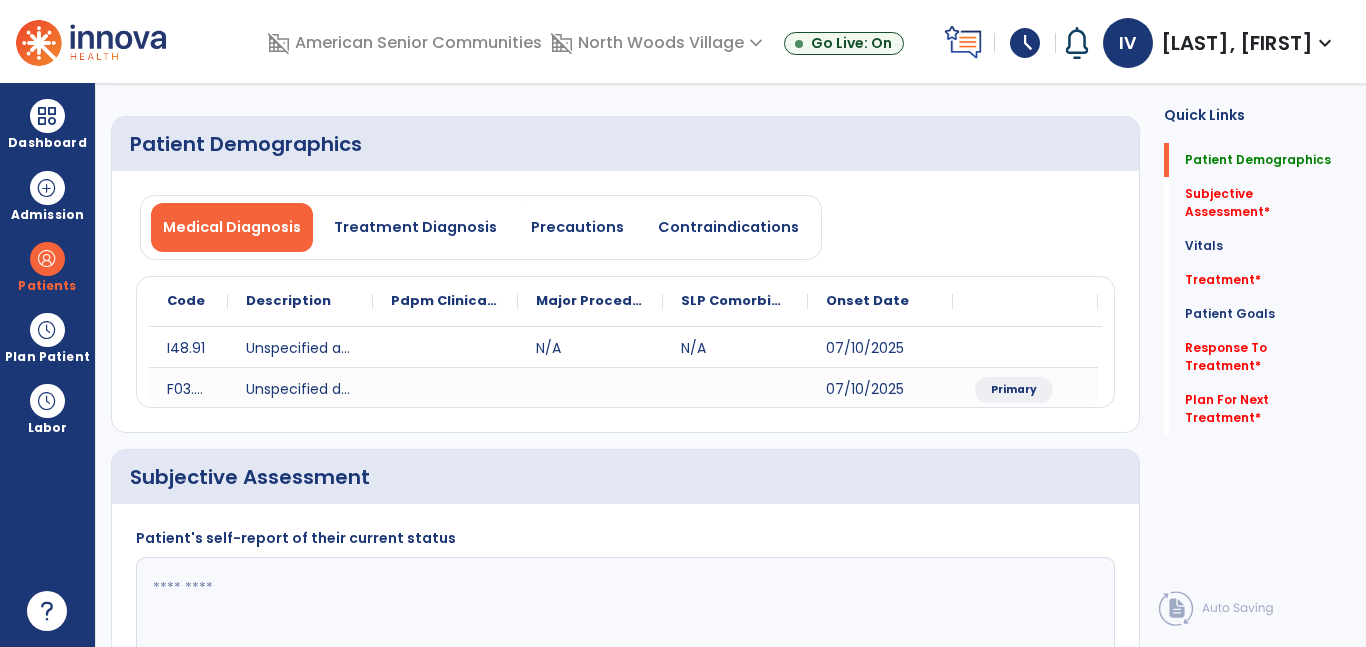 click on "Patient's self-report of their current status" 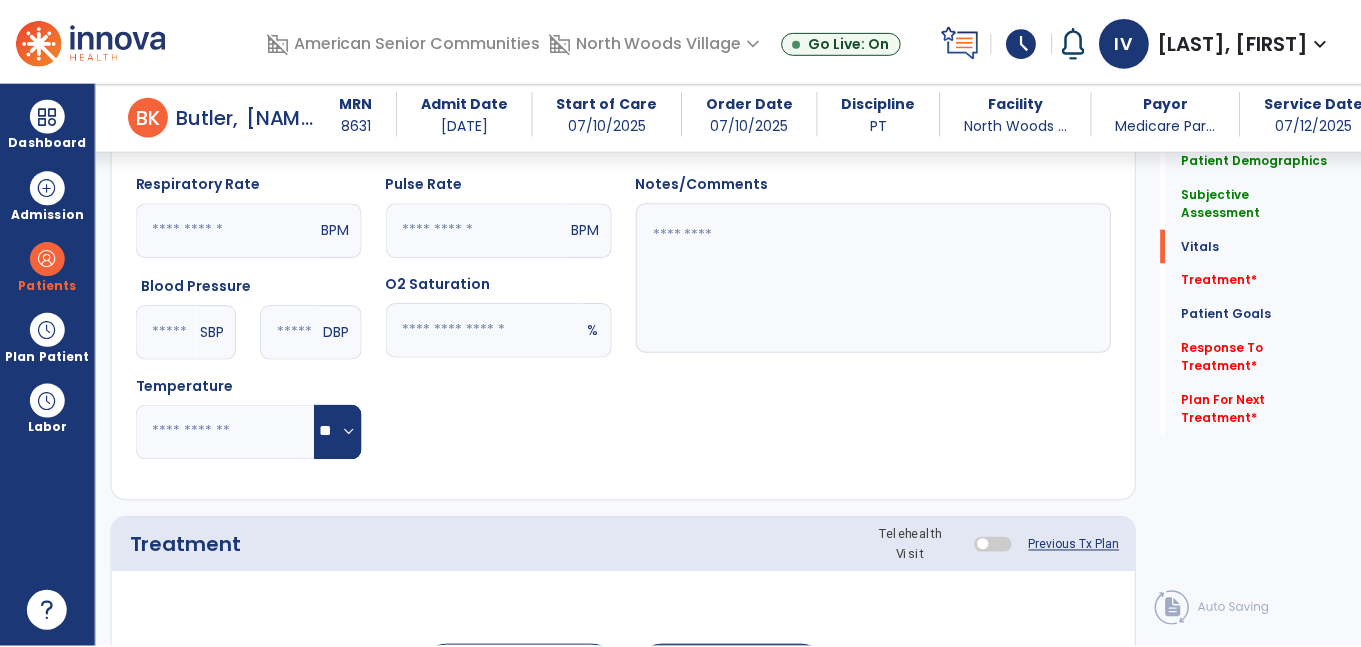 scroll, scrollTop: 918, scrollLeft: 0, axis: vertical 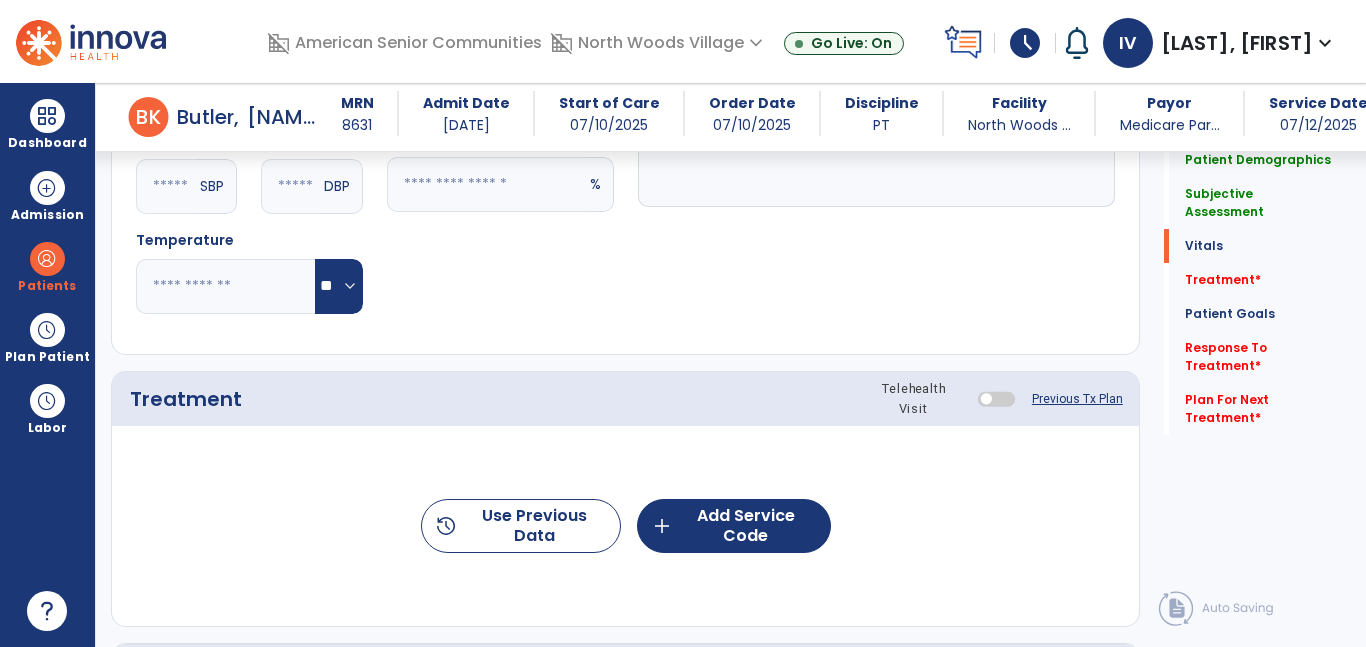 type on "**********" 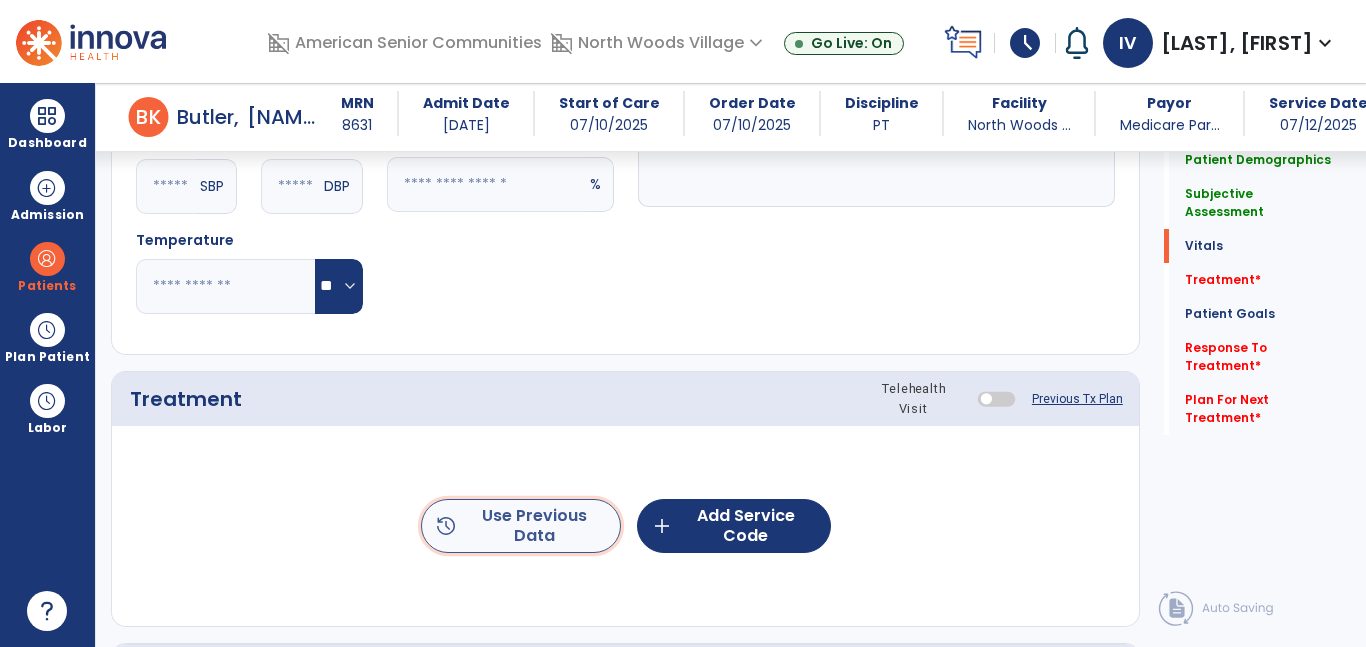 click on "history  Use Previous Data" 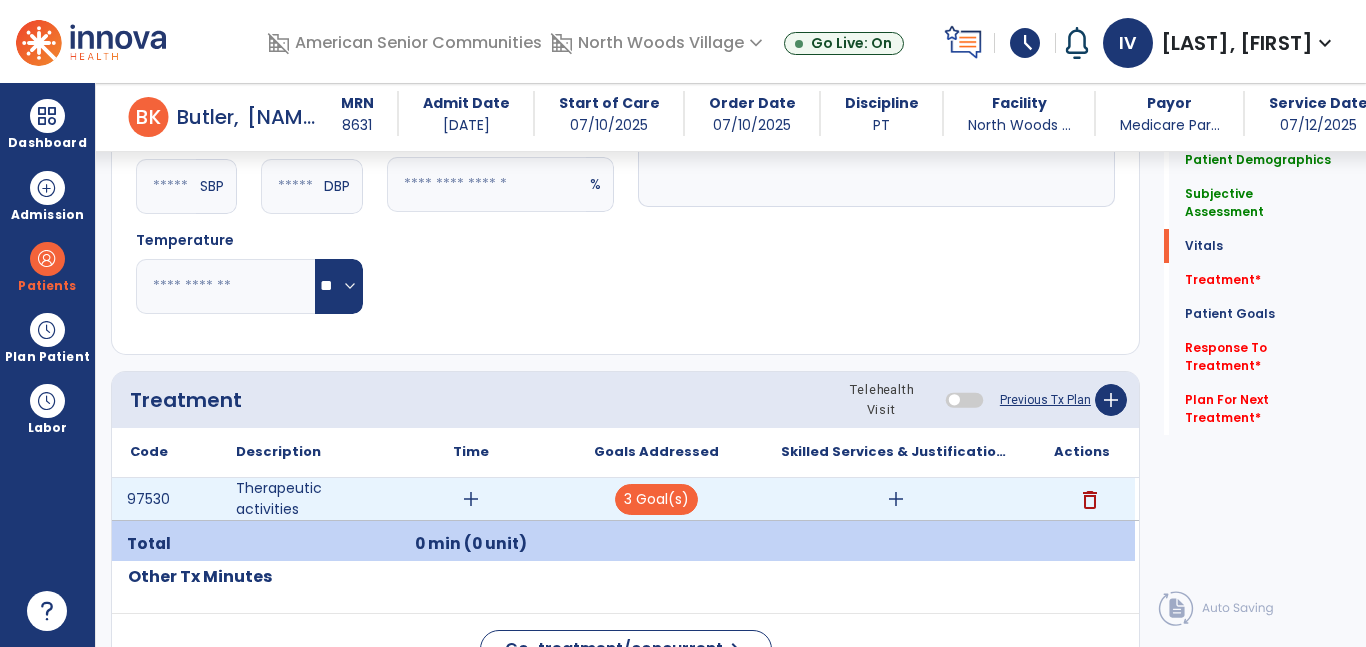click on "add" at bounding box center (471, 499) 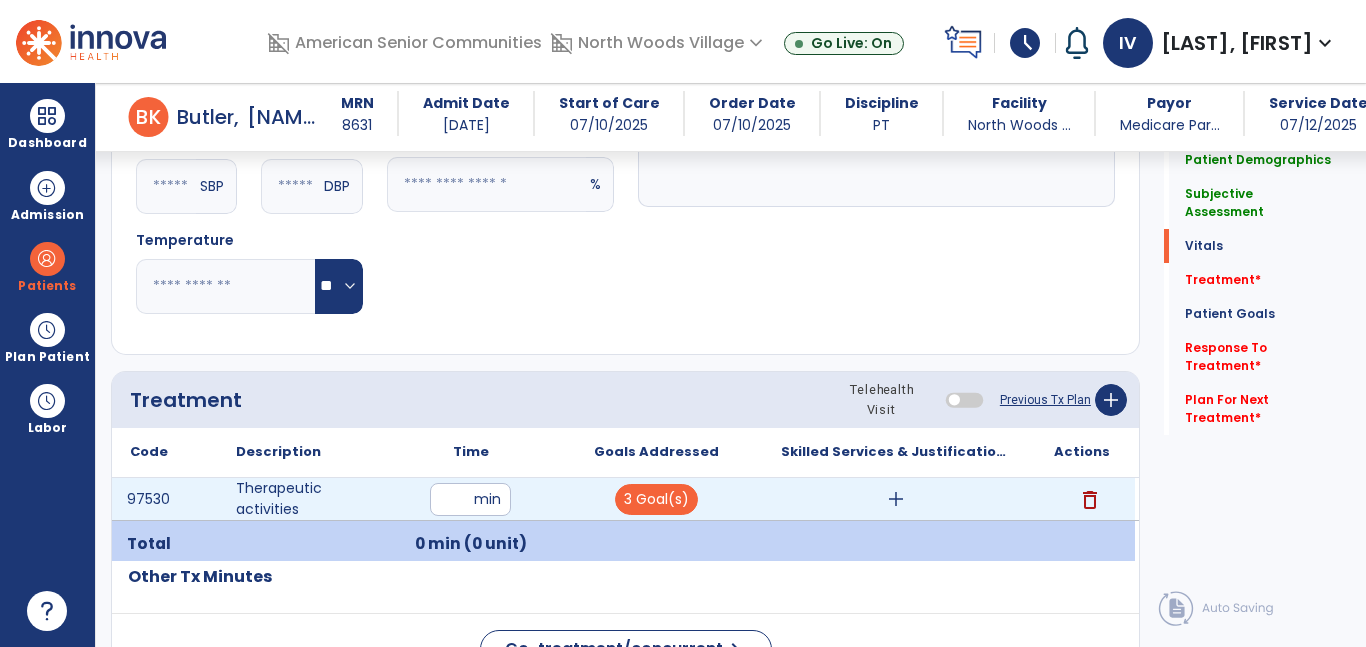 type on "*" 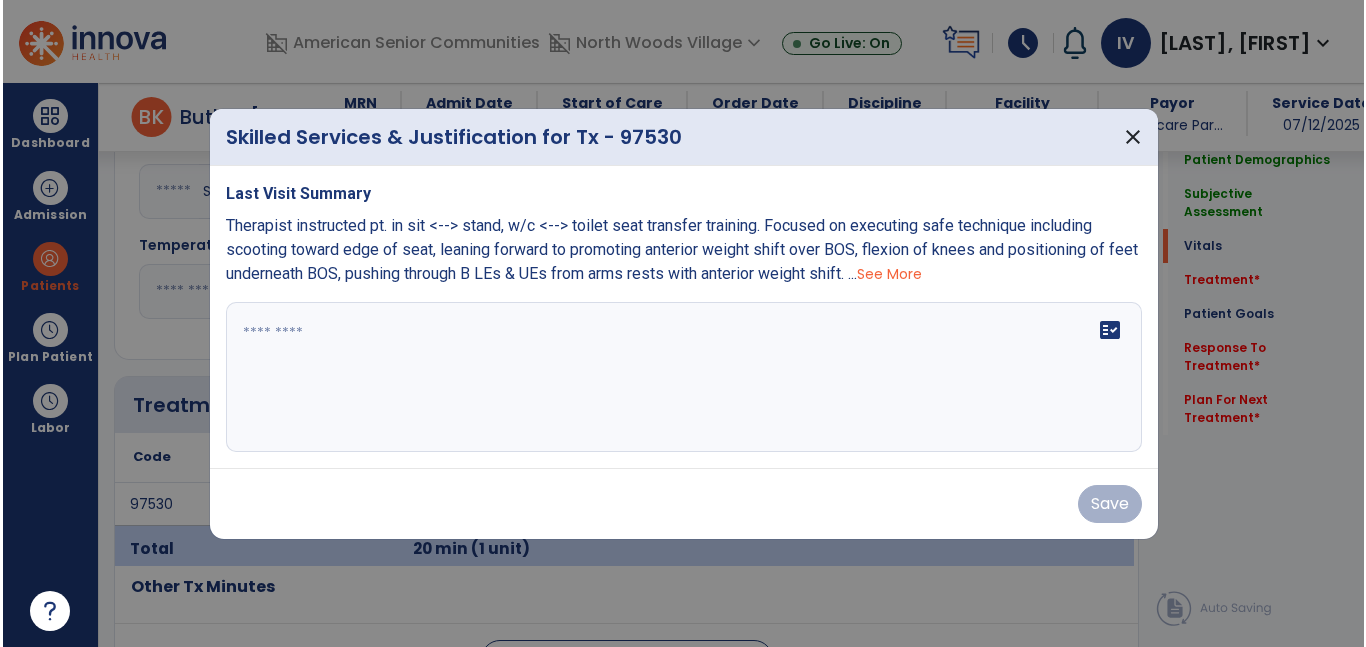 scroll, scrollTop: 918, scrollLeft: 0, axis: vertical 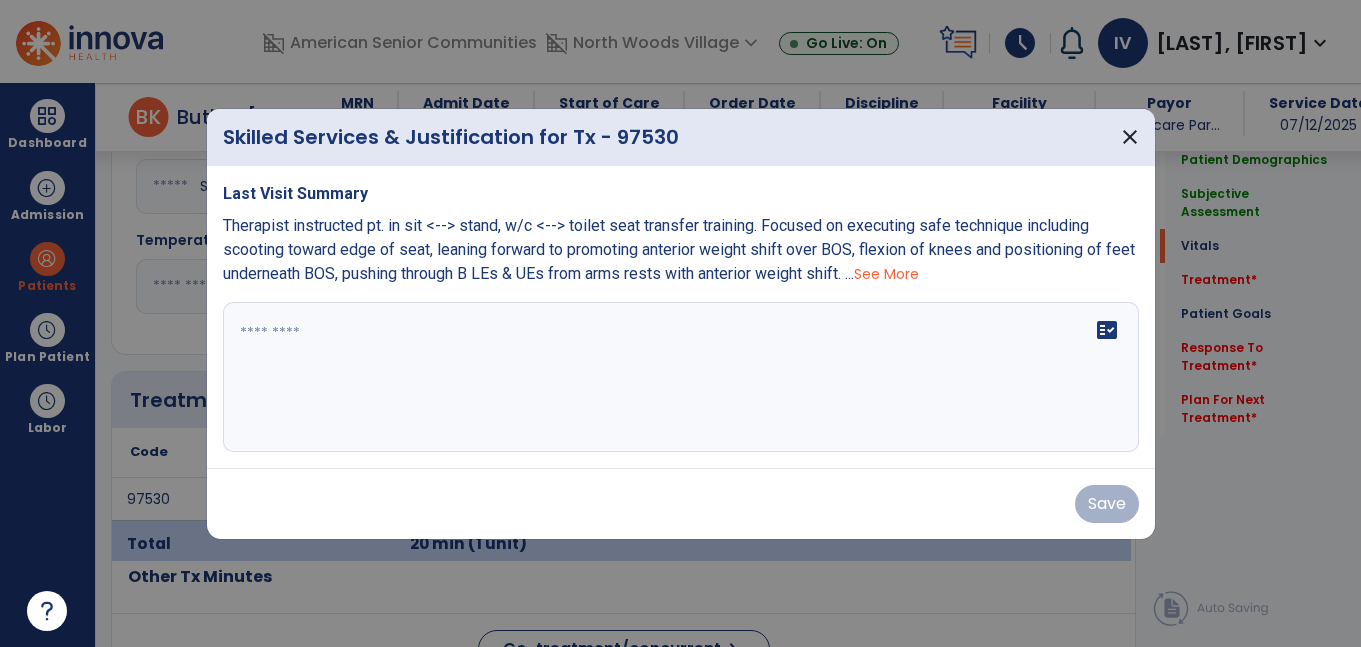 click at bounding box center [681, 377] 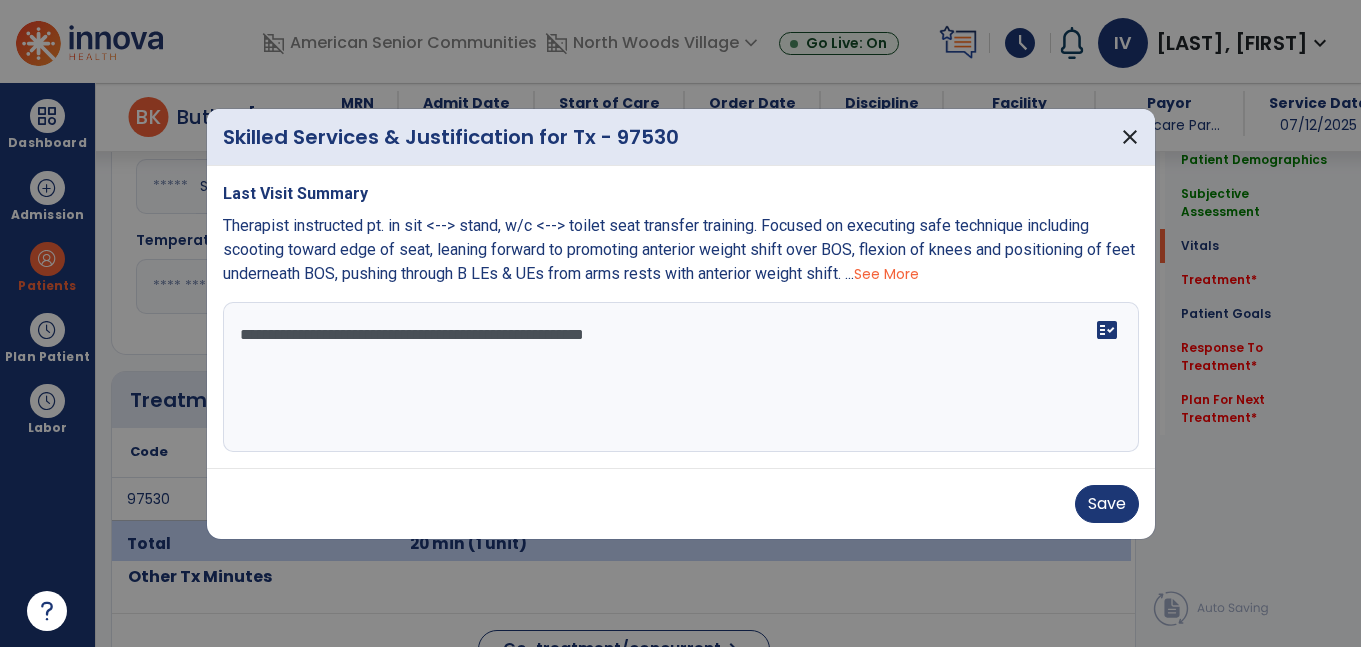 click on "**********" at bounding box center [681, 377] 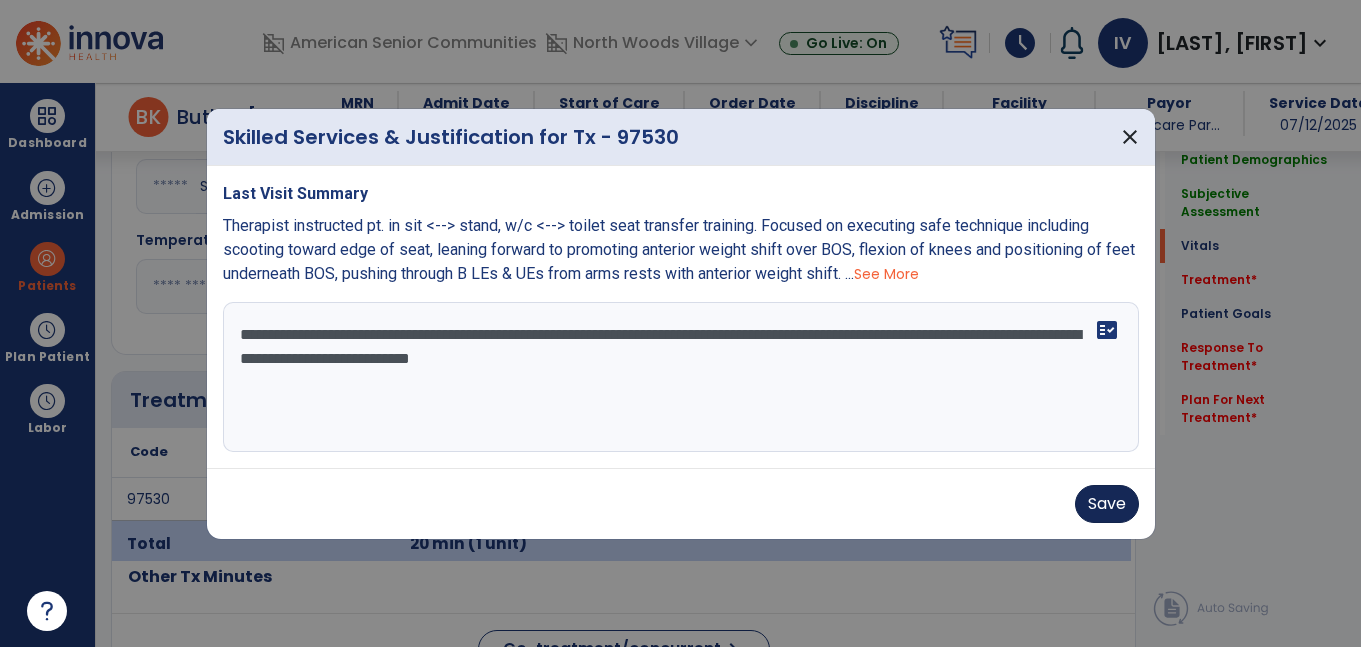 type on "**********" 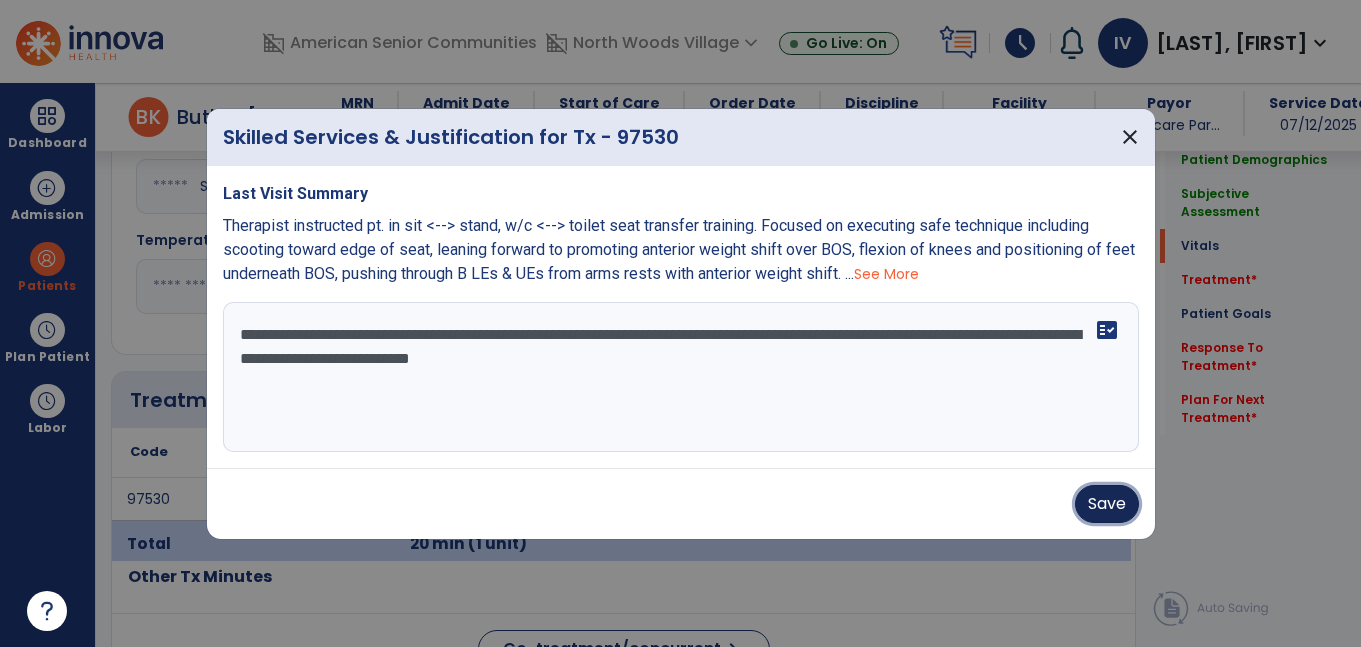 click on "Save" at bounding box center [1107, 504] 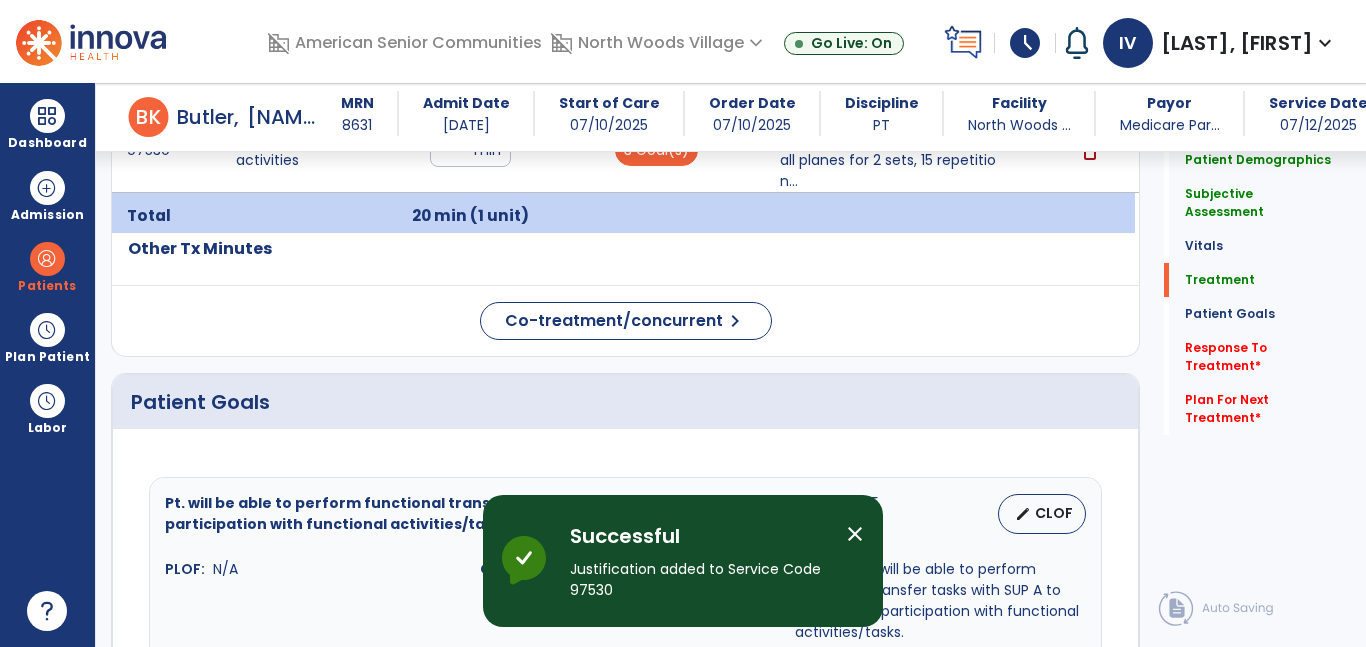 scroll, scrollTop: 1304, scrollLeft: 0, axis: vertical 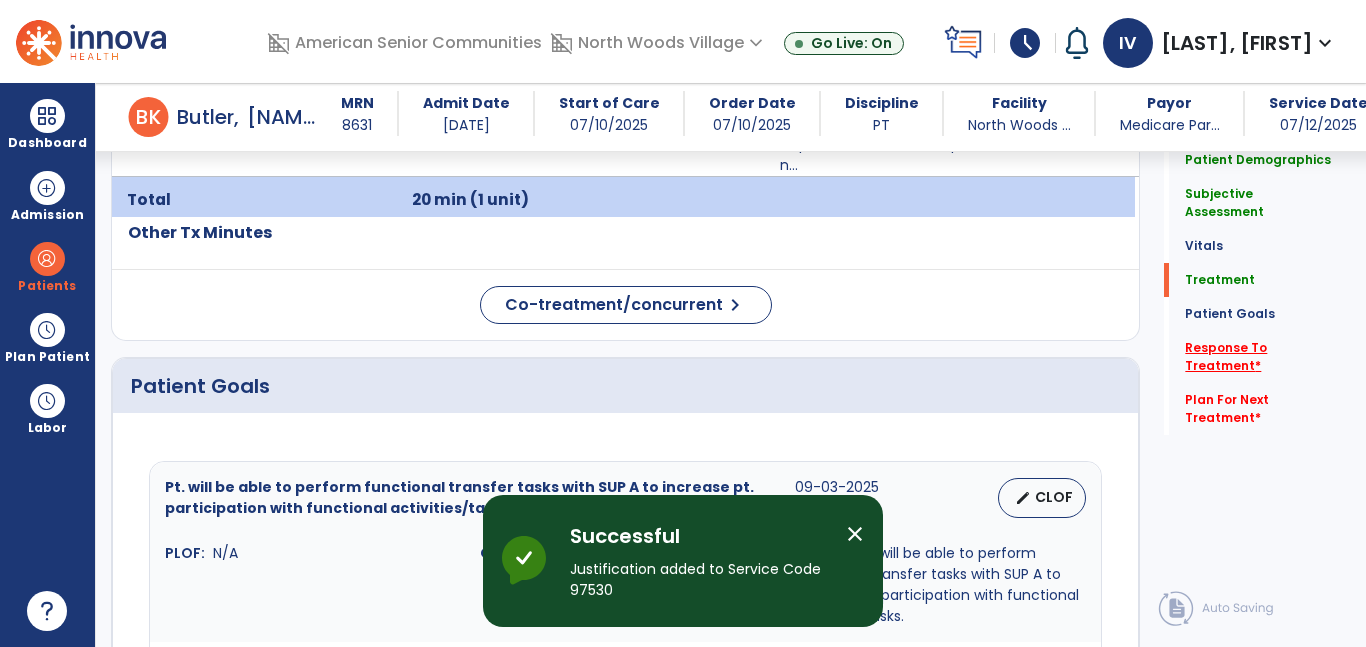 click on "Response To Treatment   *" 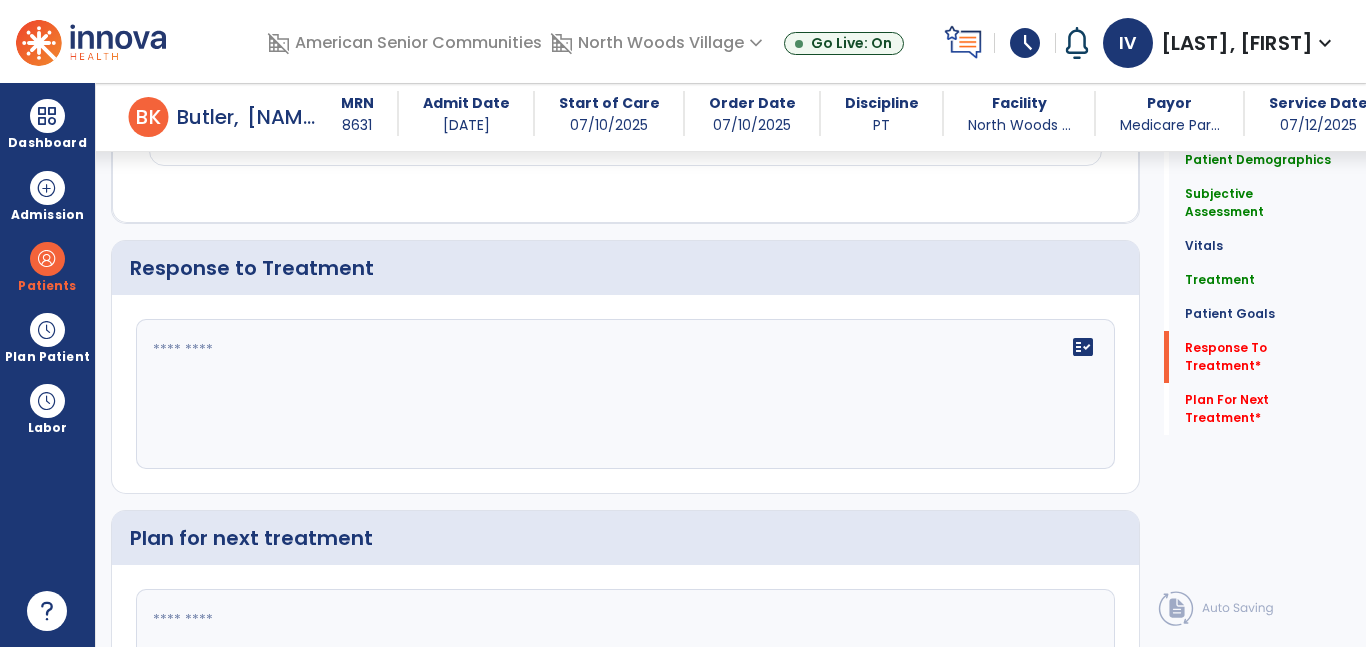 scroll, scrollTop: 2457, scrollLeft: 0, axis: vertical 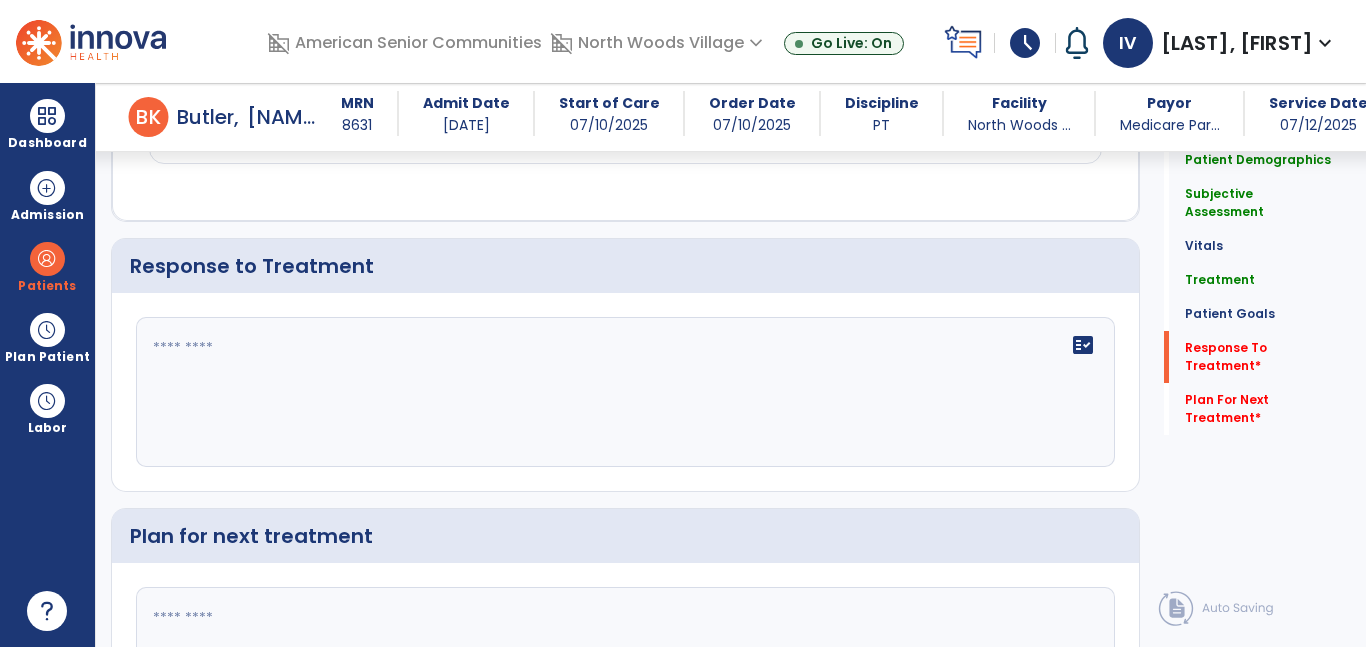 click 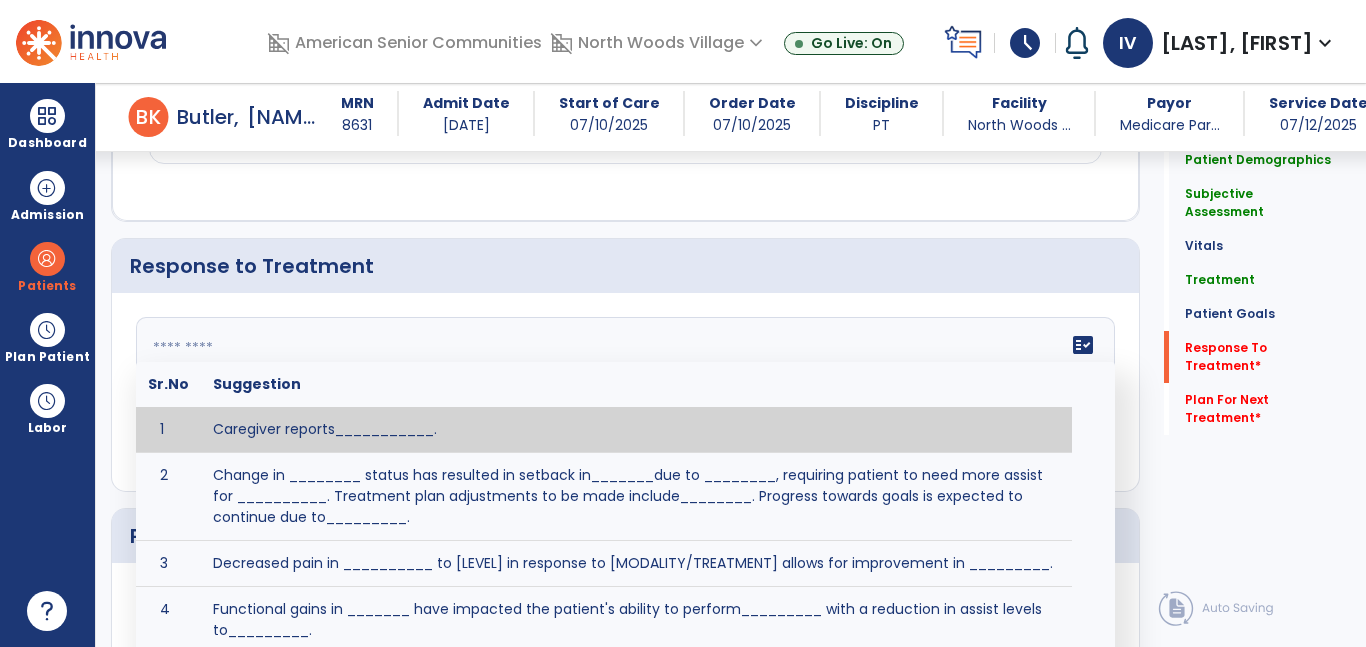 paste on "**********" 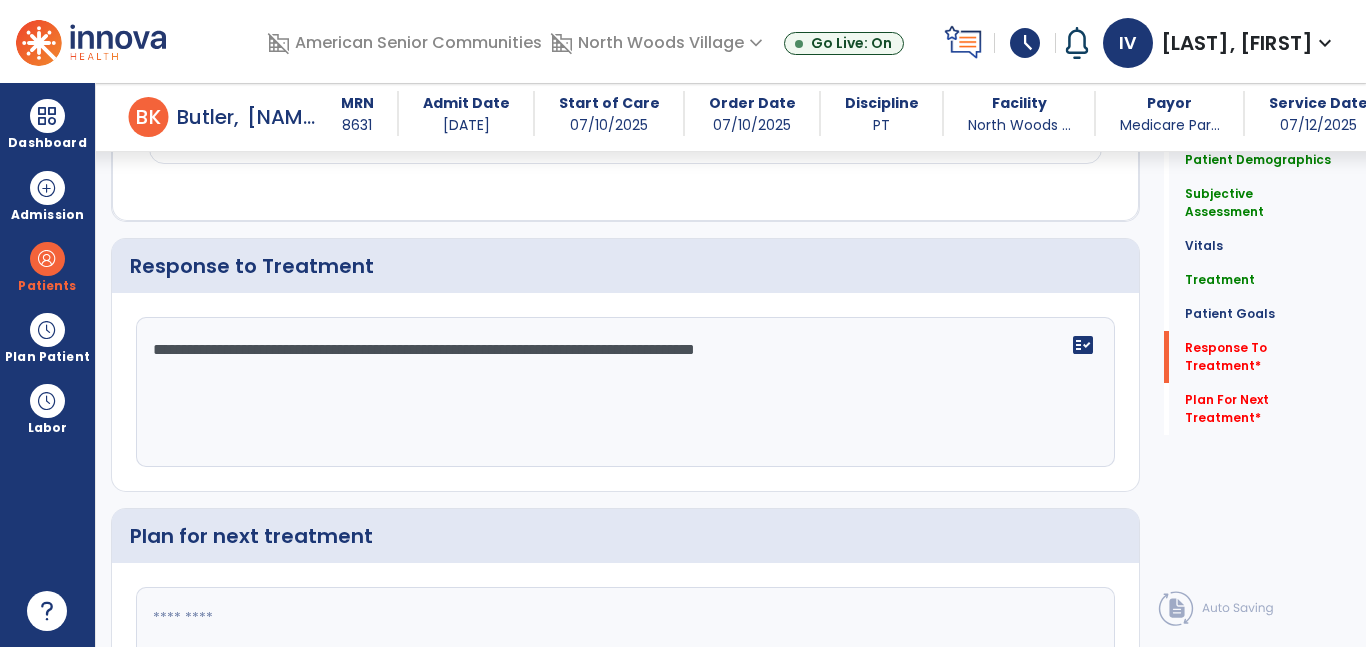click on "**********" 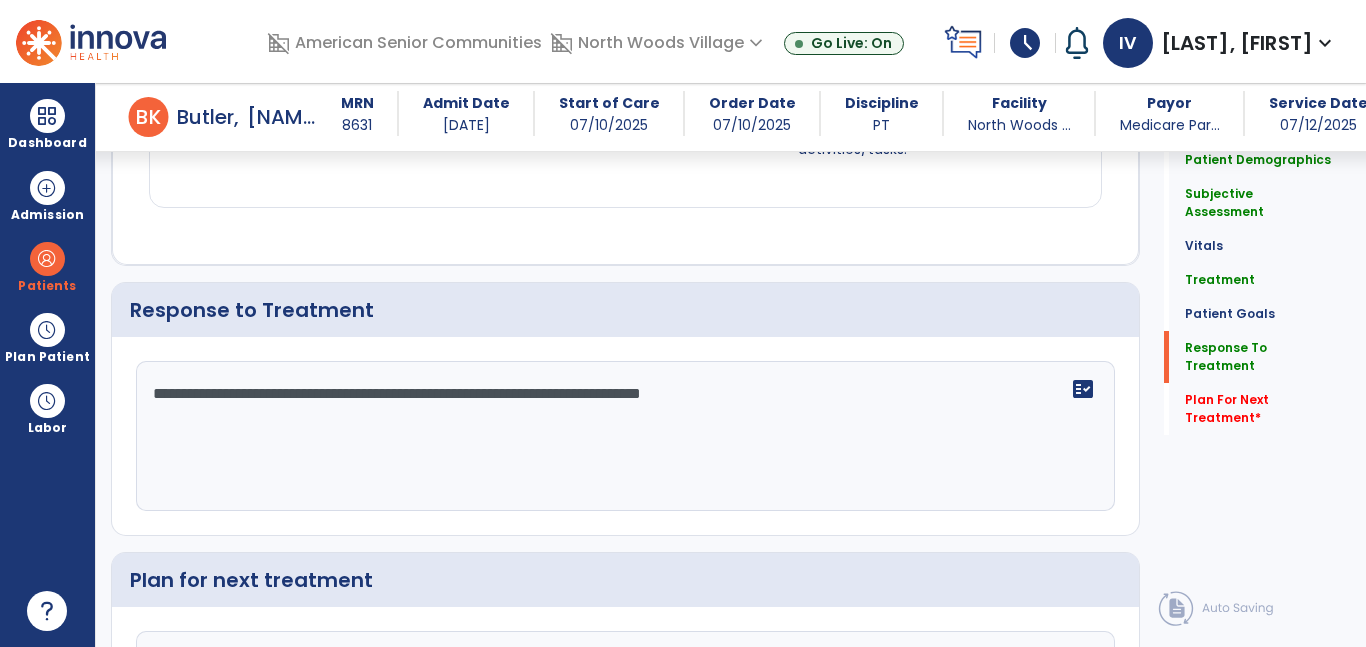 scroll, scrollTop: 2457, scrollLeft: 0, axis: vertical 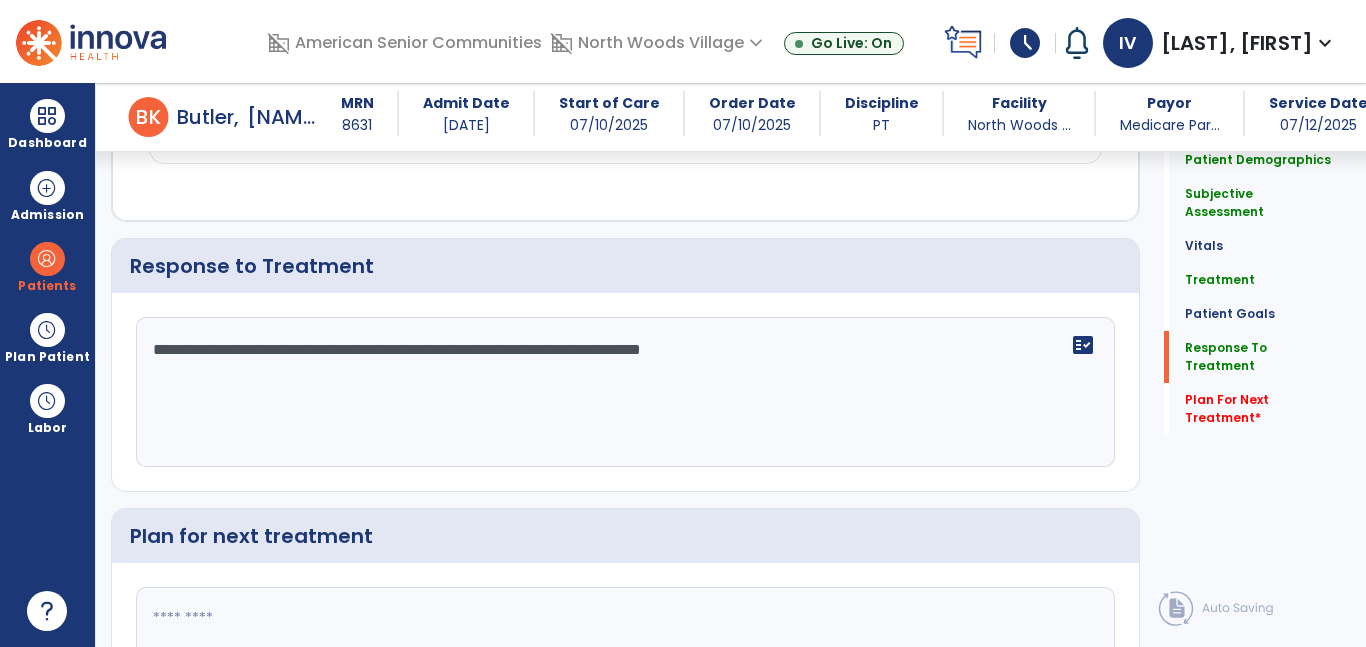 click on "**********" 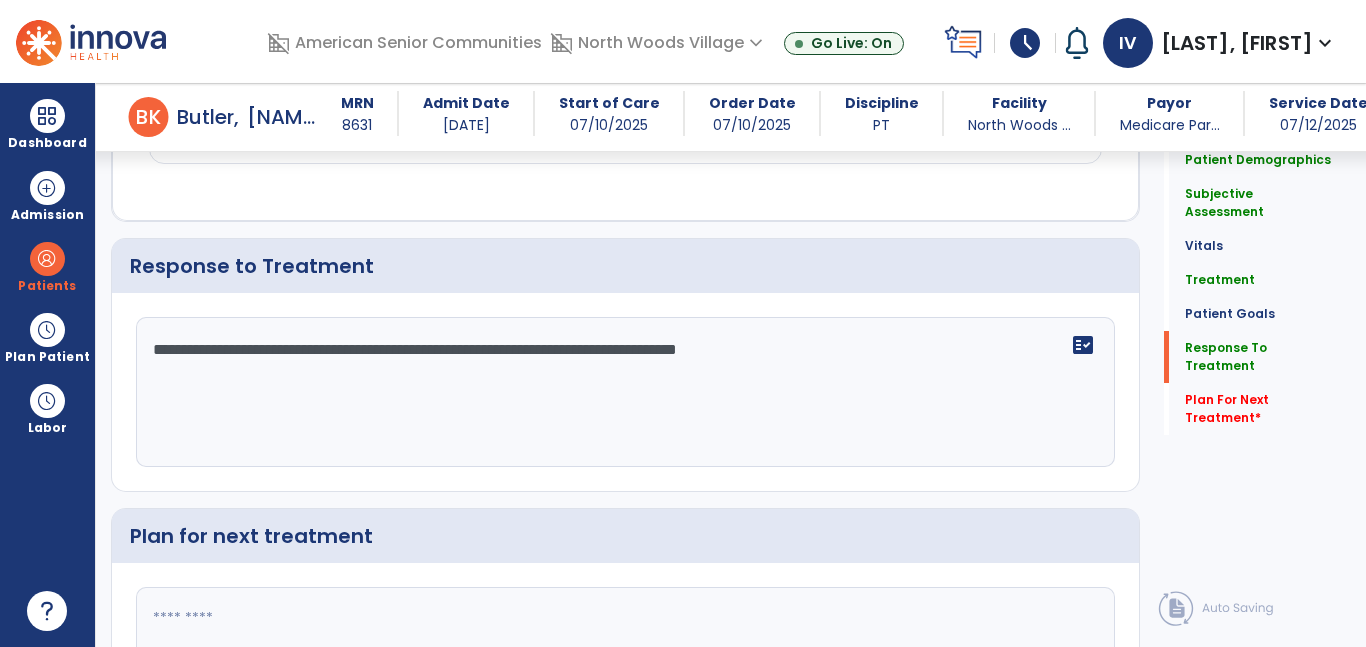 scroll, scrollTop: 2638, scrollLeft: 0, axis: vertical 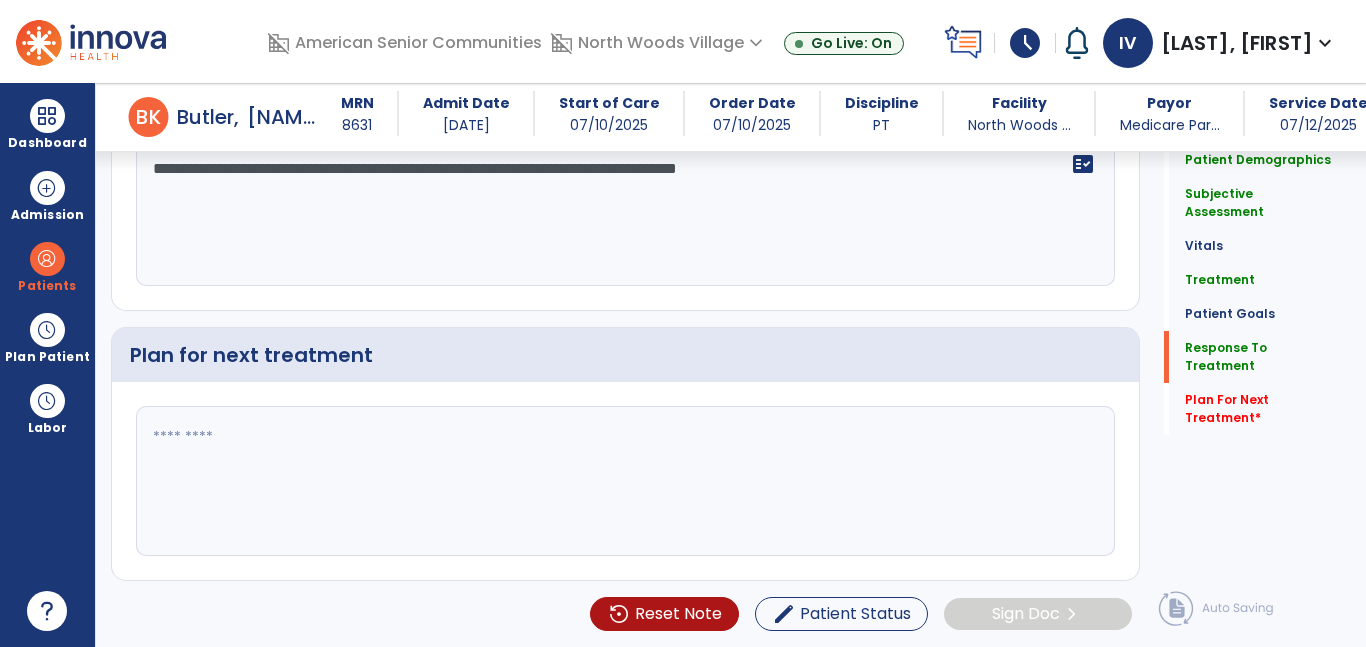 type on "**********" 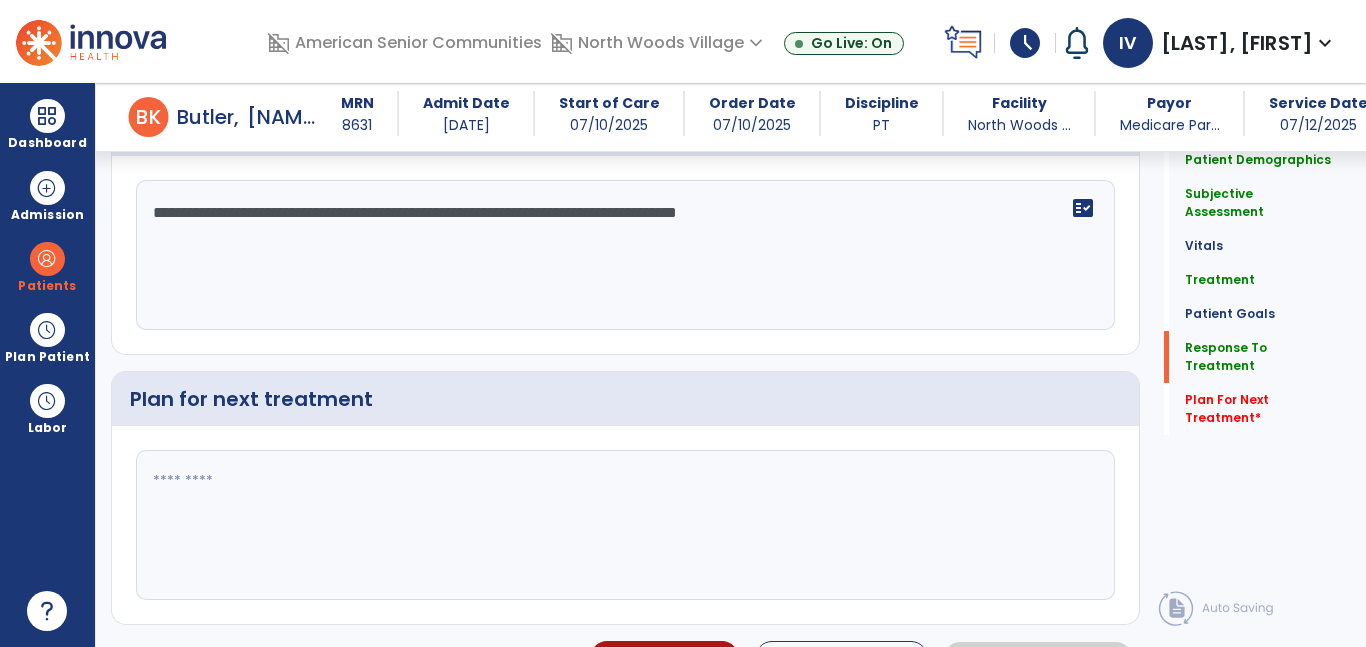 scroll, scrollTop: 2638, scrollLeft: 0, axis: vertical 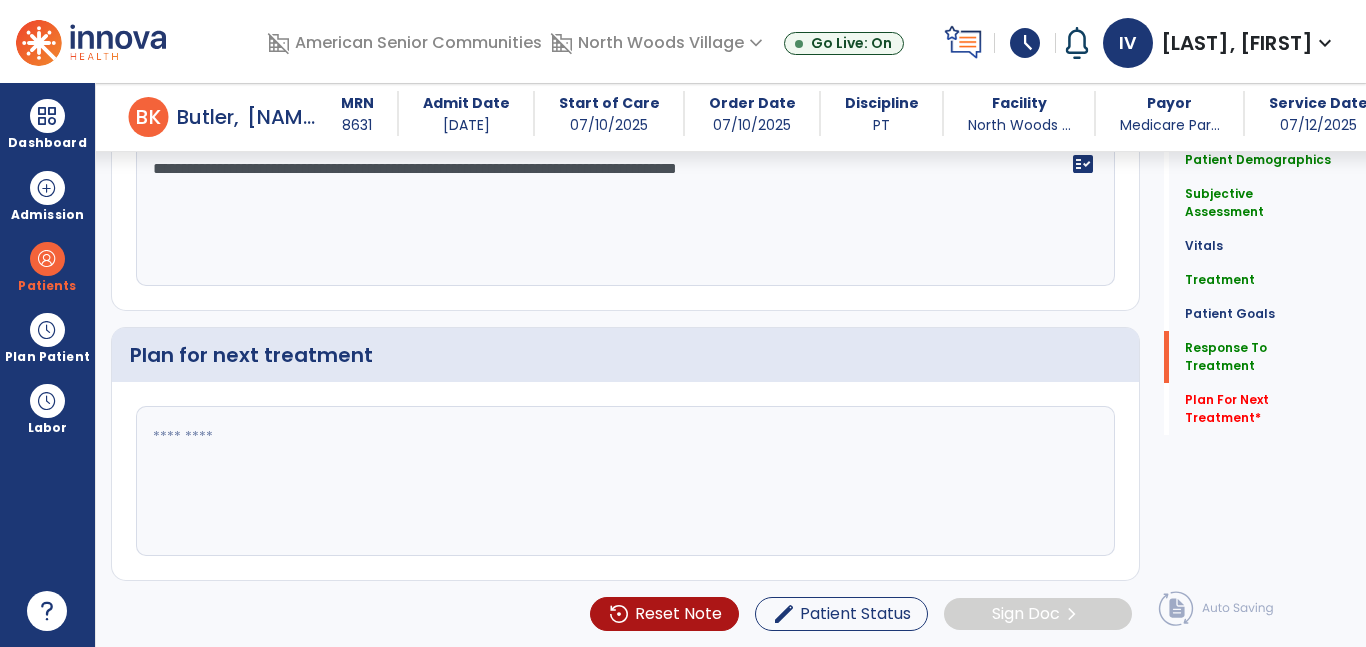 click 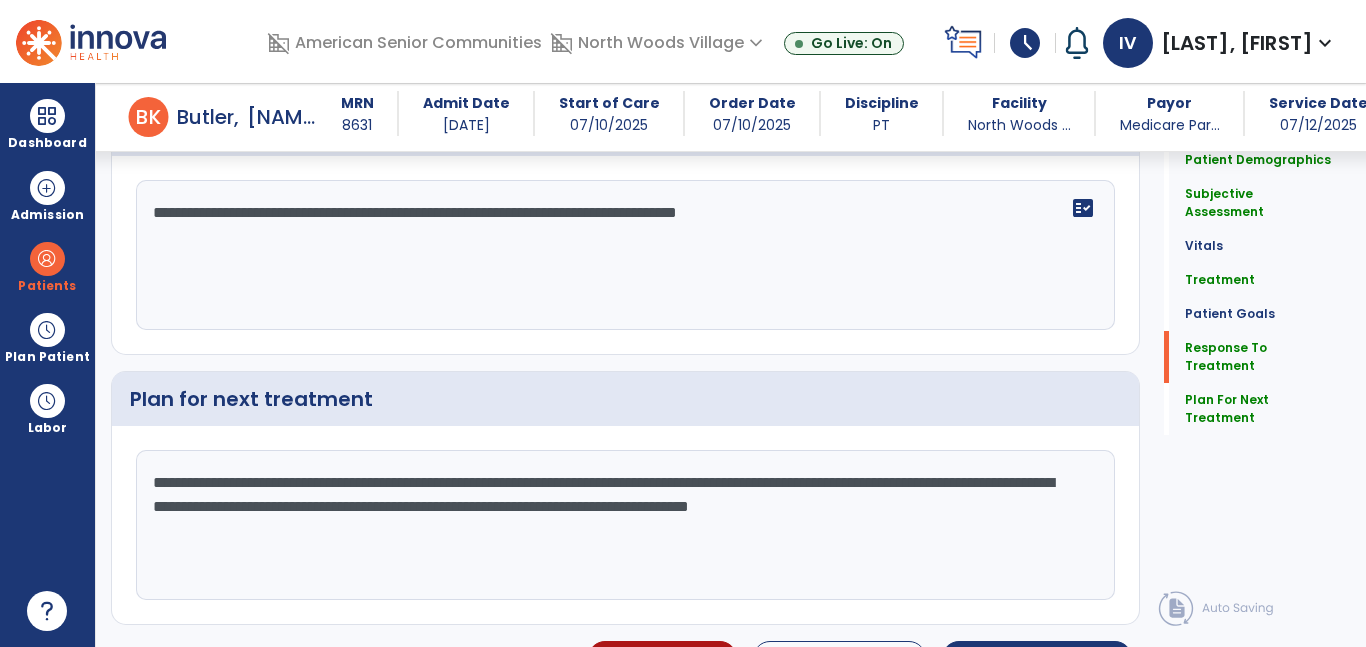 scroll, scrollTop: 2638, scrollLeft: 0, axis: vertical 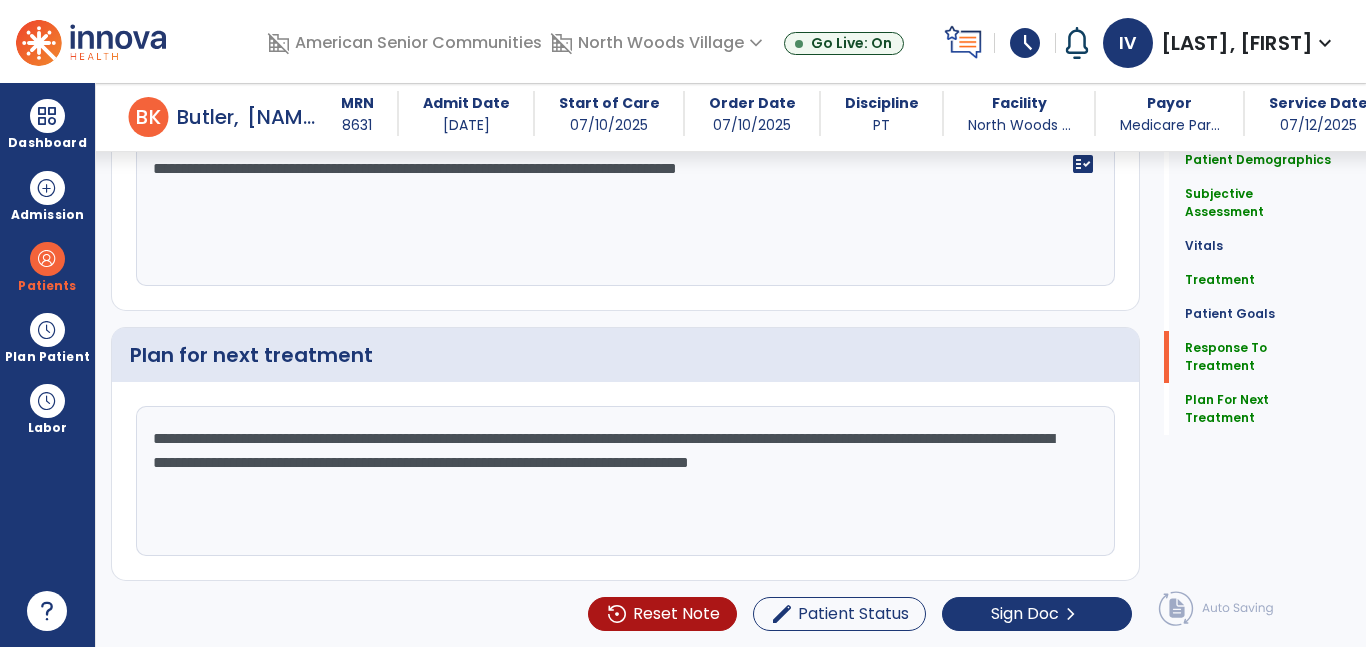 click on "**********" 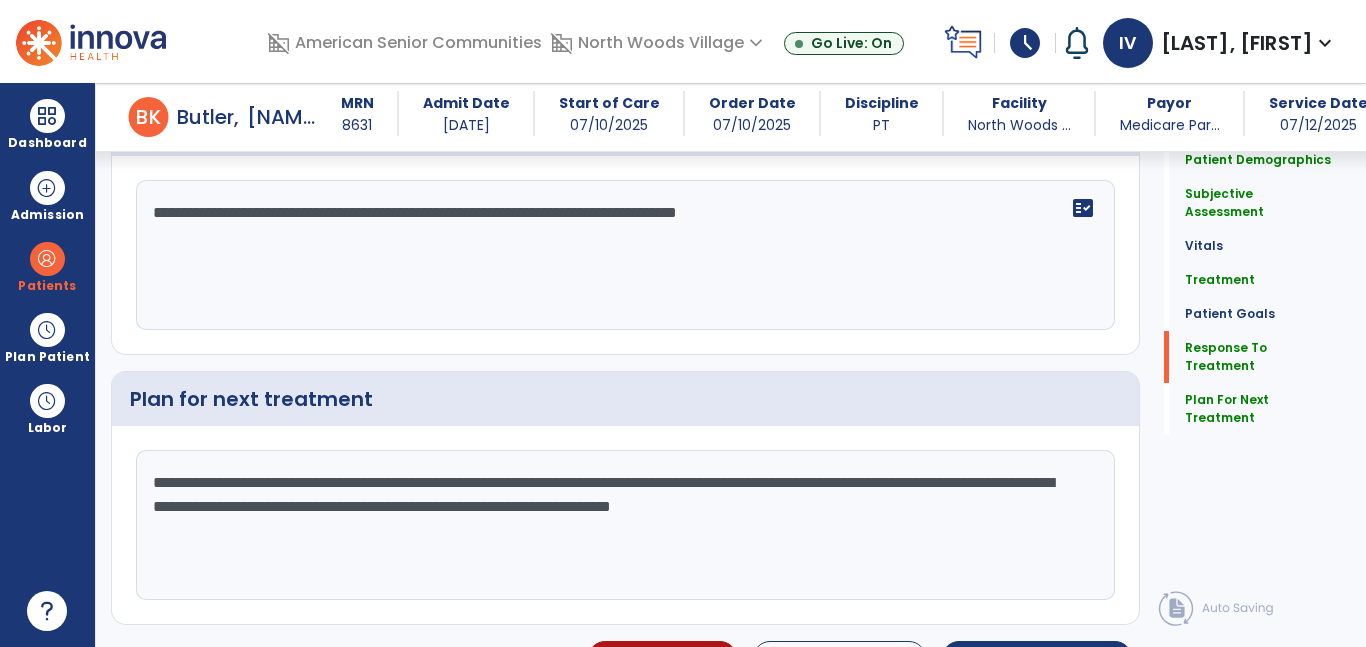 scroll, scrollTop: 2638, scrollLeft: 0, axis: vertical 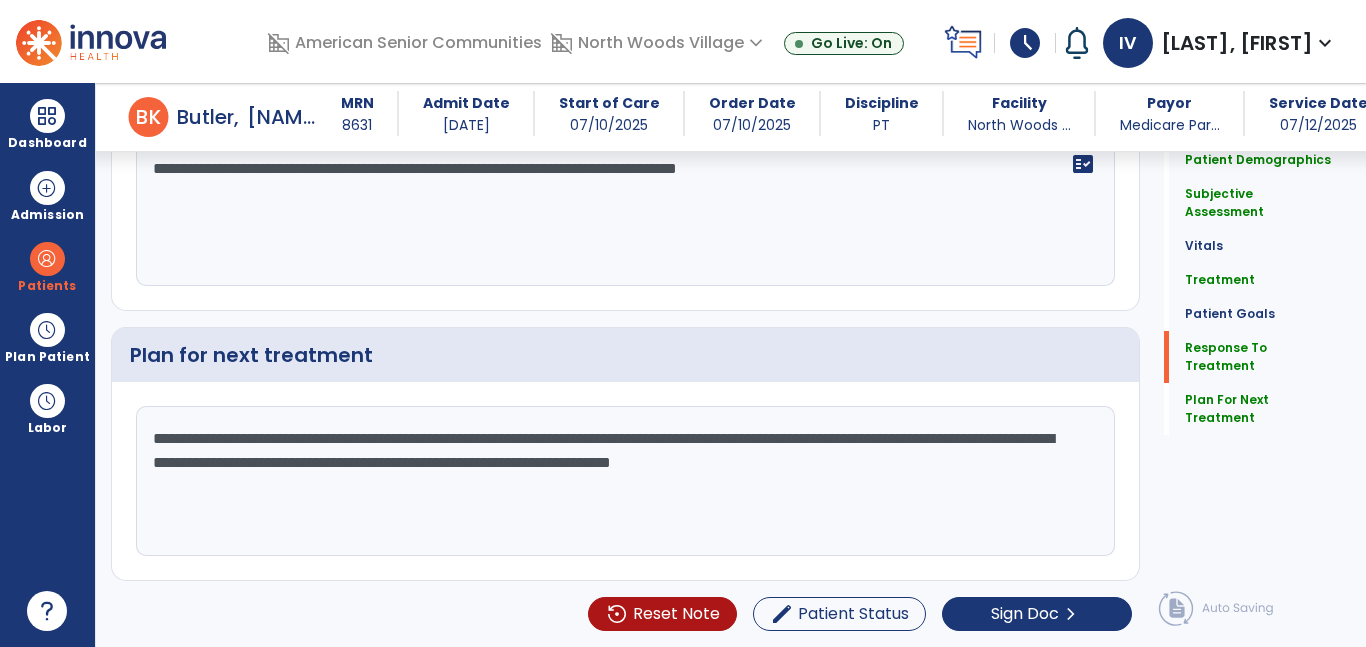 click on "**********" 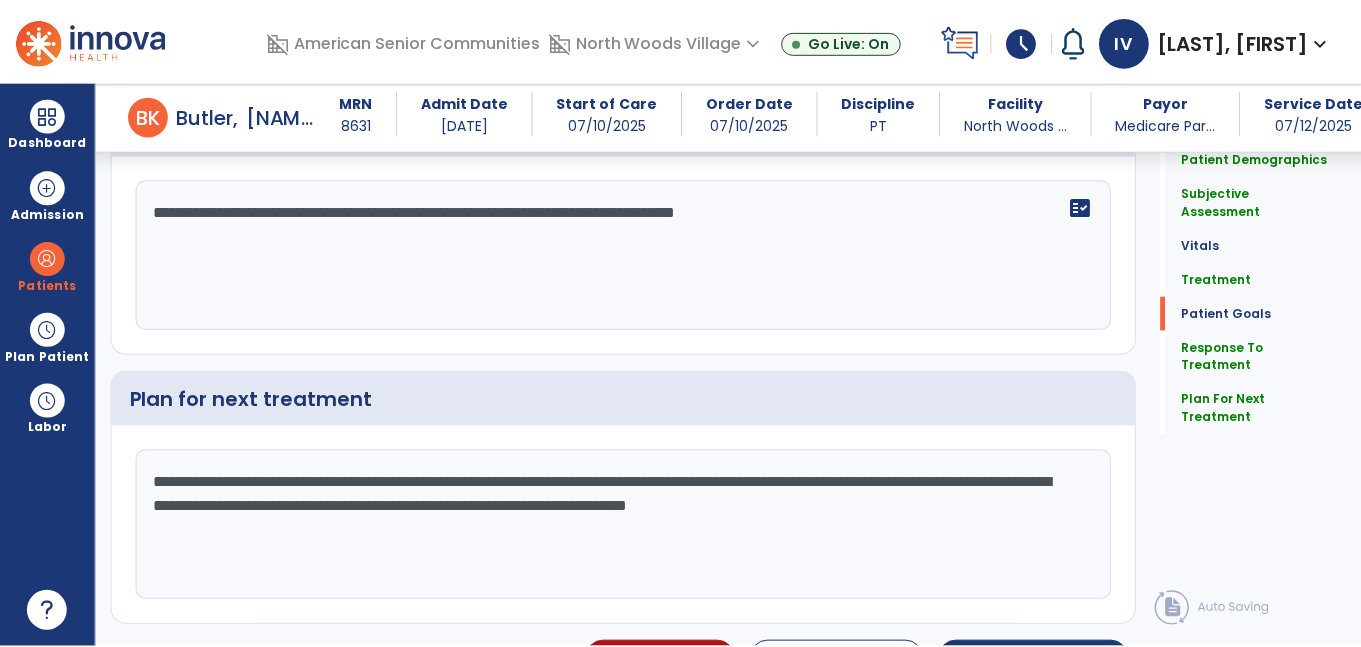 scroll, scrollTop: 2638, scrollLeft: 0, axis: vertical 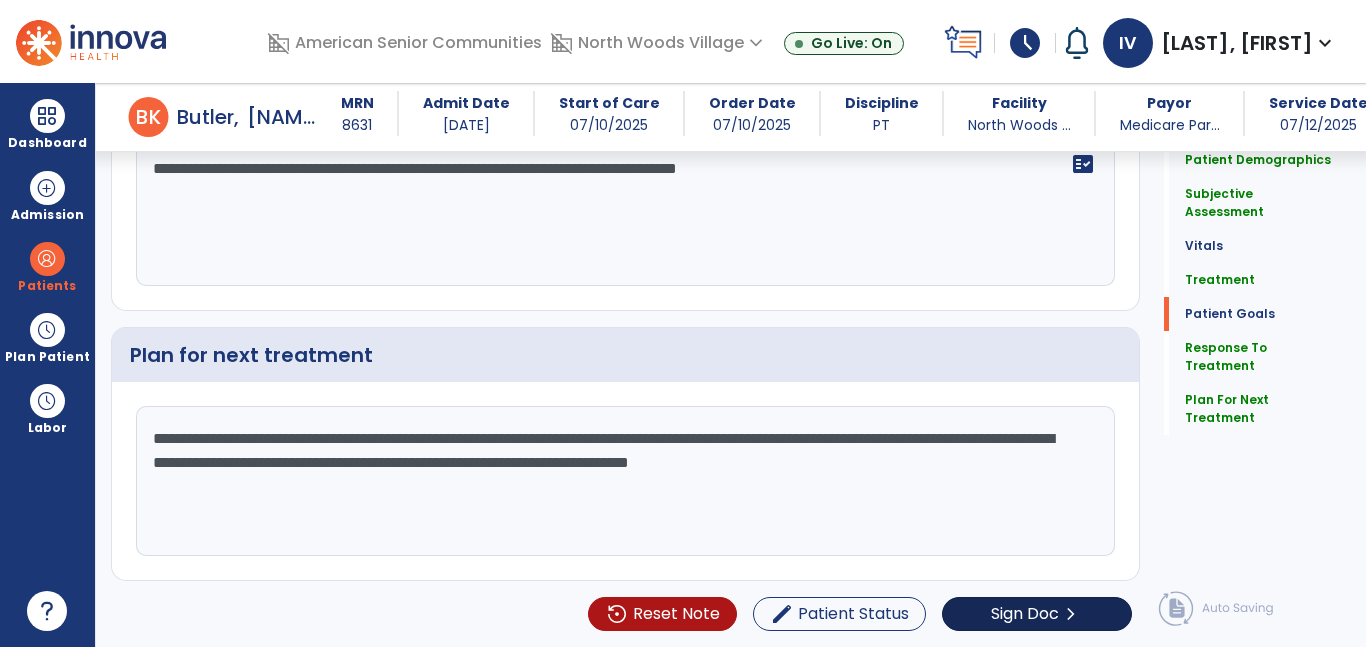 type on "**********" 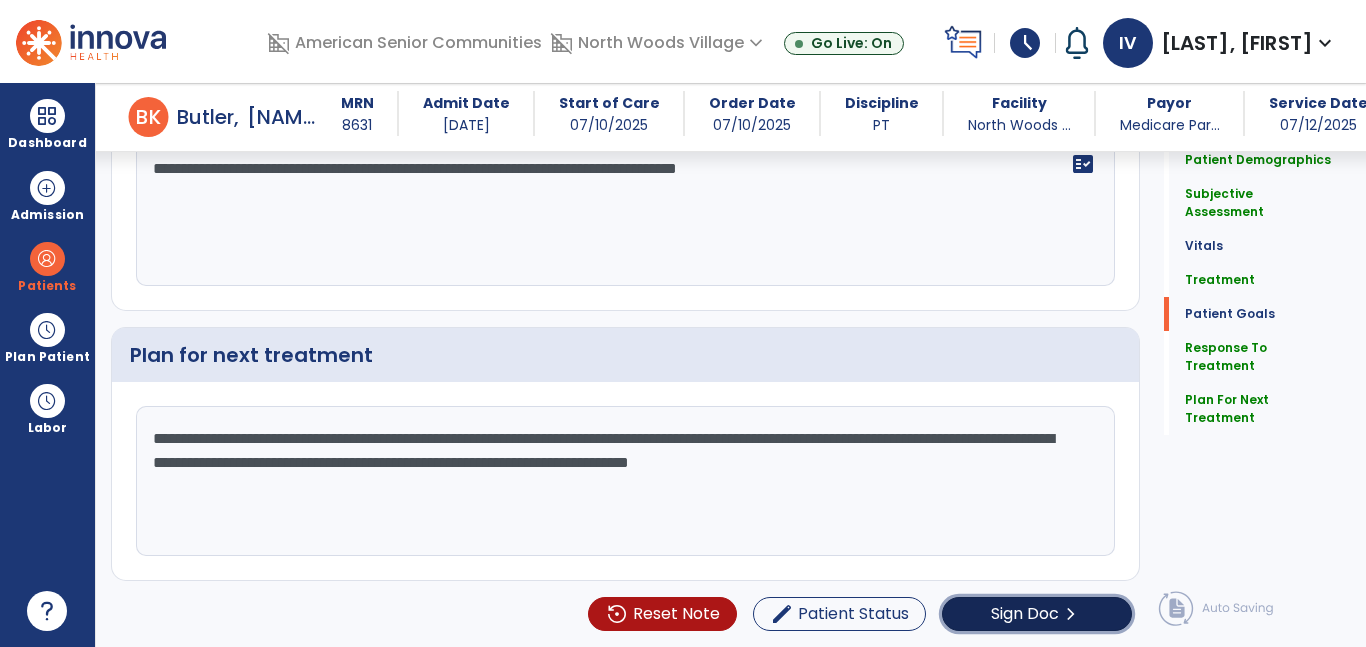 click on "Sign Doc  chevron_right" 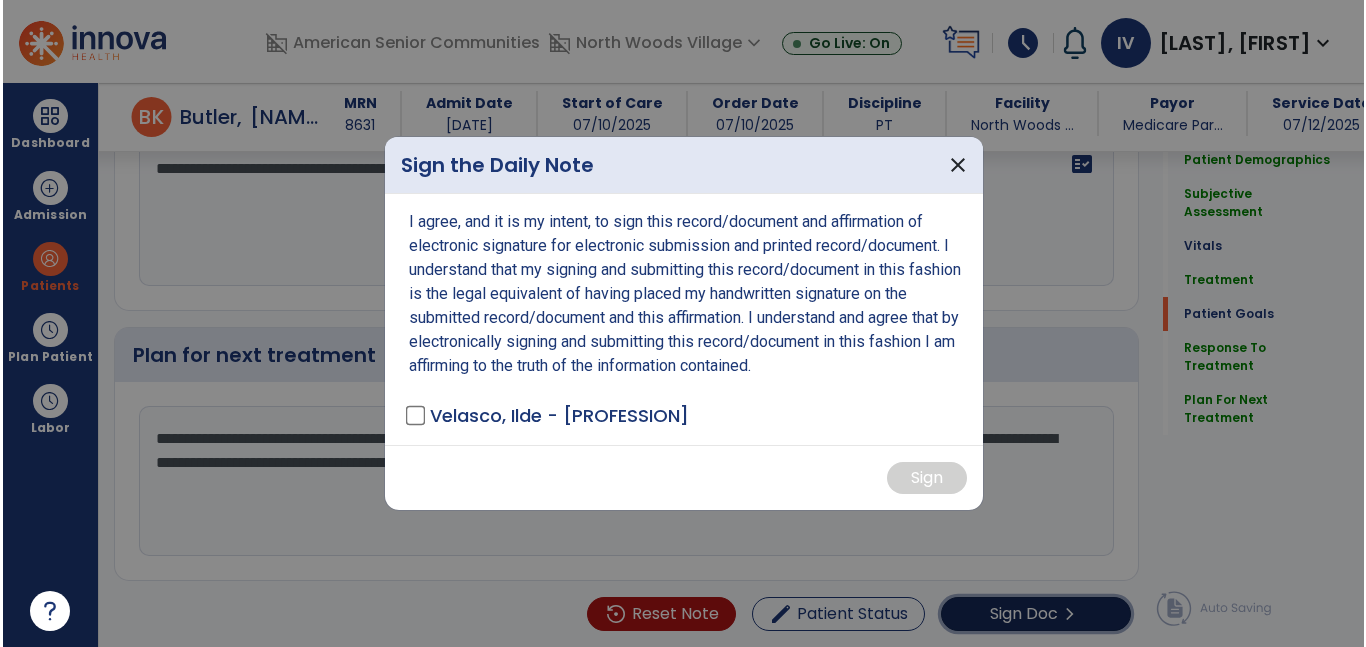 scroll, scrollTop: 2638, scrollLeft: 0, axis: vertical 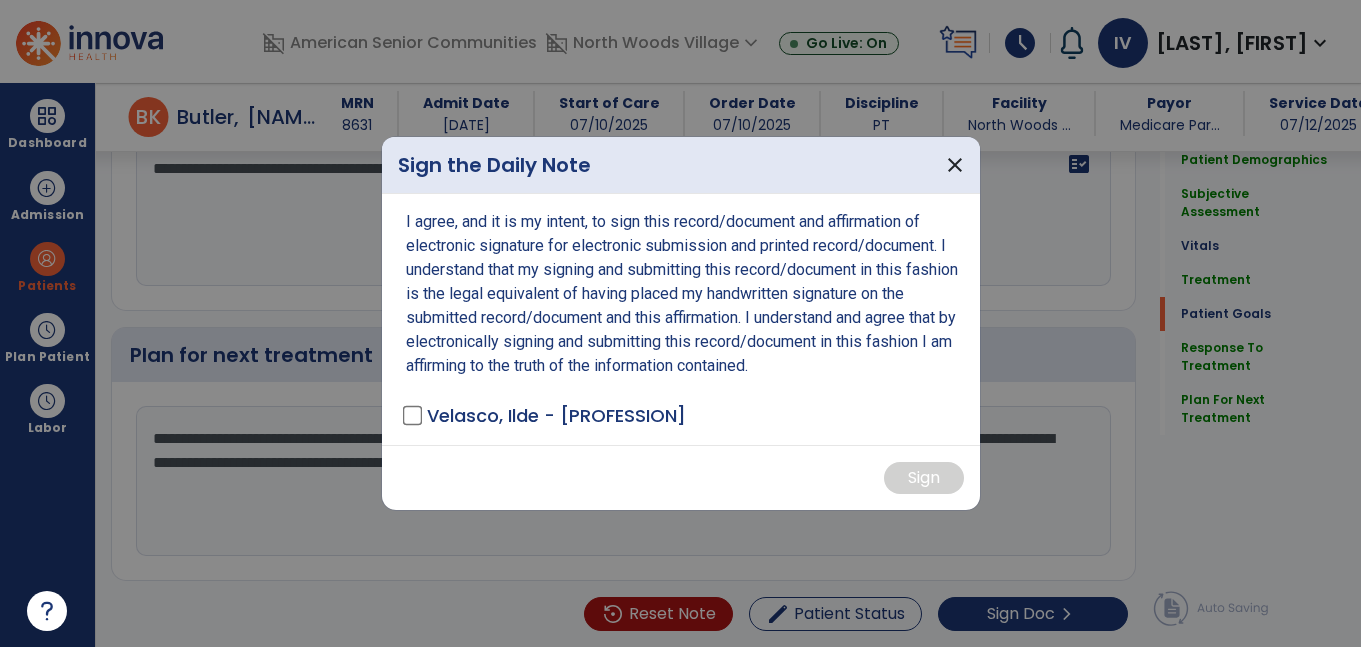 click on "I agree, and it is my intent, to sign this record/document and affirmation of electronic signature for electronic submission and printed record/document. I understand that my signing and submitting this record/document in this fashion is the legal equivalent of having placed my handwritten signature on the submitted record/document and this affirmation. I understand and agree that by electronically signing and submitting this record/document in this fashion I am affirming to the truth of the information contained. Velasco, Ilde - [PROFESSION]" at bounding box center [681, 319] 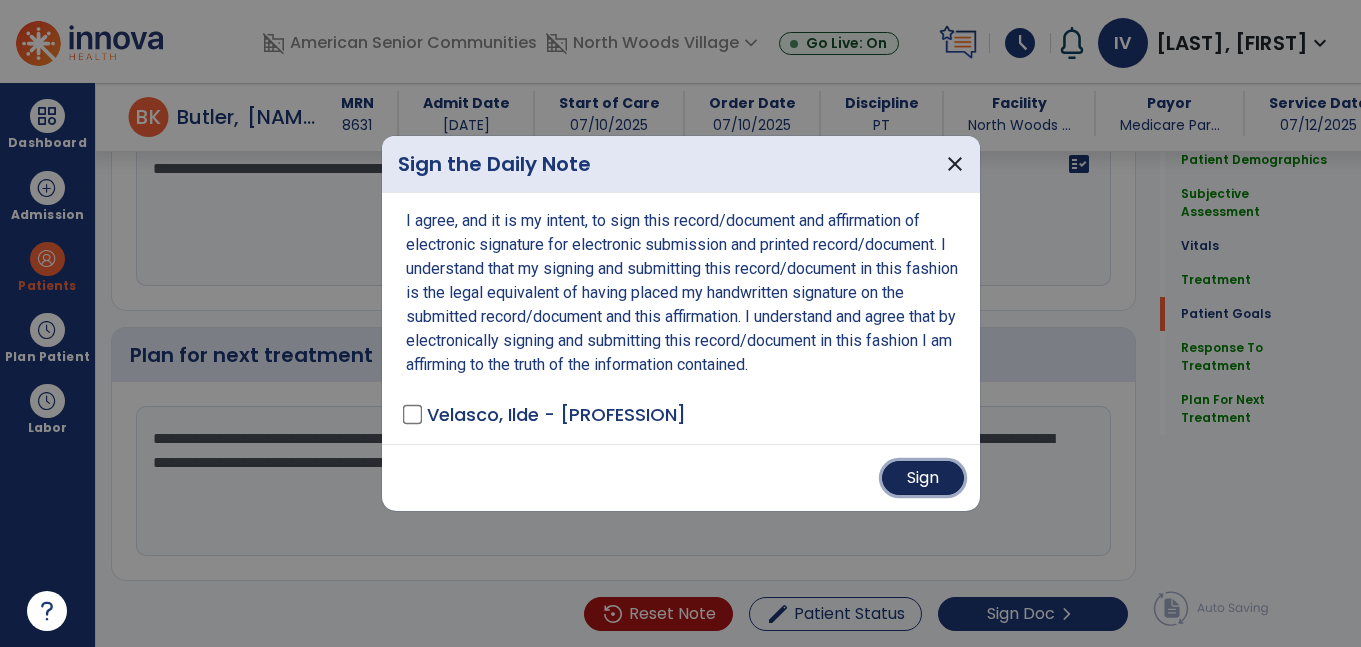 click on "Sign" at bounding box center [923, 478] 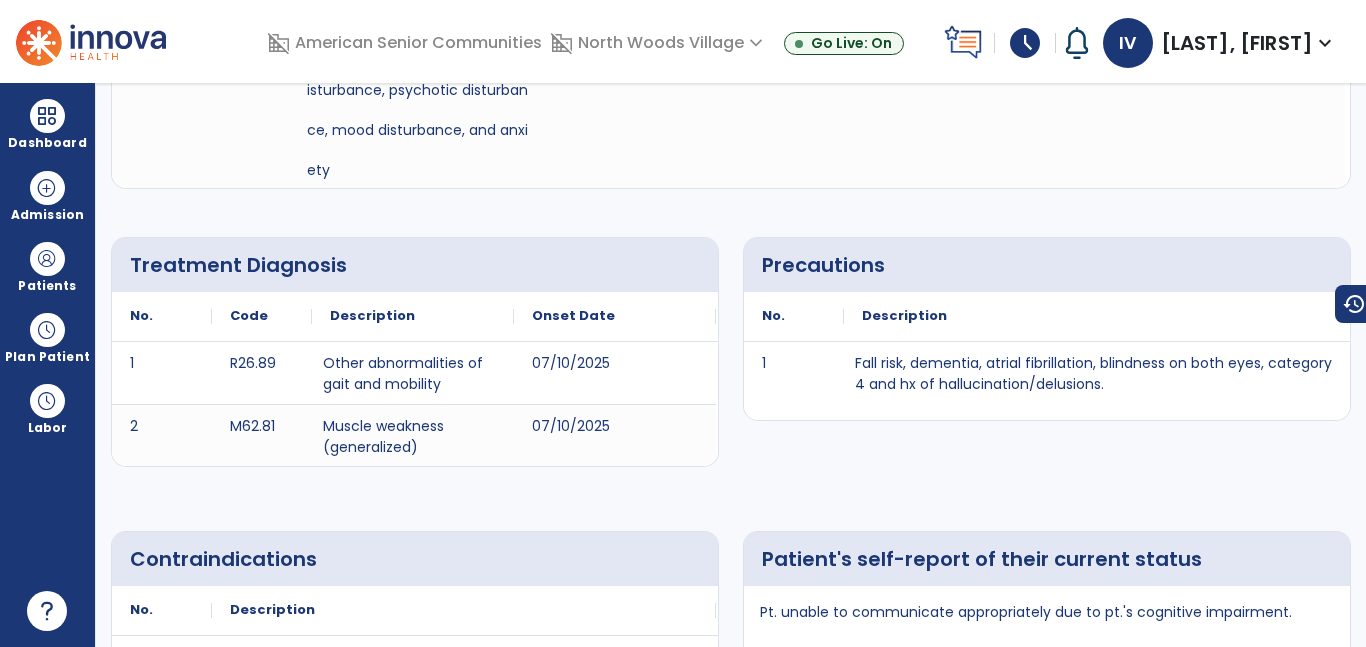 scroll, scrollTop: 0, scrollLeft: 0, axis: both 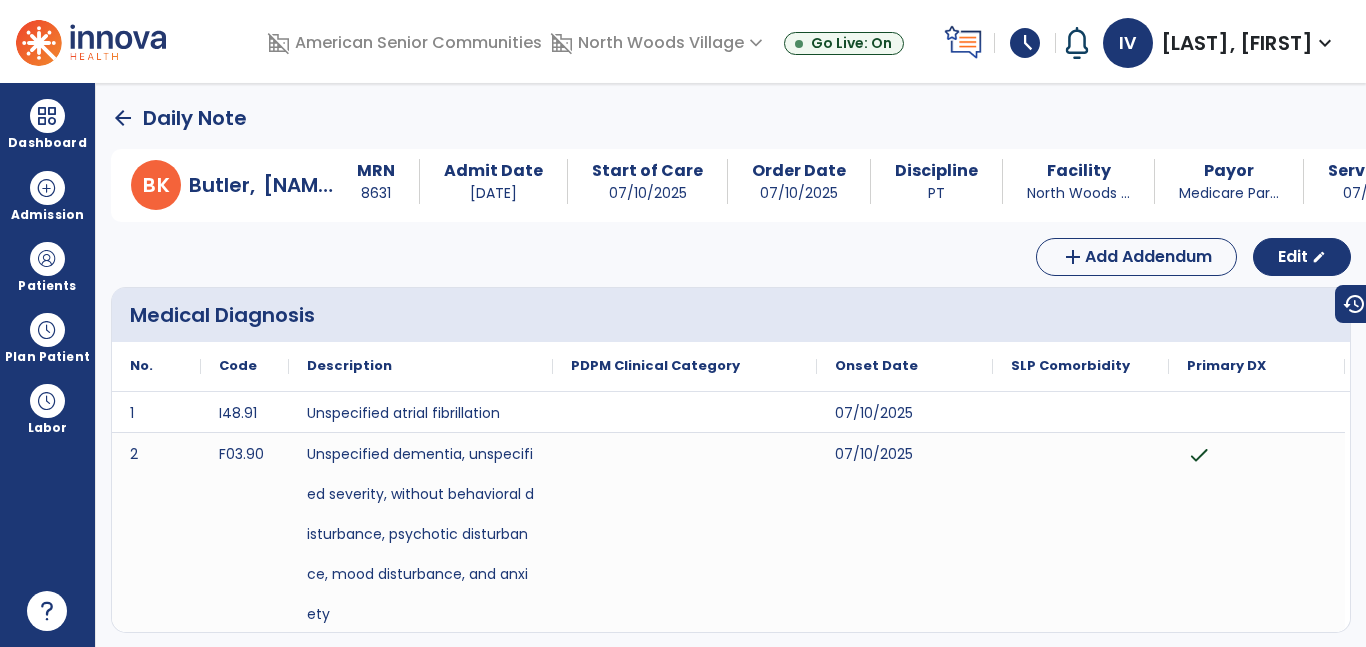 click on "arrow_back" 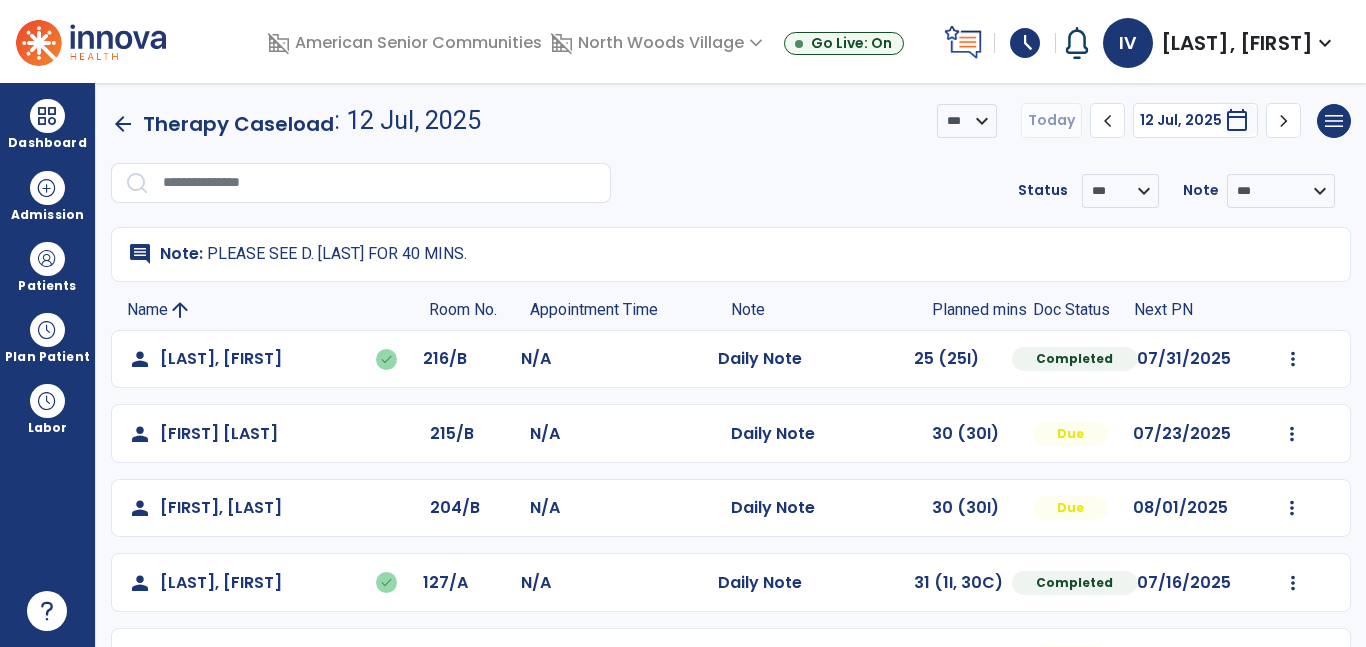 scroll, scrollTop: 138, scrollLeft: 0, axis: vertical 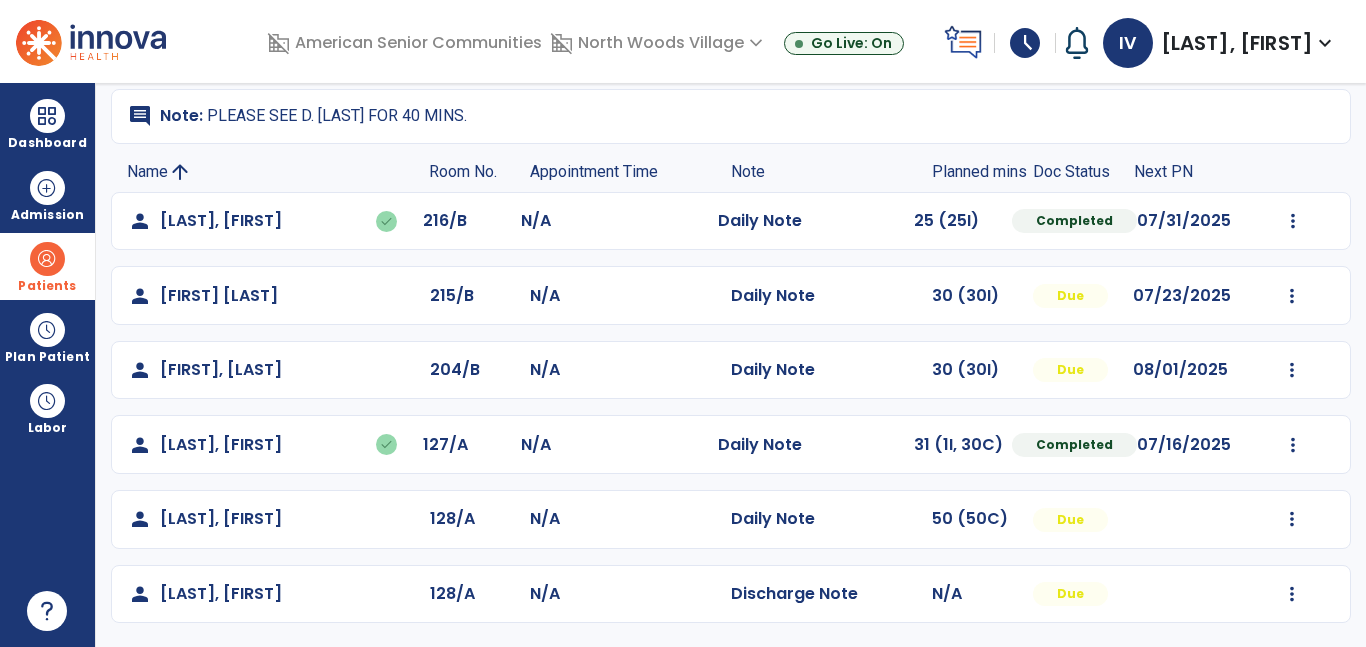 click at bounding box center [47, 259] 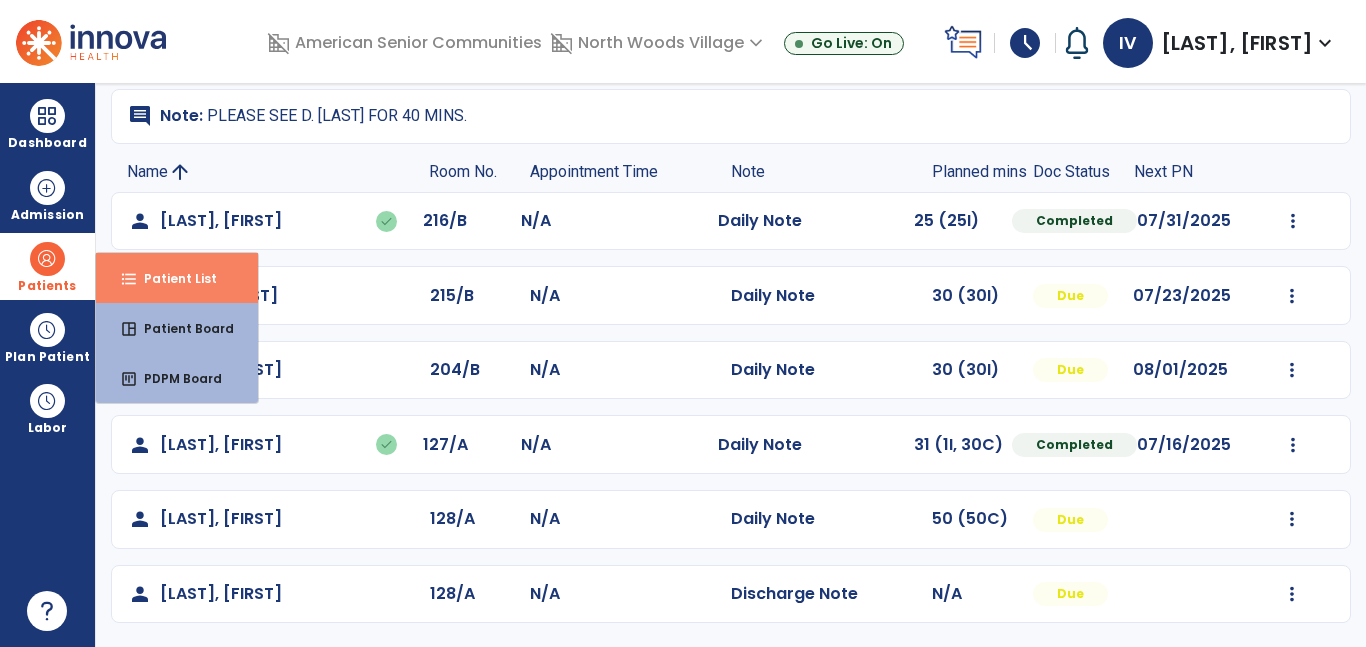 click on "Patient List" at bounding box center (172, 278) 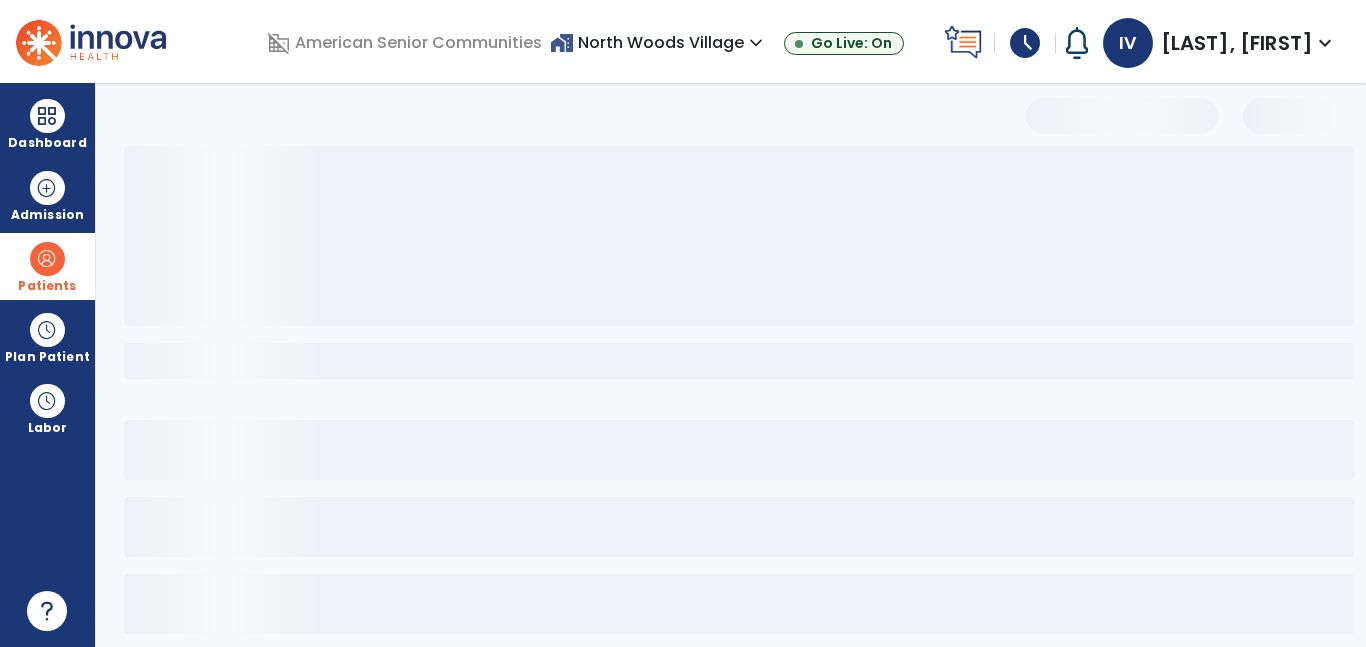 scroll, scrollTop: 96, scrollLeft: 0, axis: vertical 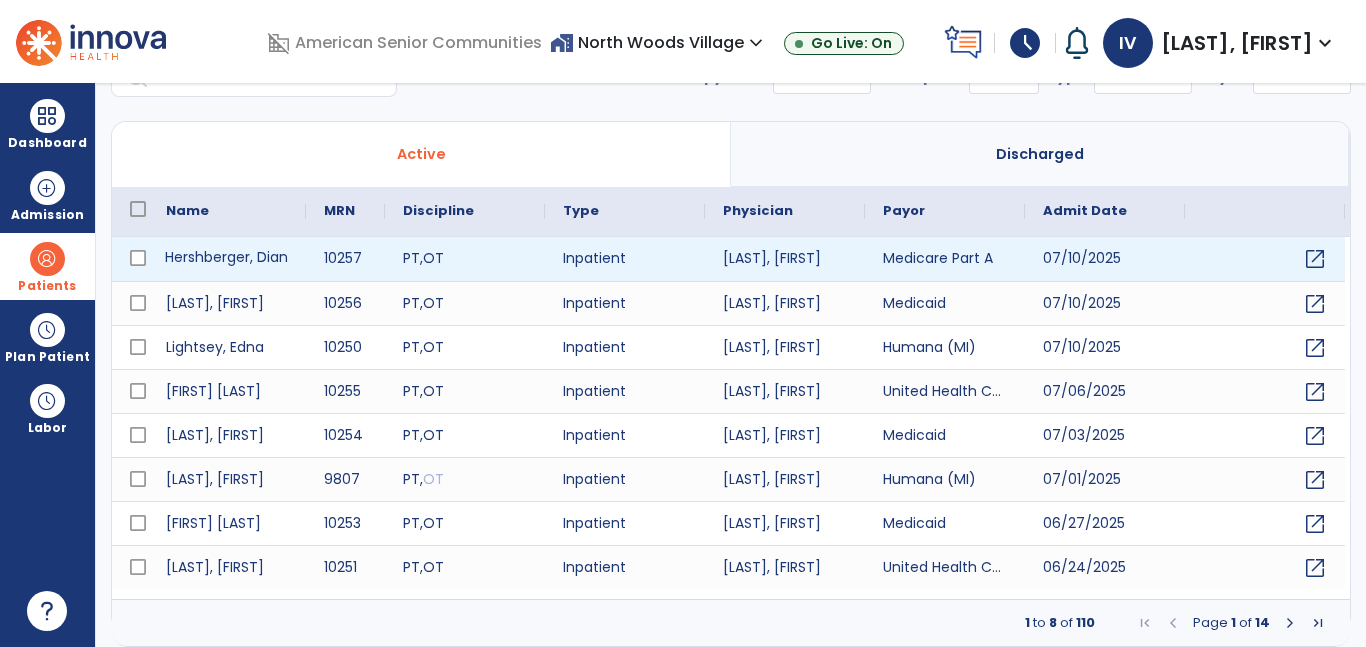 click on "Hershberger, Dian" at bounding box center [227, 259] 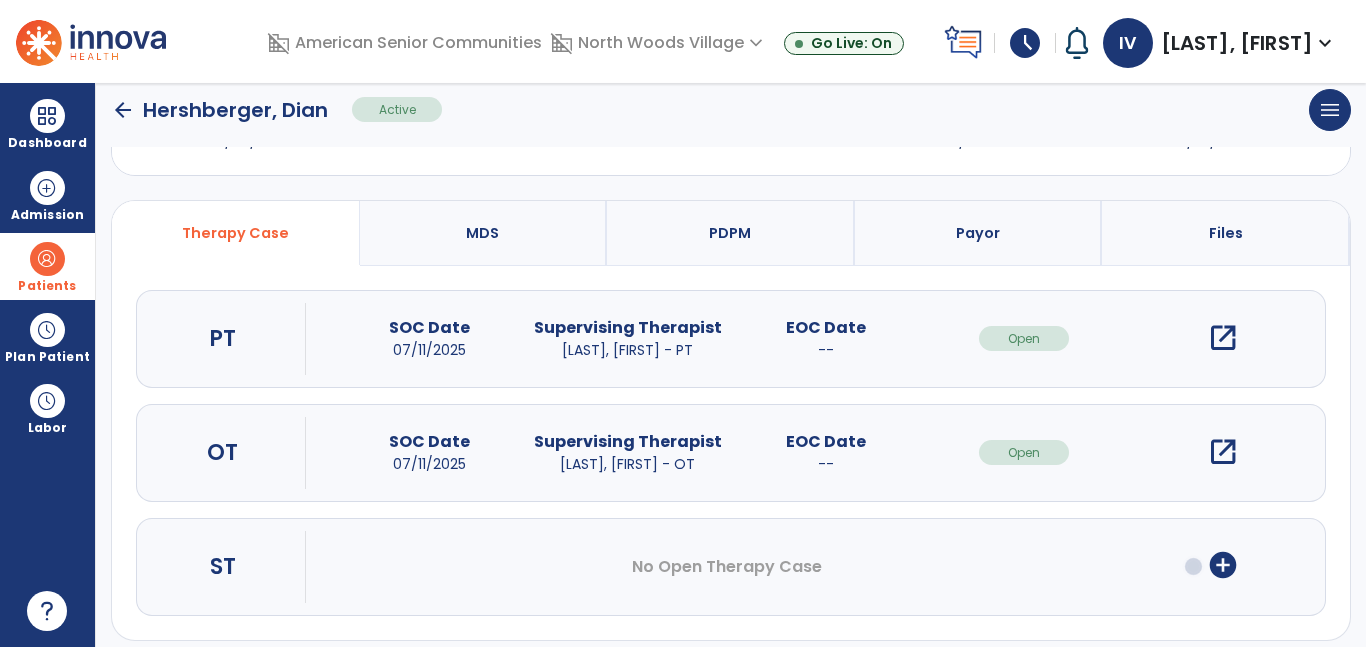 click on "open_in_new" at bounding box center [1223, 338] 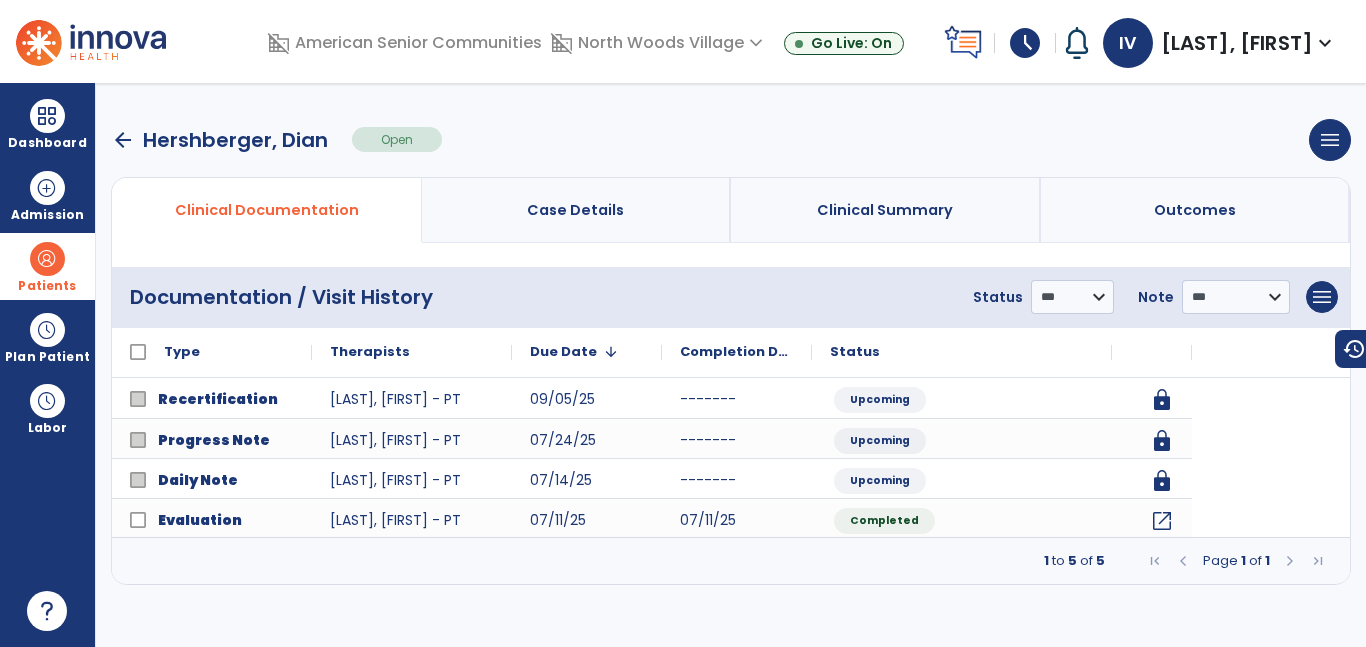 scroll, scrollTop: 0, scrollLeft: 0, axis: both 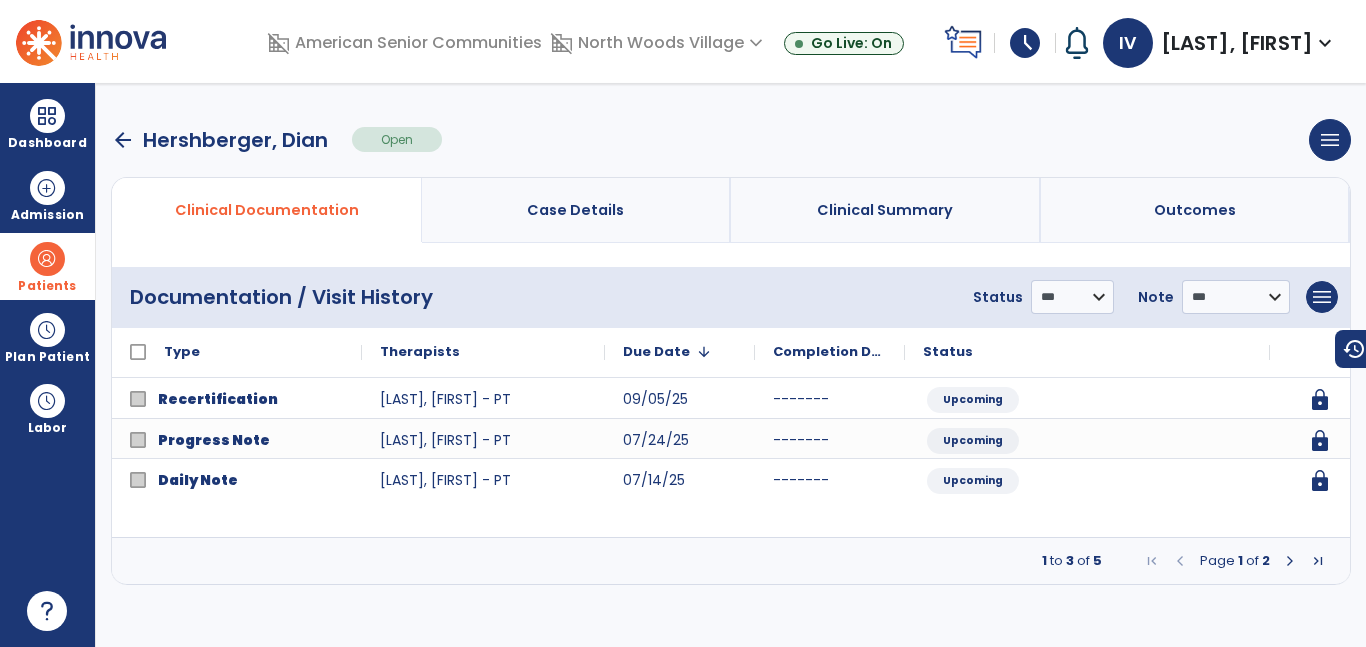 click at bounding box center [1290, 561] 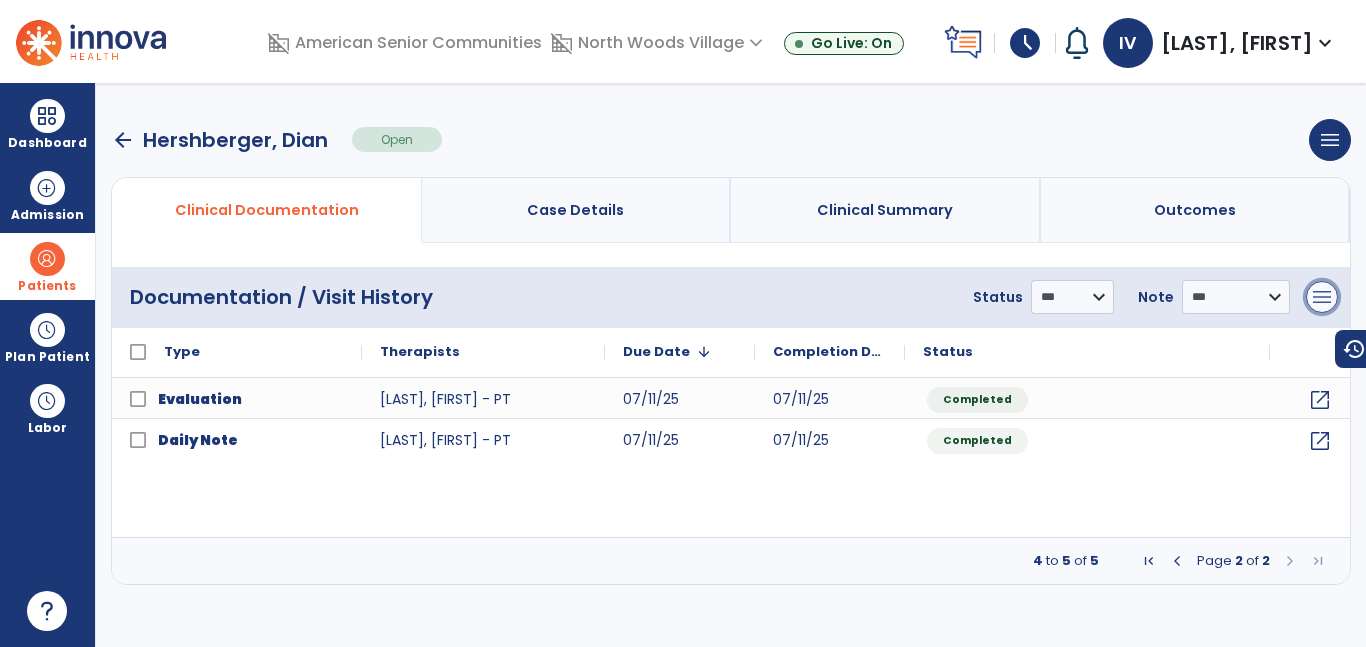 click on "menu" at bounding box center (1322, 297) 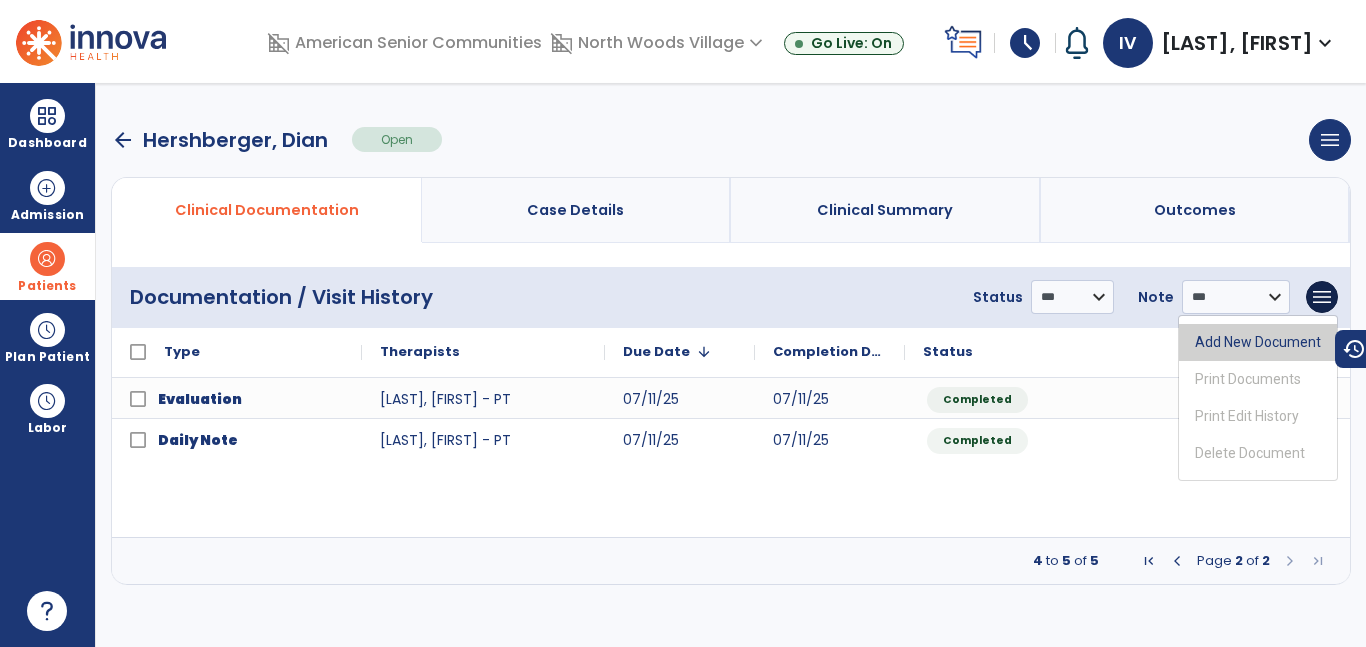 click on "Add New Document" at bounding box center (1258, 342) 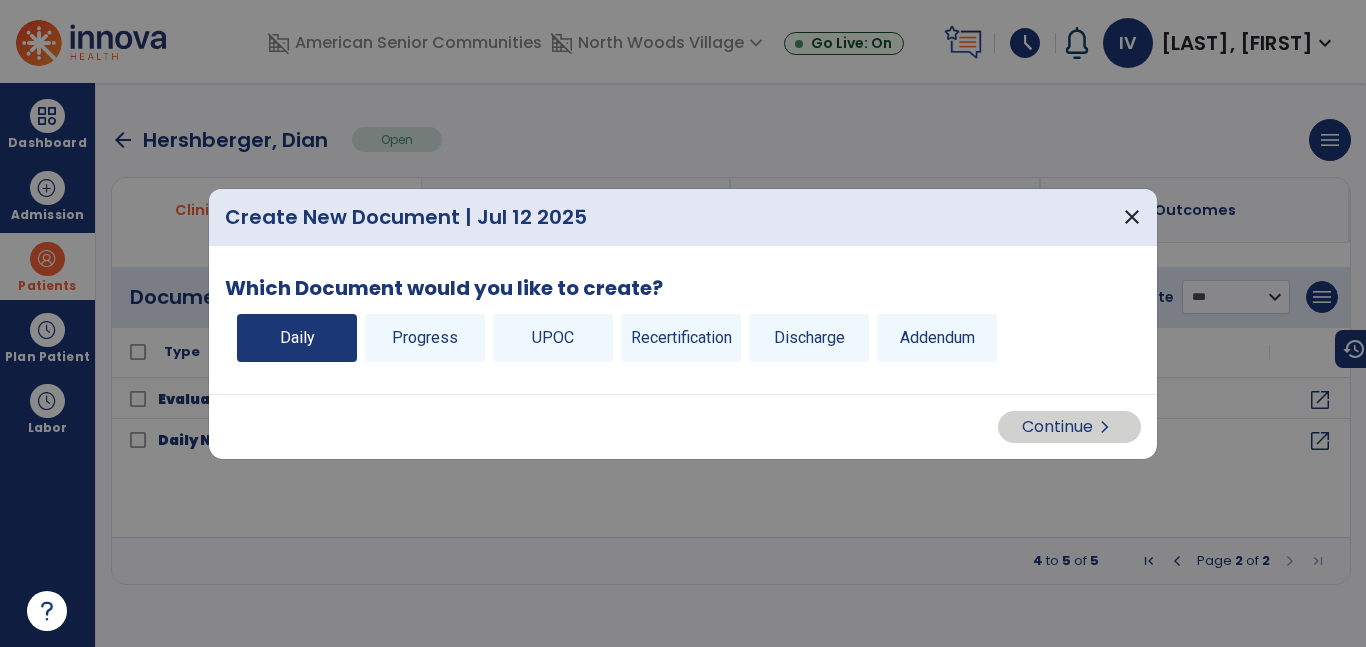 click on "Daily" at bounding box center (297, 338) 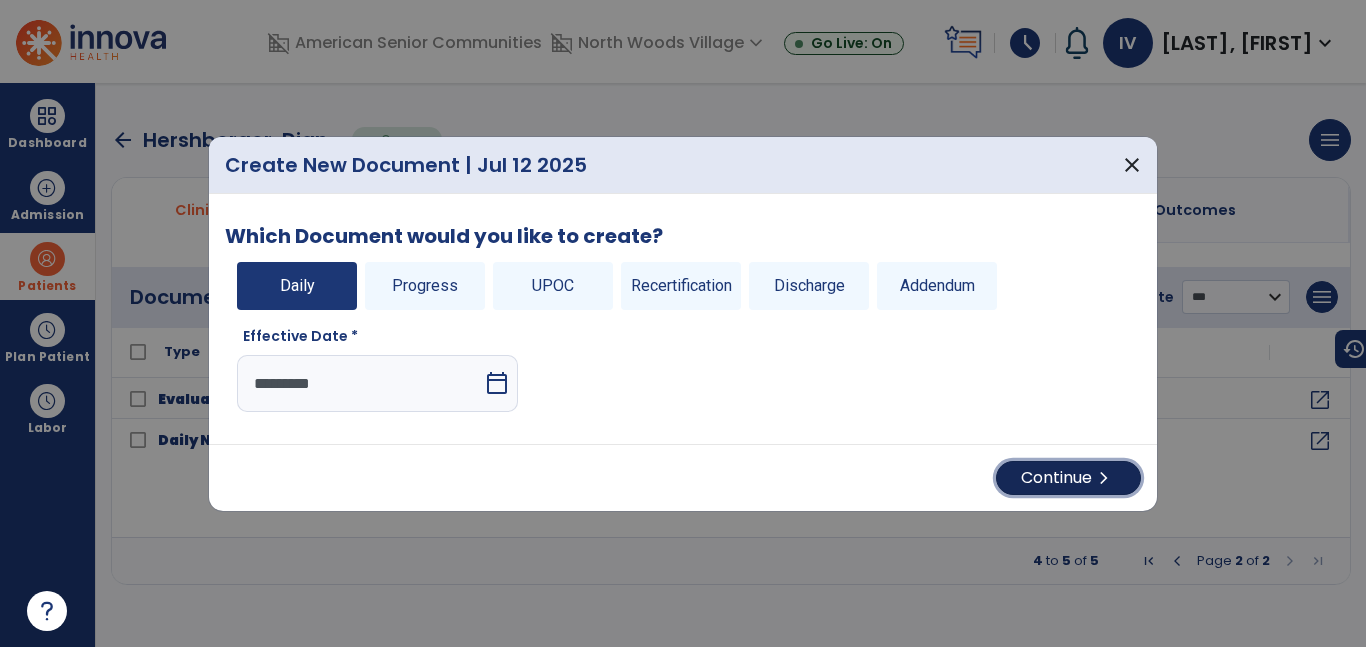 click on "Continue   chevron_right" at bounding box center [1068, 478] 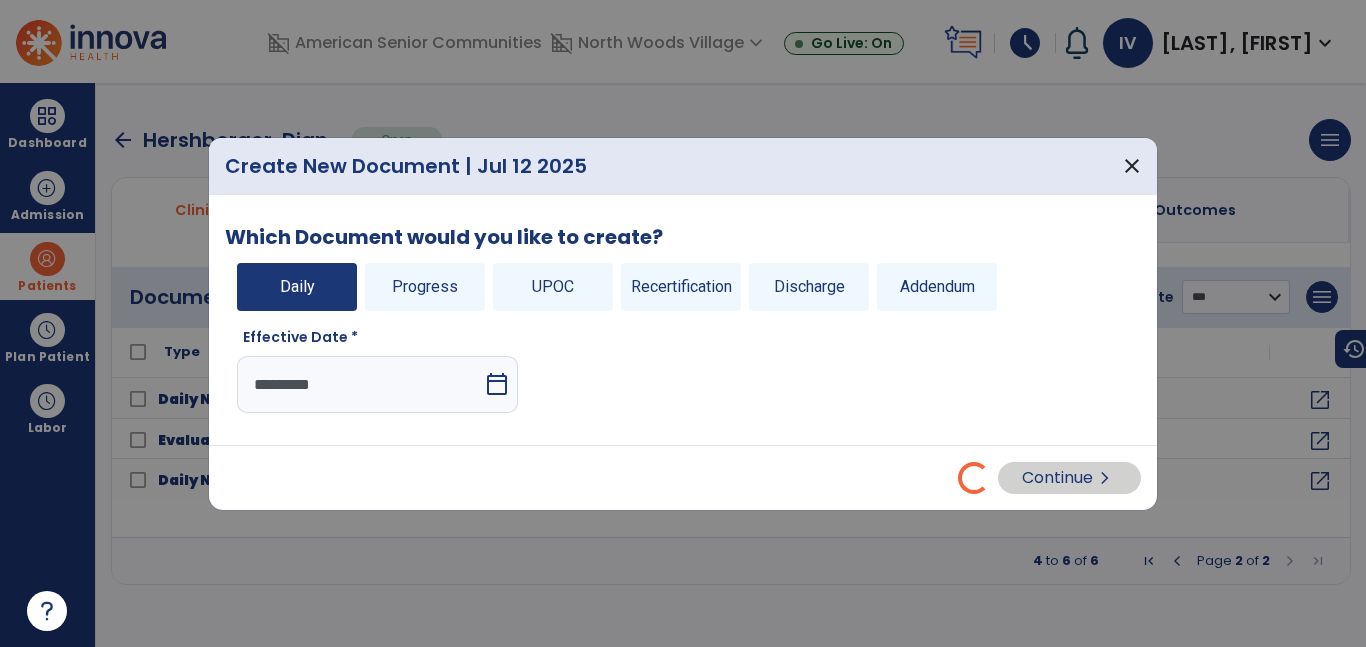 select on "*" 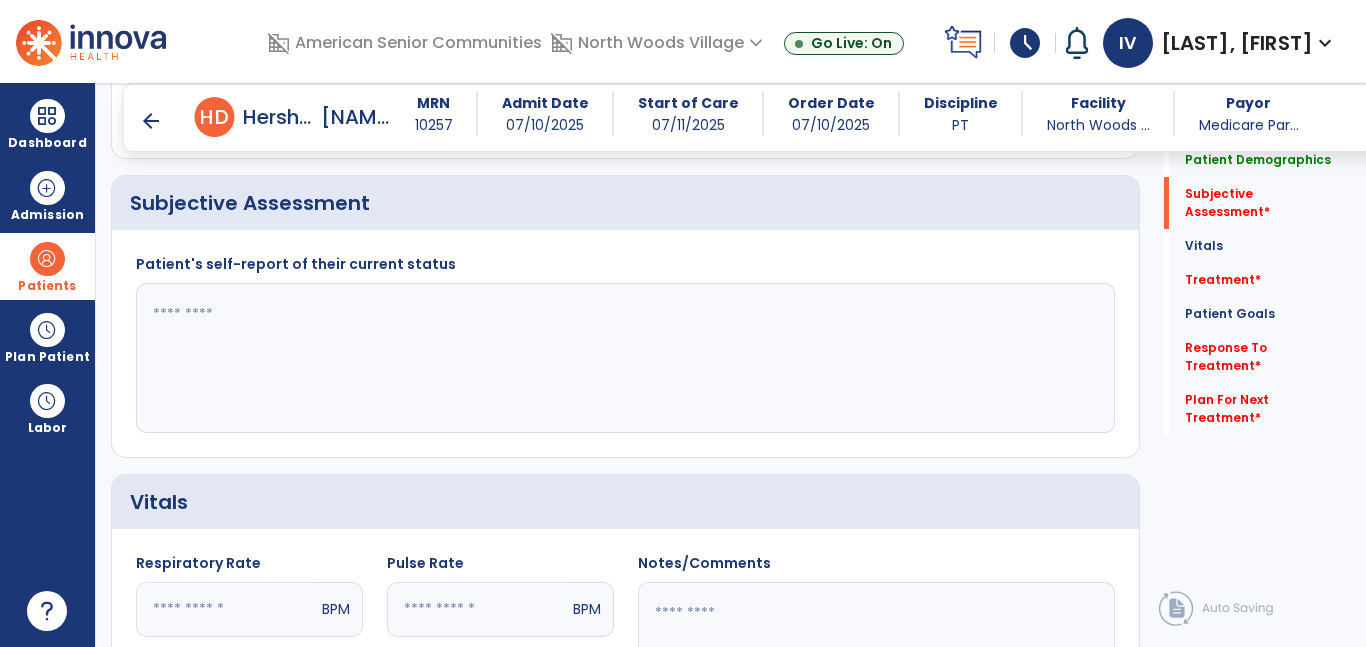 scroll, scrollTop: 446, scrollLeft: 0, axis: vertical 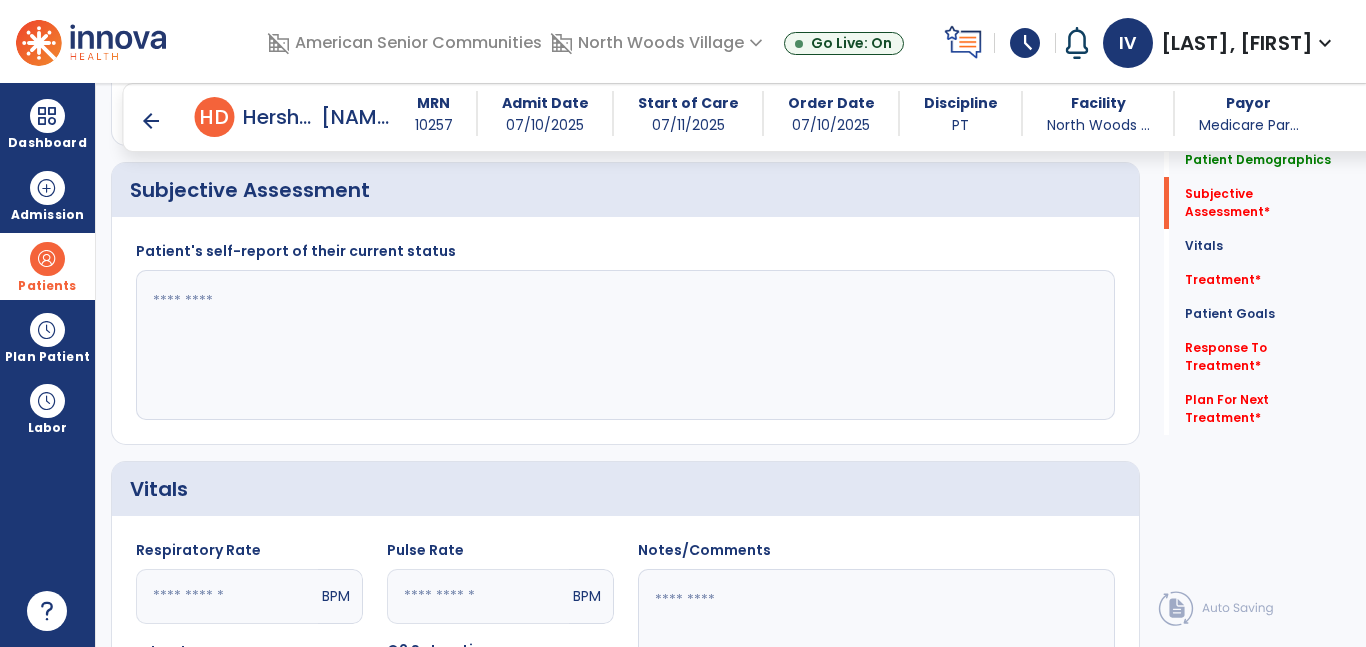 click 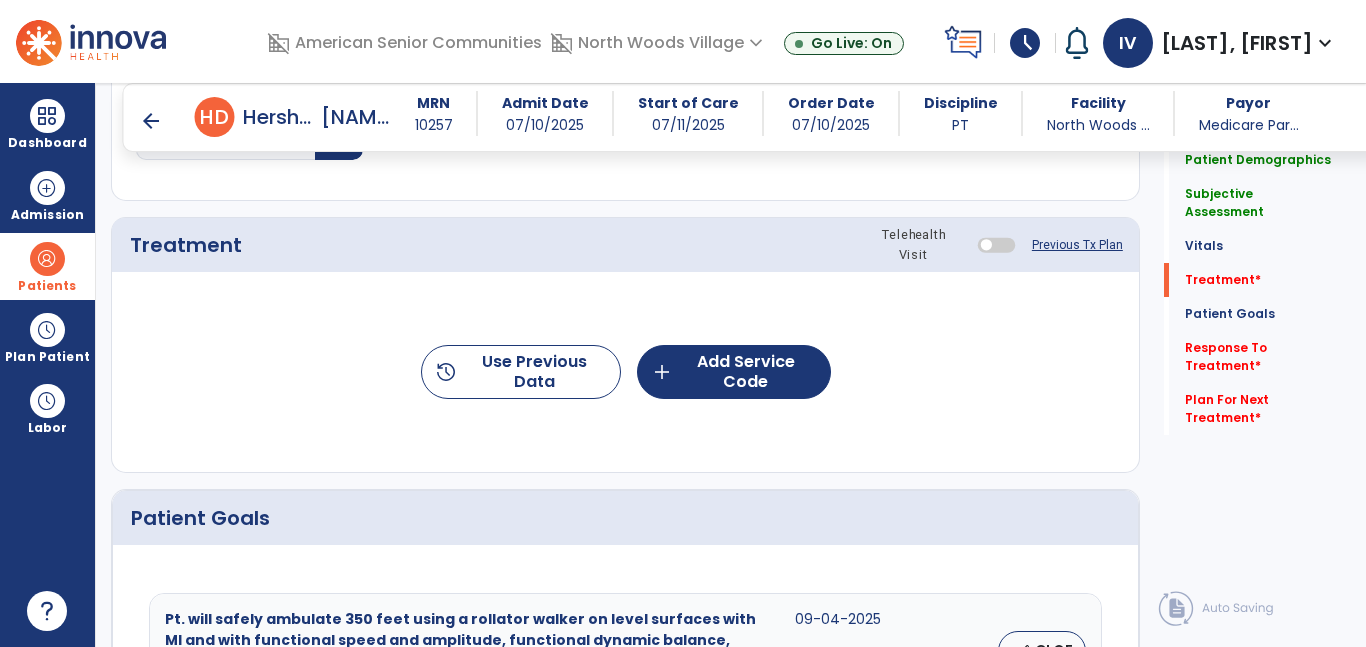 scroll, scrollTop: 1119, scrollLeft: 0, axis: vertical 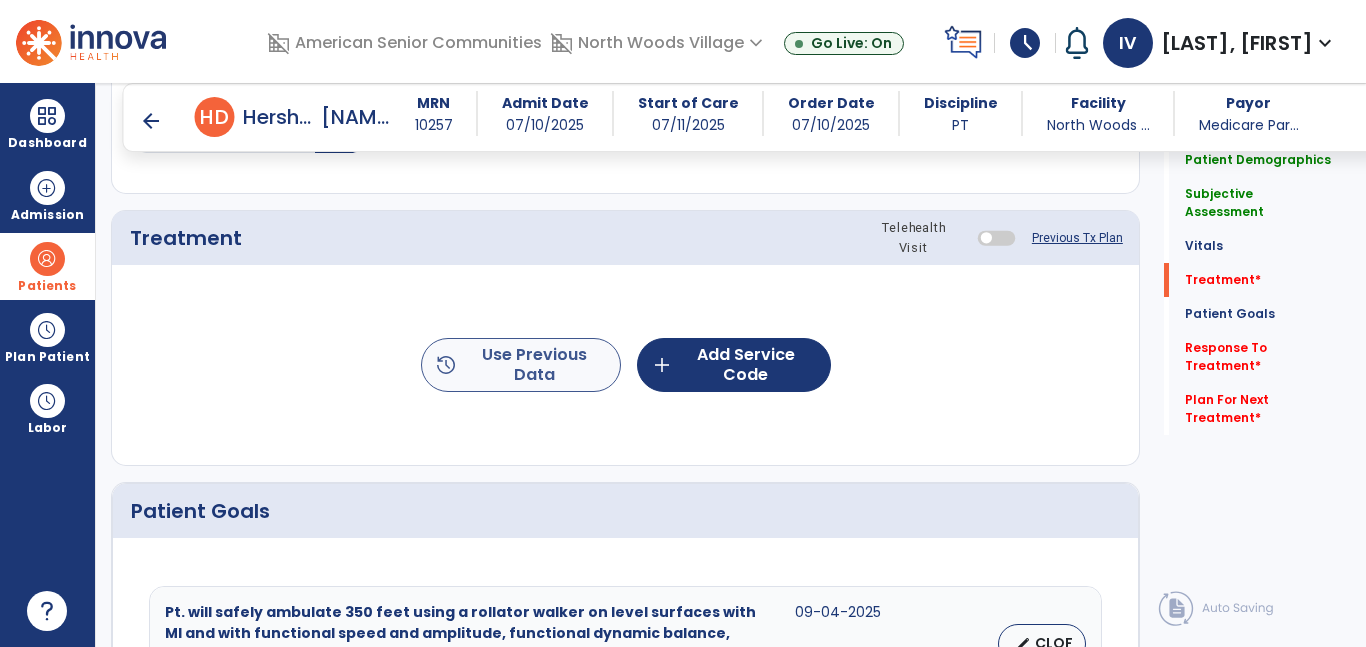 type on "**********" 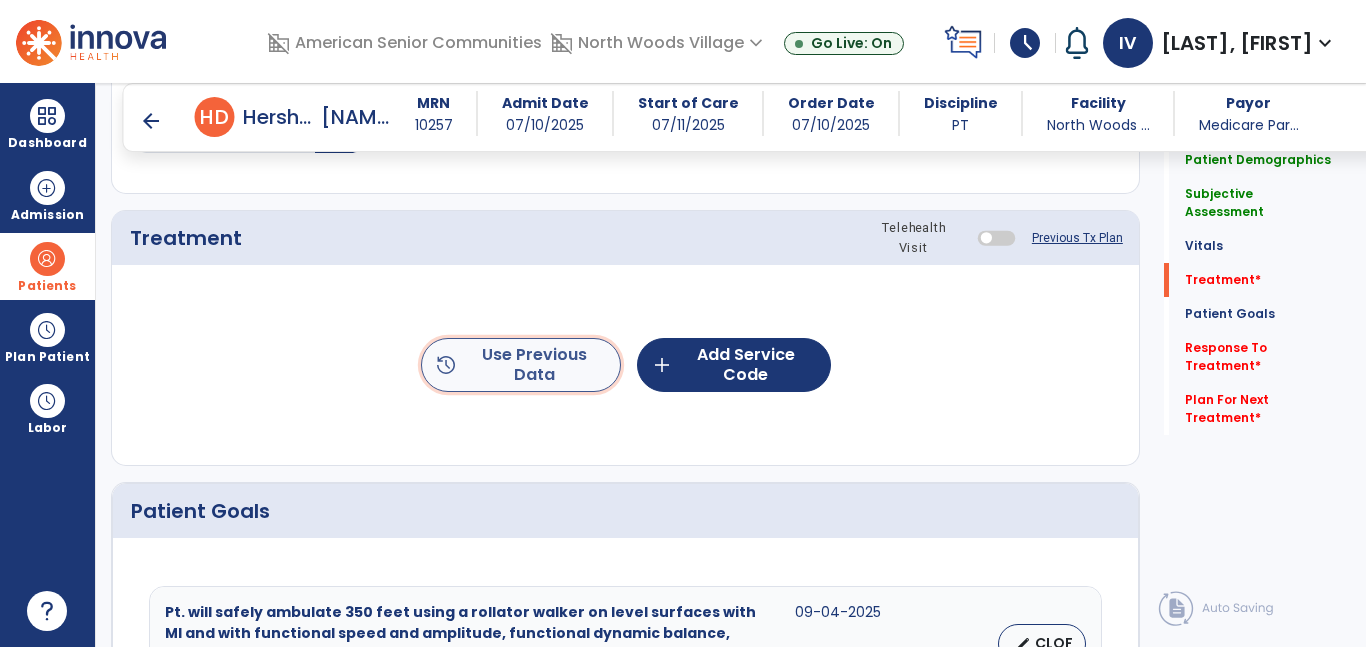 click on "history  Use Previous Data" 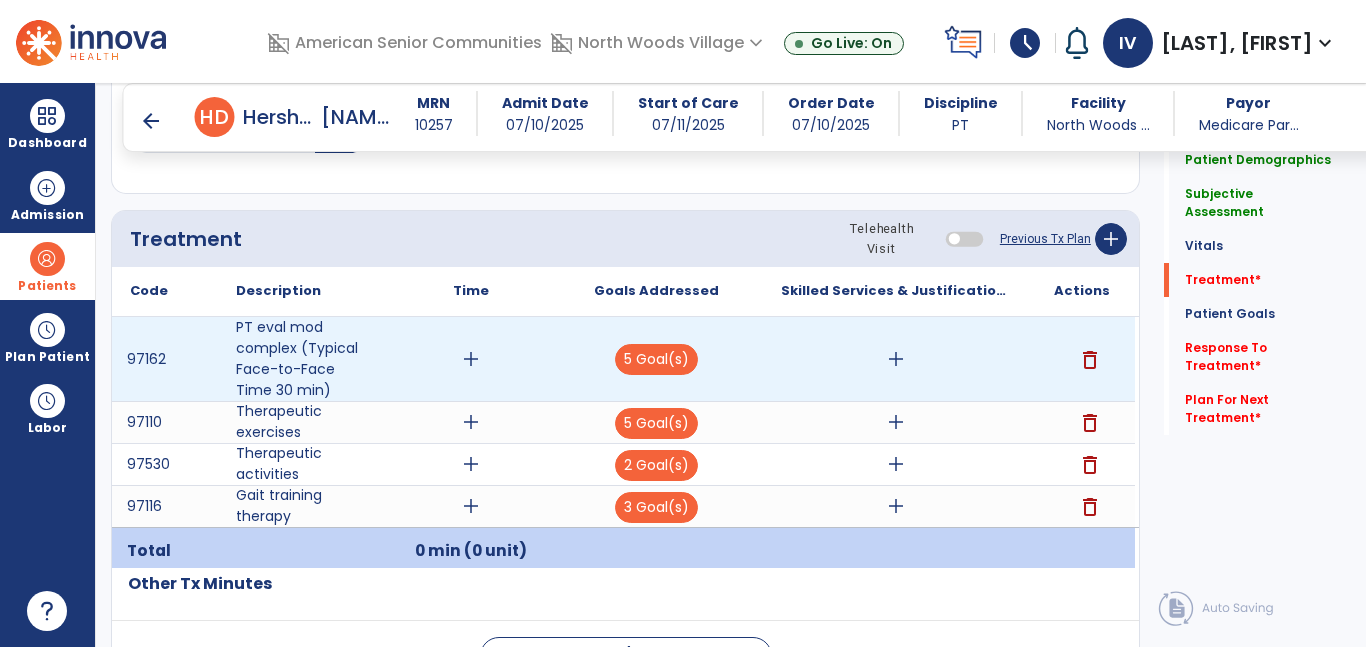 click on "delete" at bounding box center [1090, 360] 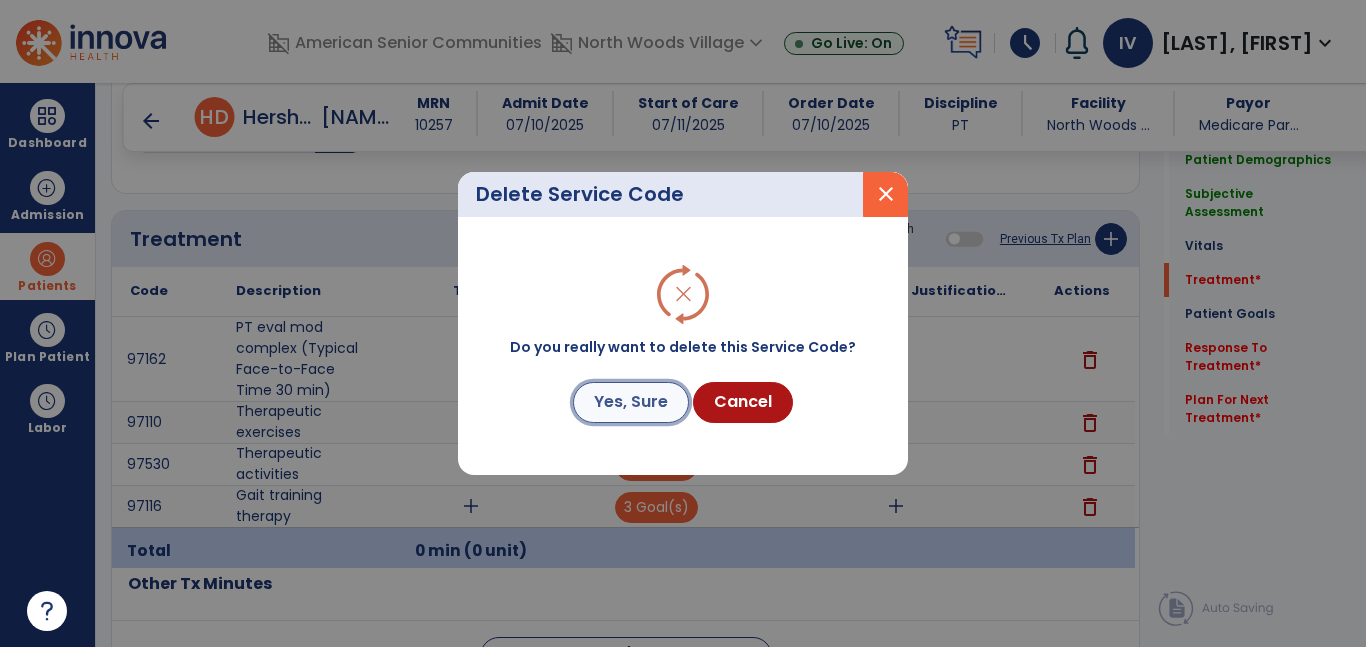 click on "Yes, Sure" at bounding box center (631, 402) 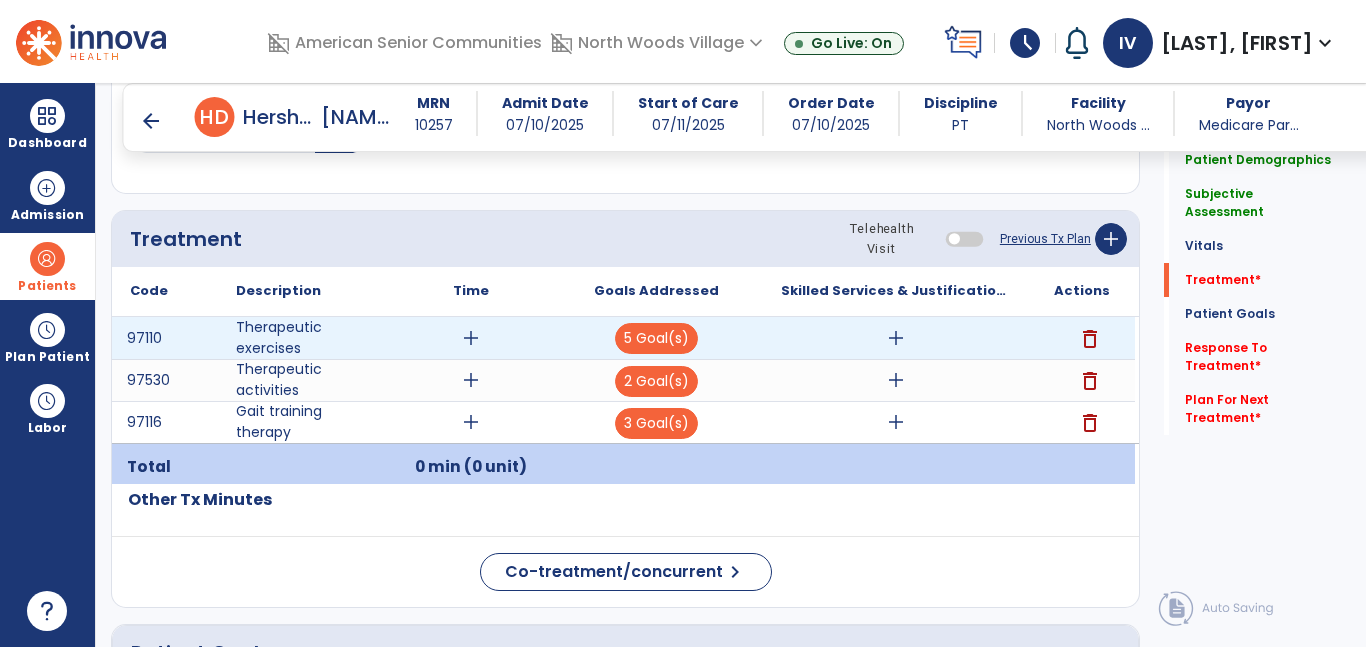 click on "add" at bounding box center [471, 338] 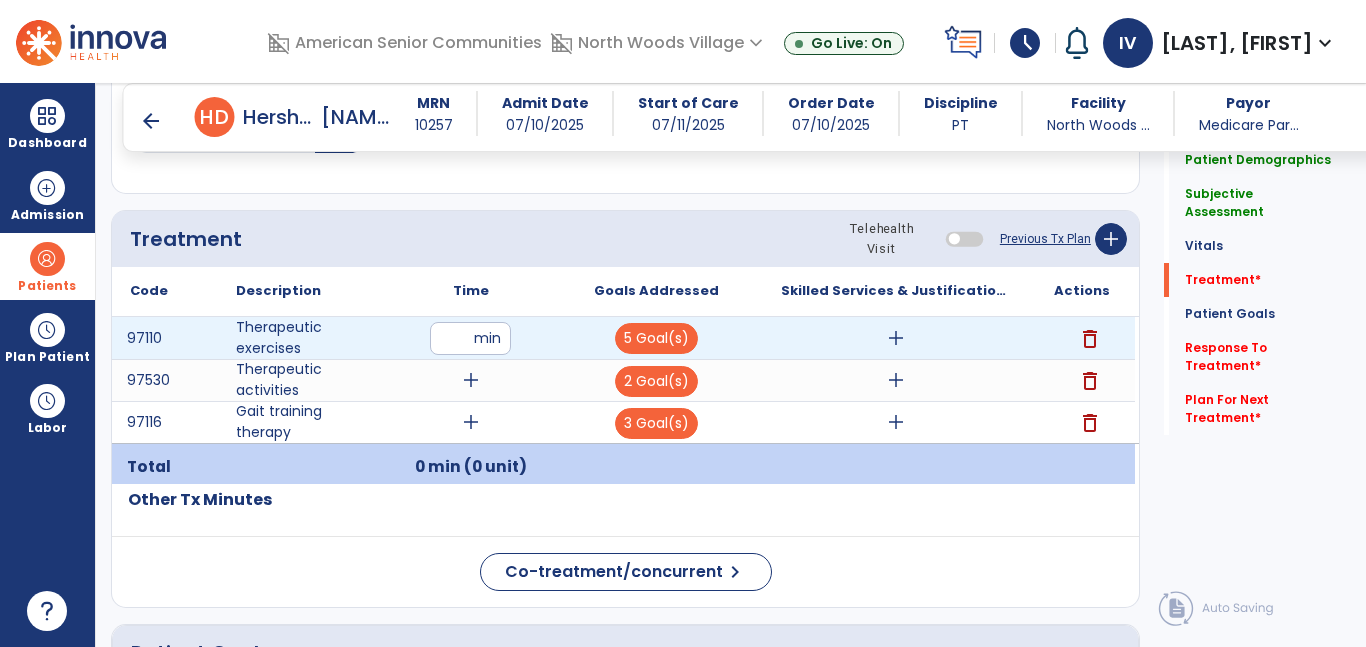 type on "**" 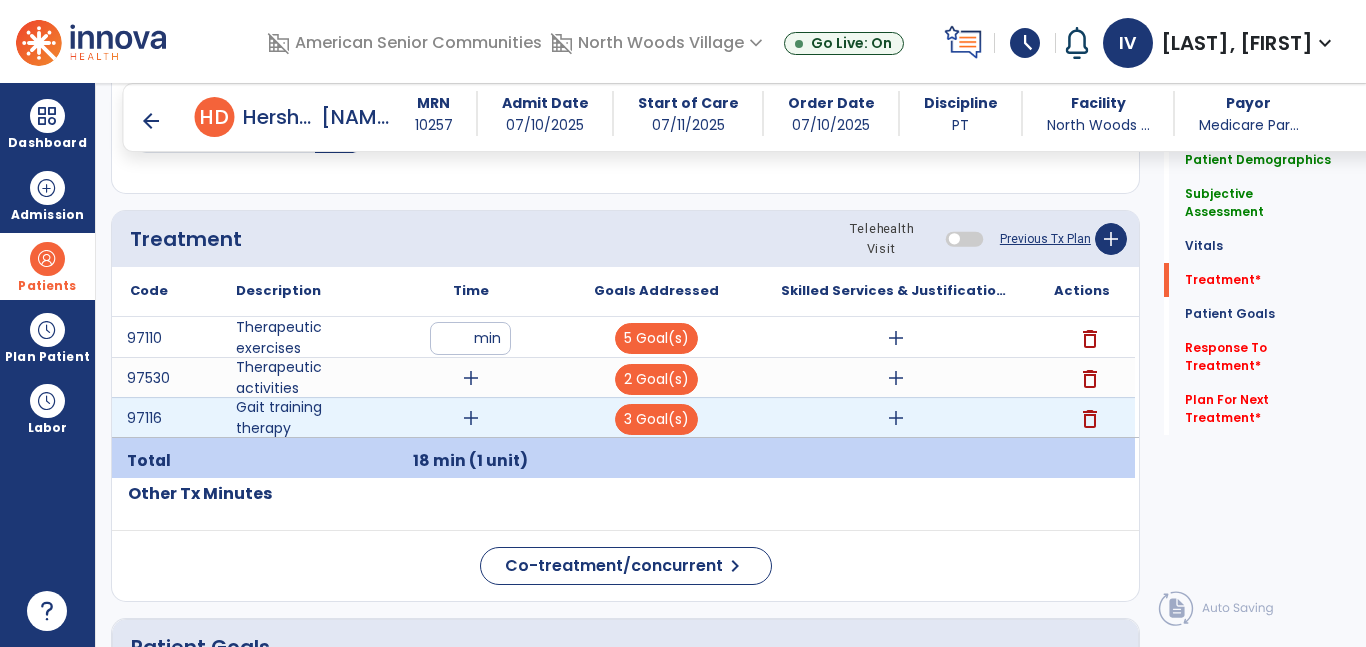 click on "add" at bounding box center (471, 418) 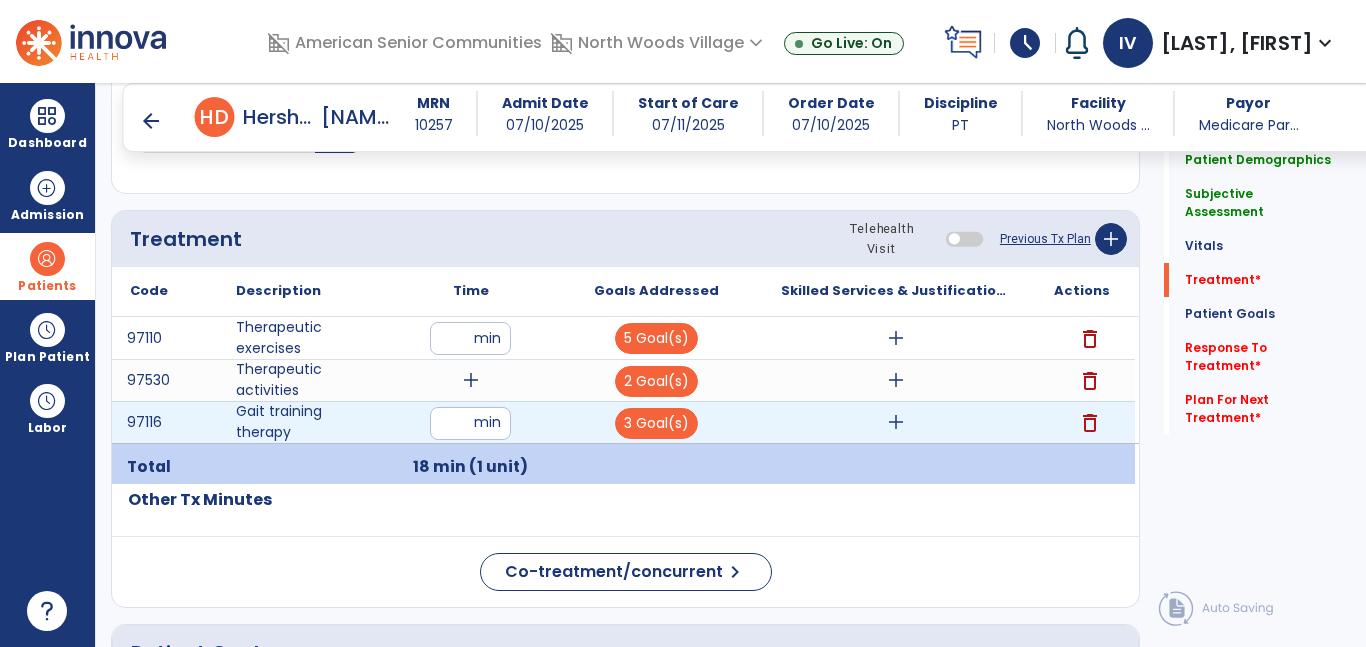 type on "**" 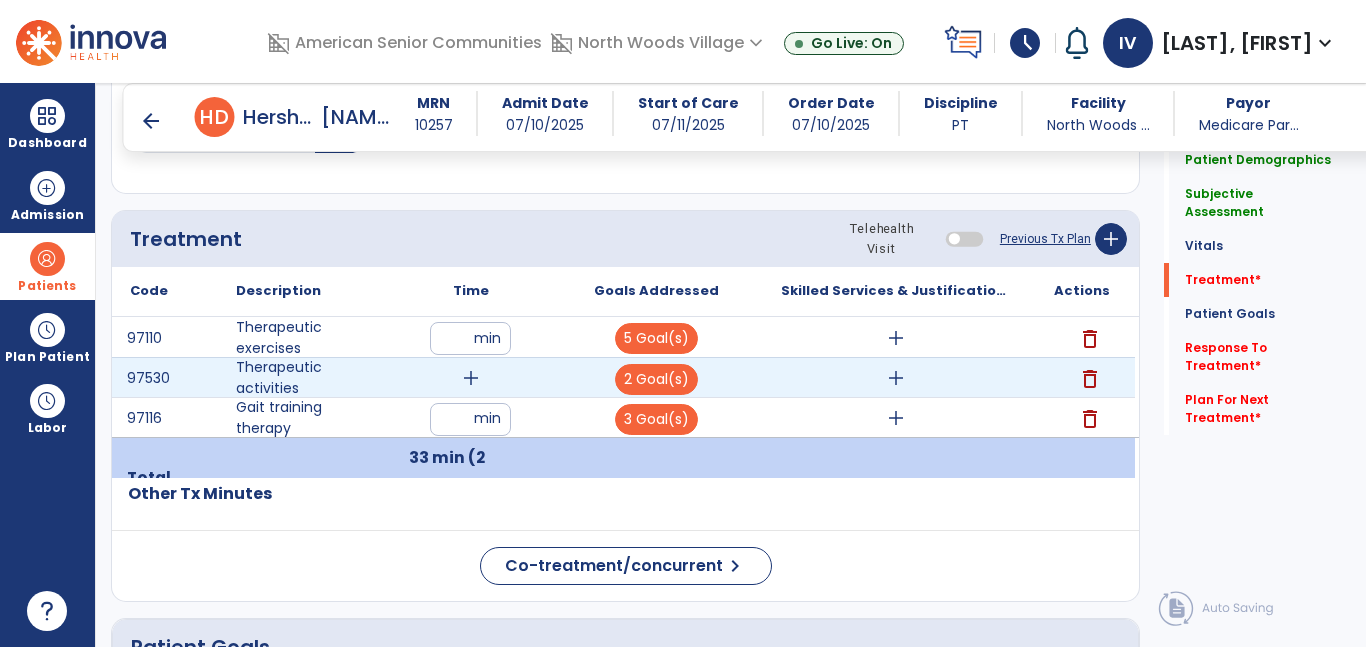 click on "add" at bounding box center [471, 378] 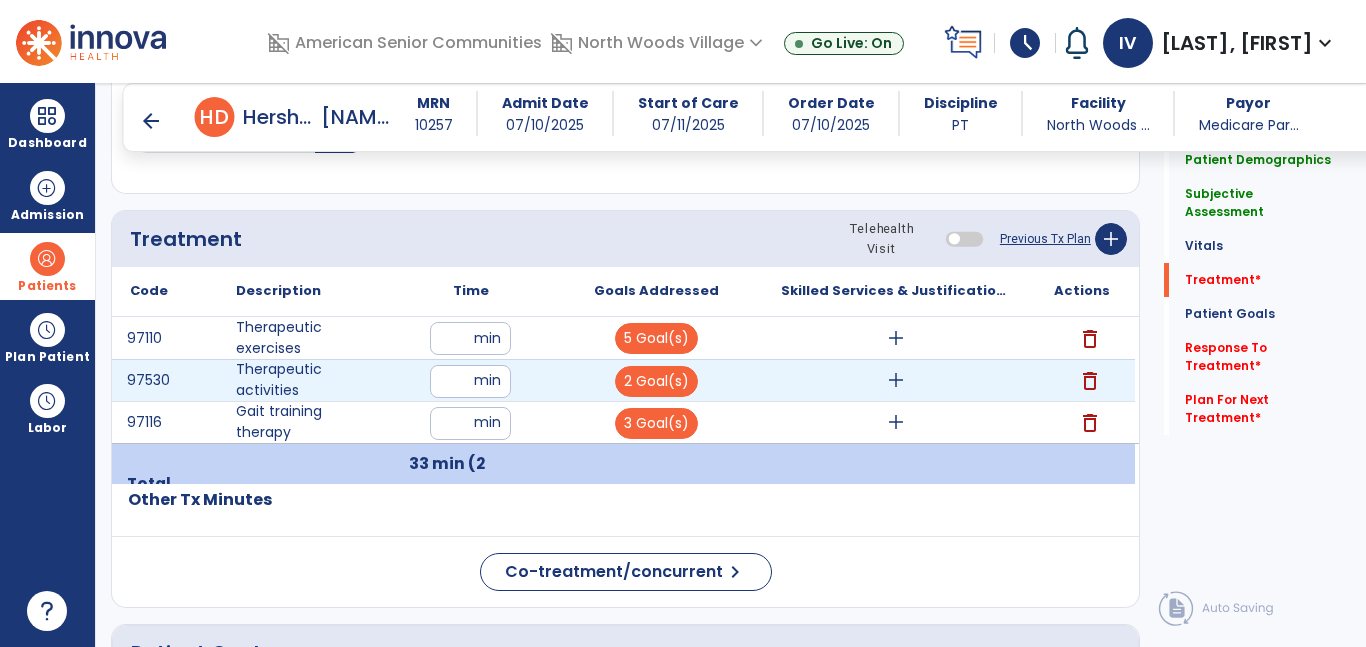 type on "*" 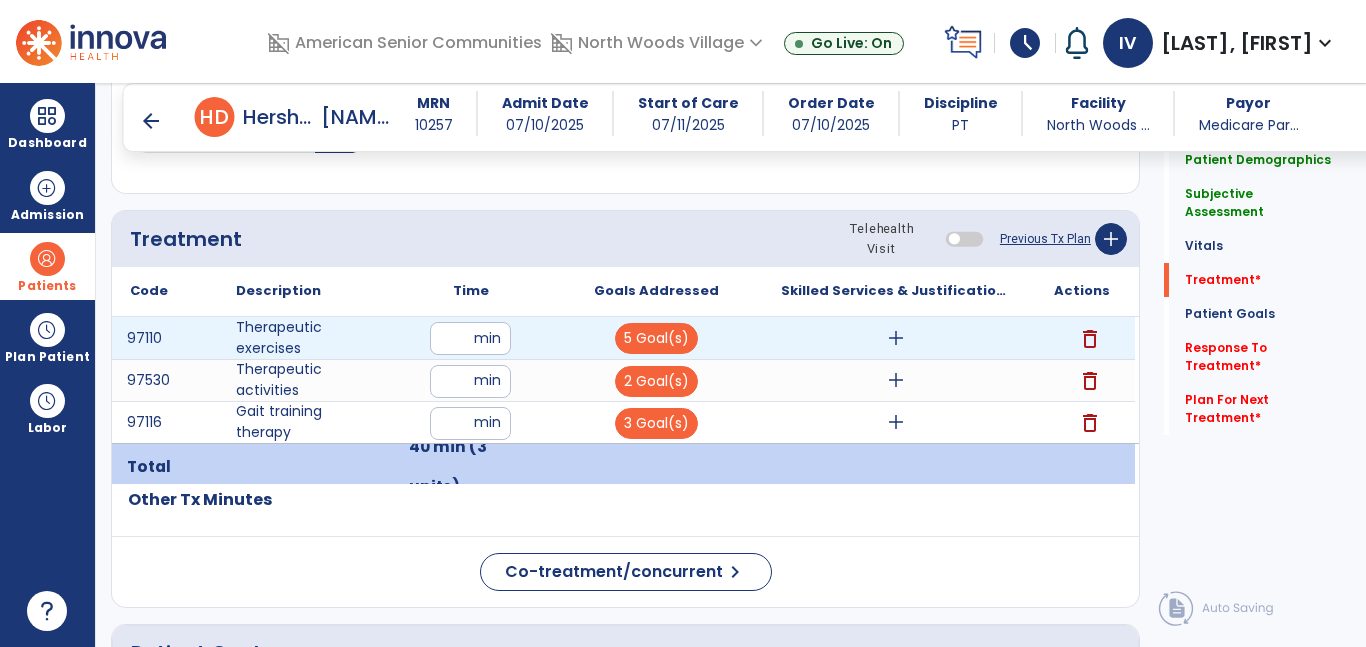 click on "add" at bounding box center (896, 338) 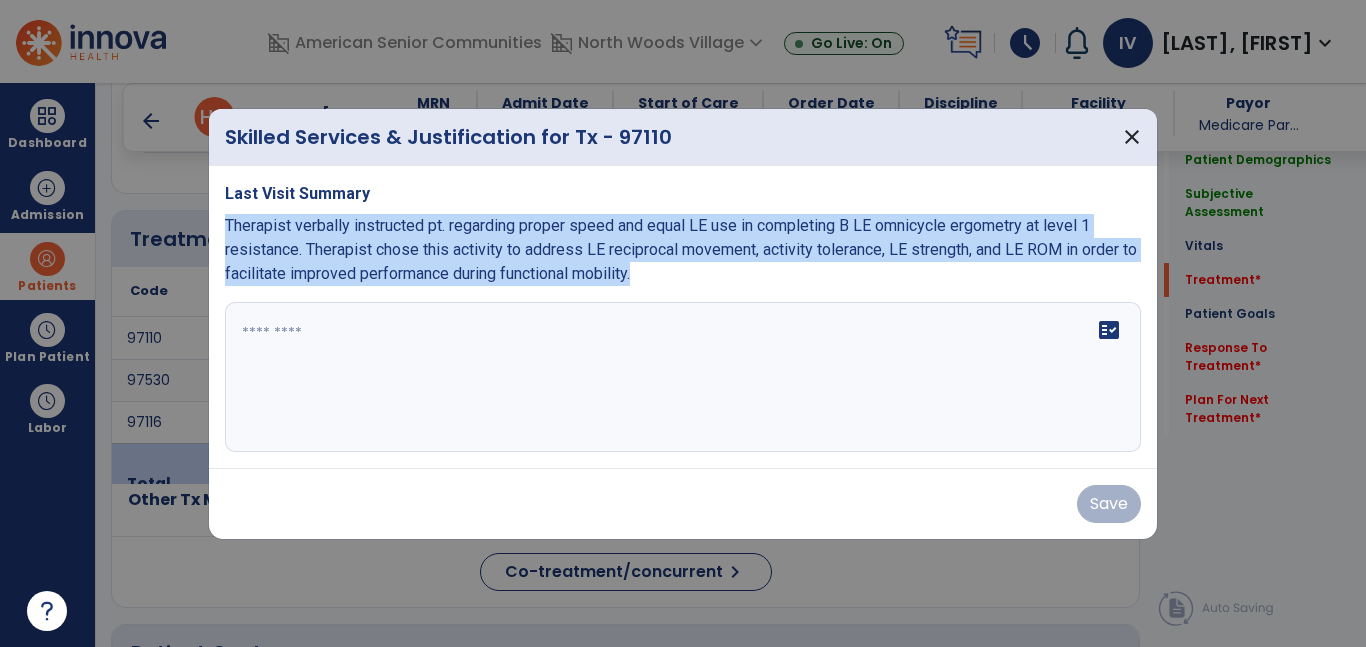 drag, startPoint x: 668, startPoint y: 278, endPoint x: 223, endPoint y: 216, distance: 449.29834 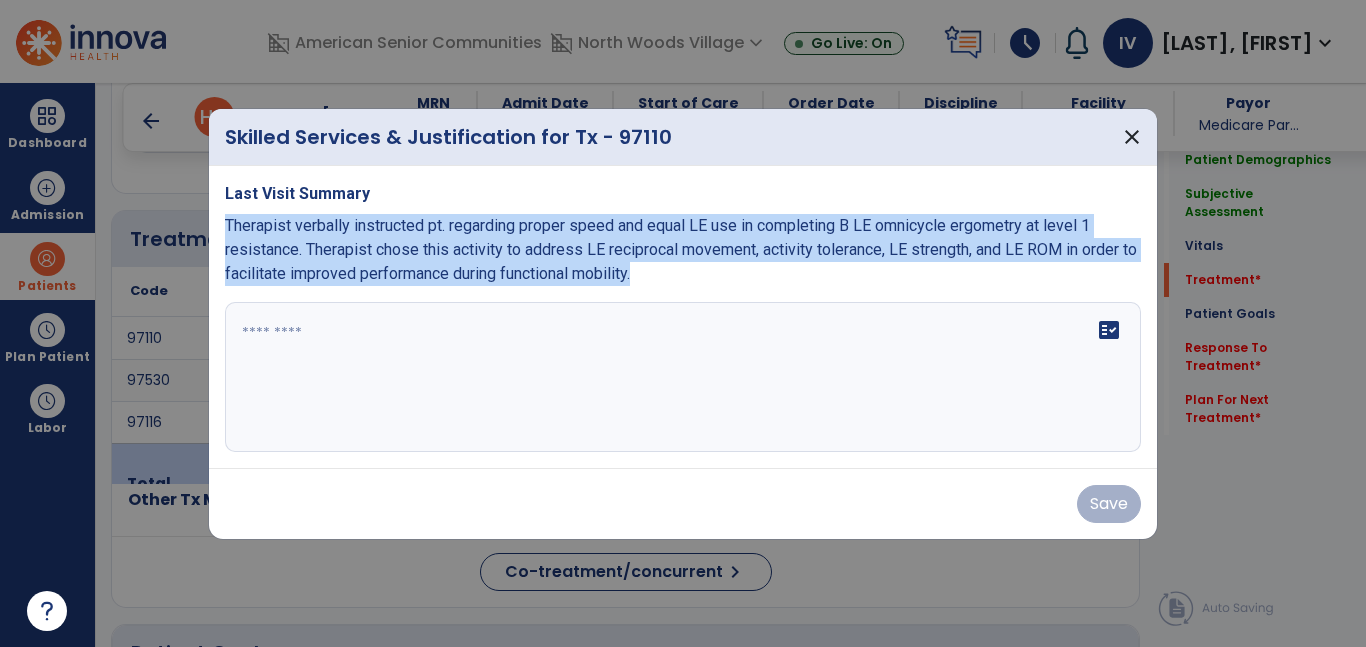 click on "Last Visit Summary Therapist verbally instructed pt. regarding proper speed and equal LE use in completing B LE omnicycle ergometry at level 1 resistance. Therapist chose this activity to address LE reciprocal movement, activity tolerance, LE strength, and LE ROM in order to facilitate improved performance during functional mobility. fact_check" at bounding box center (683, 317) 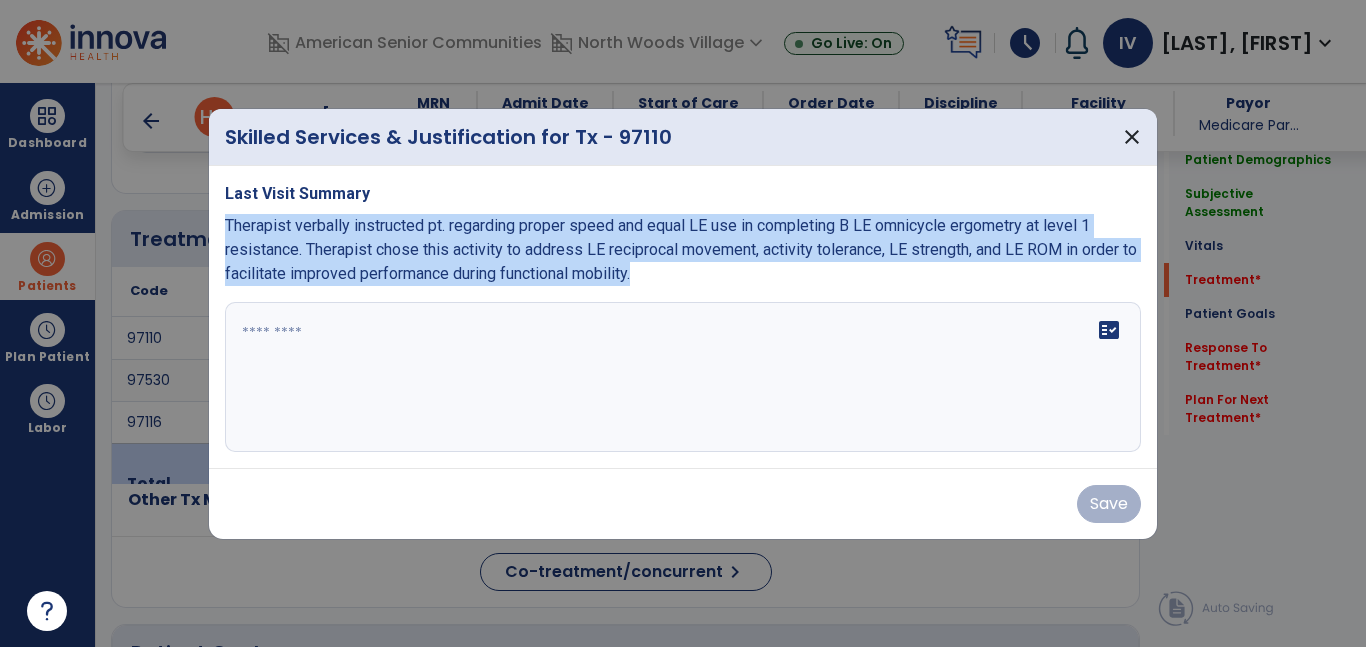 copy on "Therapist verbally instructed pt. regarding proper speed and equal LE use in completing B LE omnicycle ergometry at level 1 resistance.  Therapist chose this activity to address LE reciprocal movement, activity tolerance, LE strength, and LE ROM in order to facilitate improved performance during functional mobility." 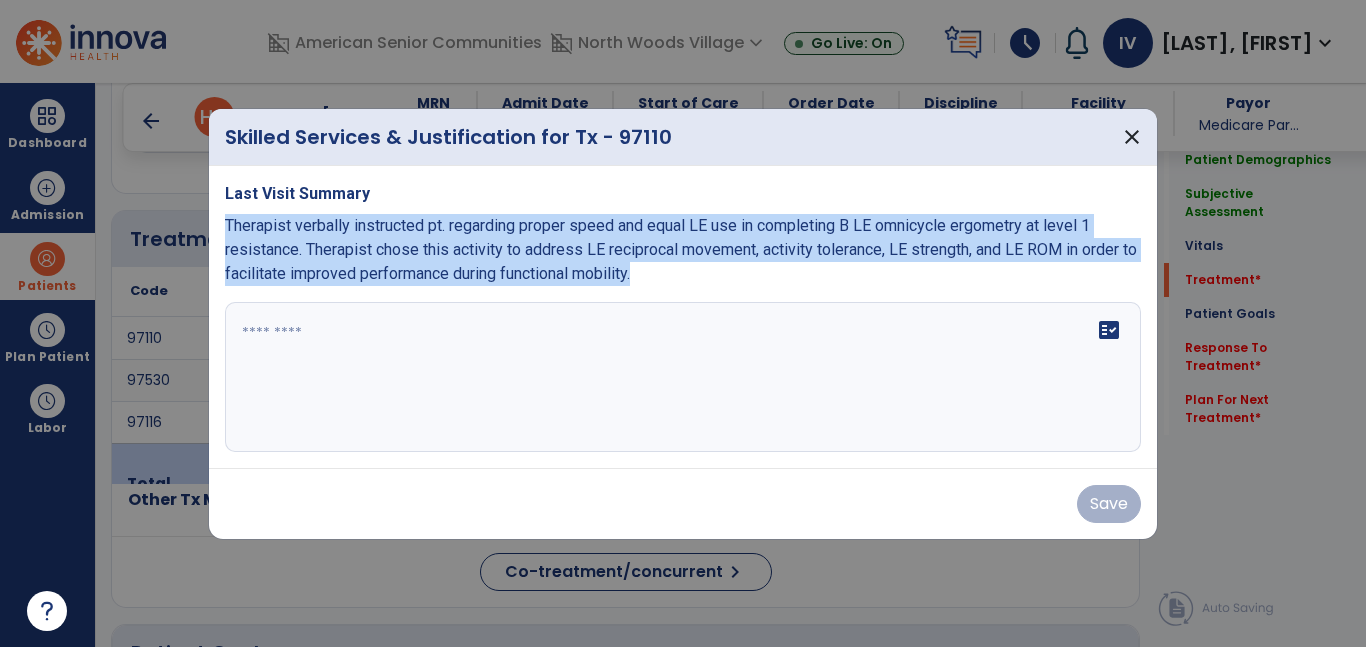 click on "fact_check" at bounding box center [683, 377] 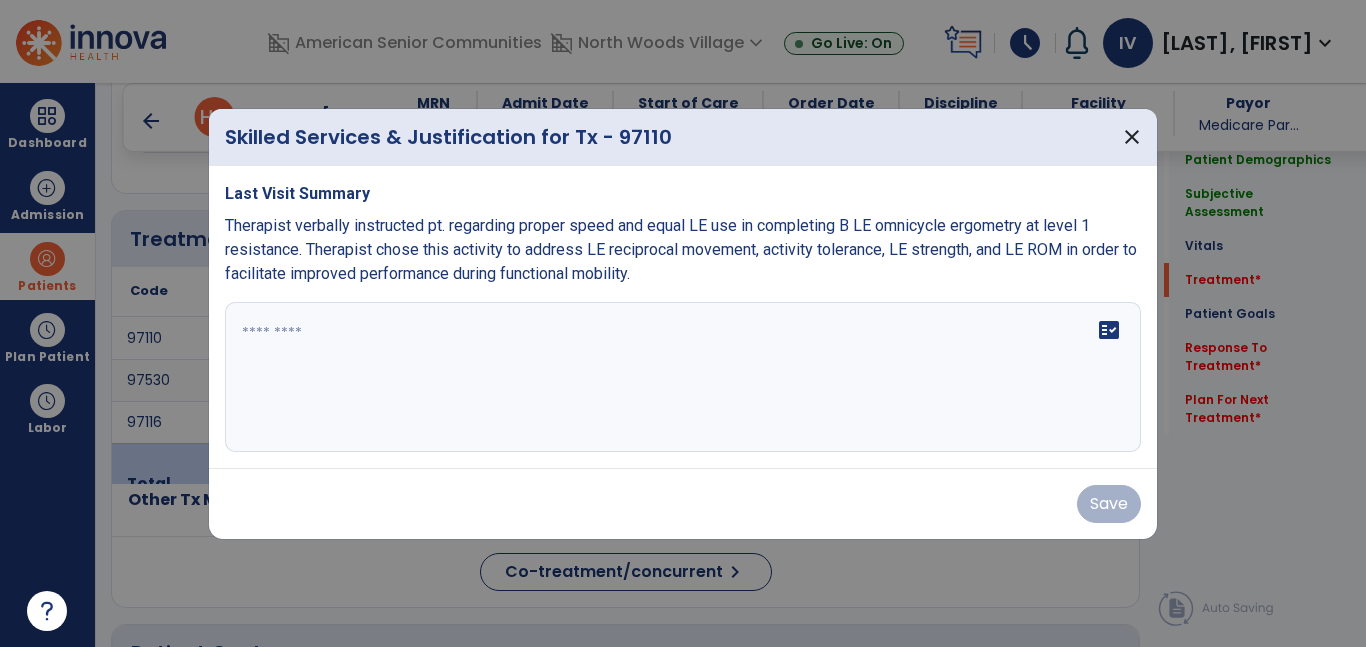 click at bounding box center (683, 377) 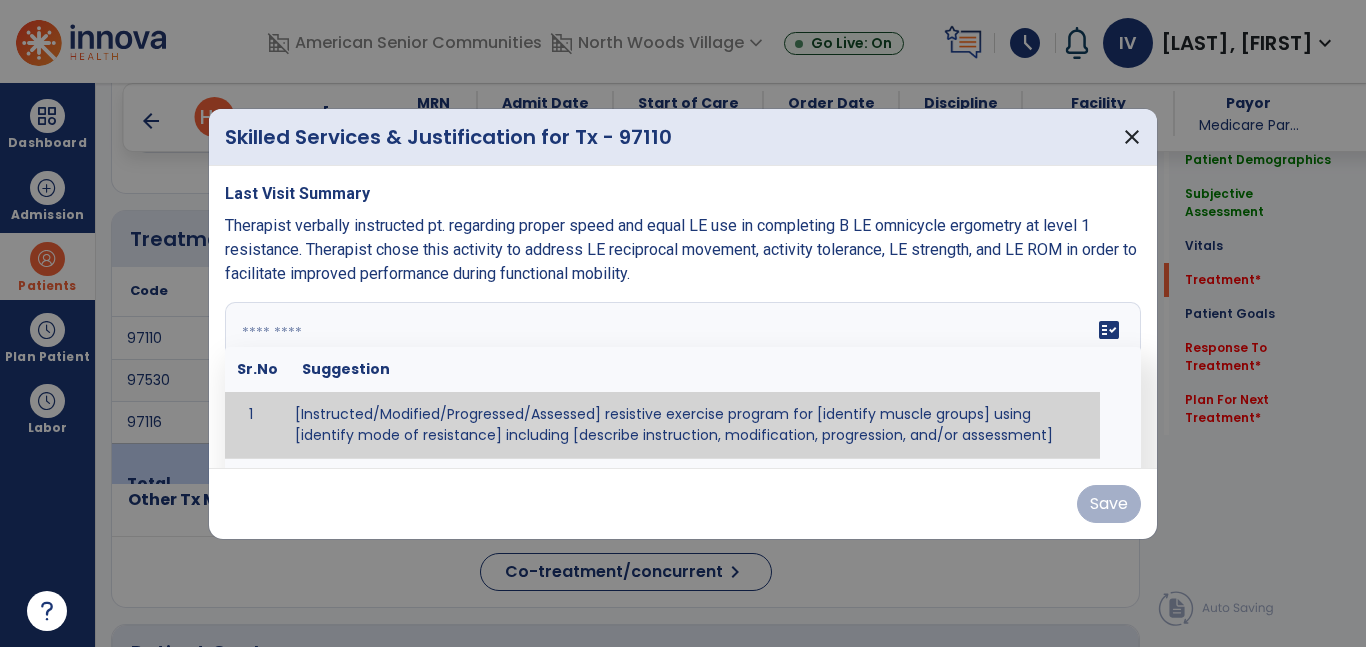 paste on "**********" 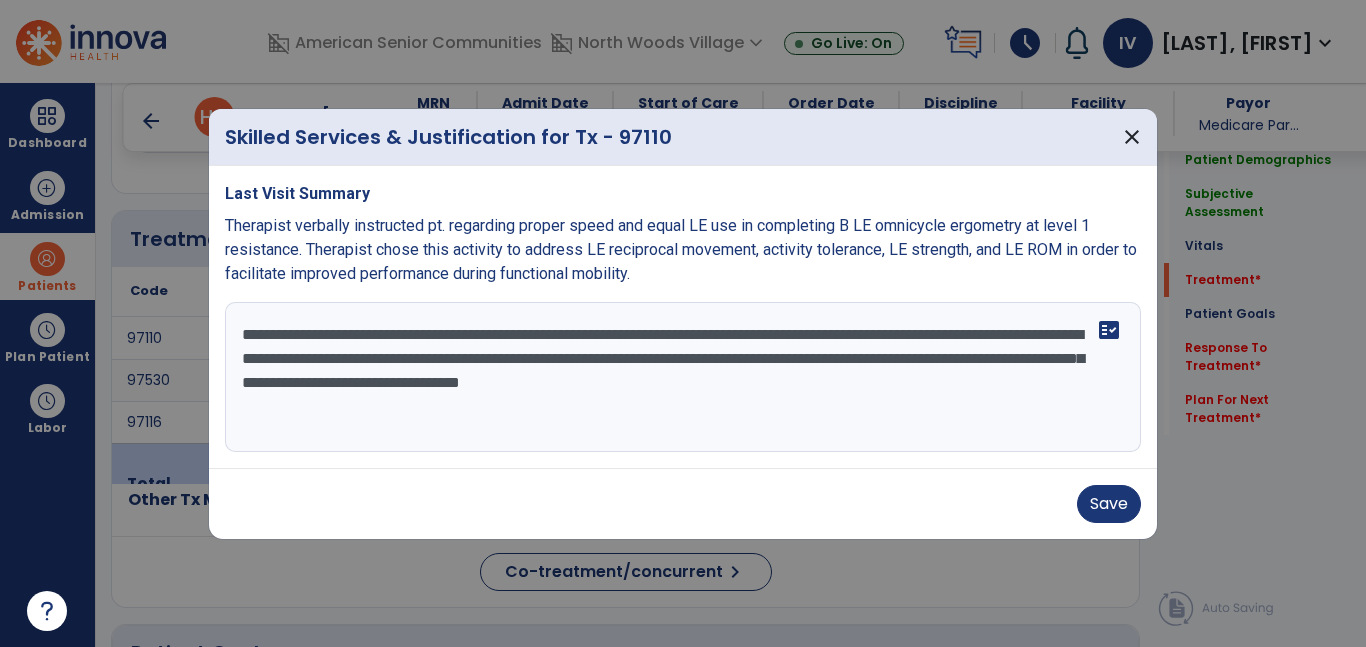 click on "**********" at bounding box center (683, 377) 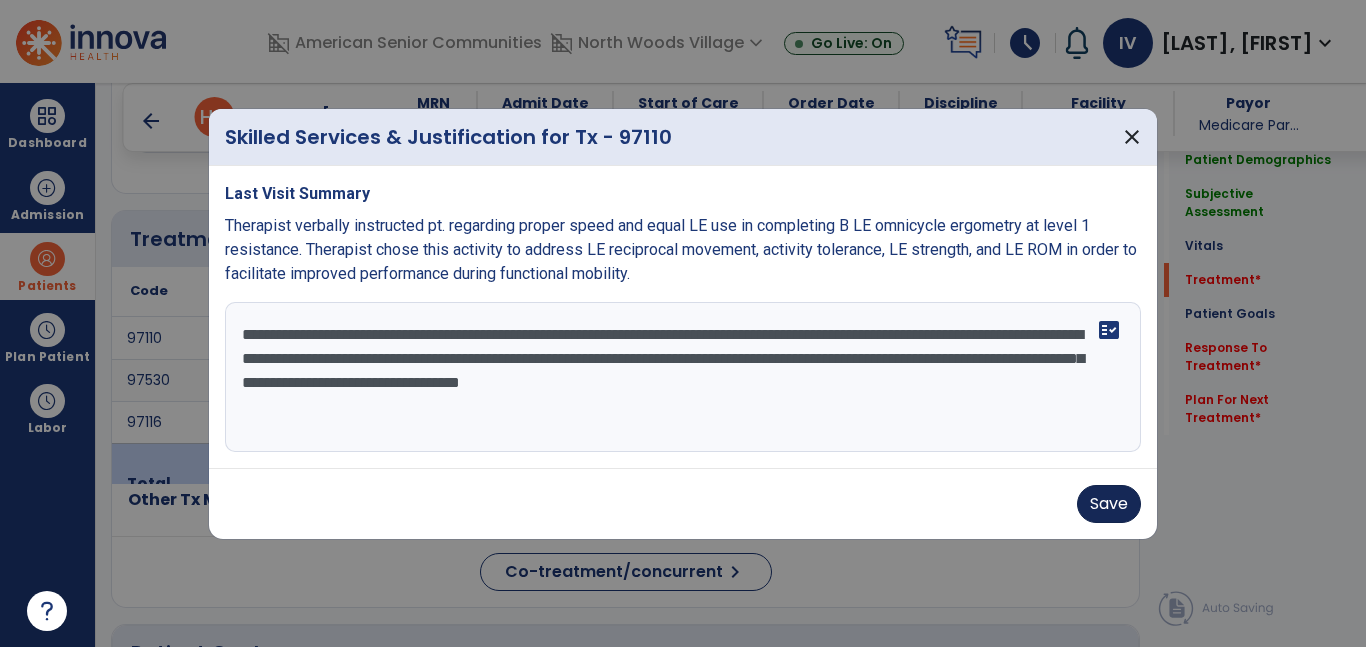 type on "**********" 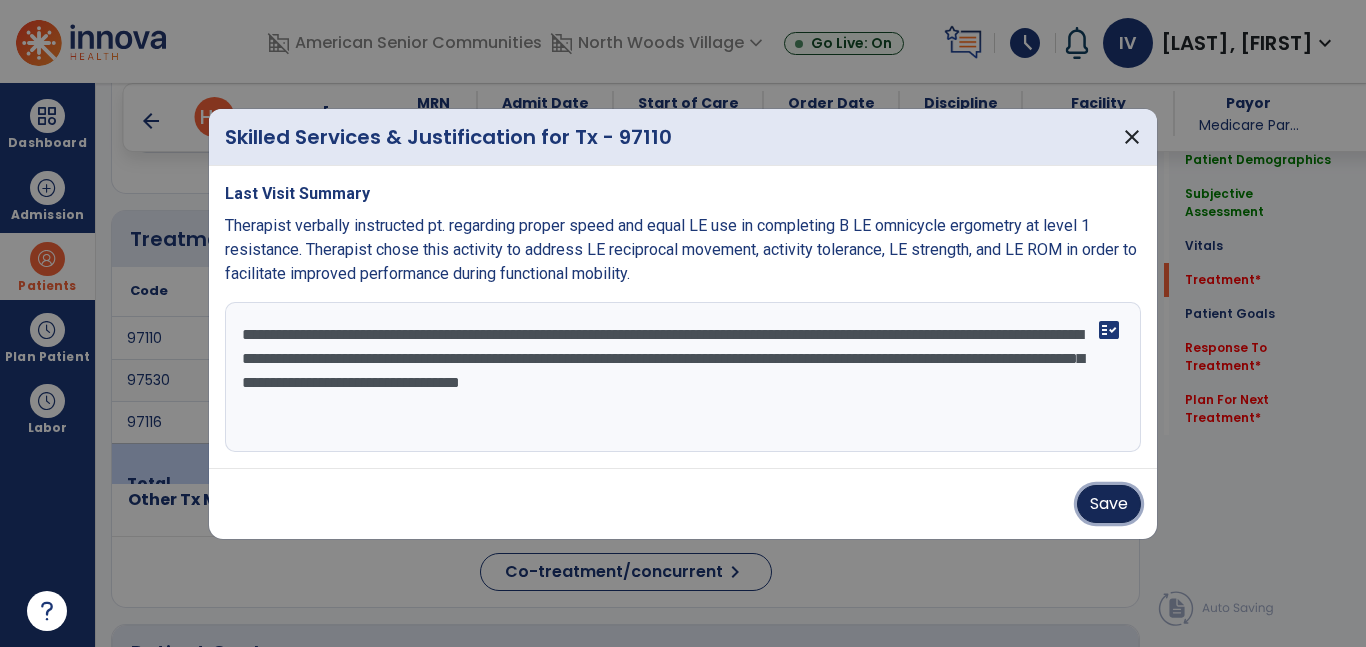 click on "Save" at bounding box center [1109, 504] 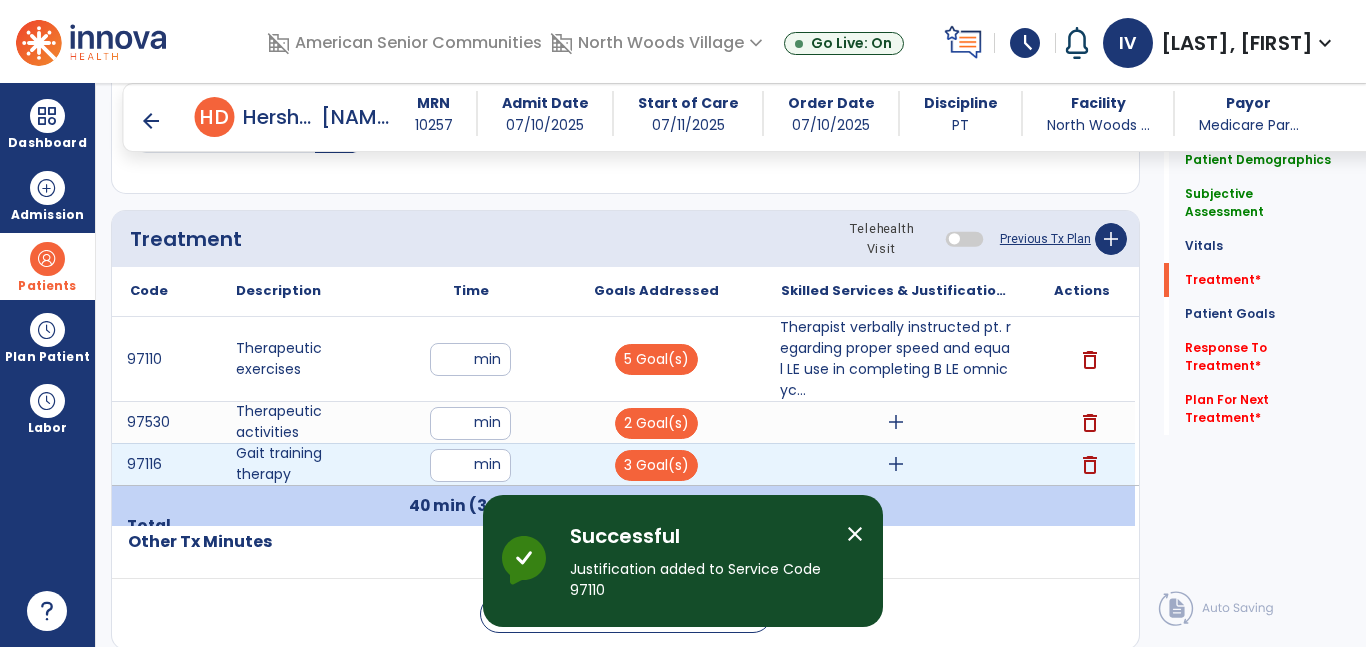 click on "add" at bounding box center (896, 464) 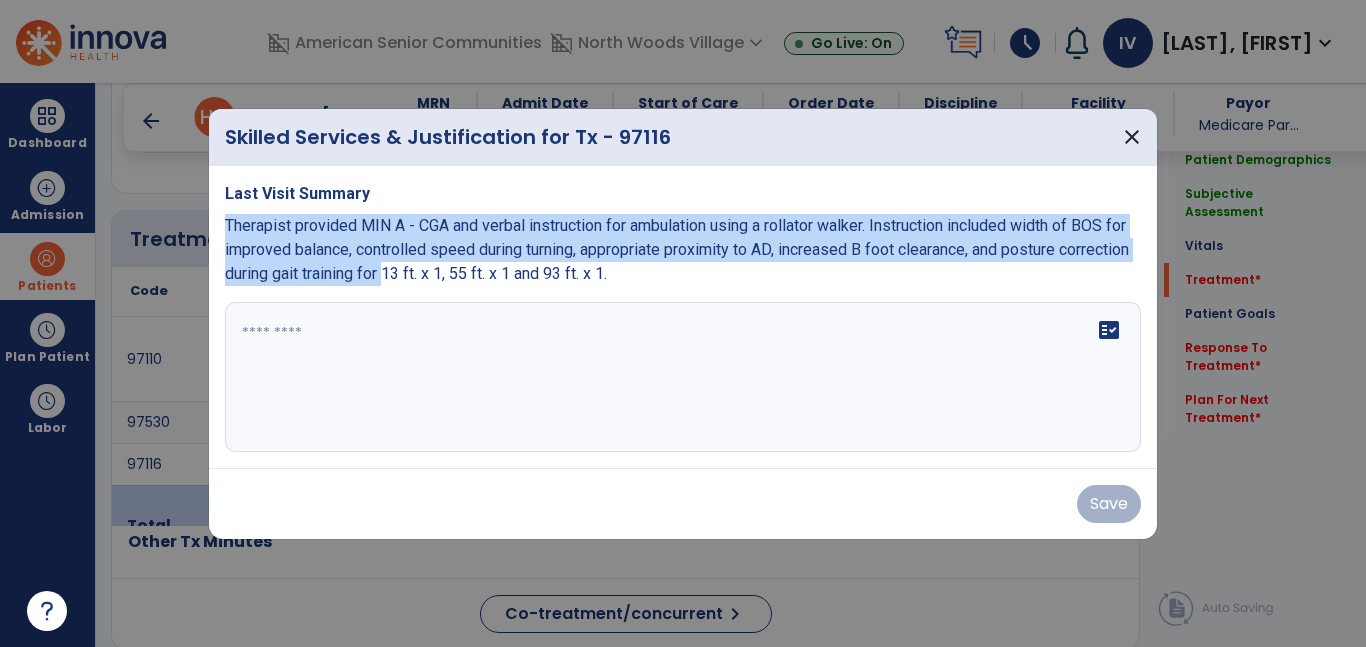 drag, startPoint x: 456, startPoint y: 272, endPoint x: 221, endPoint y: 227, distance: 239.26973 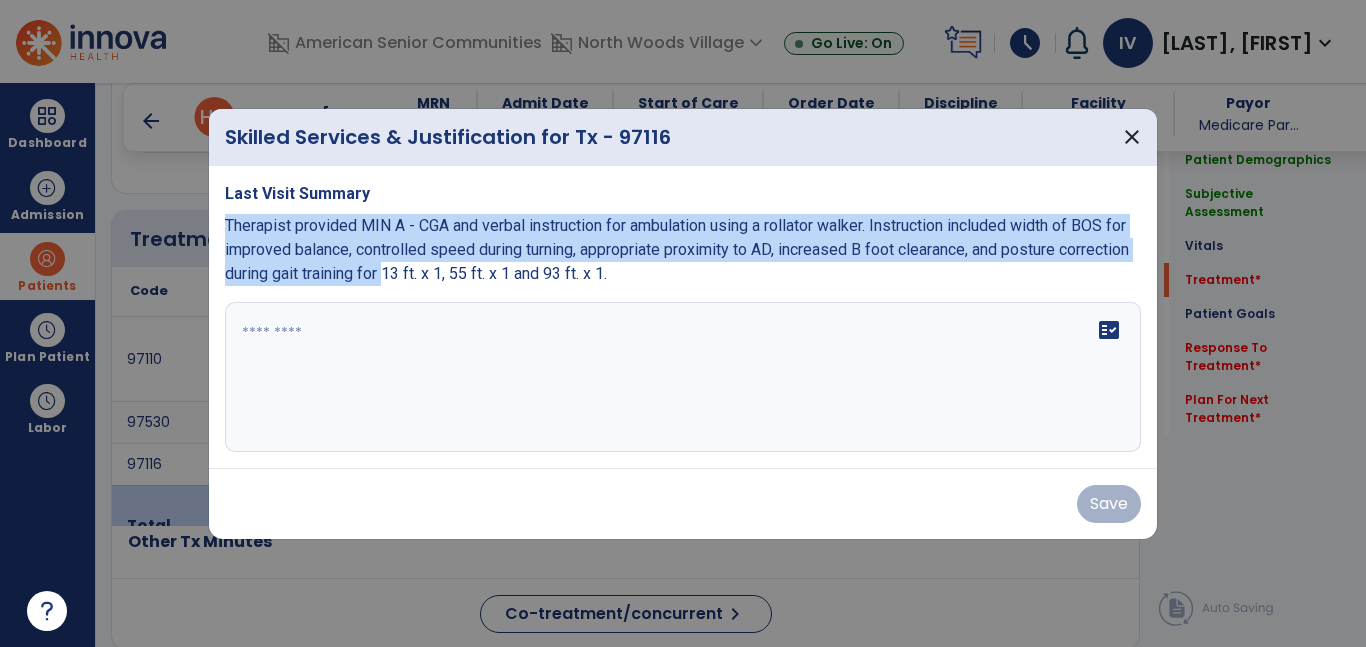 click on "Last Visit Summary Therapist provided MIN A - CGA and verbal instruction for ambulation using a rollator walker.  Instruction included width of BOS for improved balance, controlled speed during turning, appropriate proximity to AD, increased B foot clearance, and posture correction during gait training for 13 ft. x 1, 55 ft. x 1 and 93 ft. x 1.    fact_check" at bounding box center [683, 317] 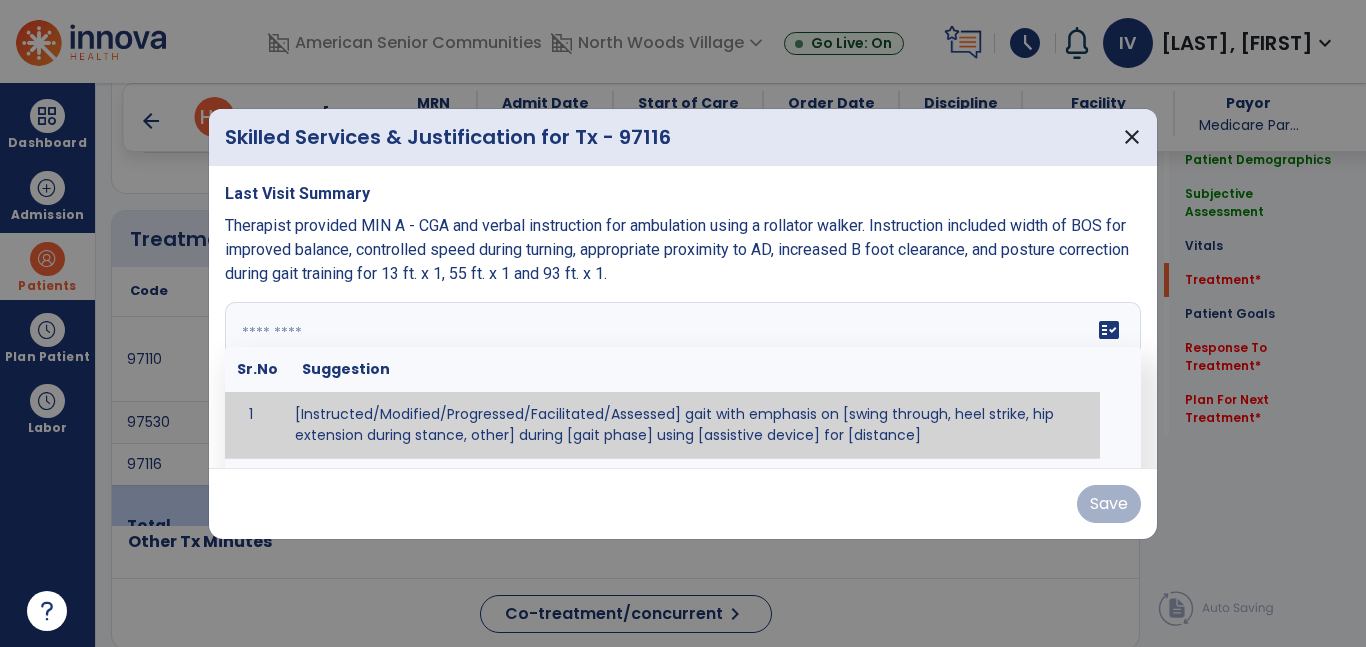 paste on "**********" 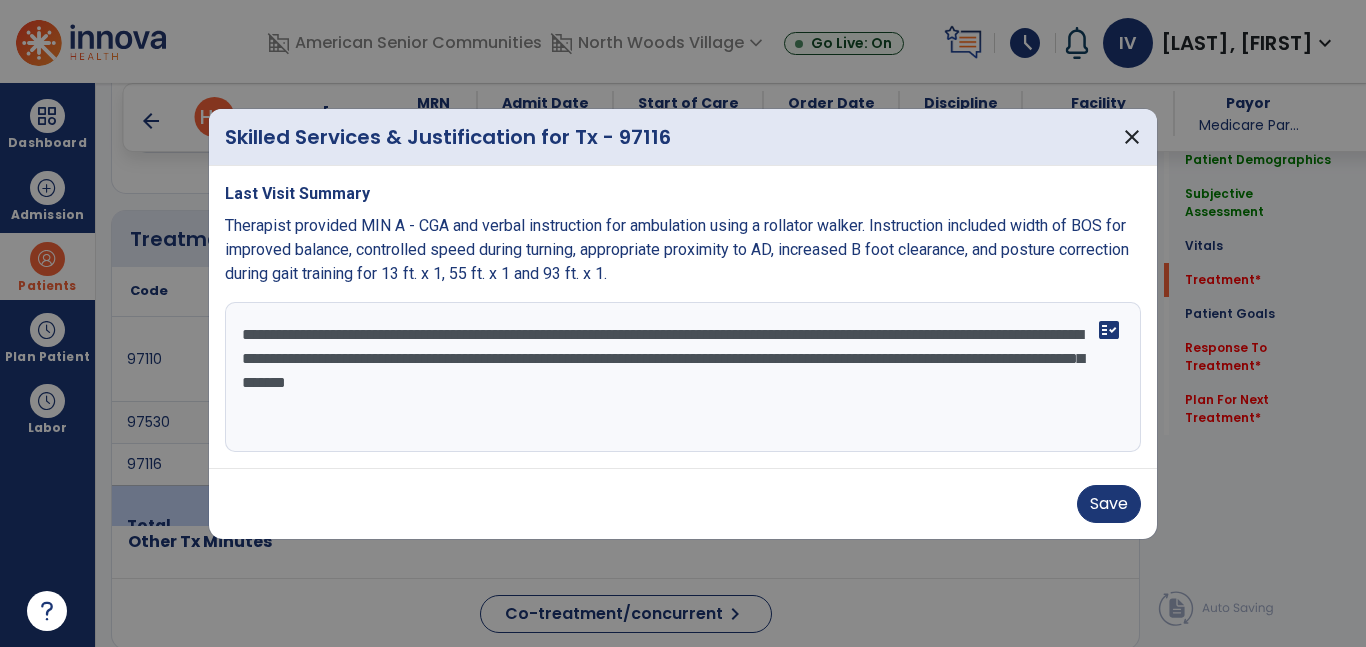 click on "**********" at bounding box center (683, 377) 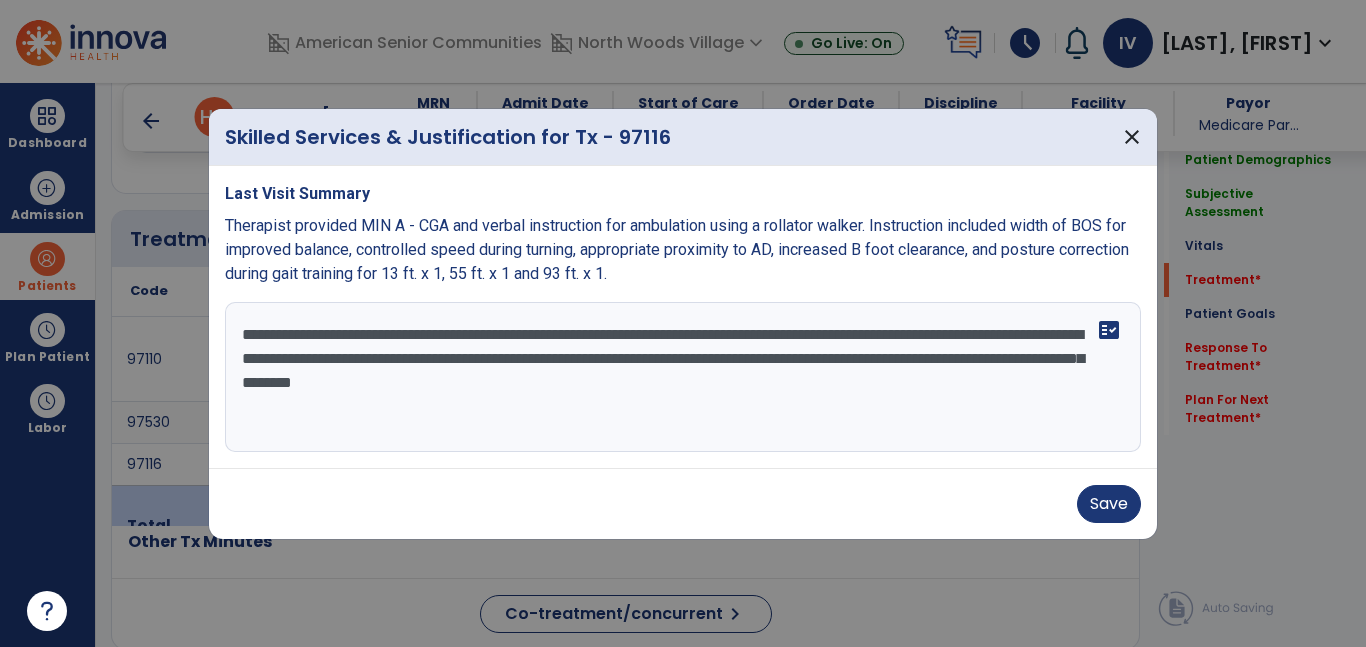 type on "**********" 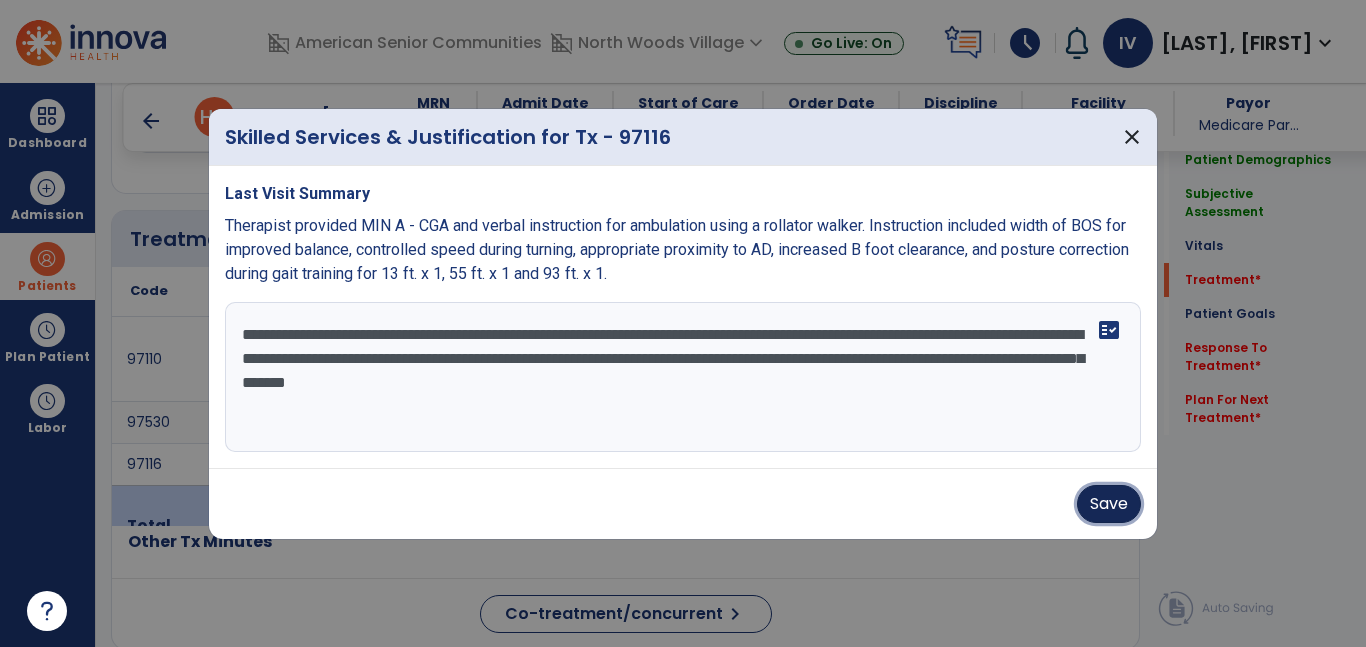 click on "Save" at bounding box center [1109, 504] 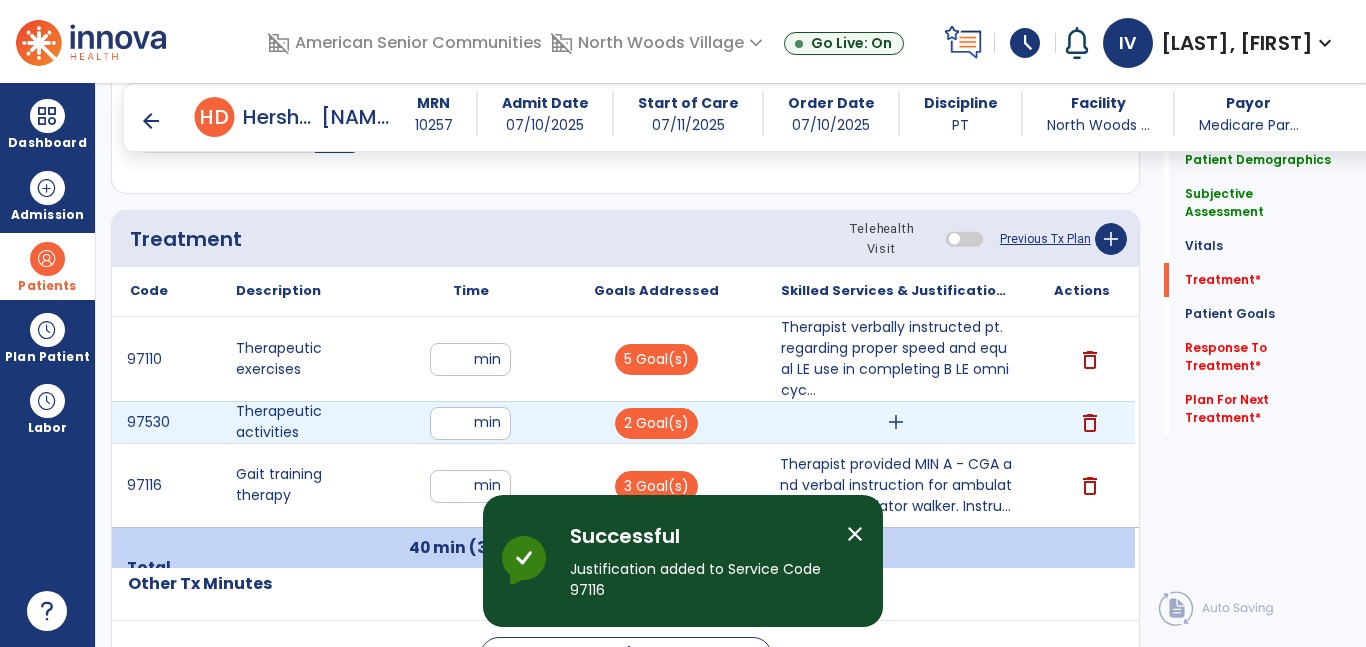 click on "add" at bounding box center (896, 422) 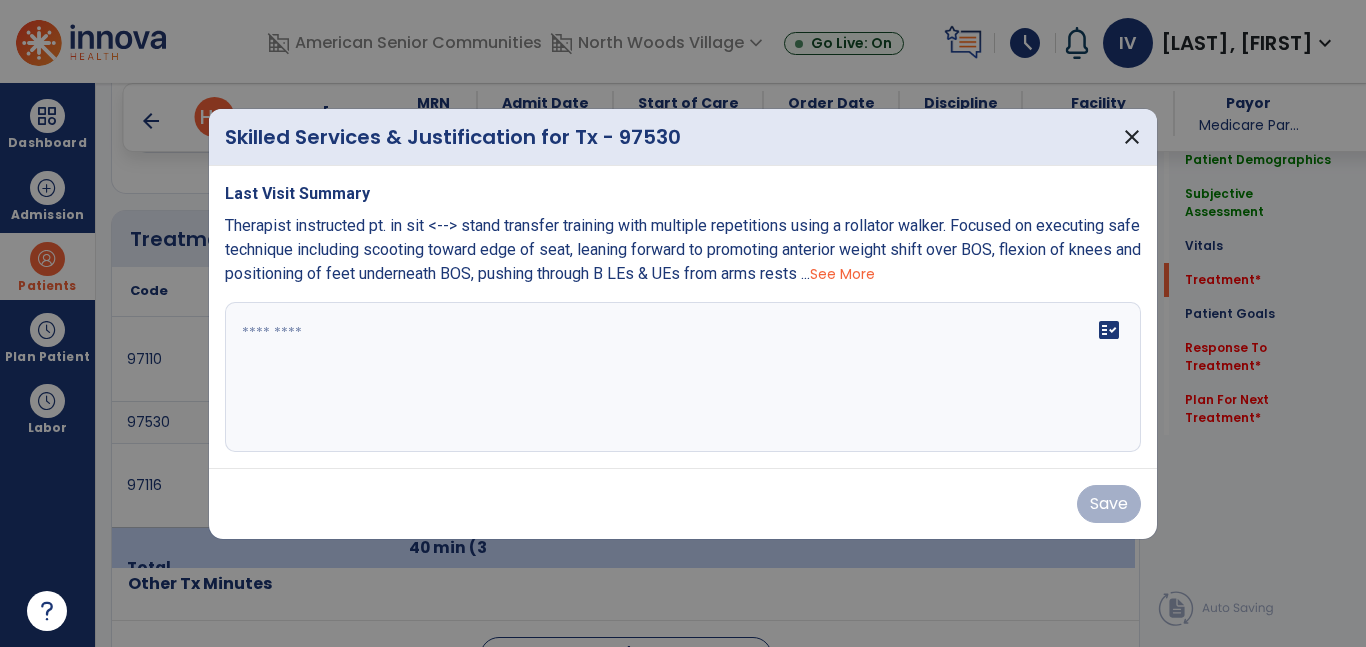 click on "See More" at bounding box center [842, 274] 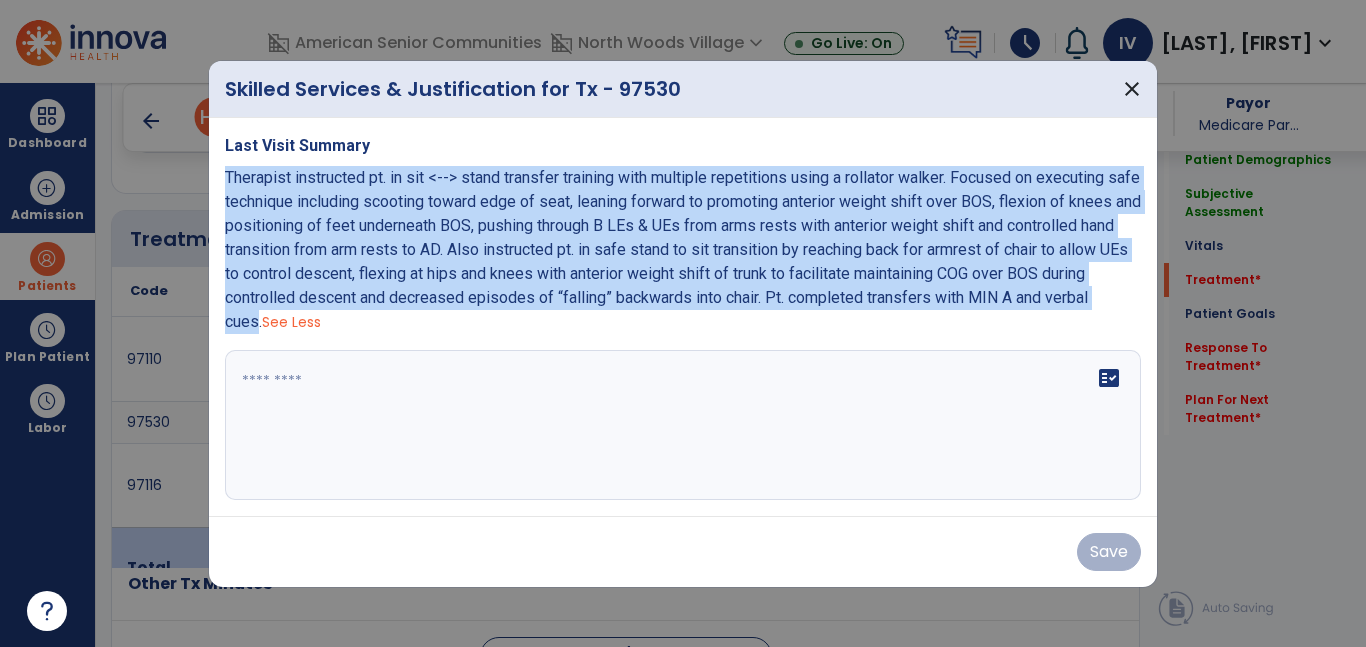 drag, startPoint x: 337, startPoint y: 326, endPoint x: 224, endPoint y: 177, distance: 187.00267 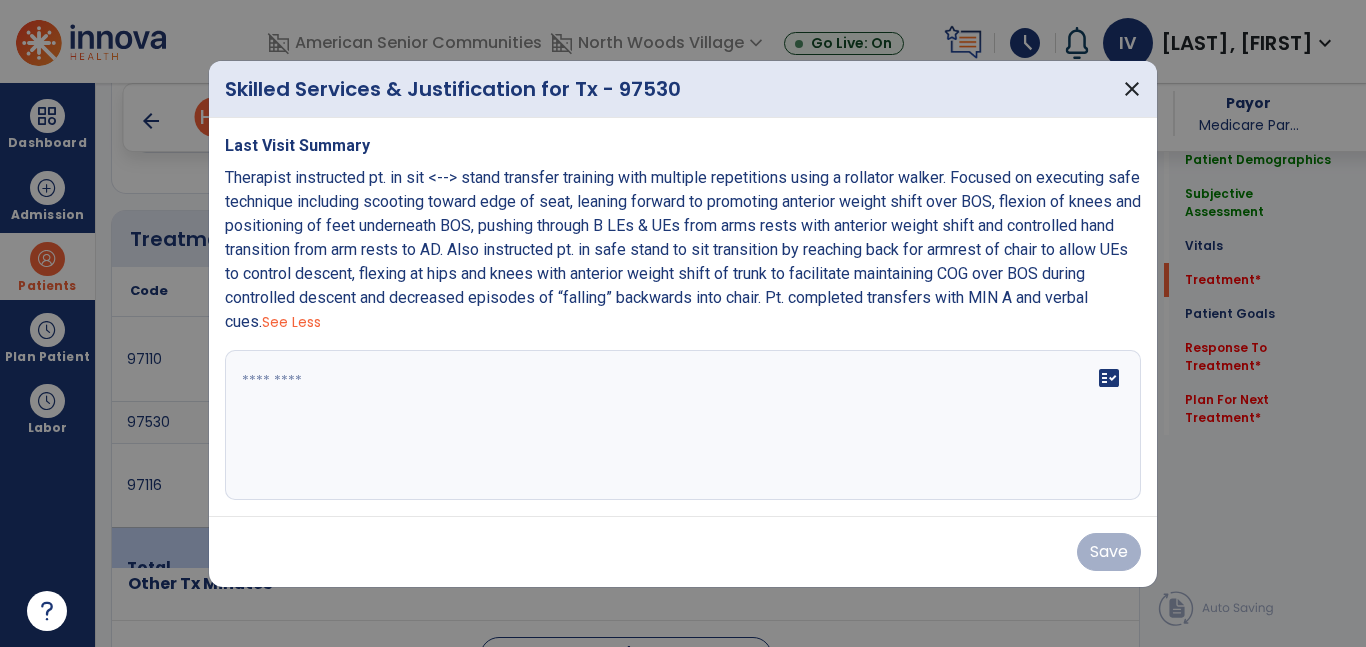 click at bounding box center [683, 425] 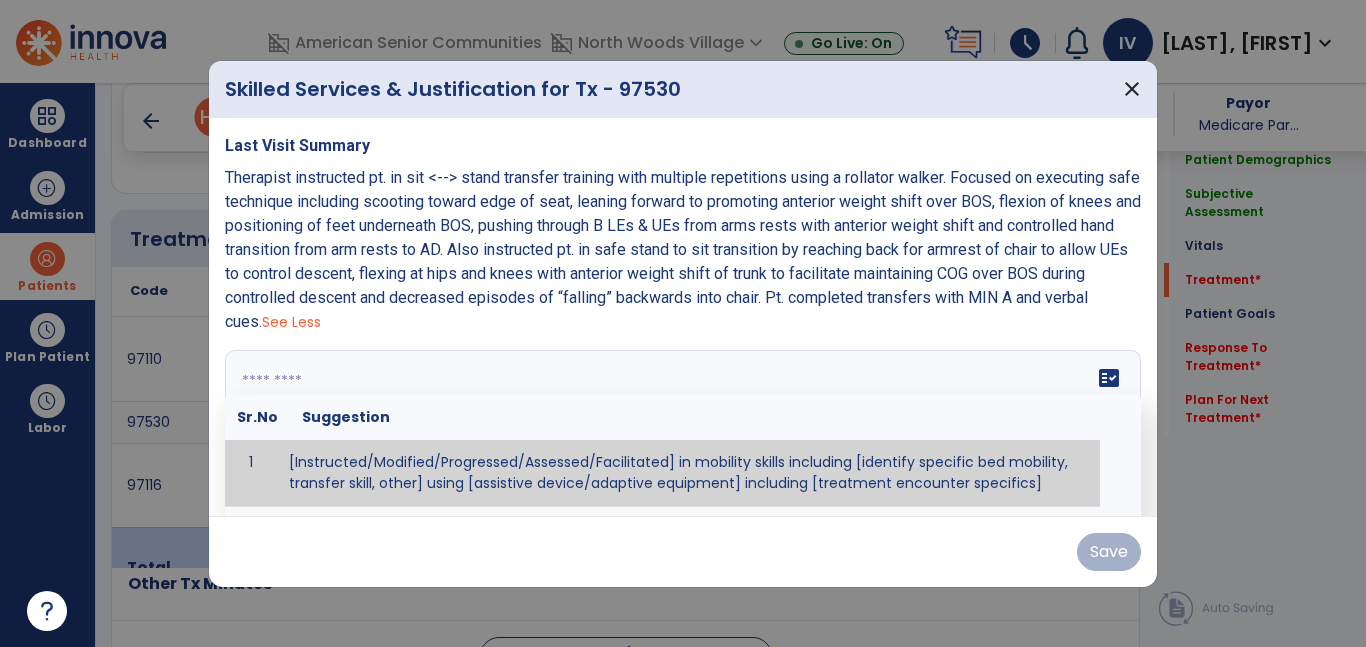 paste on "**********" 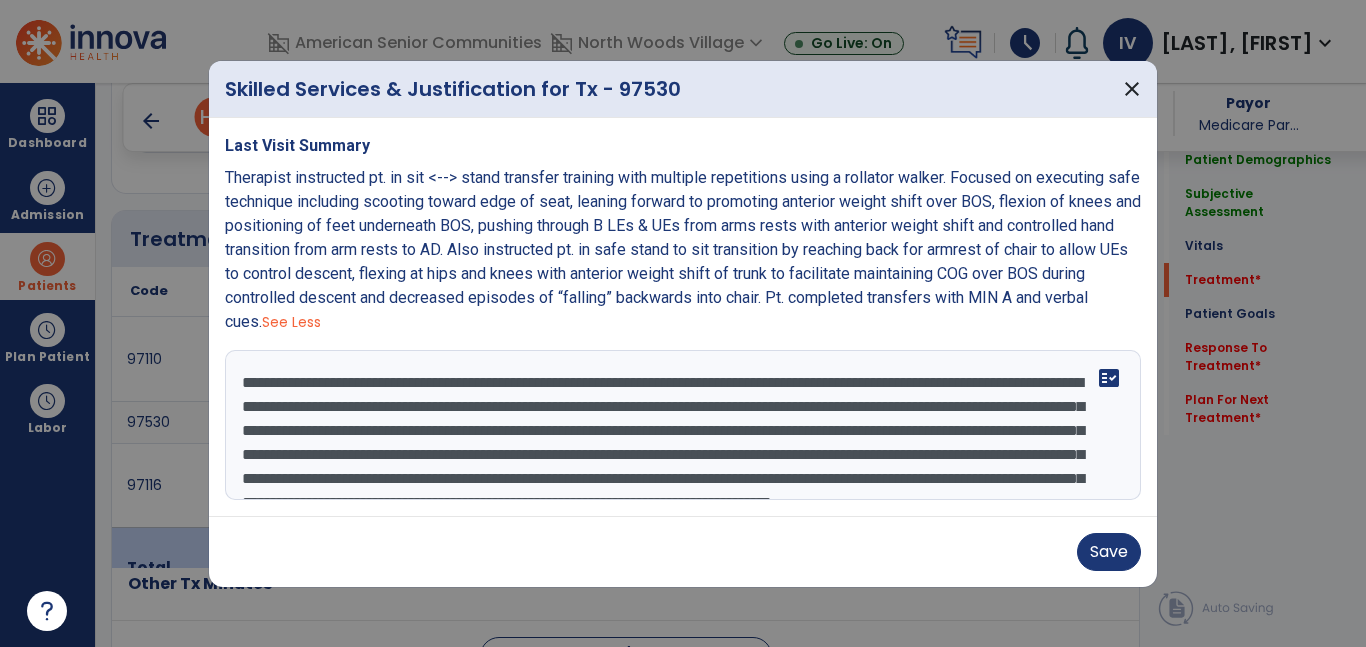 scroll, scrollTop: 64, scrollLeft: 0, axis: vertical 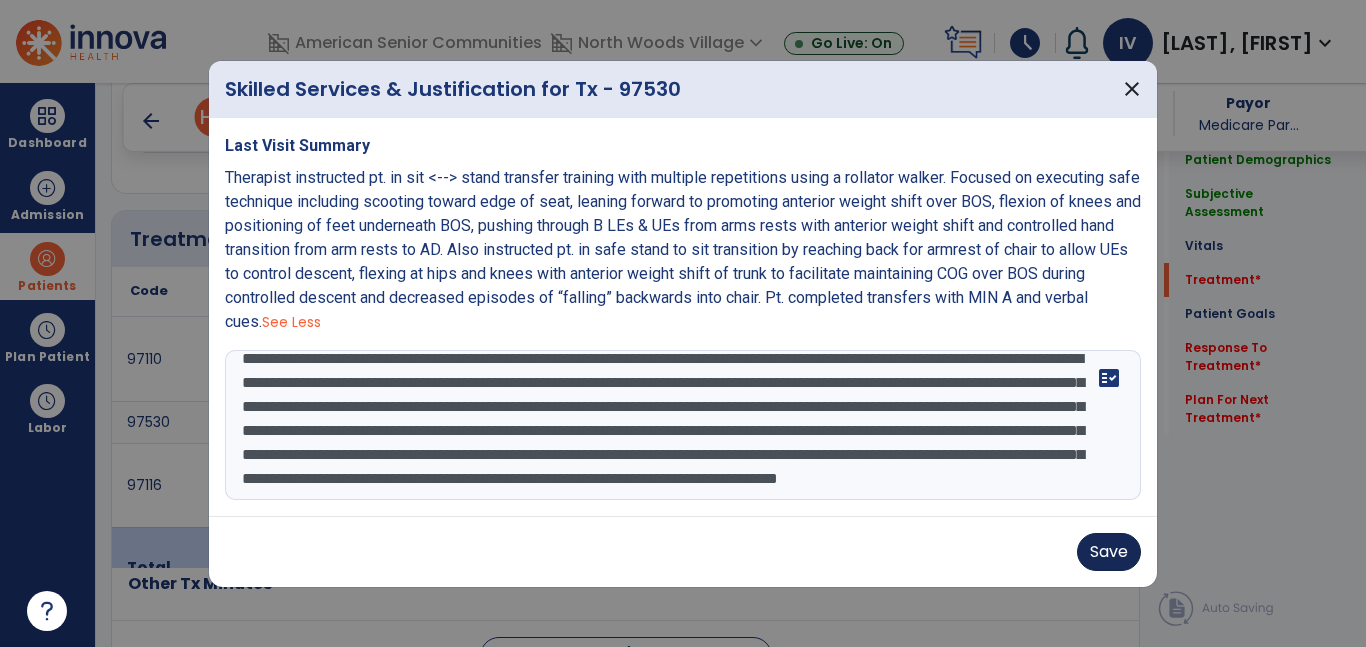 type on "**********" 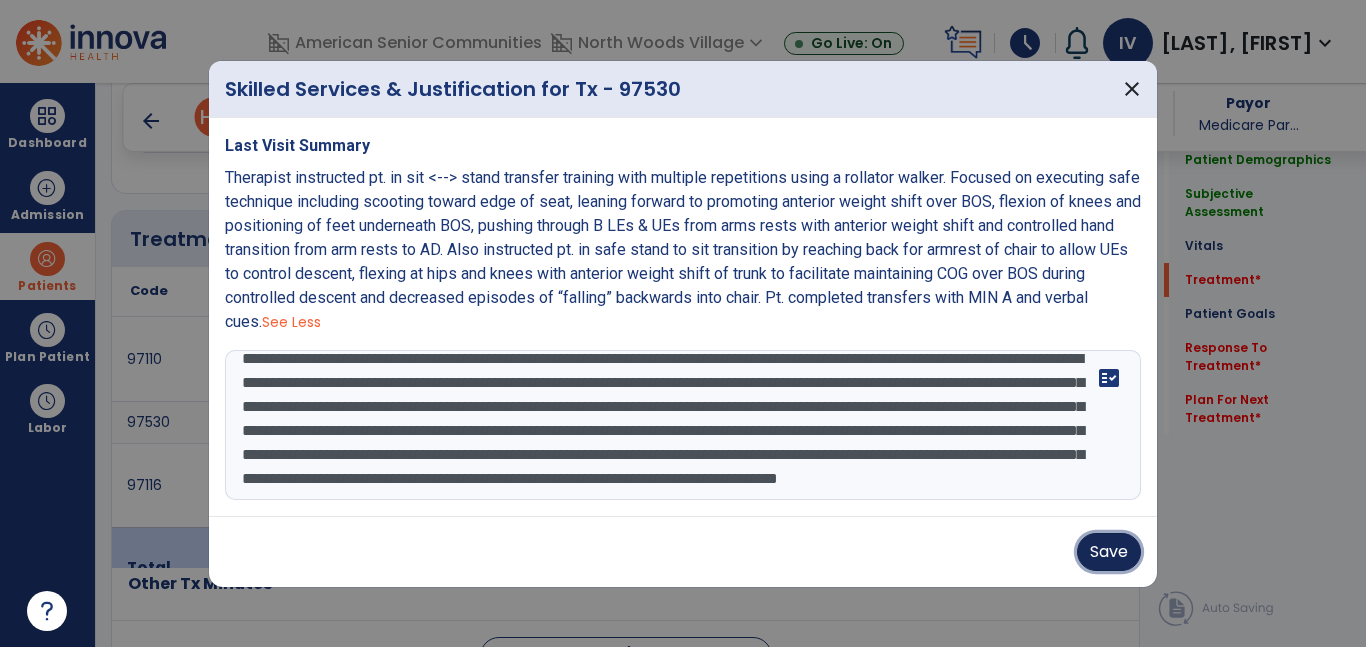 click on "Save" at bounding box center [1109, 552] 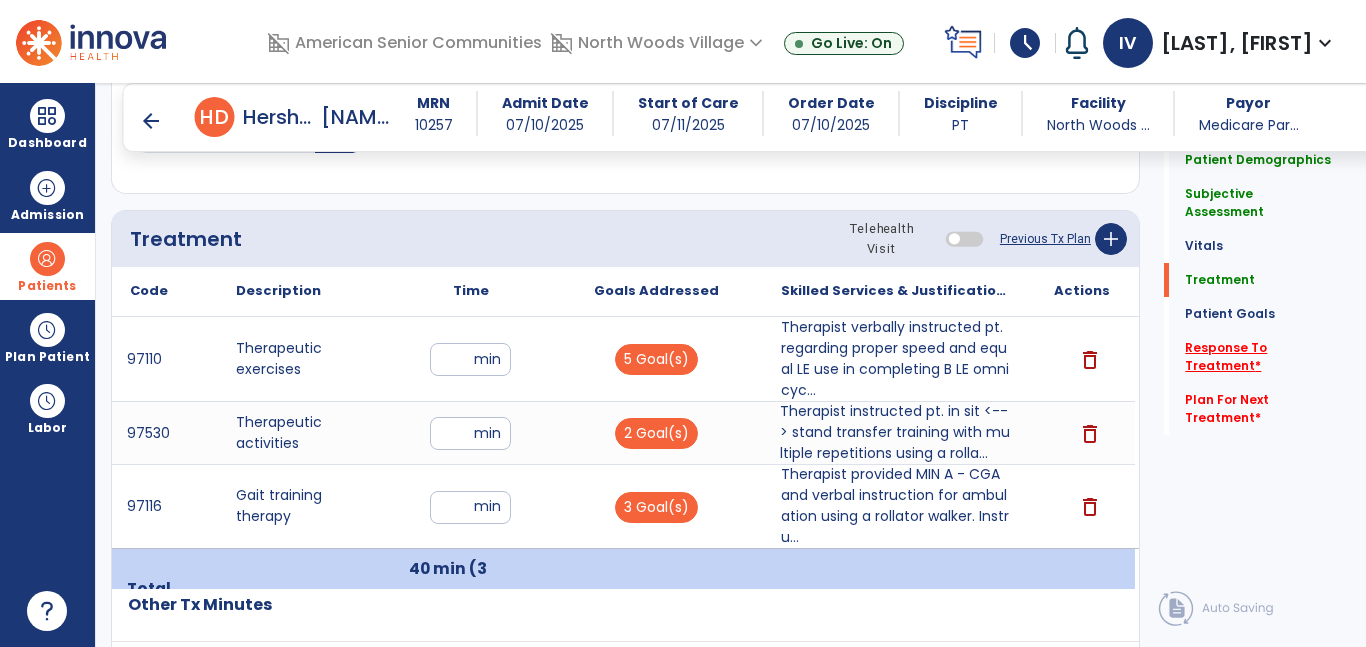 click on "Response To Treatment   *" 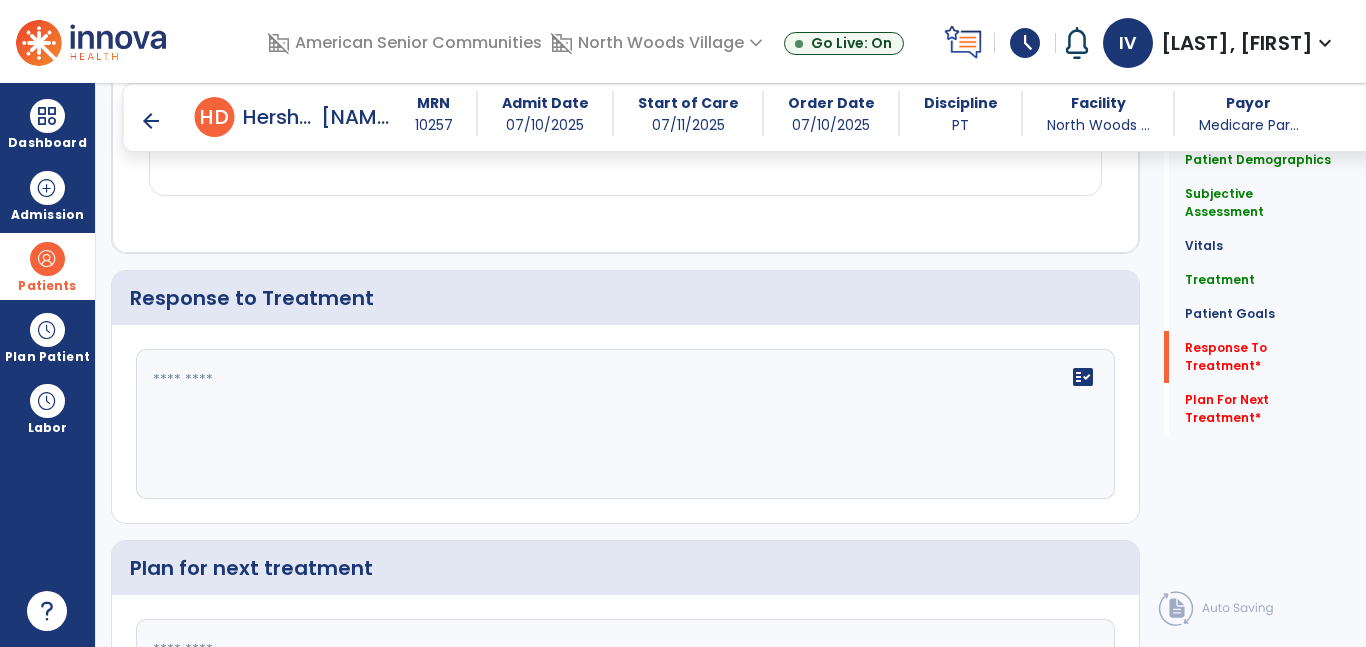 scroll, scrollTop: 2938, scrollLeft: 0, axis: vertical 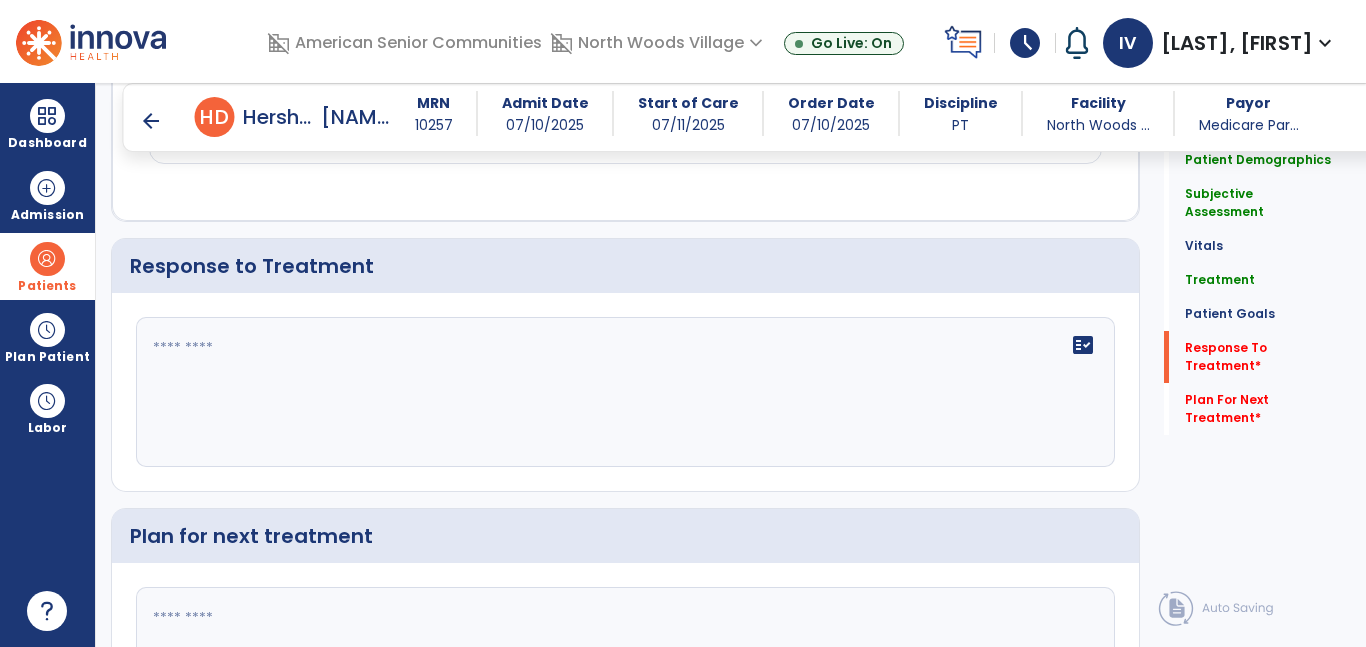 click on "fact_check" 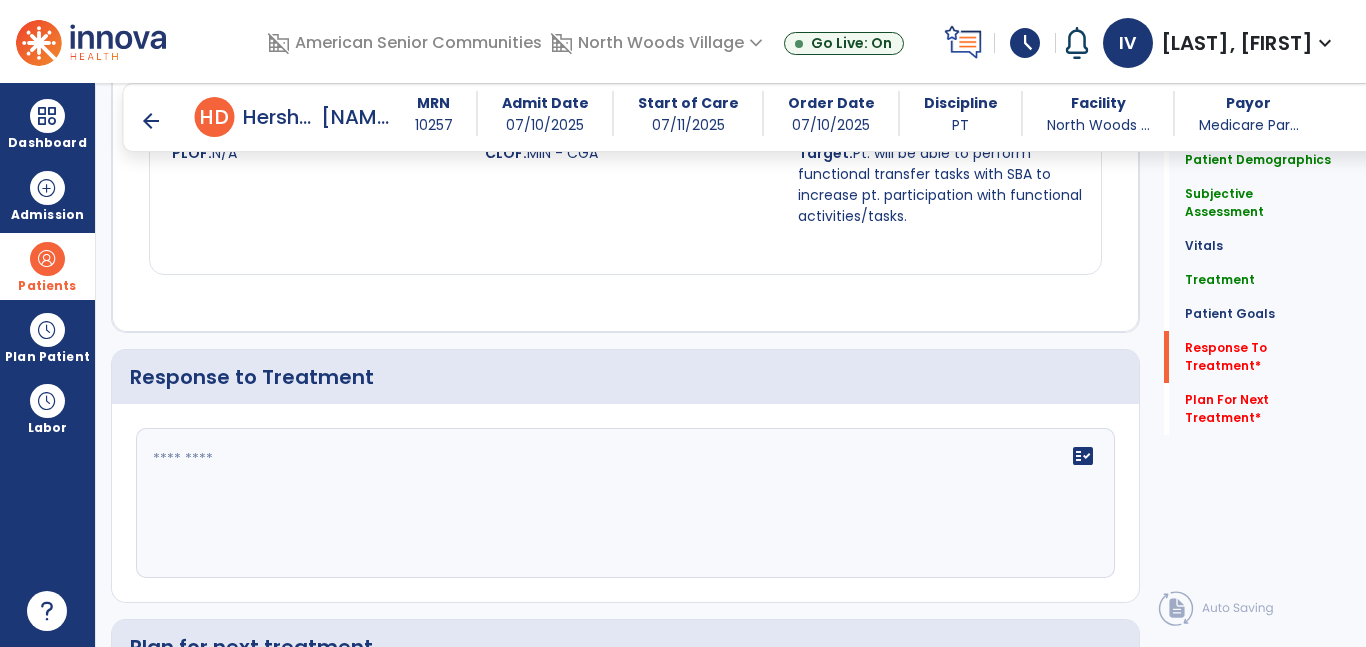 scroll, scrollTop: 2938, scrollLeft: 0, axis: vertical 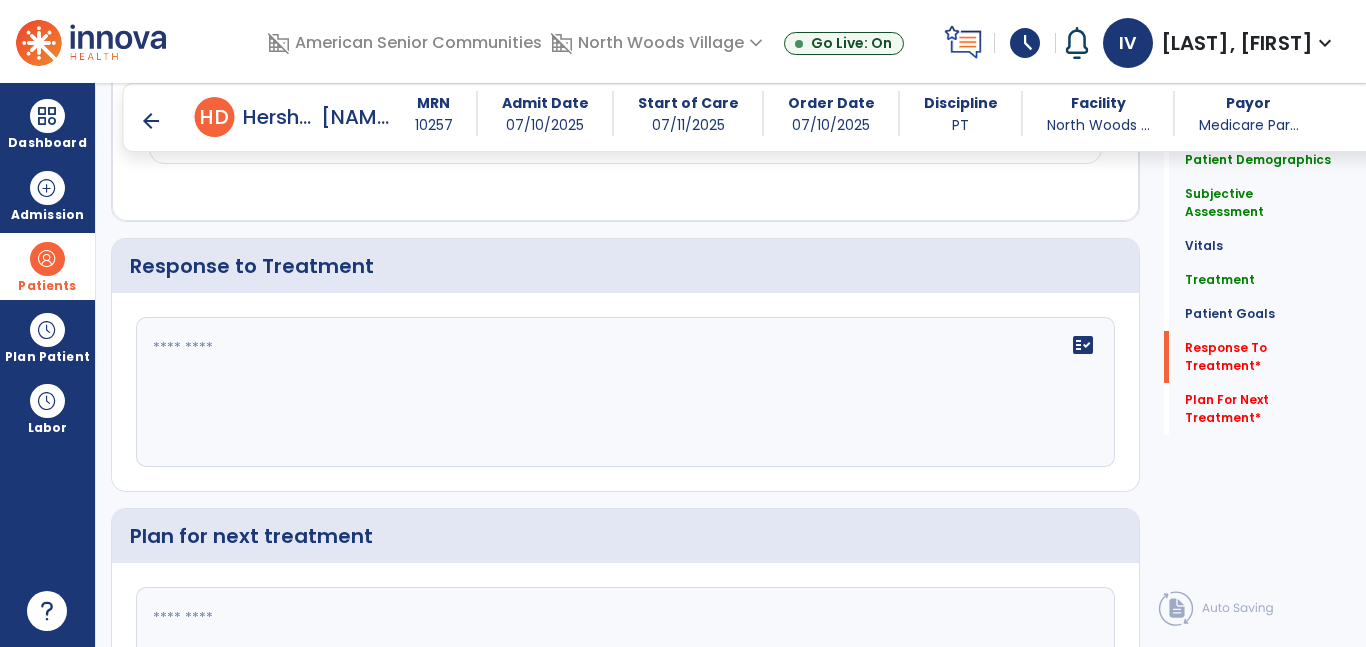 drag, startPoint x: 519, startPoint y: 378, endPoint x: 796, endPoint y: 363, distance: 277.40585 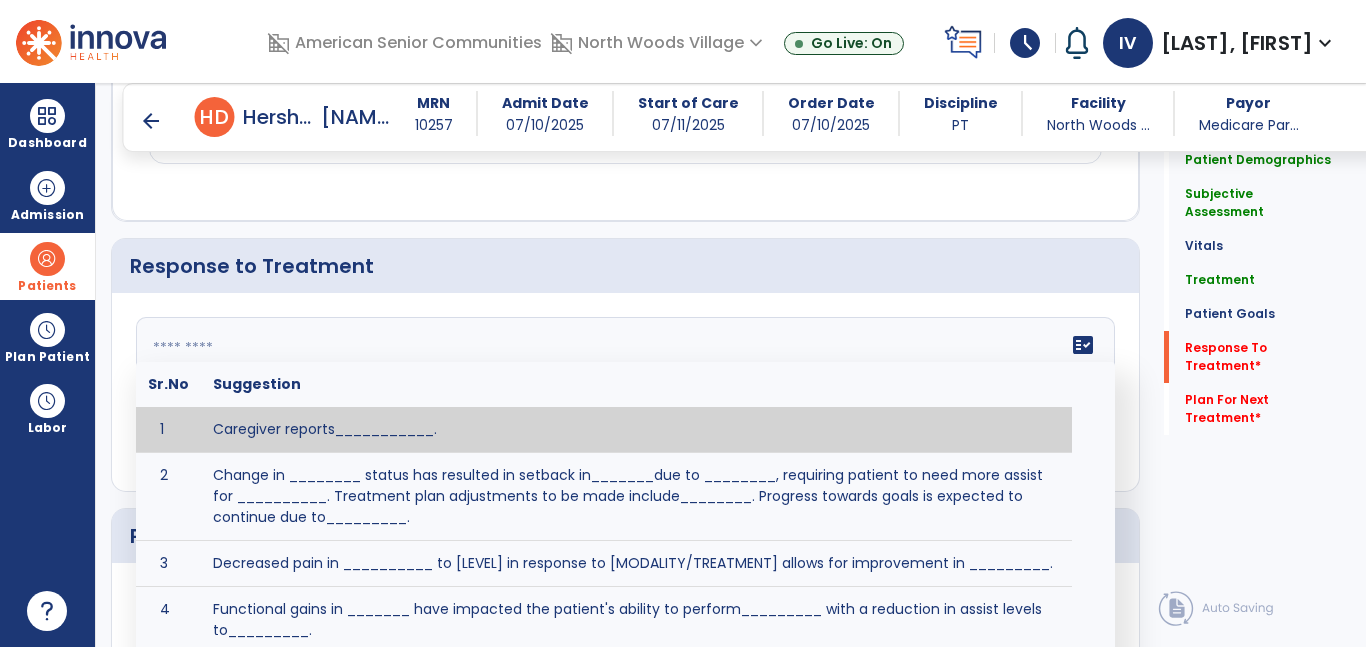 paste on "**********" 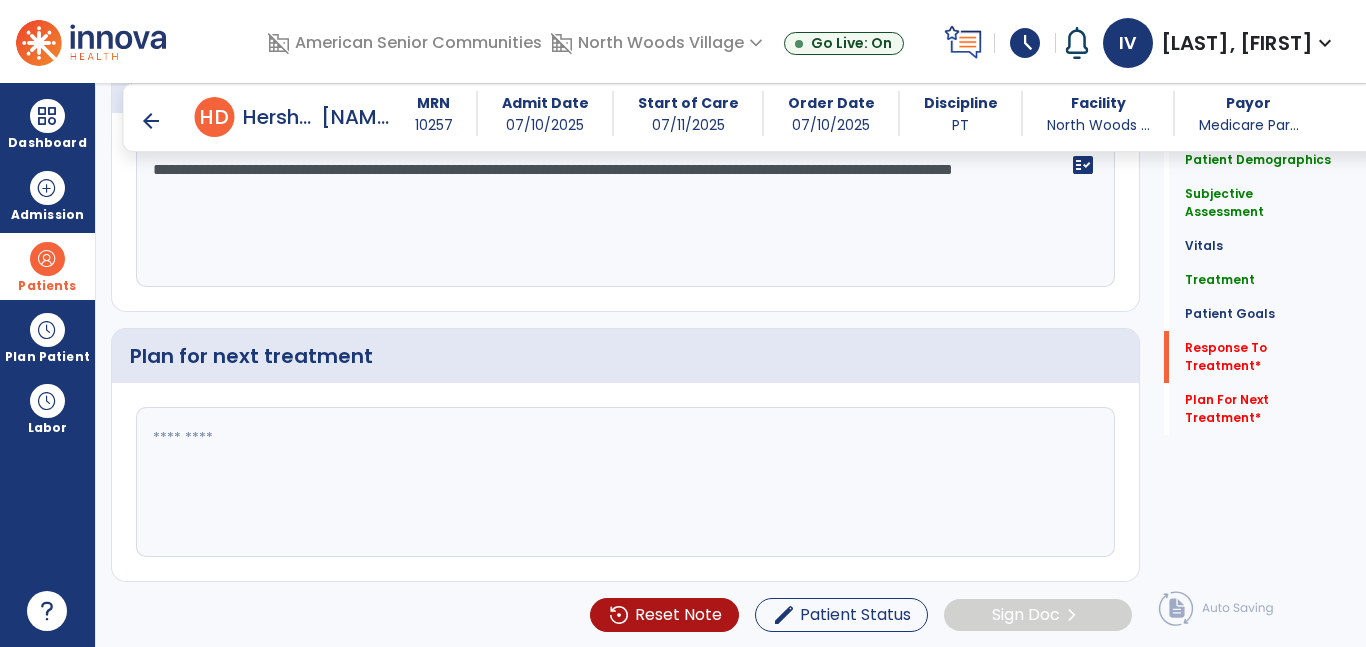 scroll, scrollTop: 3119, scrollLeft: 0, axis: vertical 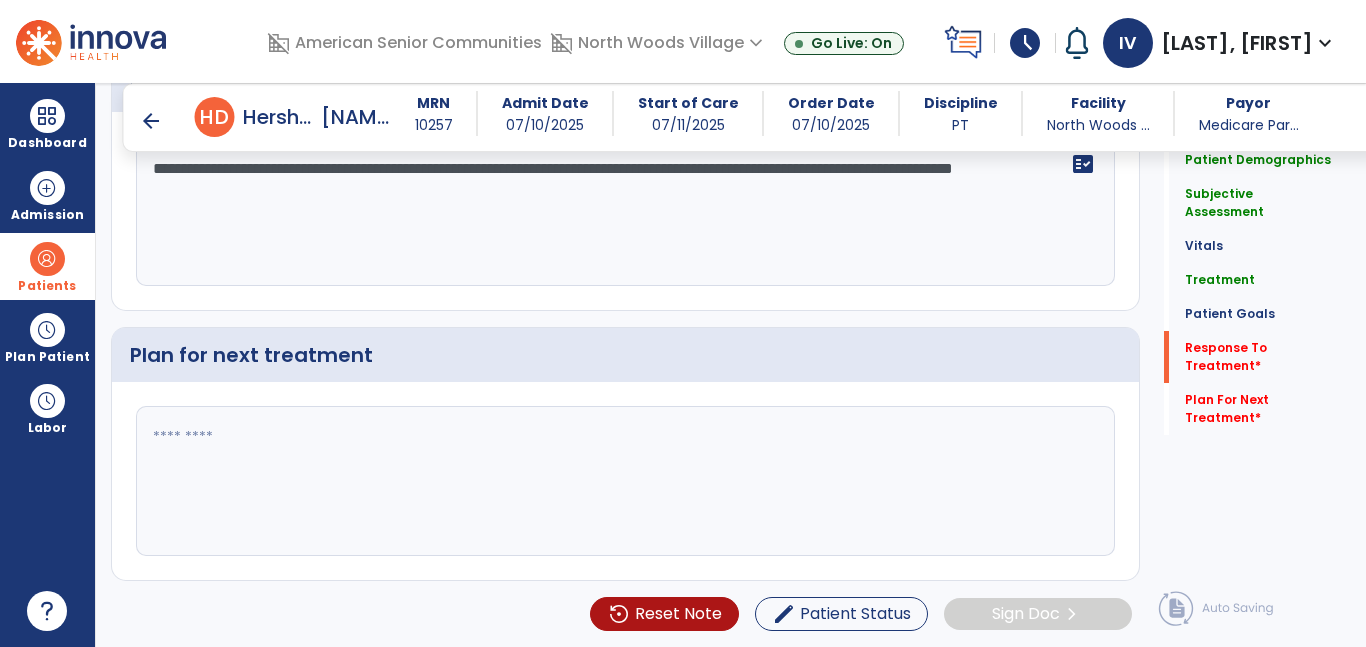 type on "**********" 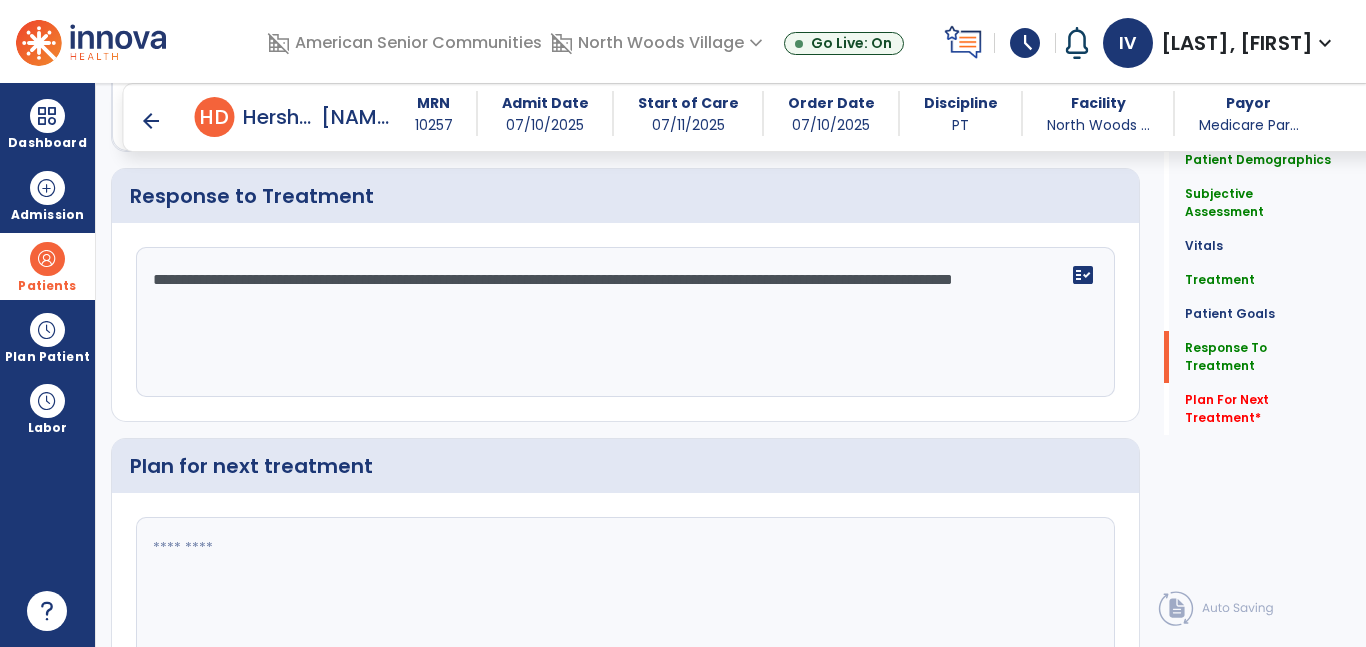 scroll, scrollTop: 3119, scrollLeft: 0, axis: vertical 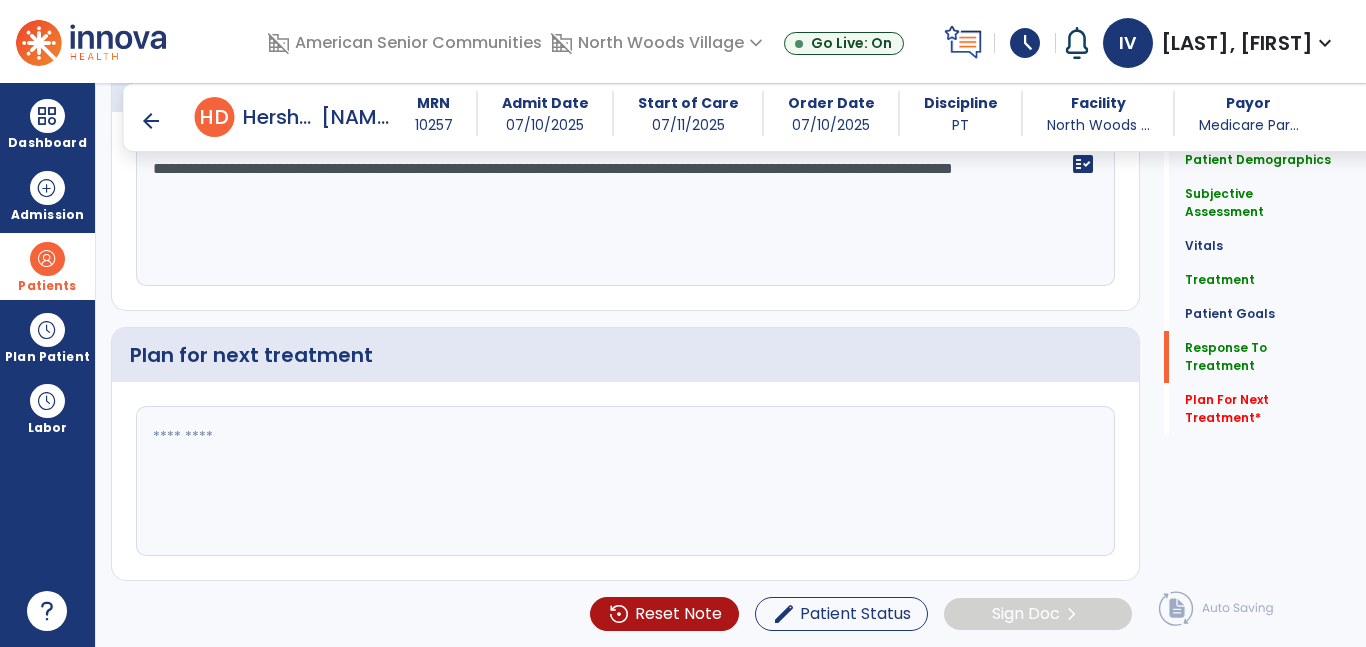 click 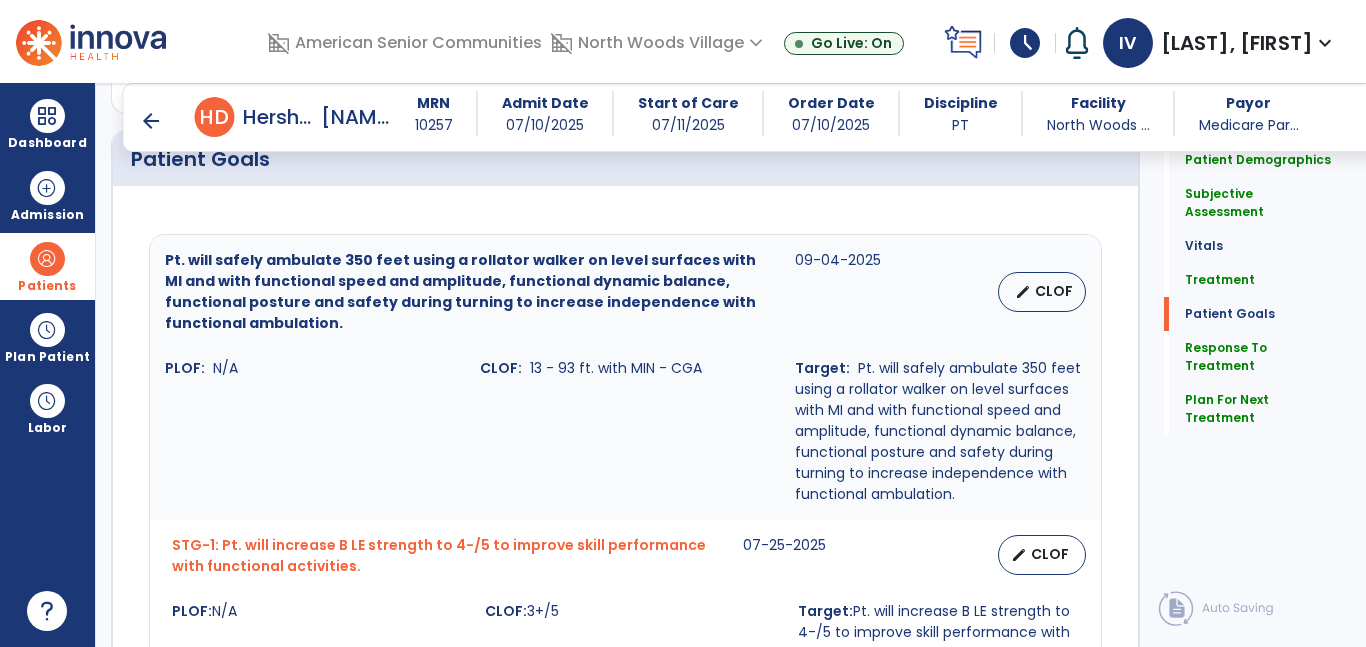 scroll, scrollTop: 1717, scrollLeft: 0, axis: vertical 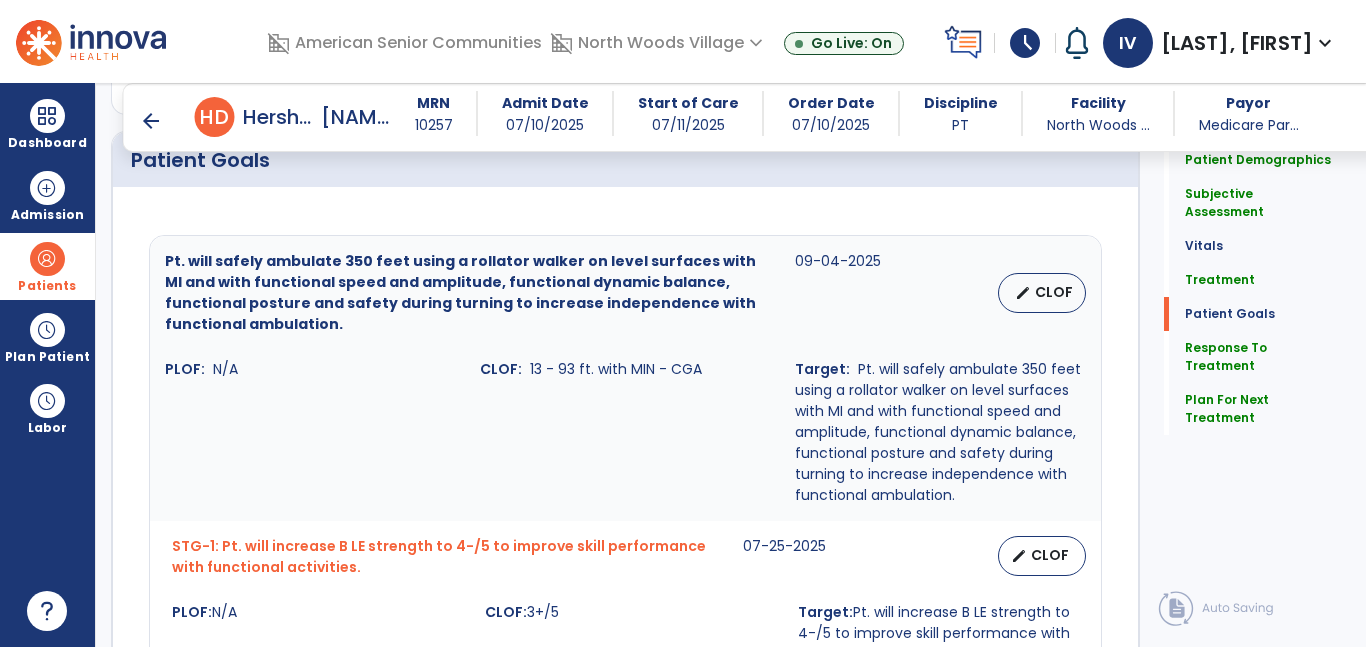 type on "**********" 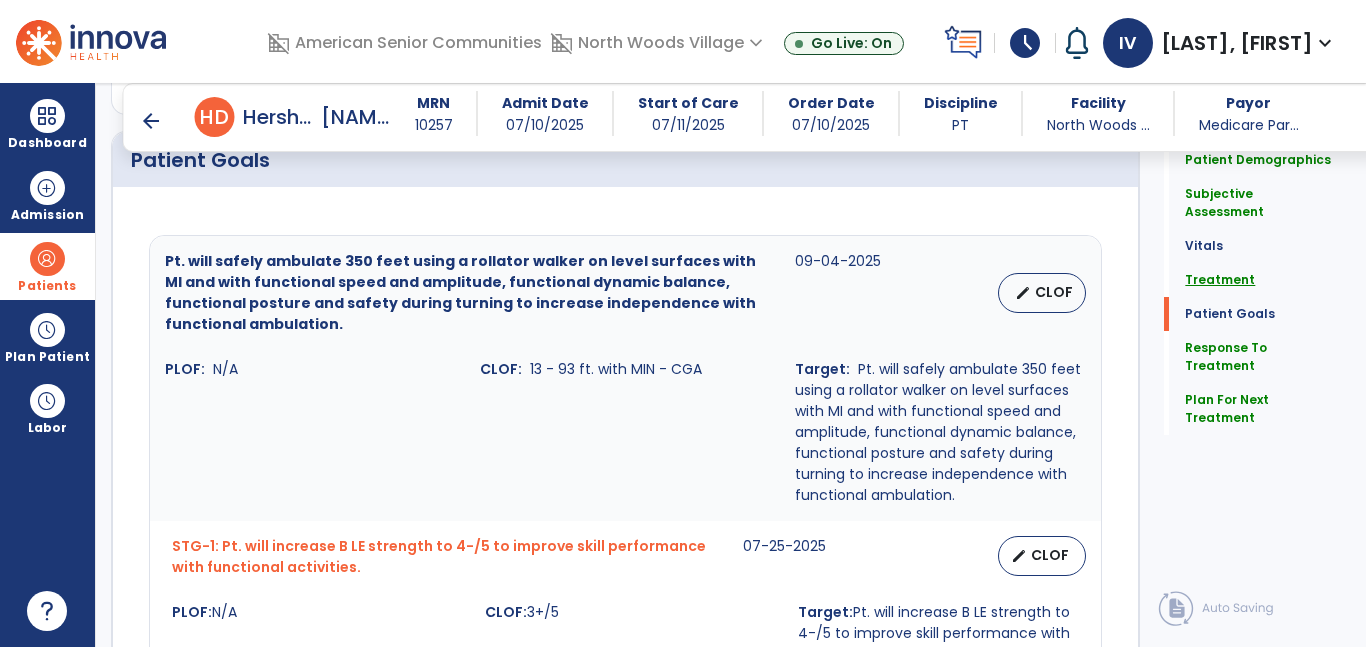 click on "Treatment" 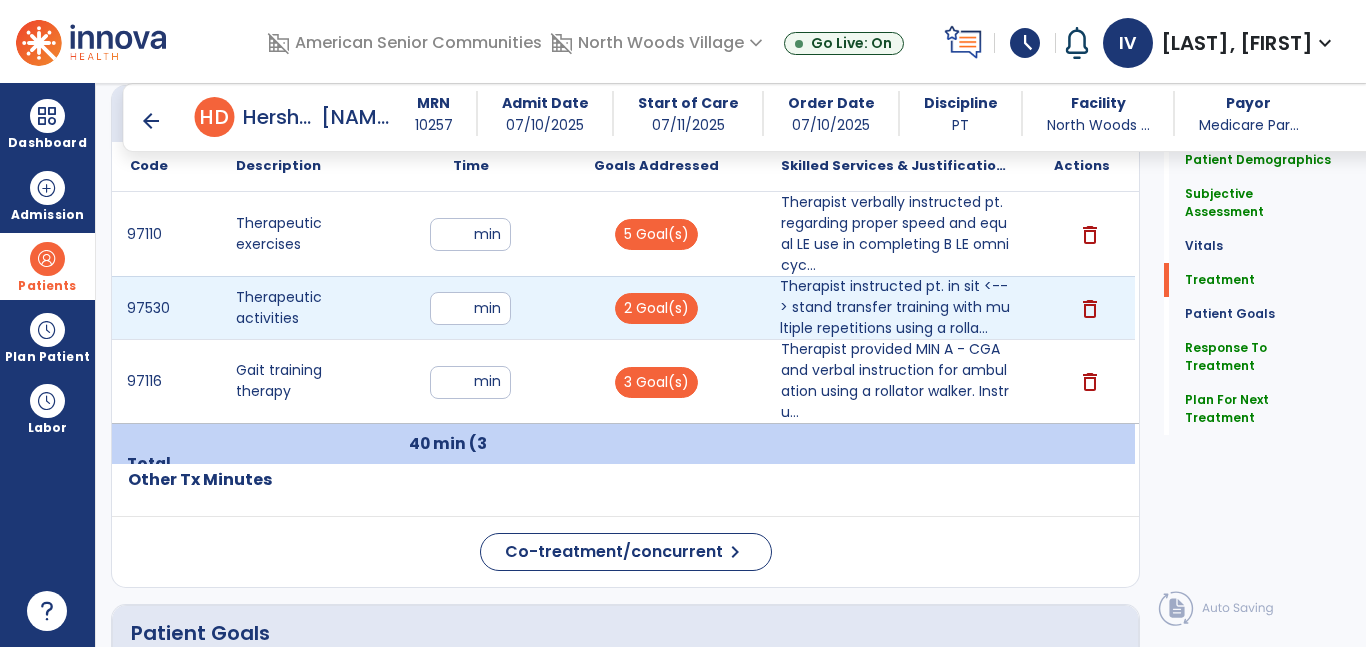 scroll, scrollTop: 1246, scrollLeft: 0, axis: vertical 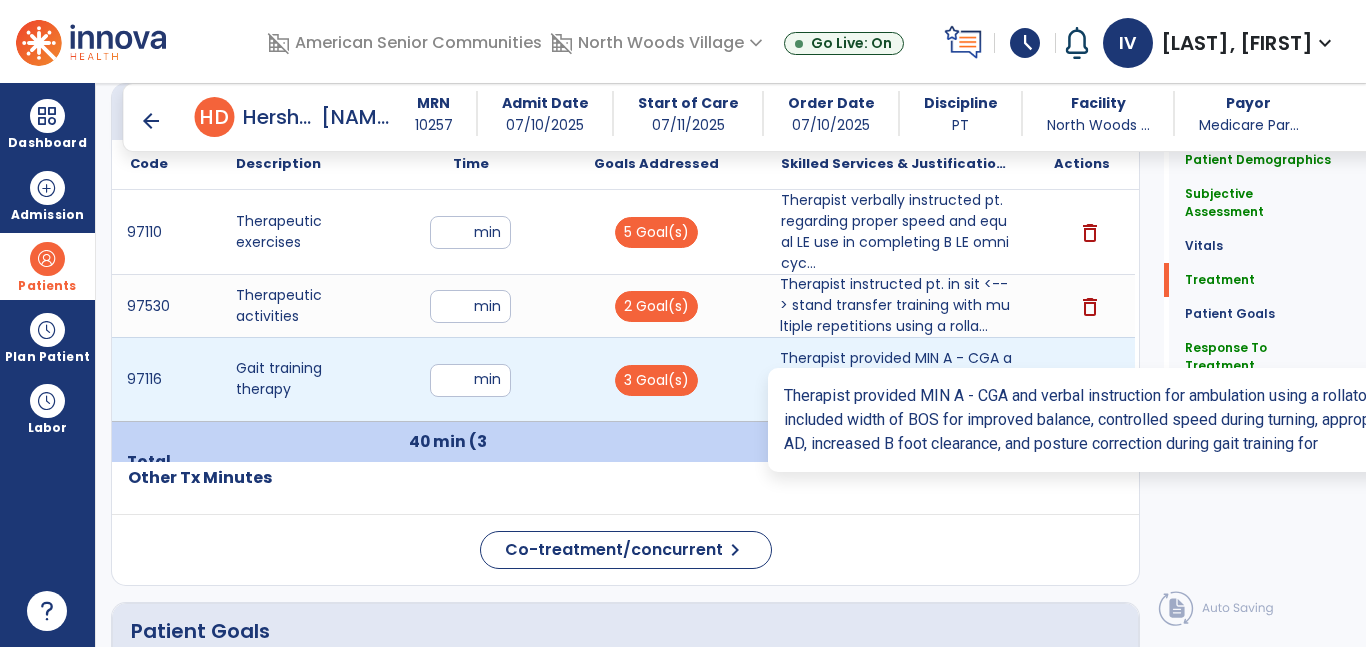click on "Therapist provided MIN A - CGA and verbal instruction for ambulation using a rollator walker. Instru..." at bounding box center (896, 379) 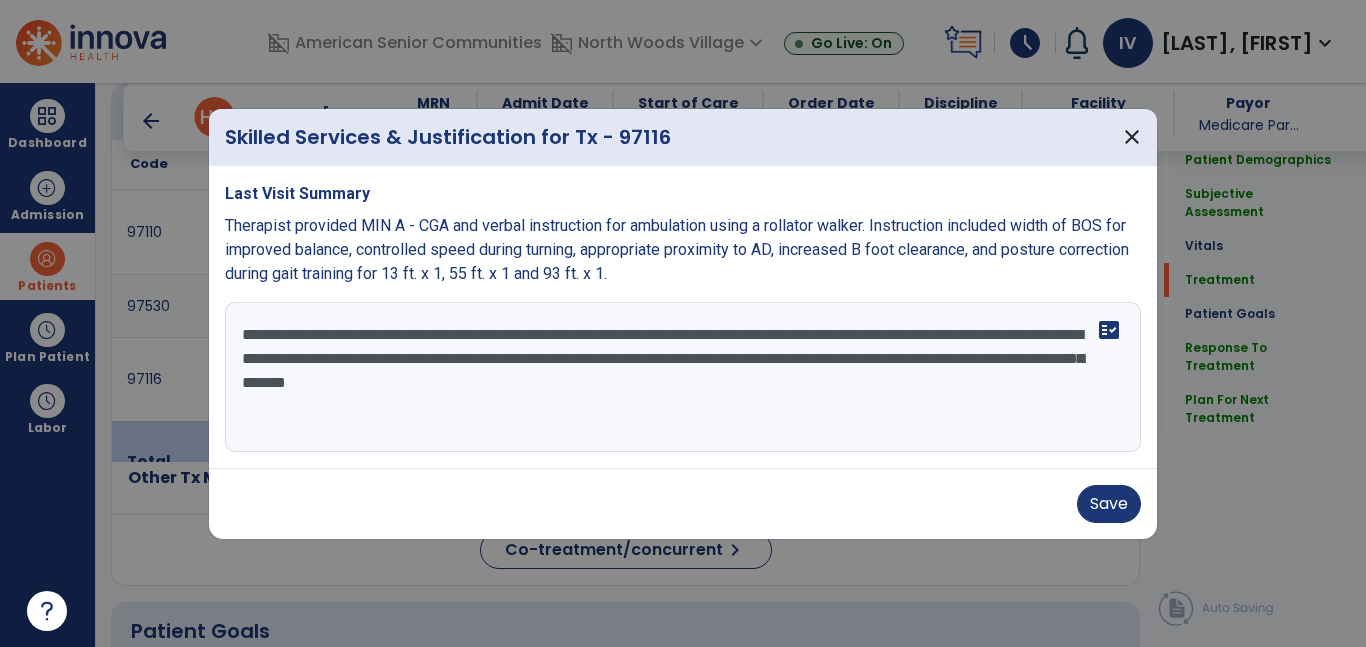 click on "**********" at bounding box center [683, 377] 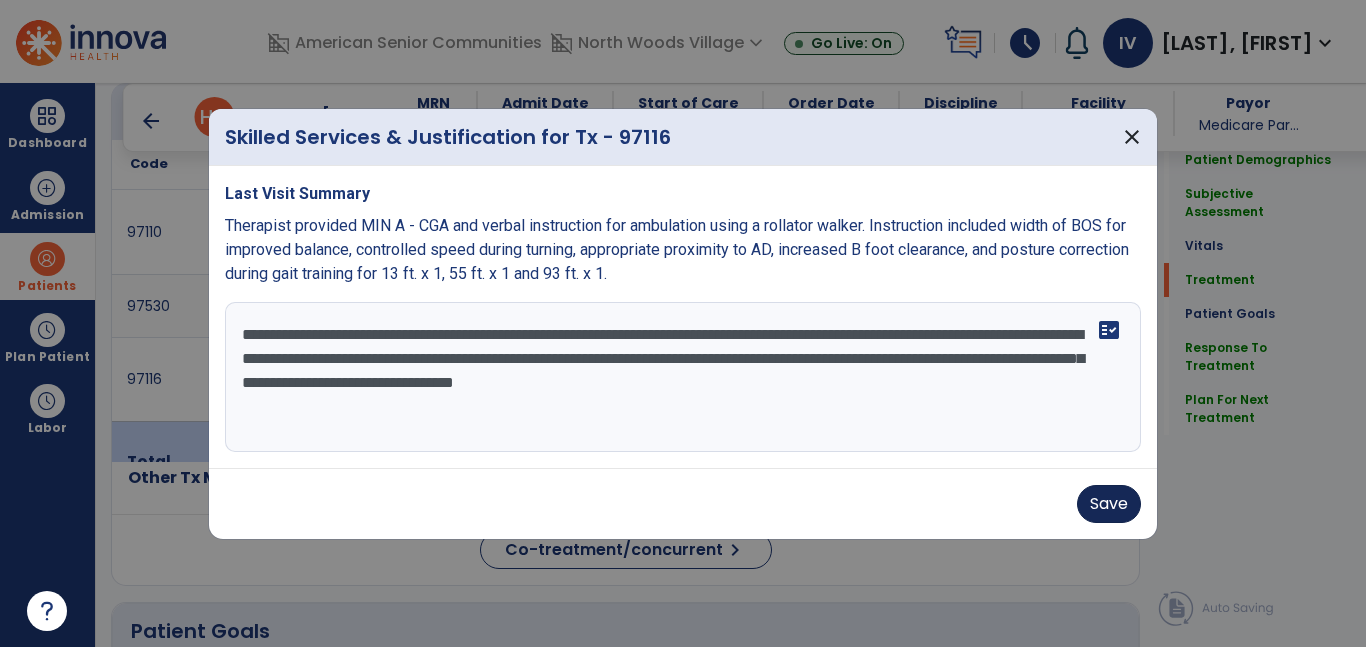 type on "**********" 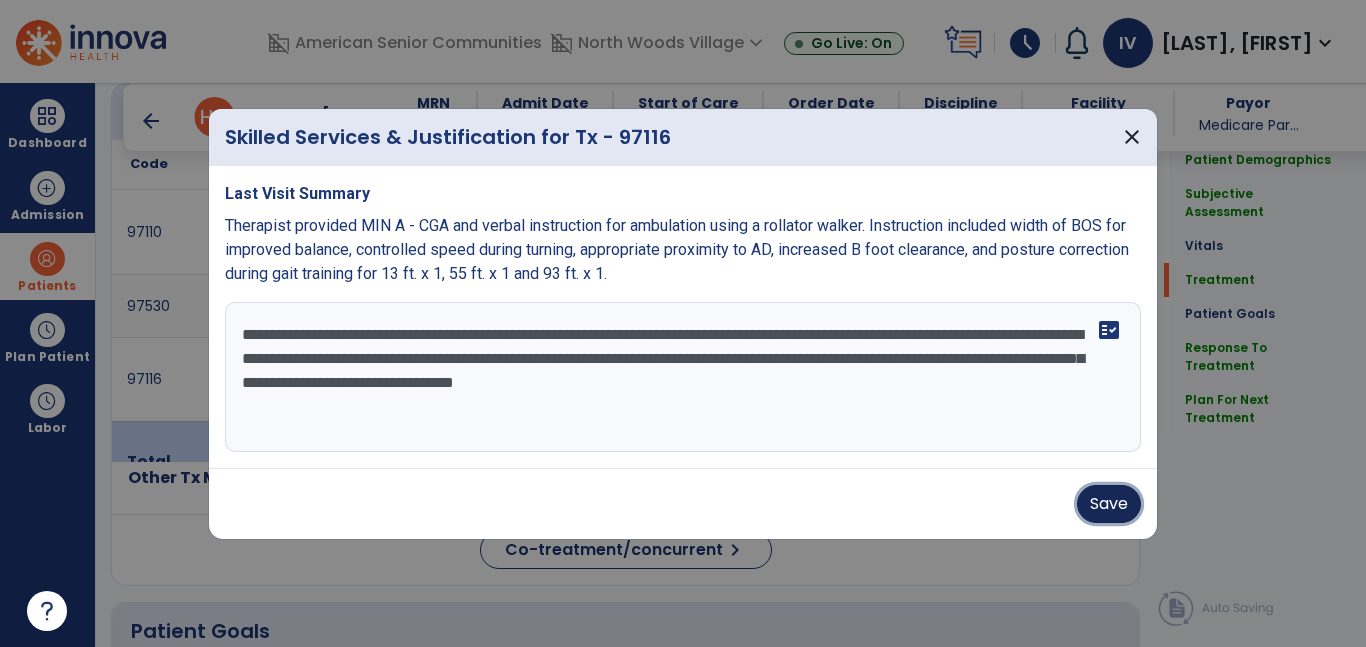 click on "Save" at bounding box center [1109, 504] 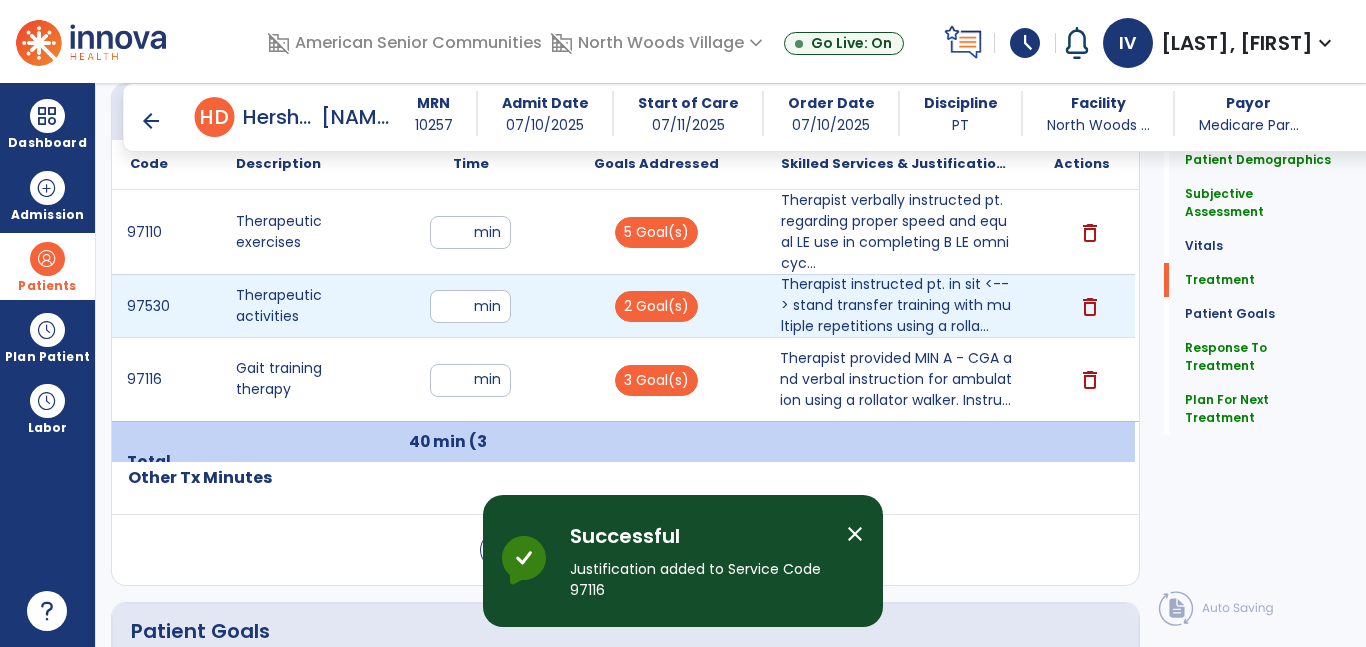 click on "*" at bounding box center (470, 306) 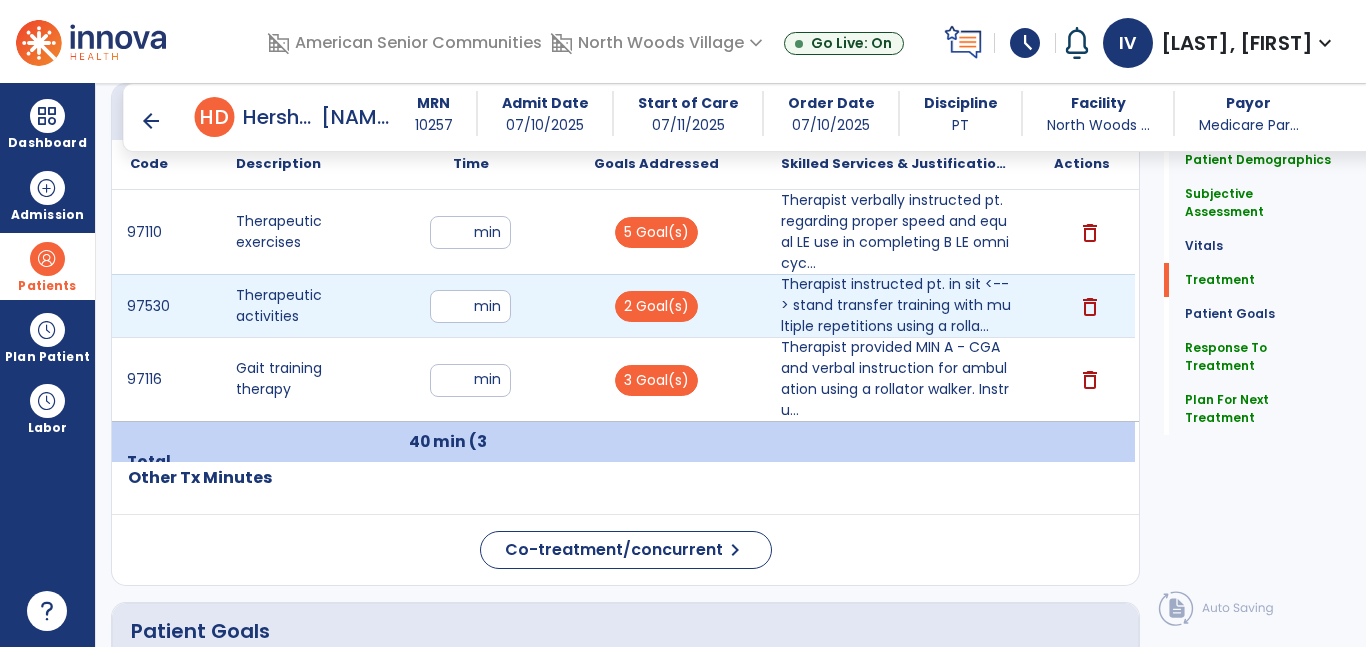 type on "*" 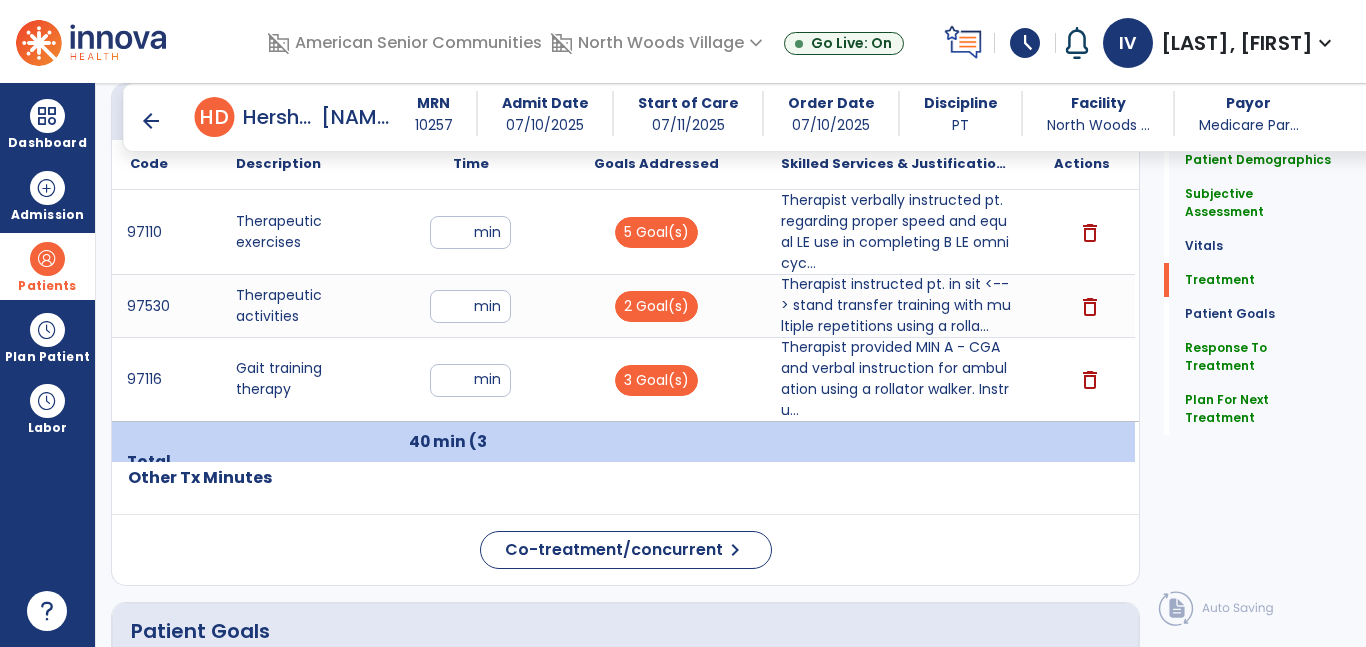 click on "Patient Demographics  Medical Diagnosis   Treatment Diagnosis   Precautions   Contraindications
Code
Description
Pdpm Clinical Category
J43.8 to" 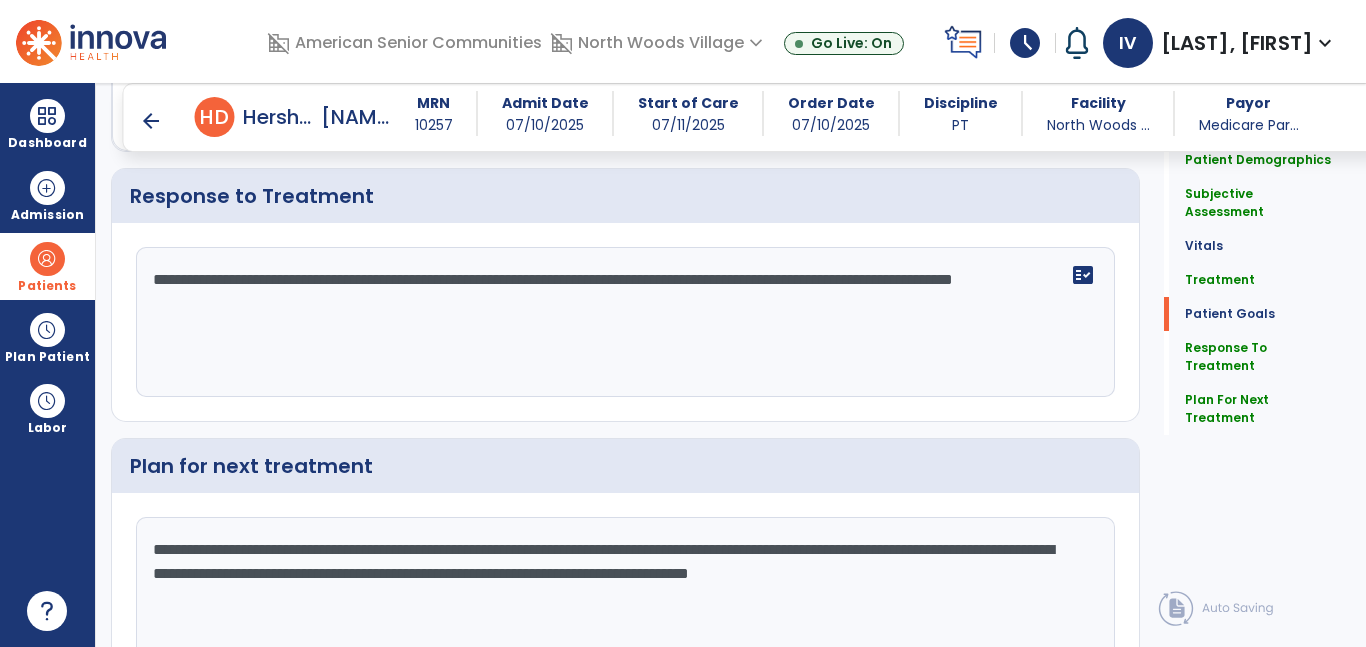 scroll, scrollTop: 3119, scrollLeft: 0, axis: vertical 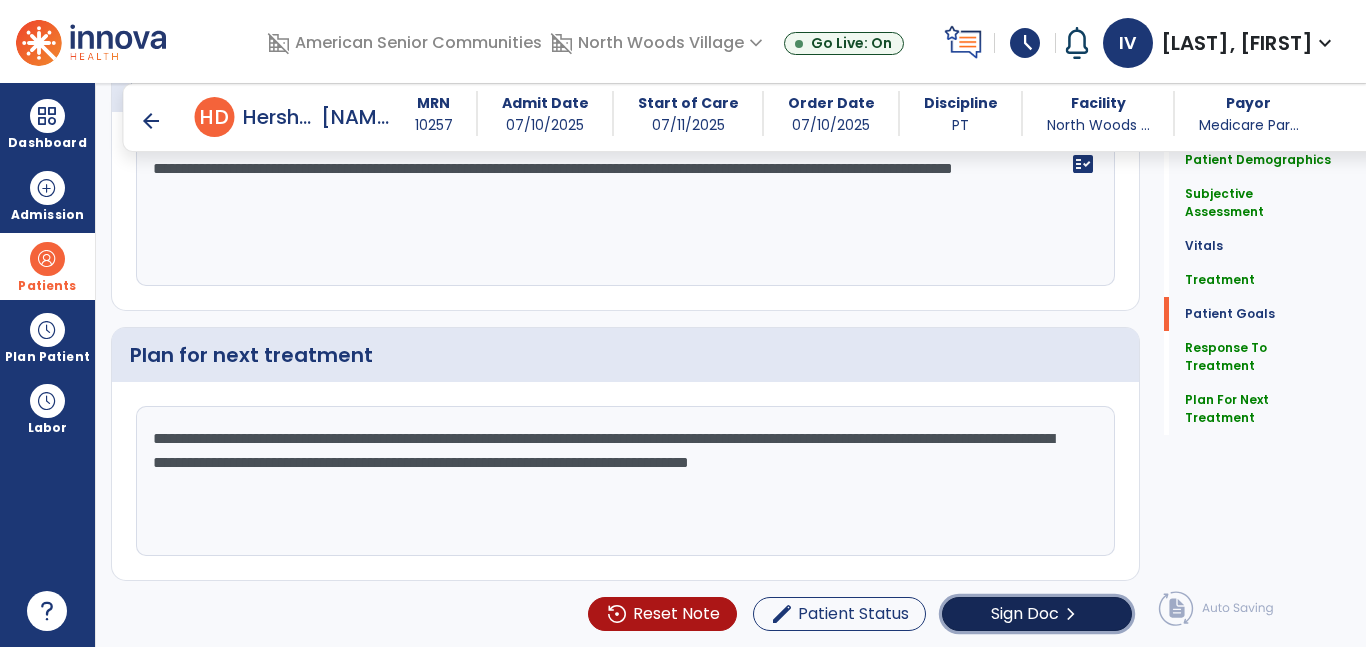 click on "Sign Doc" 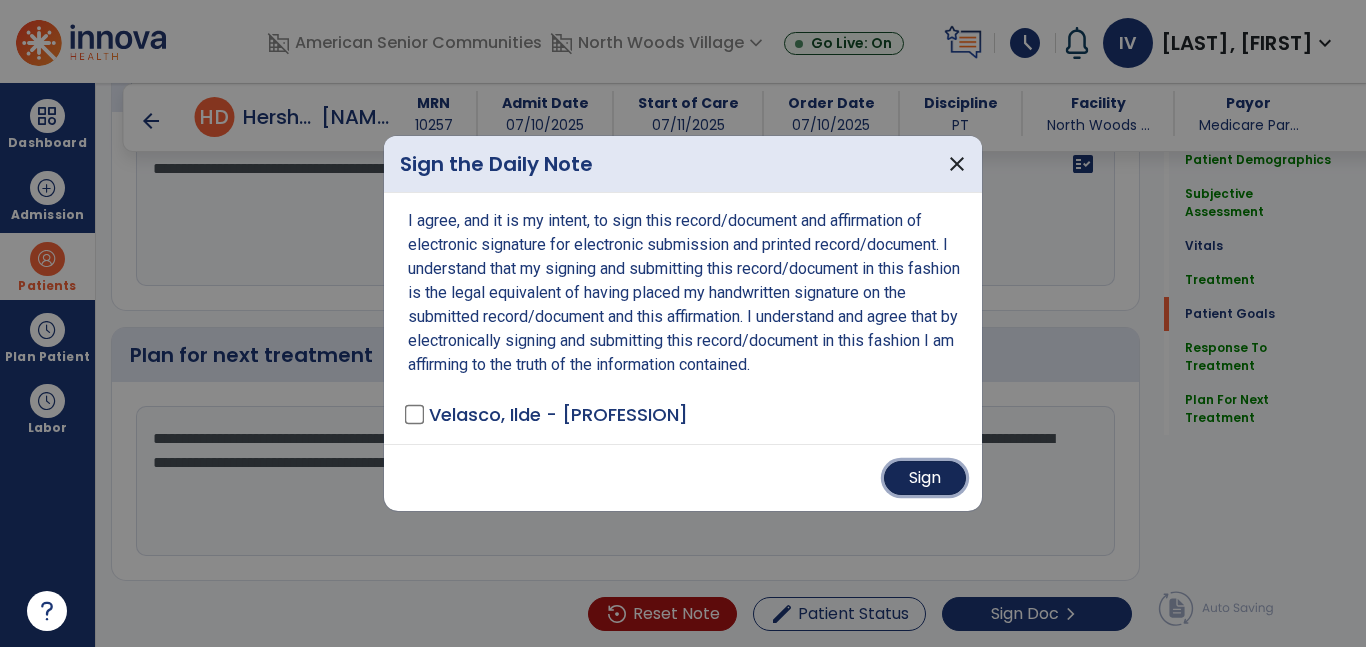 click on "Sign" at bounding box center [925, 478] 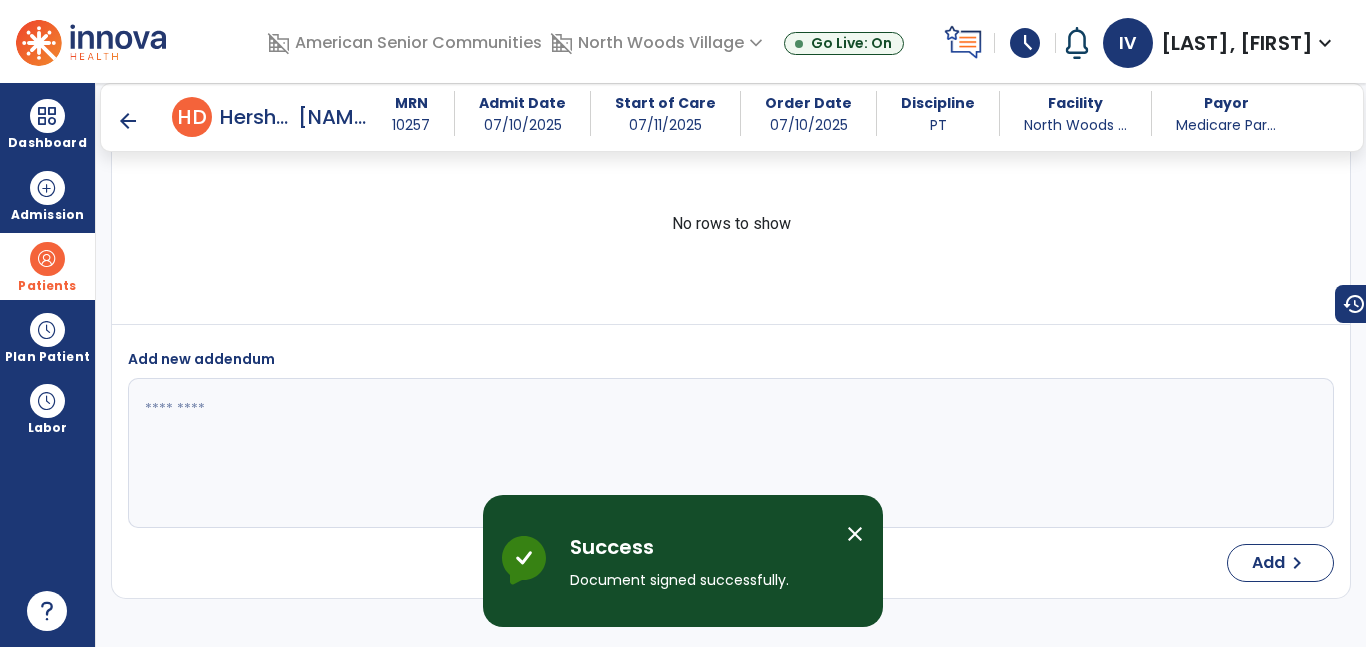 scroll, scrollTop: 6146, scrollLeft: 0, axis: vertical 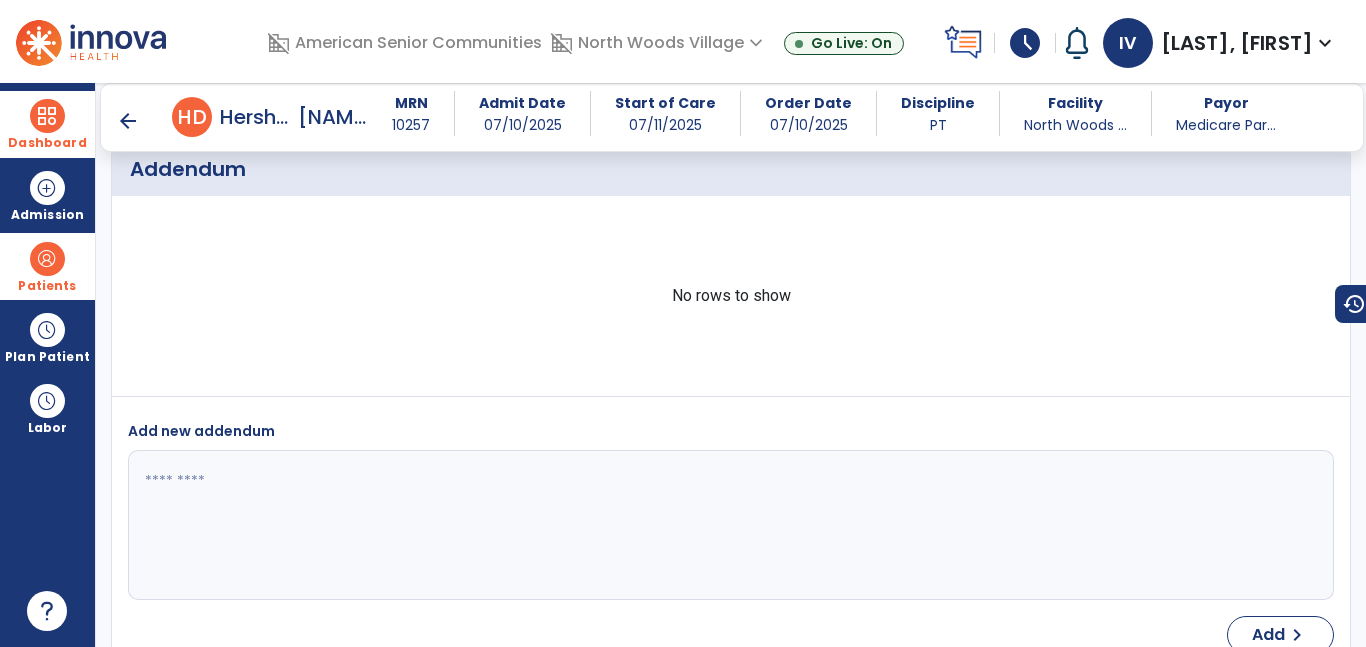 click on "Dashboard" at bounding box center (47, 143) 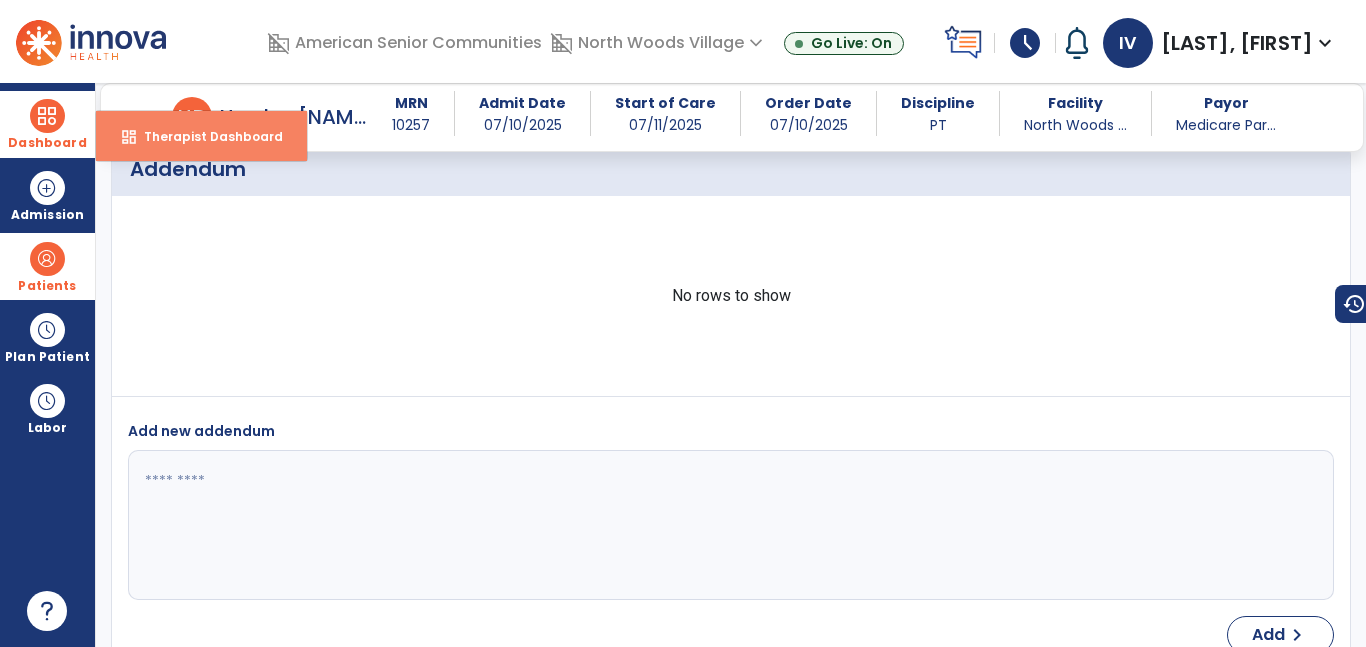 click on "Therapist Dashboard" at bounding box center [205, 136] 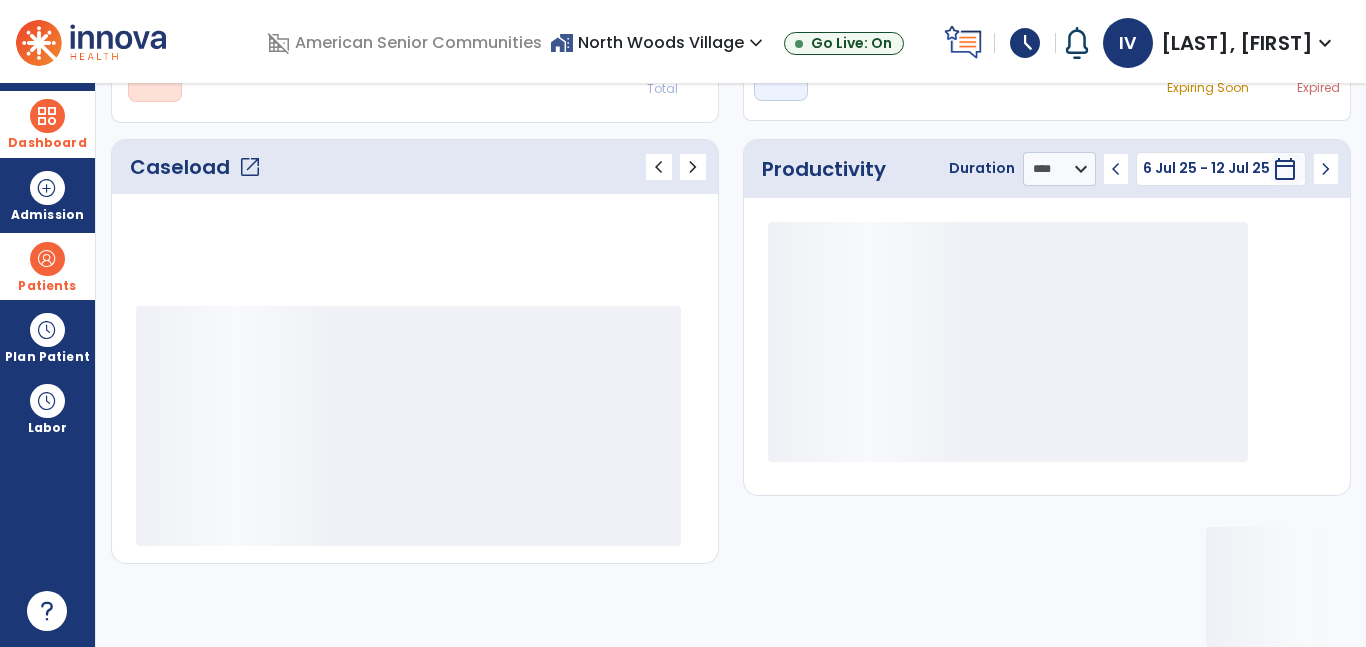 scroll, scrollTop: 230, scrollLeft: 0, axis: vertical 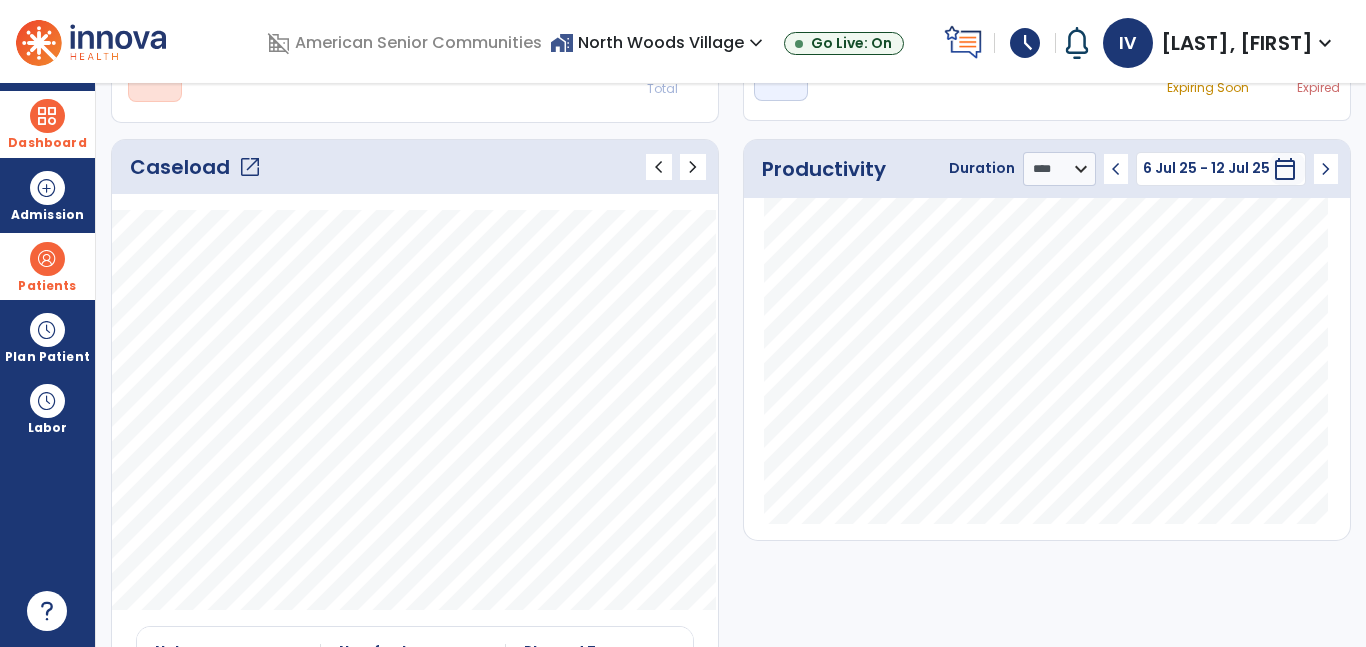 click on "open_in_new" 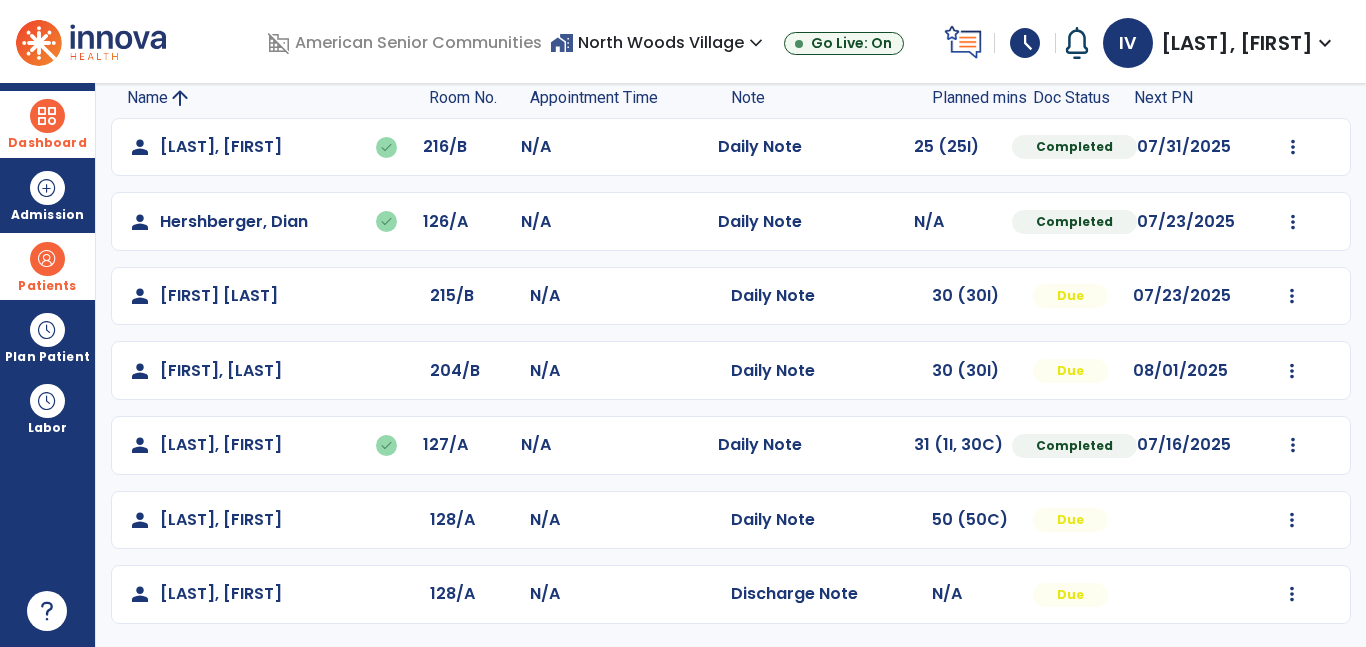 scroll, scrollTop: 213, scrollLeft: 0, axis: vertical 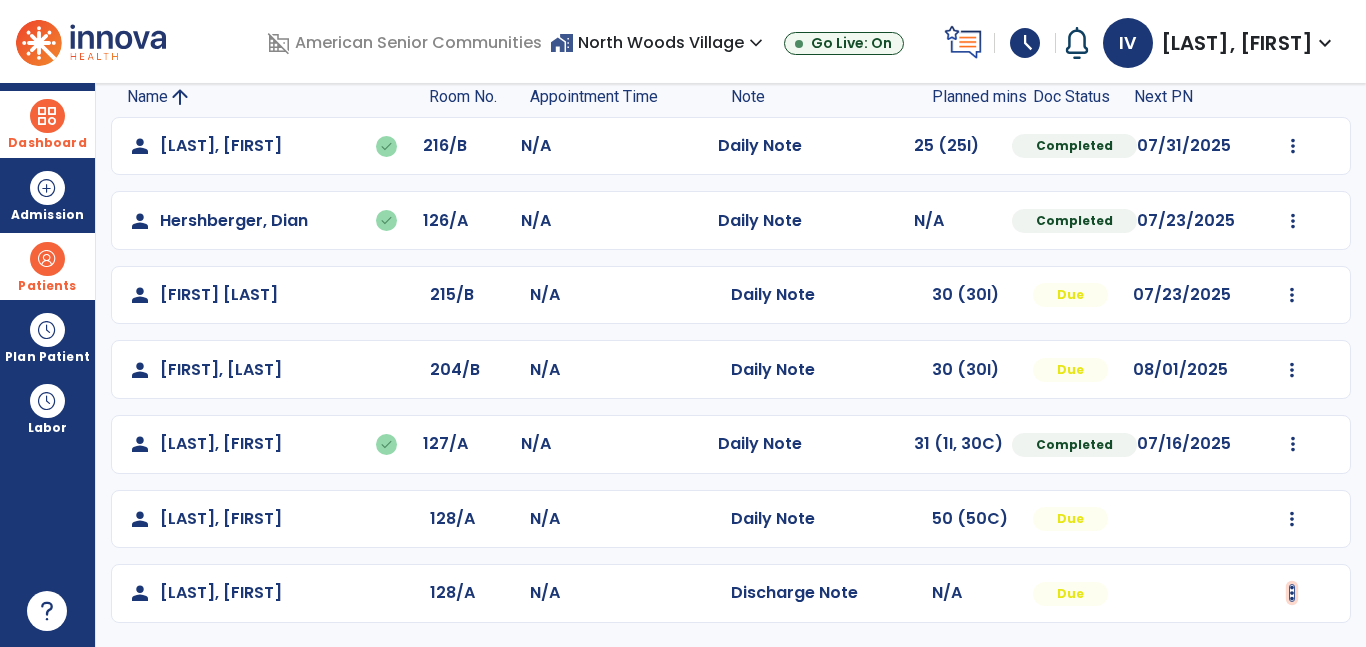 click at bounding box center [1293, 146] 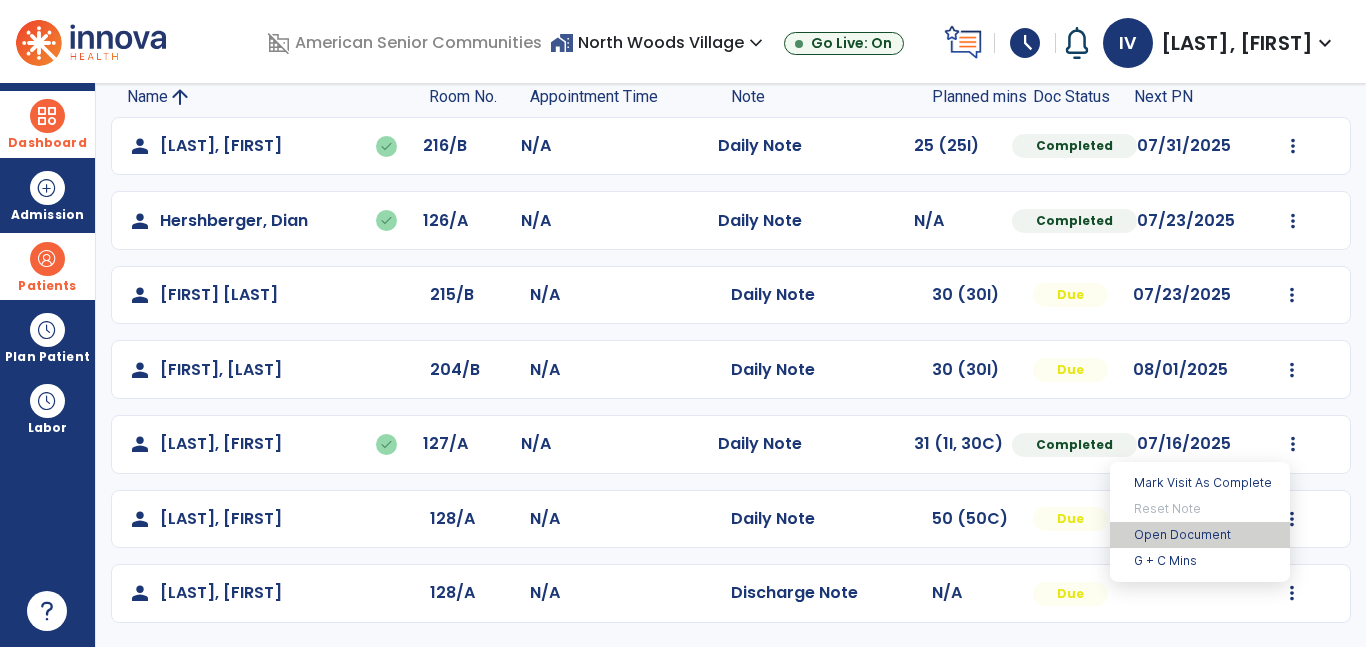 click on "Open Document" at bounding box center [1200, 535] 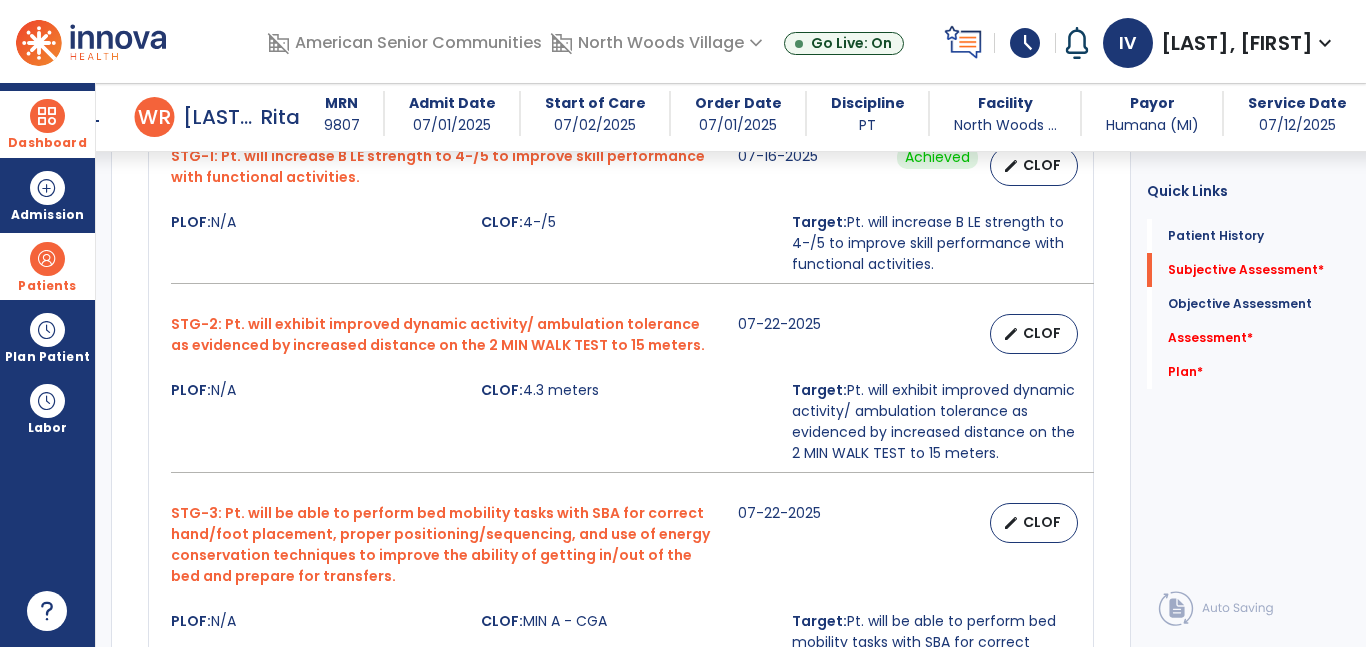 scroll, scrollTop: 1216, scrollLeft: 0, axis: vertical 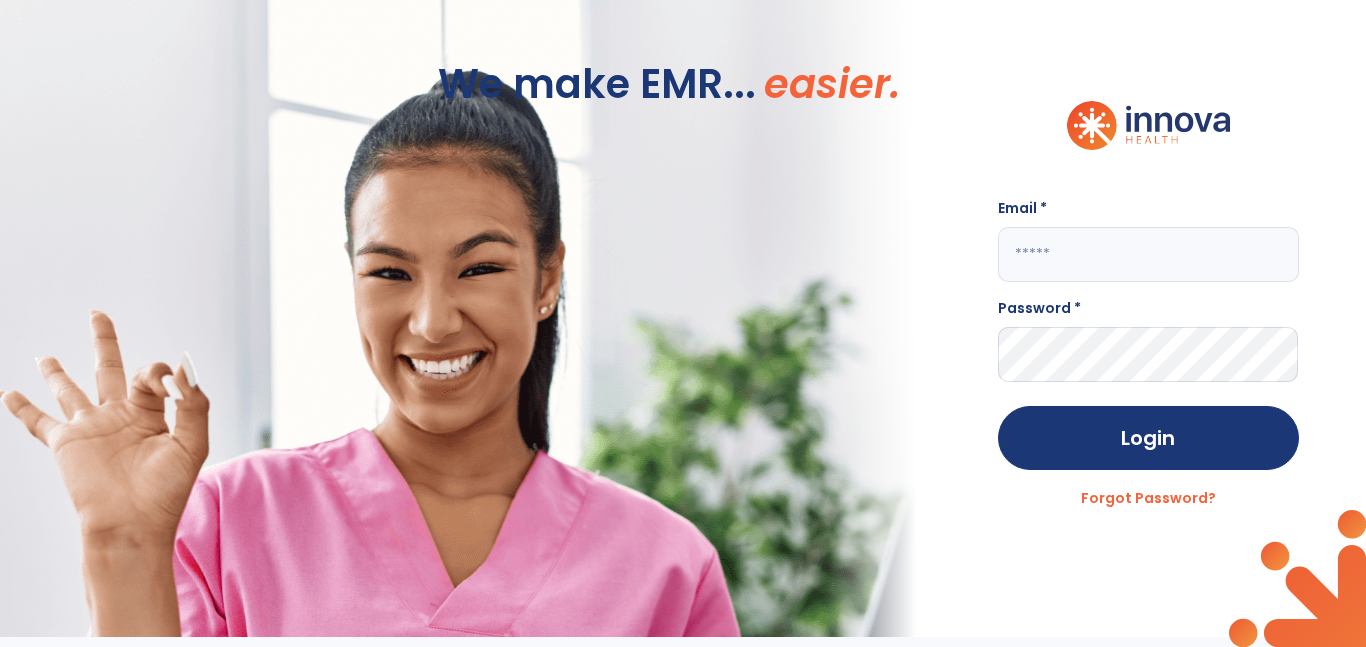 click 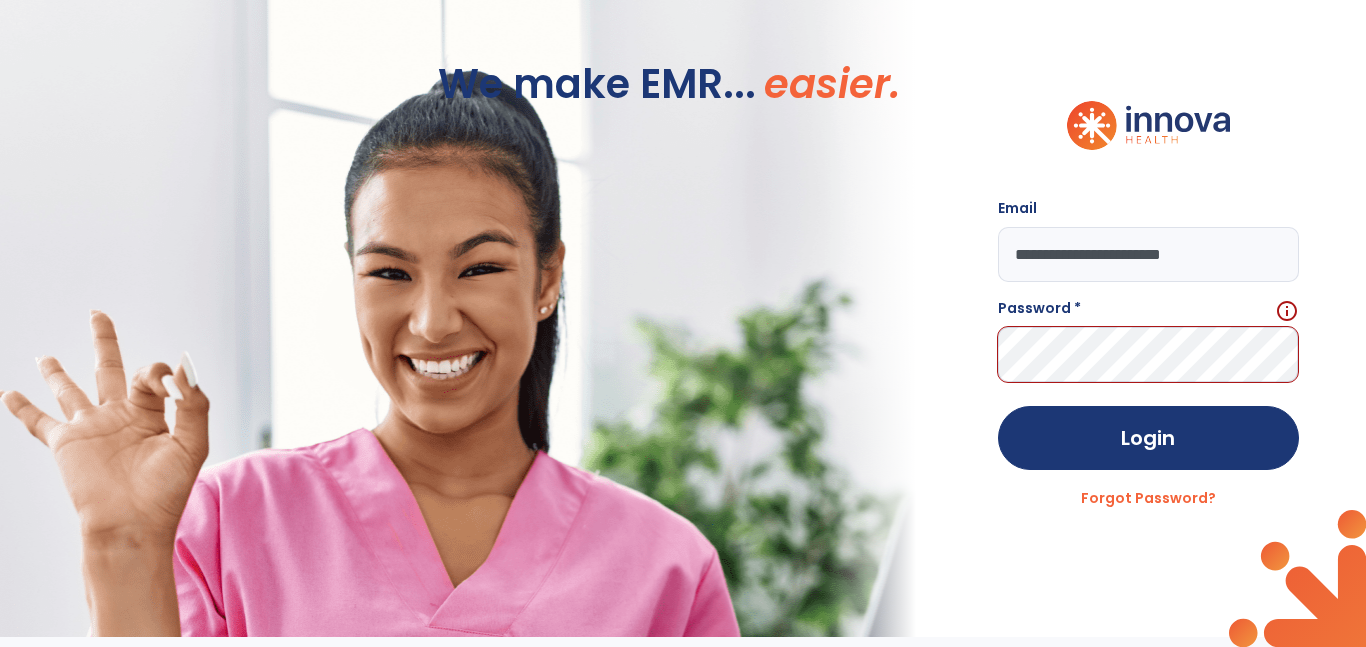 type on "**********" 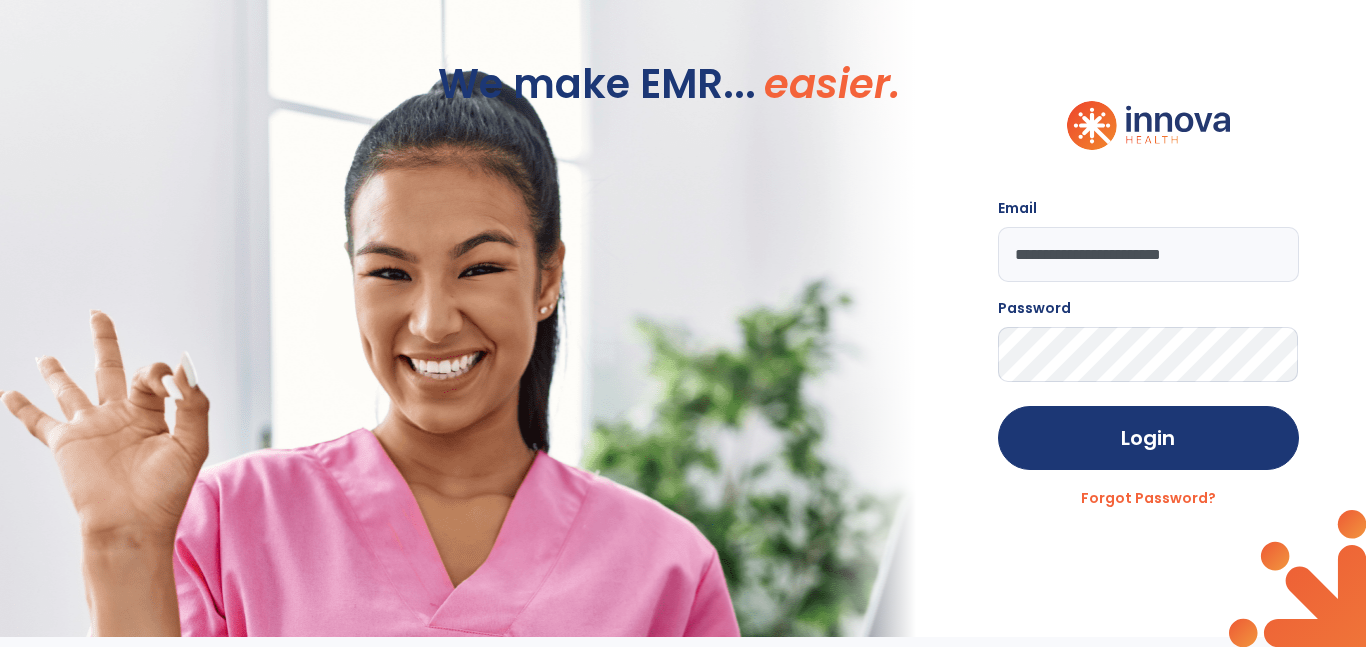 click on "Login" 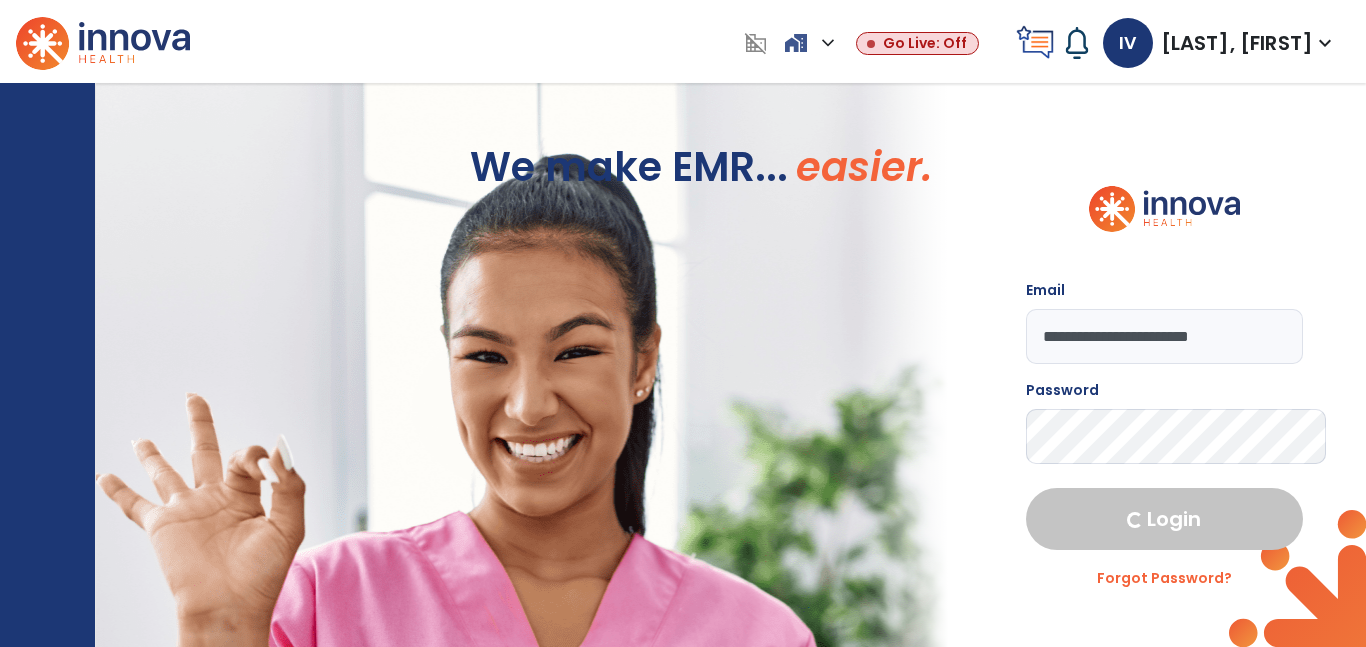 select on "****" 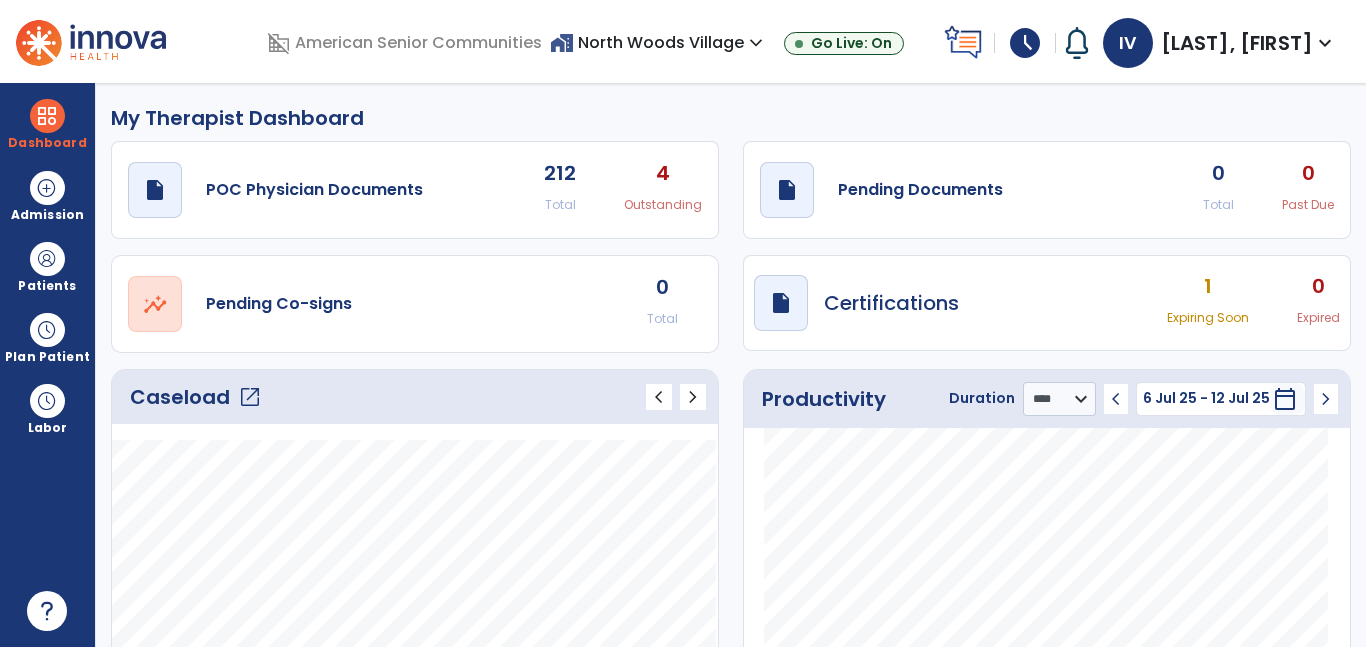 click on "open_in_new" 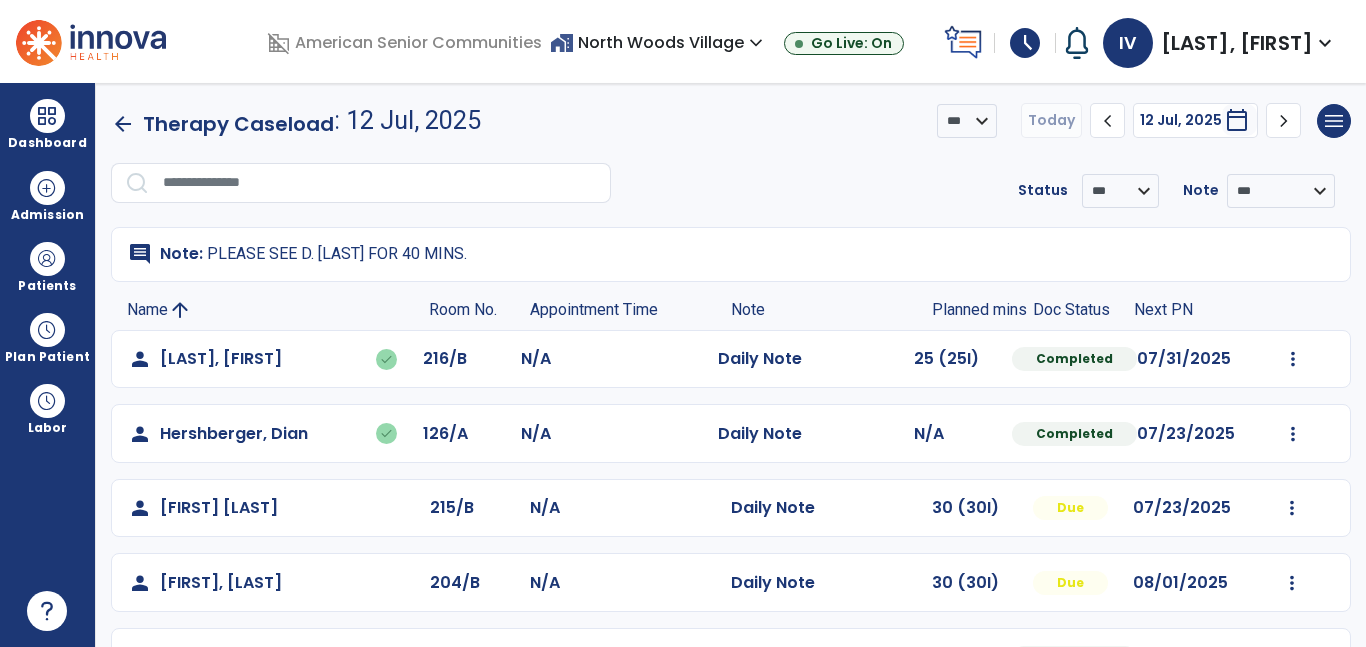 scroll, scrollTop: 213, scrollLeft: 0, axis: vertical 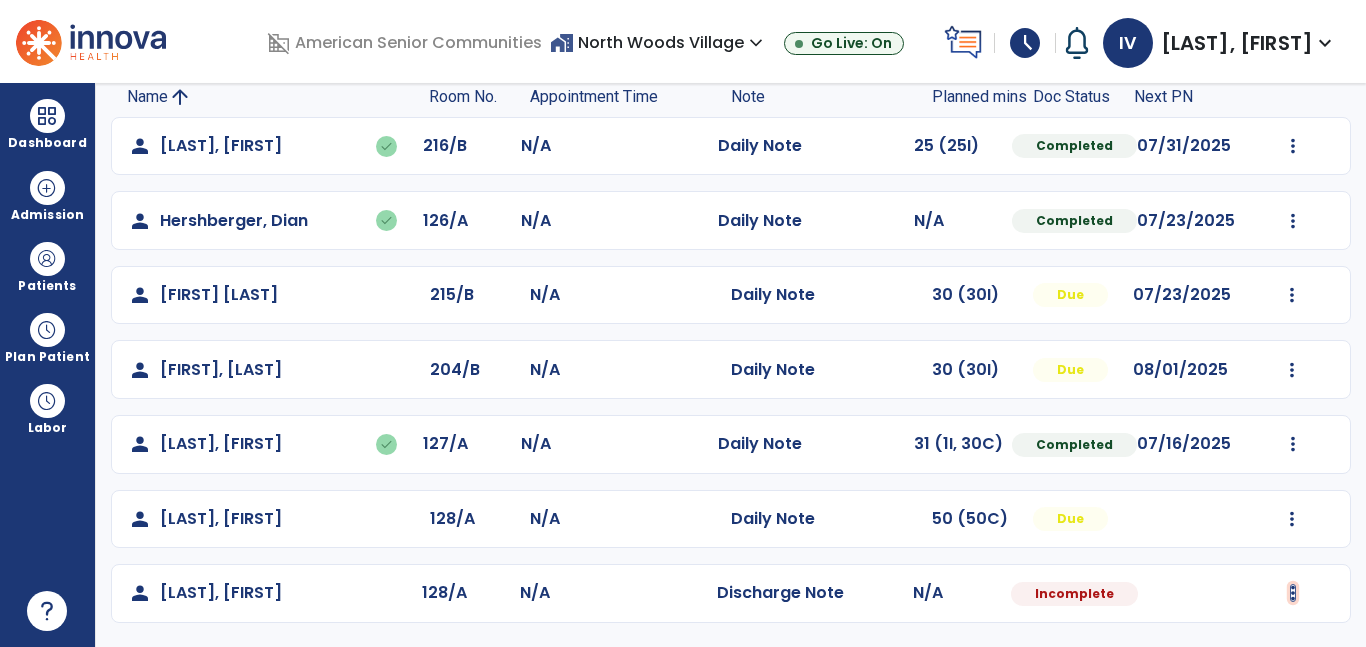 click at bounding box center [1293, 146] 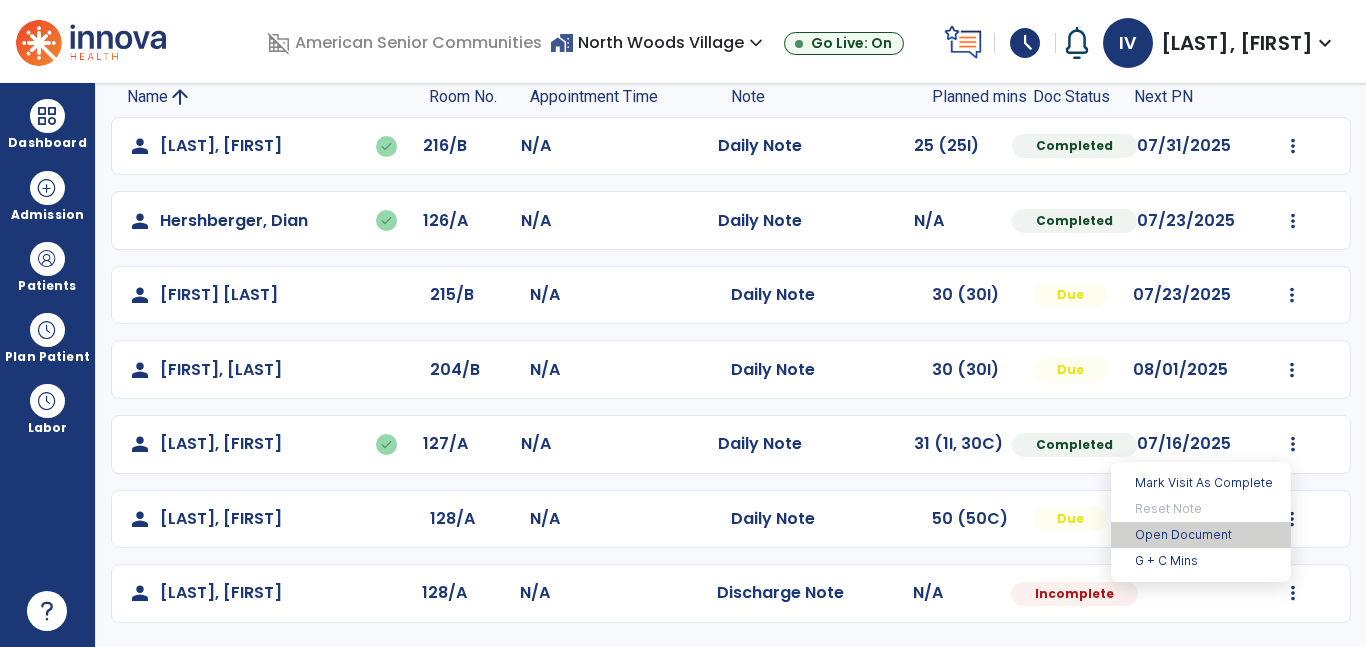 click on "Open Document" at bounding box center [1201, 535] 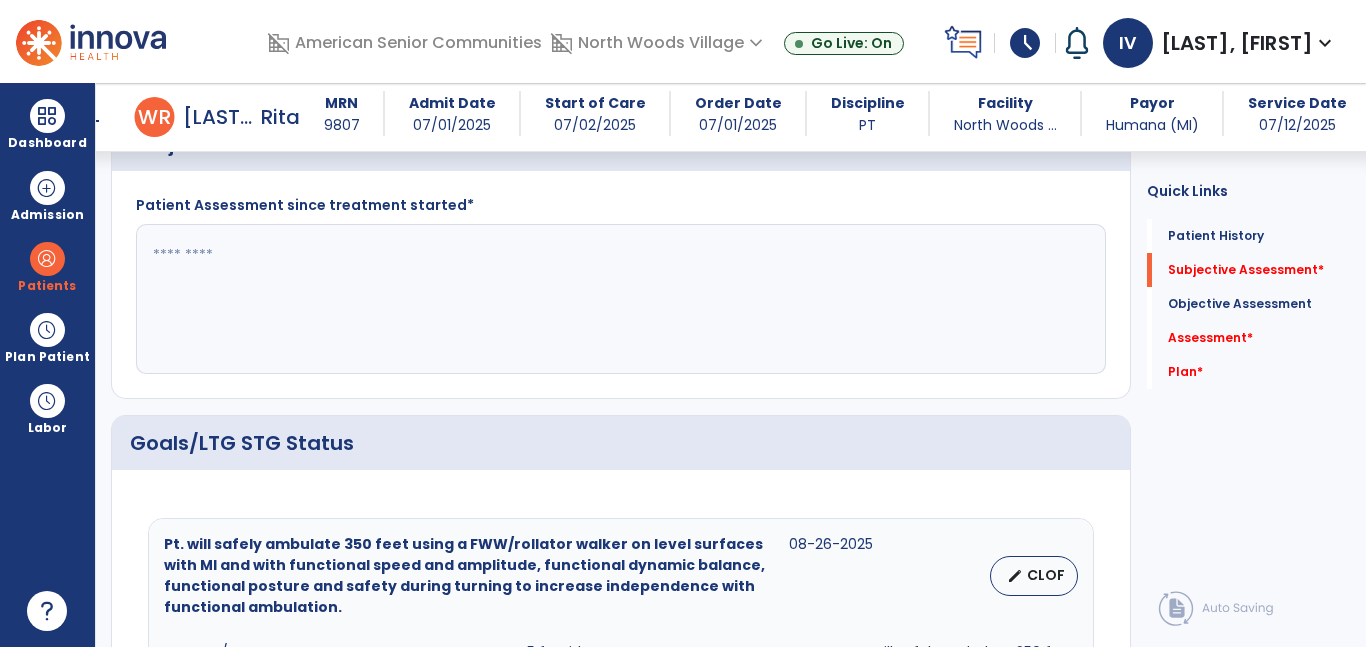 scroll, scrollTop: 479, scrollLeft: 0, axis: vertical 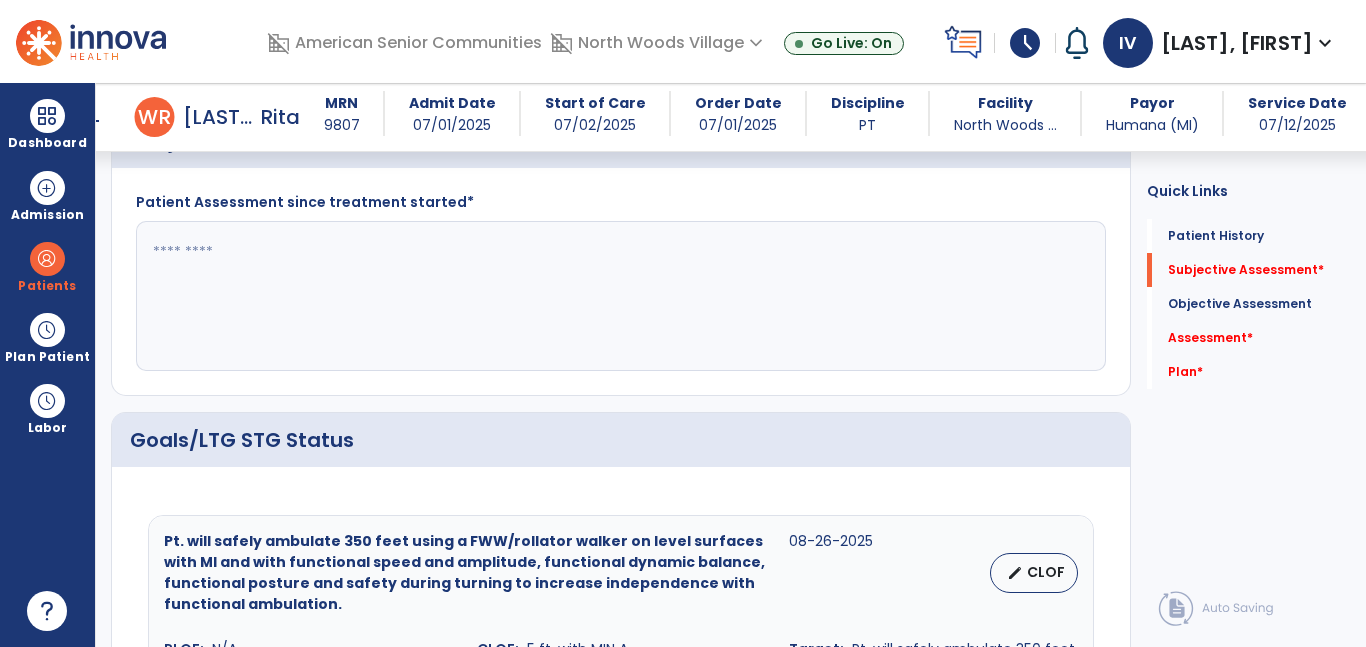 click 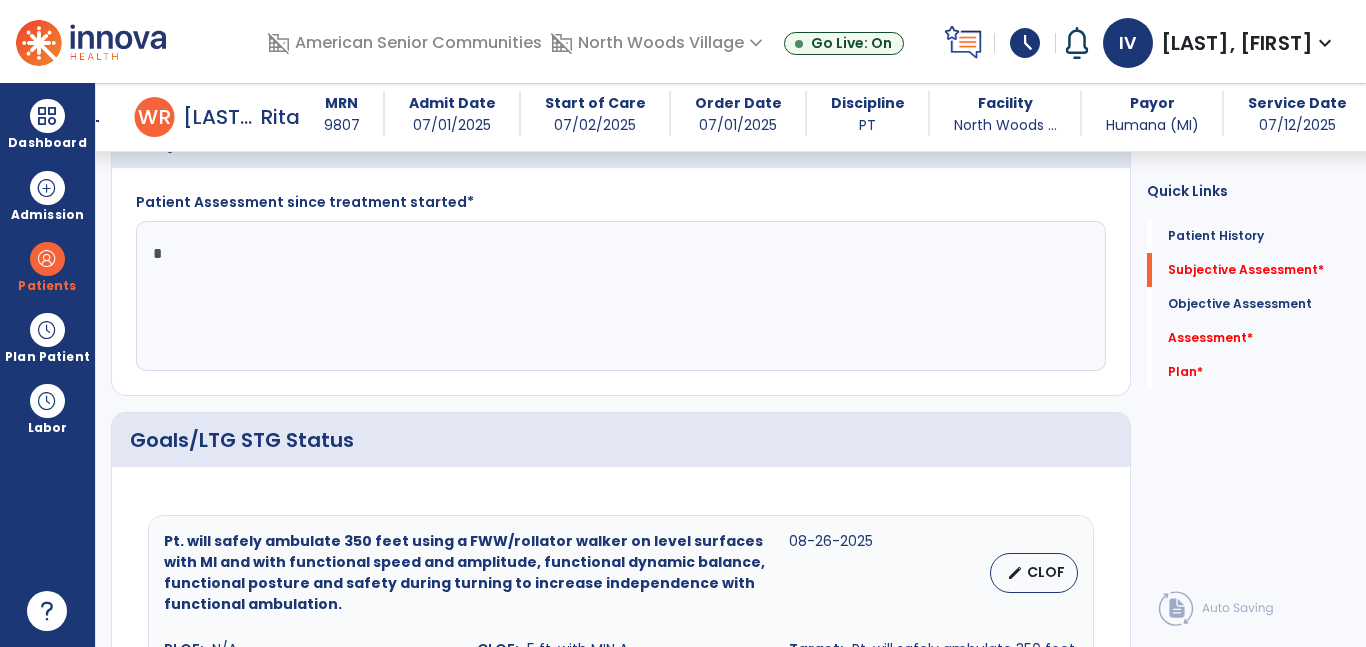 click on "*" 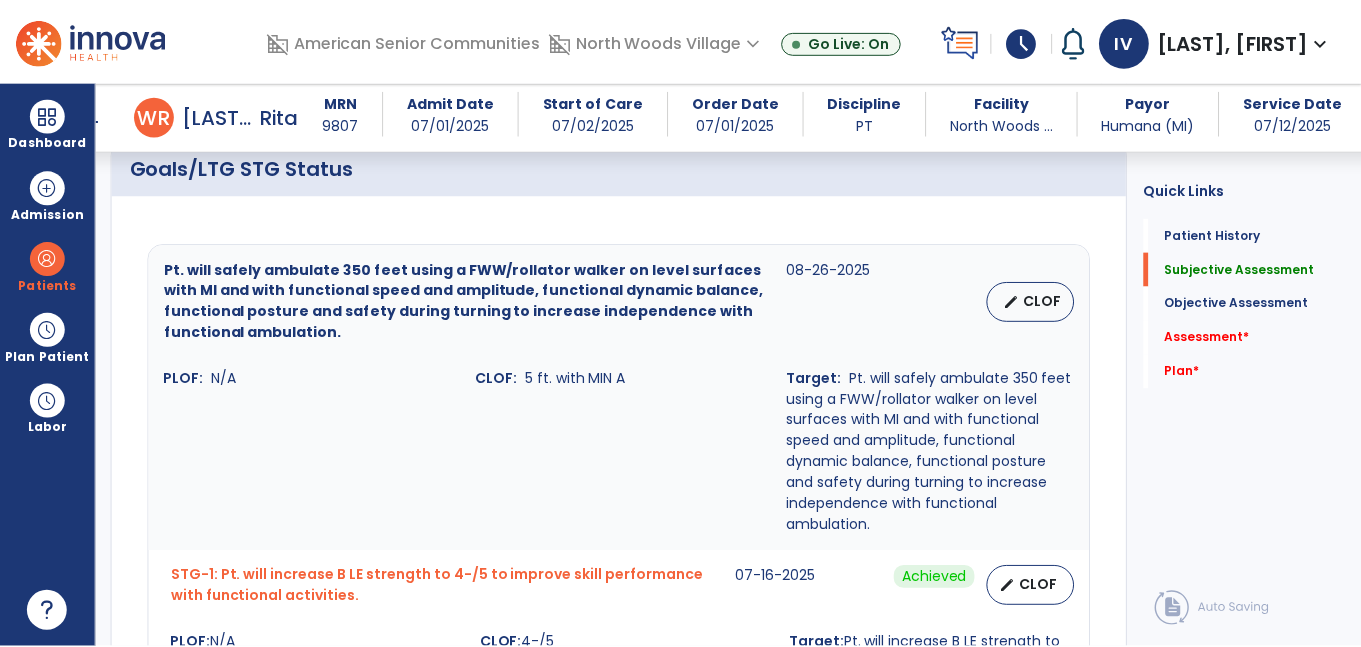 scroll, scrollTop: 748, scrollLeft: 0, axis: vertical 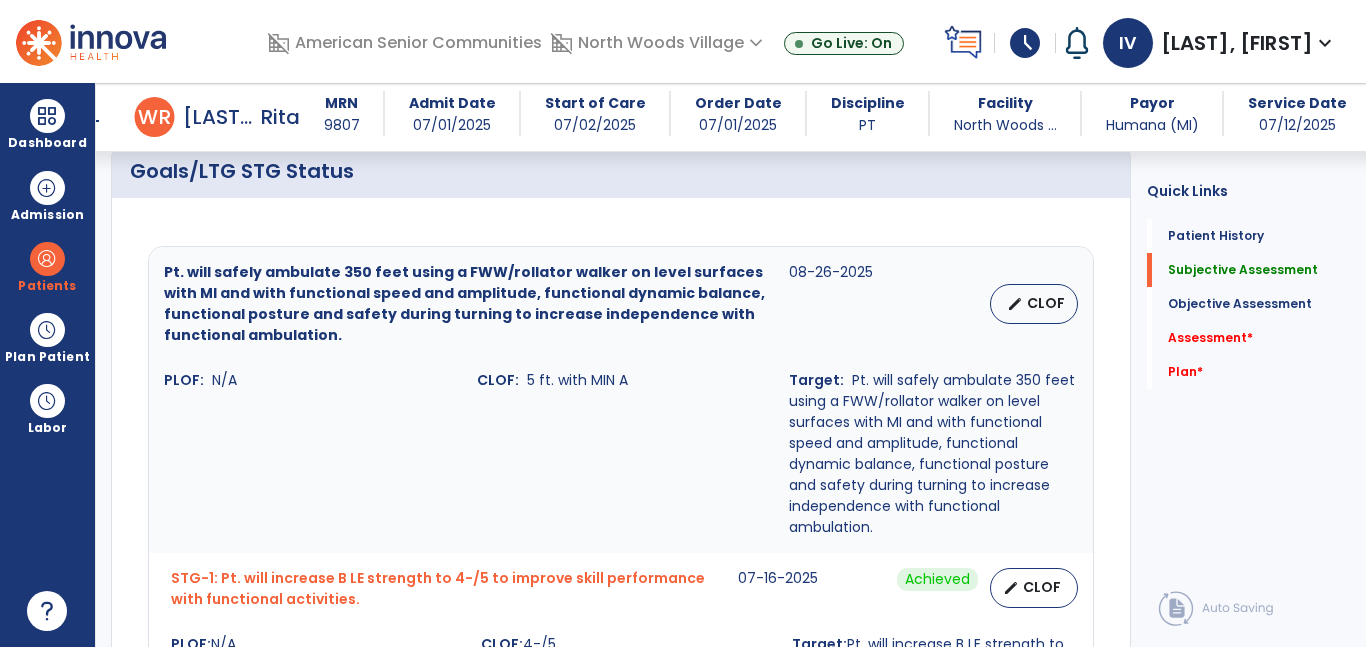 type on "**********" 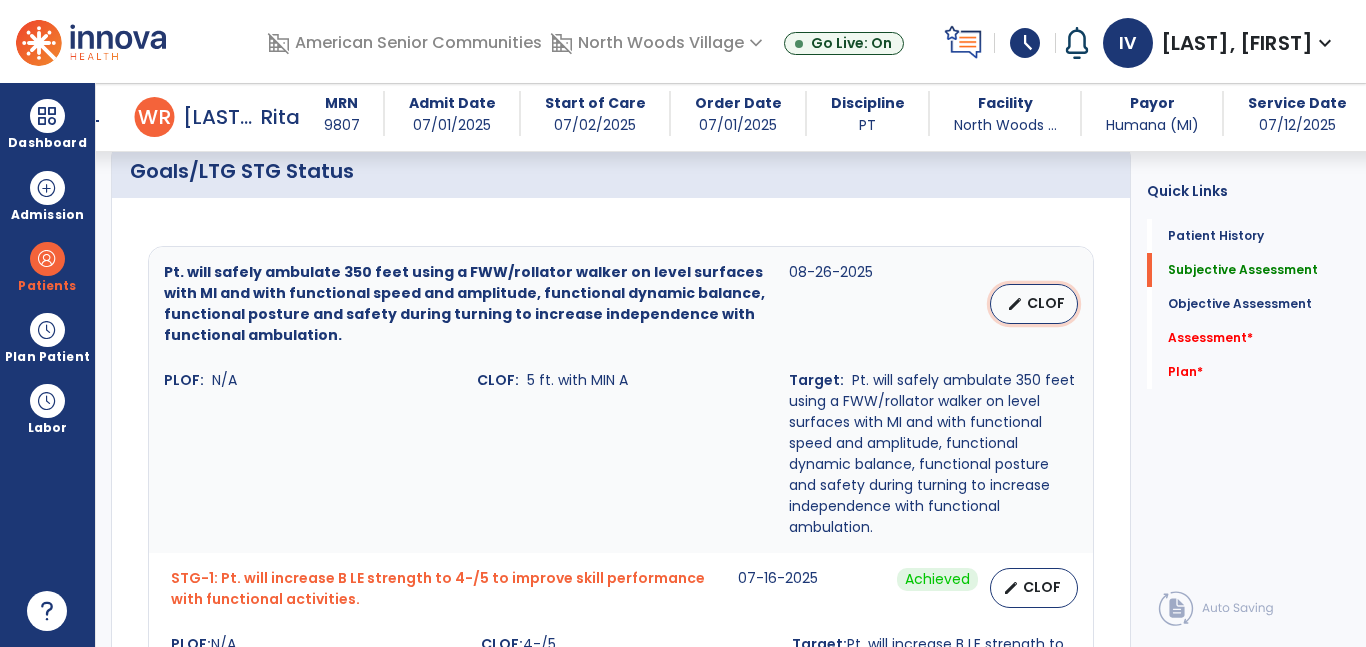 click on "edit   CLOF" at bounding box center [1034, 304] 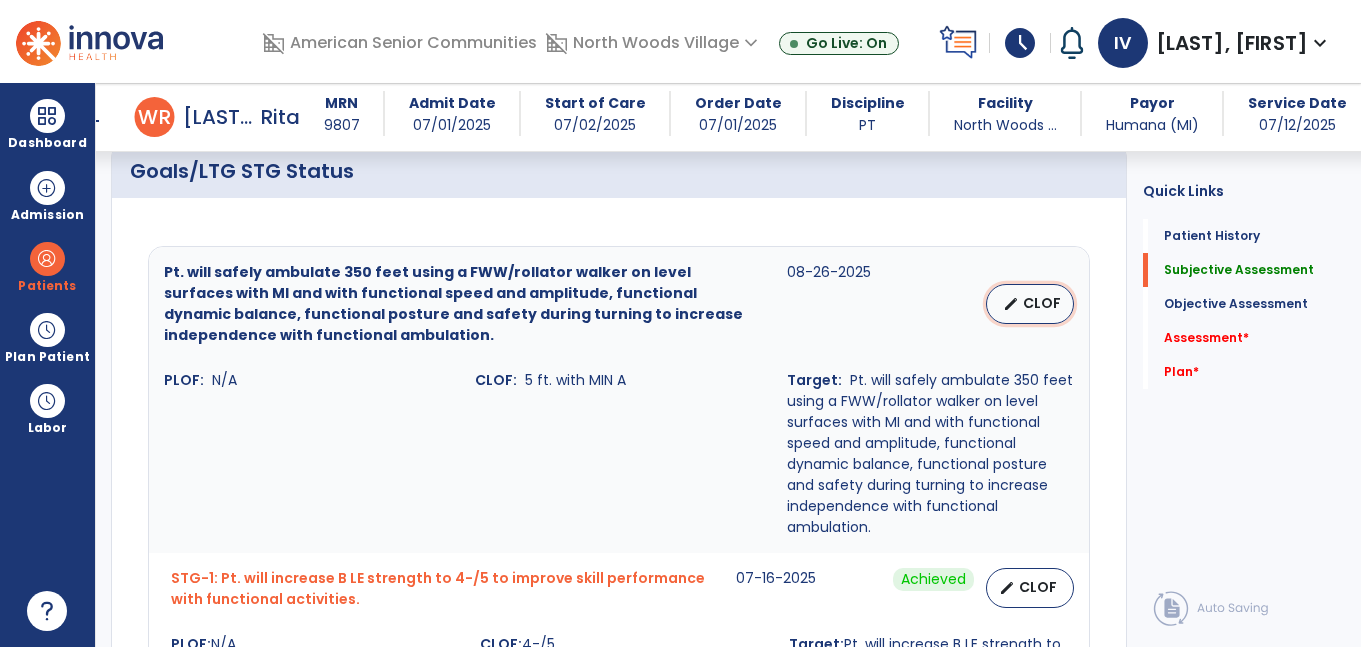 select on "********" 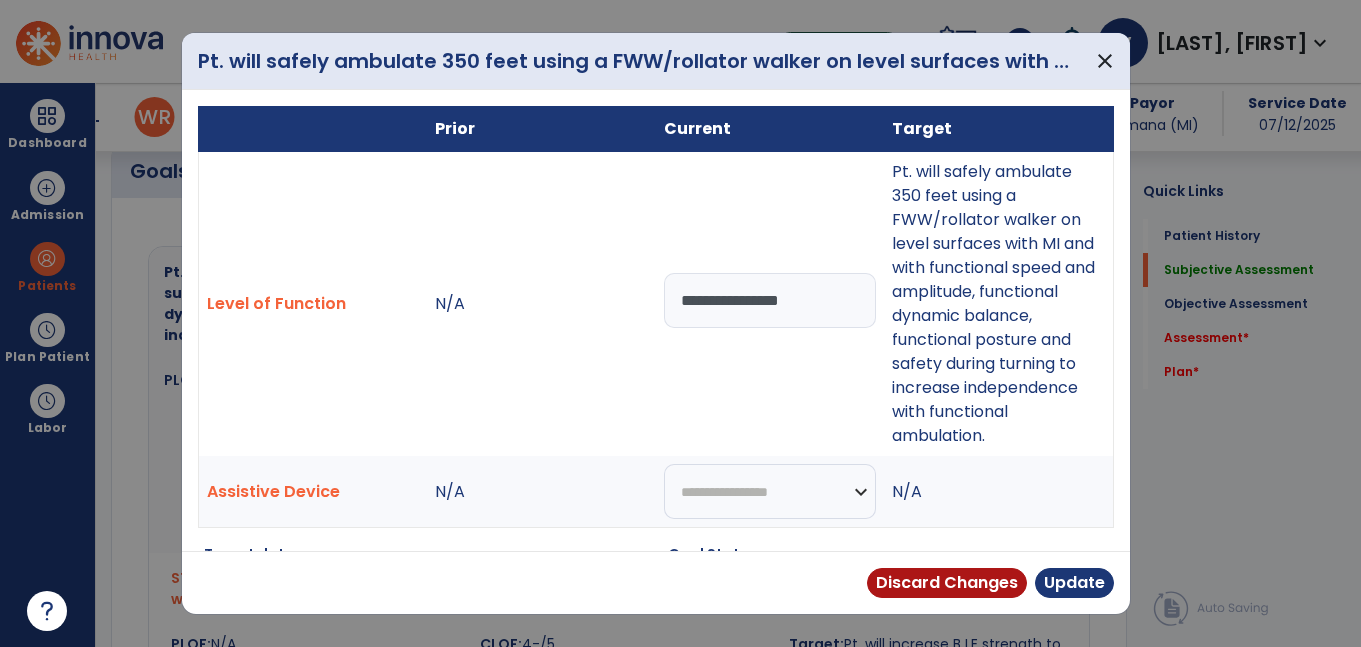 scroll, scrollTop: 748, scrollLeft: 0, axis: vertical 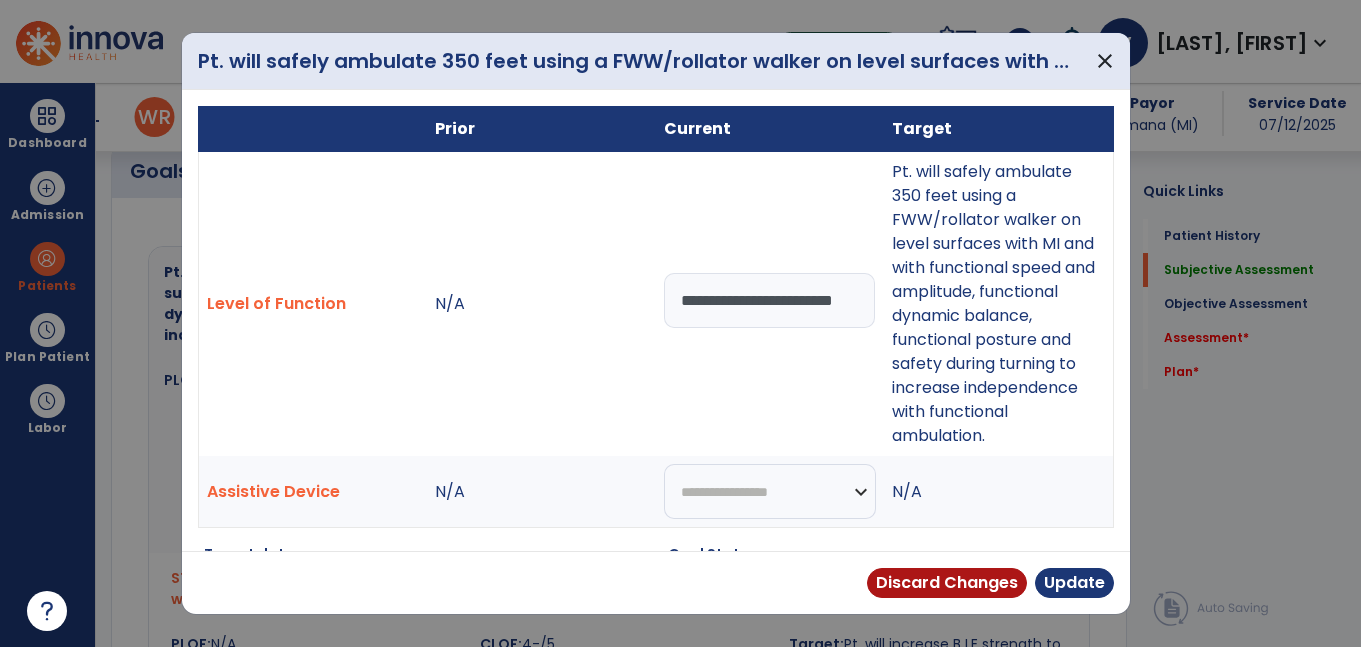type on "**********" 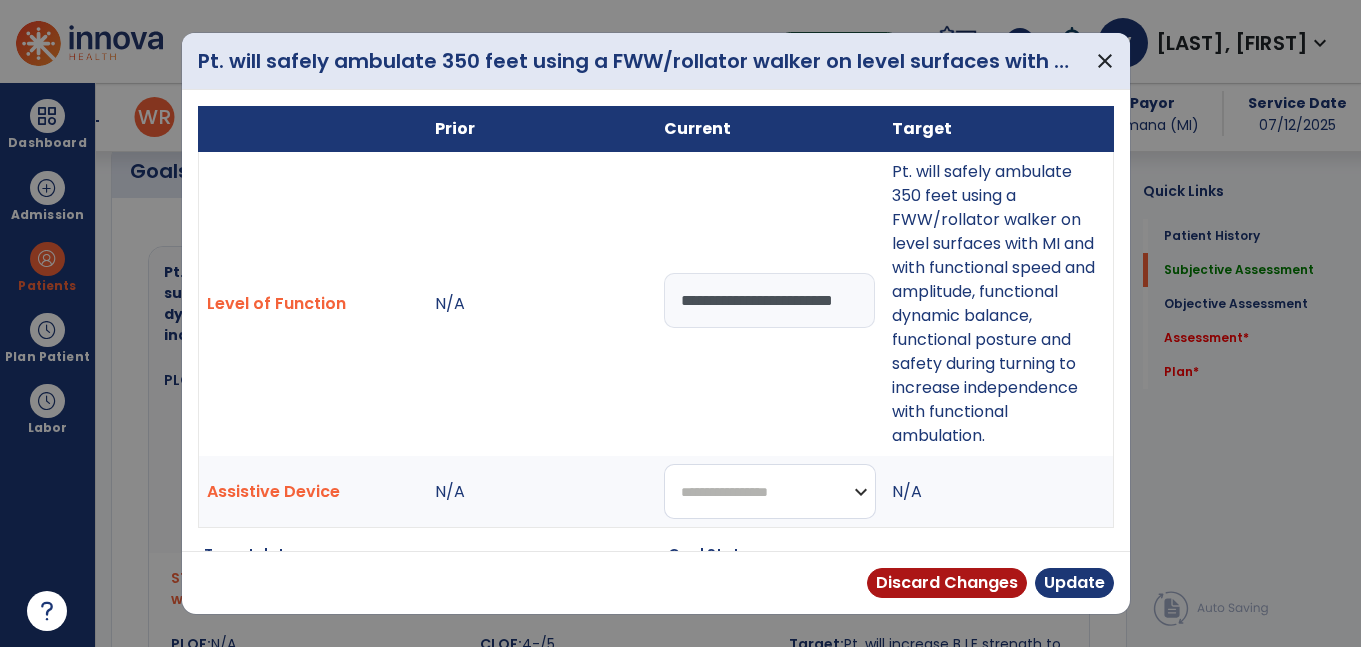 click on "**********" at bounding box center [770, 491] 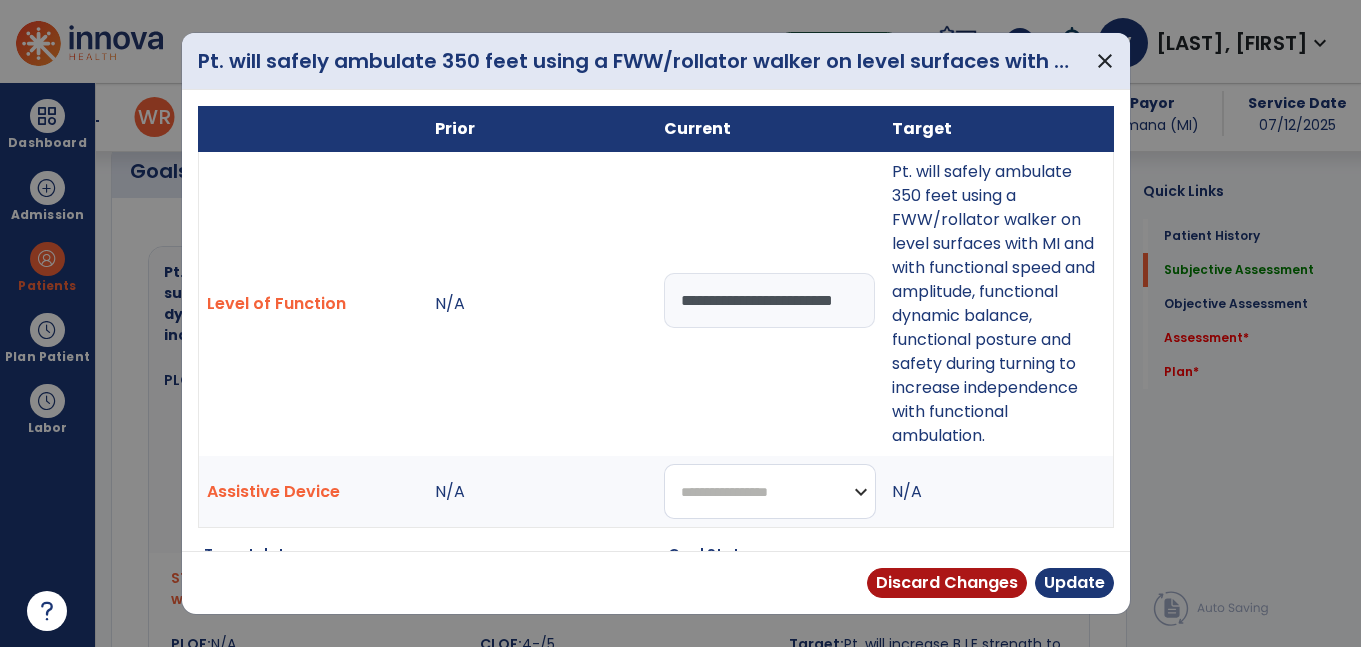 select on "**********" 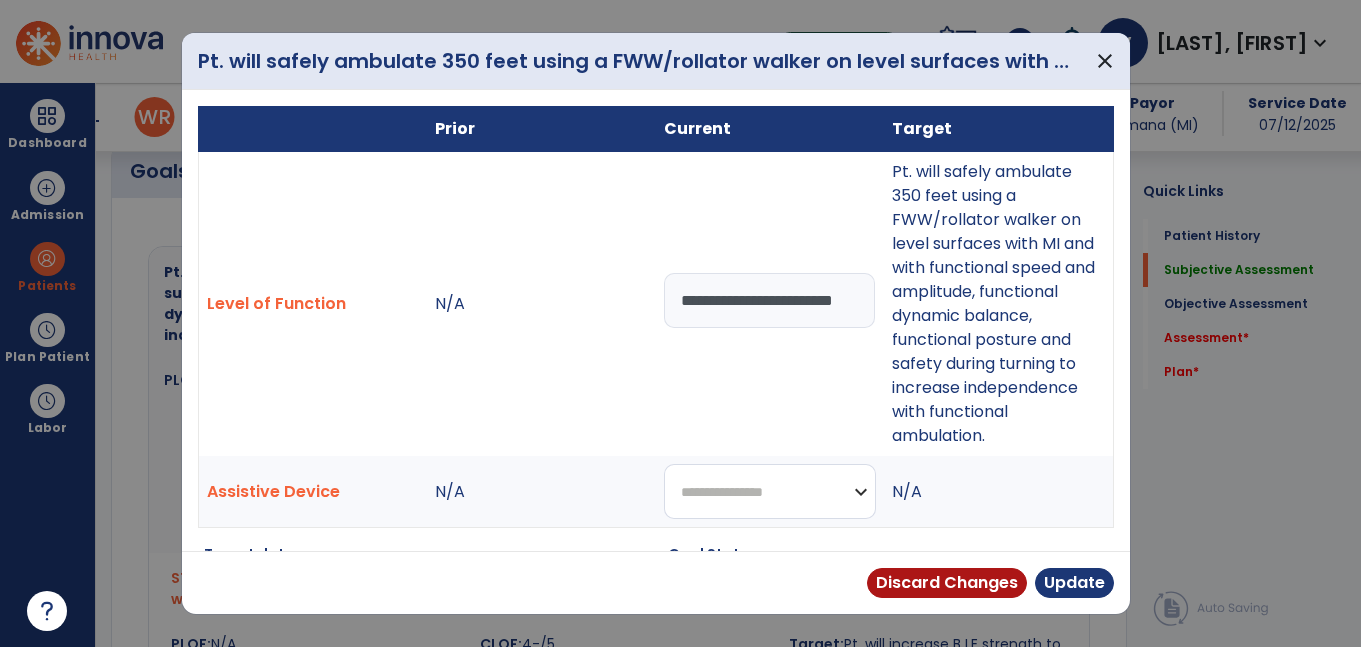 click on "**********" at bounding box center [770, 491] 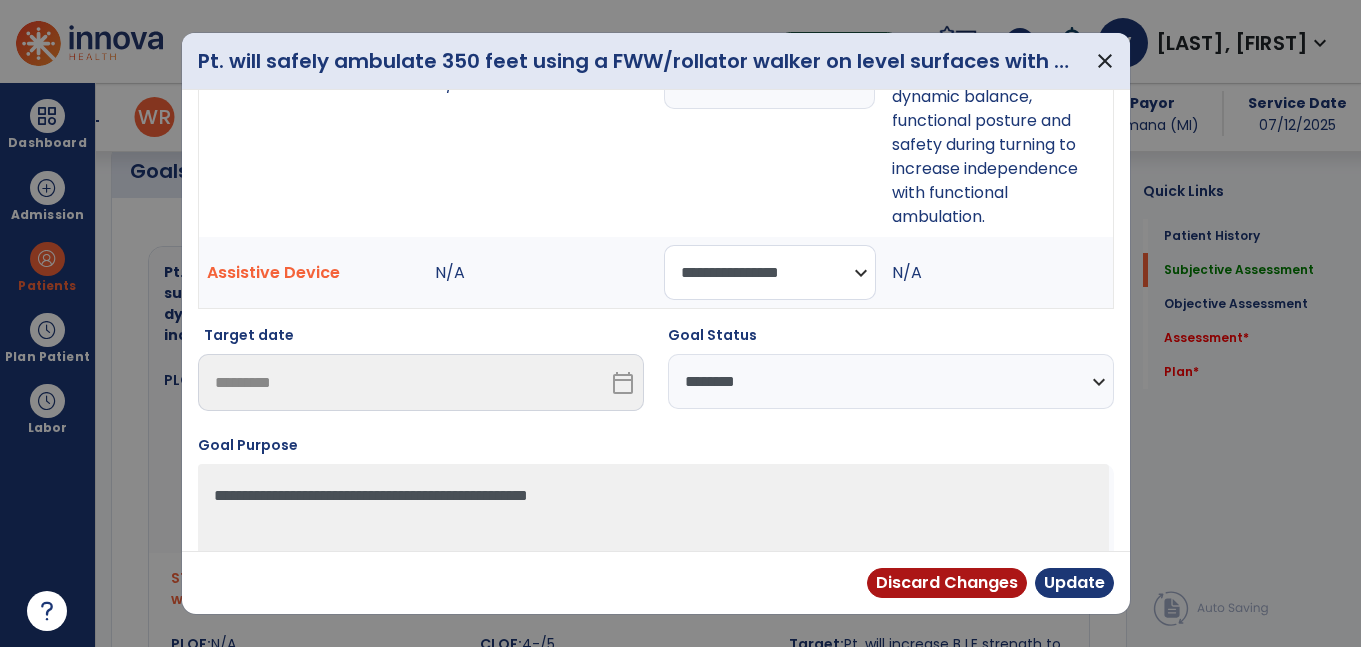 scroll, scrollTop: 222, scrollLeft: 0, axis: vertical 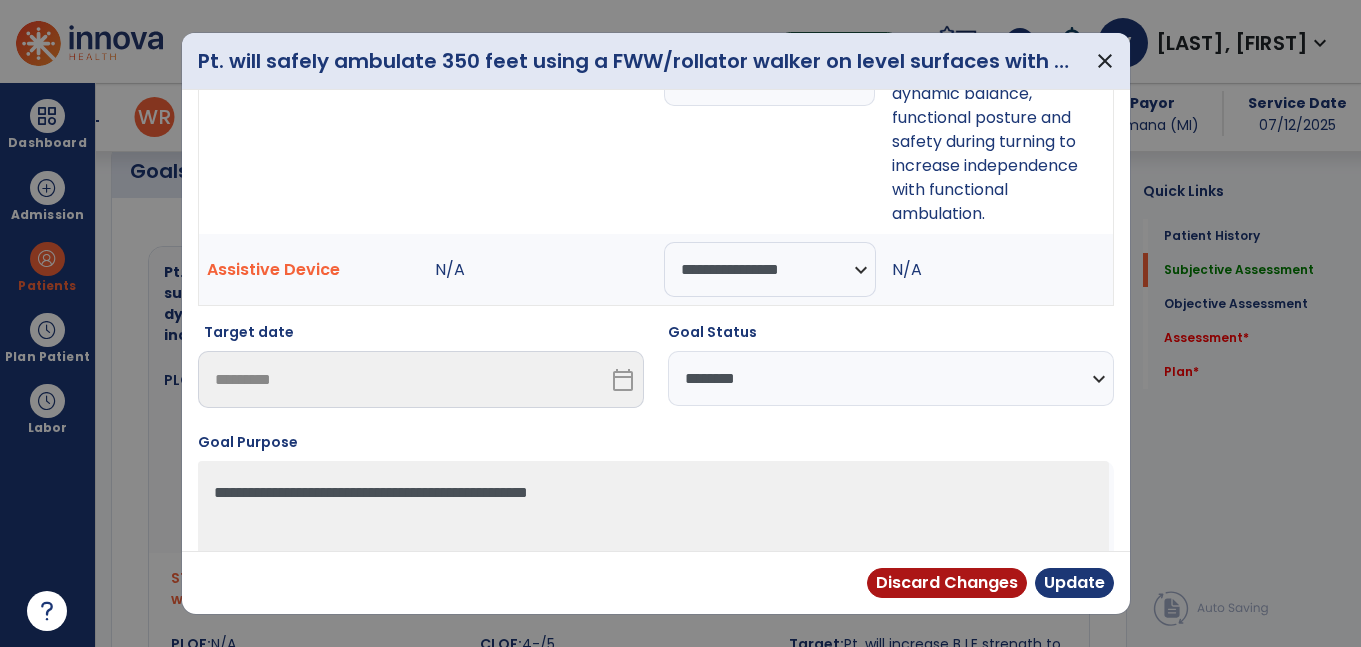 click on "**********" at bounding box center (891, 378) 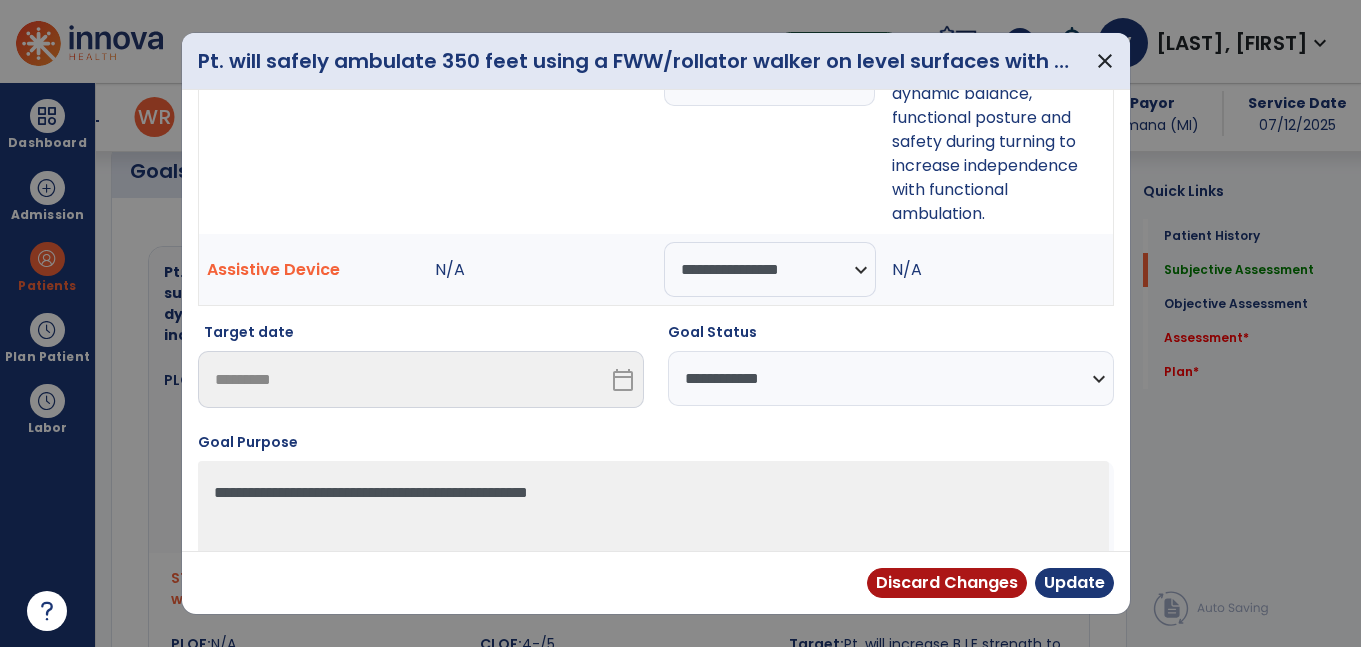 click on "**********" at bounding box center (891, 378) 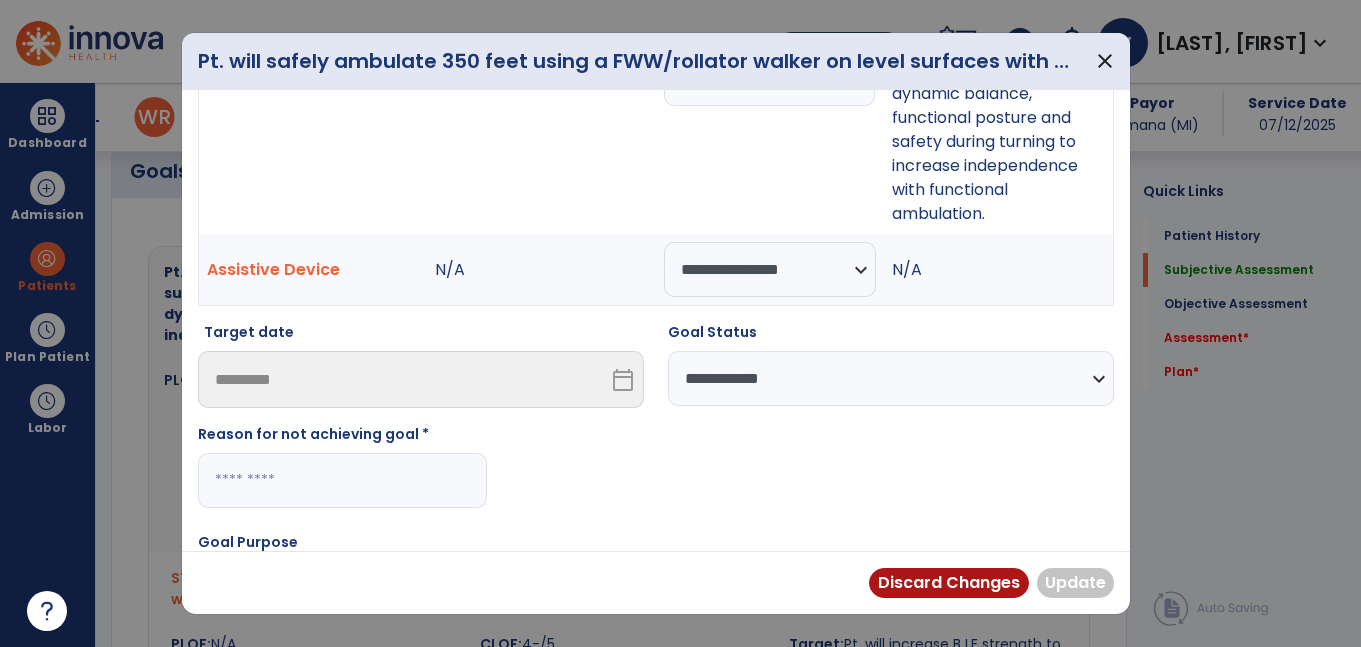 click at bounding box center [342, 480] 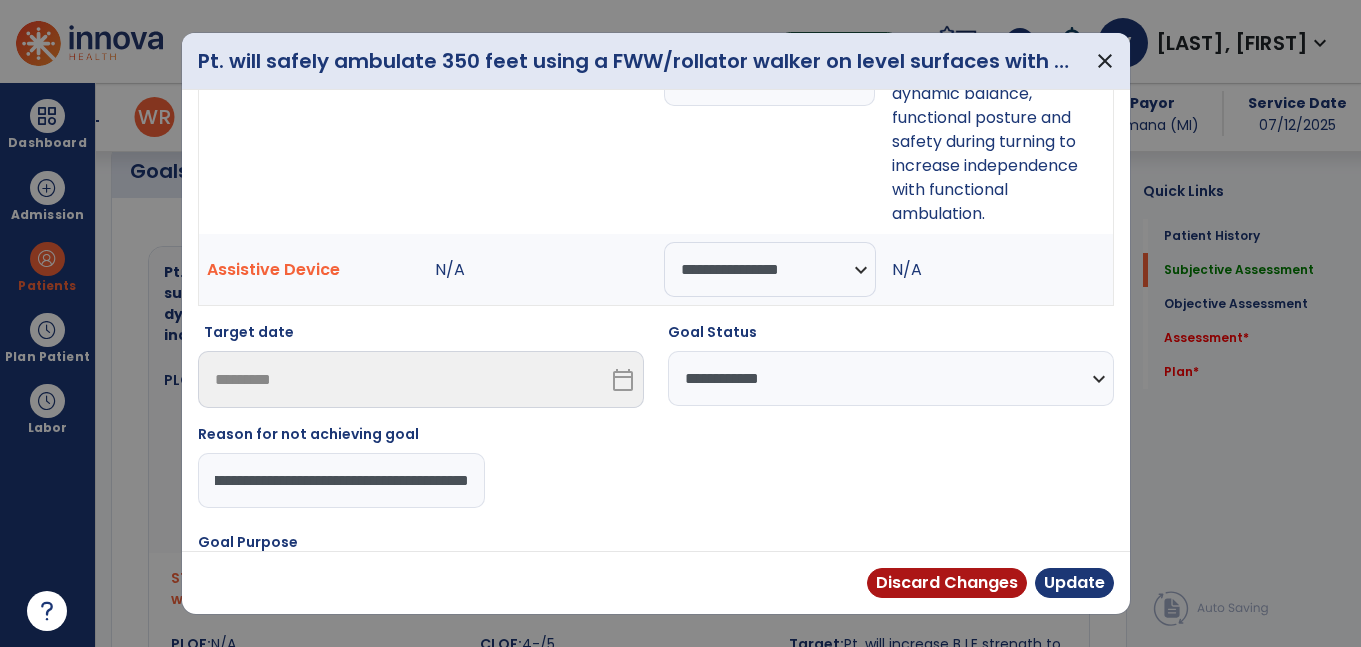 type on "**********" 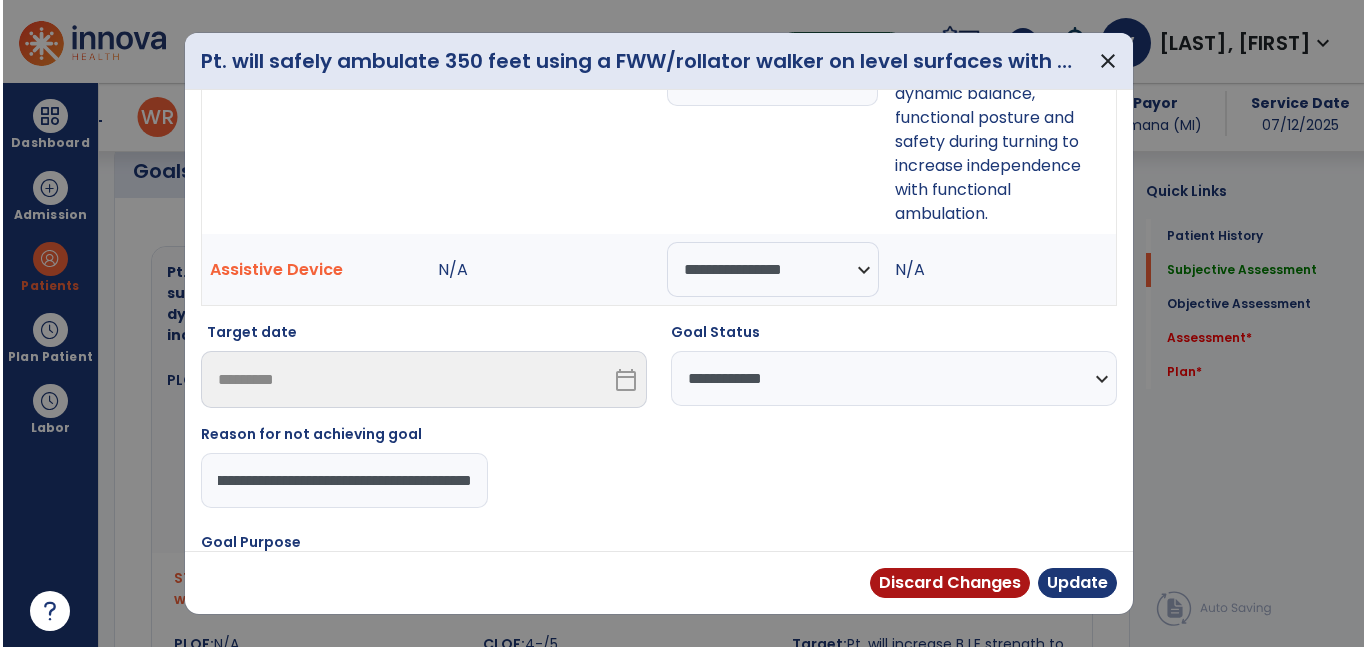 scroll, scrollTop: 0, scrollLeft: 99, axis: horizontal 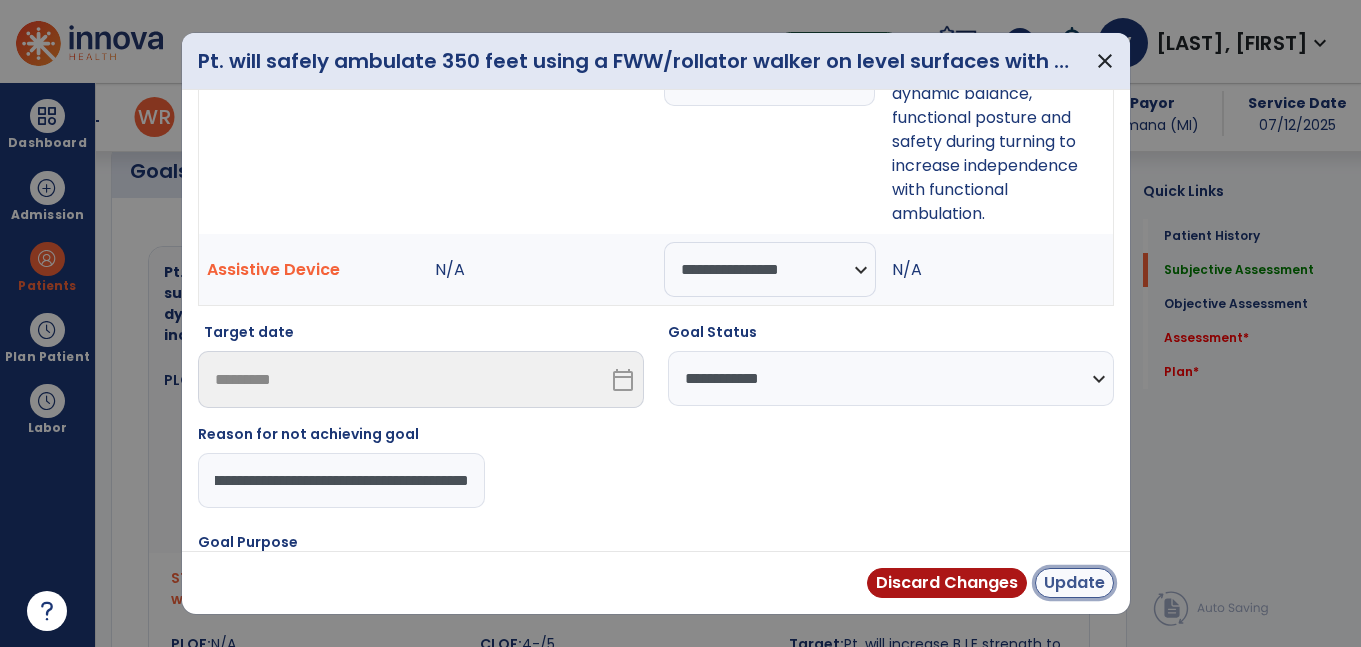 click on "Update" at bounding box center [1074, 583] 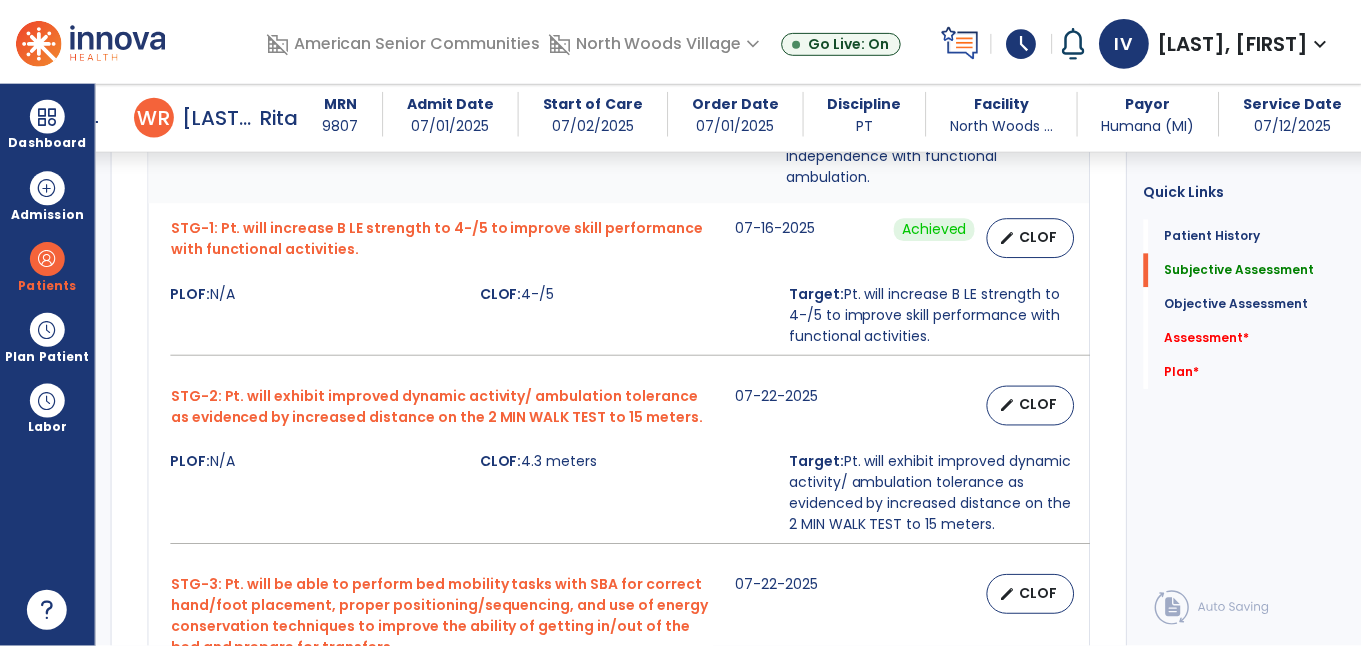 scroll, scrollTop: 1102, scrollLeft: 0, axis: vertical 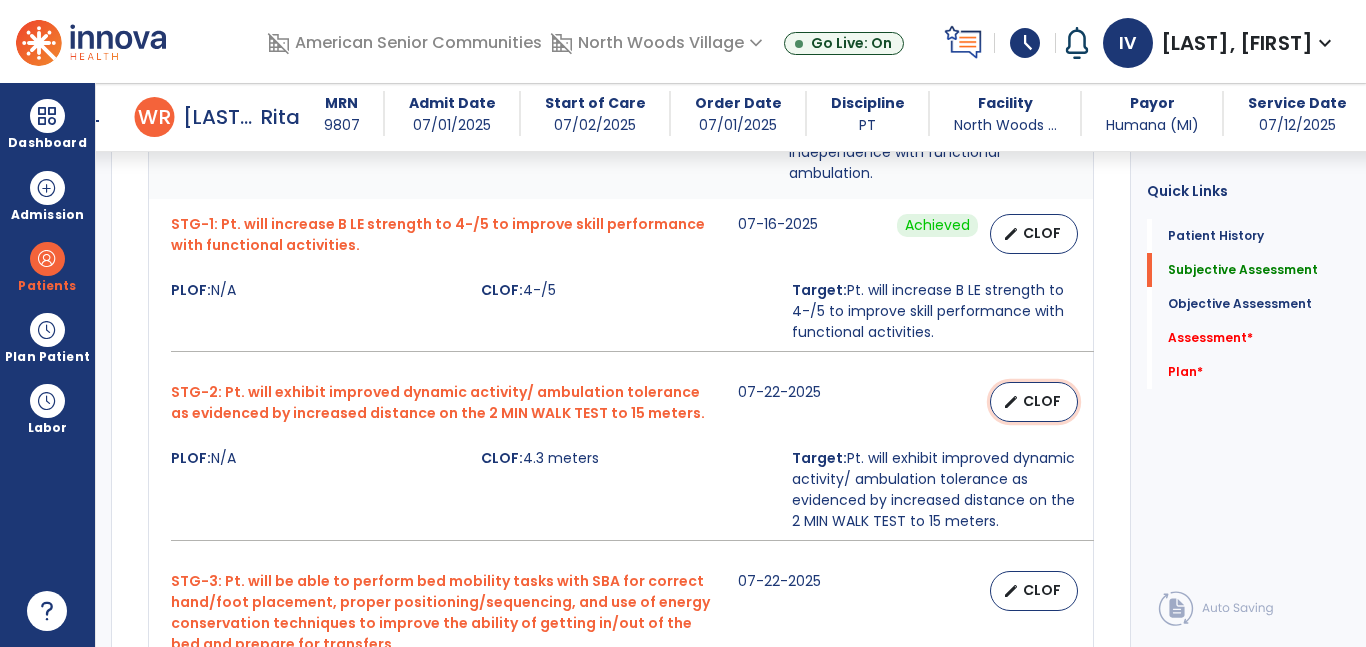 click on "CLOF" at bounding box center [1042, 401] 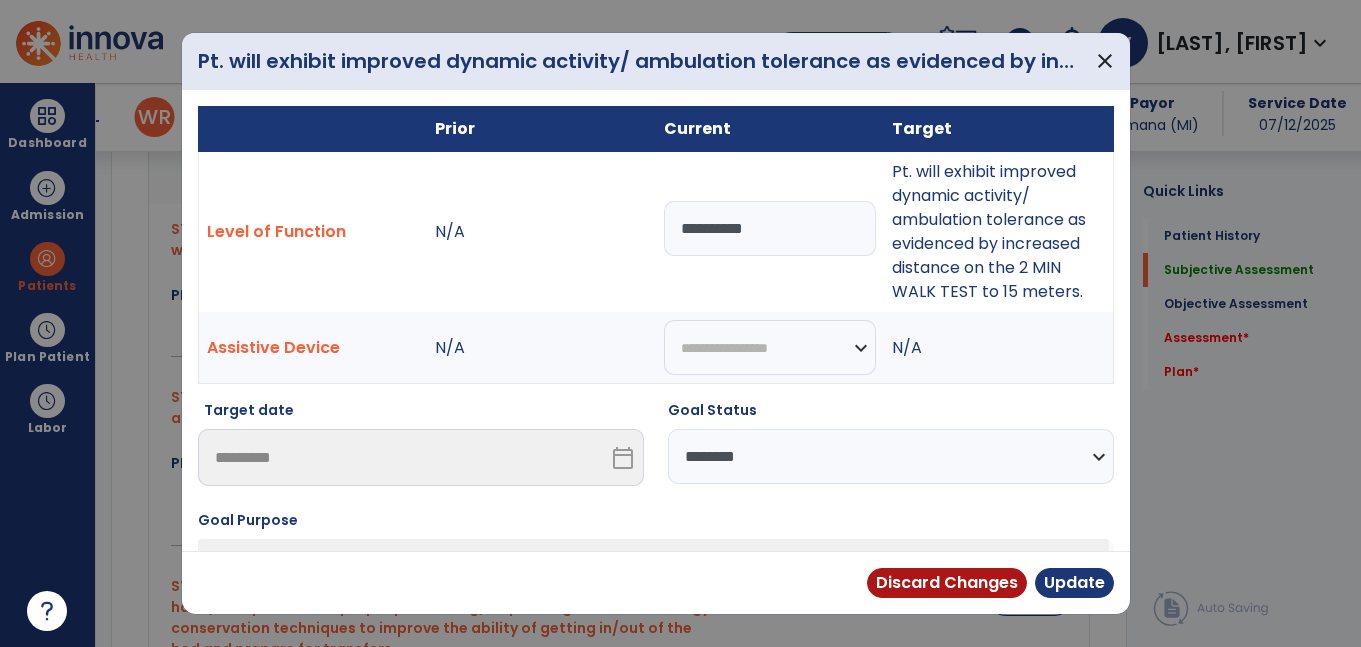 scroll, scrollTop: 1102, scrollLeft: 0, axis: vertical 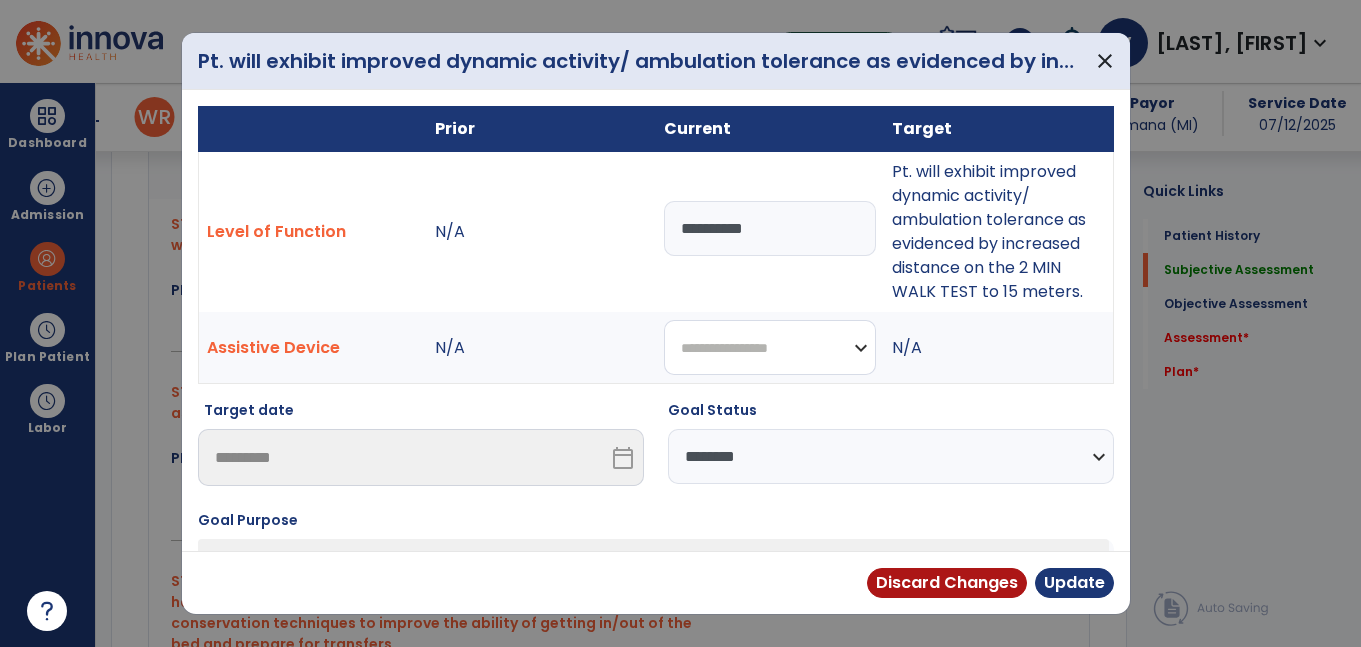 click on "**********" at bounding box center (770, 347) 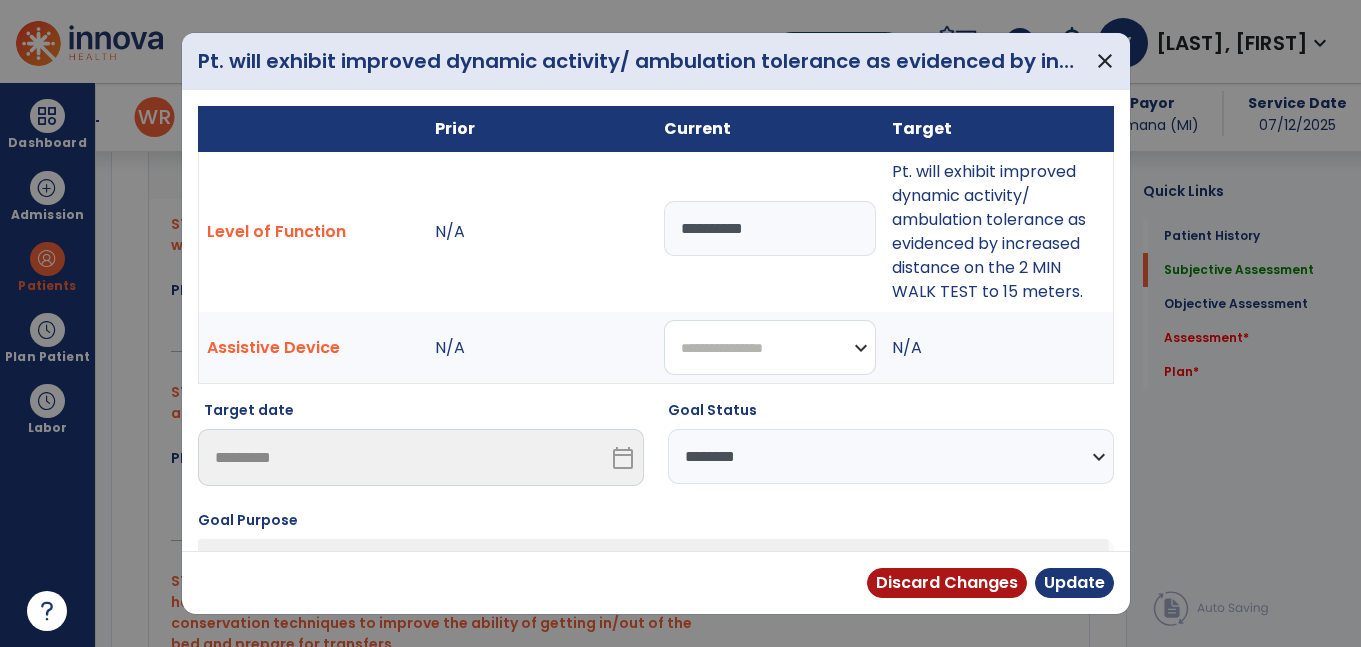 click on "**********" at bounding box center (770, 347) 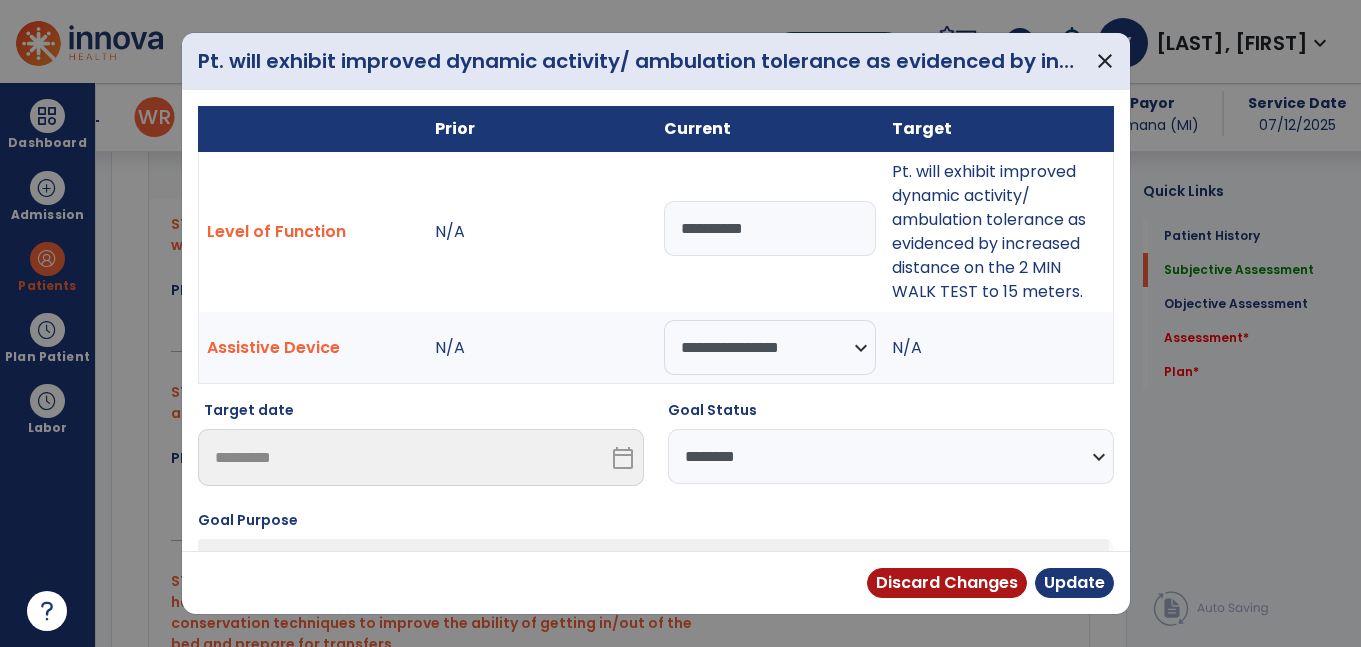 click on "**********" at bounding box center [891, 456] 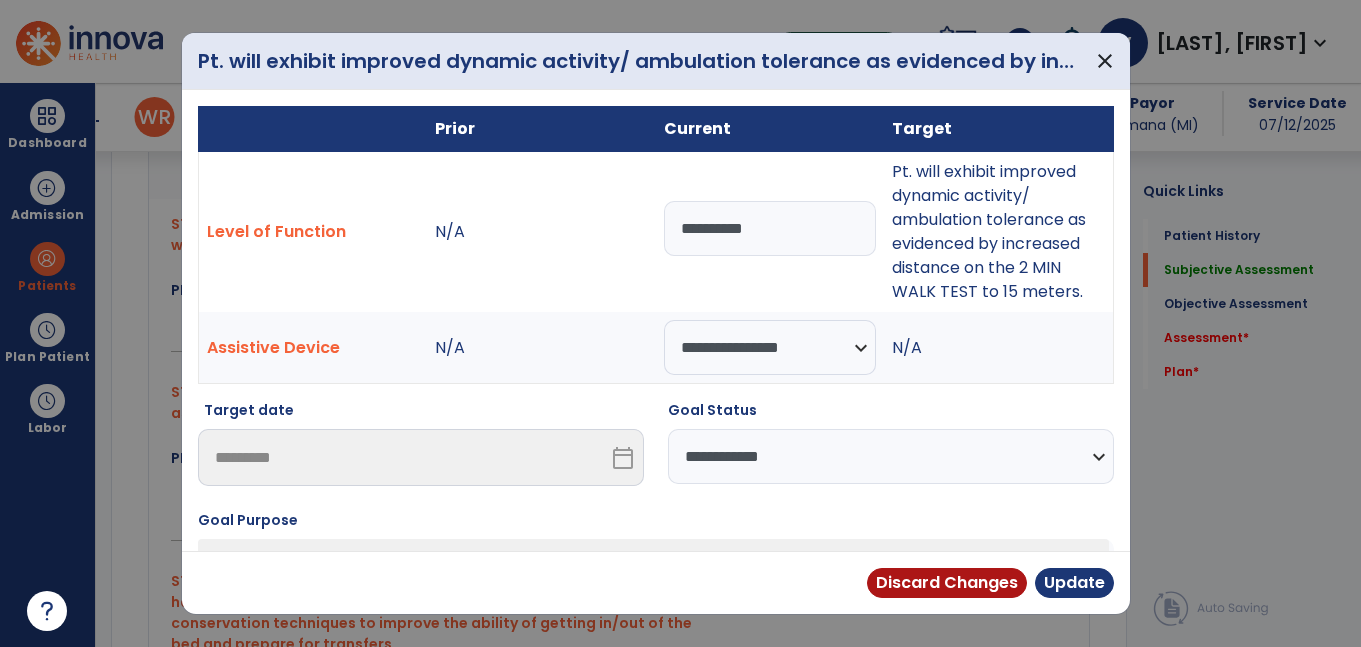 click on "**********" at bounding box center (891, 456) 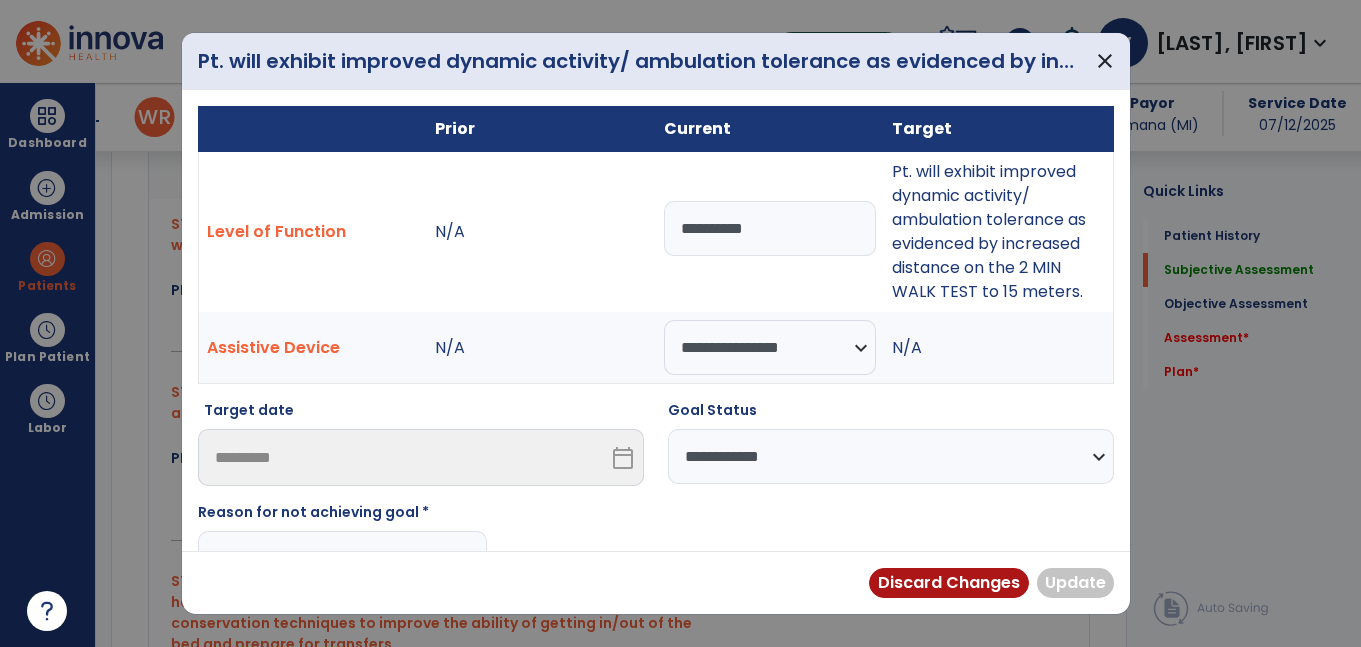 click at bounding box center [342, 558] 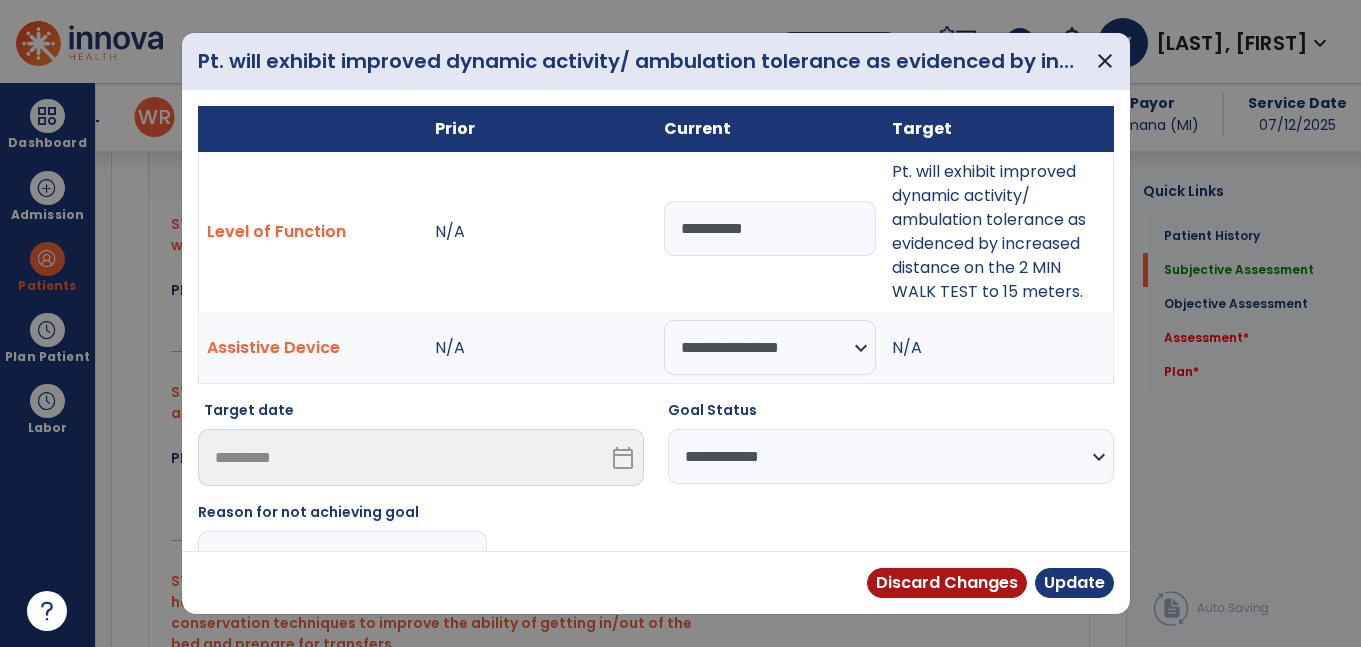 scroll, scrollTop: 20, scrollLeft: 0, axis: vertical 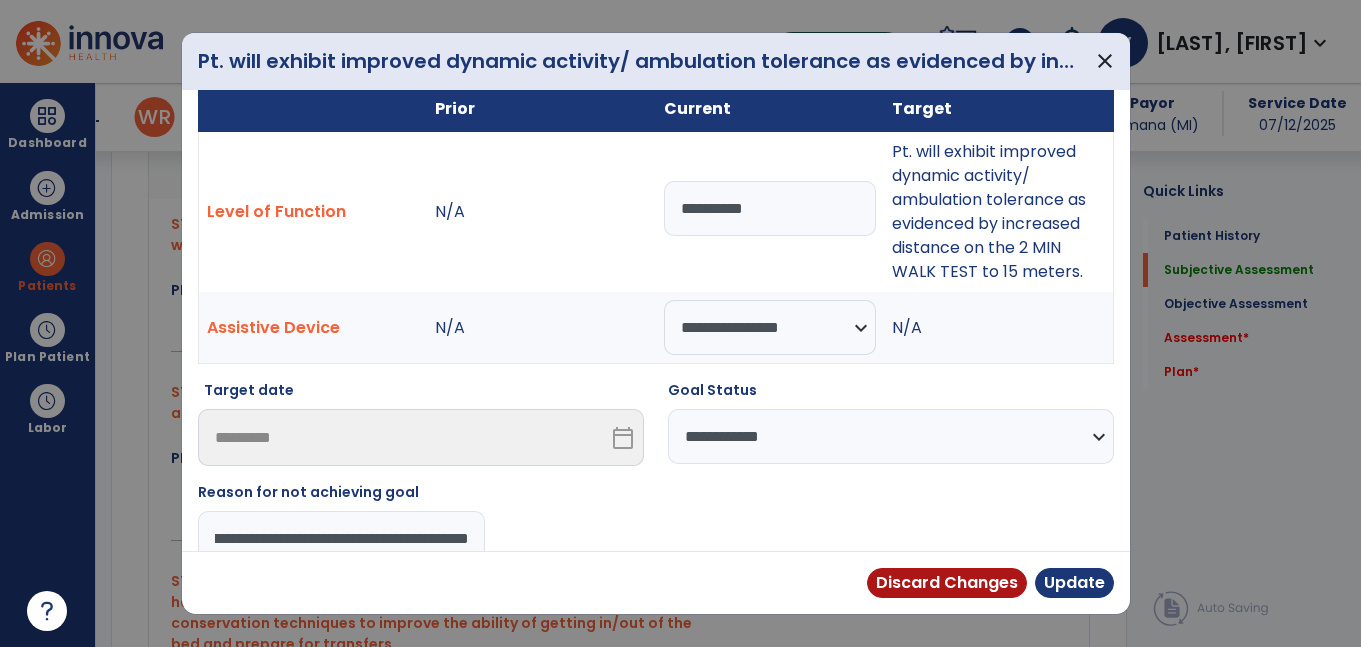 type on "**********" 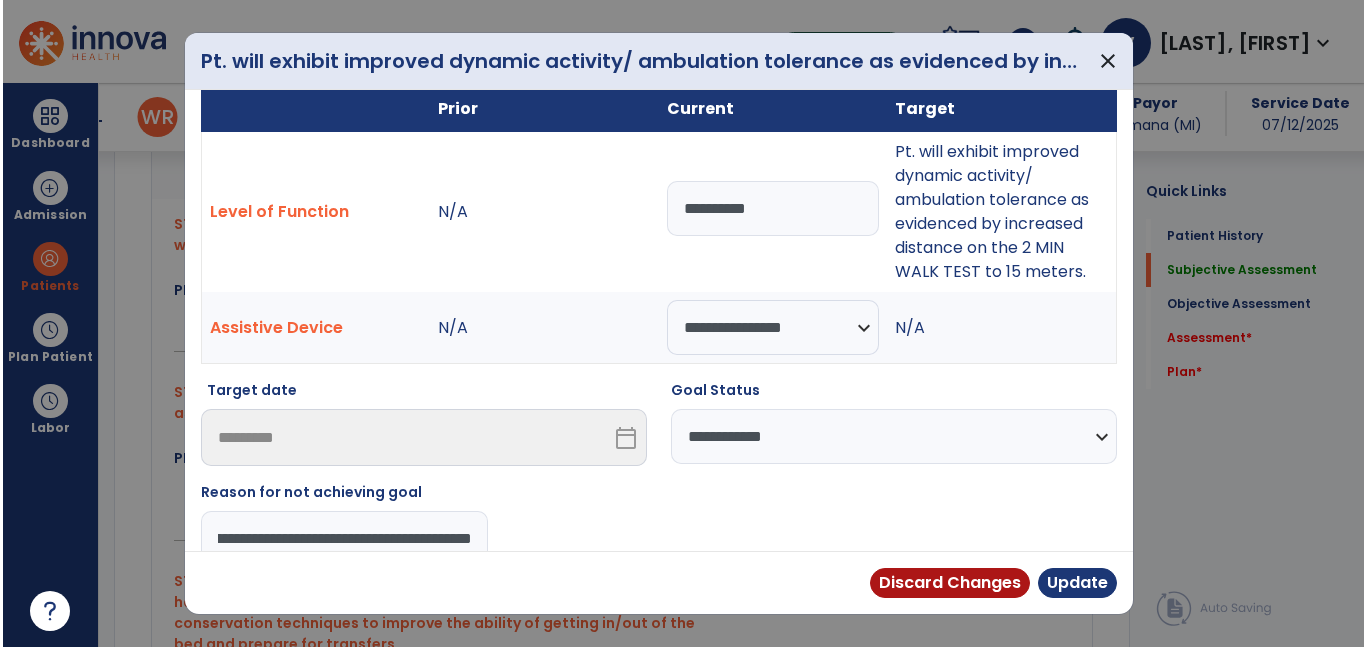 scroll, scrollTop: 0, scrollLeft: 99, axis: horizontal 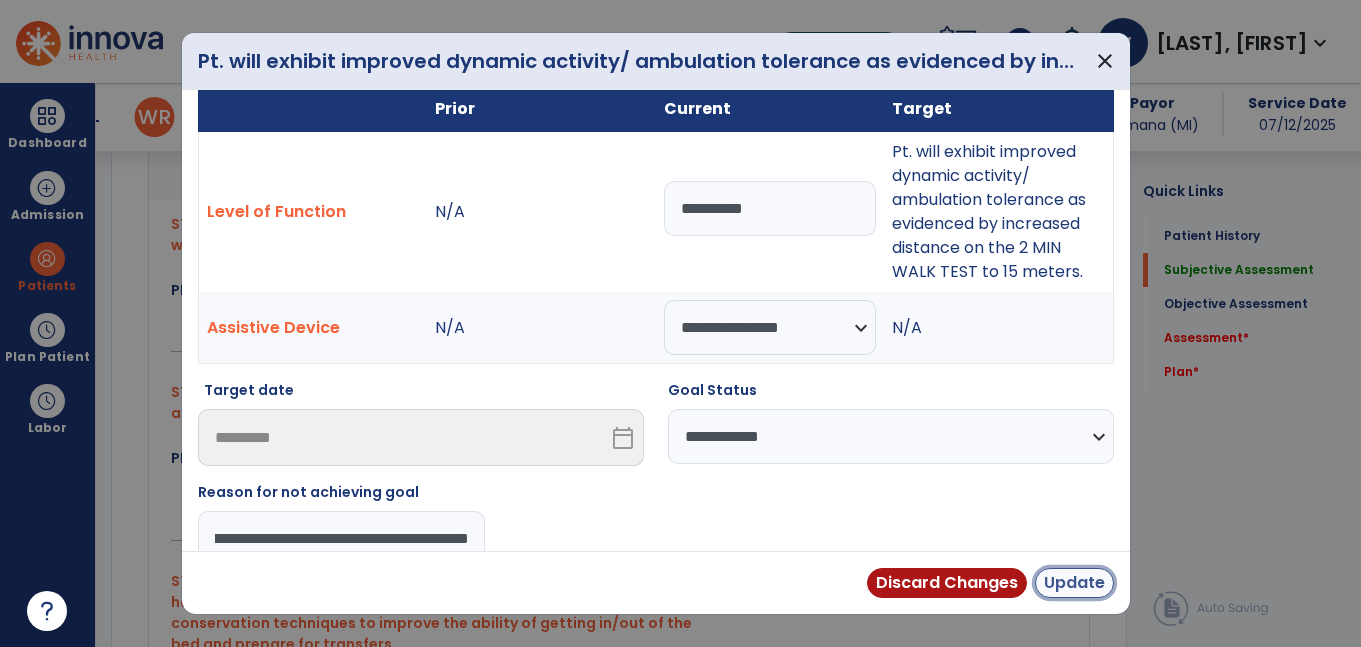 click on "Update" at bounding box center [1074, 583] 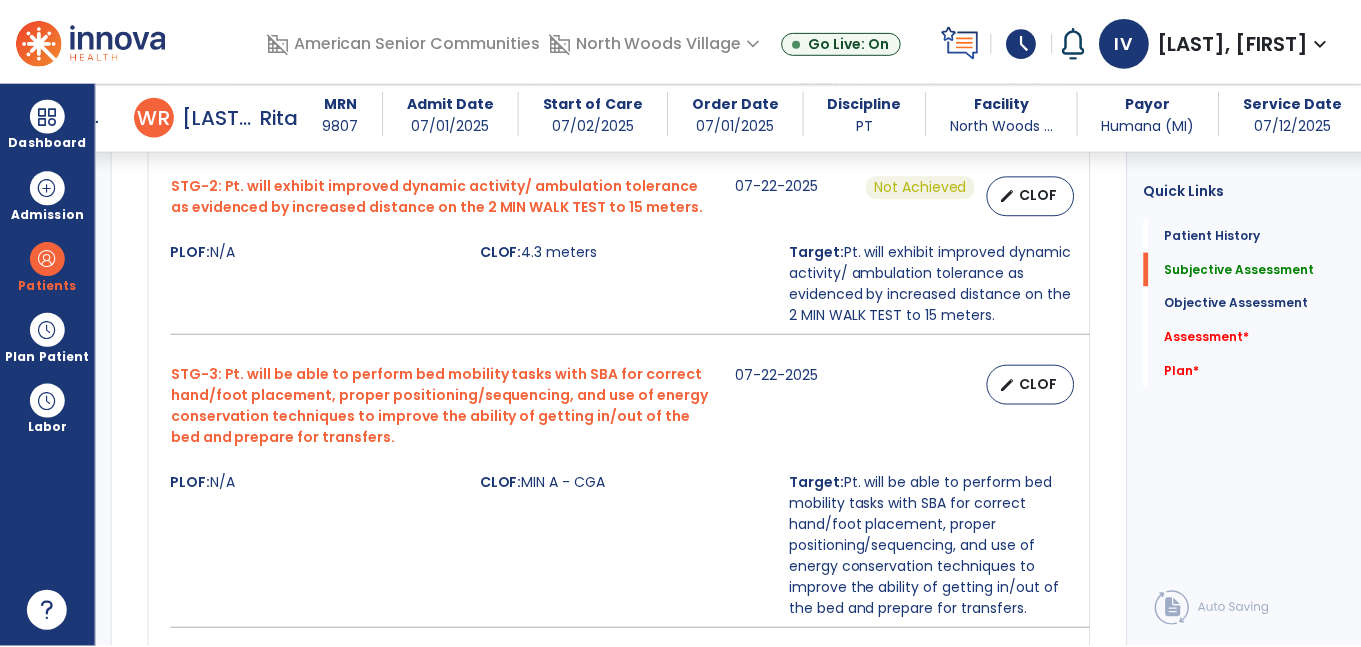scroll, scrollTop: 1310, scrollLeft: 0, axis: vertical 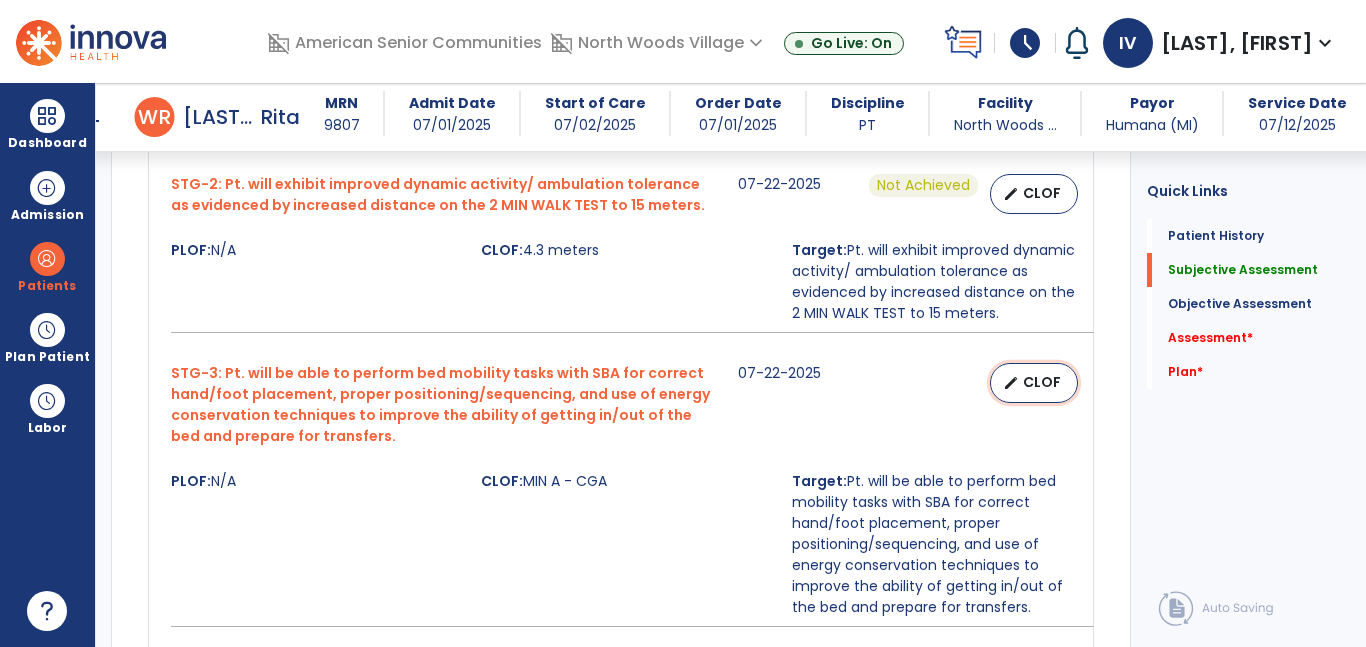 click on "CLOF" at bounding box center (1042, 382) 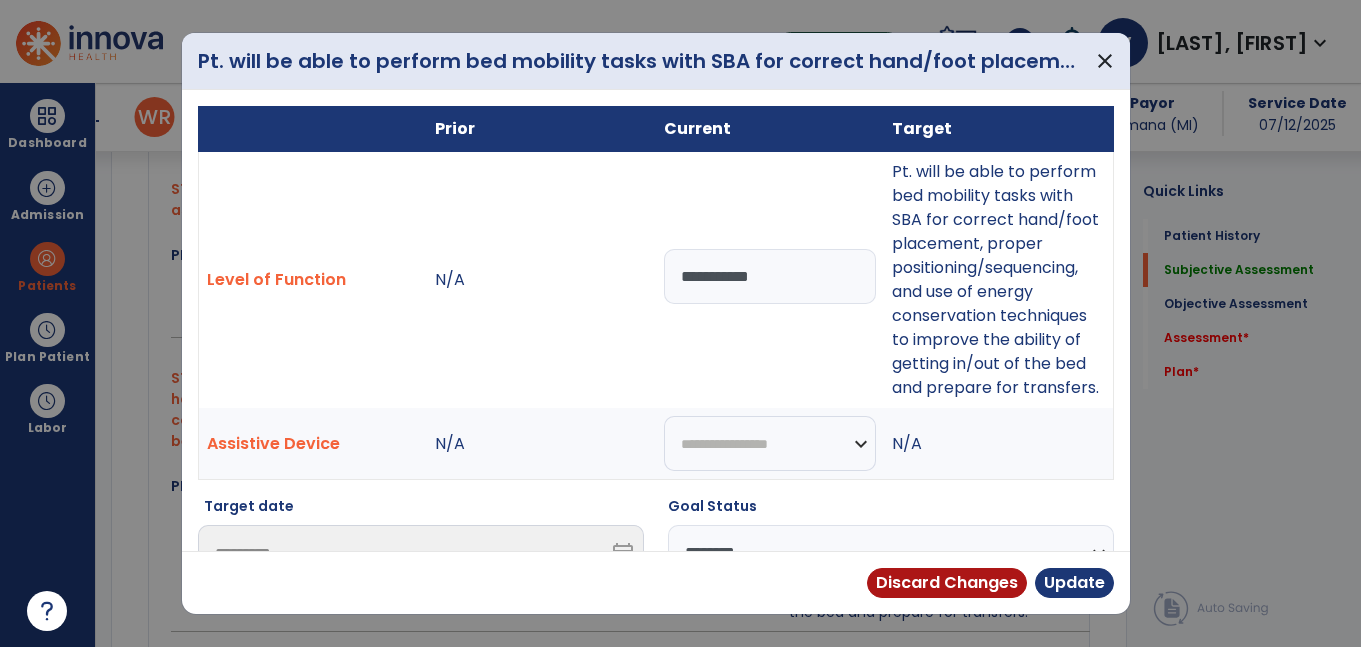 scroll, scrollTop: 1310, scrollLeft: 0, axis: vertical 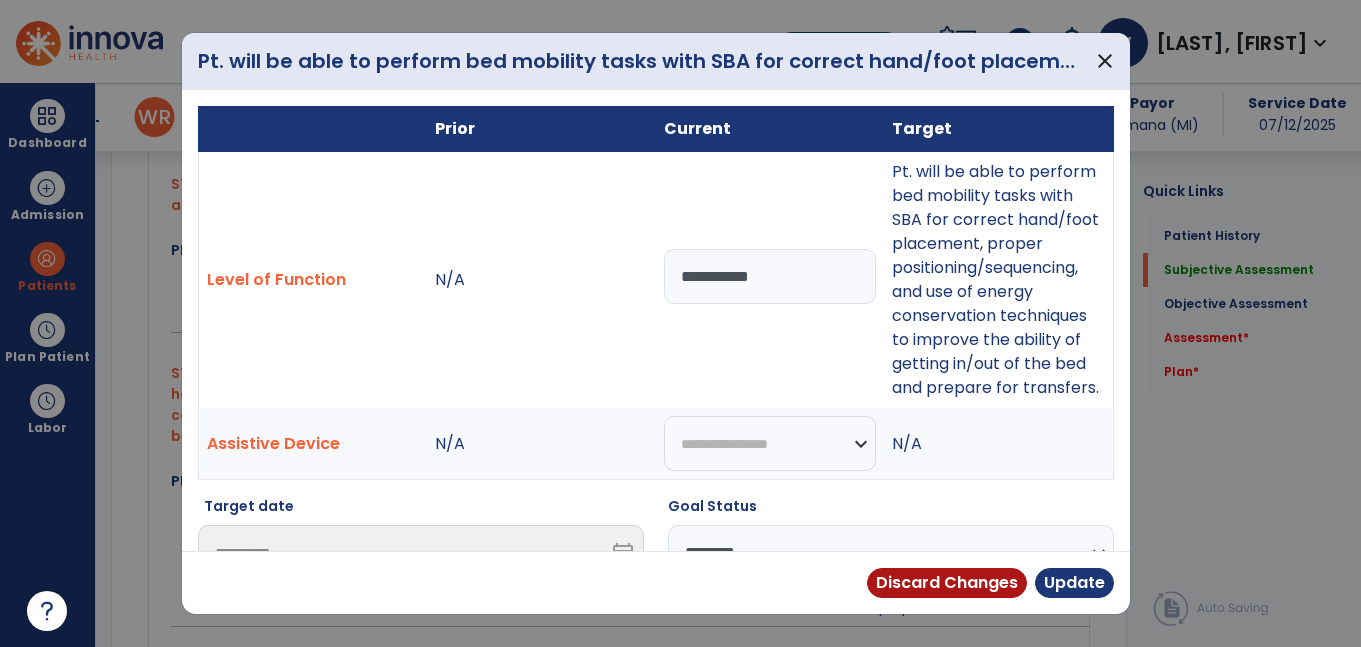 click on "**********" at bounding box center [770, 276] 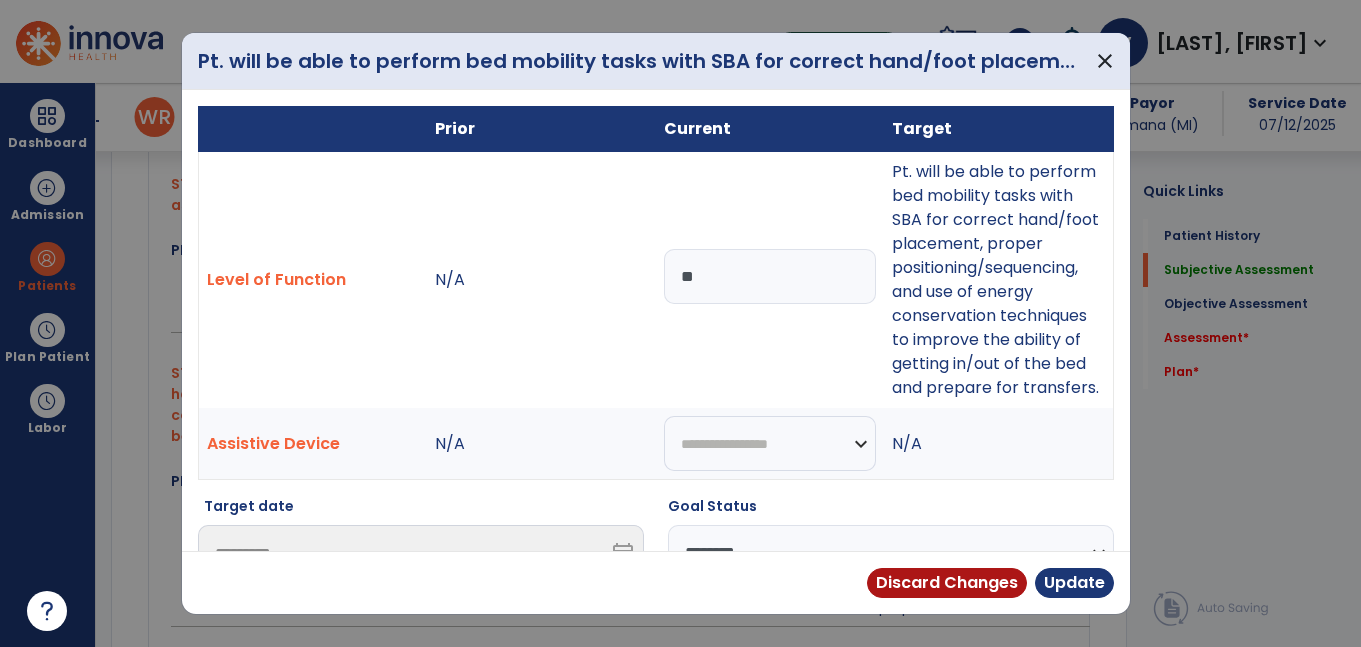 type on "*" 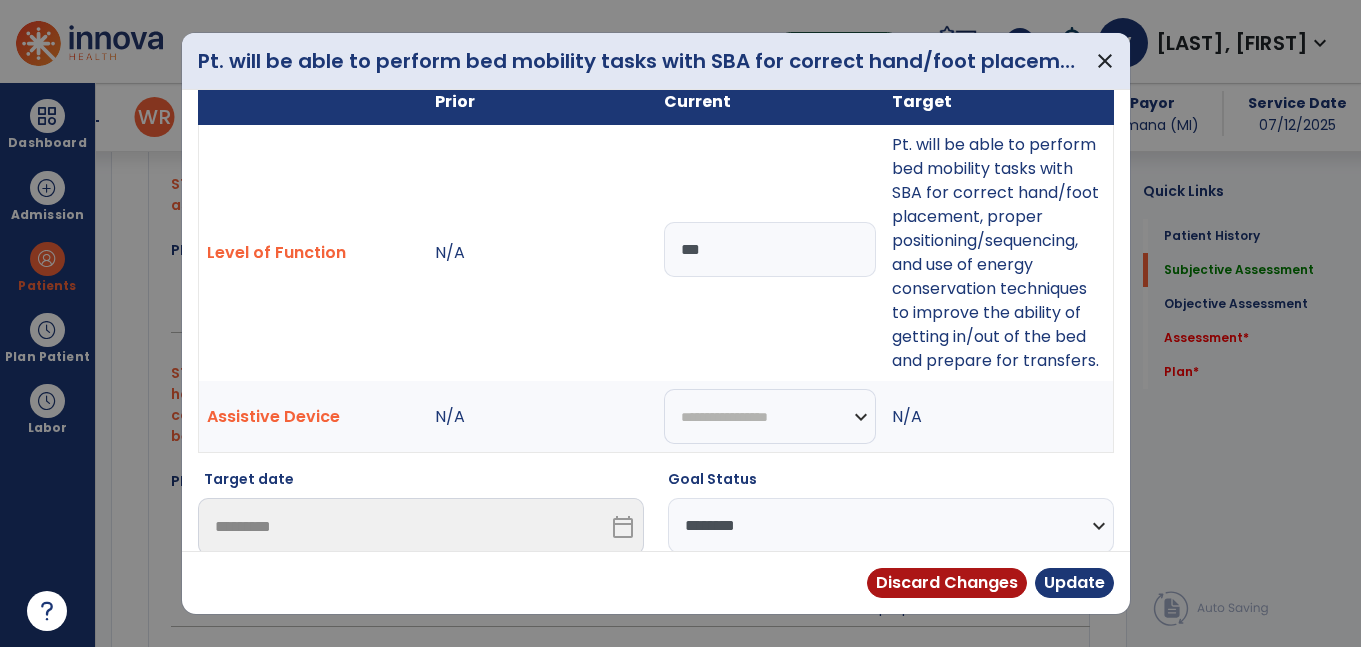 type on "***" 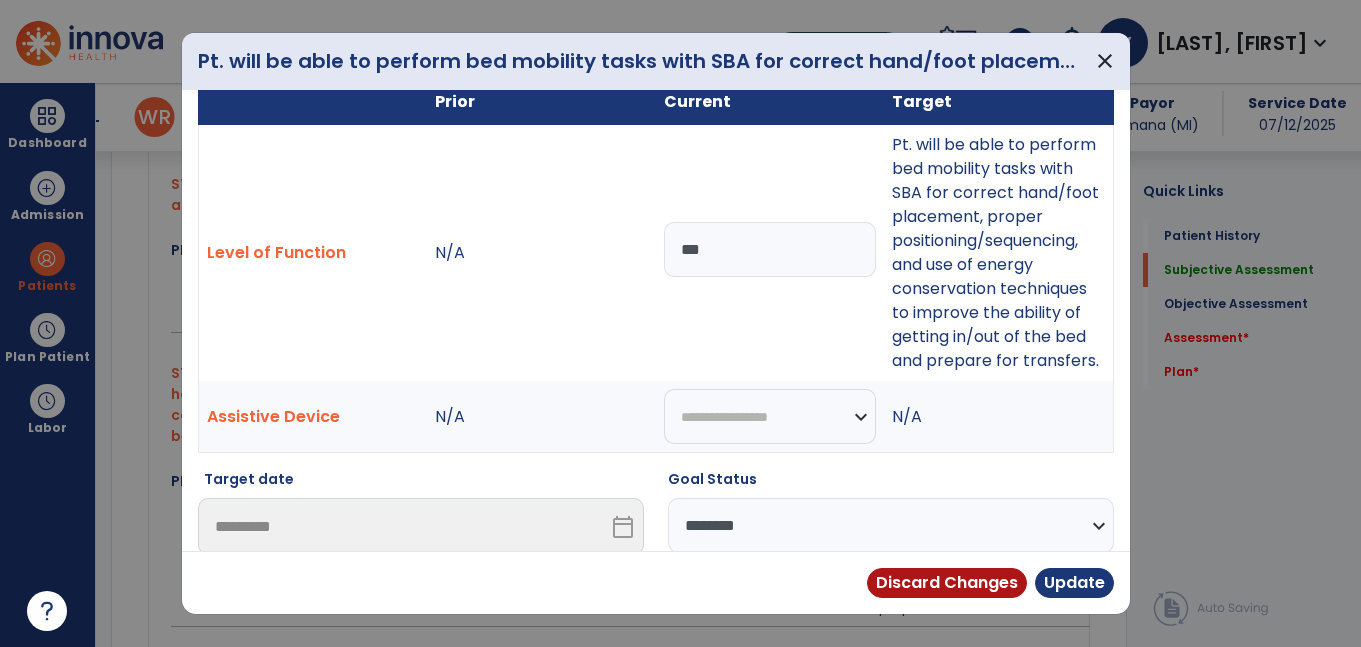 click on "**********" at bounding box center (891, 525) 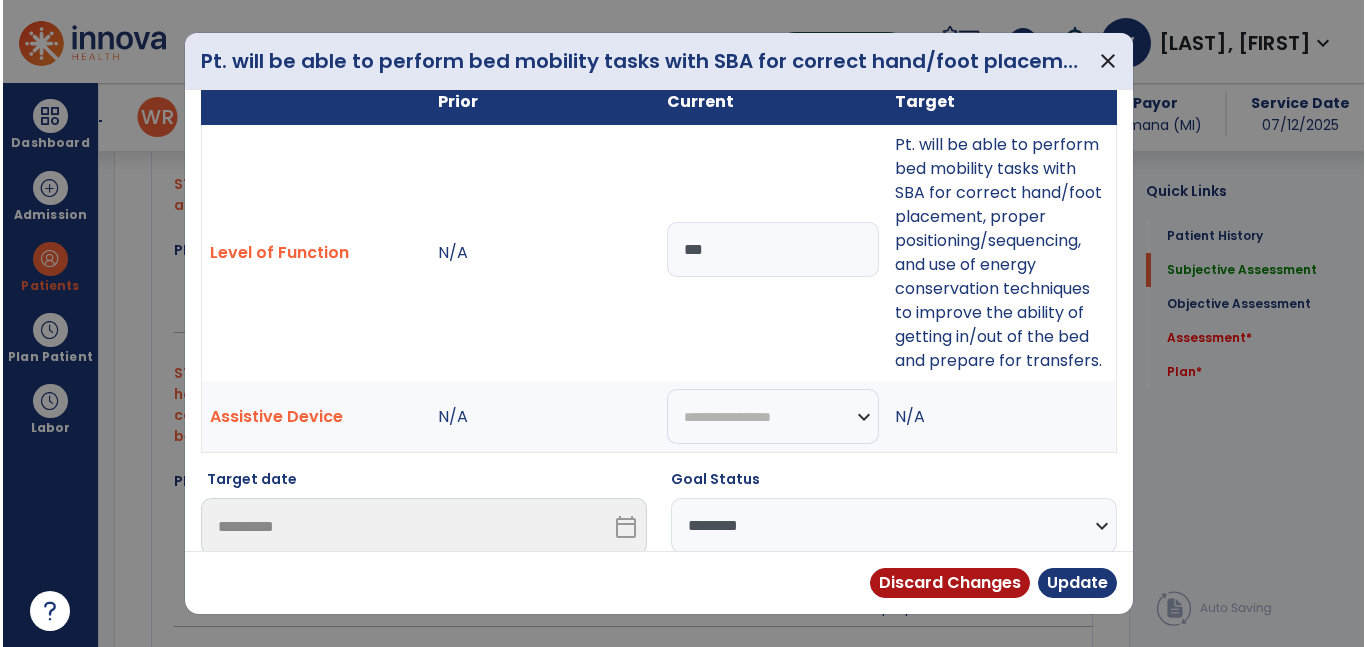 scroll, scrollTop: 30, scrollLeft: 0, axis: vertical 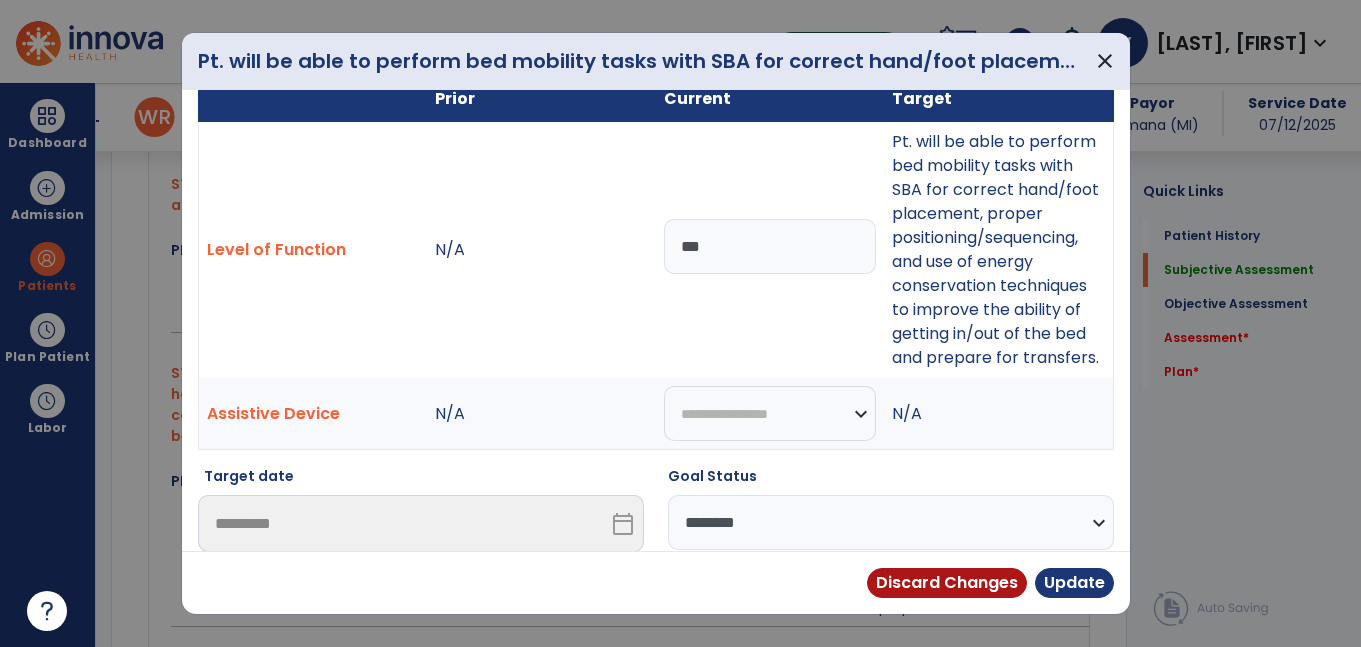 select on "********" 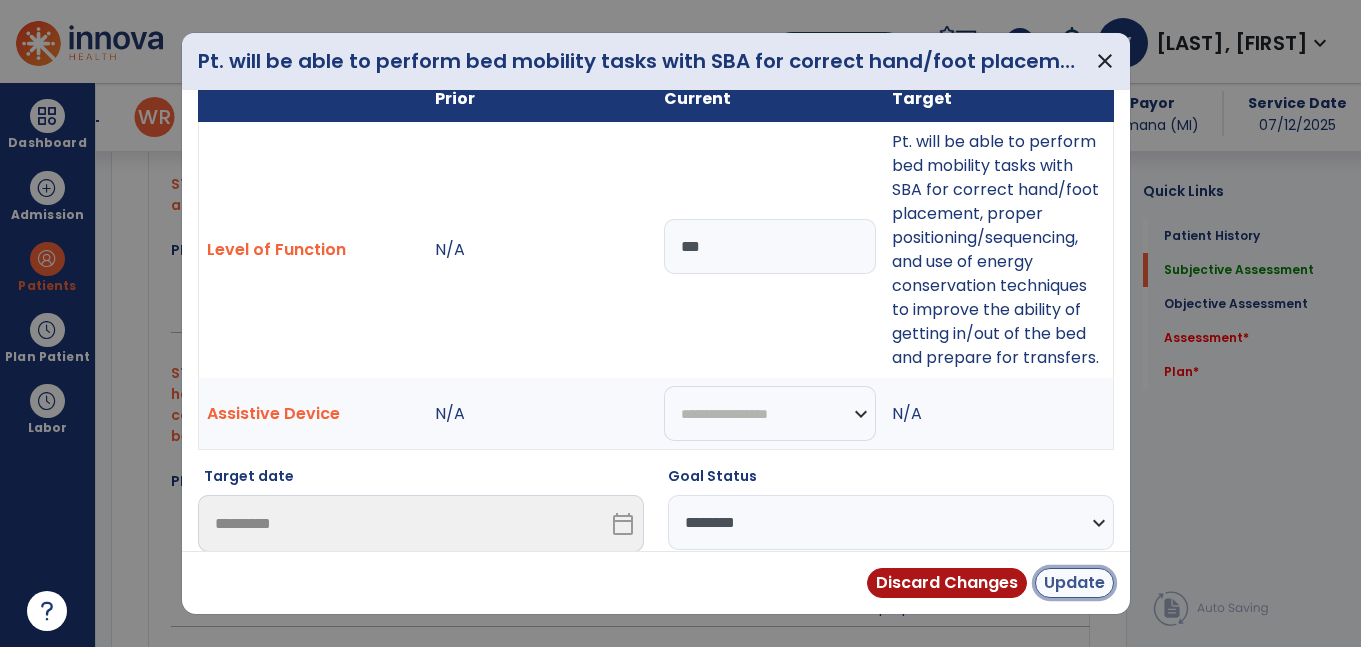 click on "Update" at bounding box center [1074, 583] 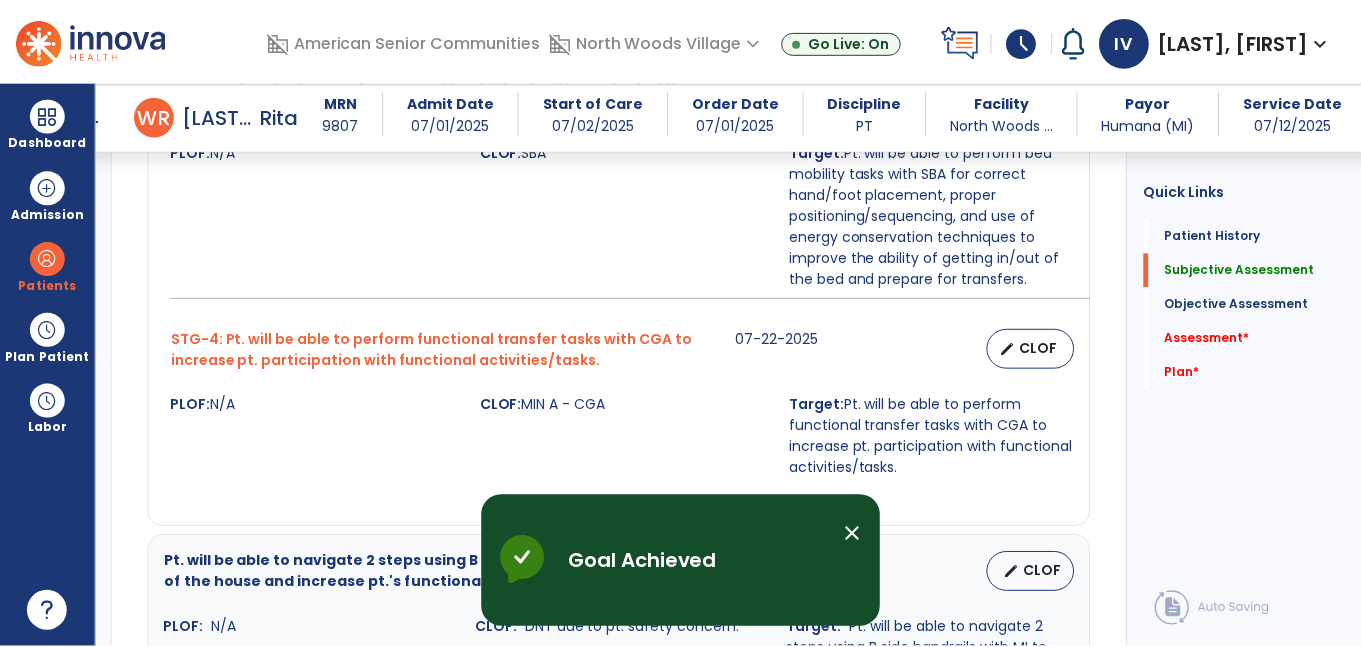 scroll, scrollTop: 1639, scrollLeft: 0, axis: vertical 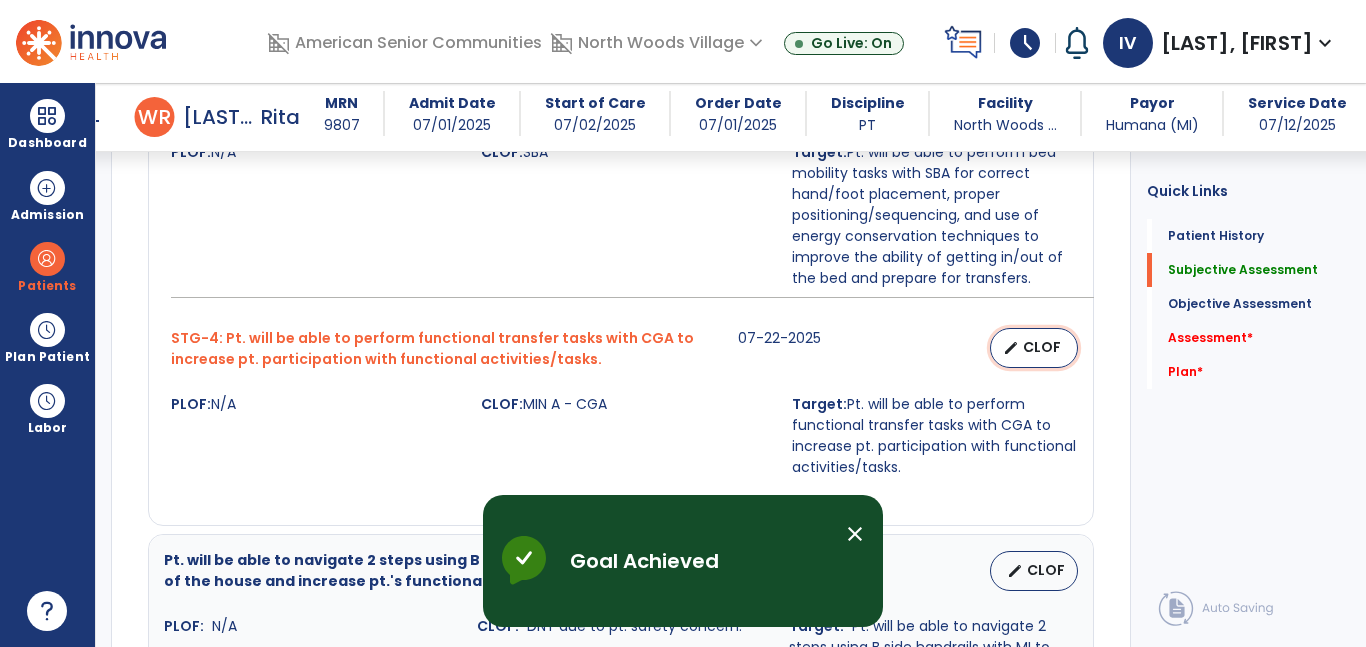 click on "CLOF" at bounding box center (1042, 347) 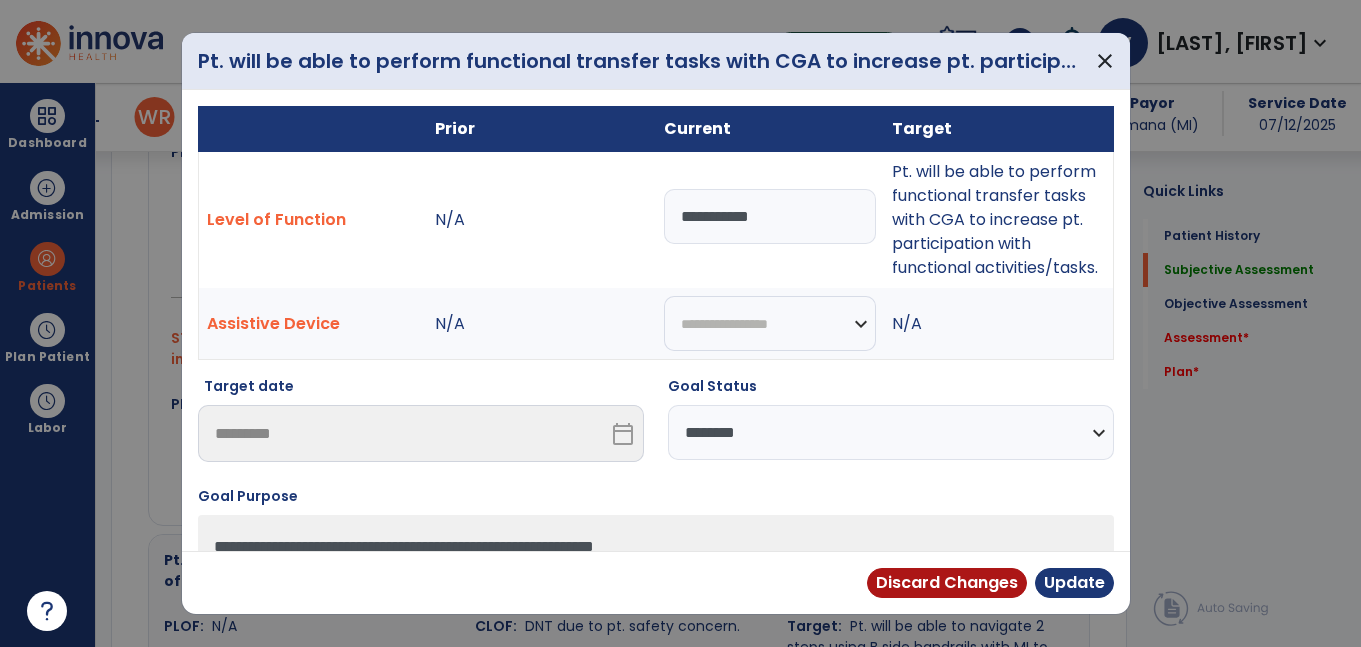 click on "N/A" at bounding box center (998, 324) 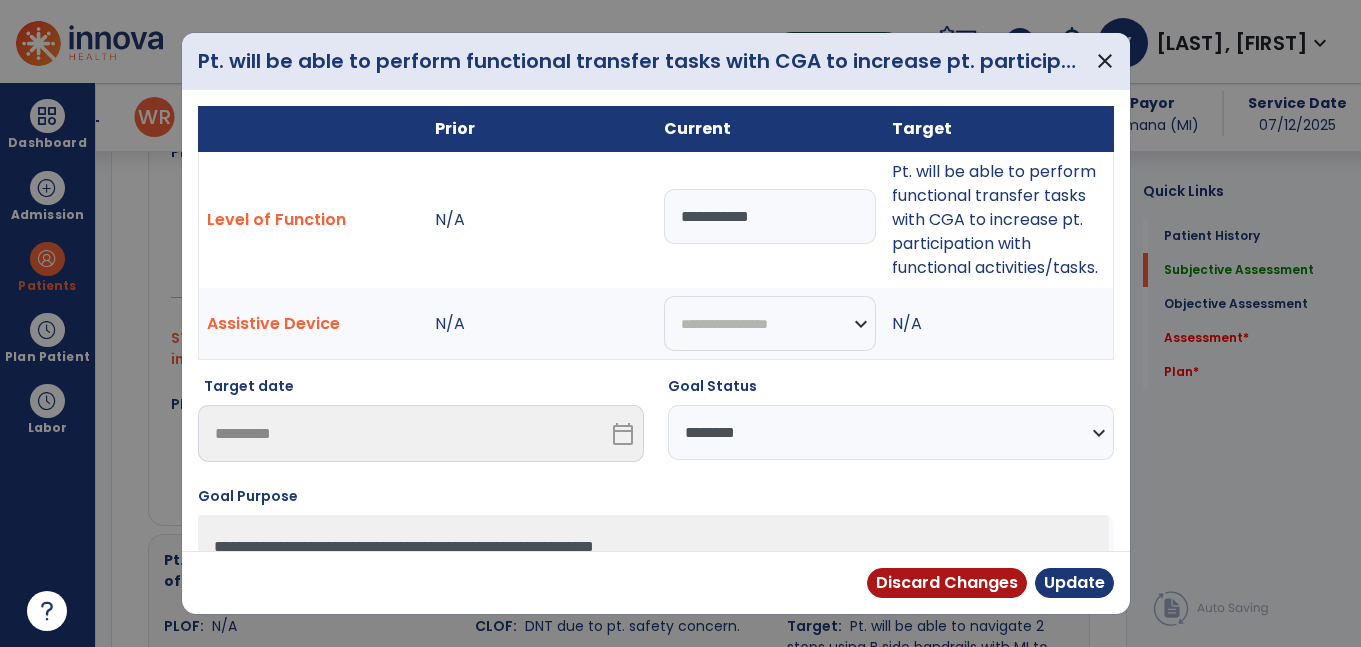 scroll, scrollTop: 1639, scrollLeft: 0, axis: vertical 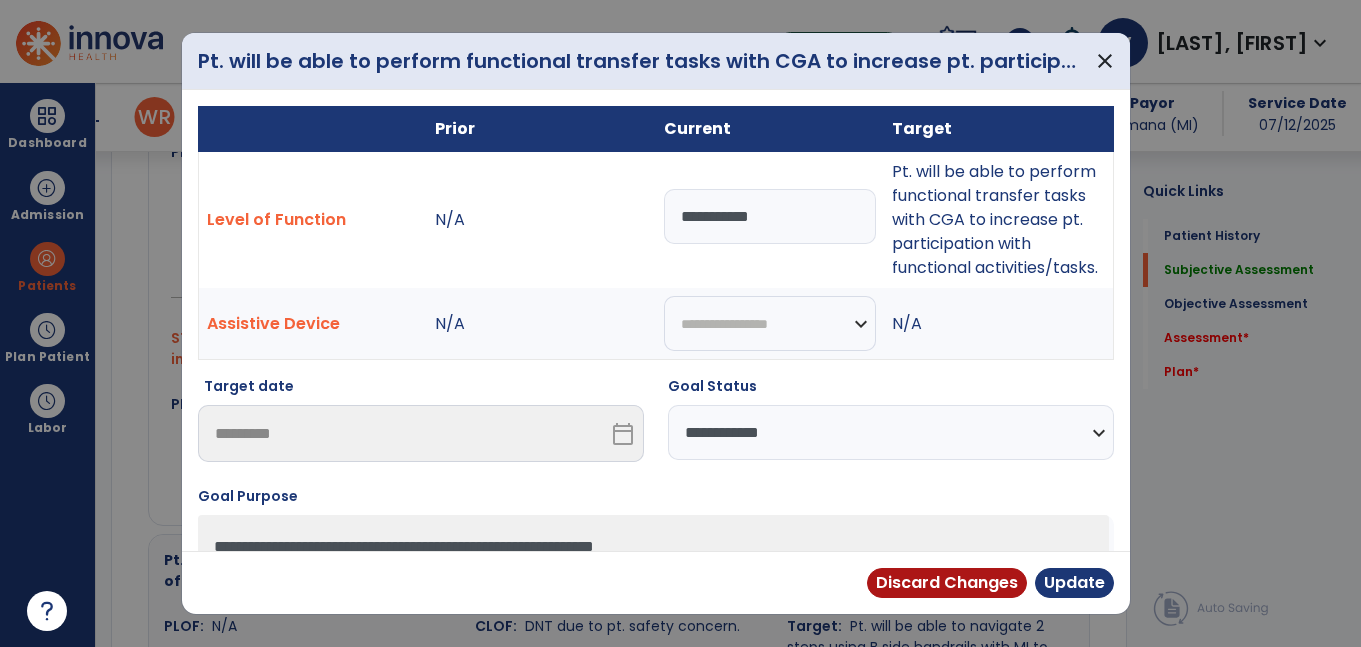 click on "**********" at bounding box center [891, 432] 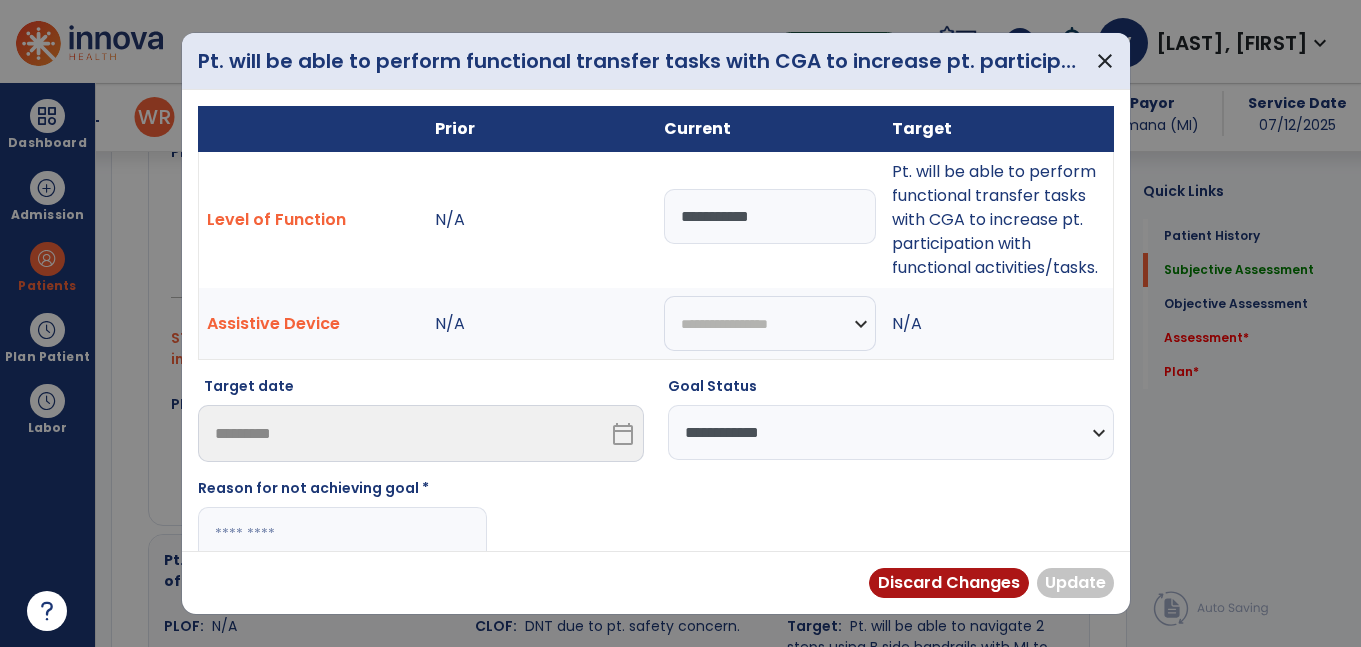 click at bounding box center [342, 534] 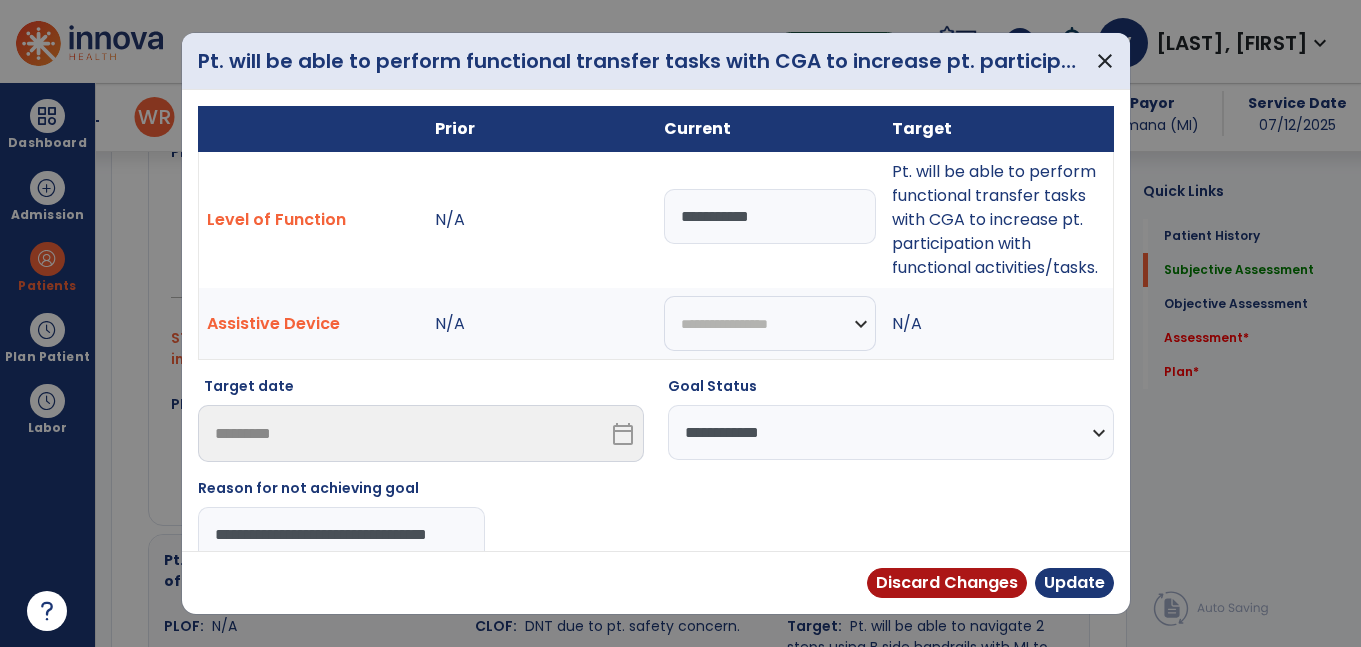scroll, scrollTop: 0, scrollLeft: 22, axis: horizontal 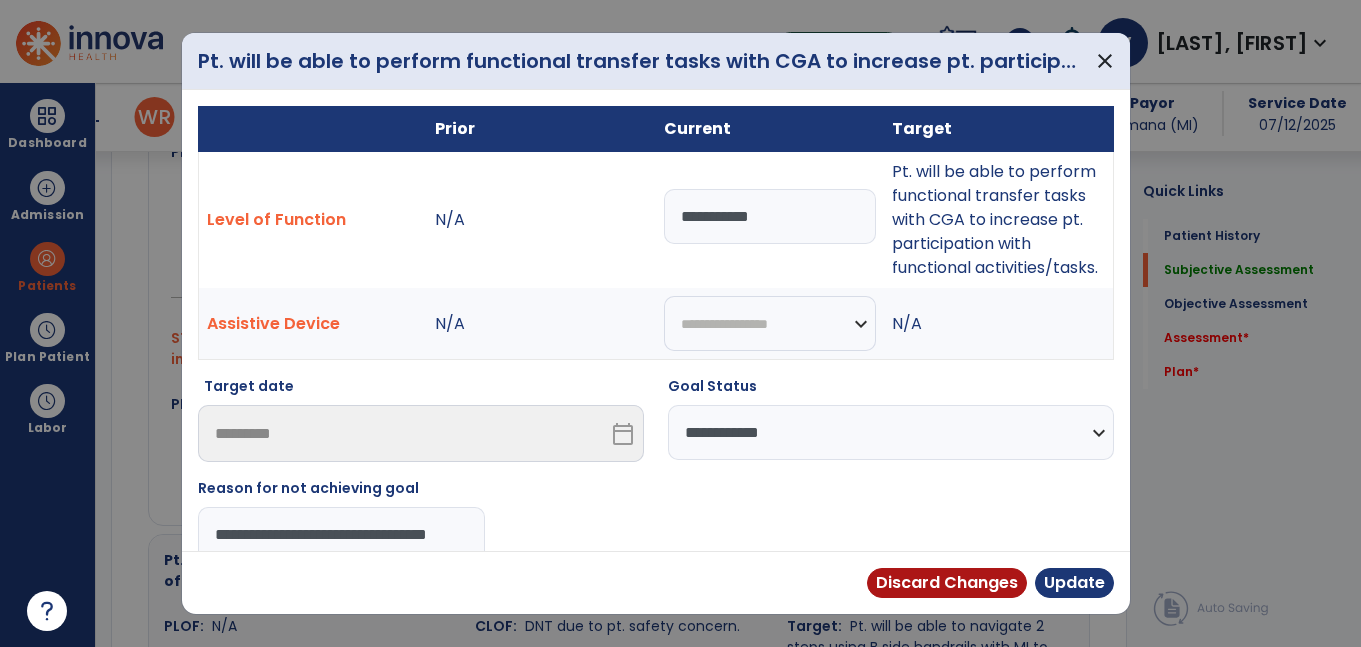 click on "**********" at bounding box center [342, 534] 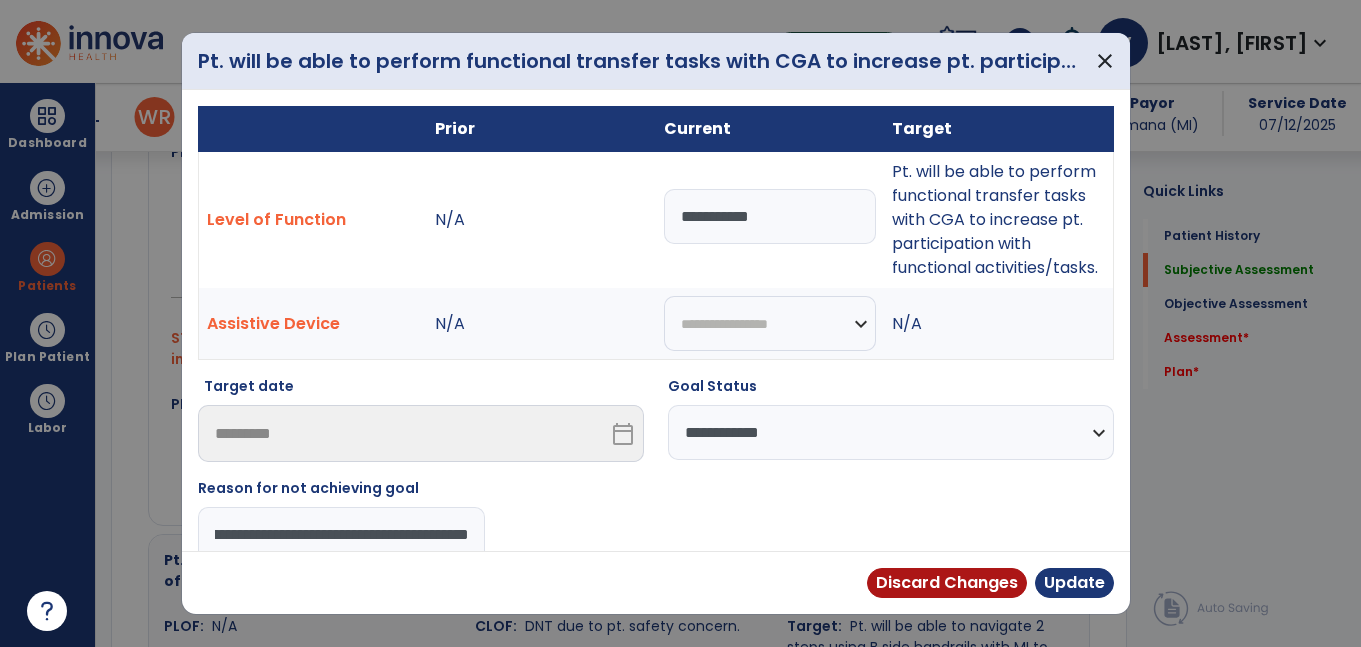 type on "**********" 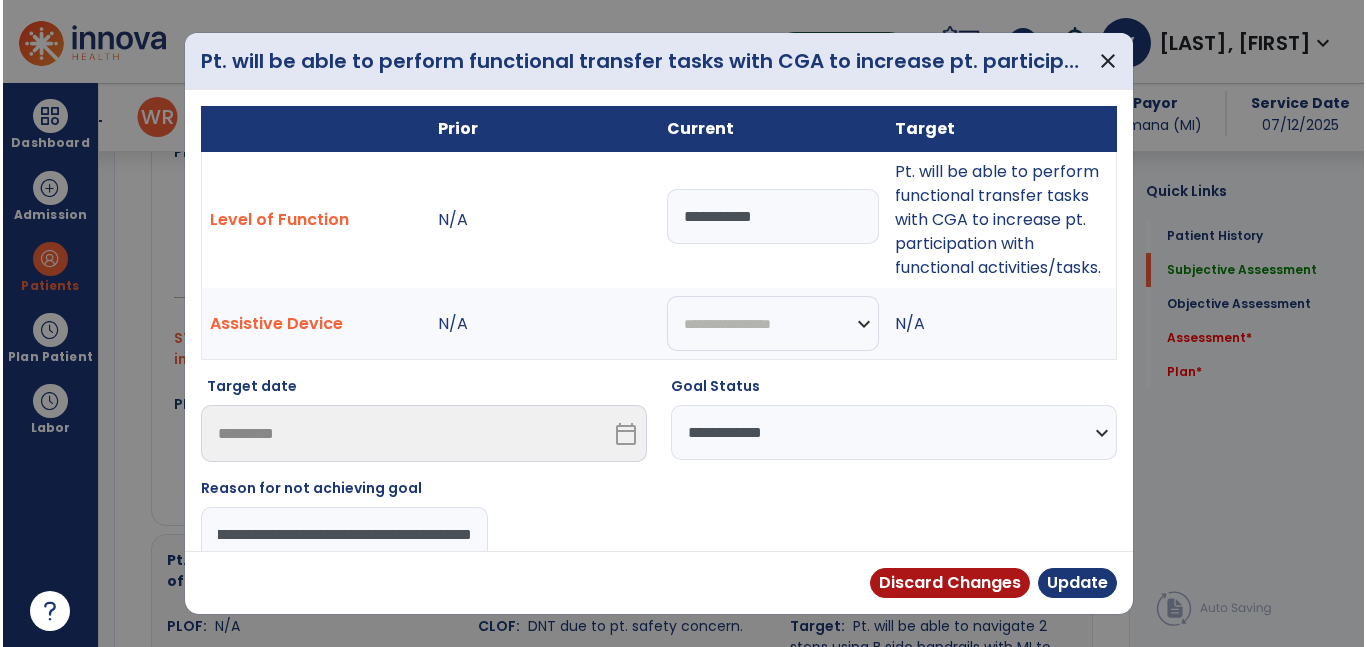 scroll, scrollTop: 0, scrollLeft: 99, axis: horizontal 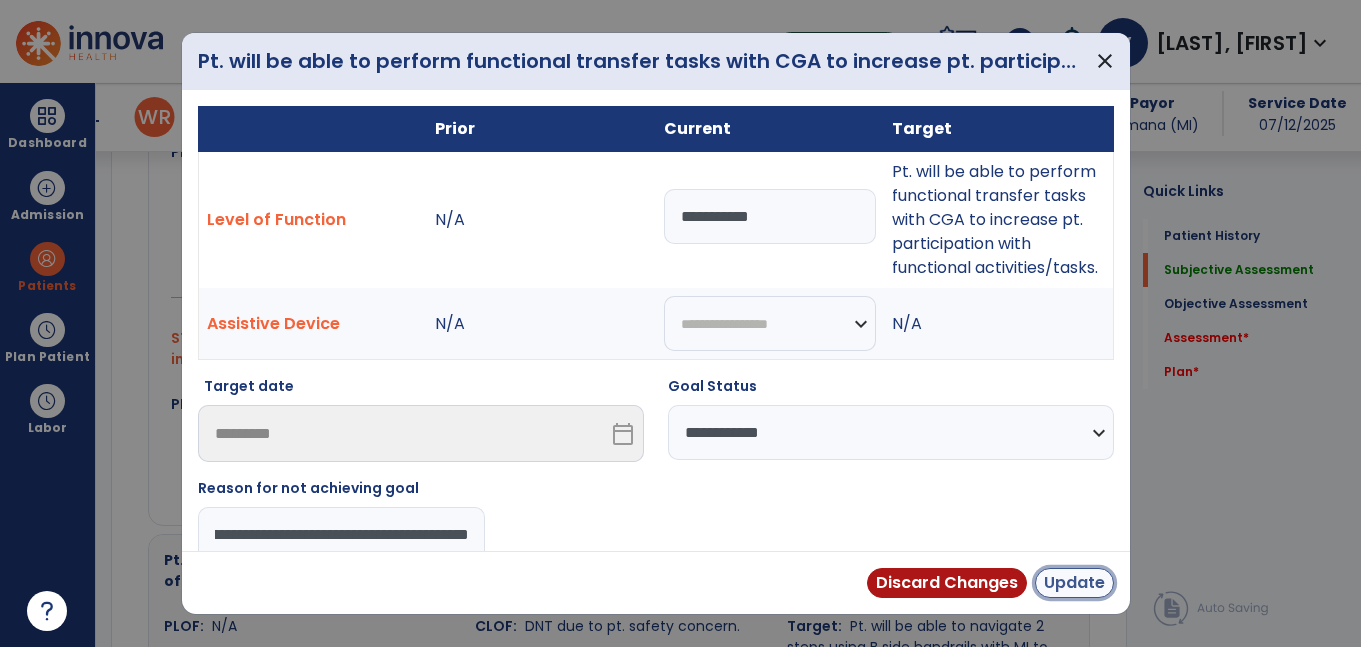 click on "Update" at bounding box center (1074, 583) 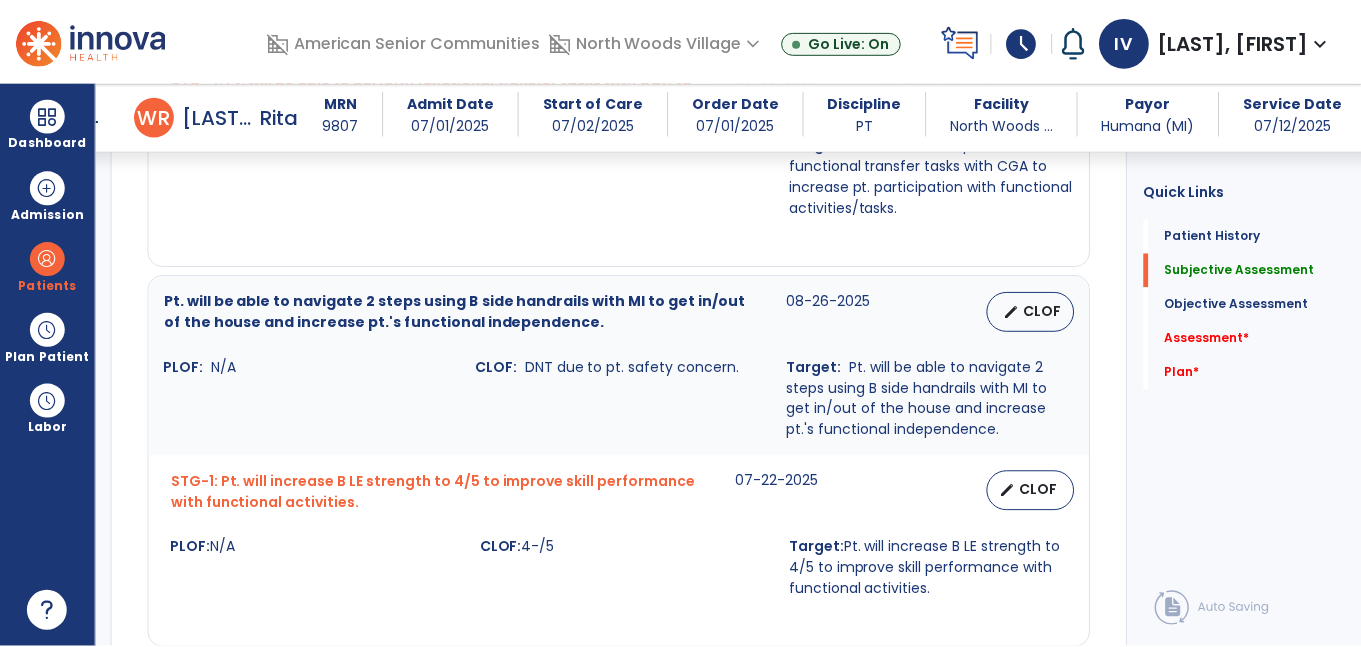 scroll, scrollTop: 1845, scrollLeft: 0, axis: vertical 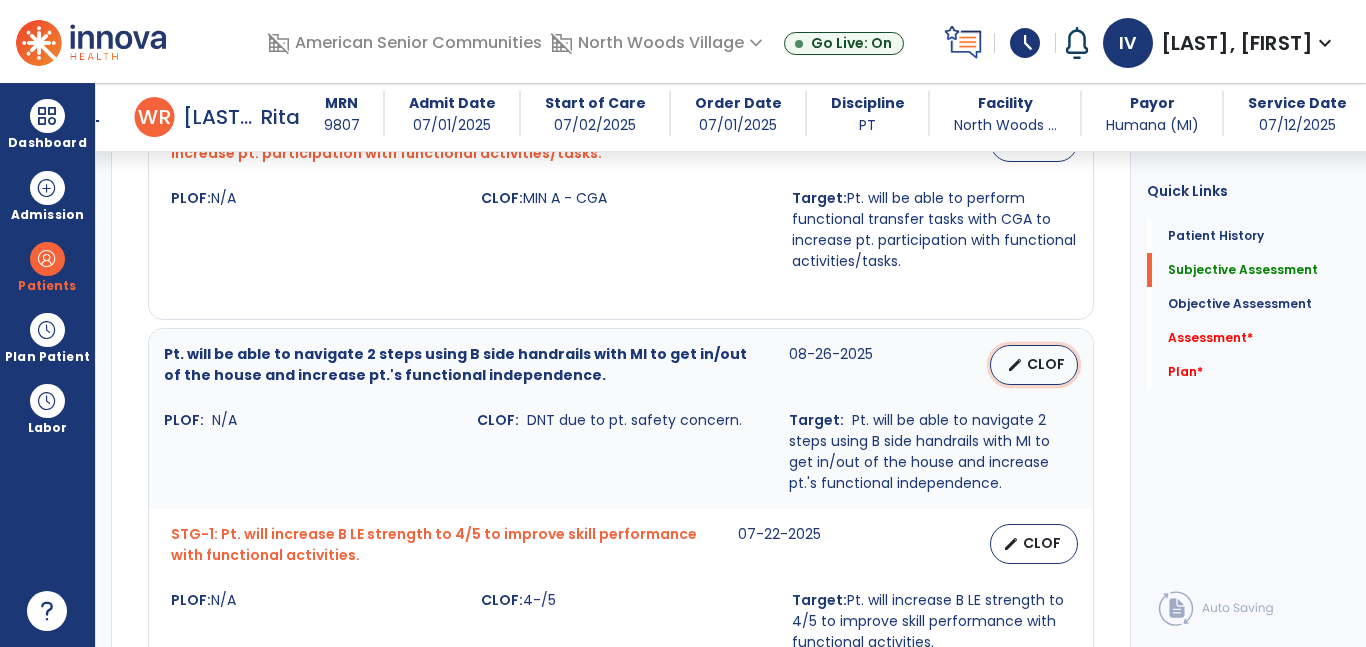 click on "CLOF" at bounding box center (1046, 364) 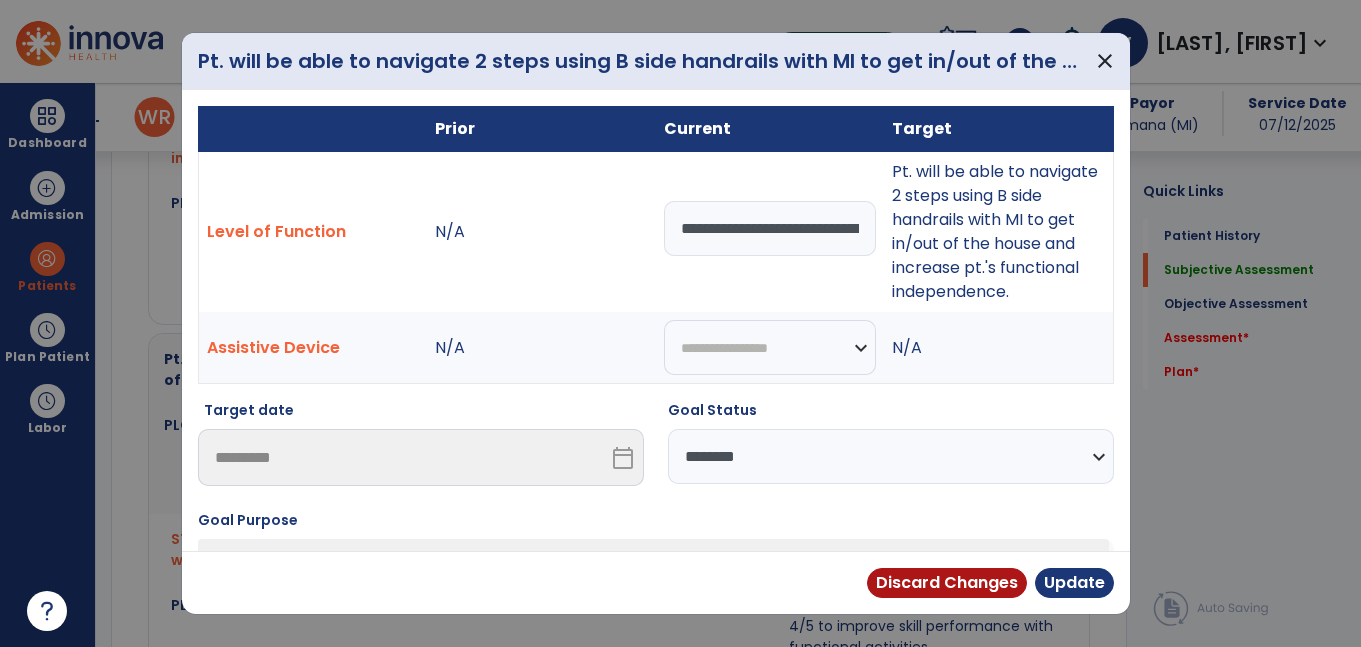 scroll, scrollTop: 1845, scrollLeft: 0, axis: vertical 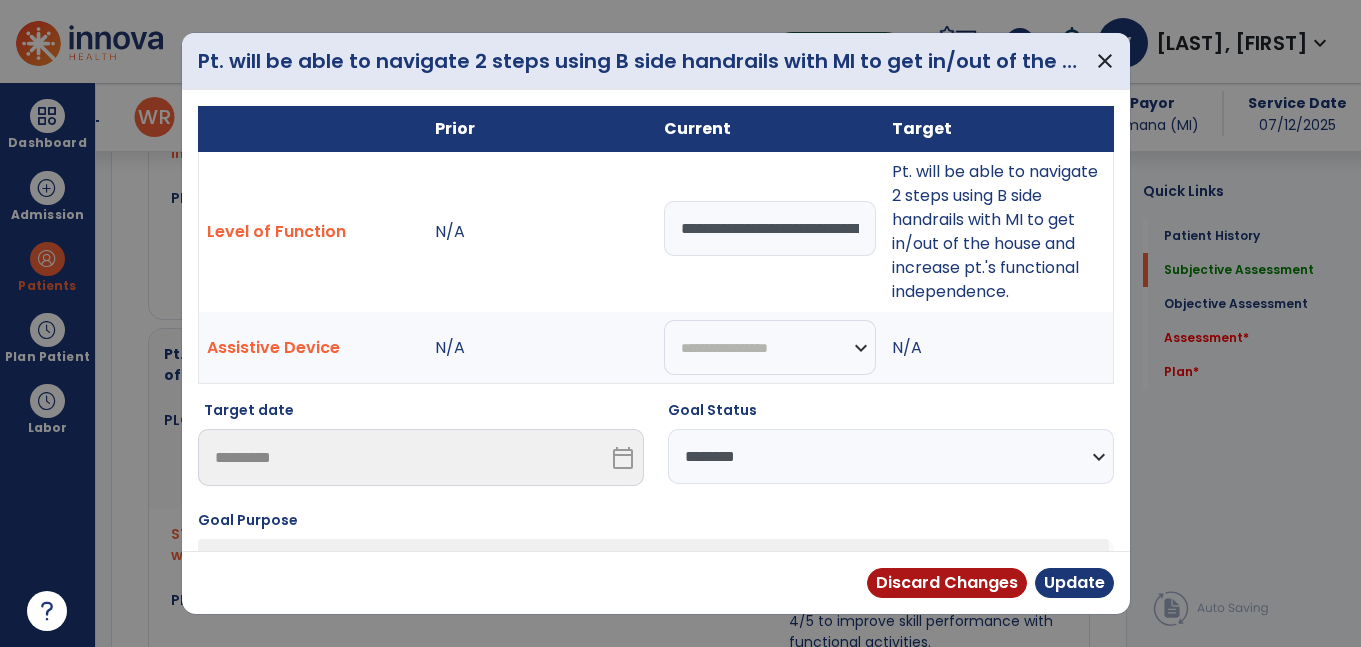 click on "**********" at bounding box center [770, 228] 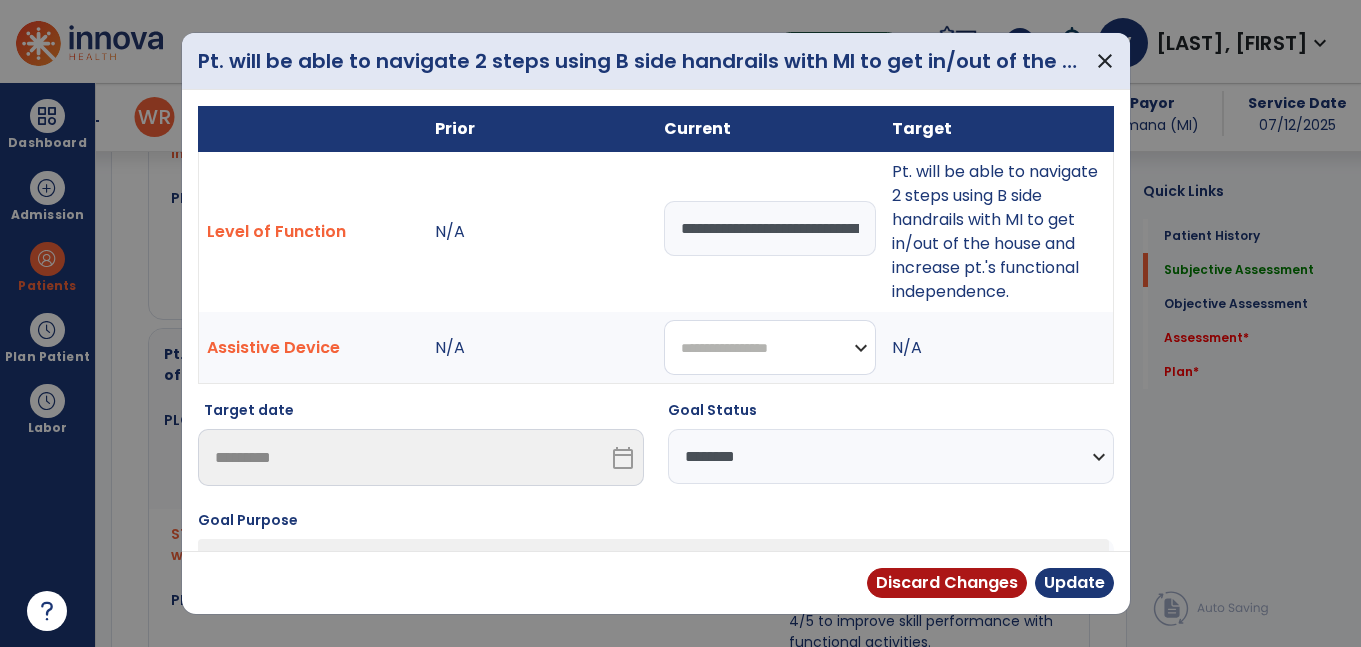 click on "**********" at bounding box center (770, 347) 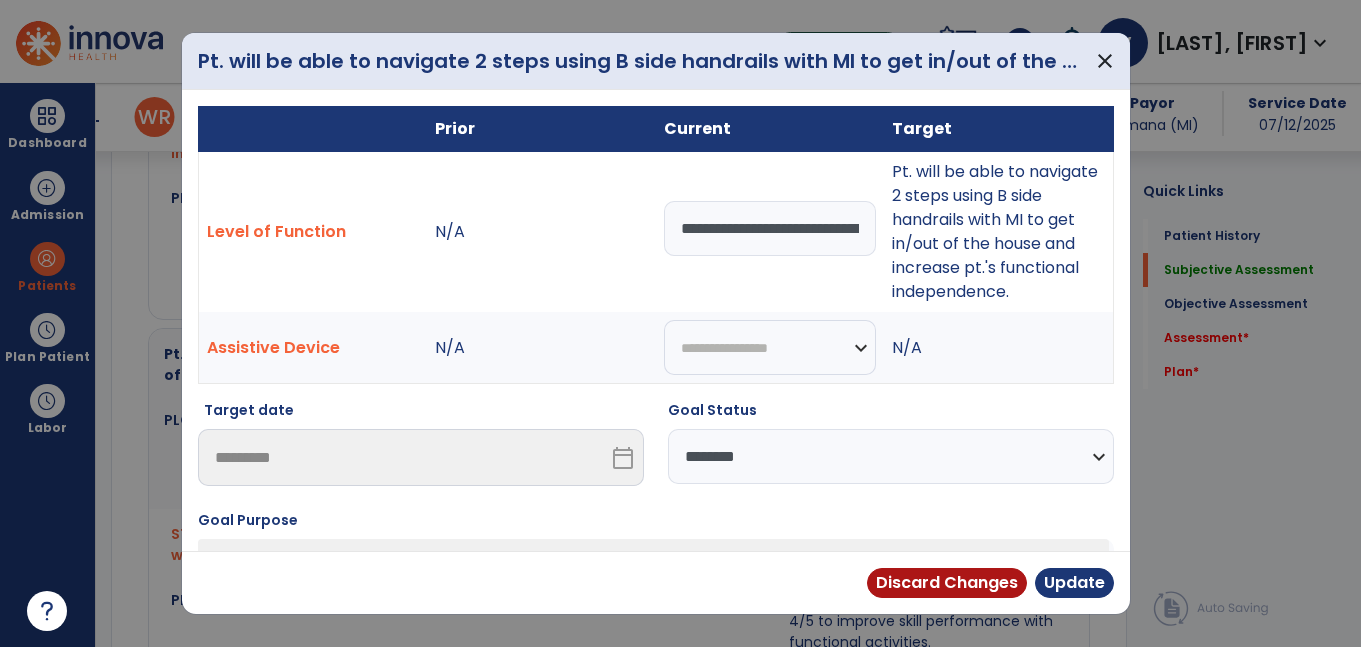 click on "N/A" at bounding box center [541, 348] 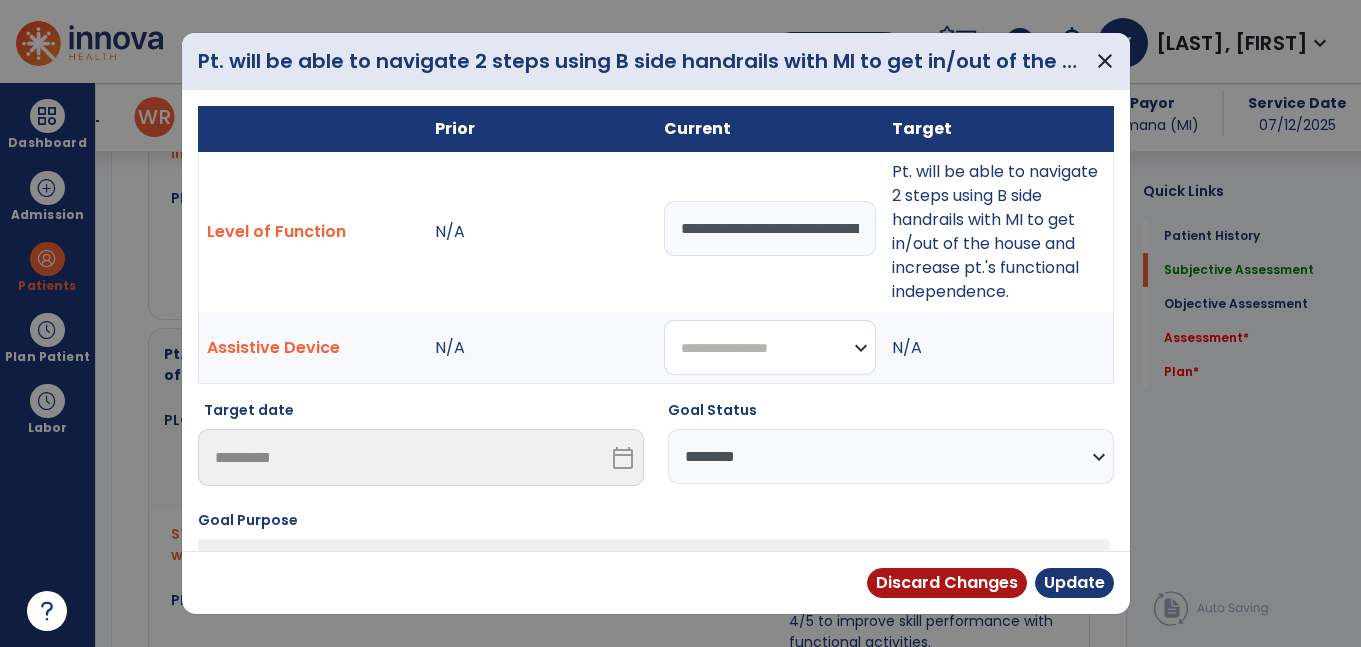 click on "**********" at bounding box center [770, 347] 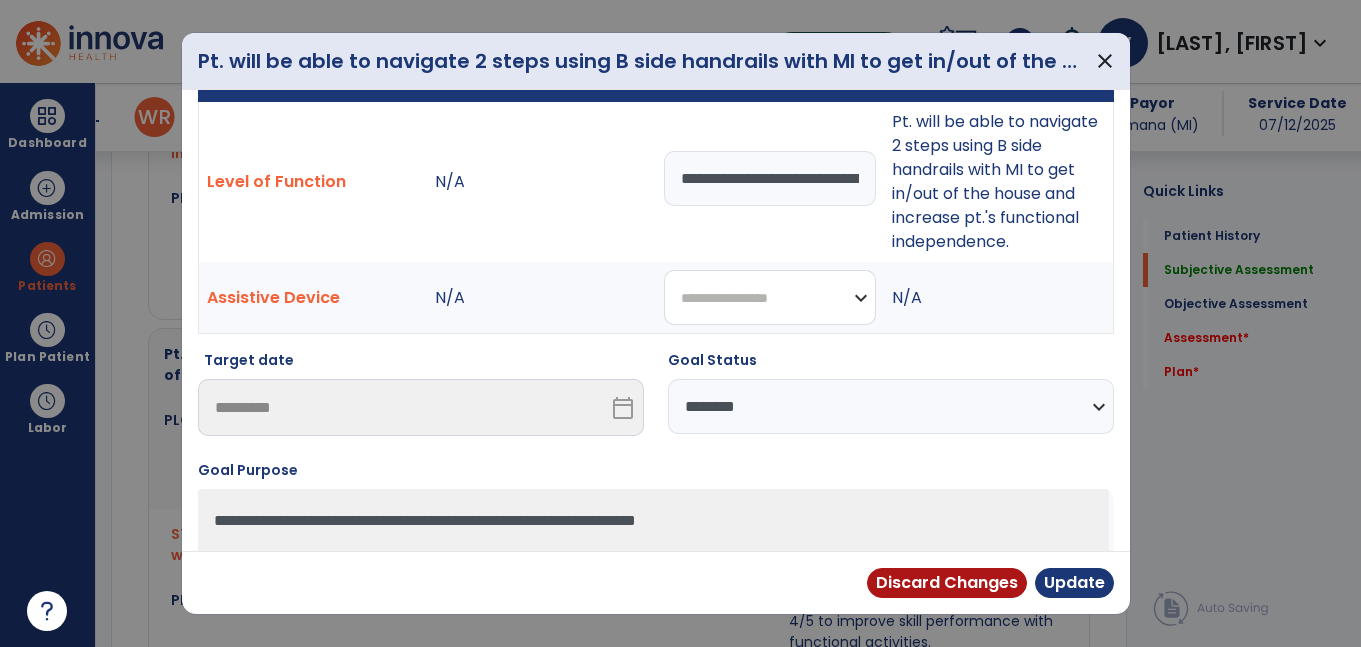 scroll, scrollTop: 152, scrollLeft: 0, axis: vertical 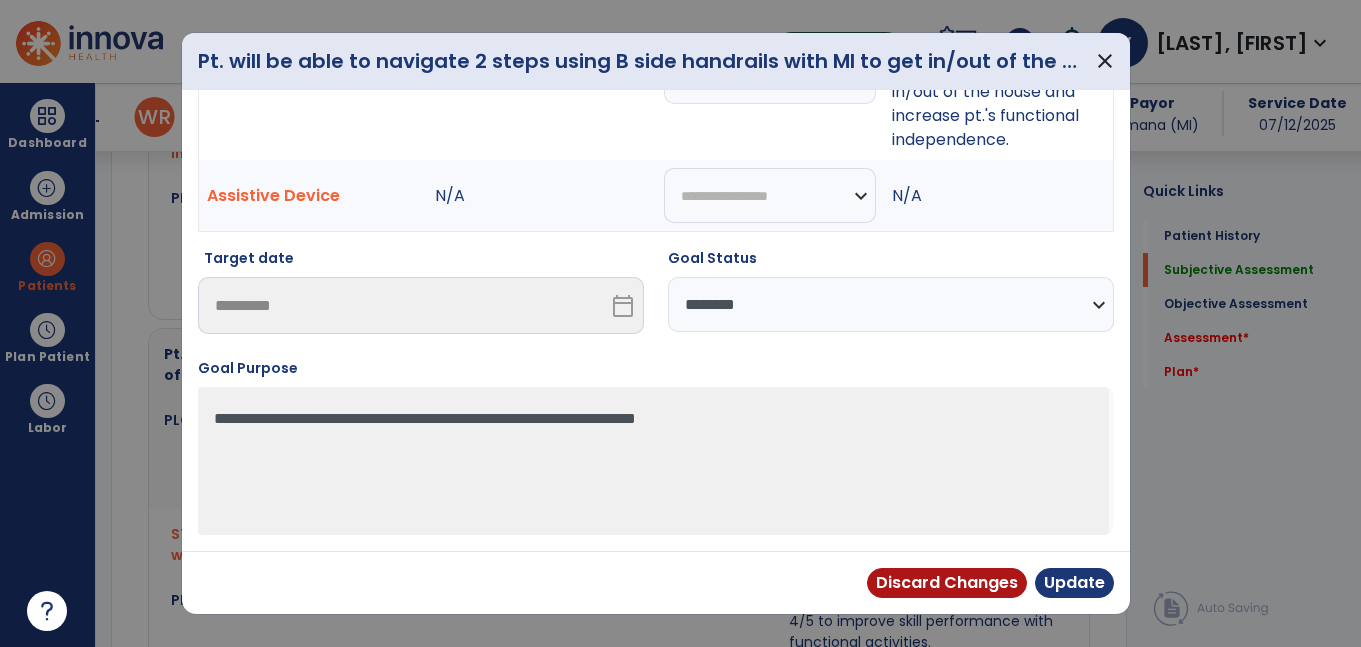 click on "**********" at bounding box center [891, 304] 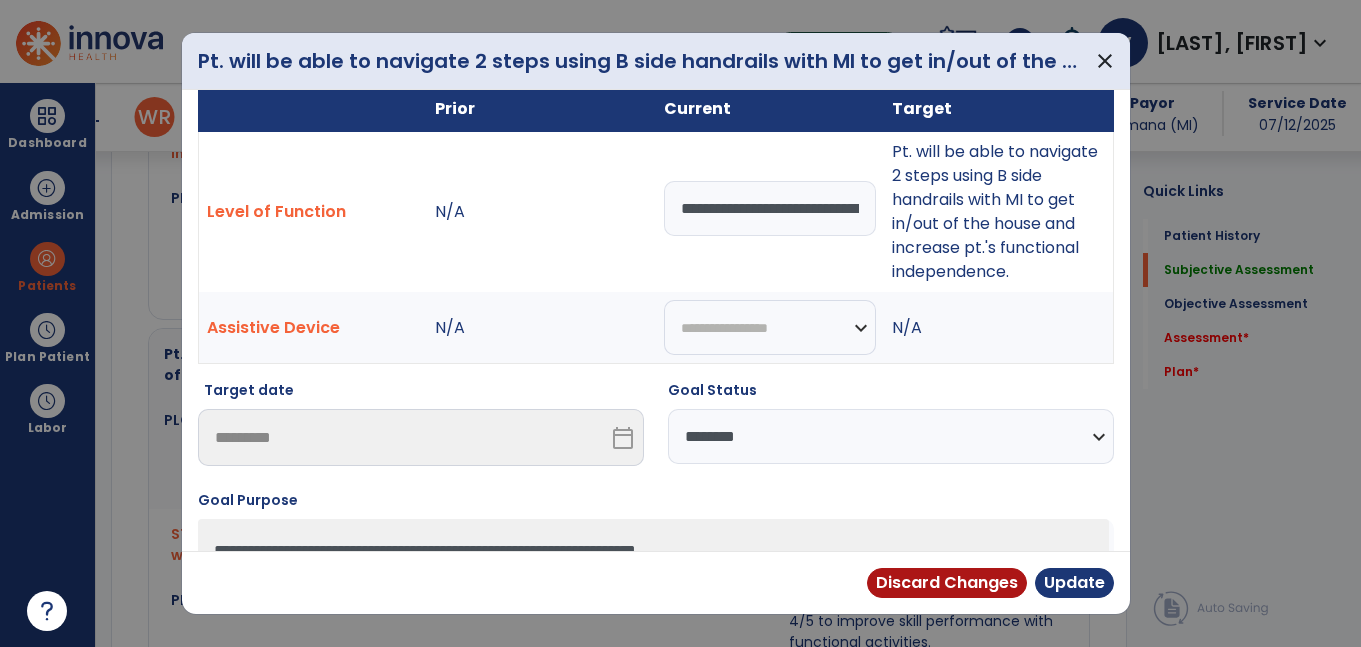 scroll, scrollTop: 0, scrollLeft: 0, axis: both 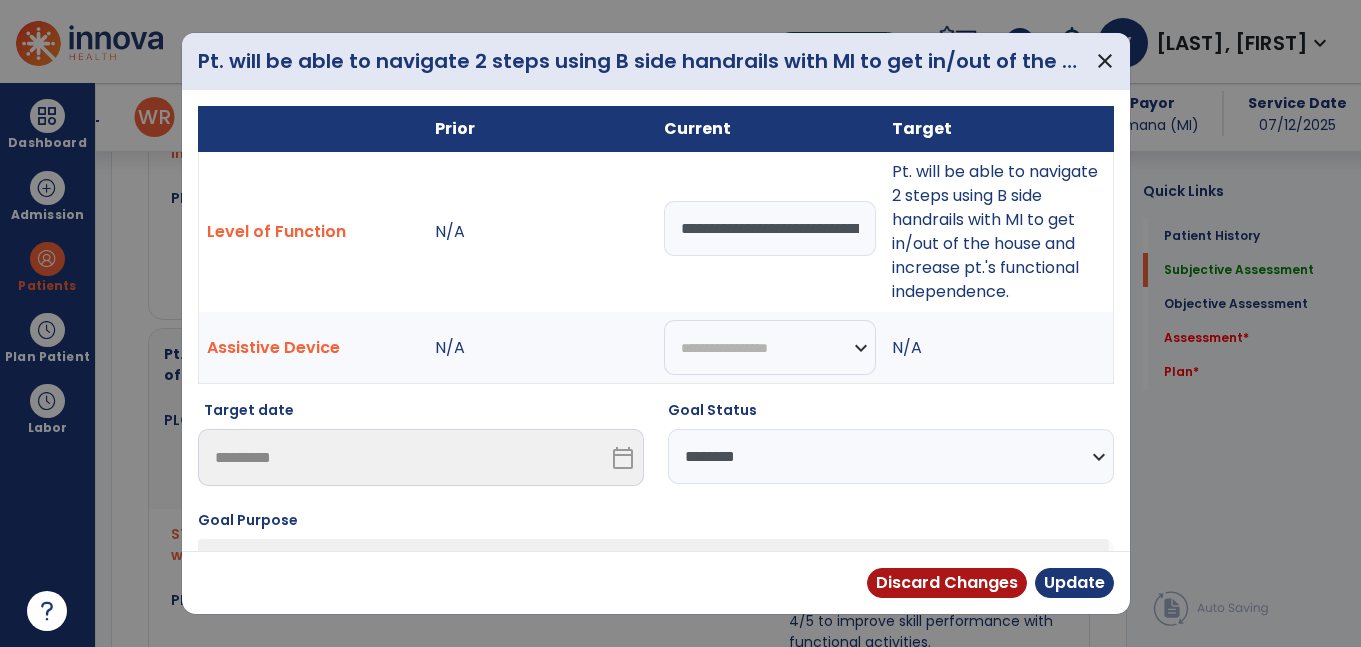 click on "**********" at bounding box center [770, 228] 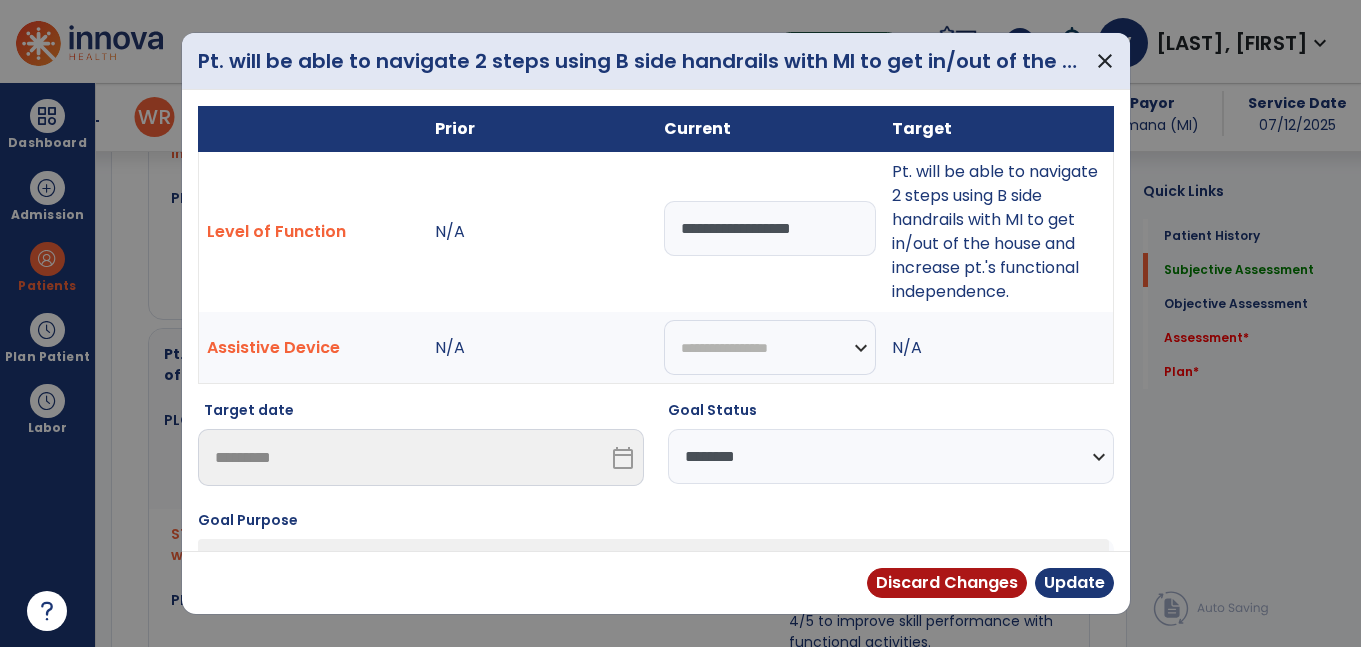 type on "**********" 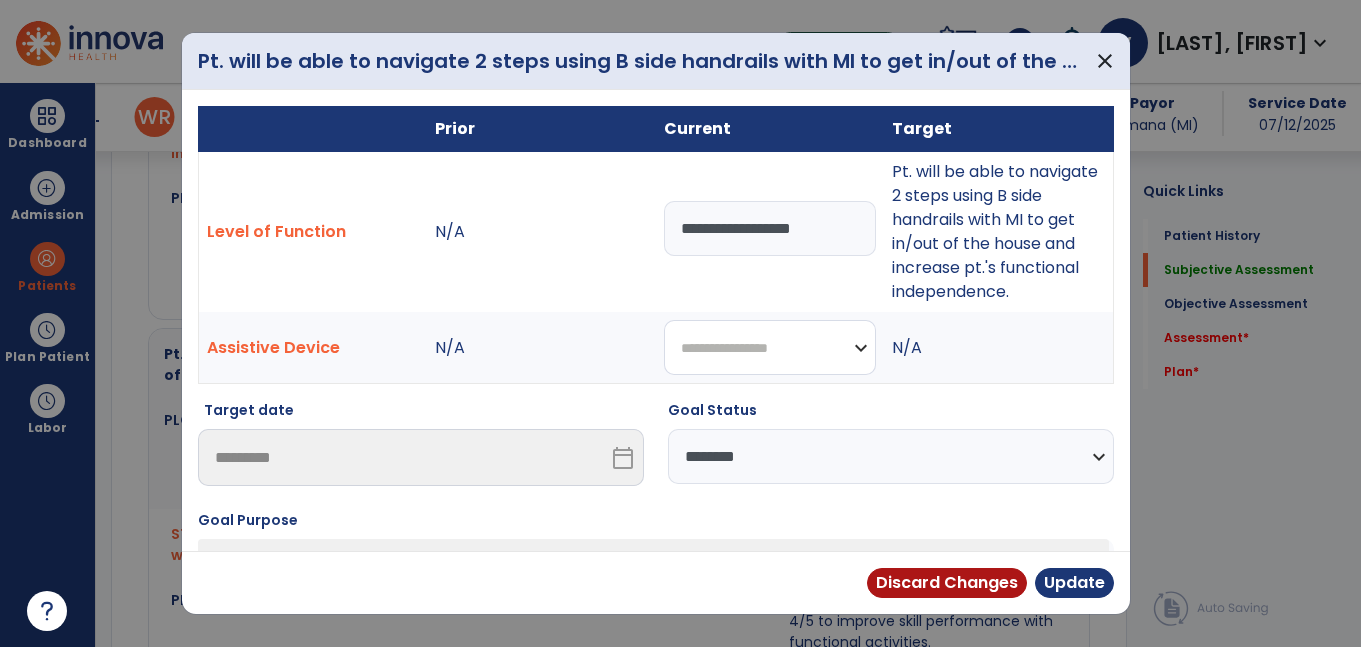 click on "**********" at bounding box center (770, 347) 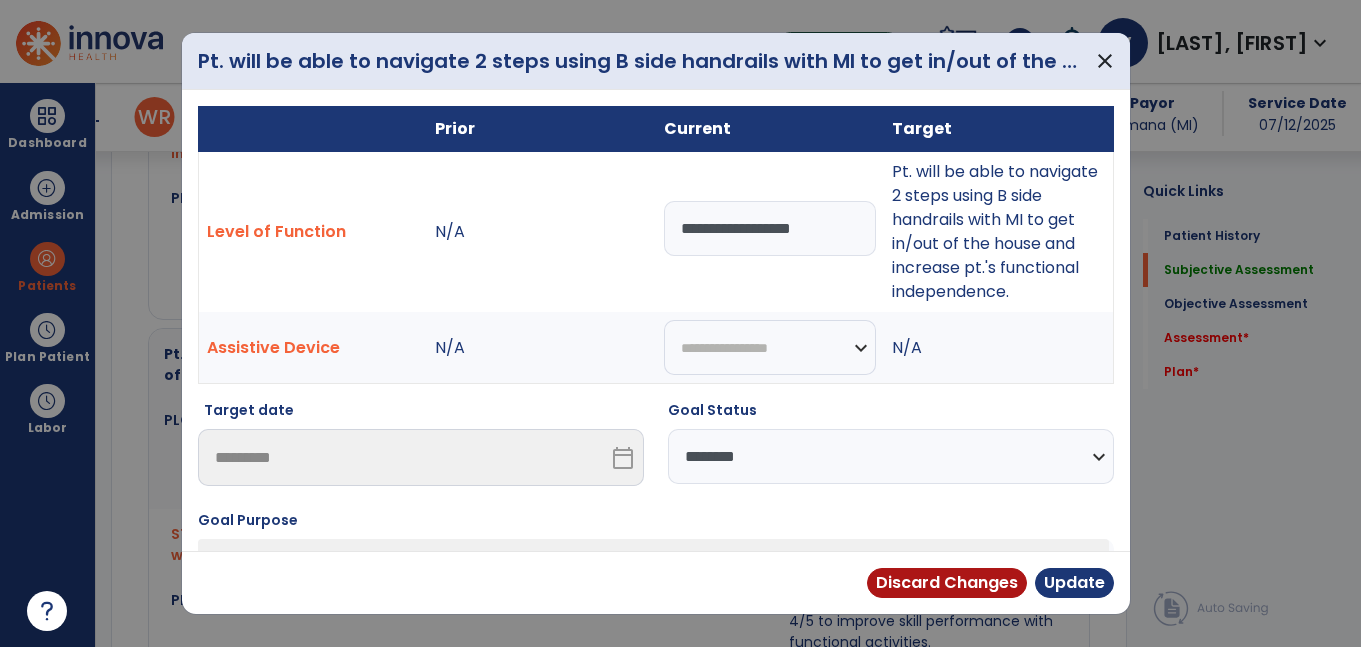 click on "**********" at bounding box center [891, 456] 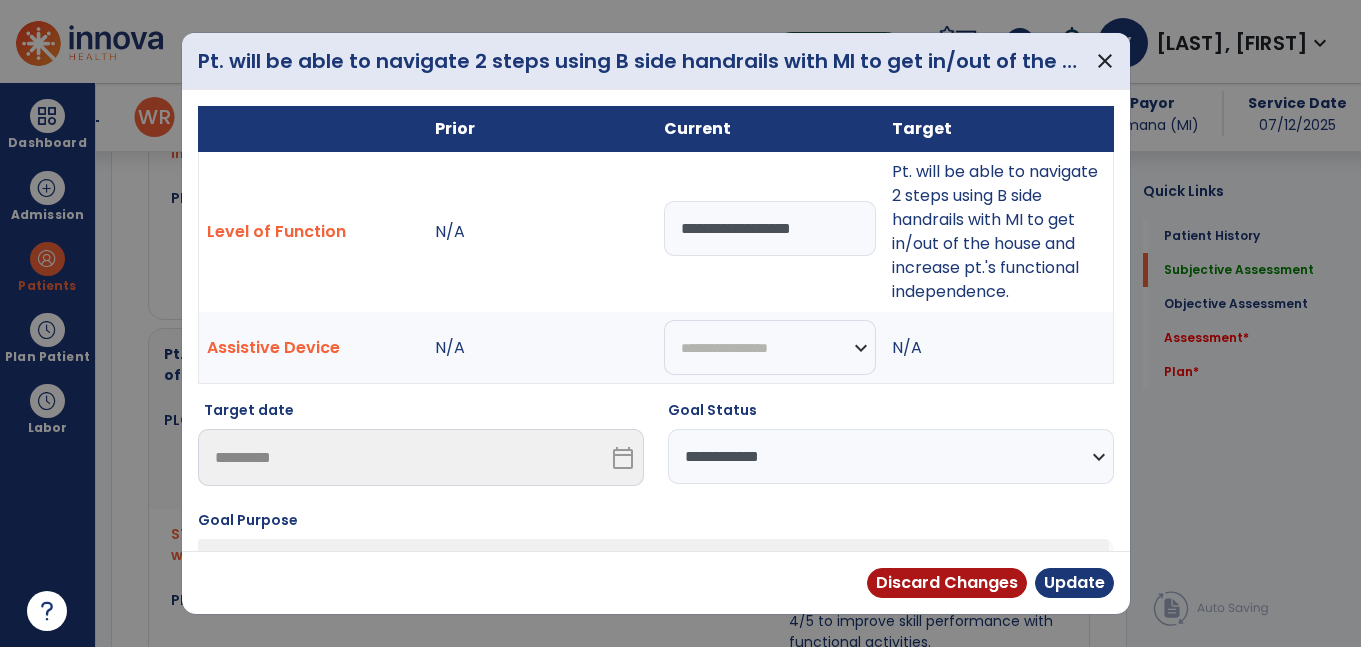 click on "**********" at bounding box center [891, 456] 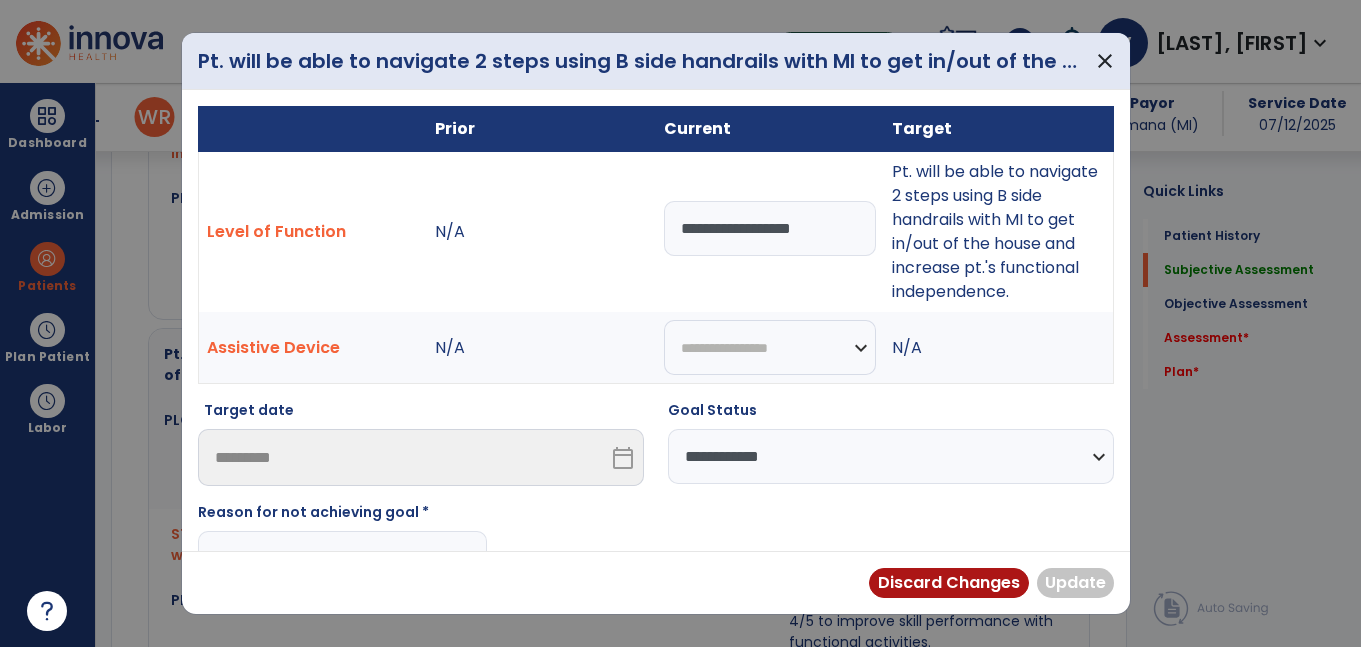 click at bounding box center [342, 558] 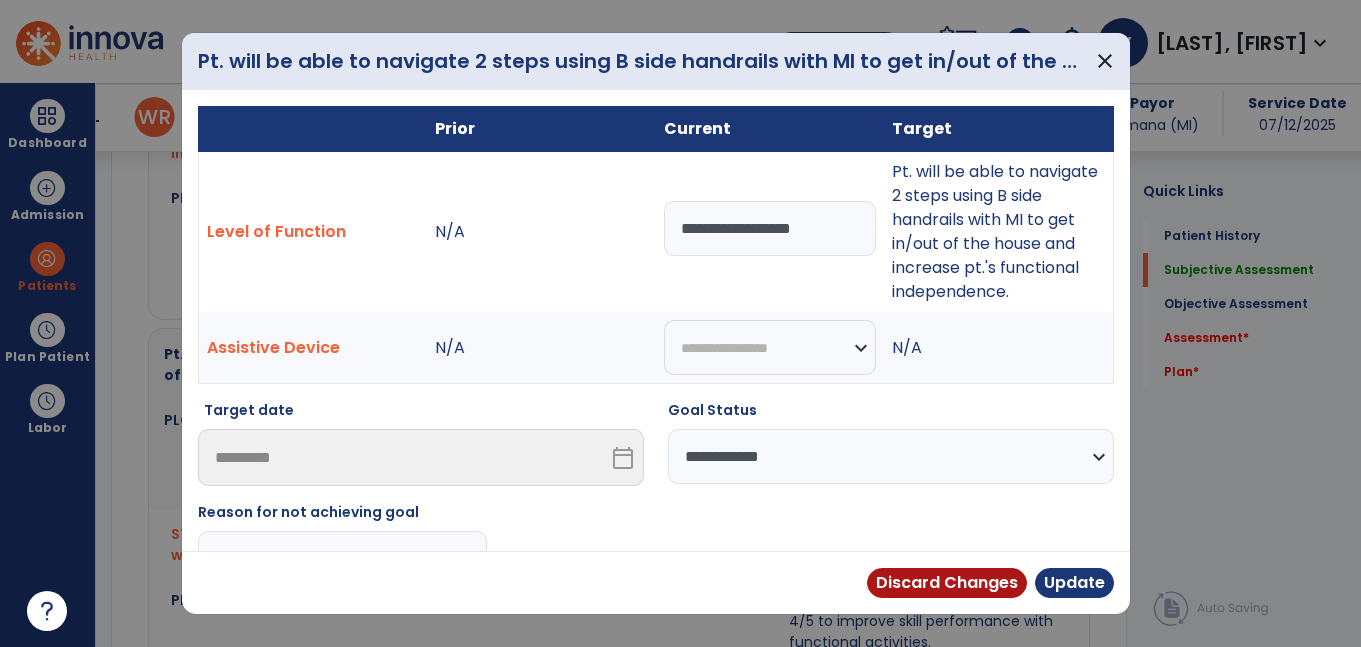 scroll, scrollTop: 20, scrollLeft: 0, axis: vertical 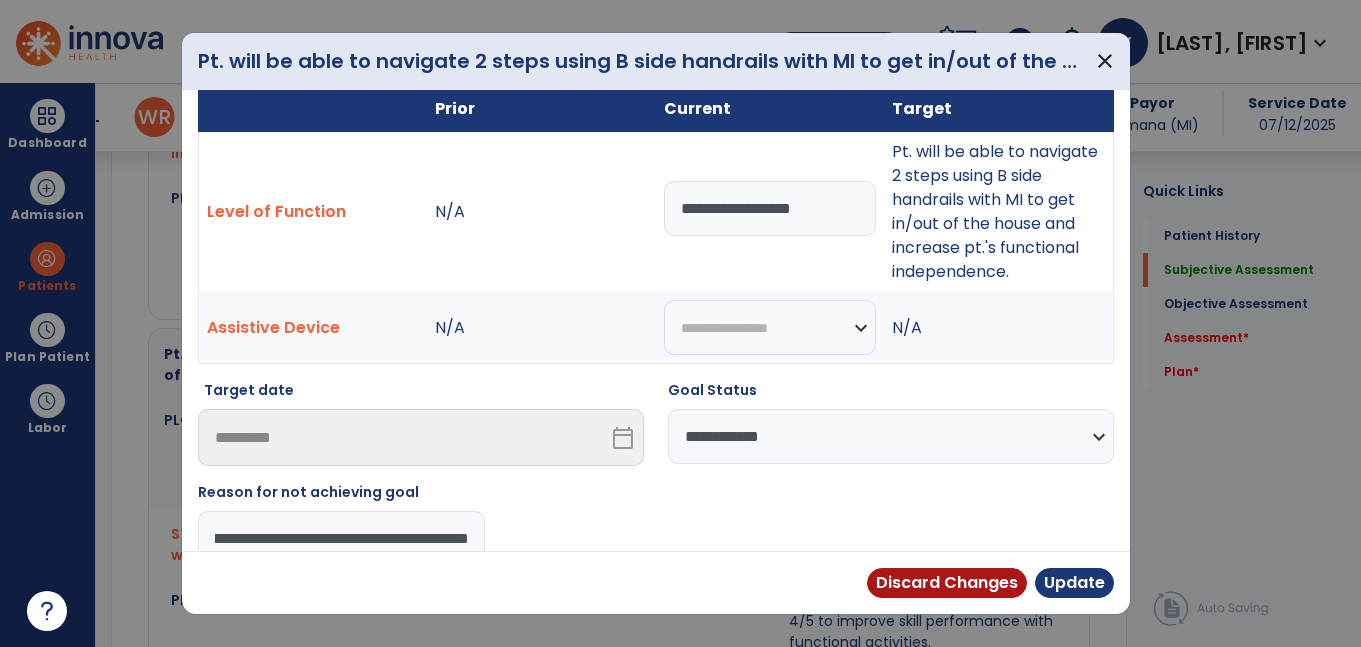 type on "**********" 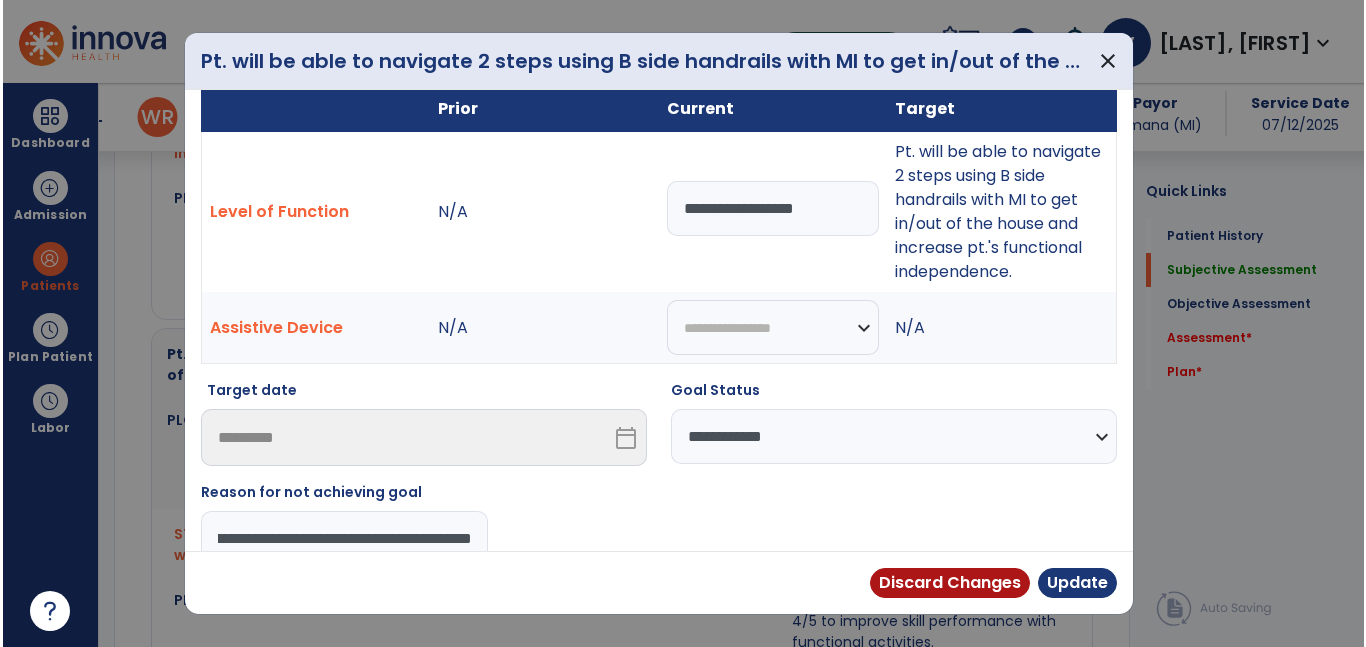 scroll, scrollTop: 0, scrollLeft: 99, axis: horizontal 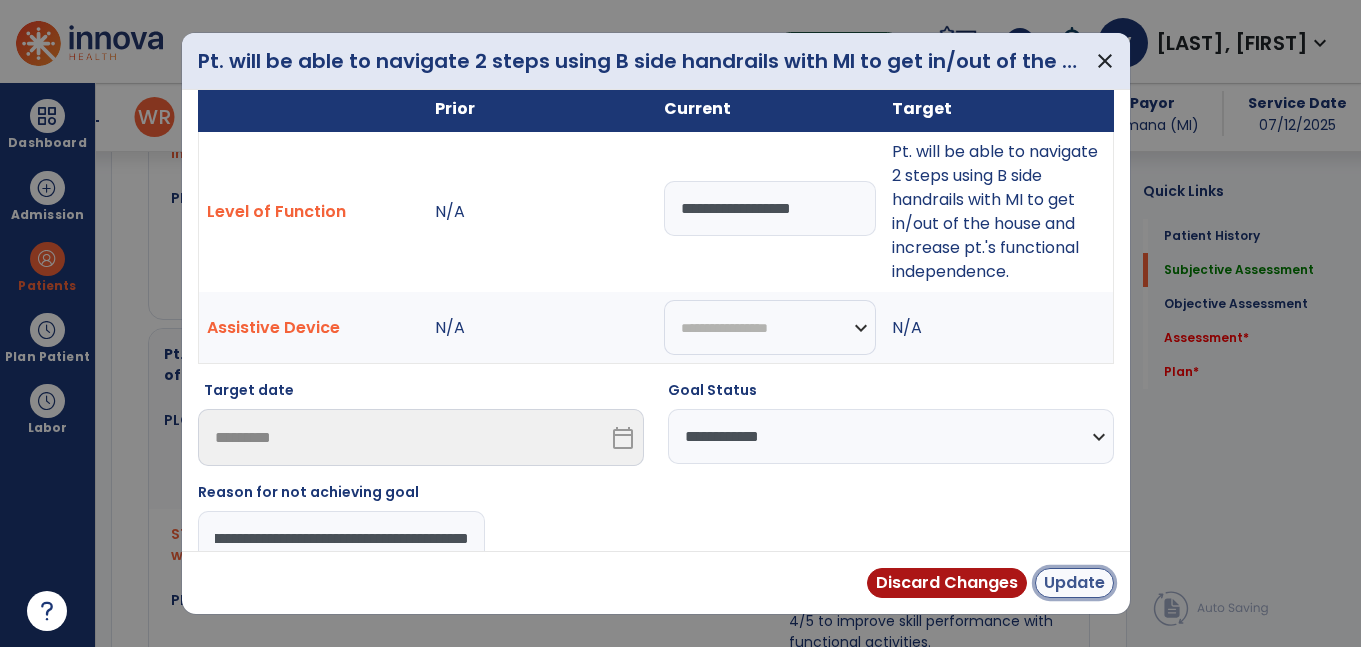 click on "Update" at bounding box center (1074, 583) 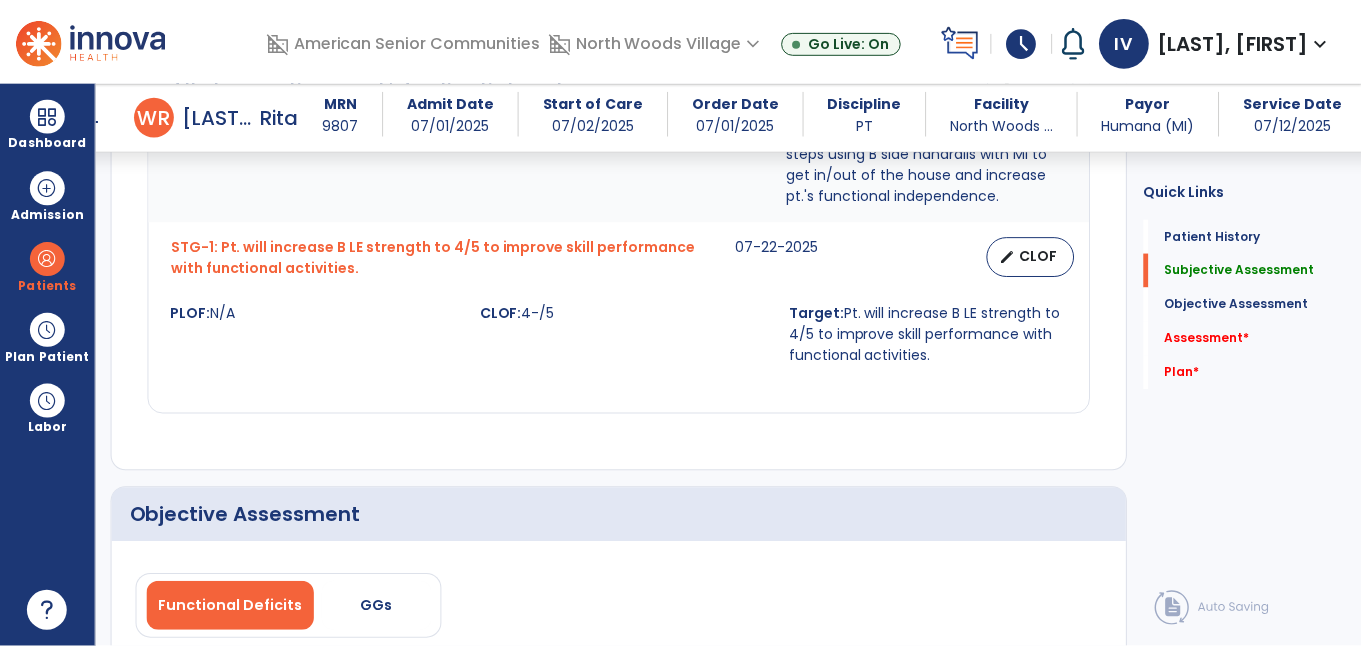 scroll, scrollTop: 2133, scrollLeft: 0, axis: vertical 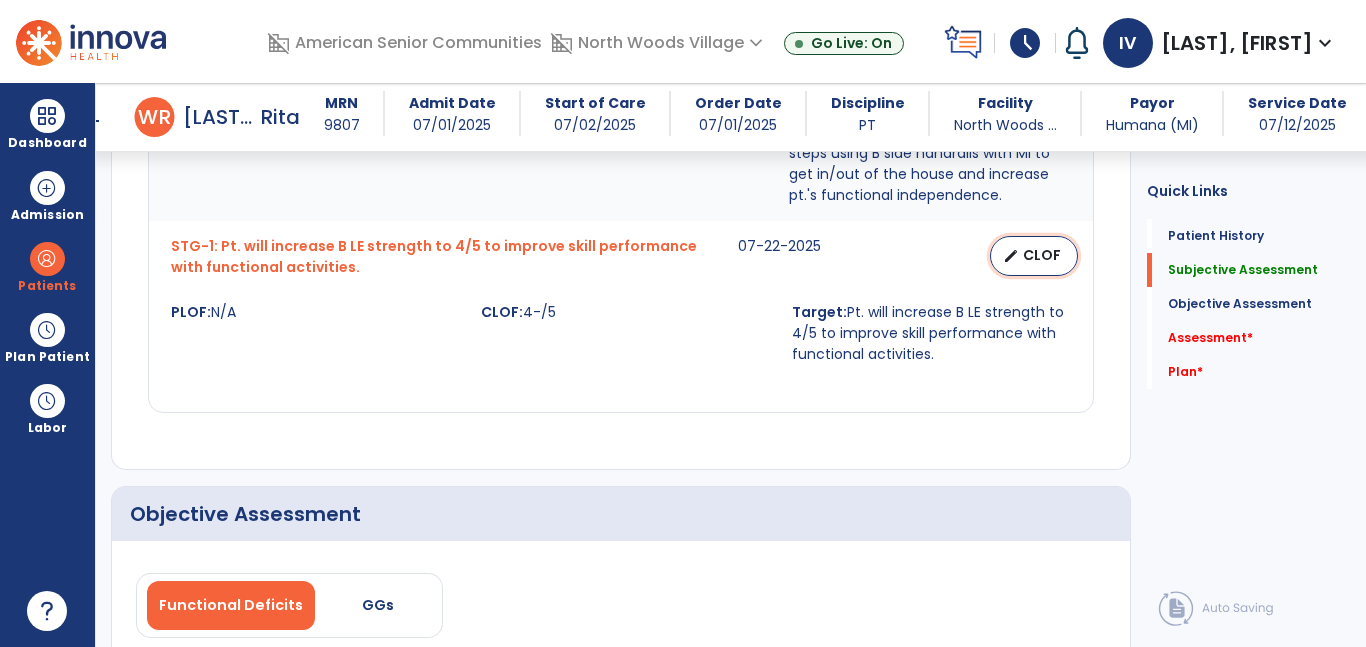 click on "CLOF" at bounding box center [1042, 255] 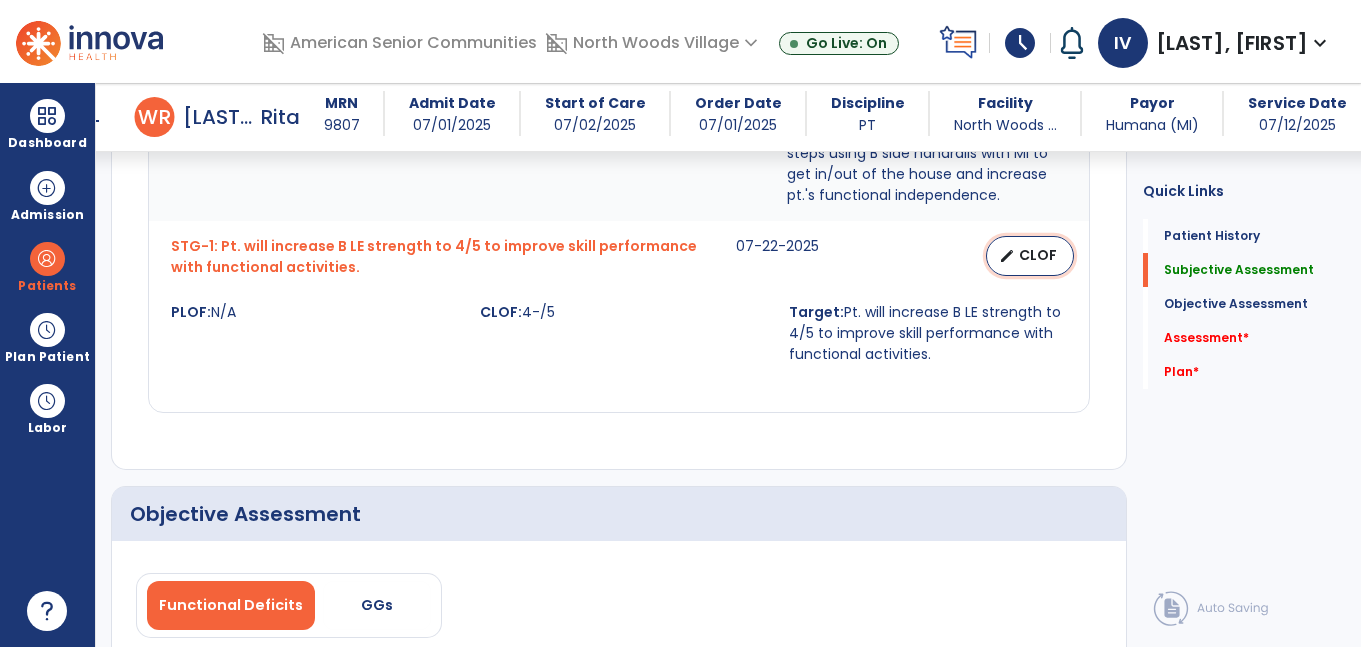 select on "********" 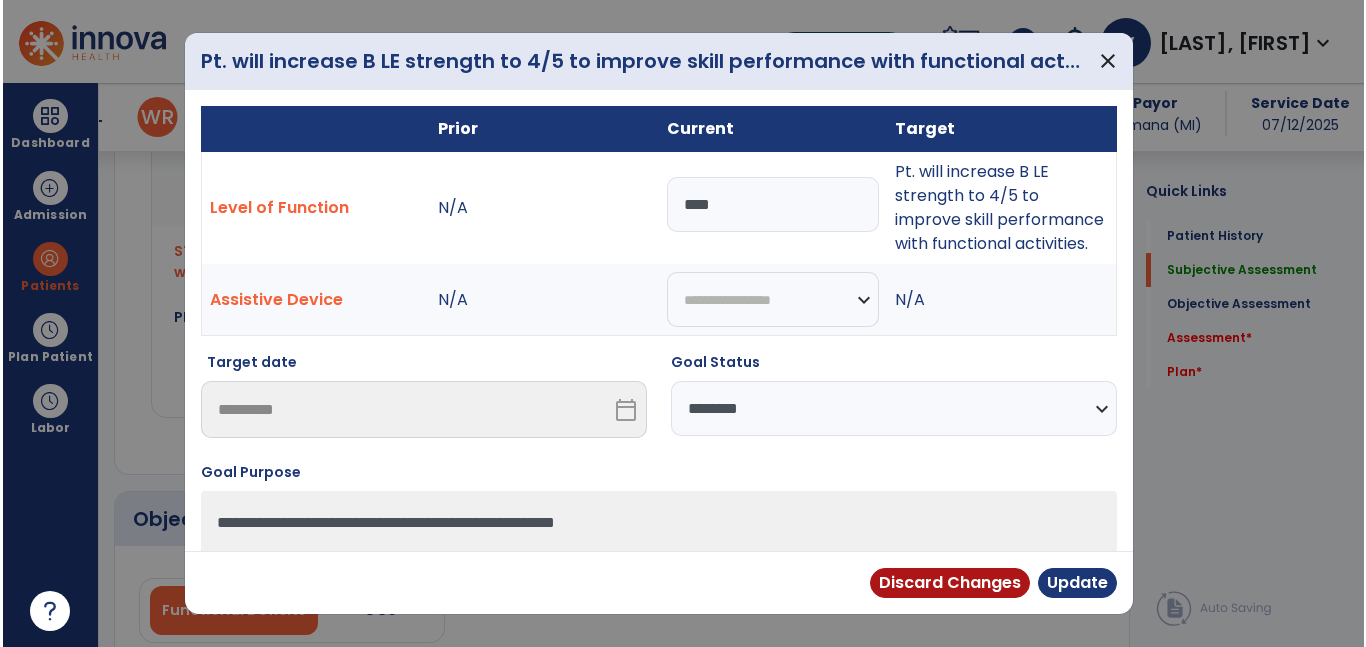 scroll, scrollTop: 2133, scrollLeft: 0, axis: vertical 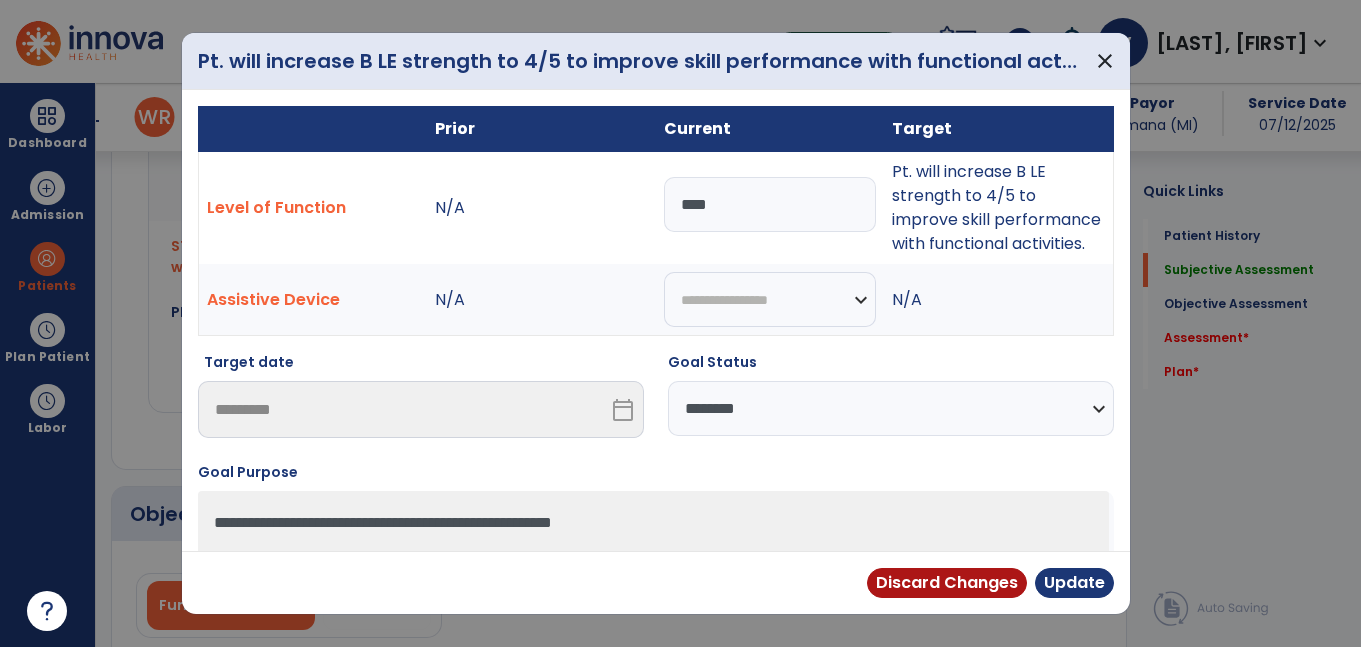 click on "****" at bounding box center [770, 204] 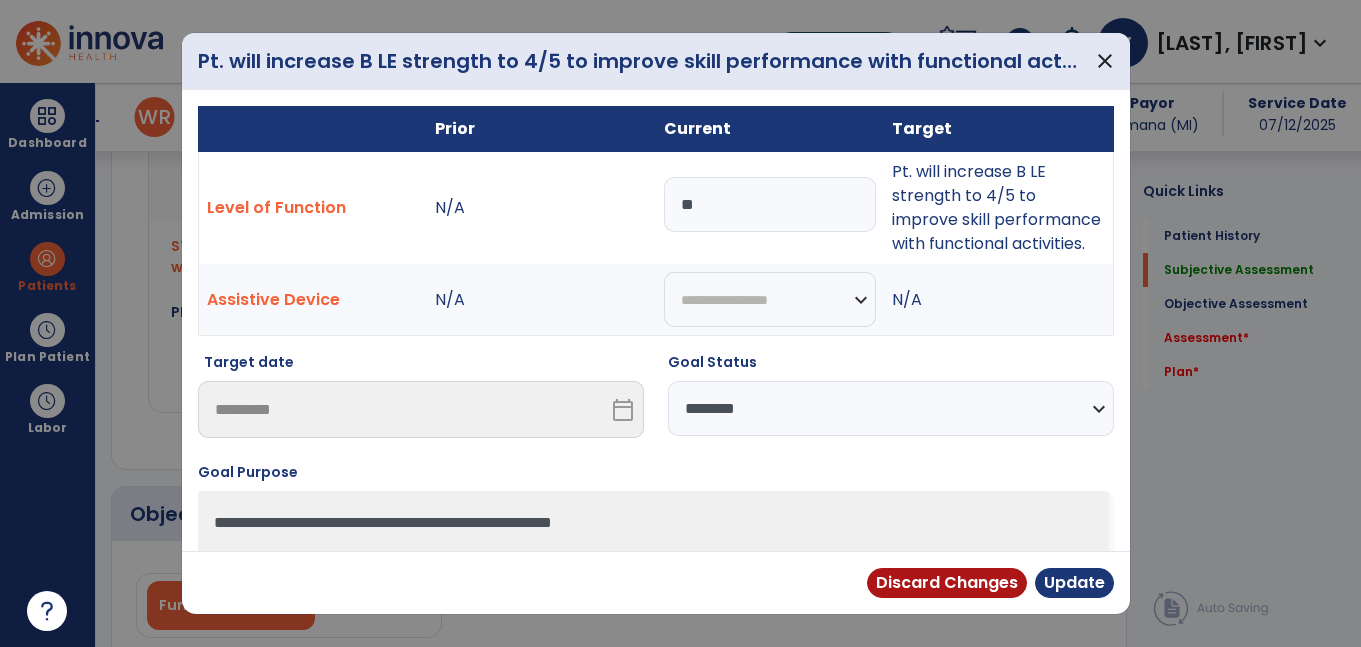type on "*" 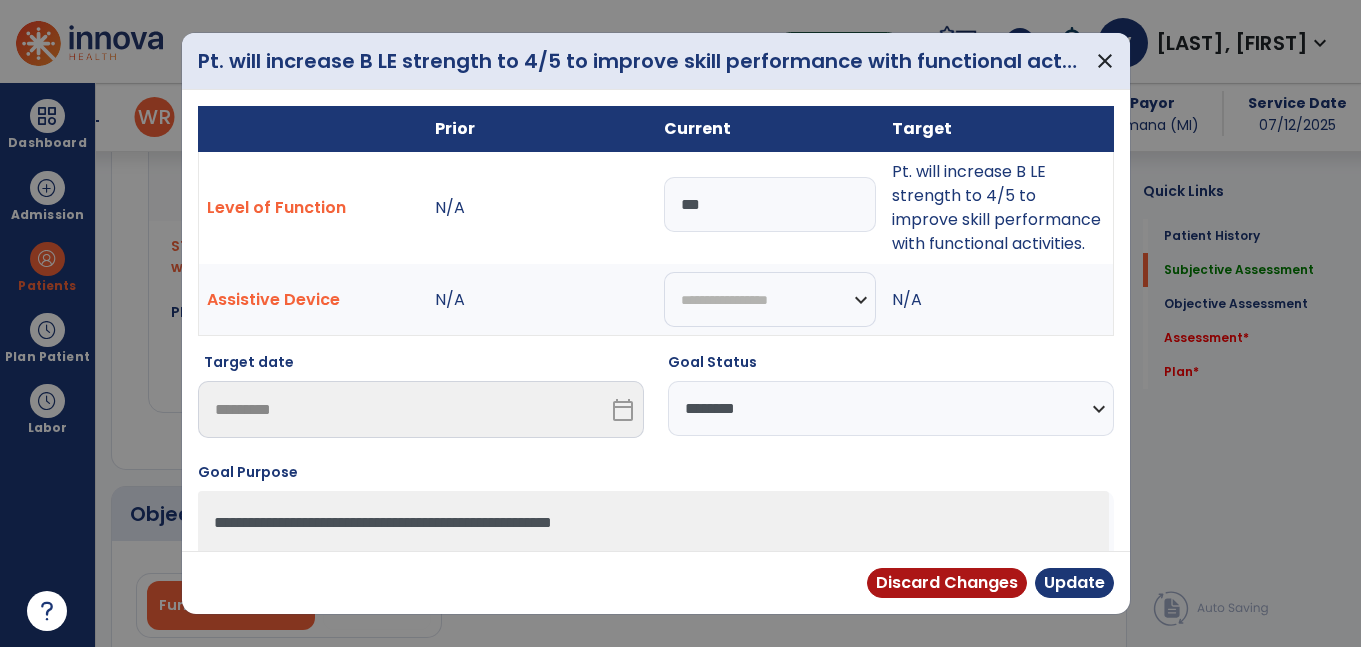 type on "***" 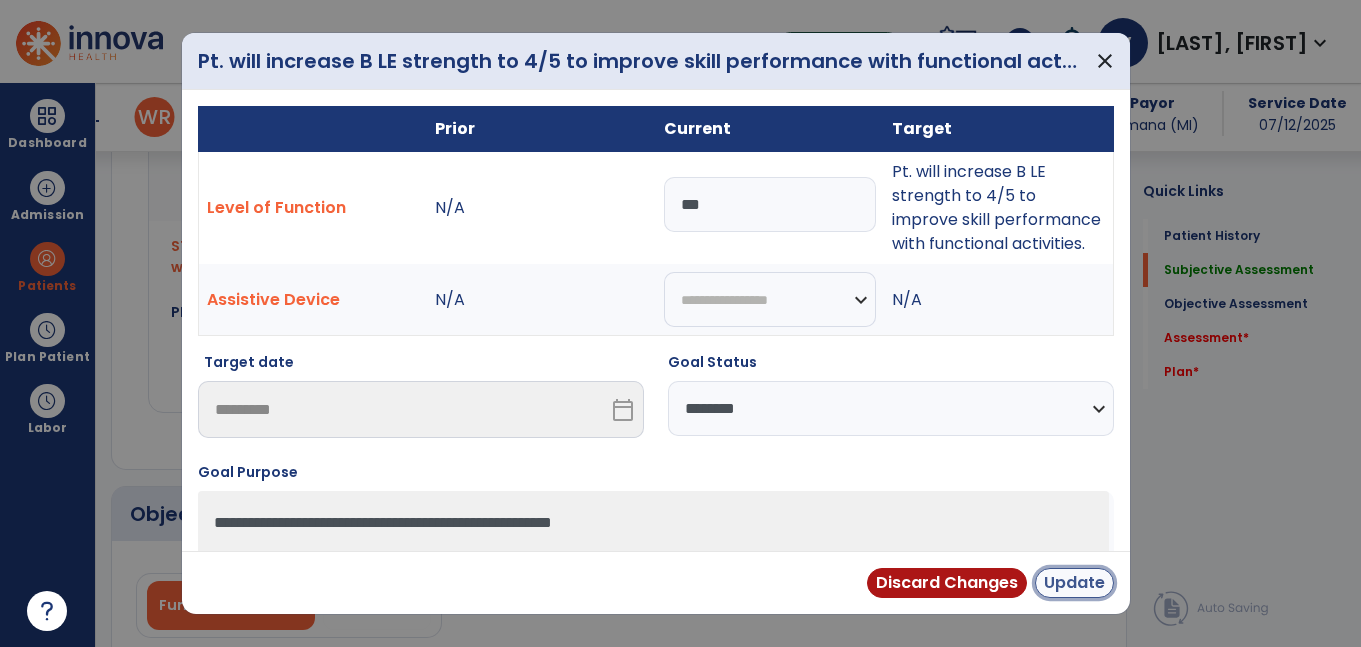 click on "Update" at bounding box center (1074, 583) 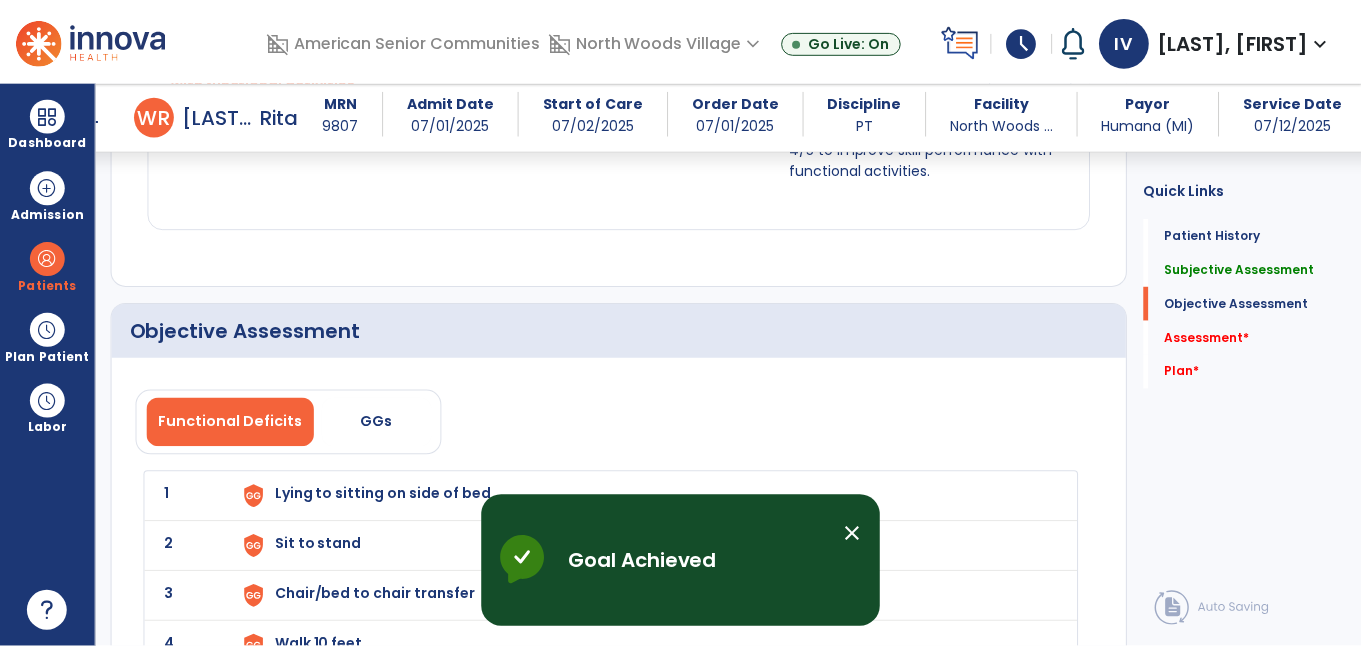 scroll, scrollTop: 2367, scrollLeft: 0, axis: vertical 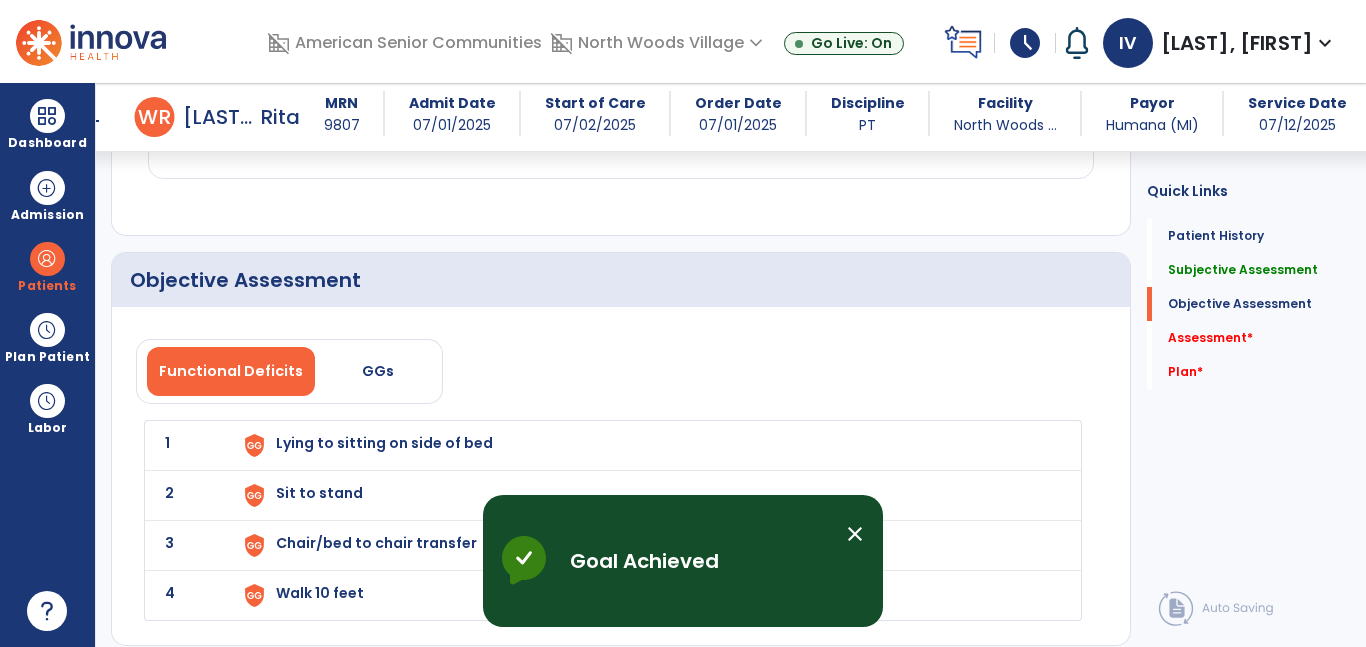 click on "Lying to sitting on side of bed" at bounding box center [646, 445] 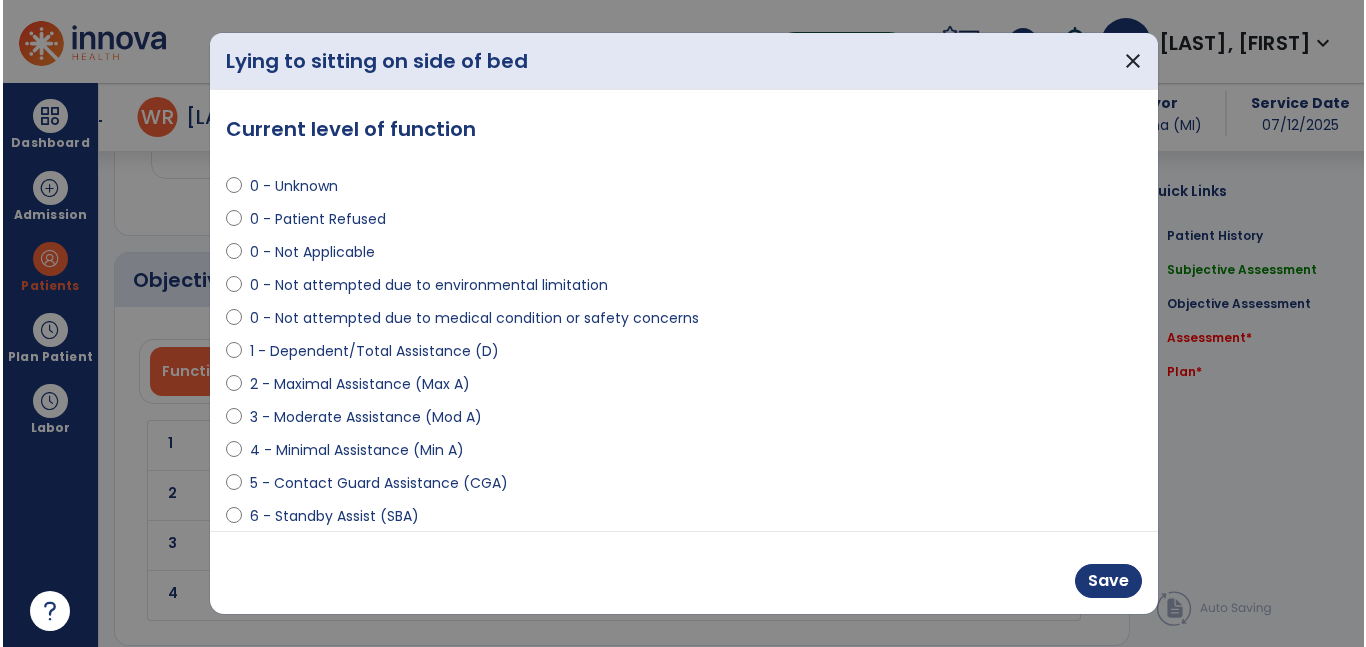 scroll, scrollTop: 2367, scrollLeft: 0, axis: vertical 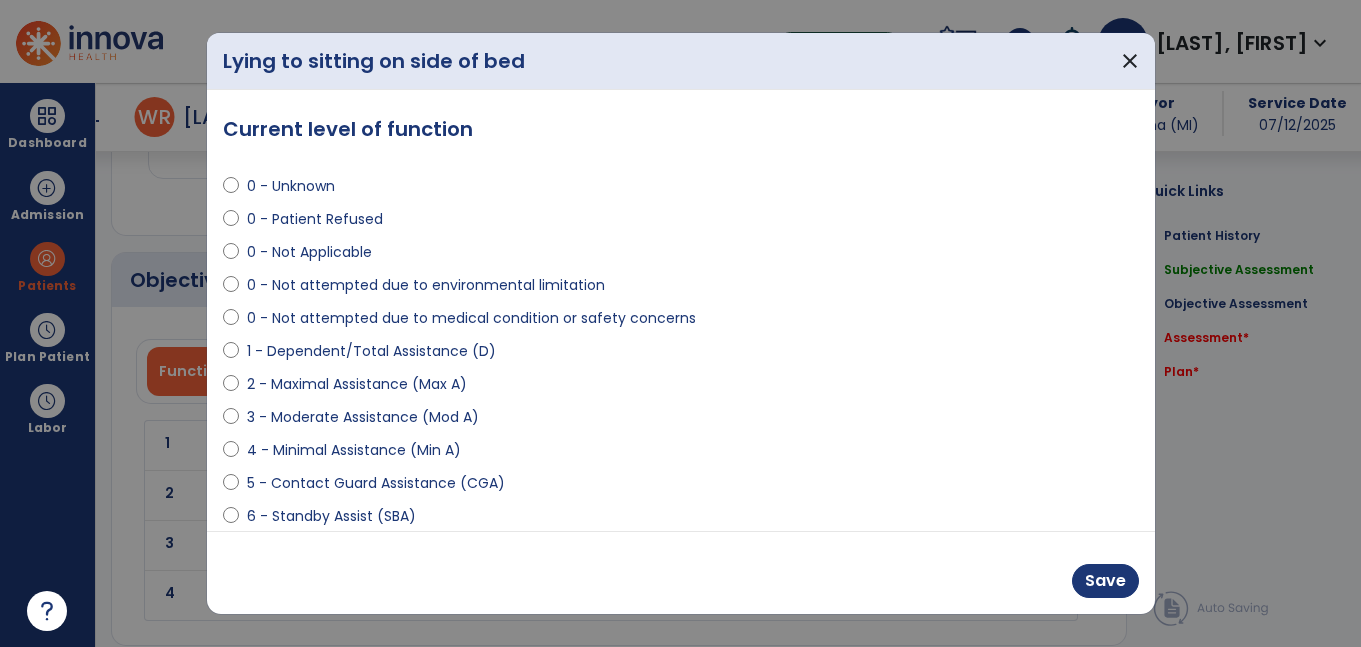 click on "6 - Standby Assist (SBA)" at bounding box center [331, 516] 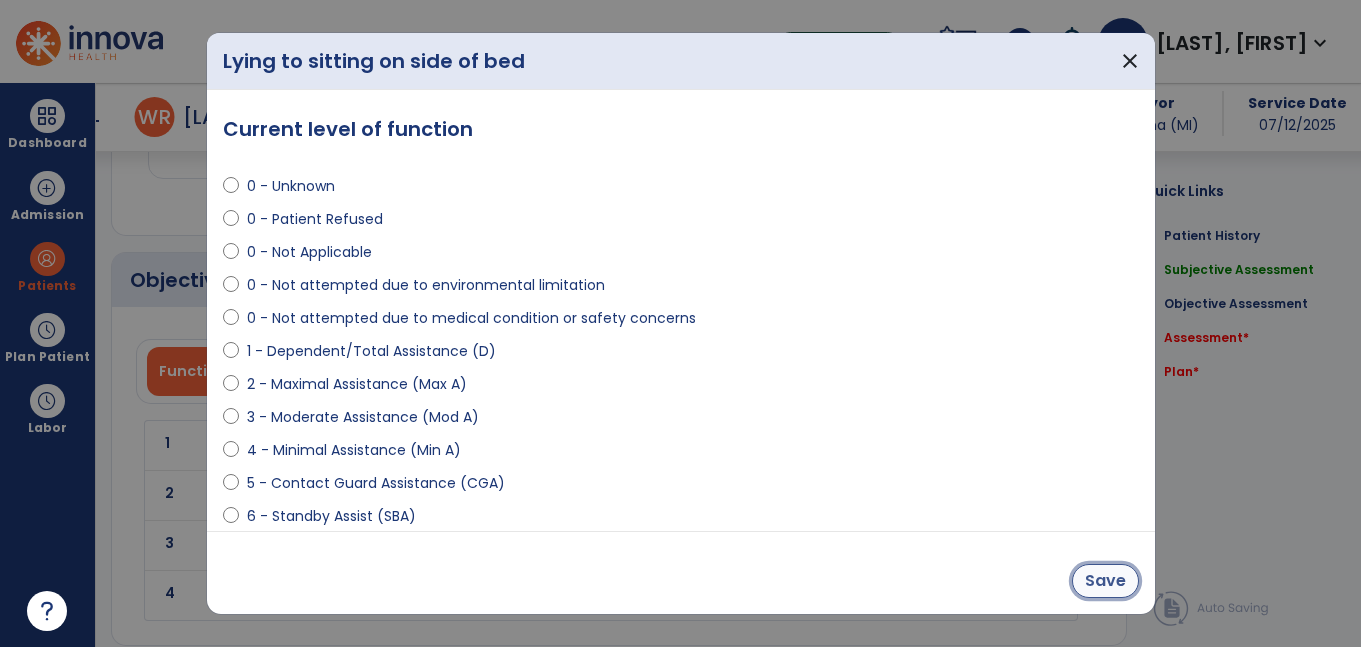 click on "Save" at bounding box center (1105, 581) 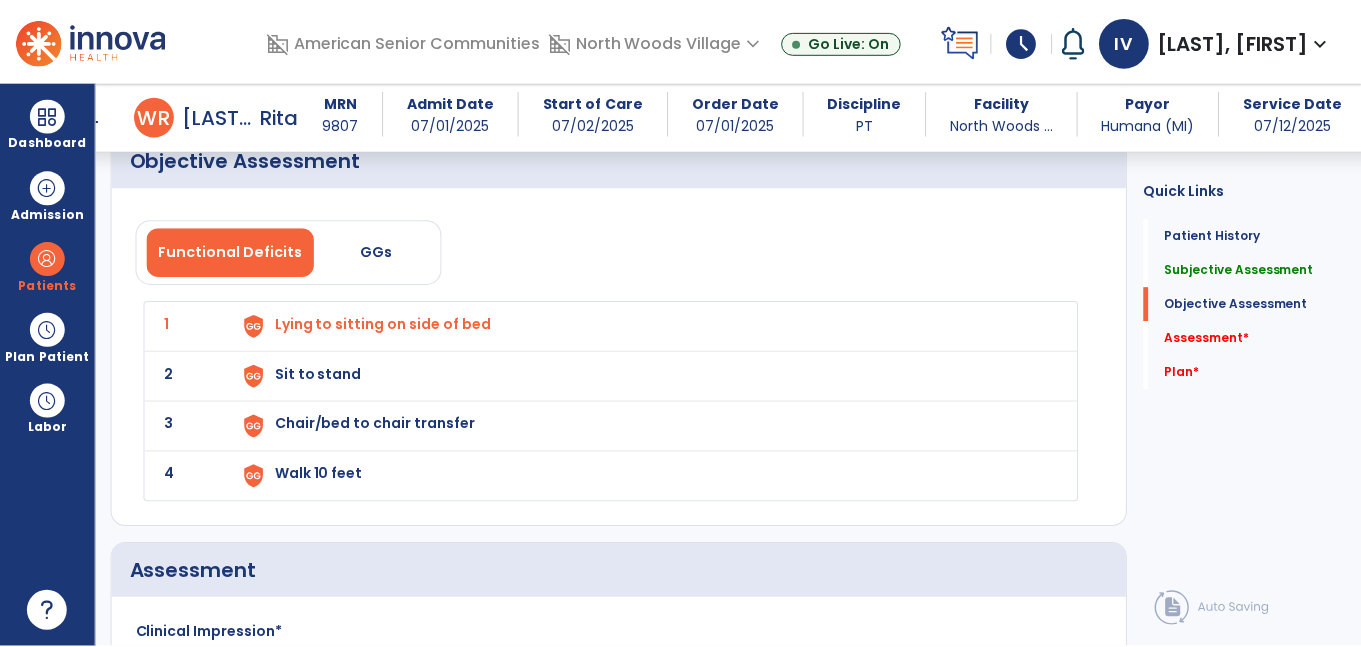 scroll, scrollTop: 2514, scrollLeft: 0, axis: vertical 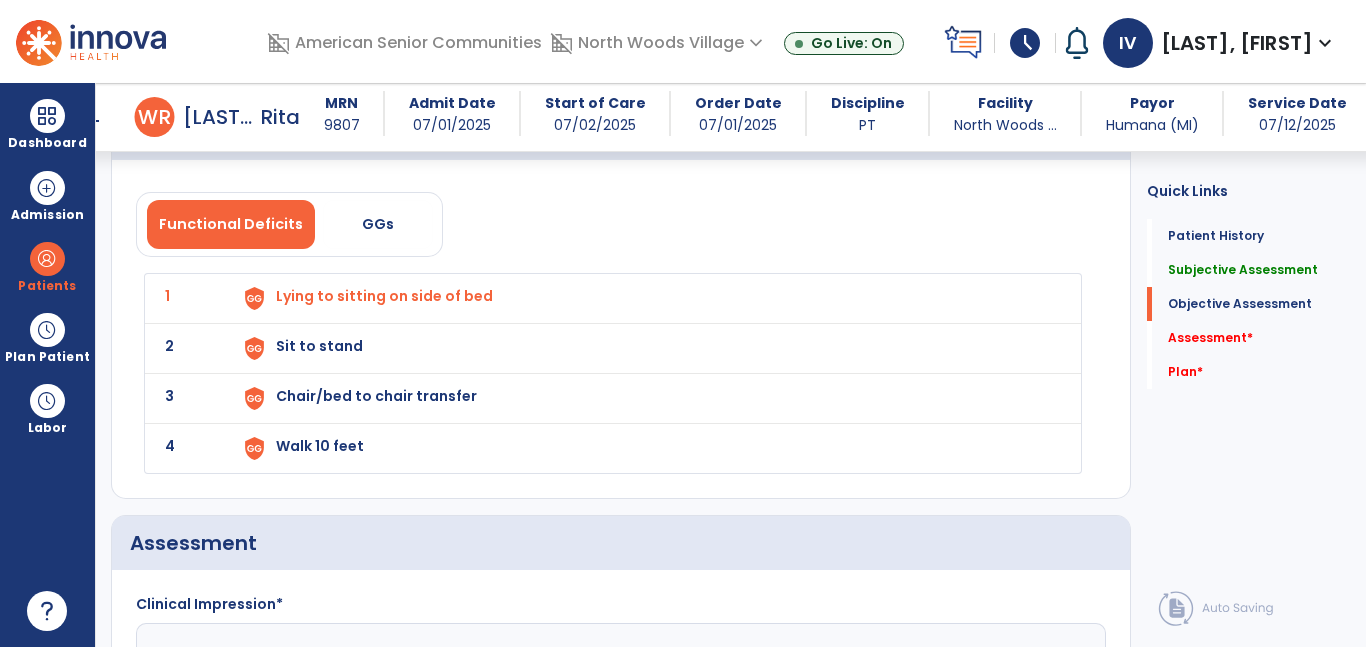 click on "Sit to stand" at bounding box center [384, 296] 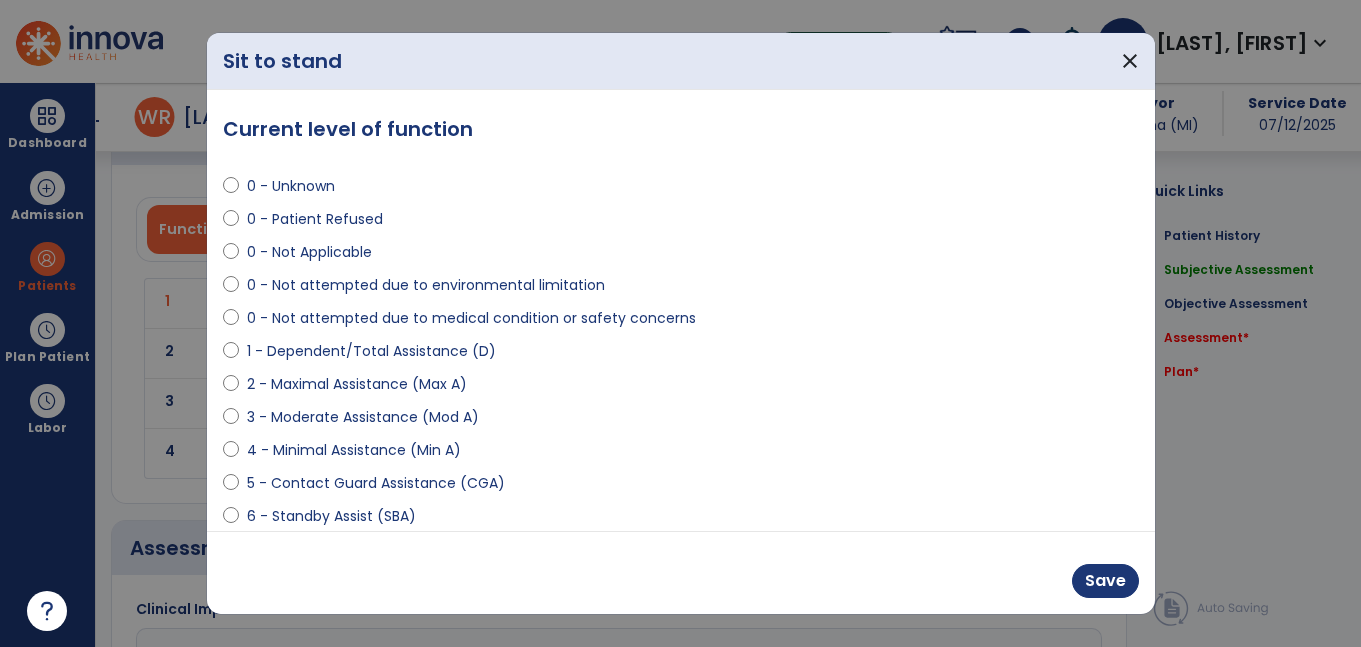 scroll, scrollTop: 2514, scrollLeft: 0, axis: vertical 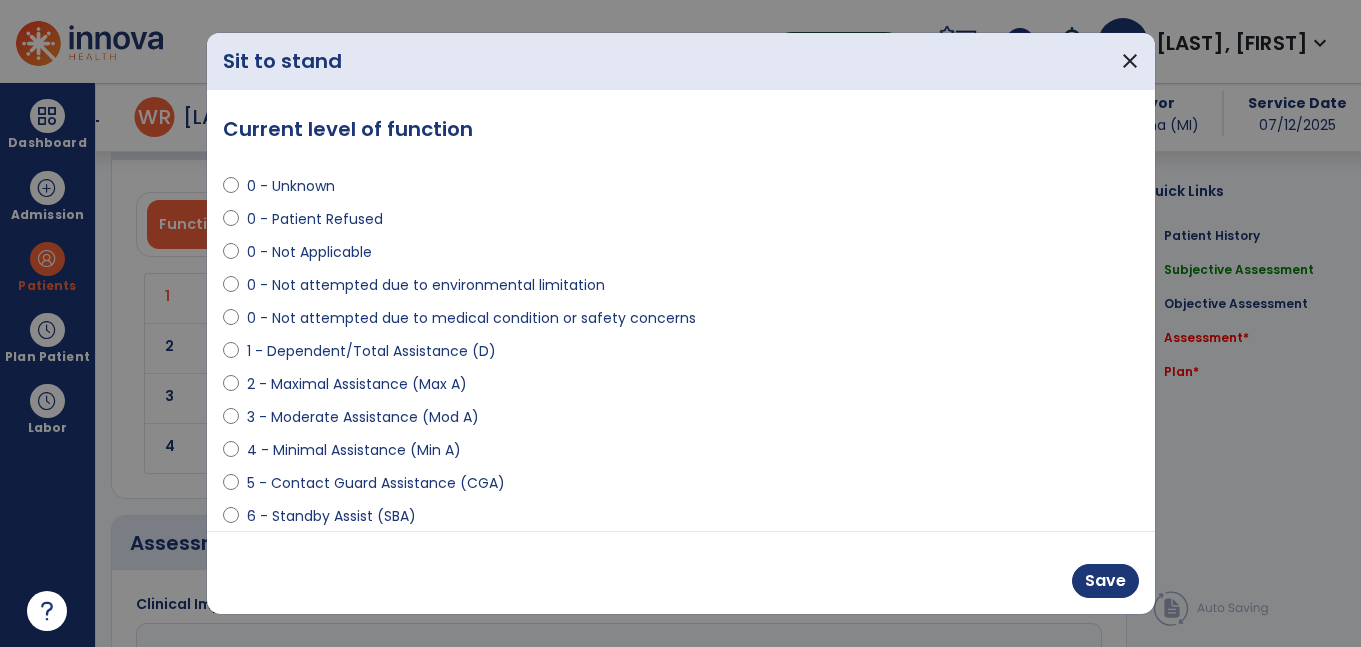 click on "4 - Minimal Assistance (Min A)" at bounding box center (354, 450) 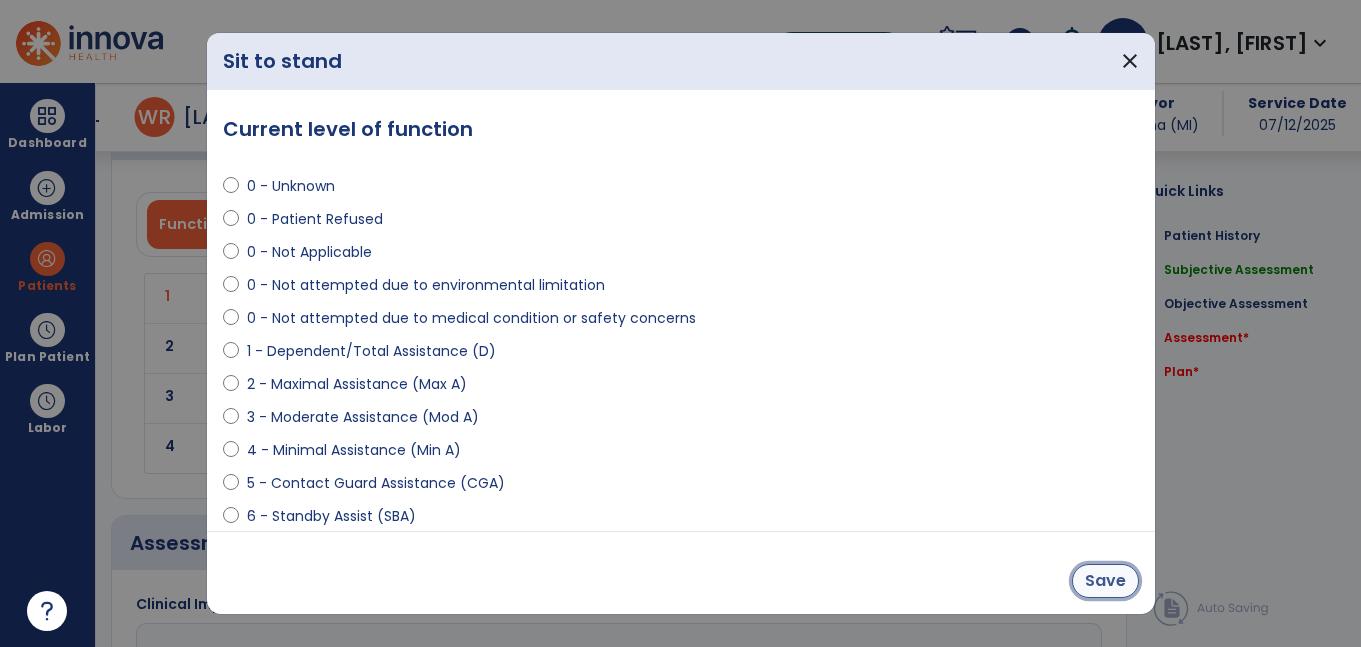click on "Save" at bounding box center (1105, 581) 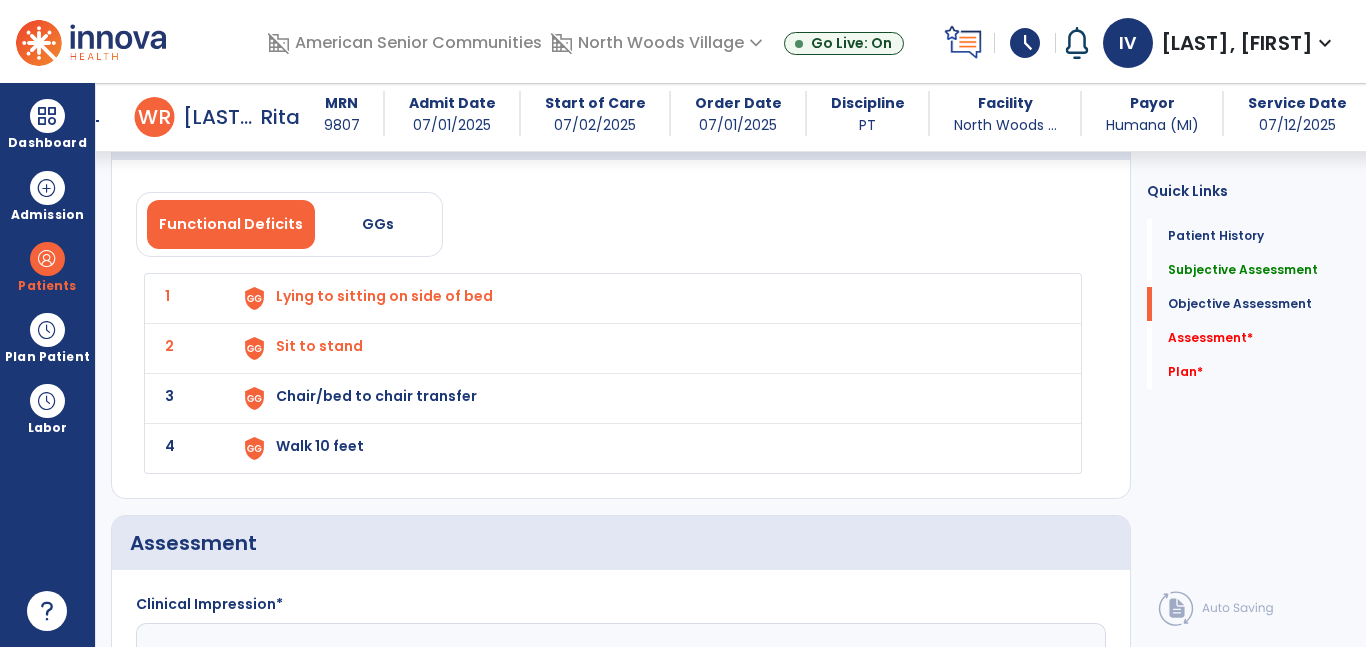 click on "Chair/bed to chair transfer" at bounding box center (384, 296) 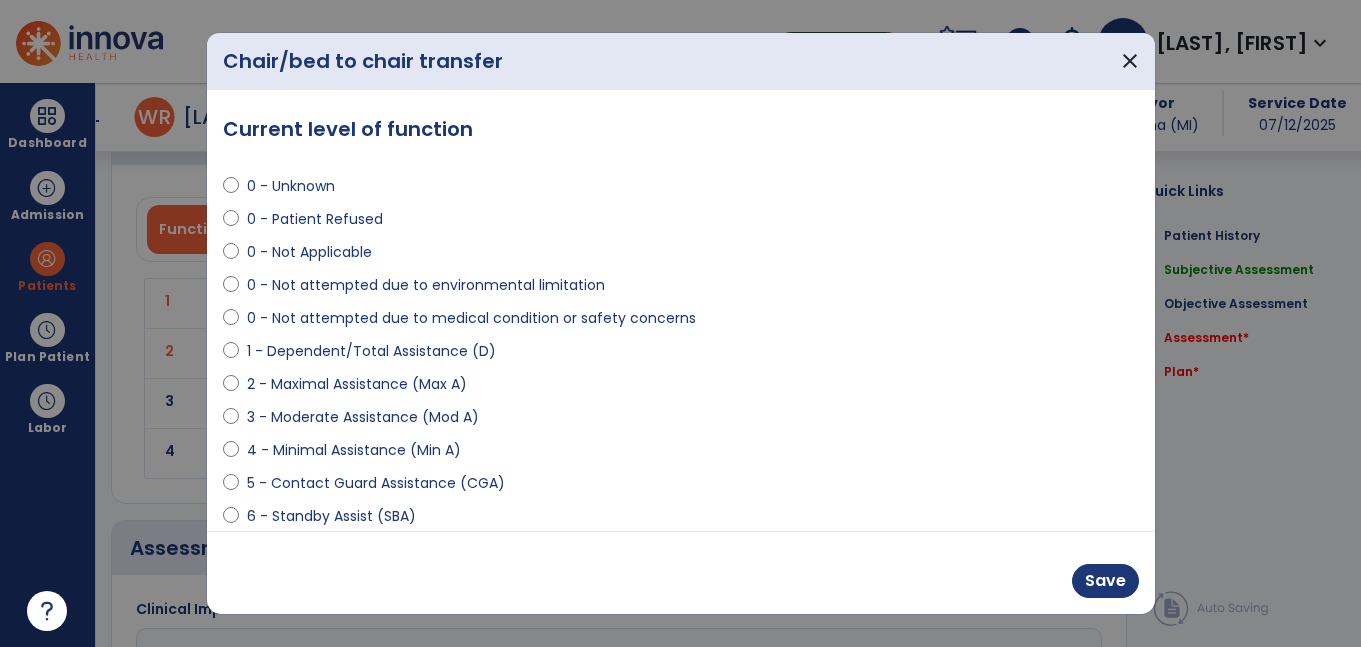 scroll, scrollTop: 2514, scrollLeft: 0, axis: vertical 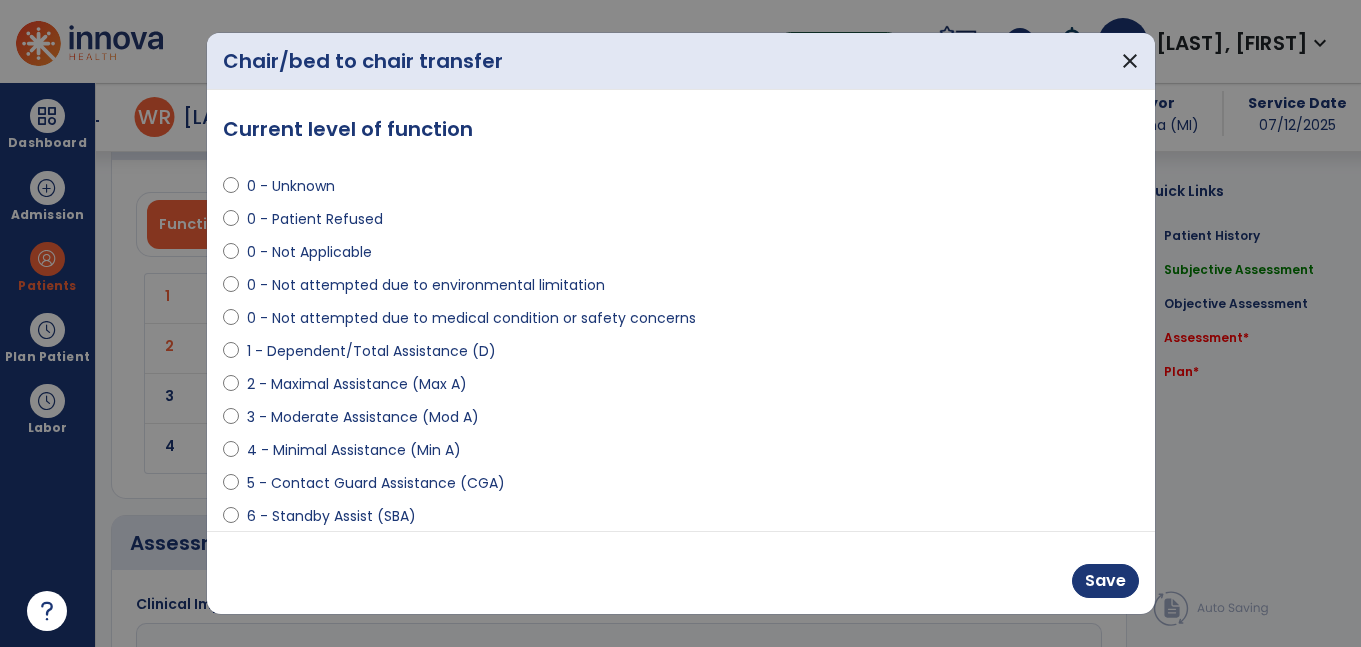 click on "4 - Minimal Assistance (Min A)" at bounding box center [354, 450] 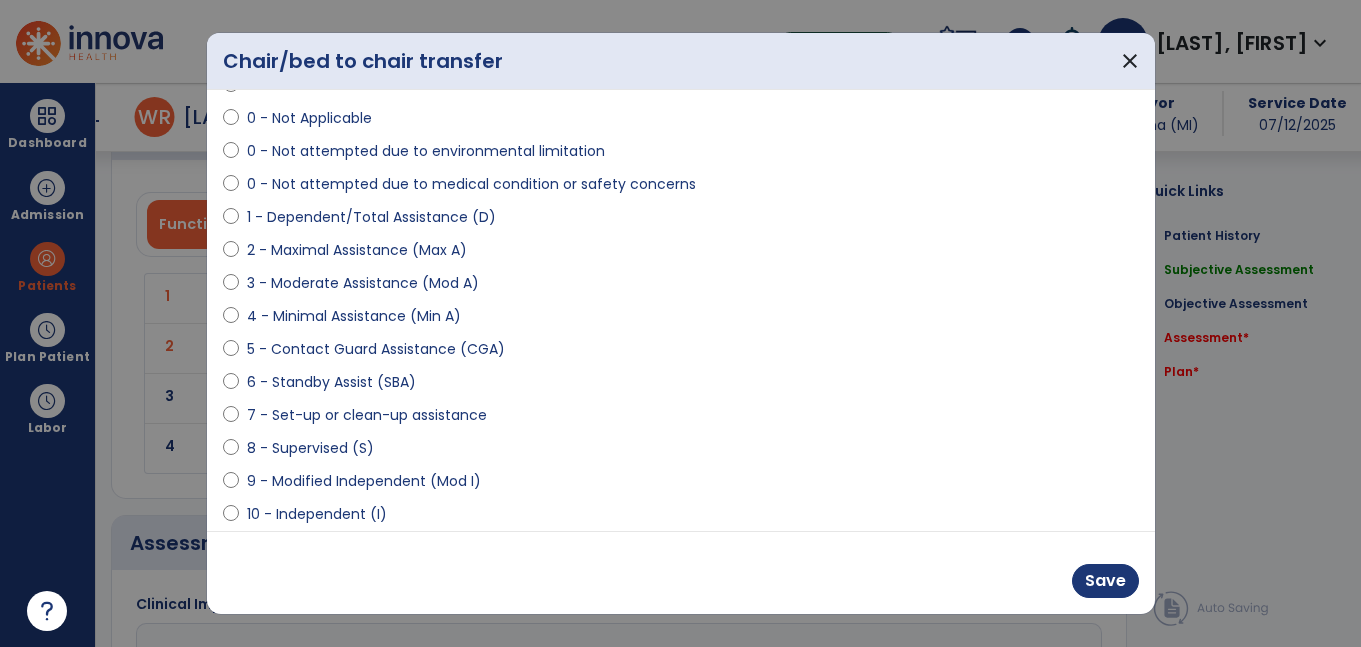 scroll, scrollTop: 249, scrollLeft: 0, axis: vertical 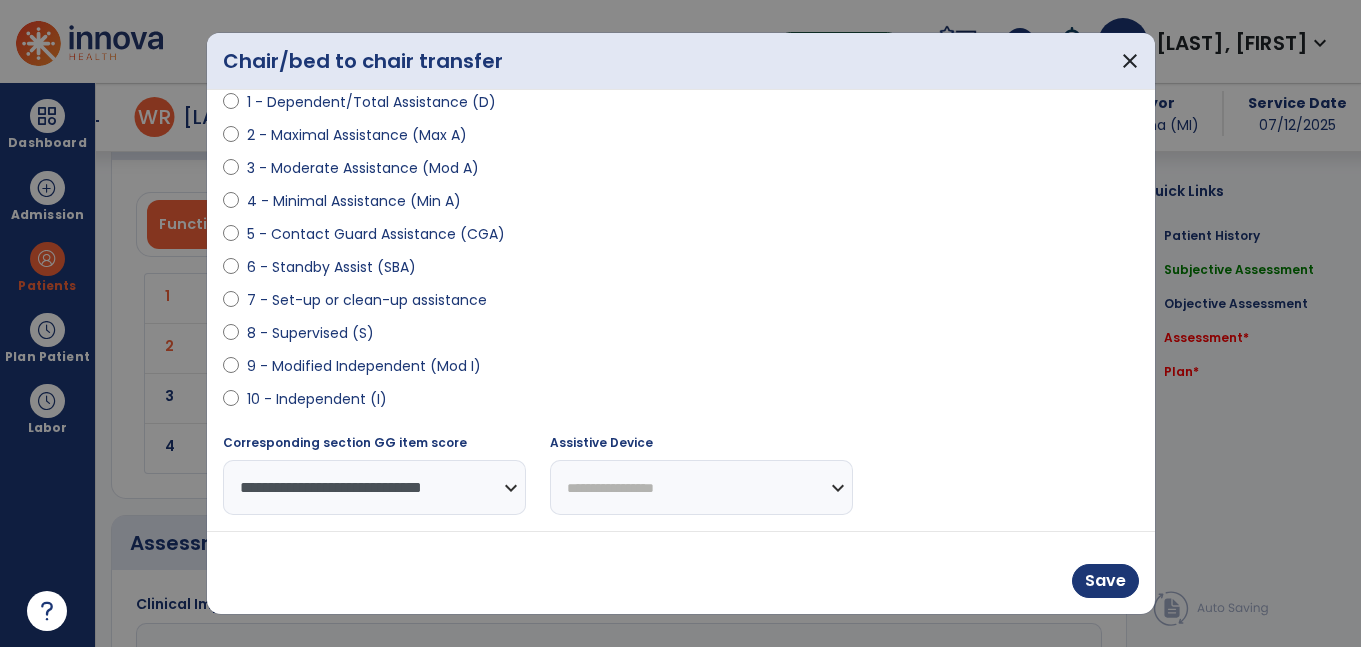 click on "**********" at bounding box center (701, 487) 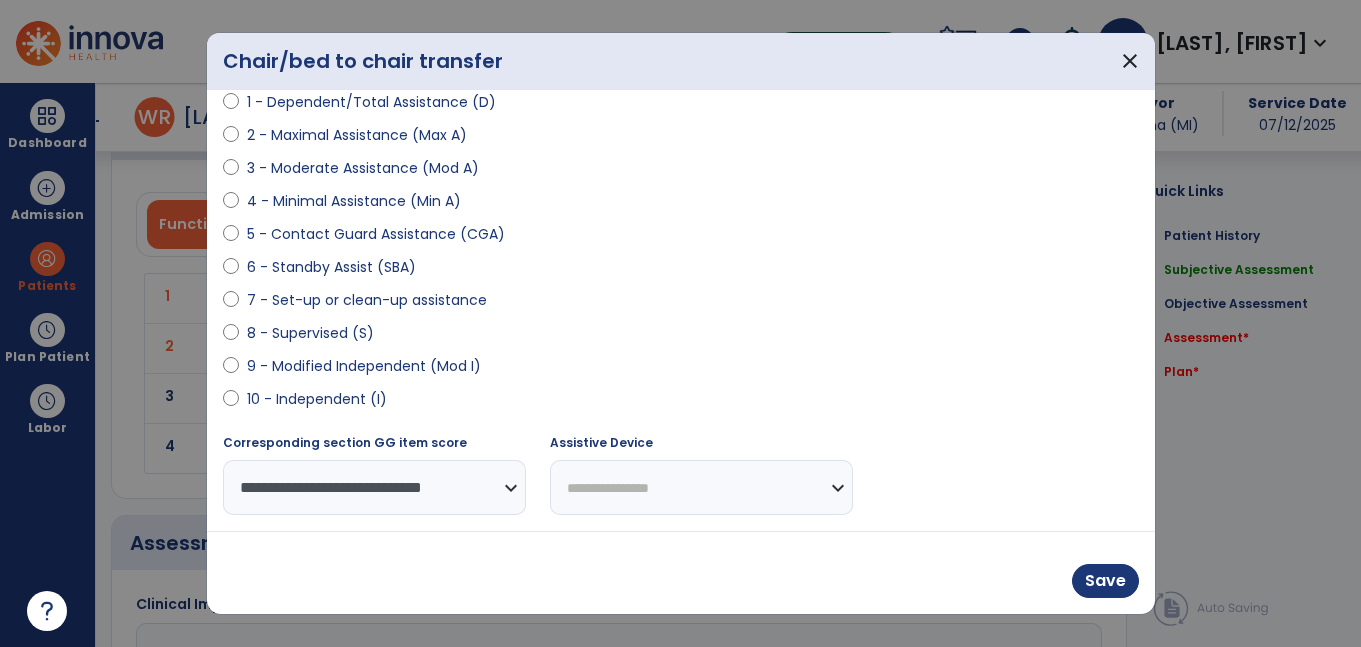 click on "**********" at bounding box center [701, 487] 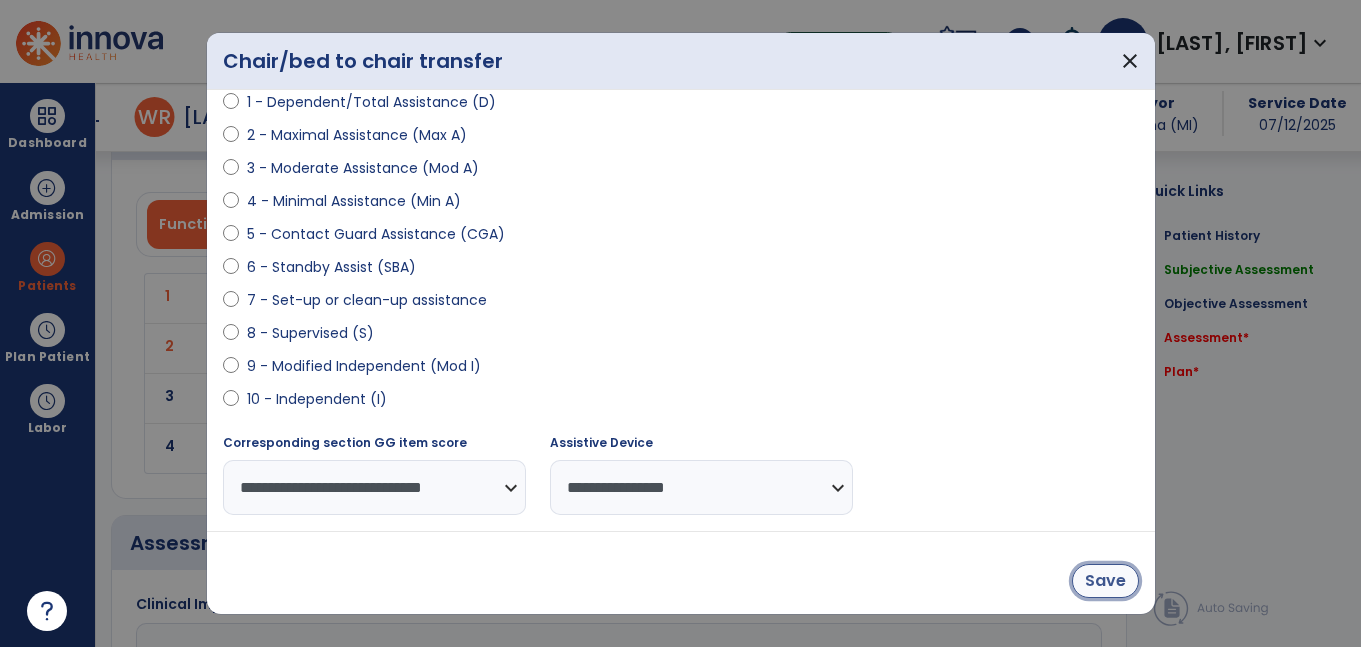 click on "Save" at bounding box center [1105, 581] 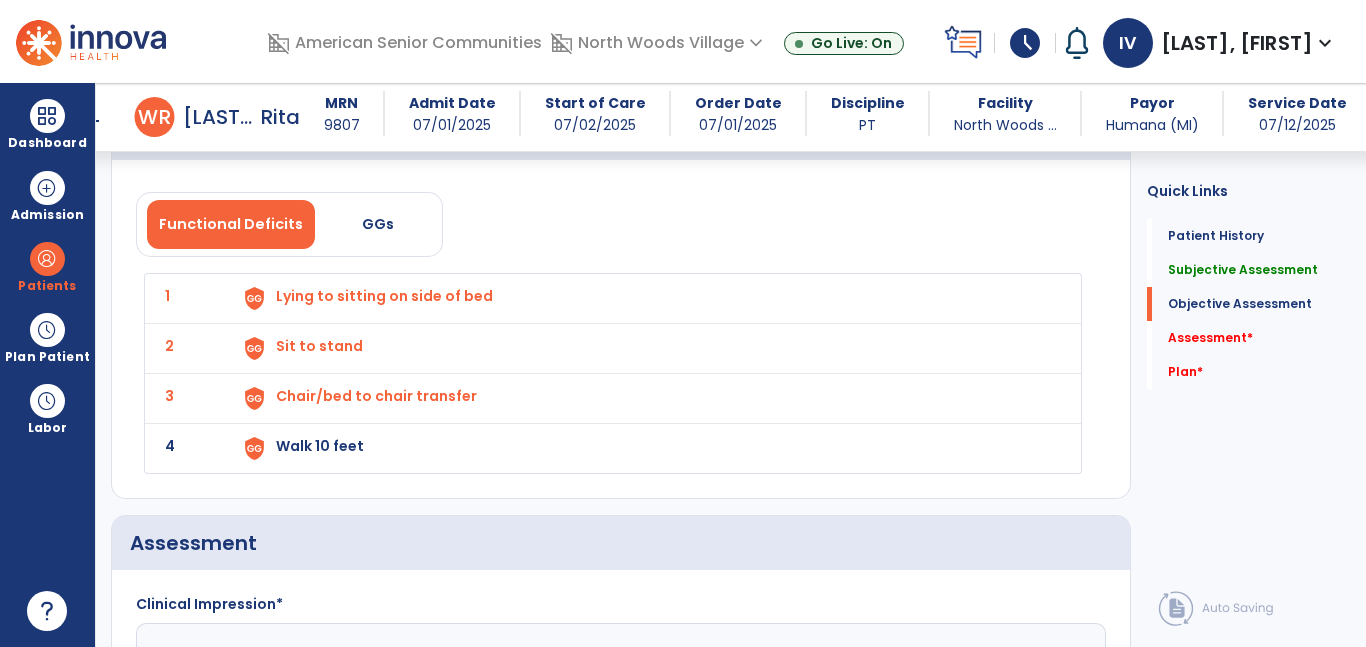 click on "Walk 10 feet" at bounding box center [646, 298] 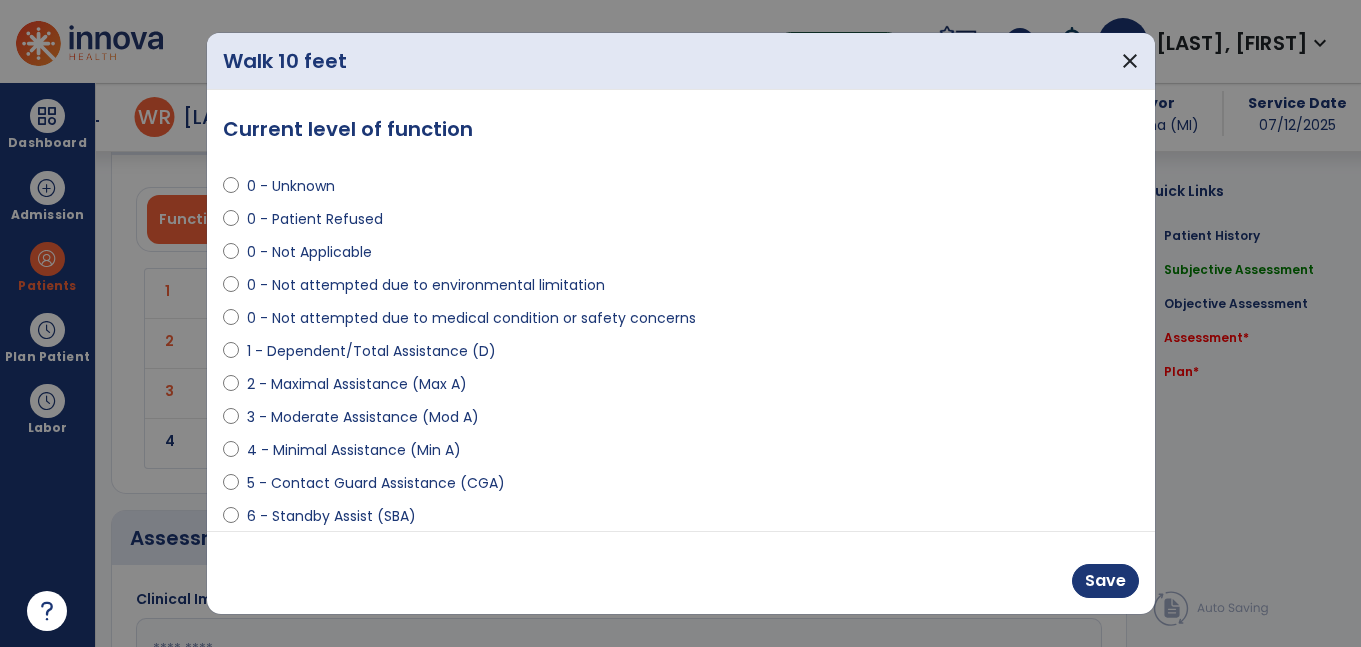scroll, scrollTop: 2514, scrollLeft: 0, axis: vertical 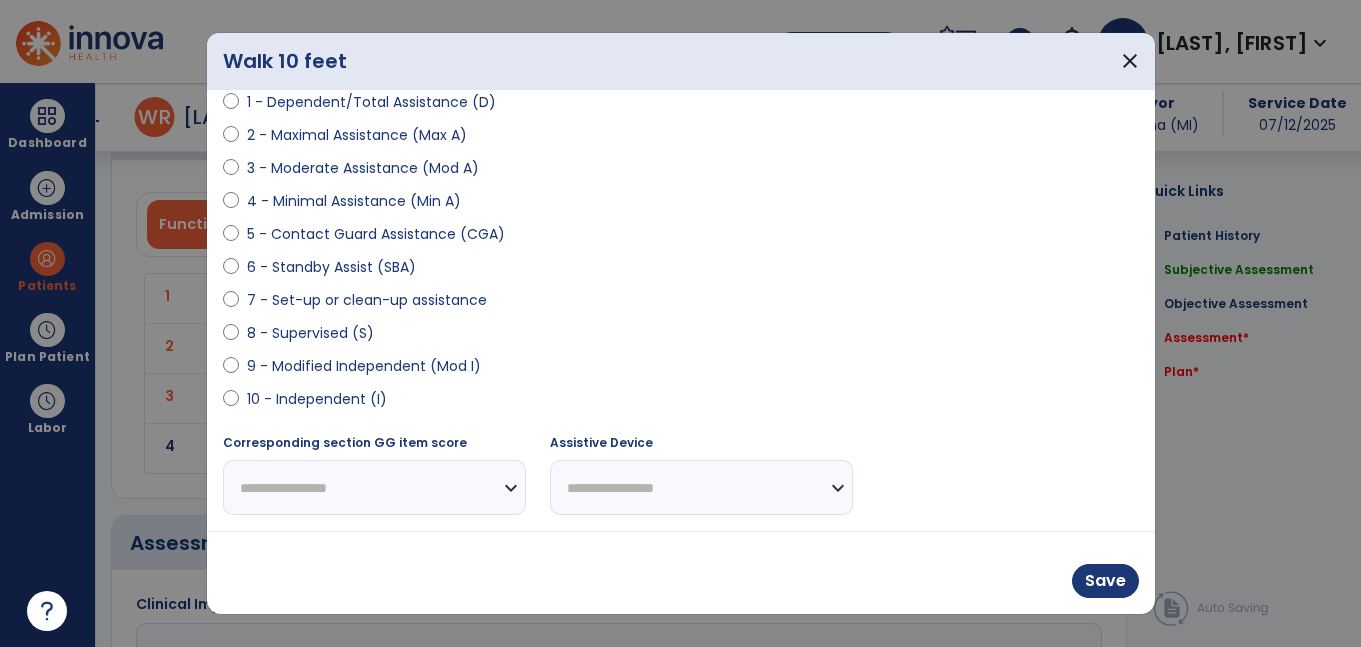 click on "4 - Minimal Assistance (Min A)" at bounding box center (354, 201) 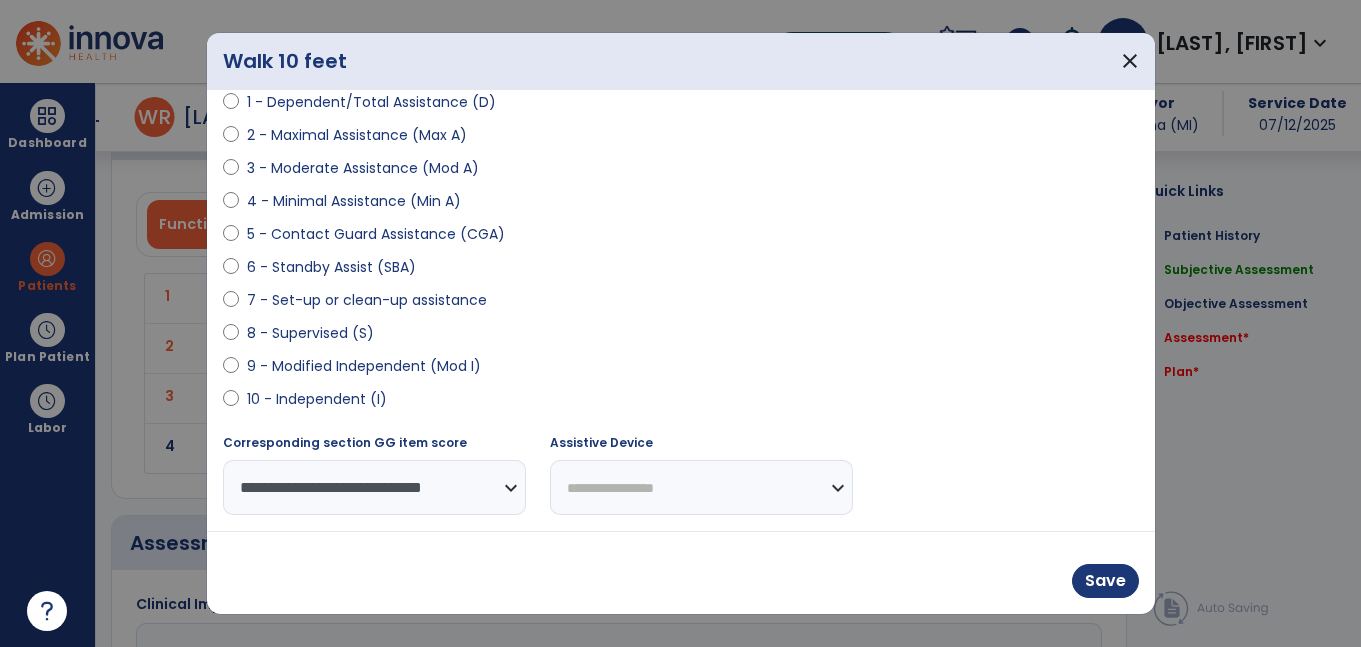 click on "**********" at bounding box center (701, 487) 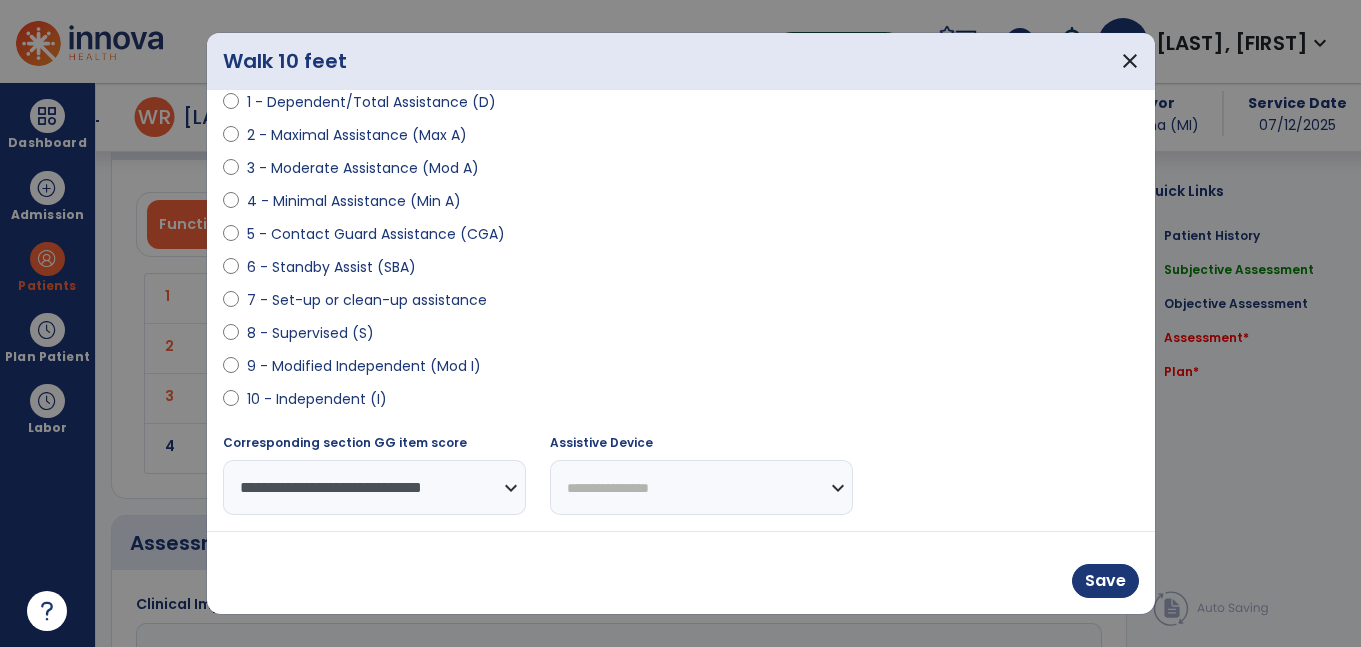 click on "**********" at bounding box center [701, 487] 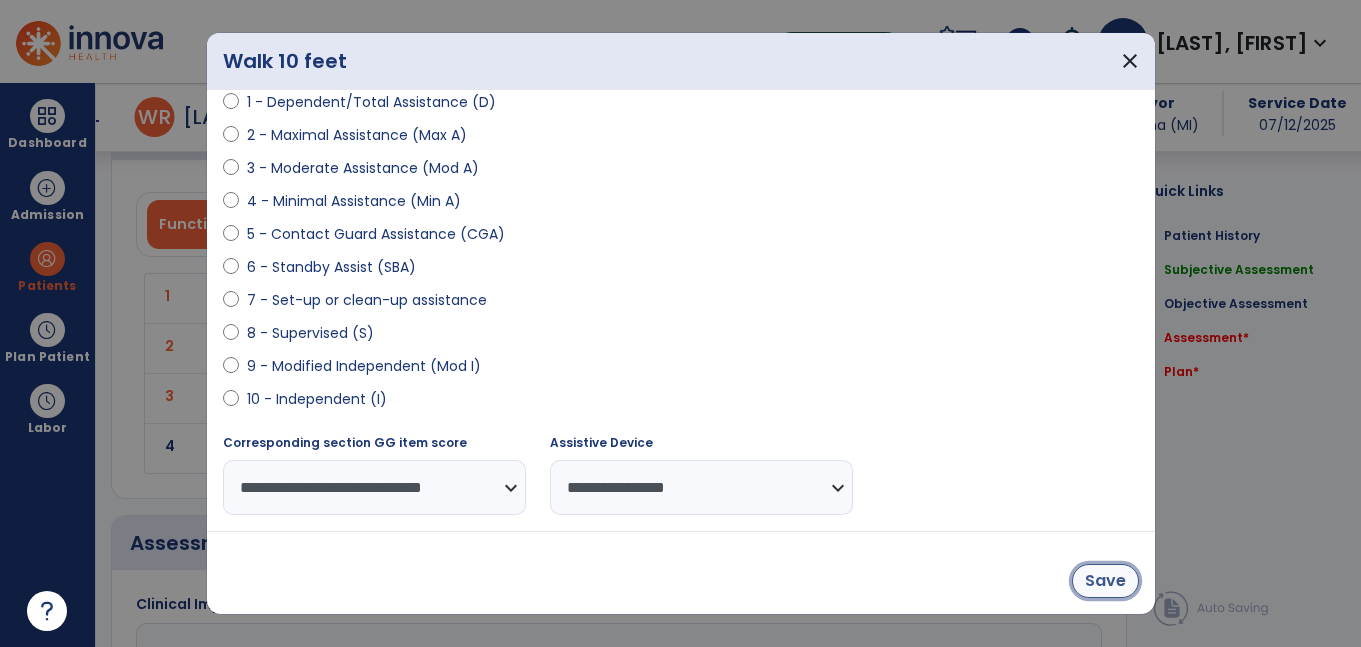 click on "Save" at bounding box center [1105, 581] 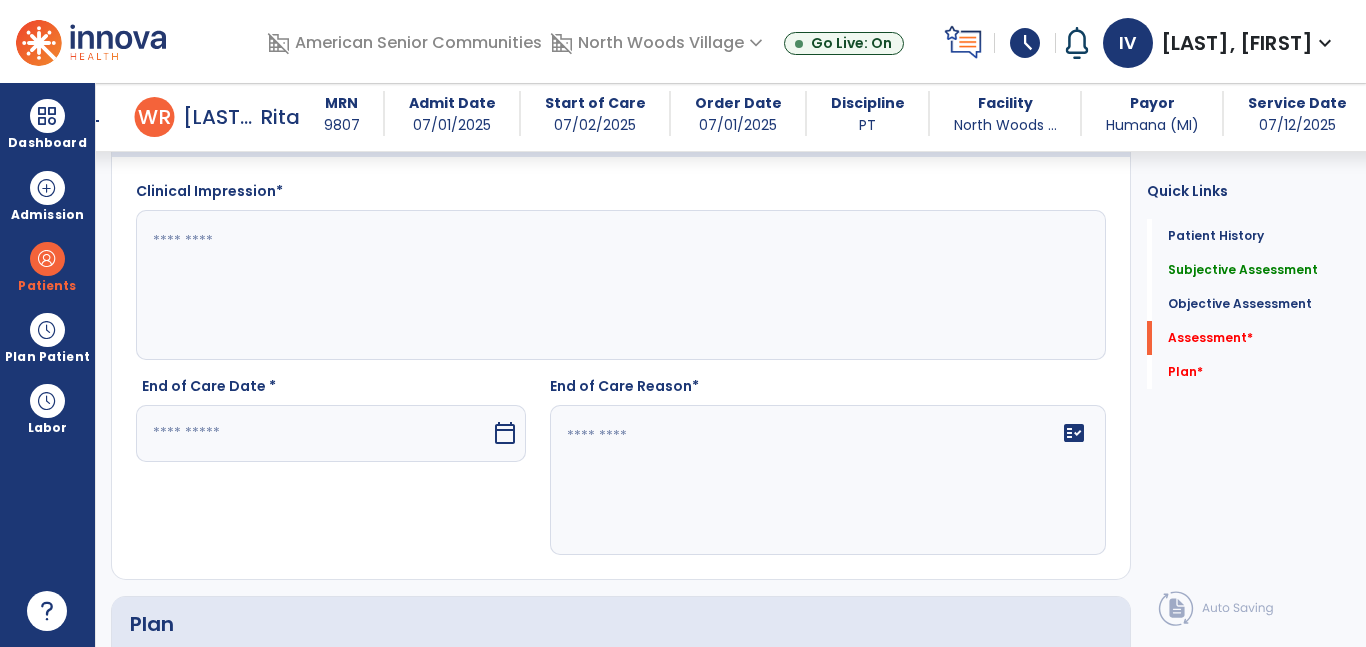 scroll, scrollTop: 2935, scrollLeft: 0, axis: vertical 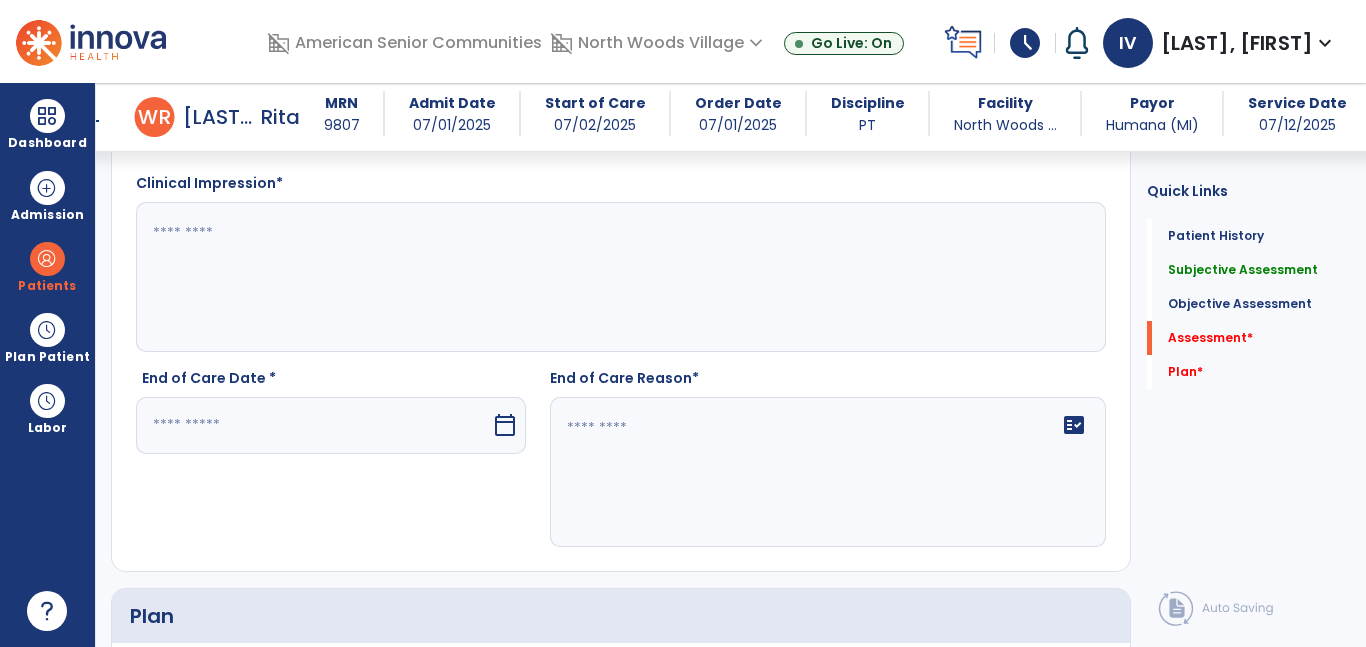 click on "Clinical Impression*" 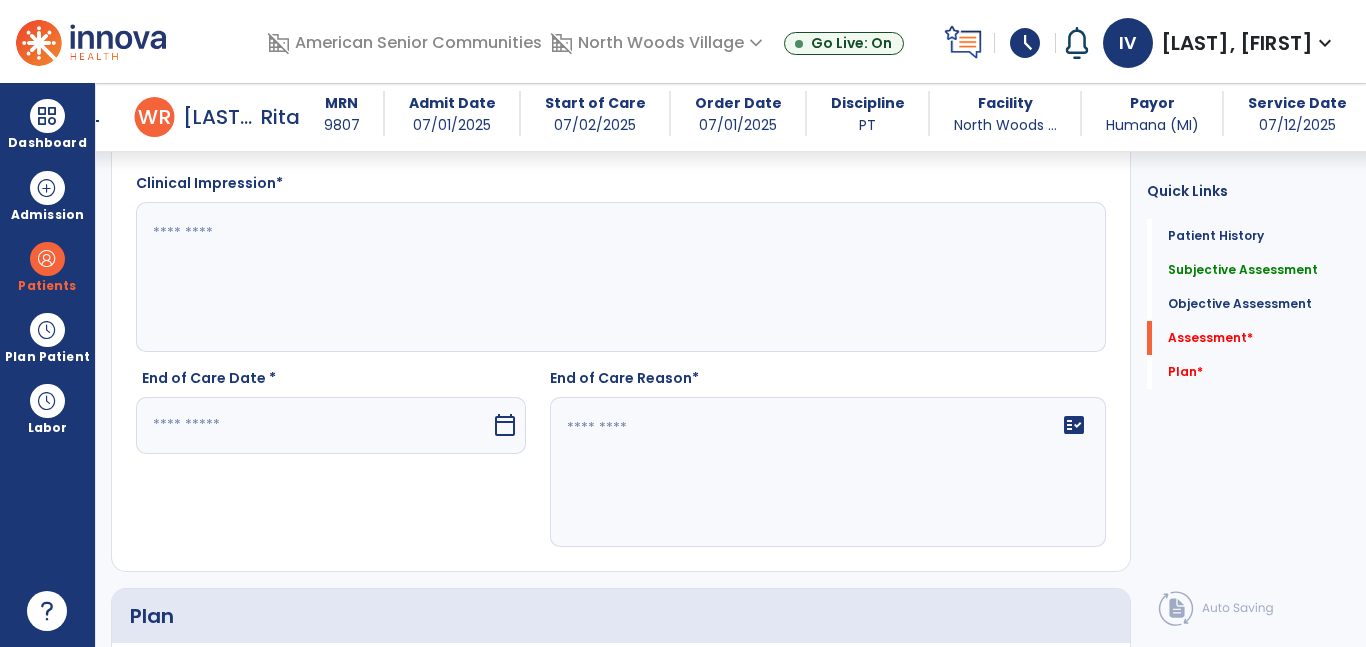 click 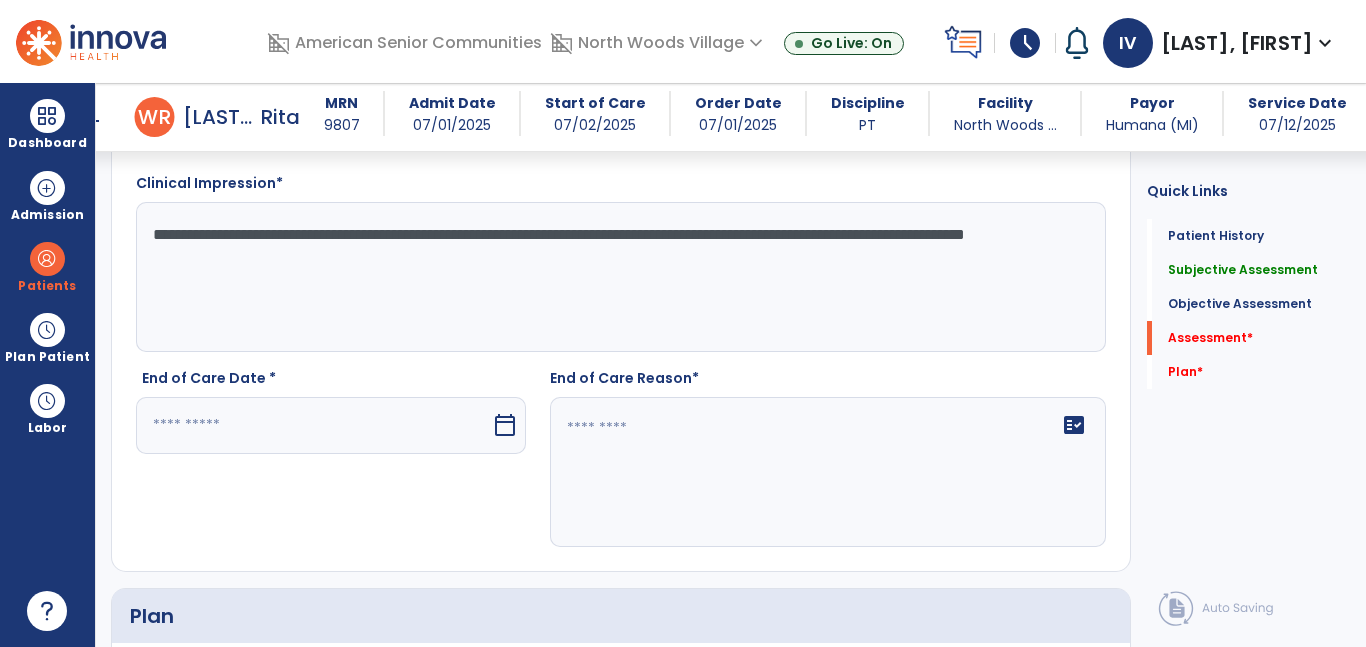 scroll, scrollTop: 2932, scrollLeft: 0, axis: vertical 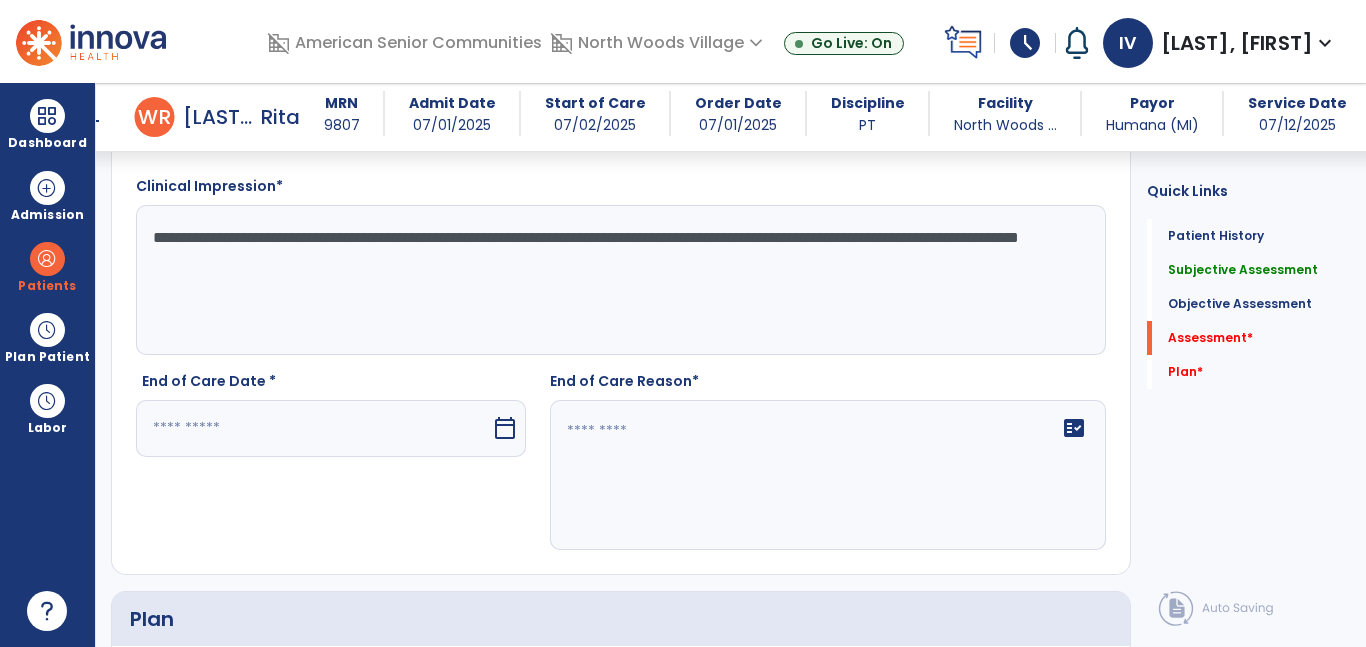 type on "**********" 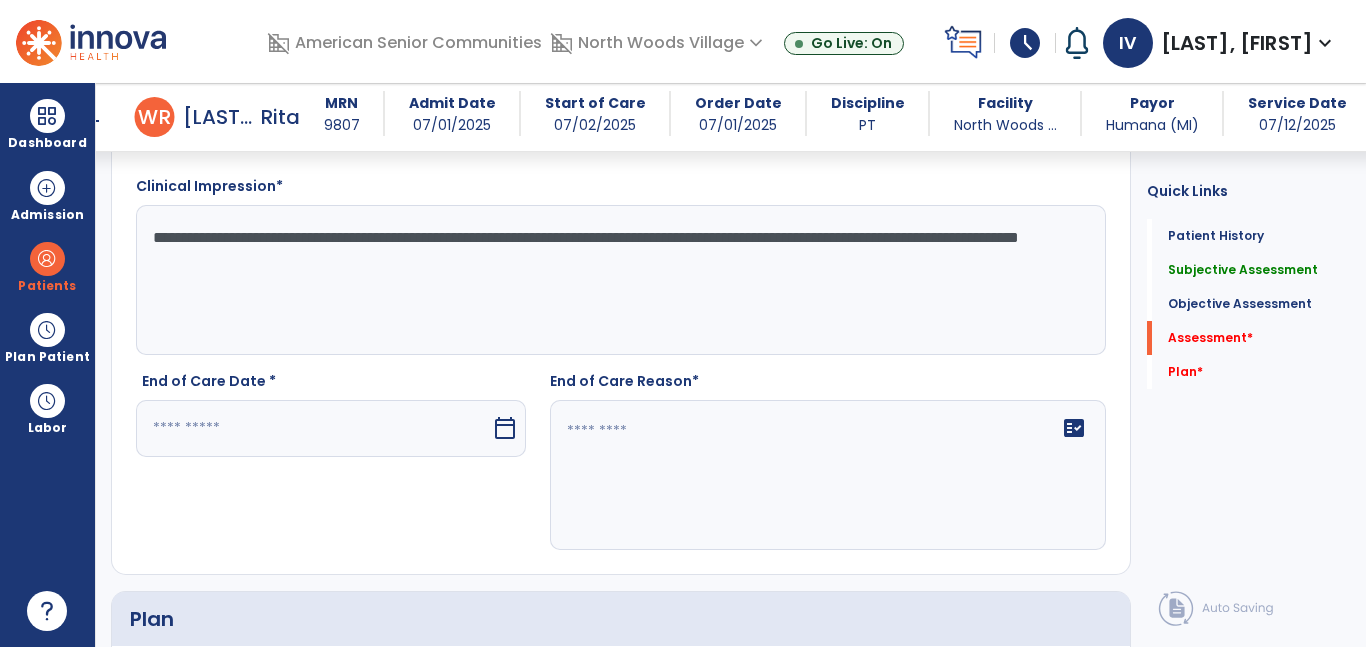click at bounding box center [313, 428] 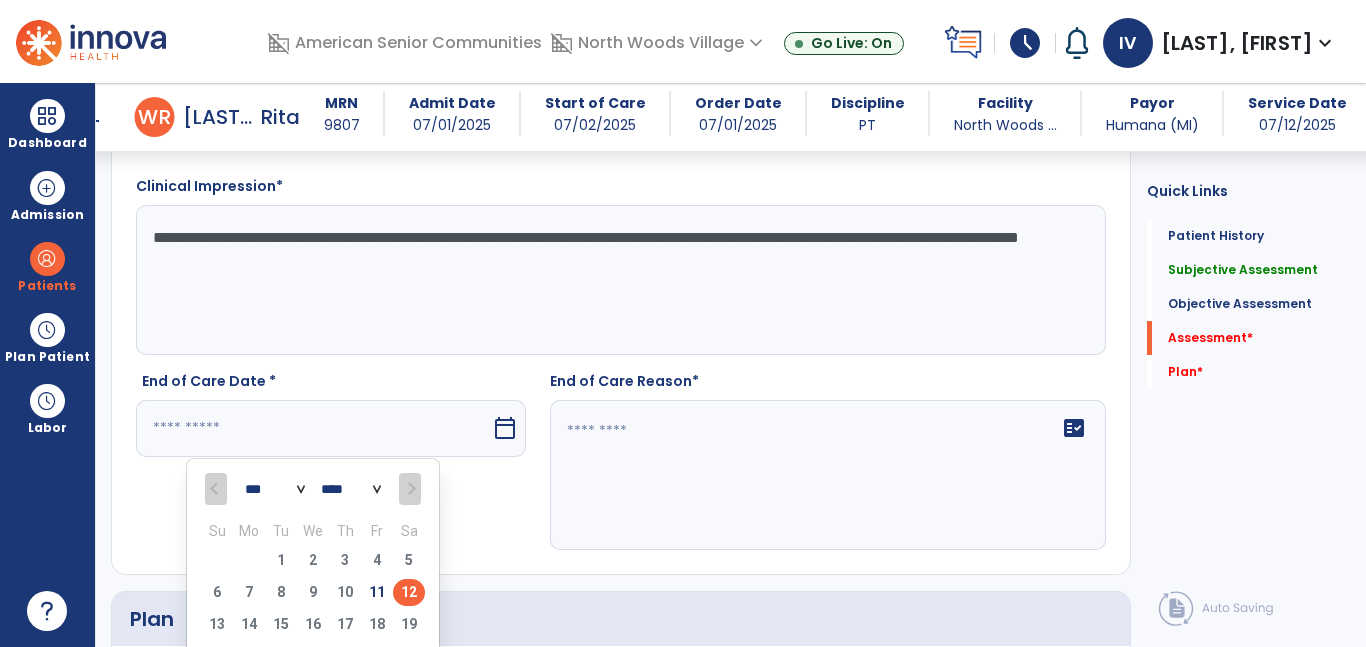 click on "12" at bounding box center [409, 592] 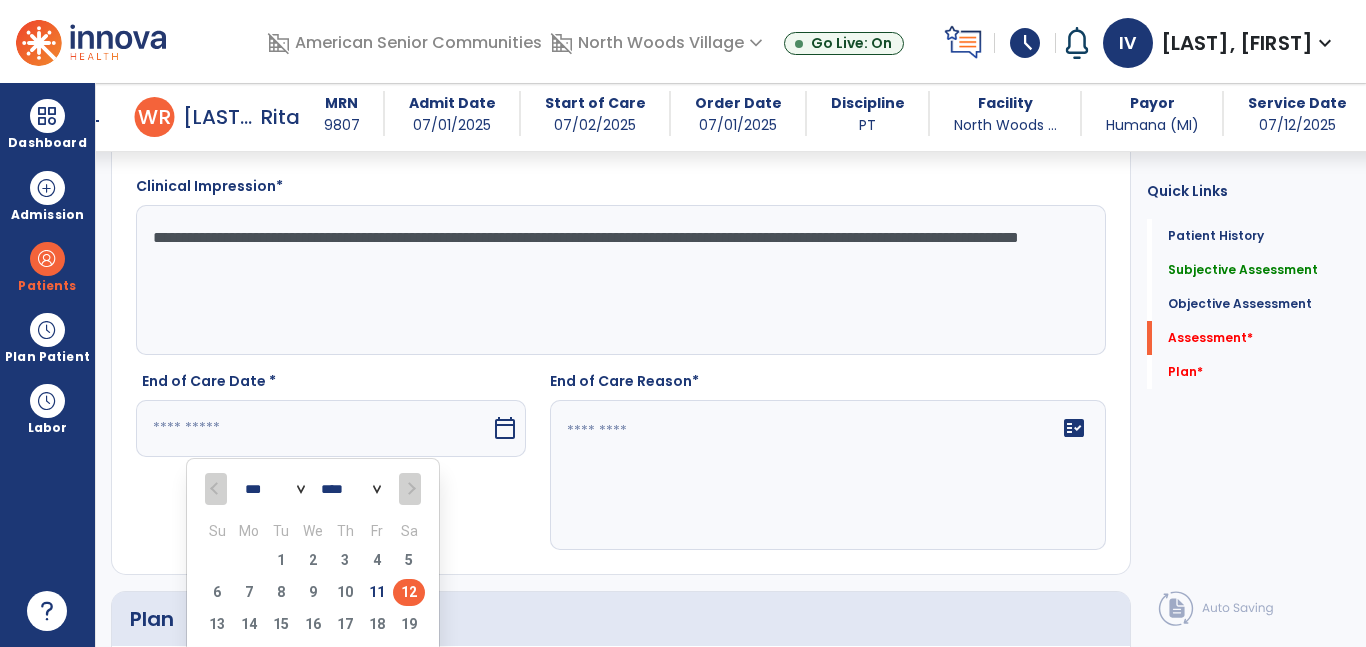 type on "*********" 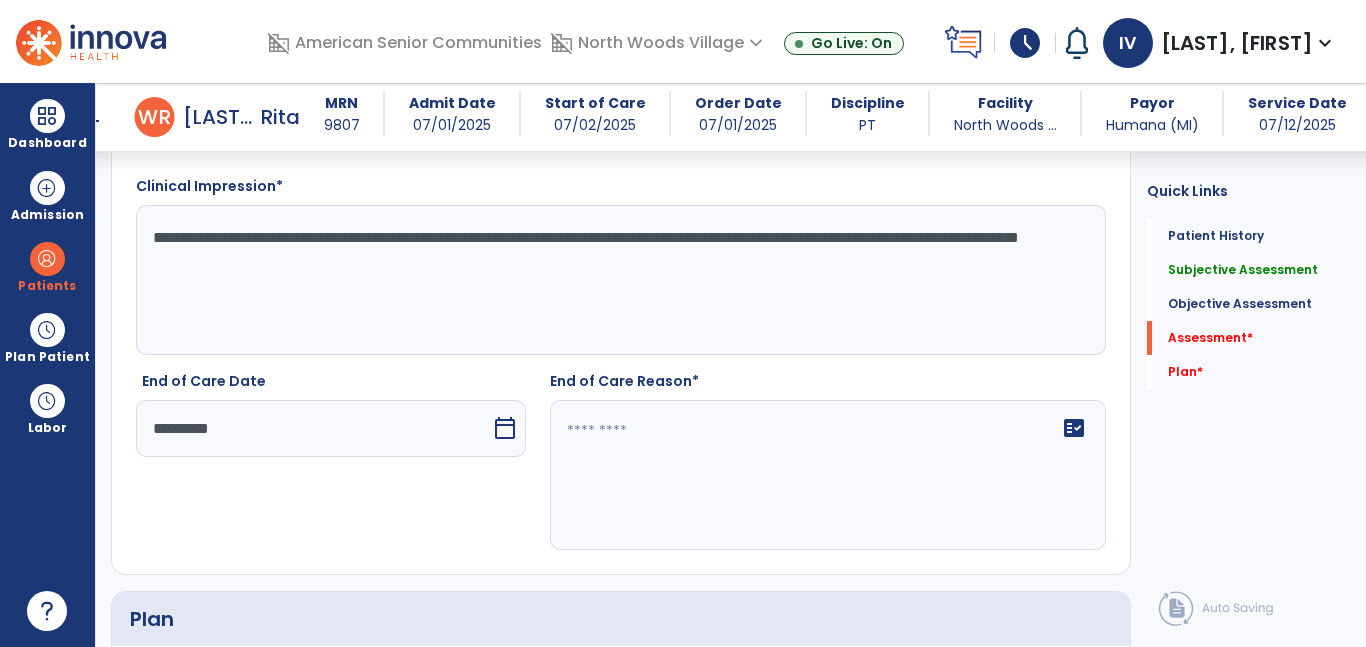 click on "fact_check" 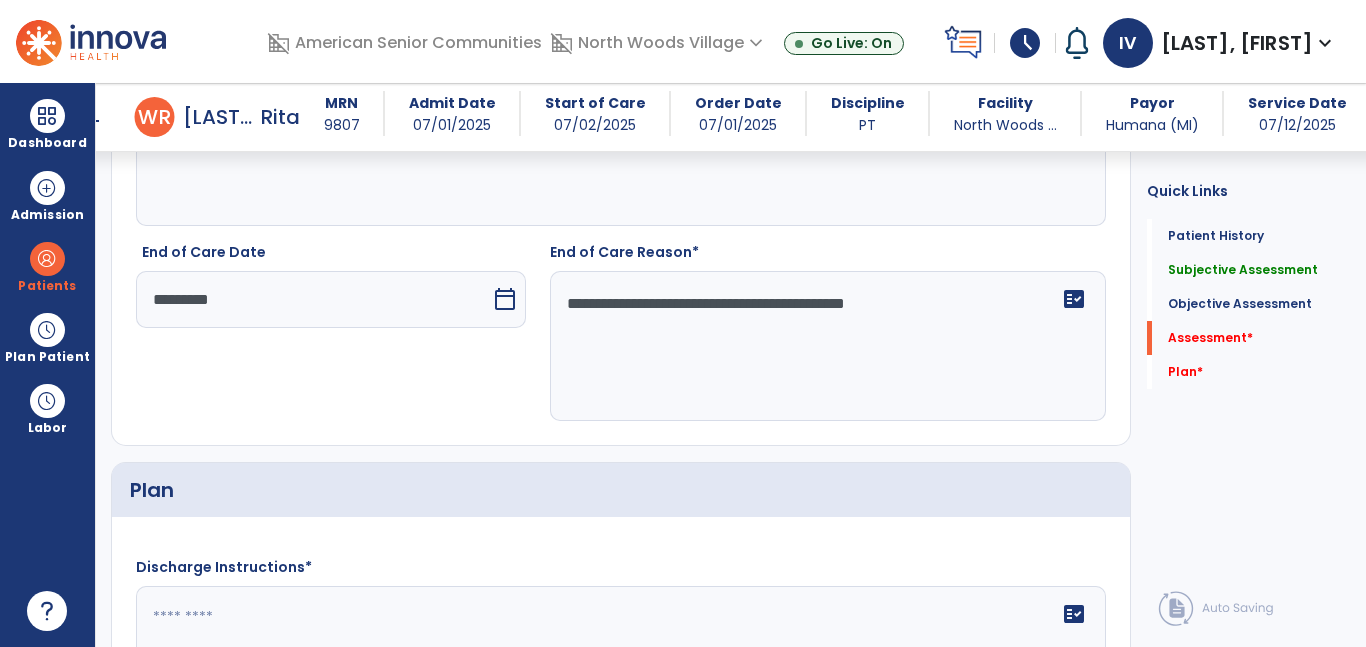 scroll, scrollTop: 3083, scrollLeft: 0, axis: vertical 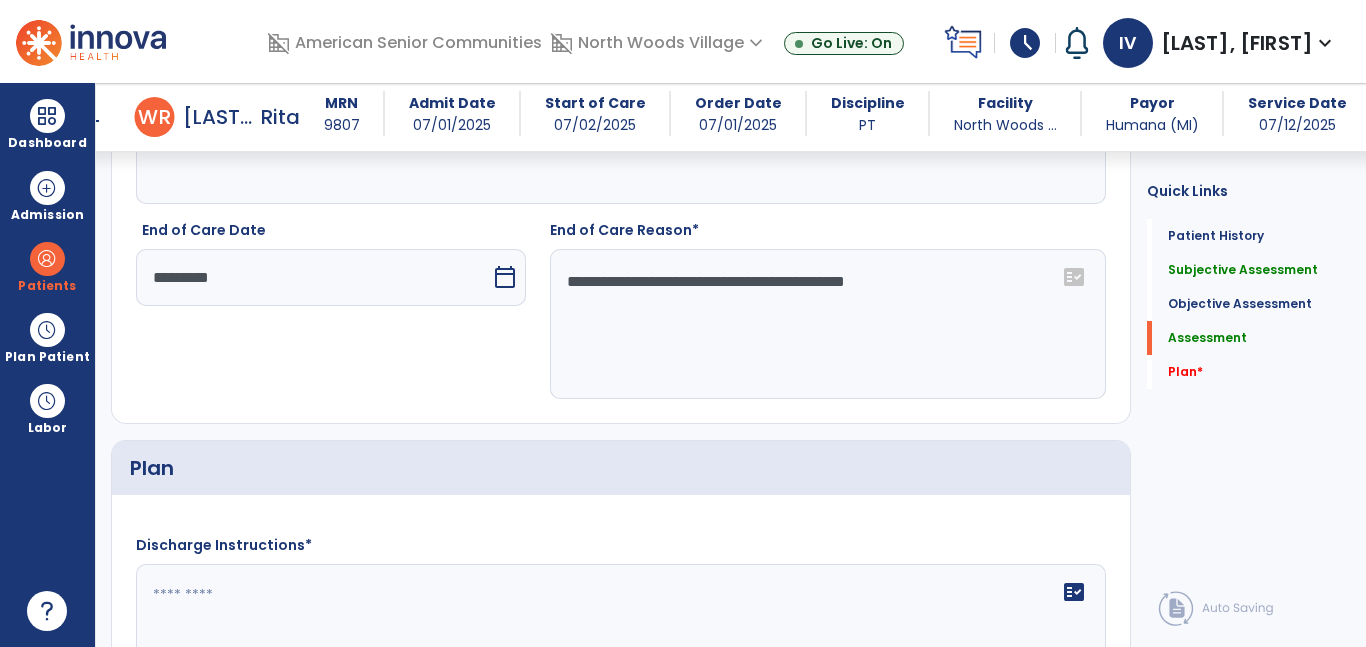 click on "*********" at bounding box center (313, 277) 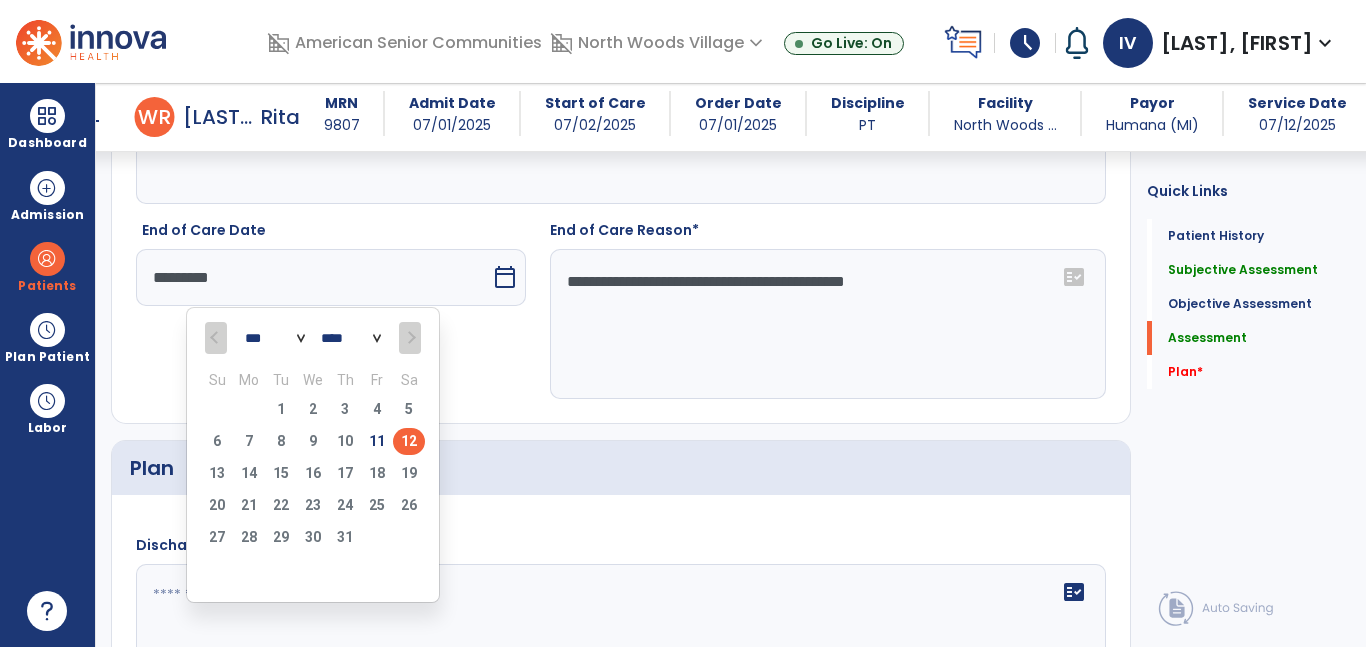 click on "*********" at bounding box center [313, 277] 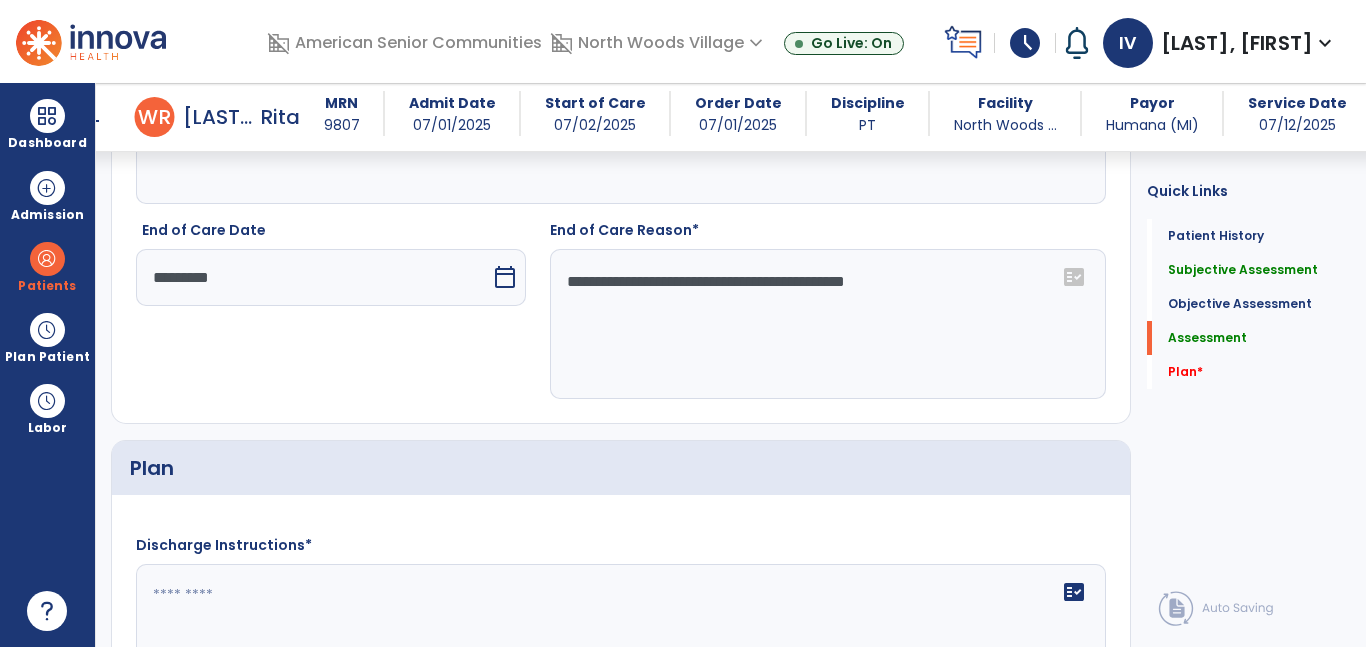 click on "**********" 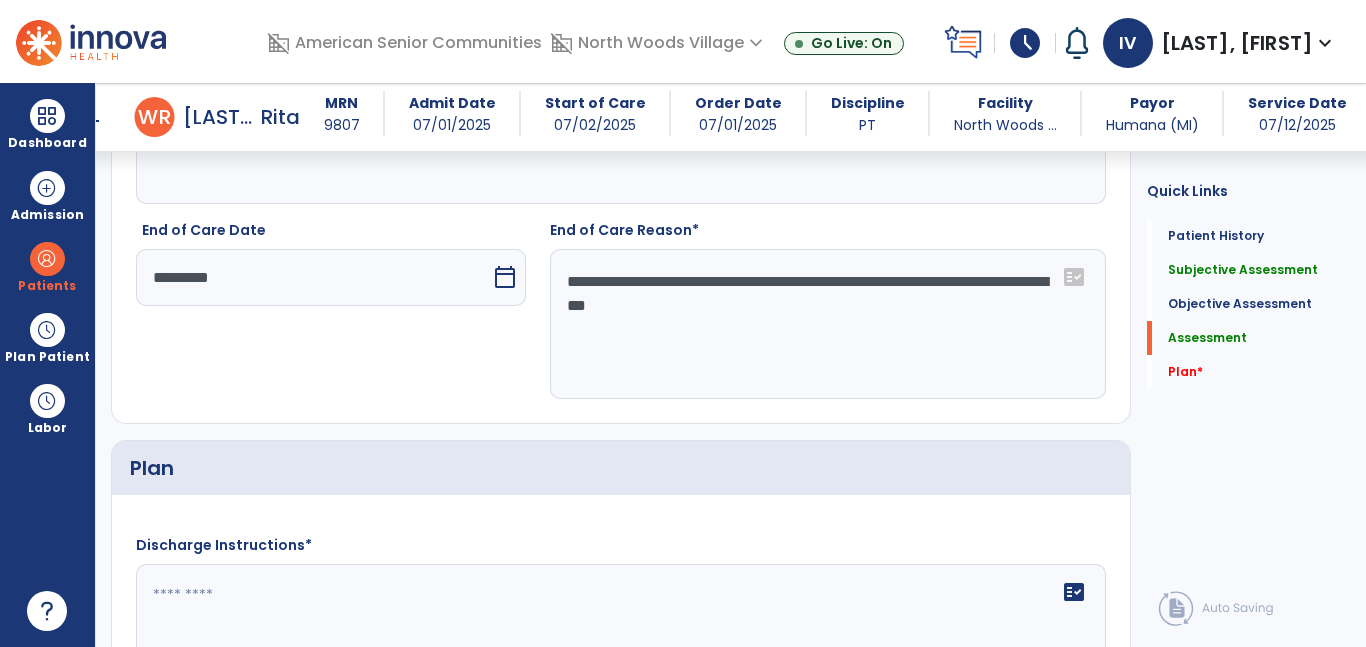 type on "**********" 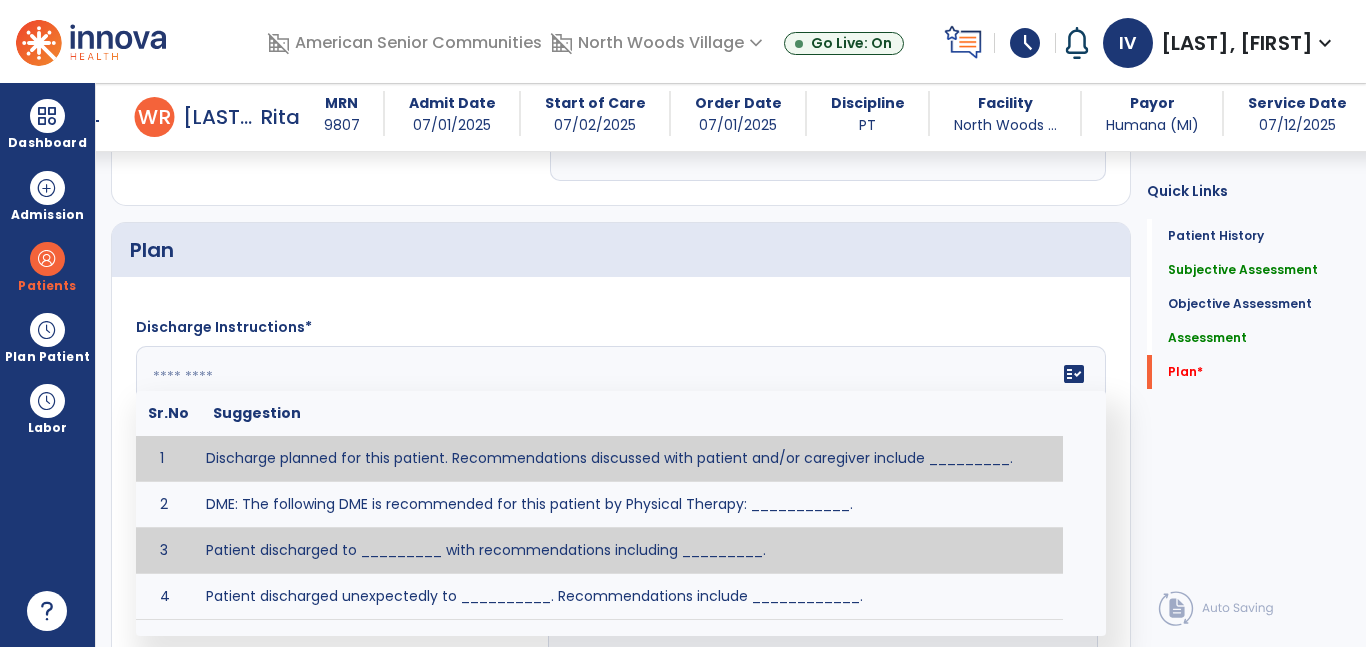 scroll, scrollTop: 3302, scrollLeft: 0, axis: vertical 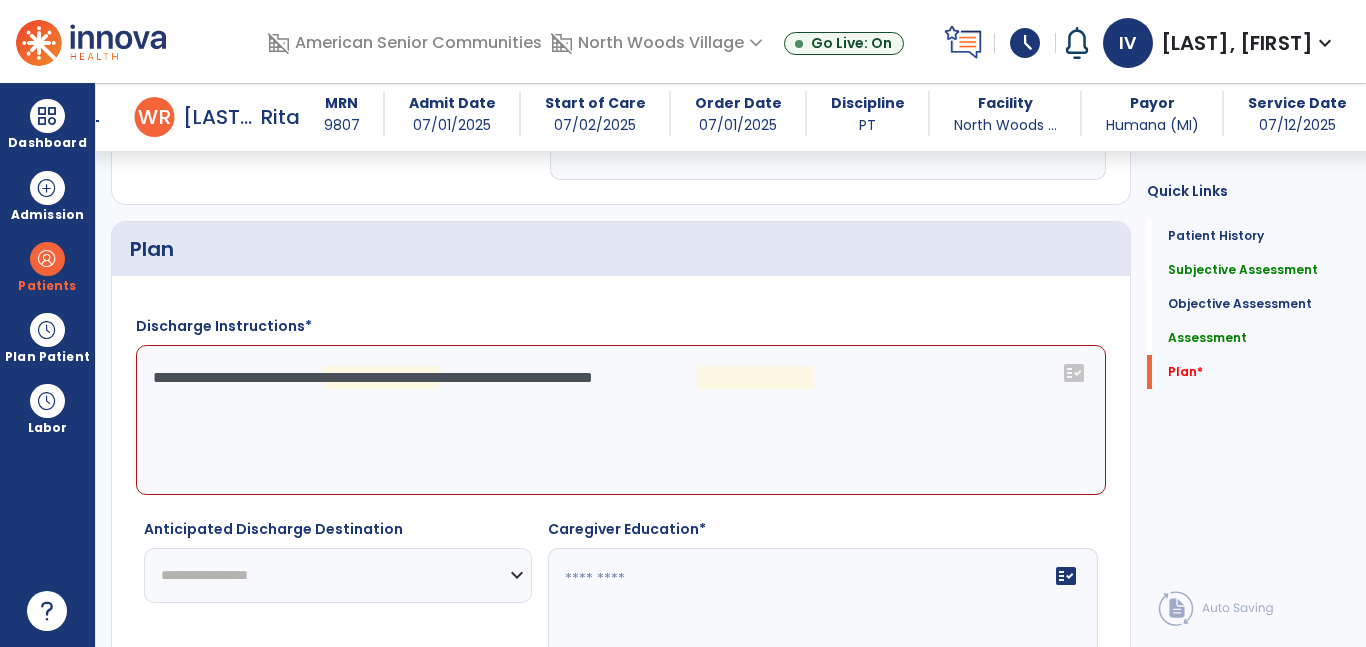 click on "**********" 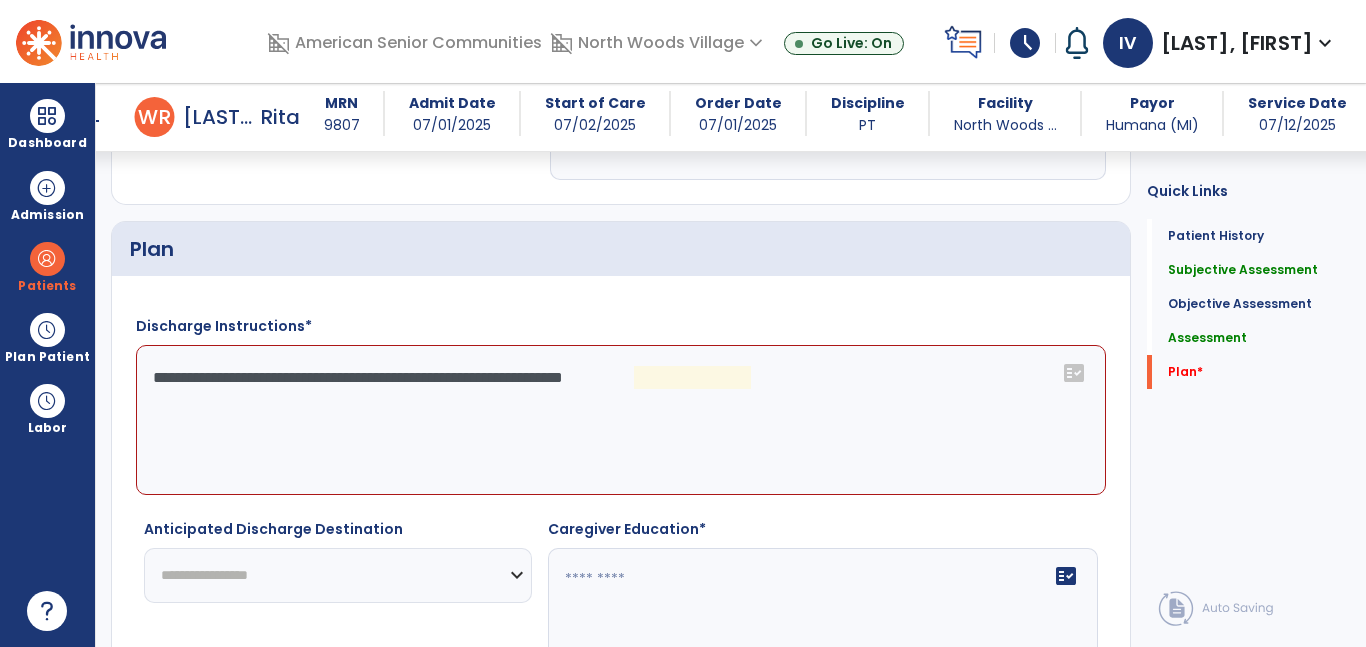 click on "**********" 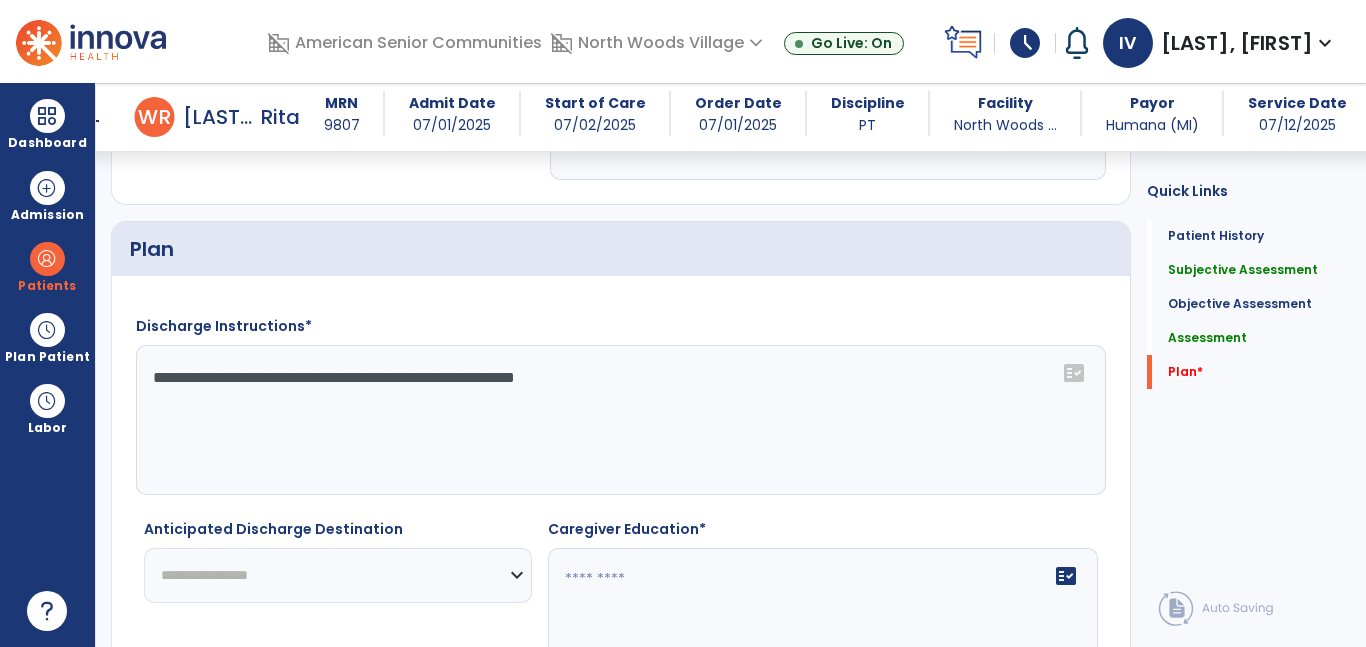 click on "**********" 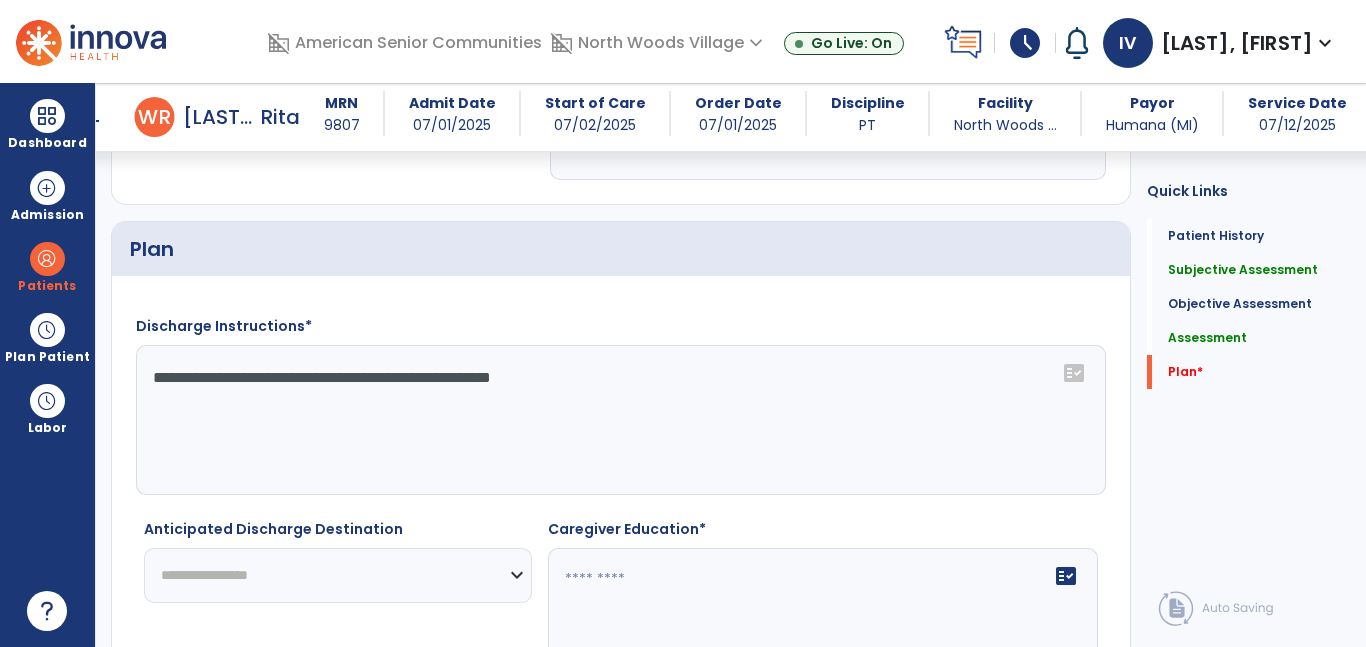 click on "**********" 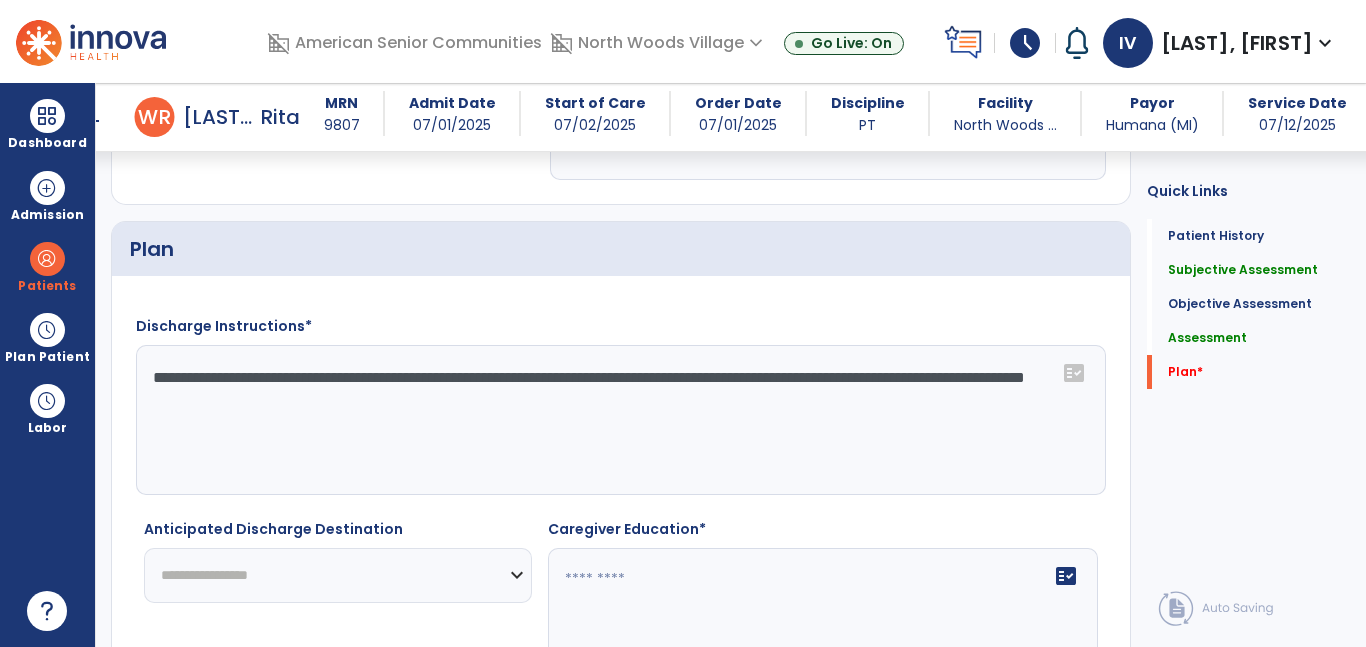 type on "**********" 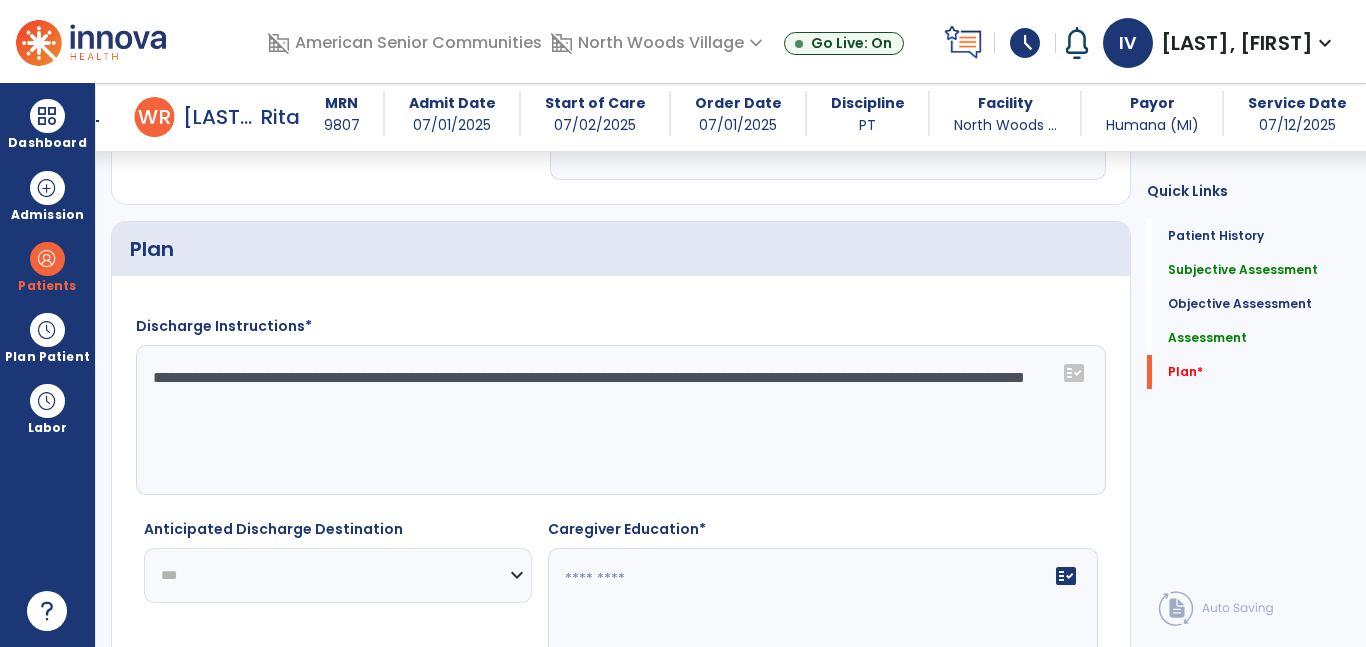 click on "**********" 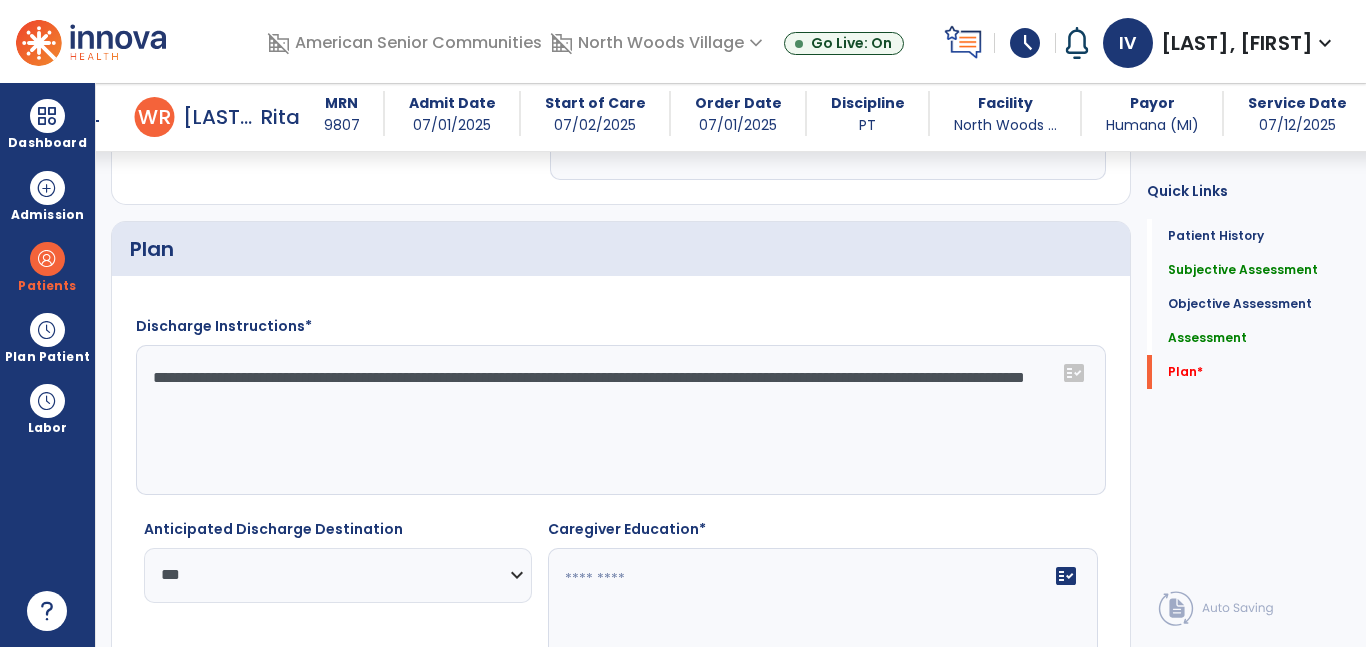 click 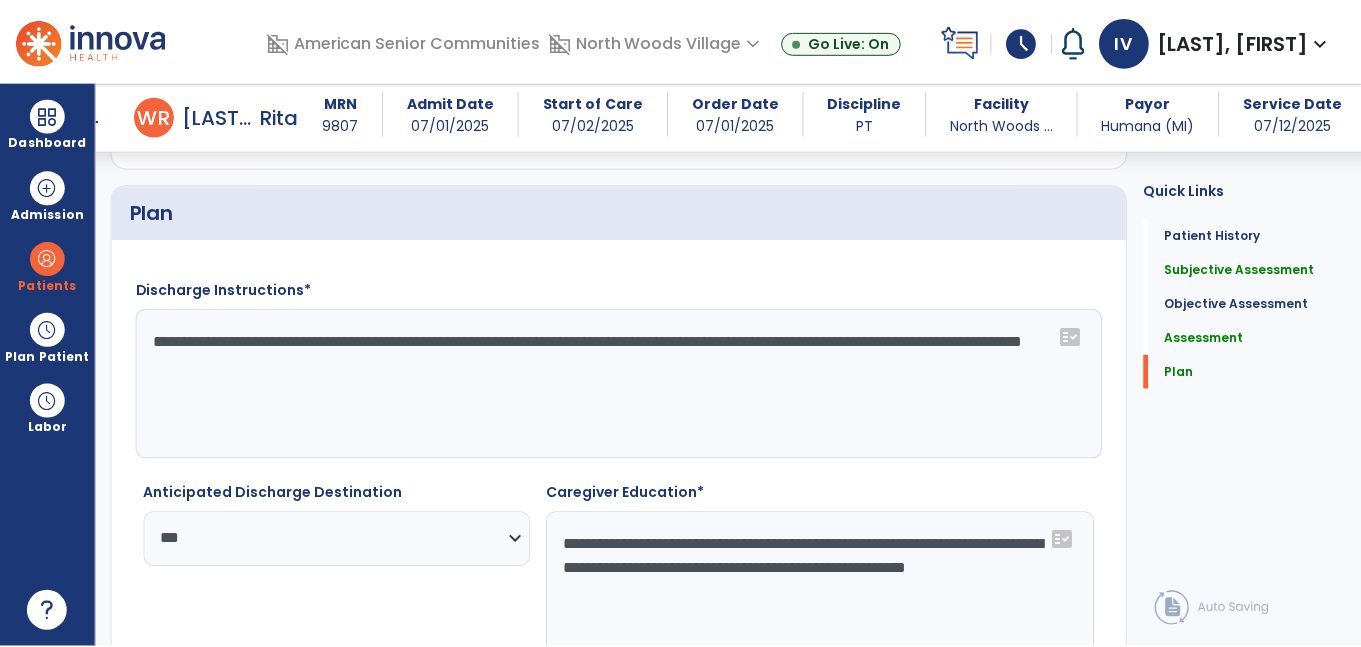 scroll, scrollTop: 3460, scrollLeft: 0, axis: vertical 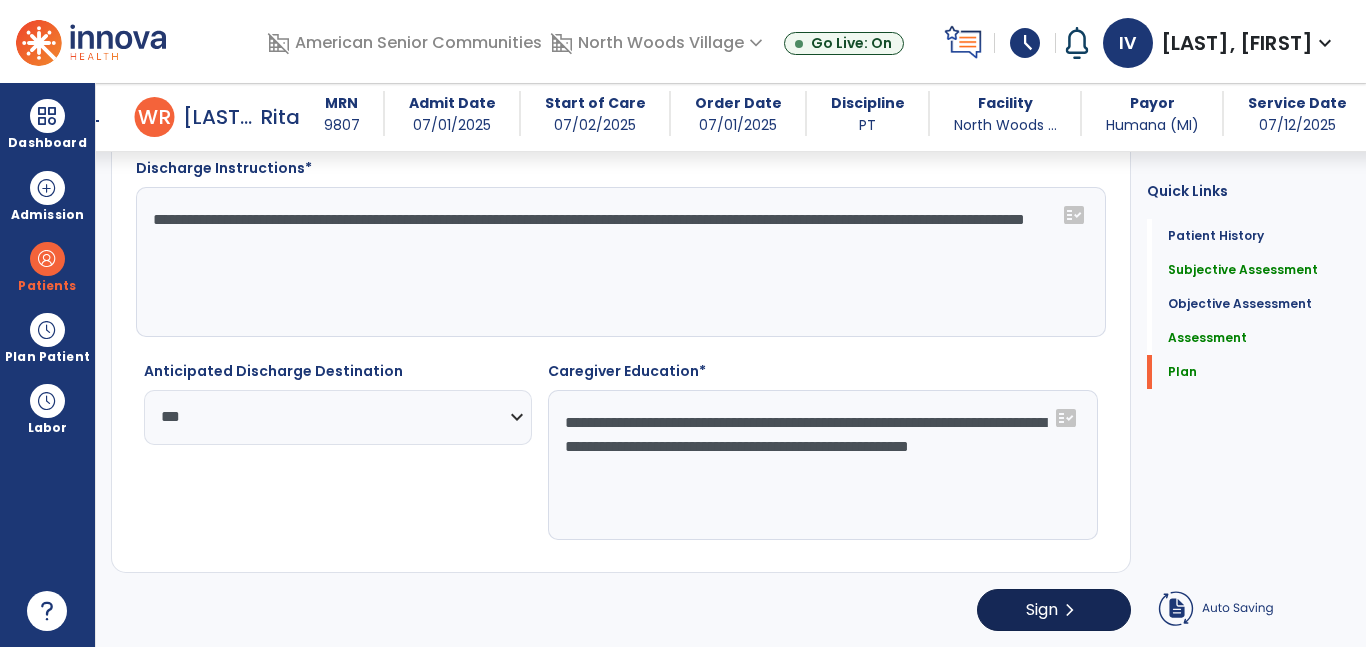 type on "**********" 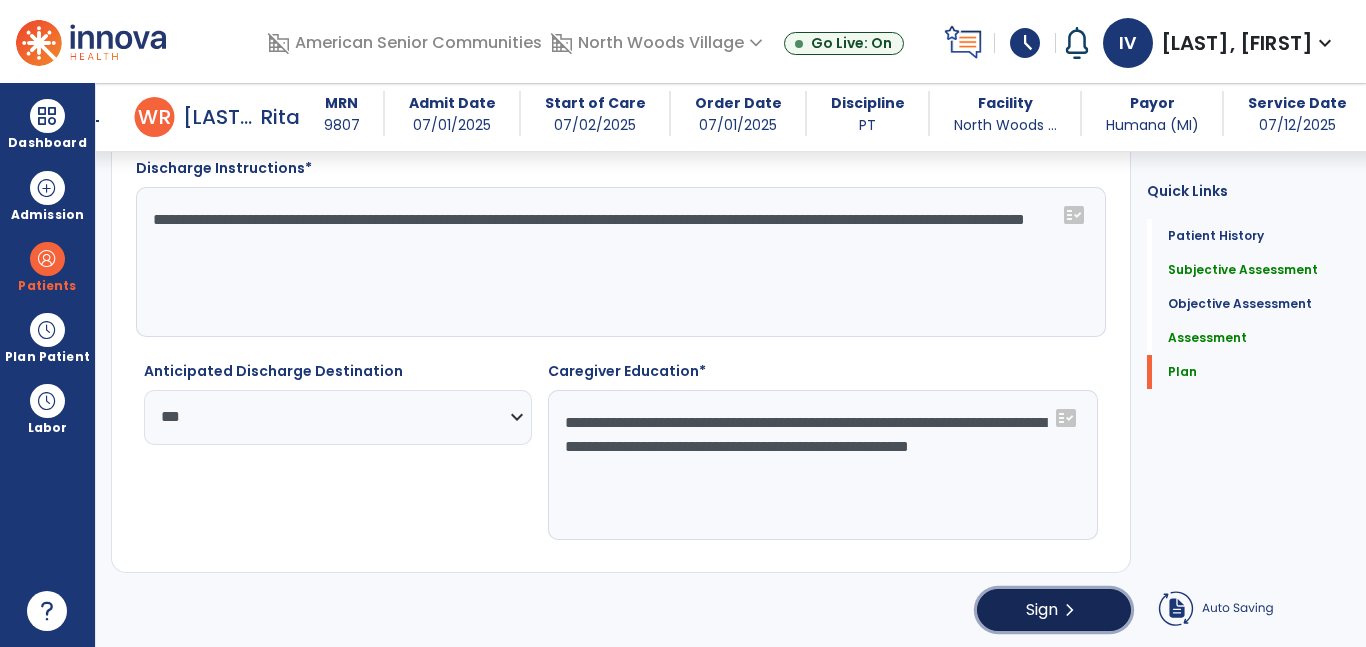 click on "Sign" 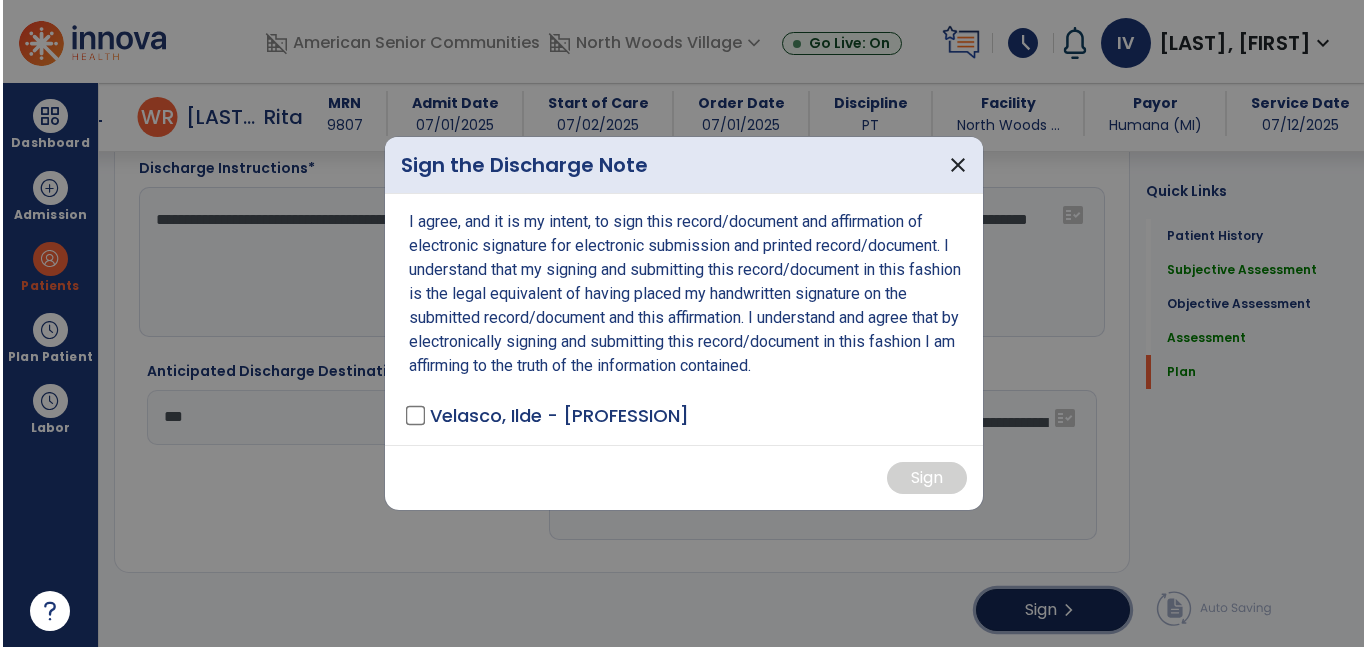 scroll, scrollTop: 3460, scrollLeft: 0, axis: vertical 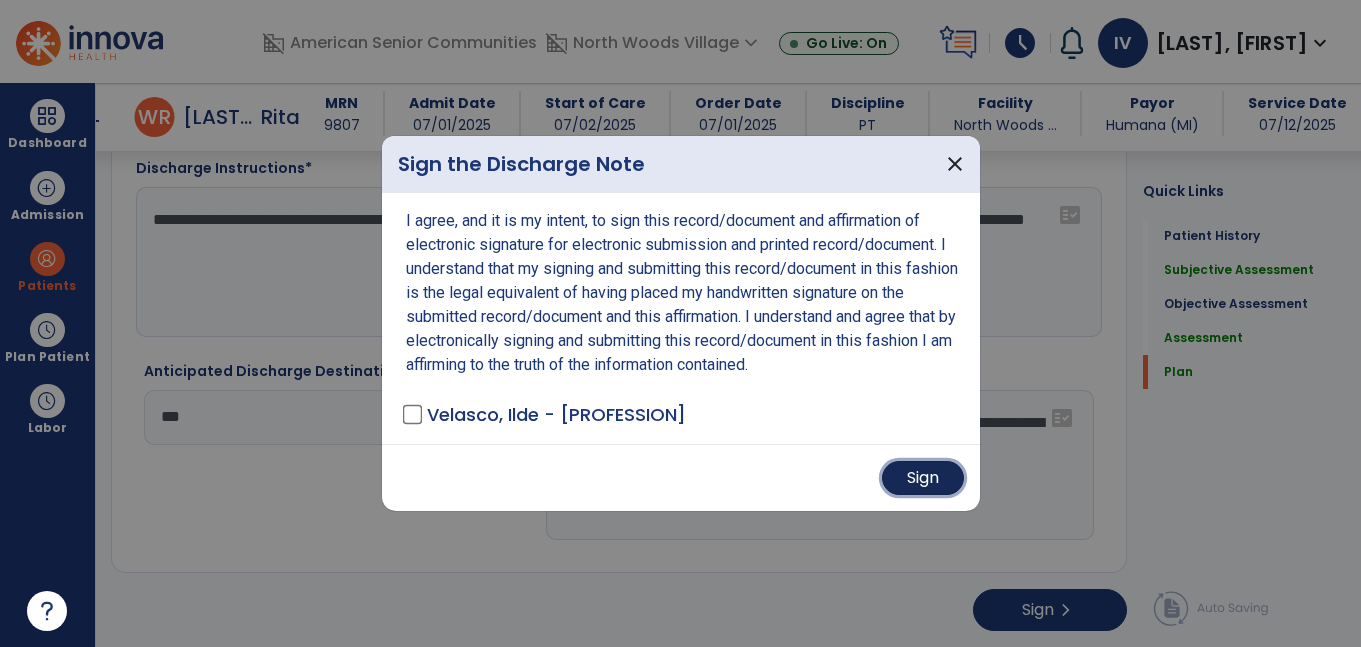 click on "Sign" at bounding box center [923, 478] 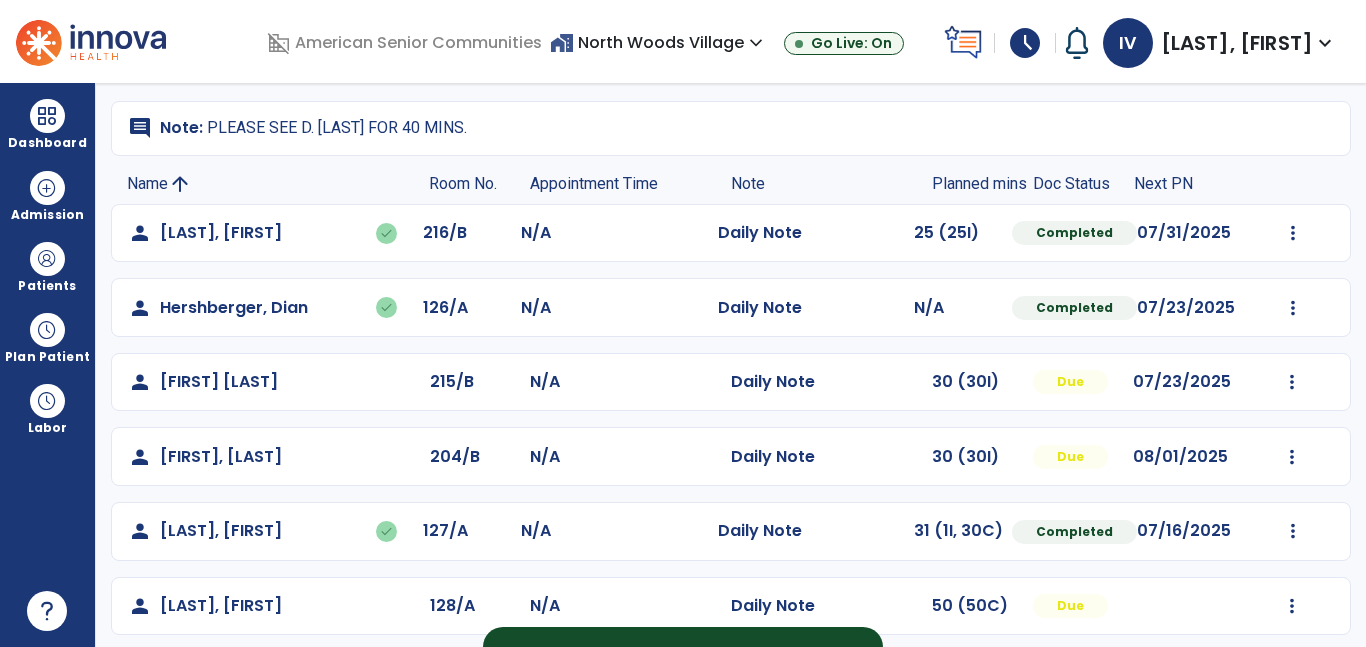 scroll, scrollTop: 213, scrollLeft: 0, axis: vertical 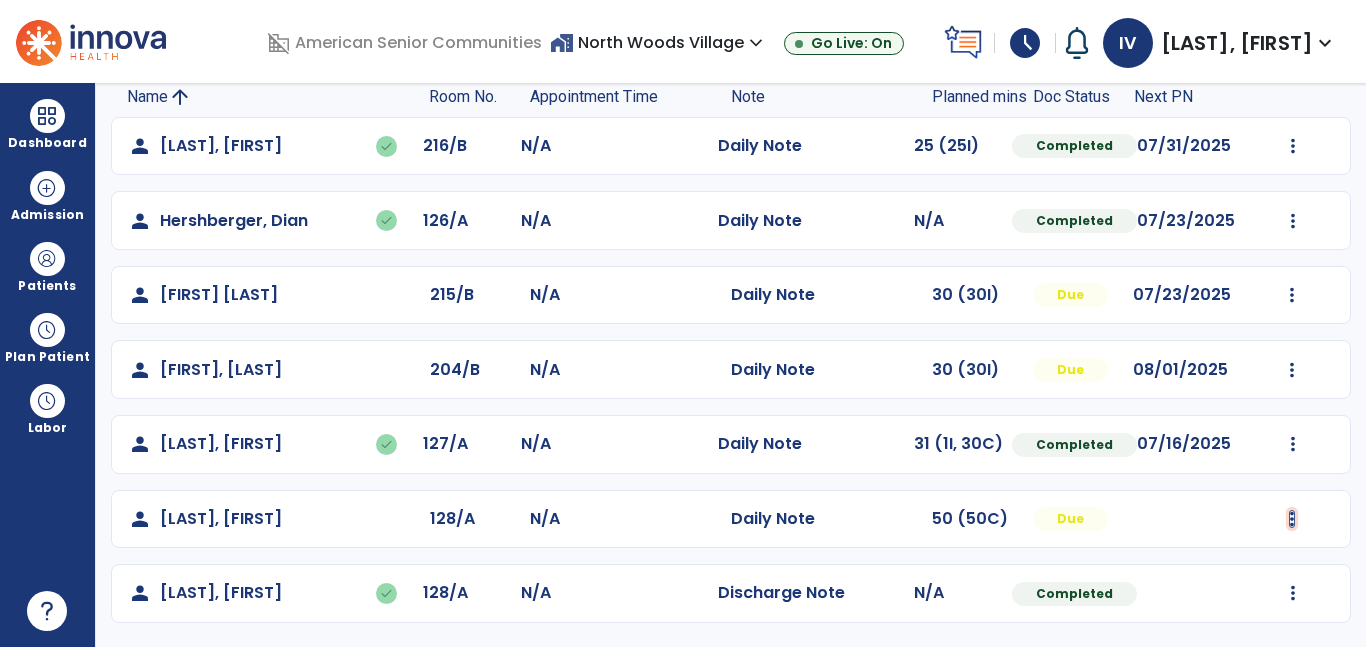 click at bounding box center (1293, 146) 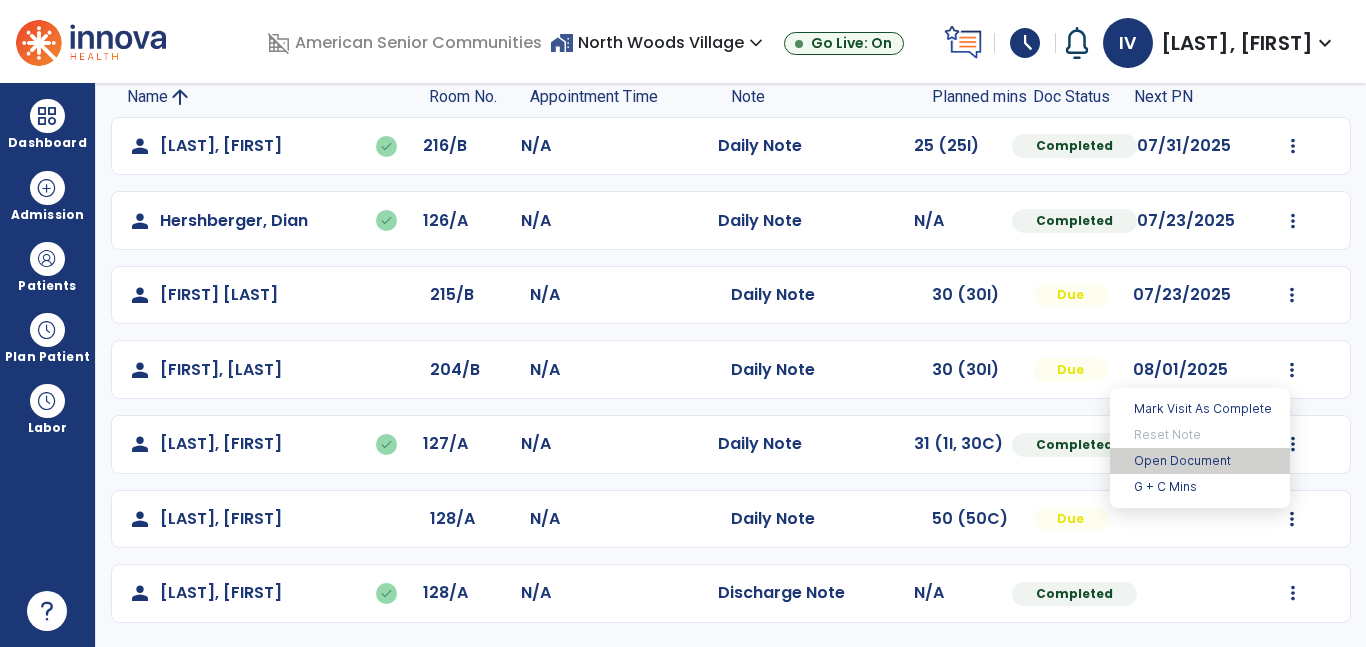 click on "Open Document" at bounding box center [1200, 461] 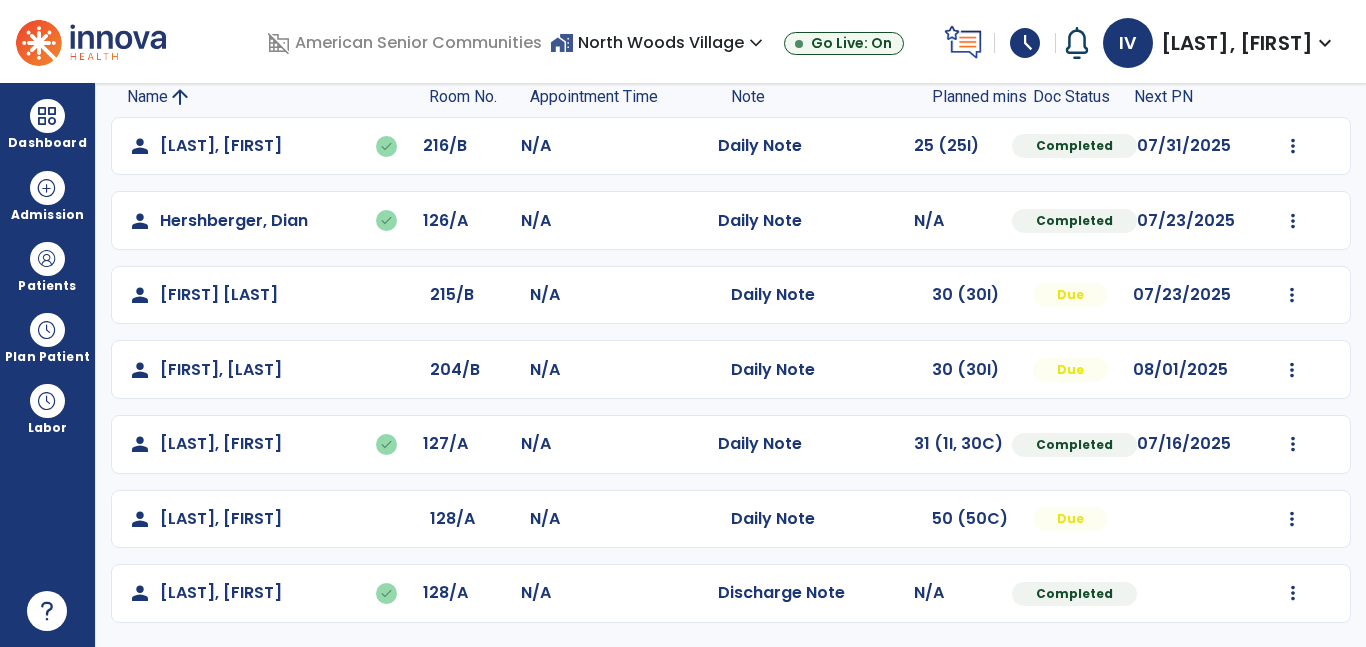 click on "Undo Visit Status   Reset Note   Open Document   G + C Mins" 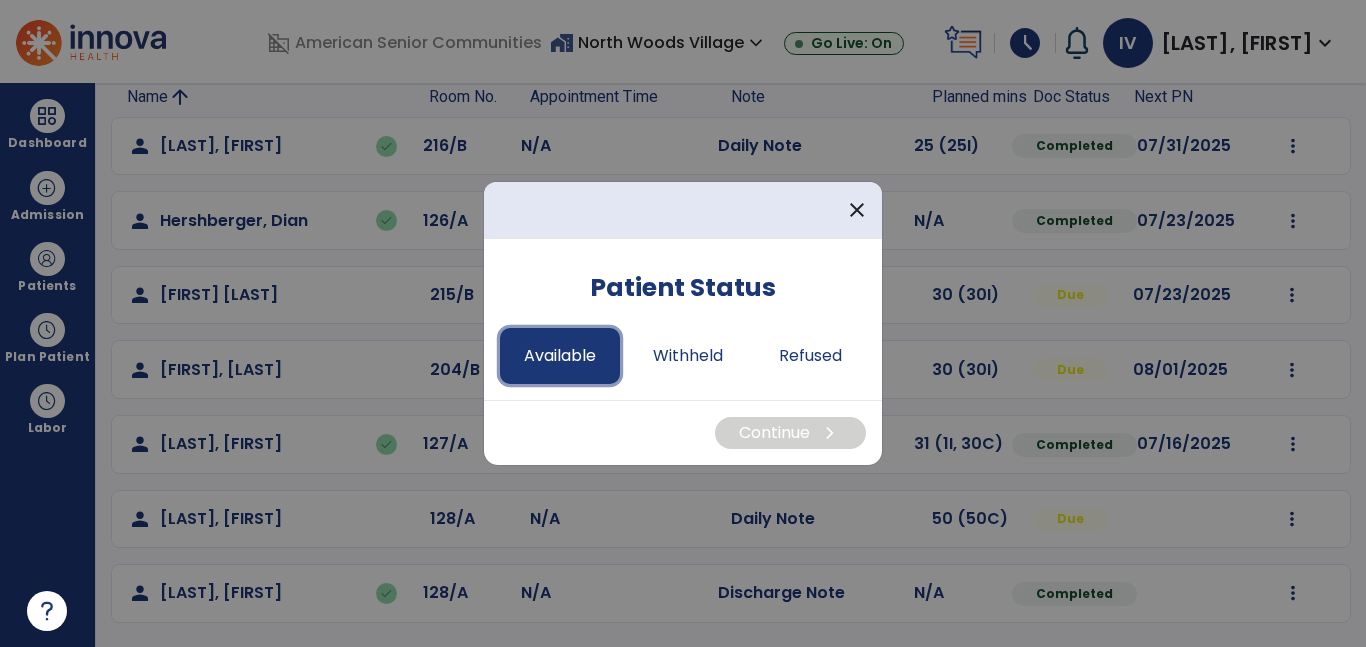 click on "Available" at bounding box center [560, 356] 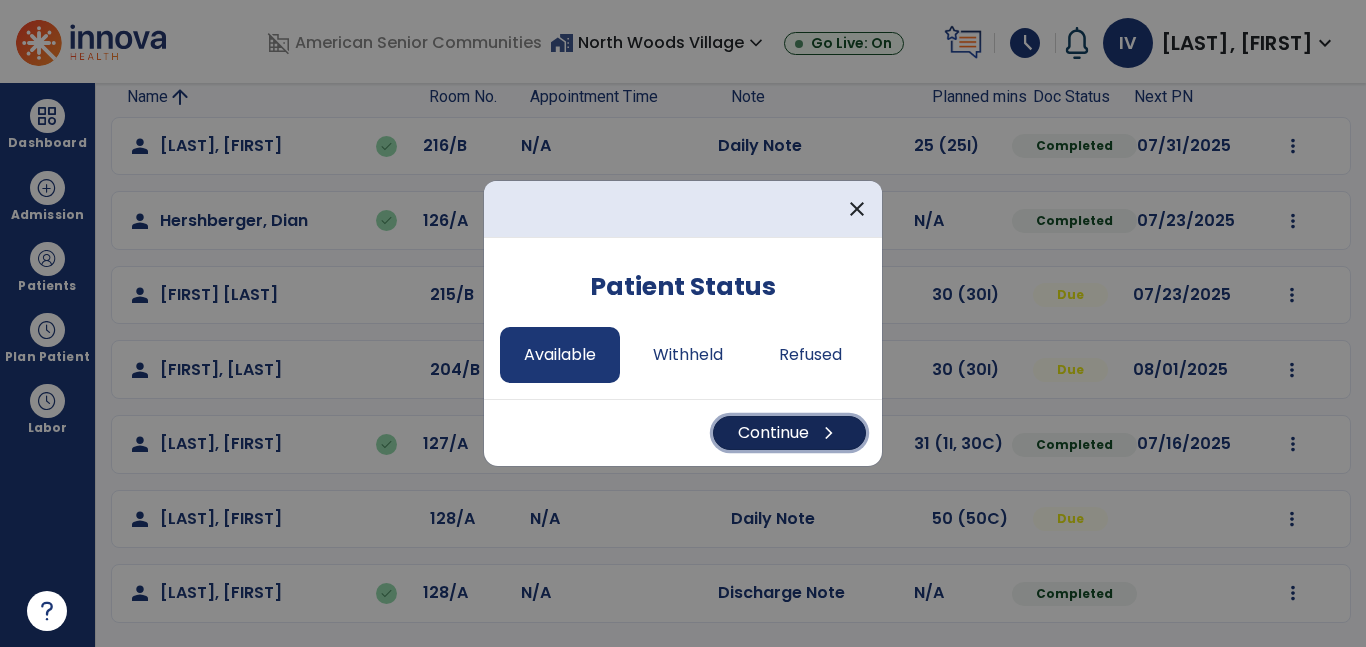 click on "Continue   chevron_right" at bounding box center (789, 433) 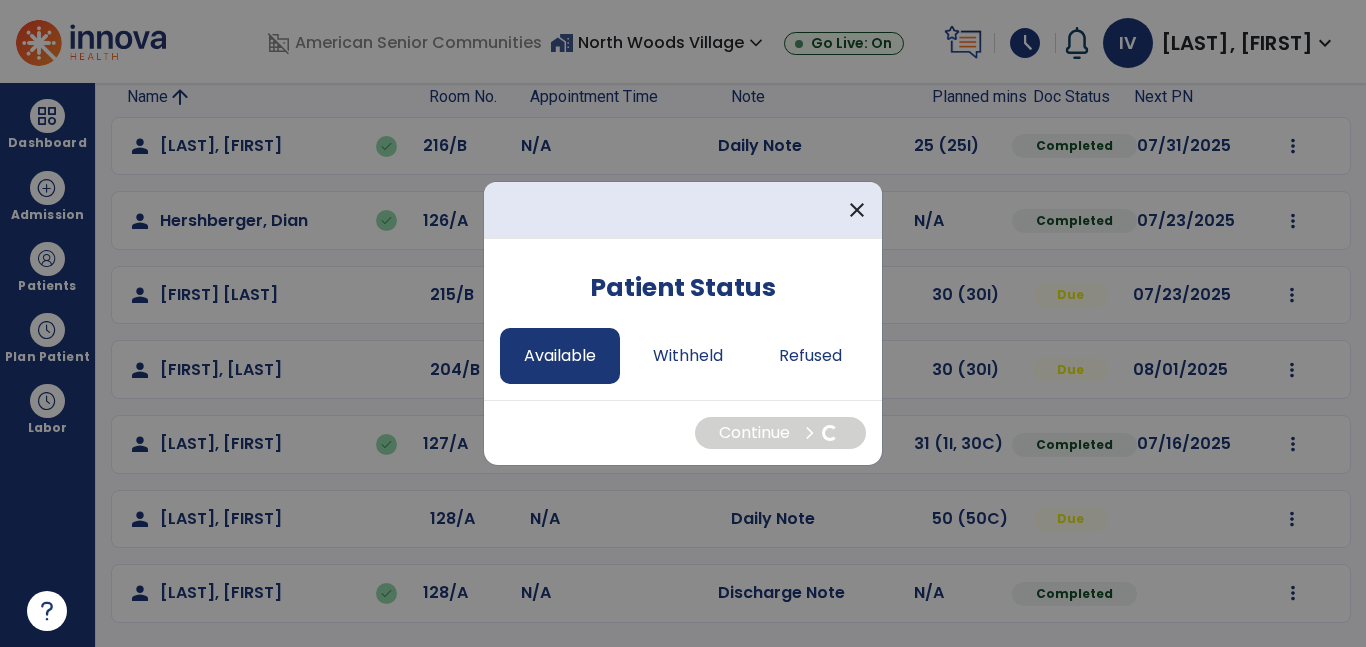 select on "*" 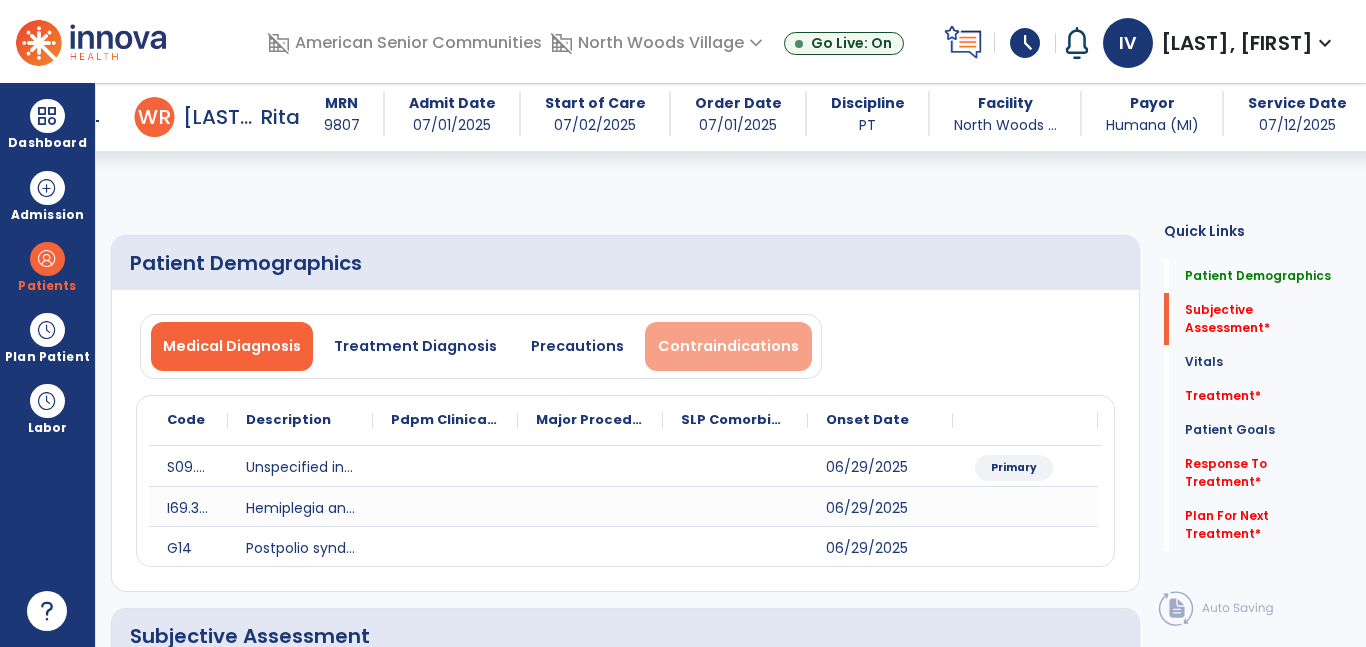 scroll, scrollTop: 338, scrollLeft: 0, axis: vertical 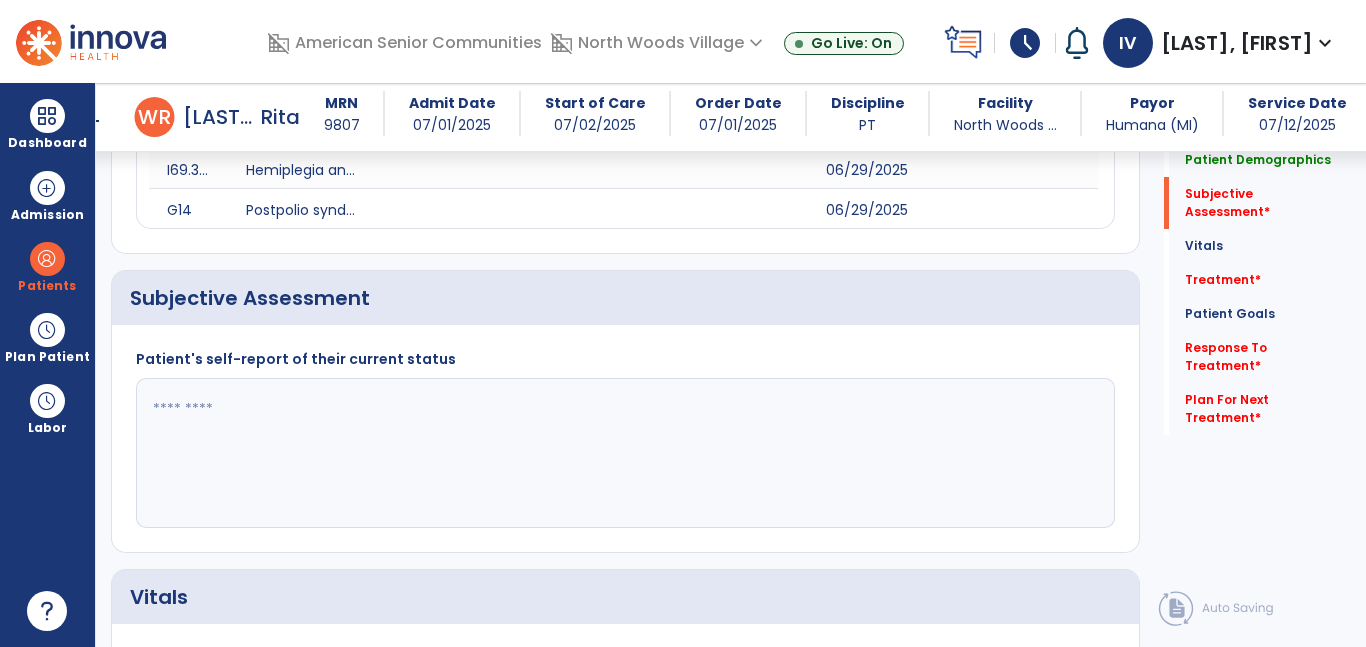 click 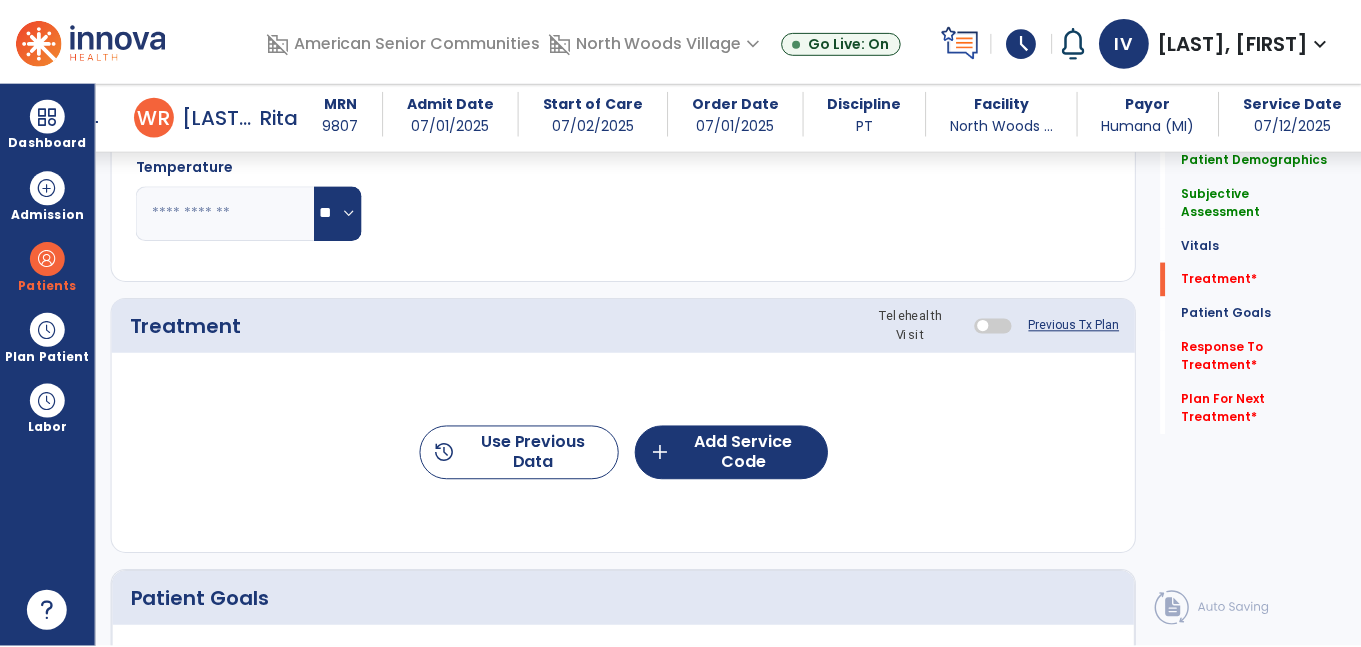 scroll, scrollTop: 1053, scrollLeft: 0, axis: vertical 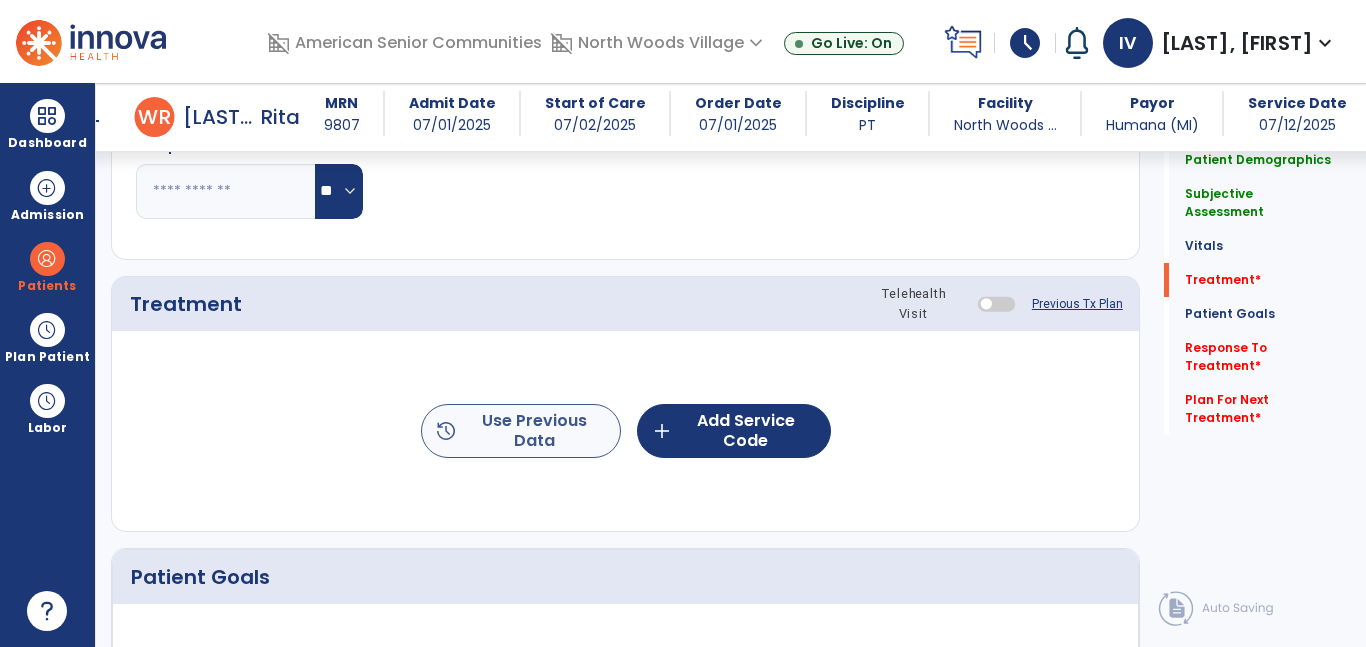 type on "**********" 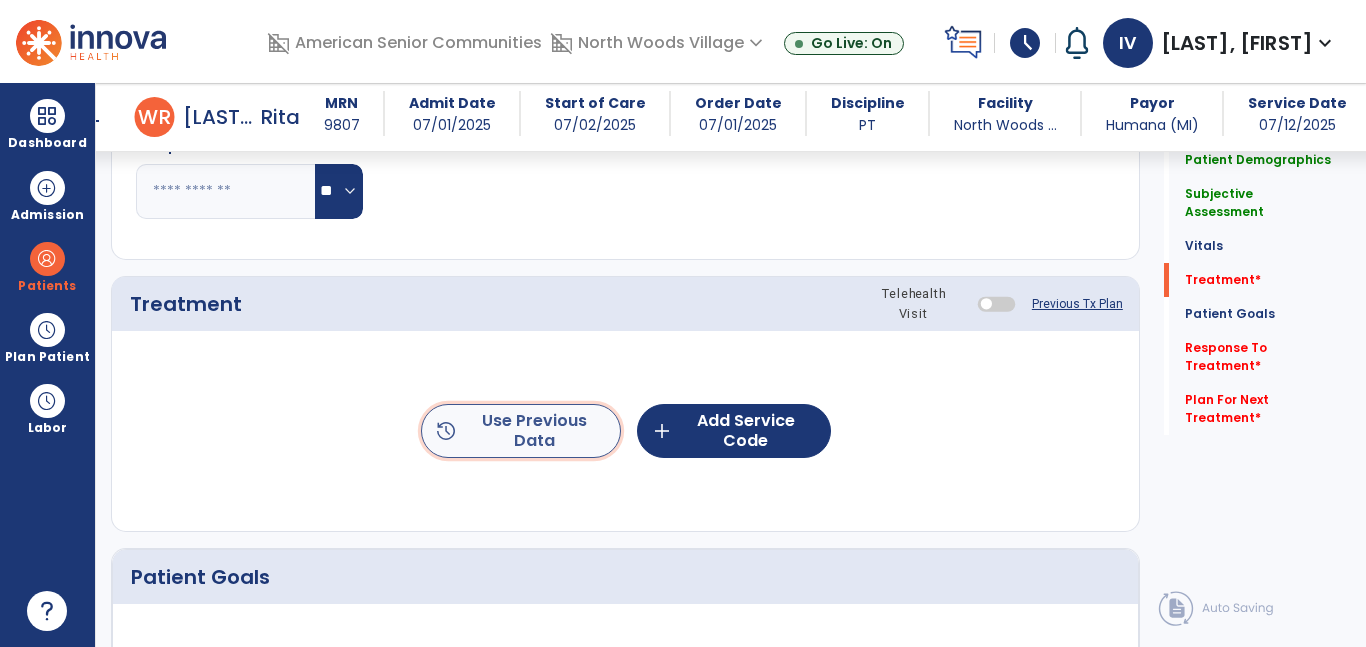 click on "history  Use Previous Data" 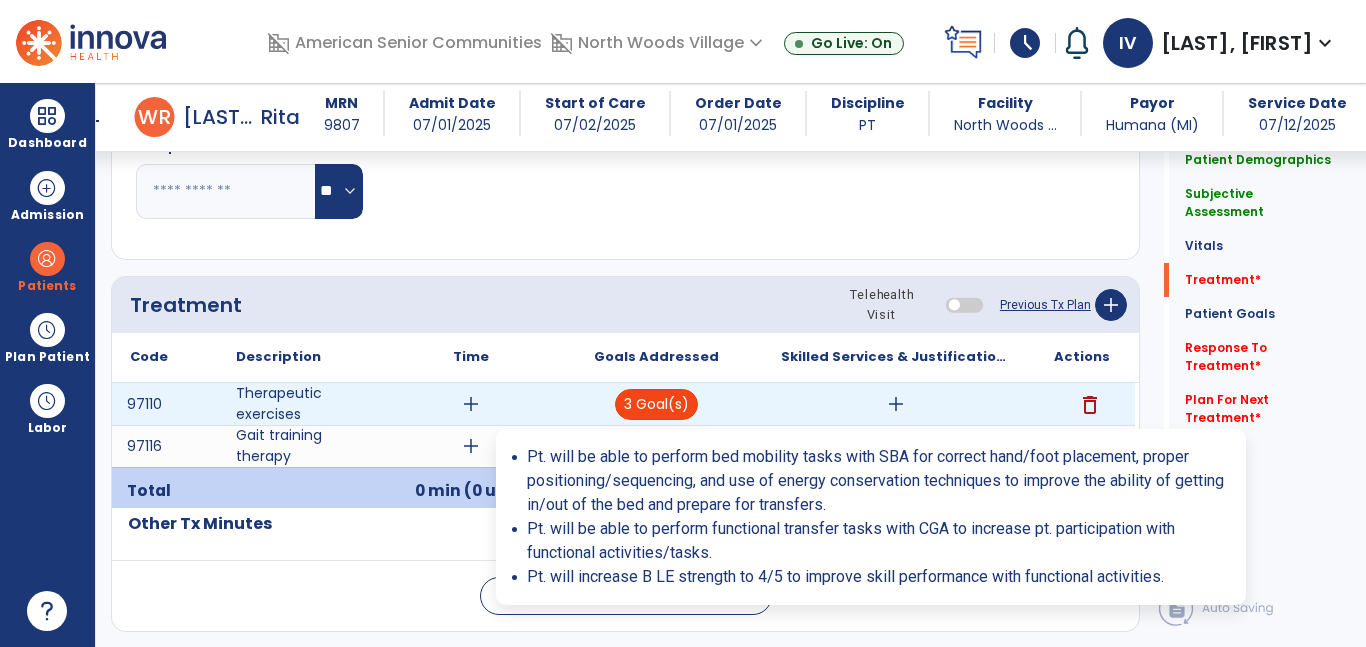 click on "3 Goal(s)" at bounding box center [656, 404] 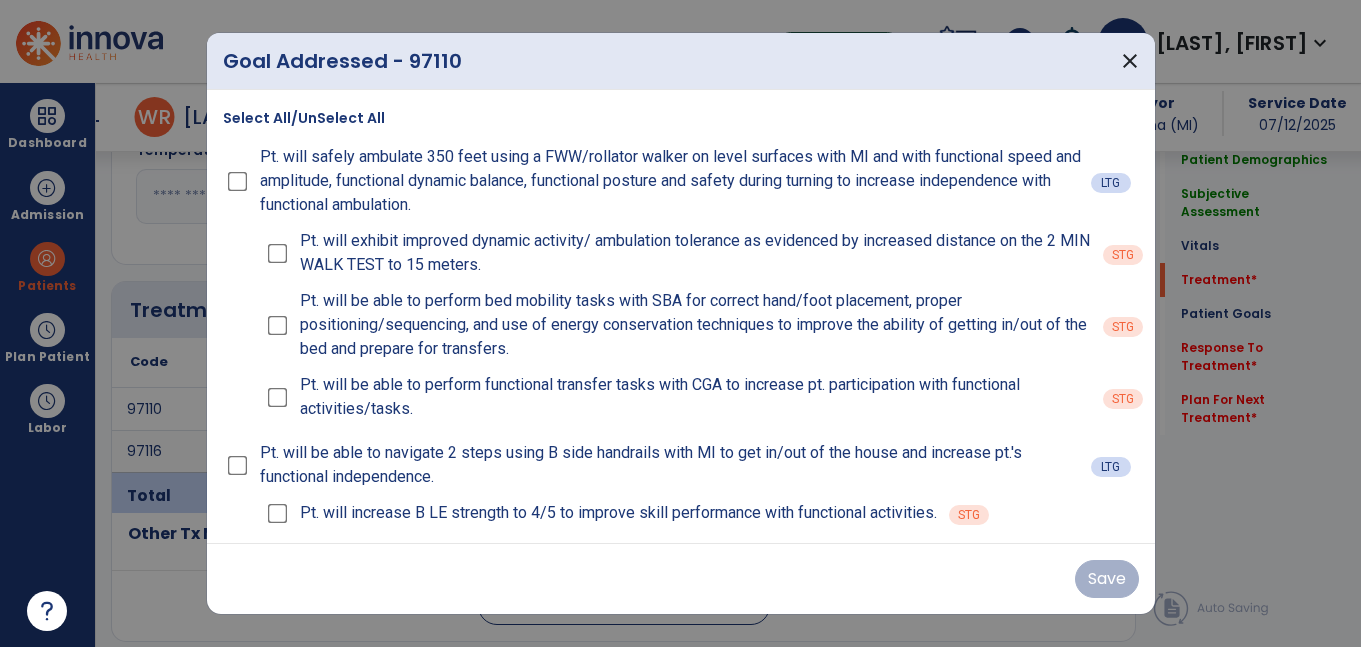 scroll, scrollTop: 1053, scrollLeft: 0, axis: vertical 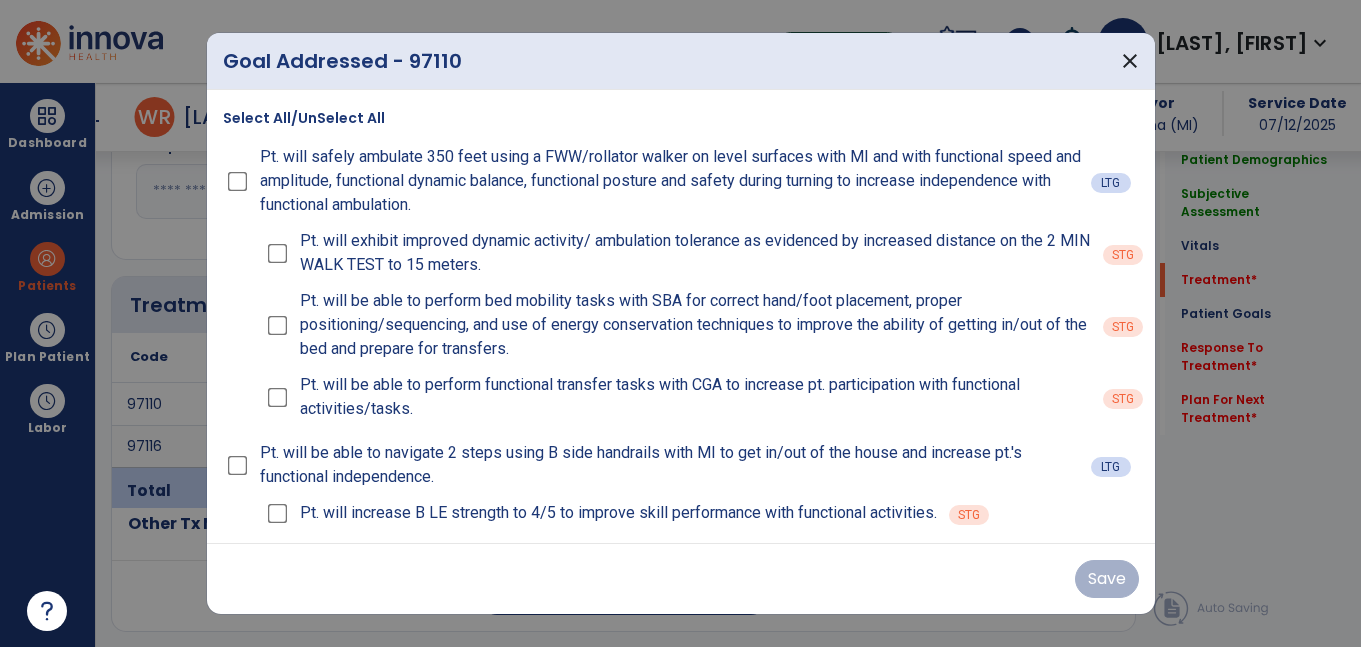 click on "Select All/UnSelect All" at bounding box center [304, 118] 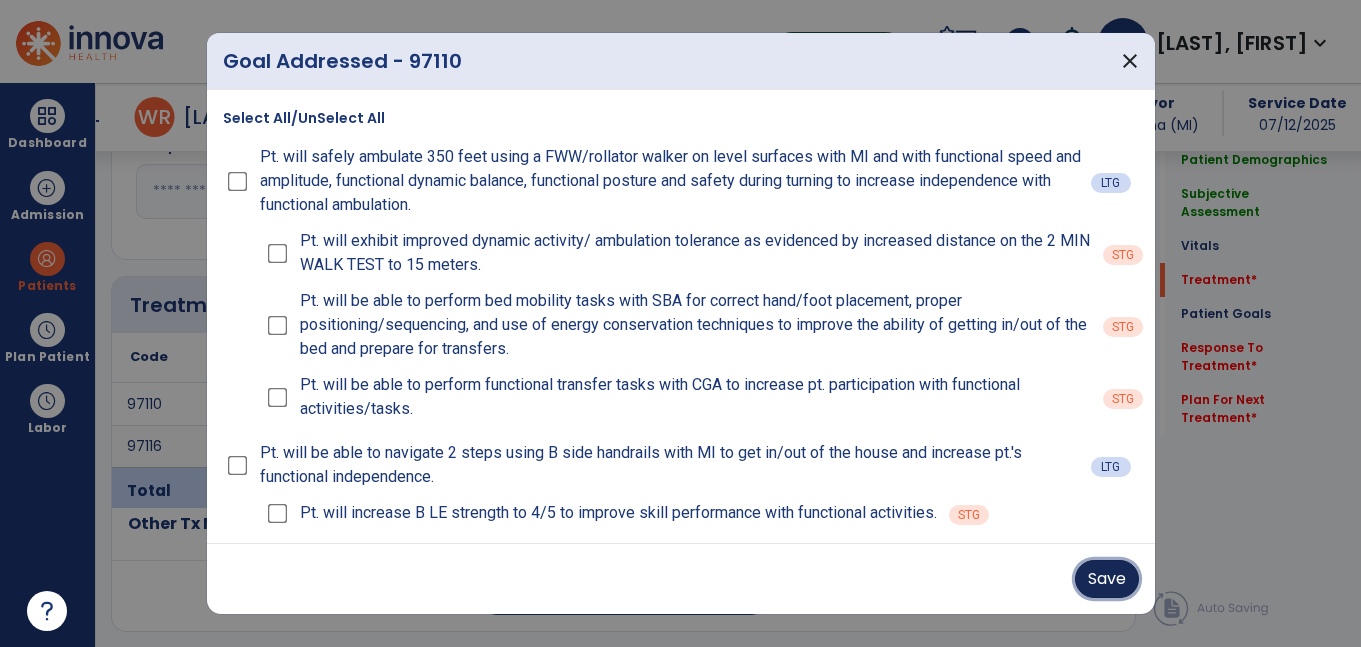 click on "Save" at bounding box center (1107, 579) 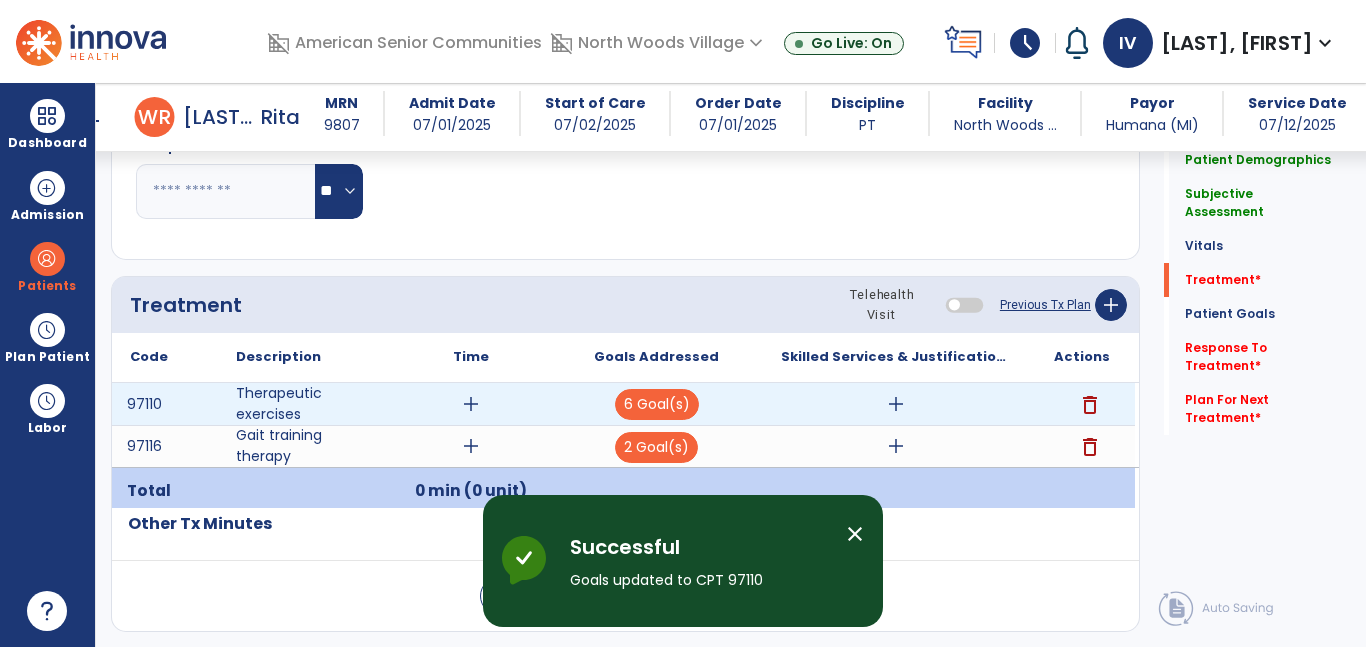 click on "add" at bounding box center (471, 404) 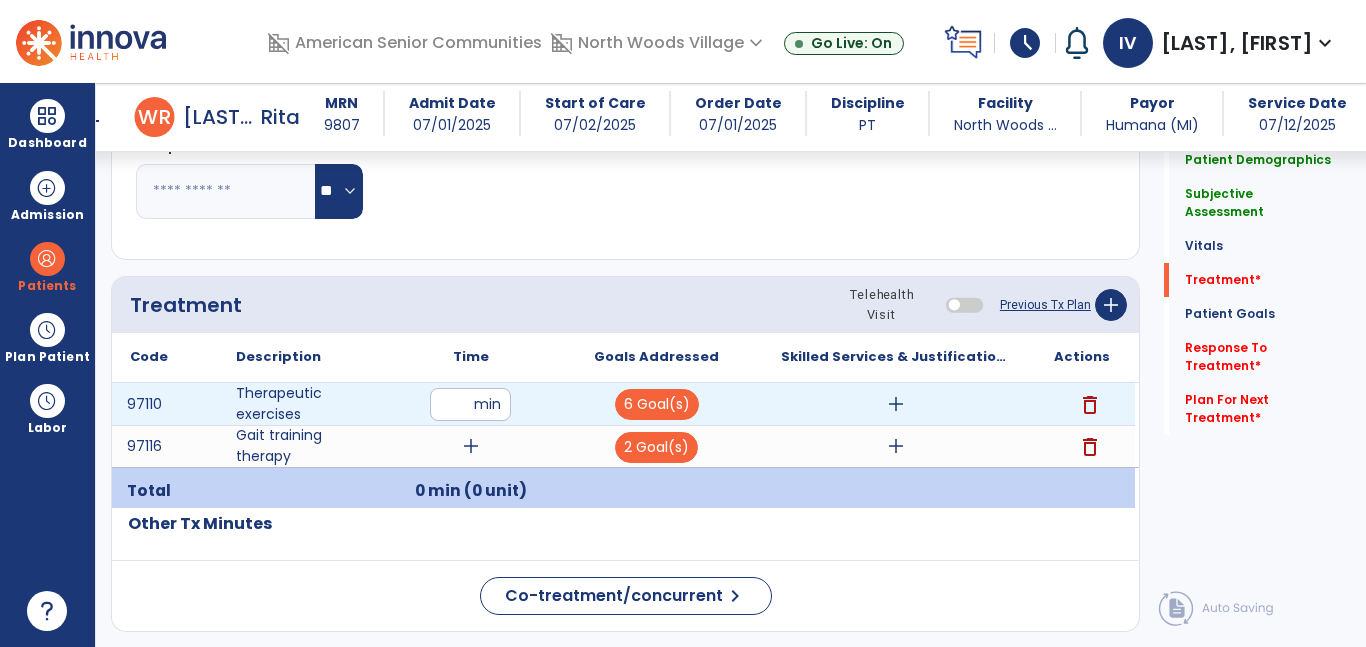 type on "**" 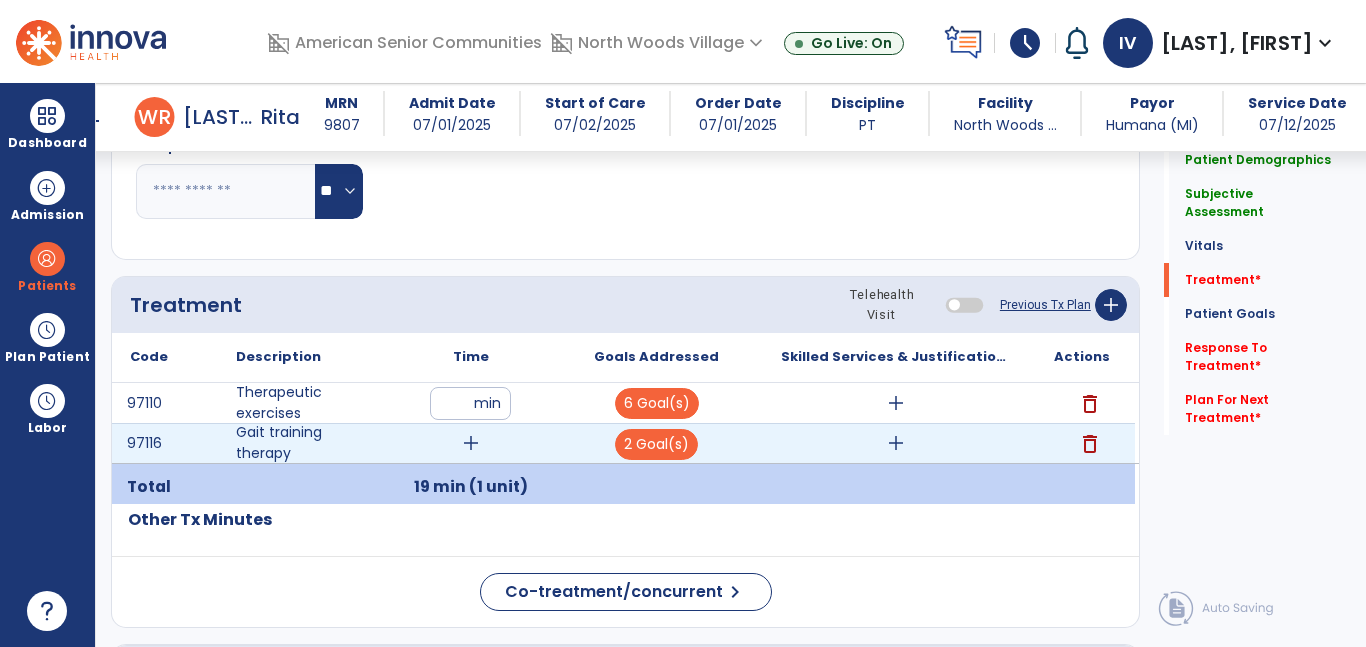 click on "add" at bounding box center (471, 443) 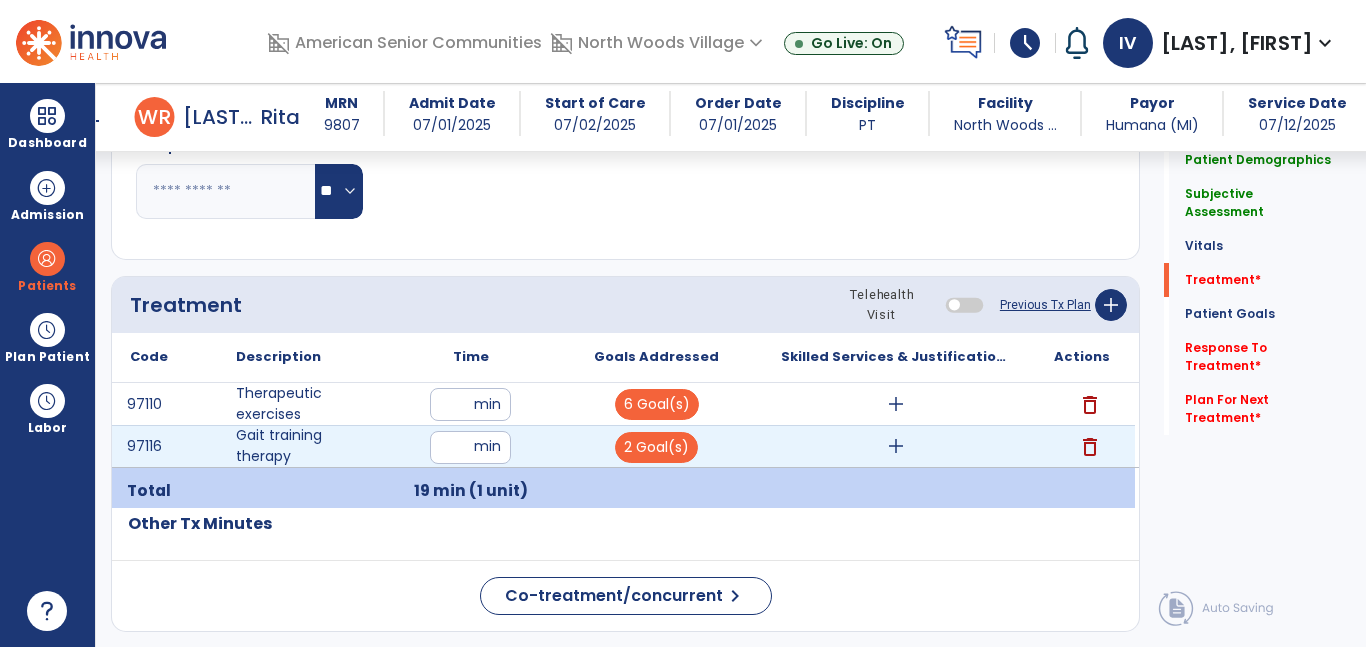 type on "**" 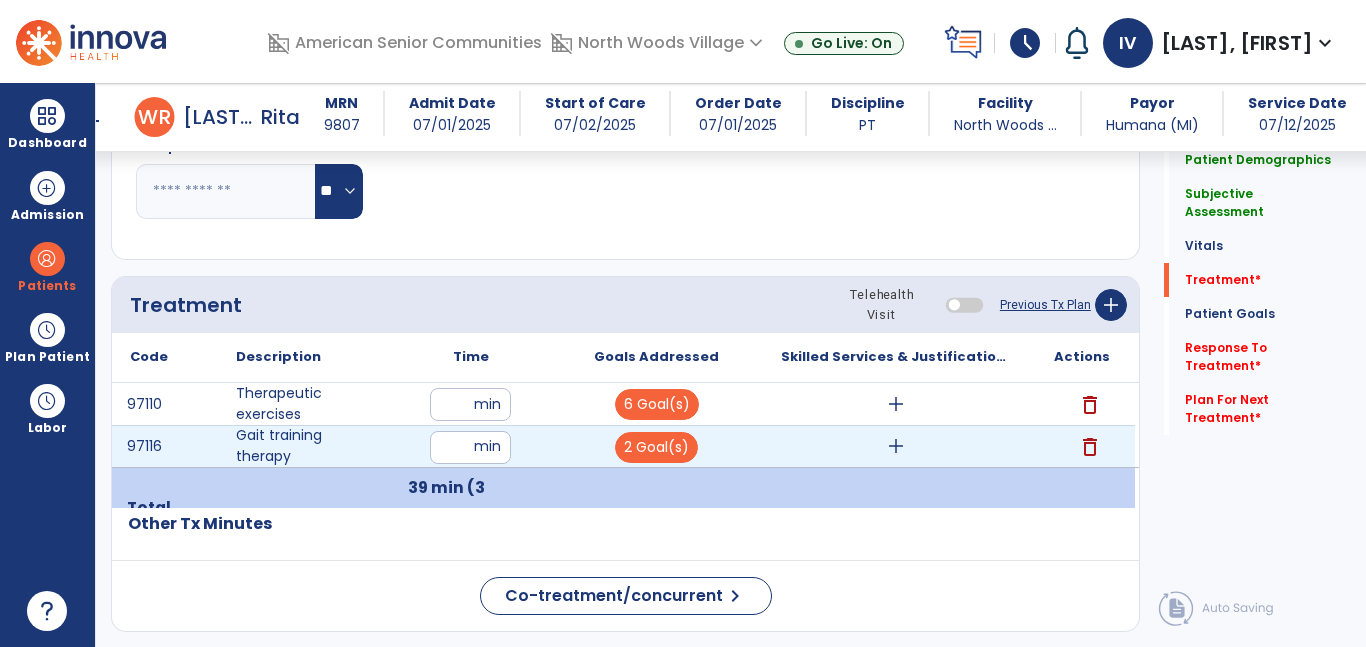 click on "**" at bounding box center [470, 447] 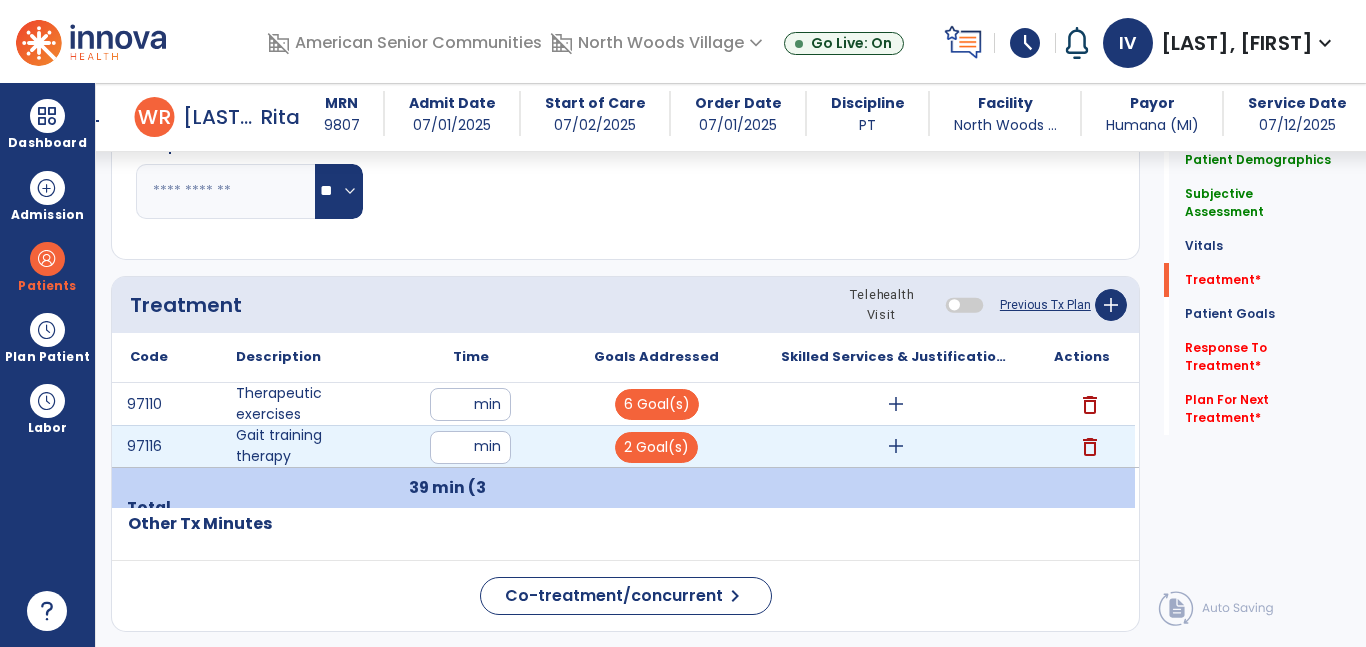 type on "**" 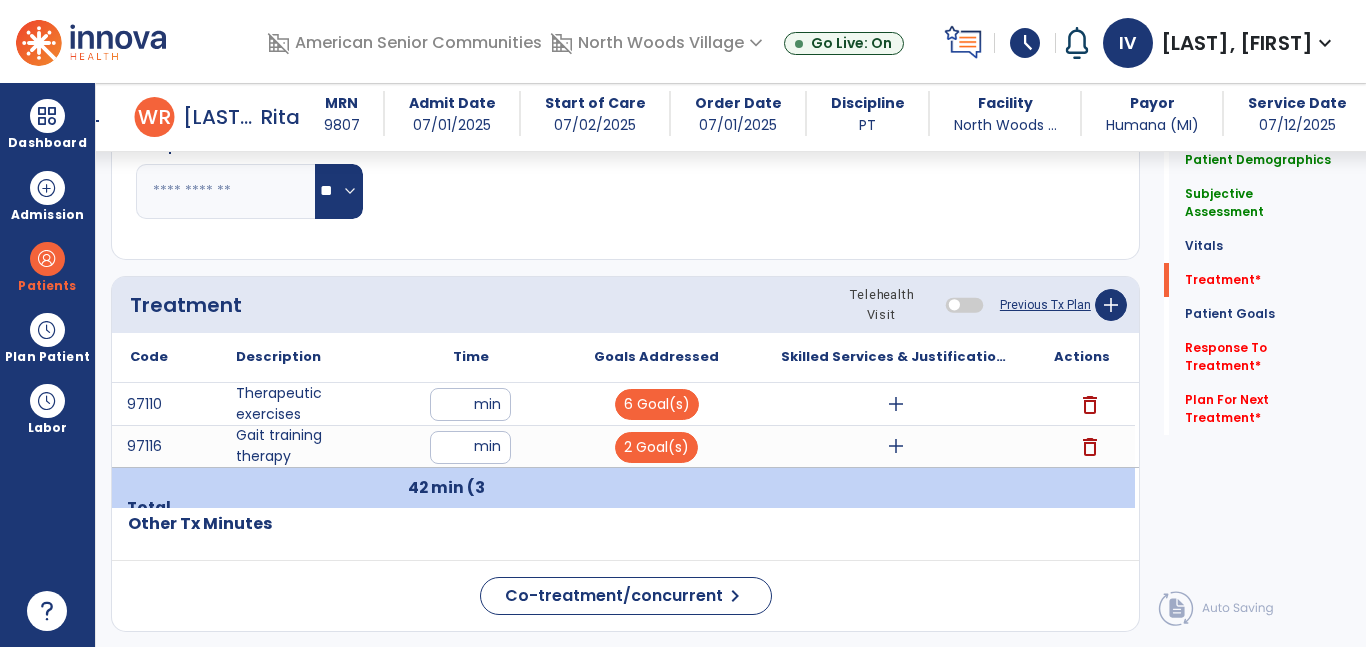 click on "Other Tx Minutes" 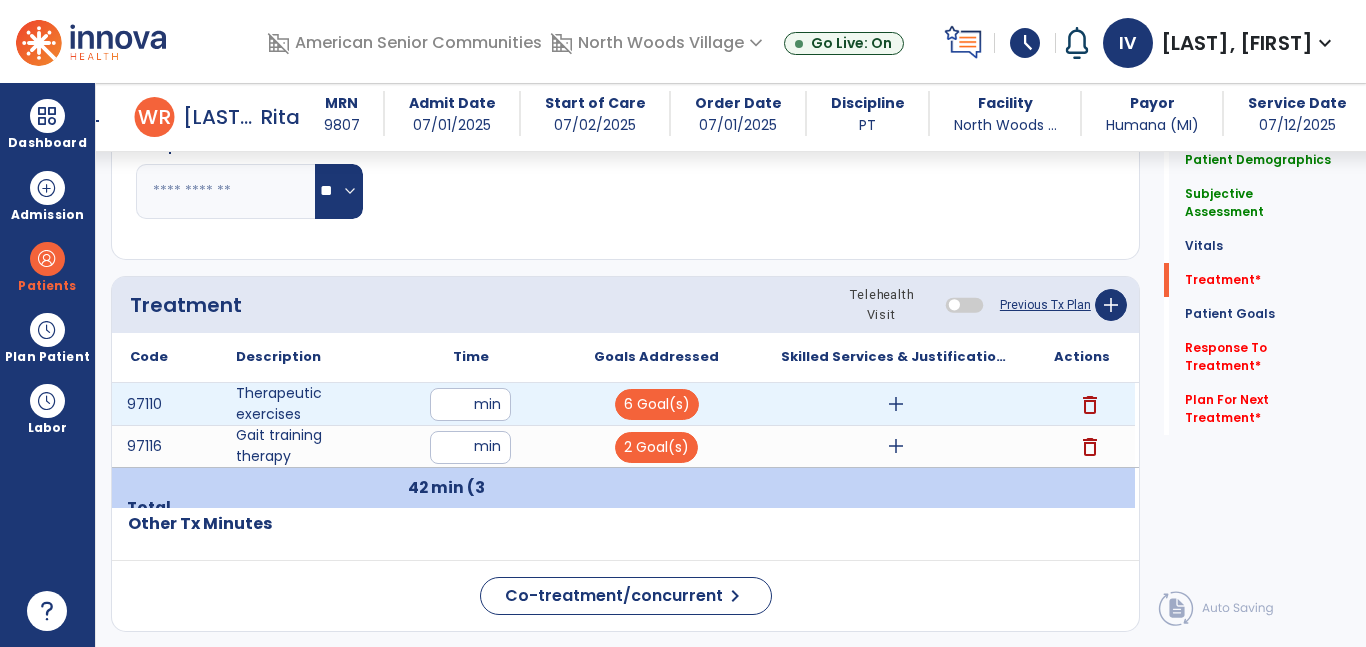 click on "add" at bounding box center [896, 404] 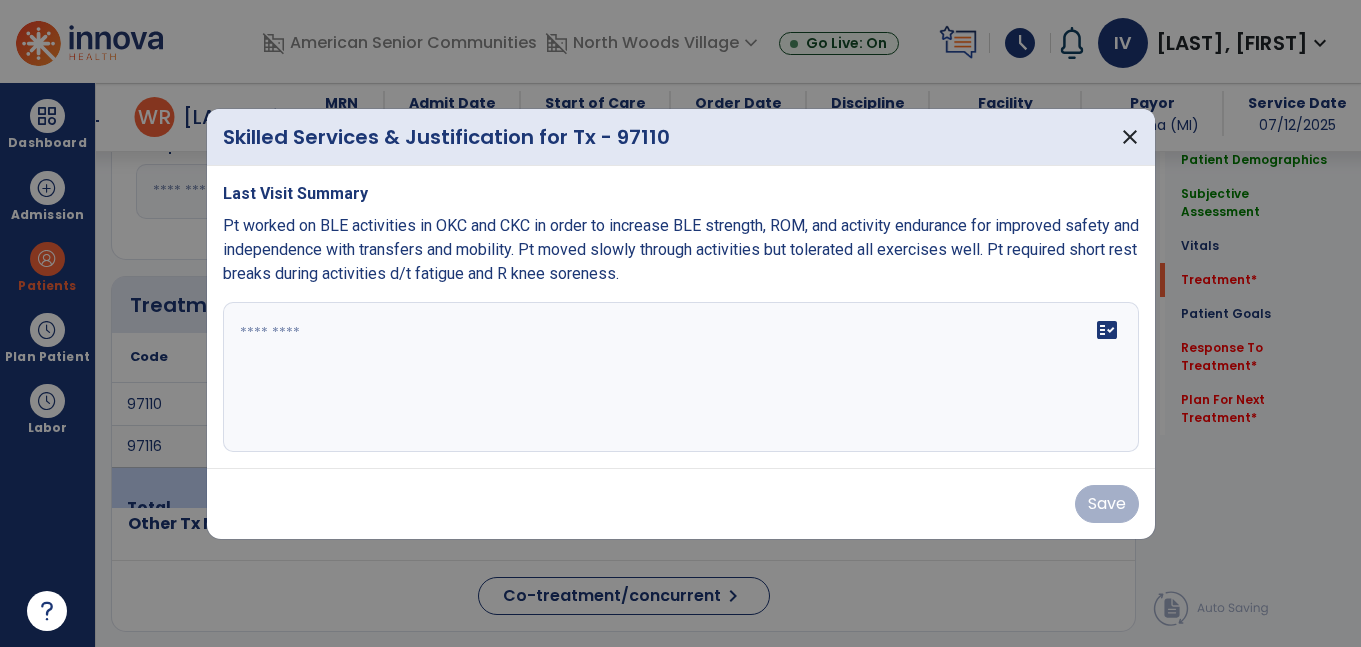 scroll, scrollTop: 1053, scrollLeft: 0, axis: vertical 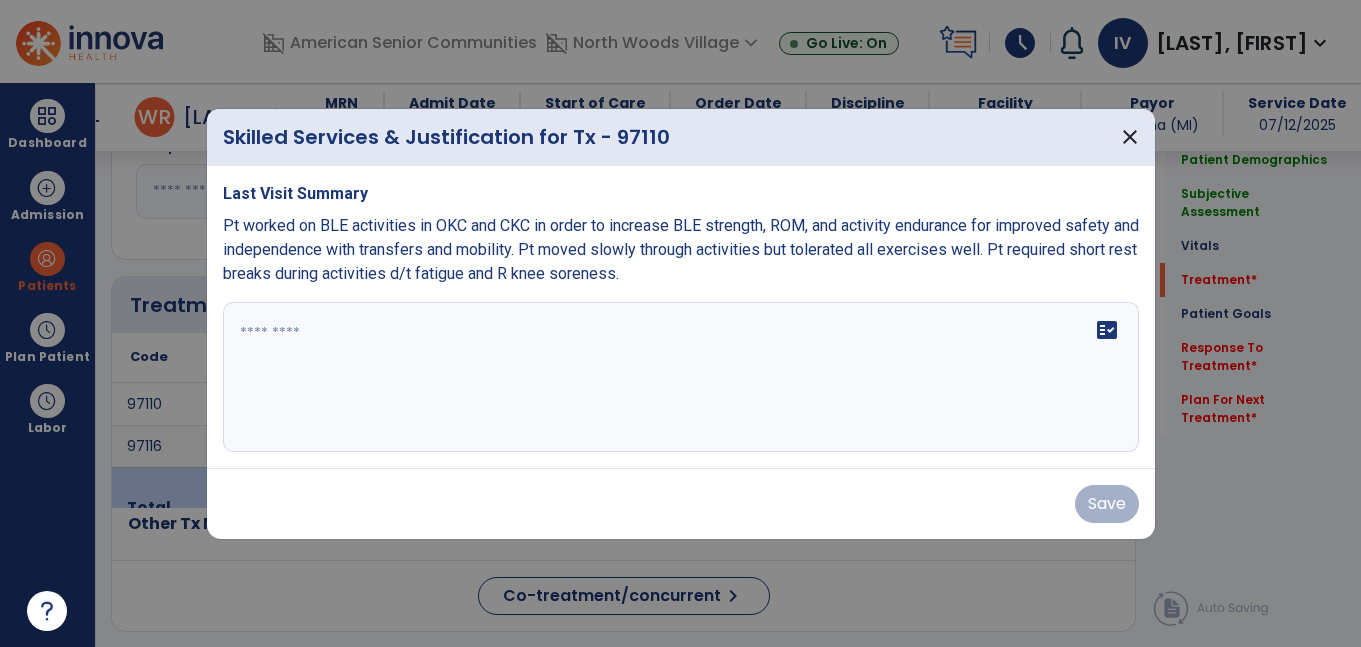 click at bounding box center [681, 377] 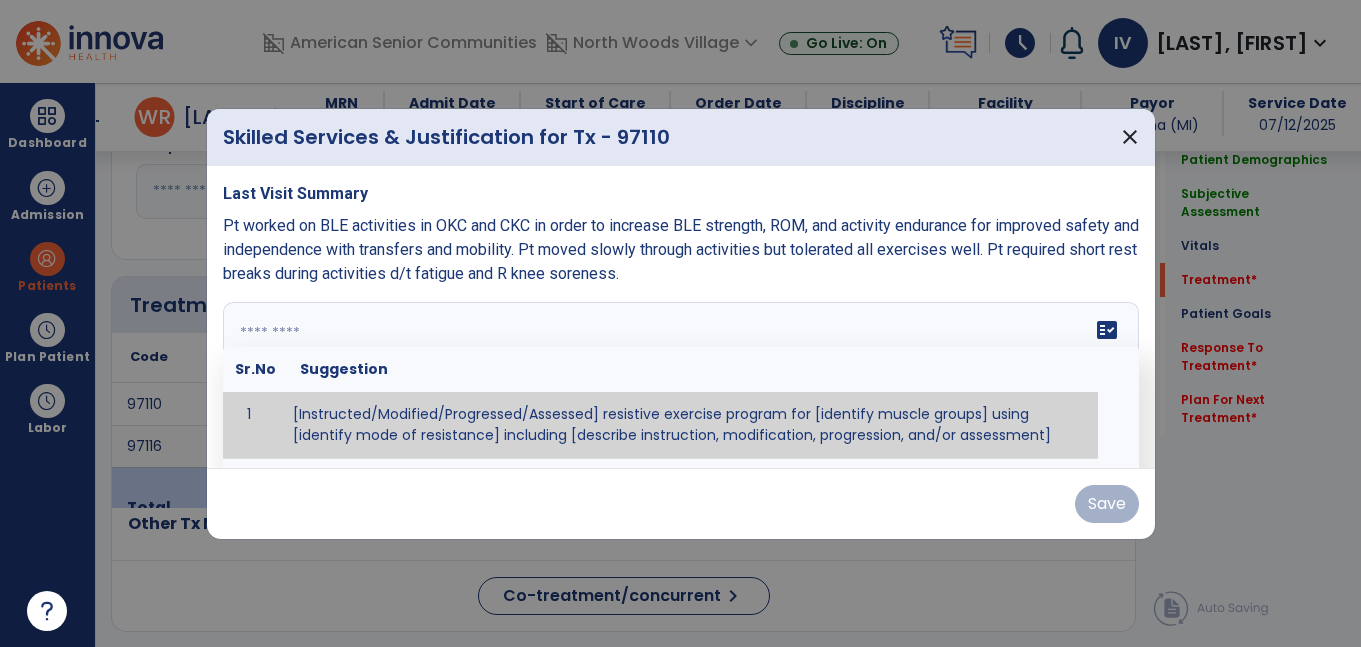 paste on "**********" 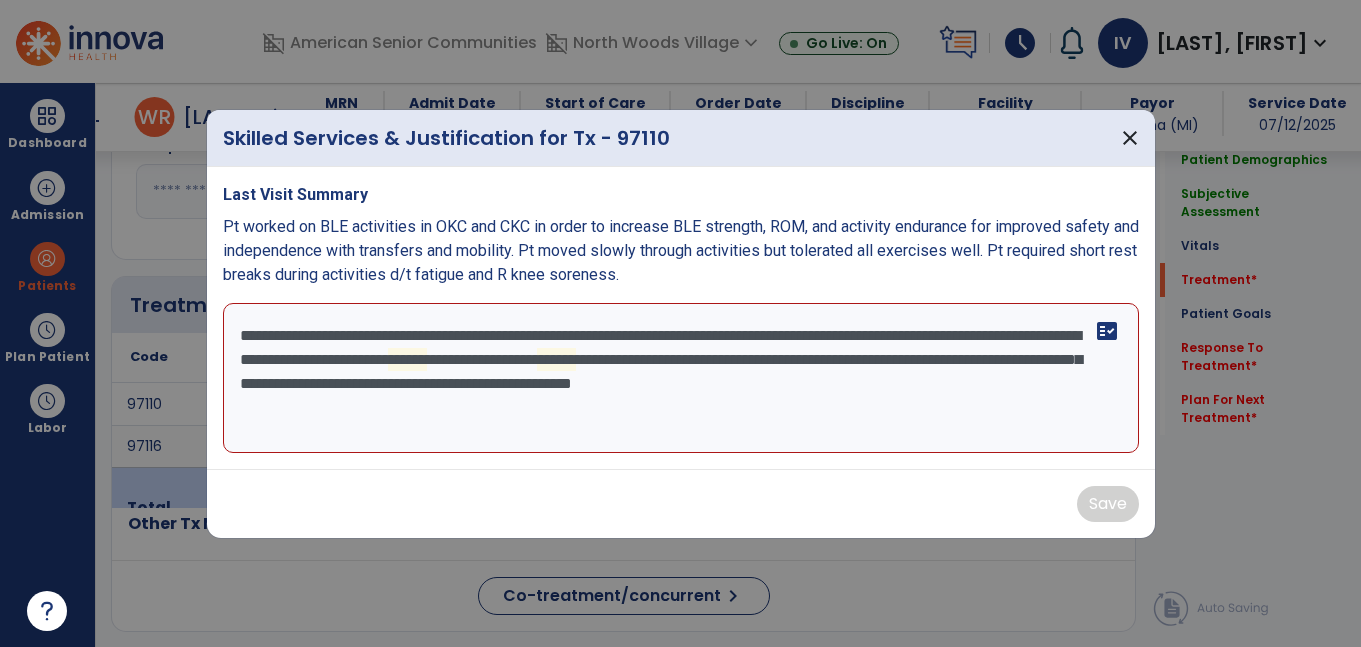 click on "**********" at bounding box center (681, 378) 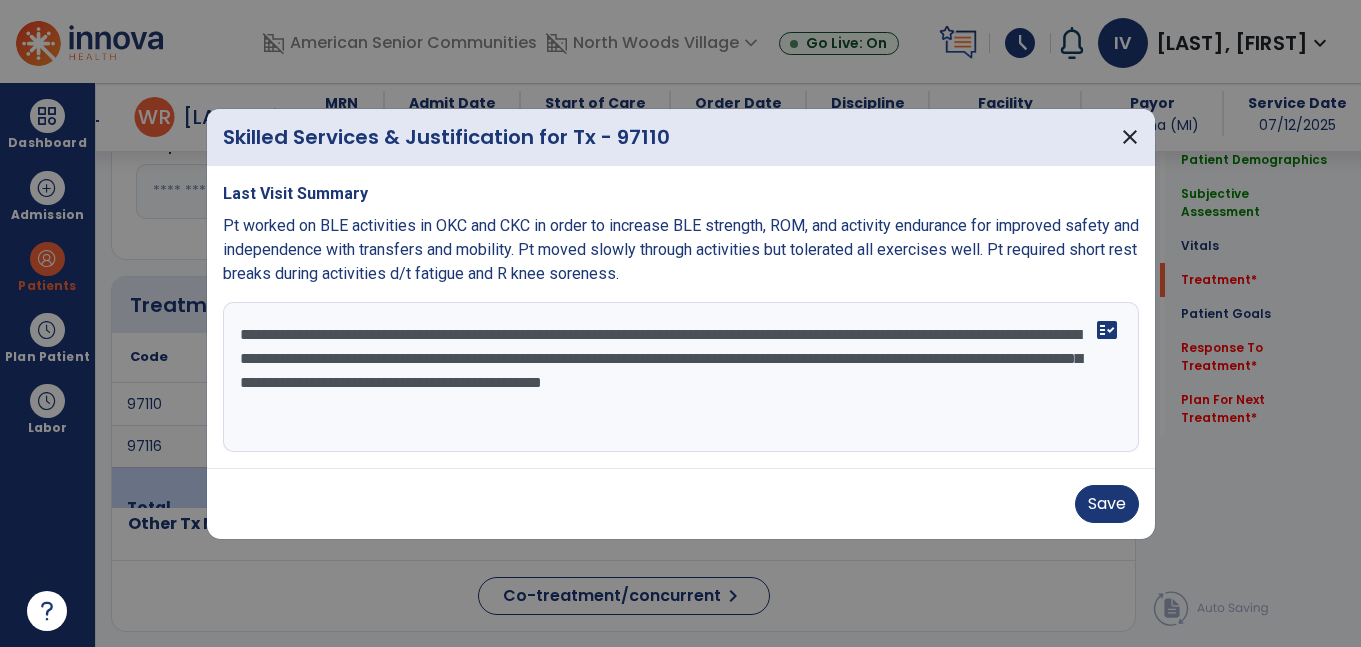 click on "**********" at bounding box center (681, 377) 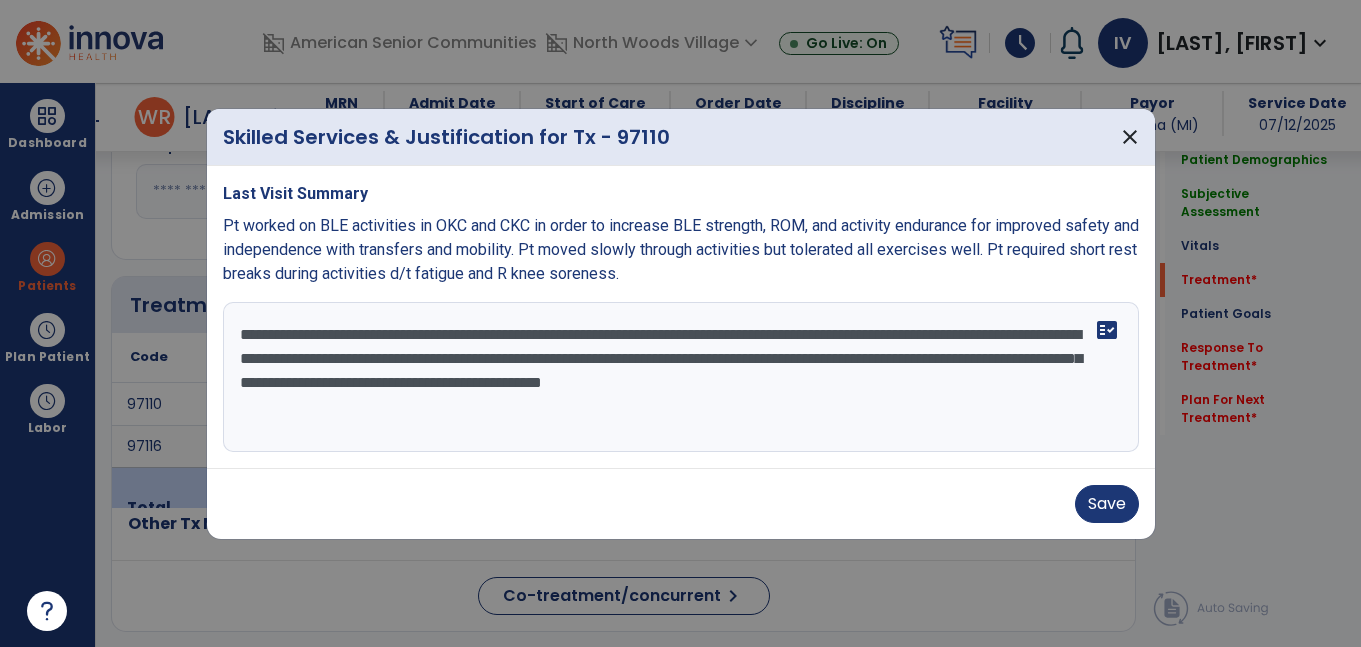 click on "**********" at bounding box center (681, 377) 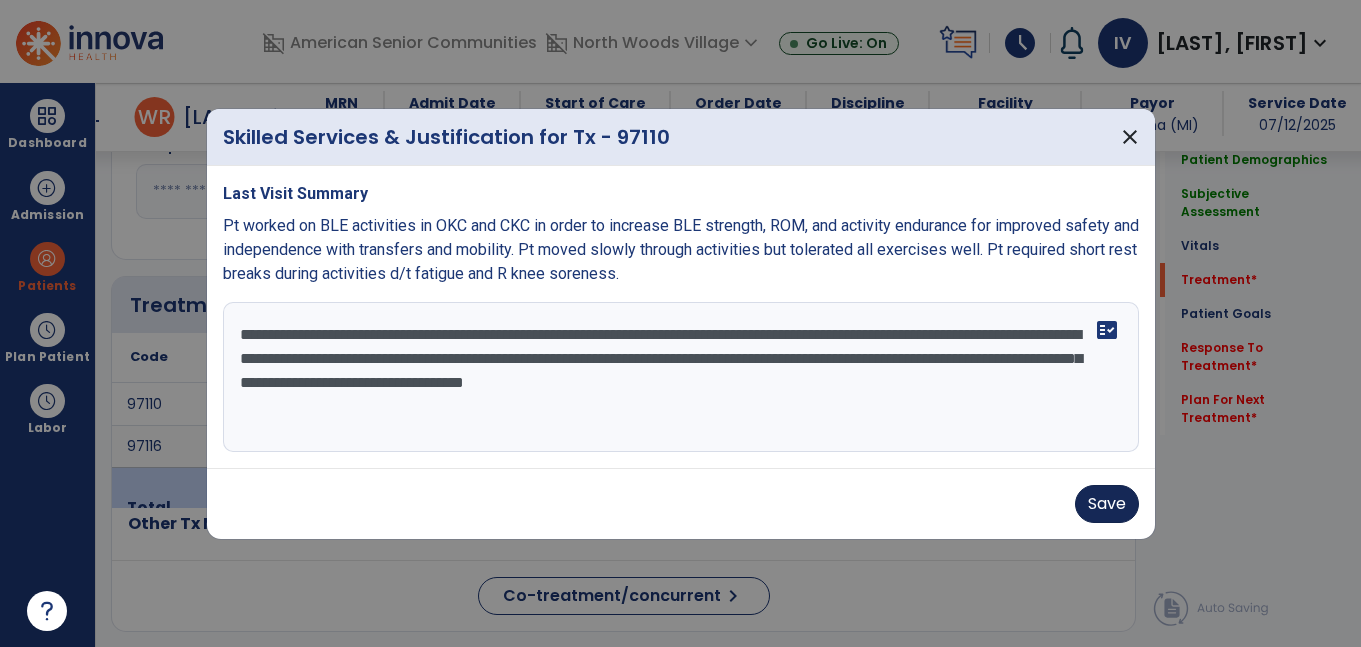 type on "**********" 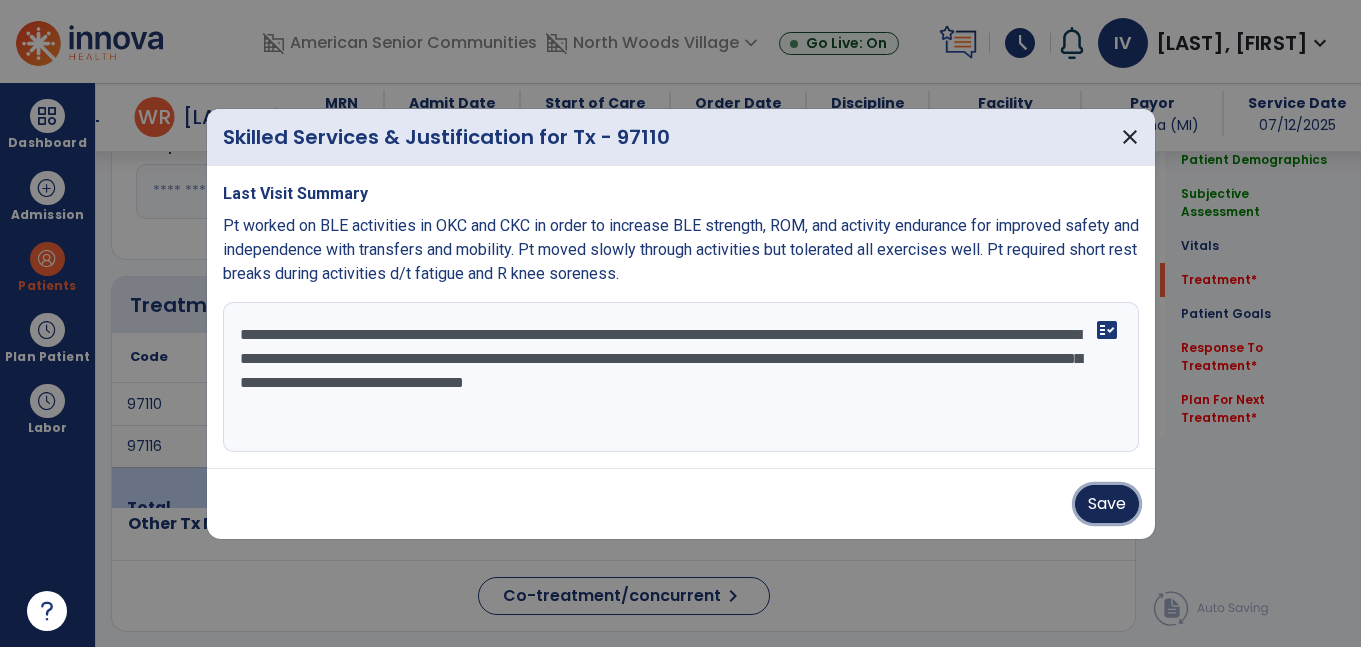 click on "Save" at bounding box center (1107, 504) 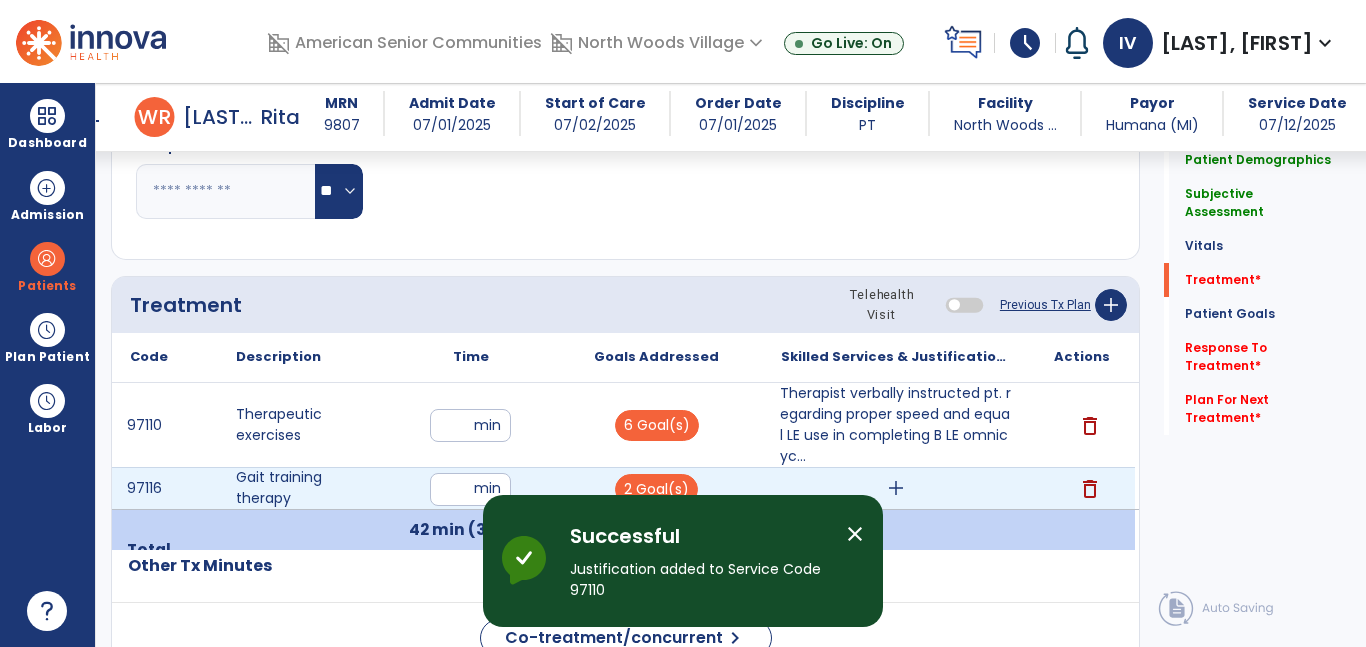 click on "add" at bounding box center [896, 488] 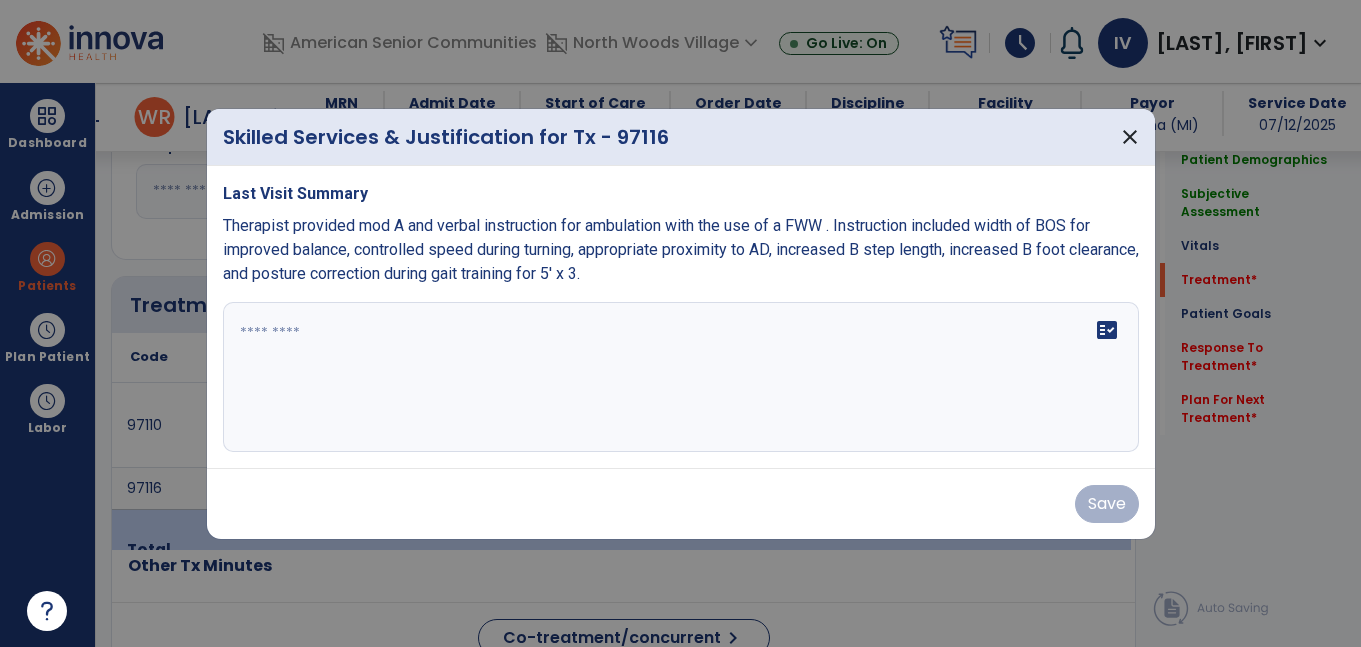 scroll, scrollTop: 1053, scrollLeft: 0, axis: vertical 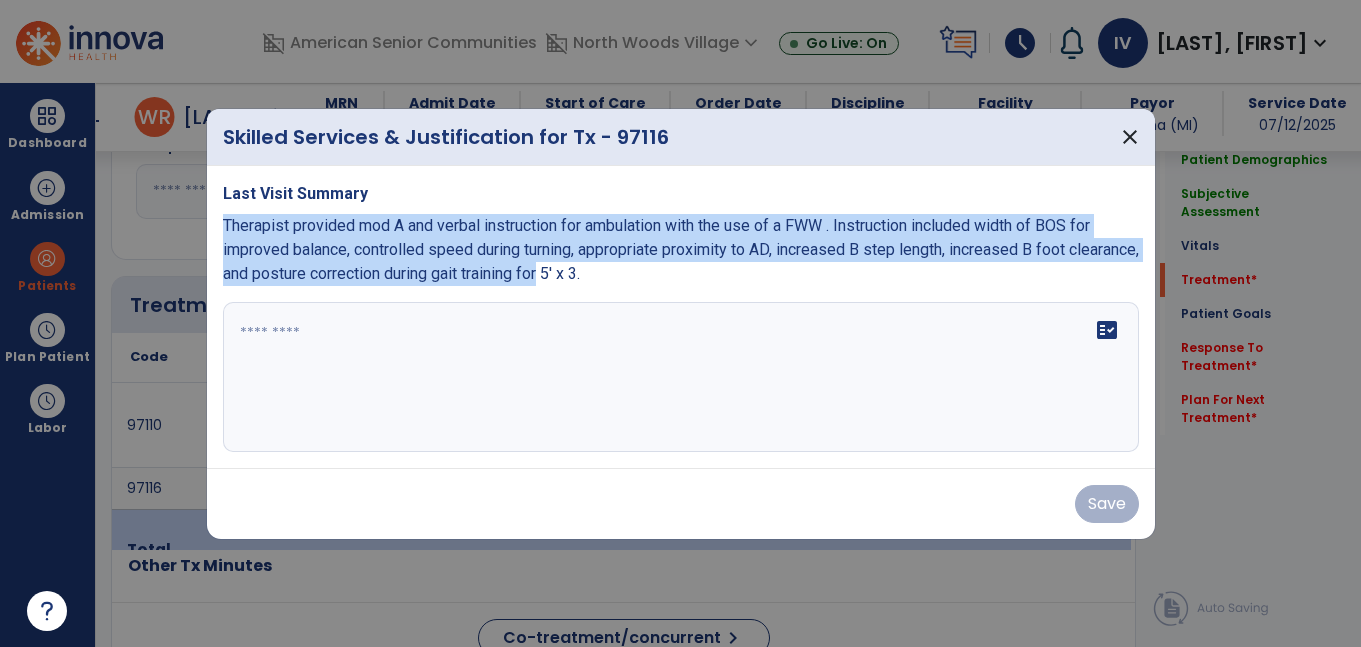 drag, startPoint x: 619, startPoint y: 274, endPoint x: 215, endPoint y: 220, distance: 407.59293 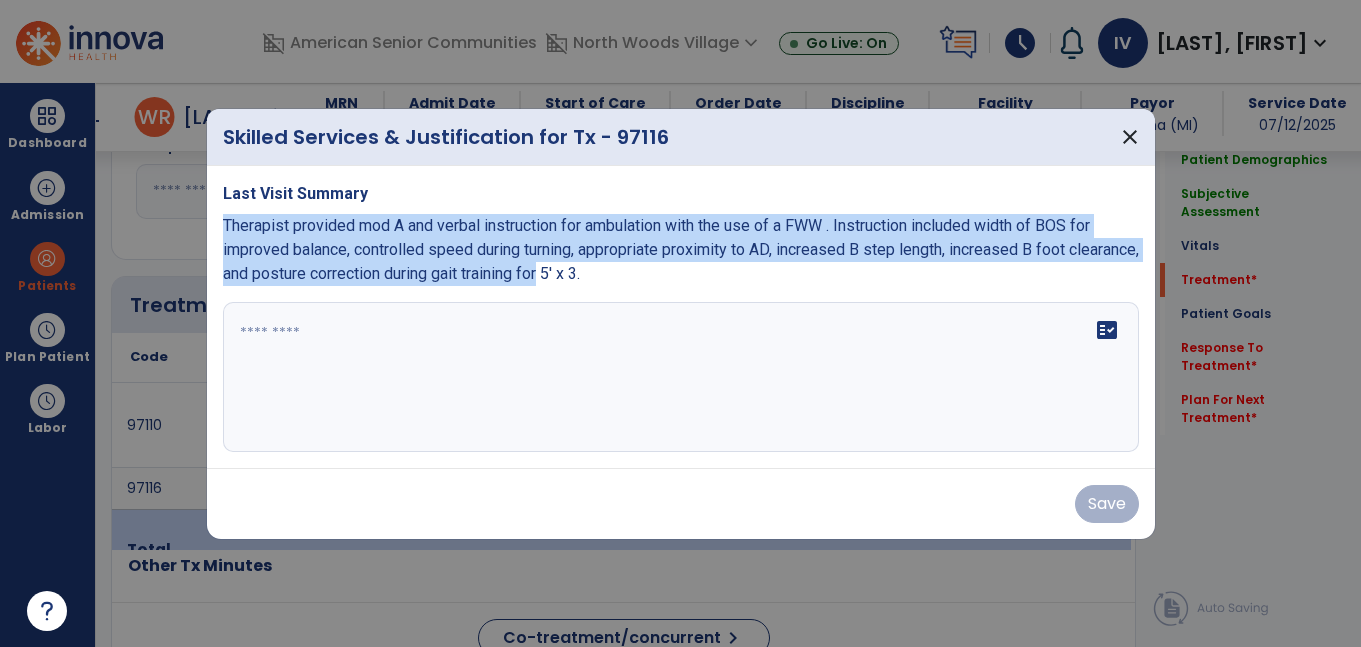 click on "Last Visit Summary Therapist provided mod A and verbal instruction for ambulation with the use of a FWW . Instruction included width of BOS for improved balance, controlled speed during turning, appropriate proximity to AD, increased B step length, increased B foot clearance, and posture correction during gait training for 5' x 3.   fact_check" at bounding box center (681, 317) 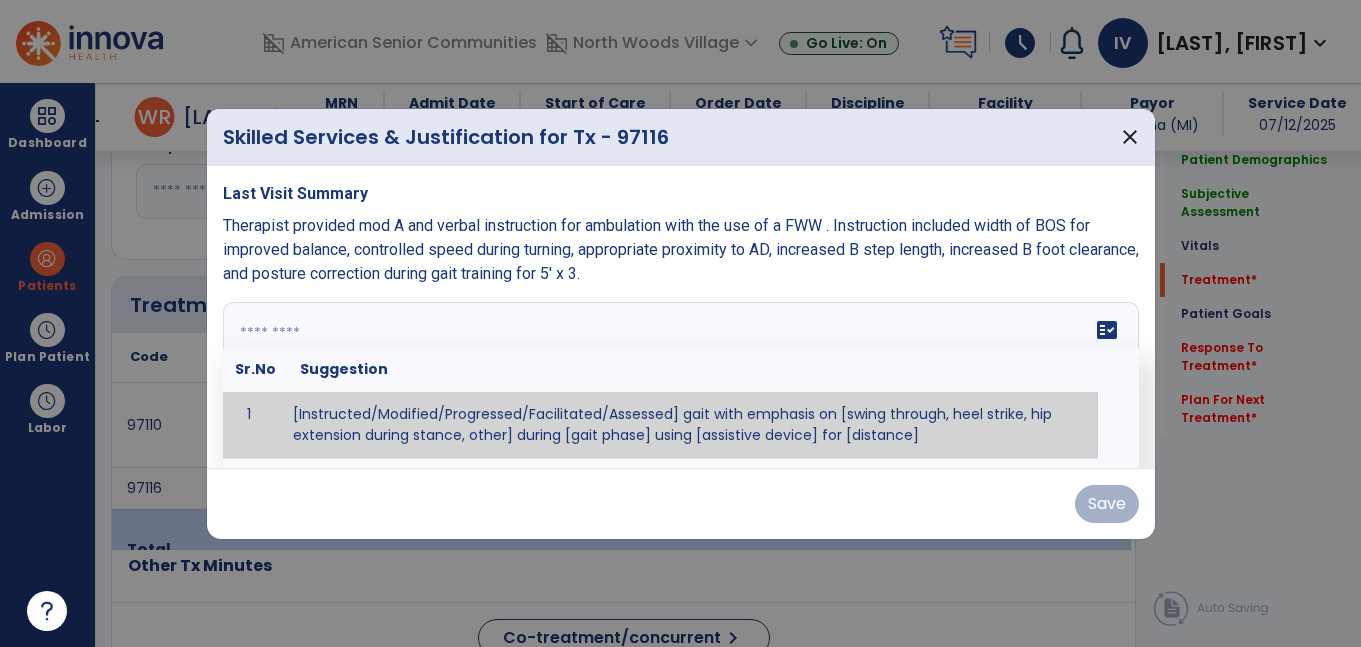 paste on "**********" 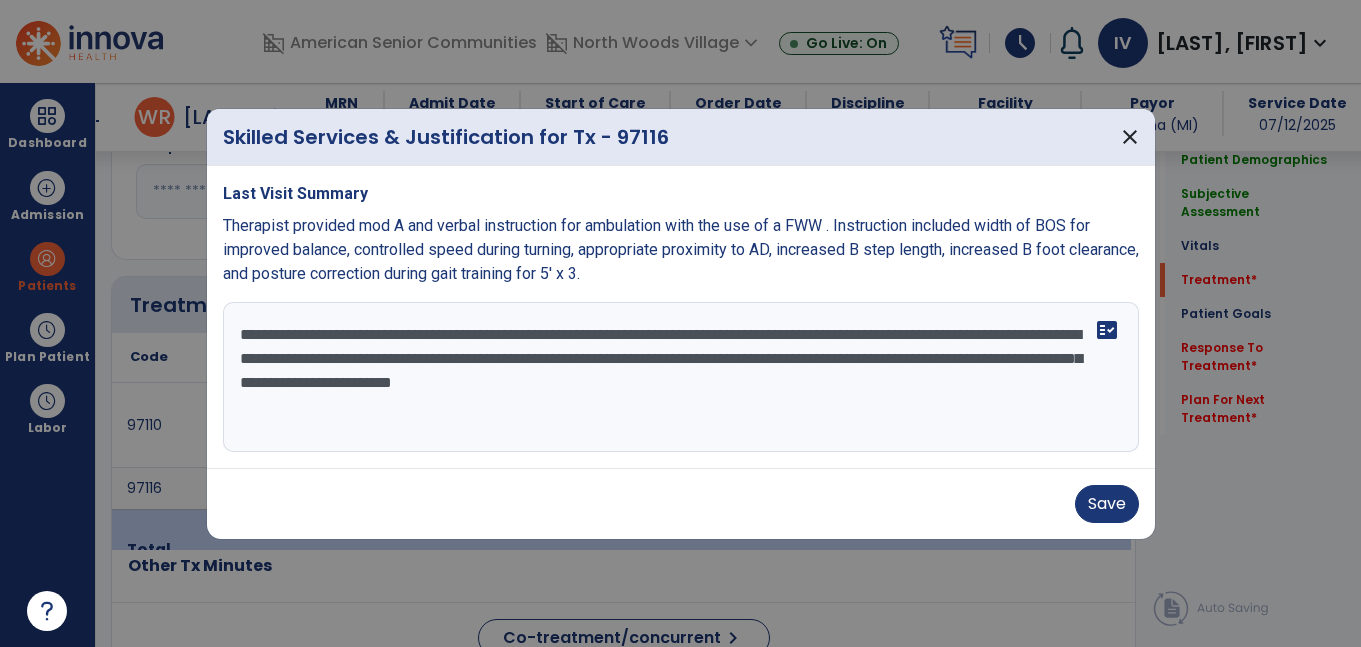 click on "**********" at bounding box center (681, 377) 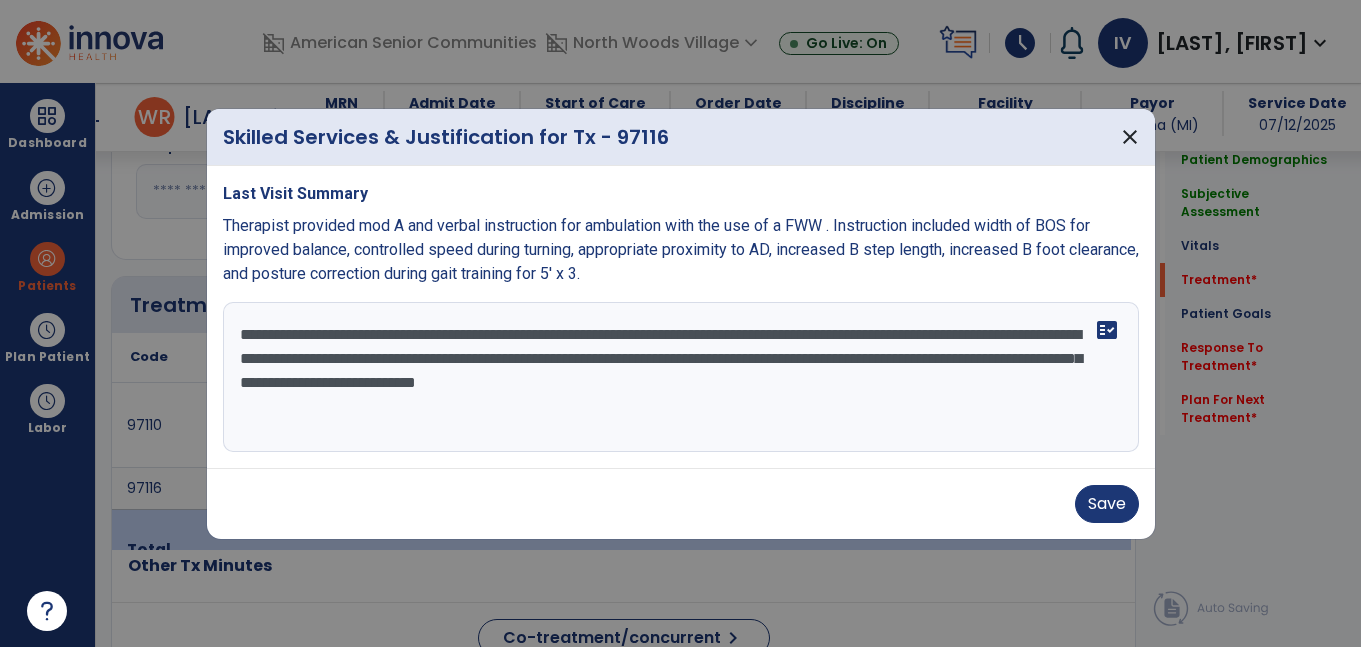 click on "**********" at bounding box center [681, 377] 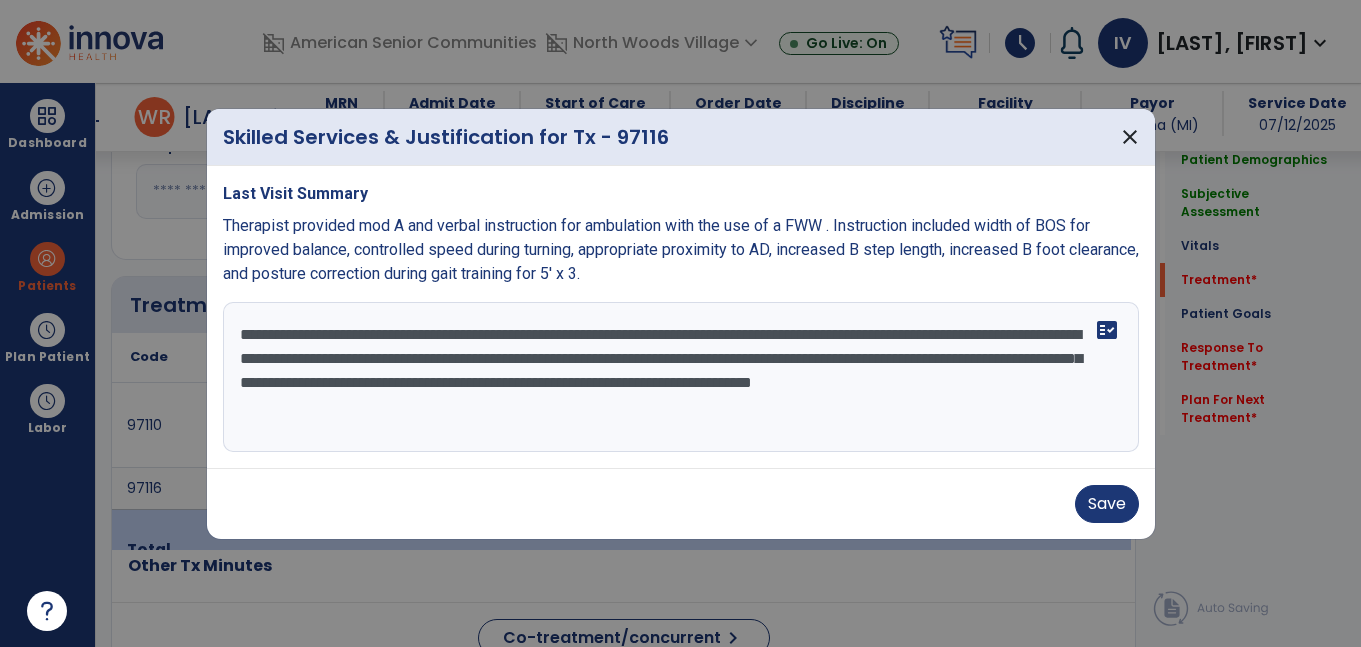 click on "**********" at bounding box center [681, 377] 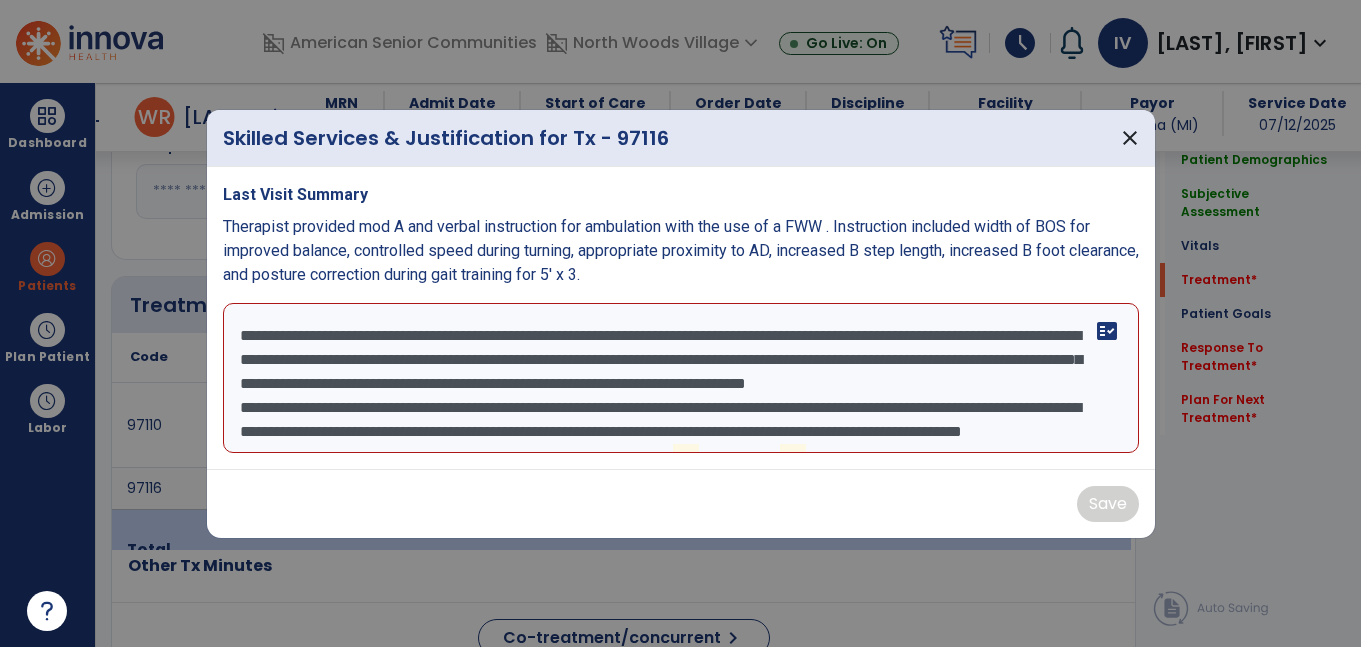 scroll, scrollTop: 40, scrollLeft: 0, axis: vertical 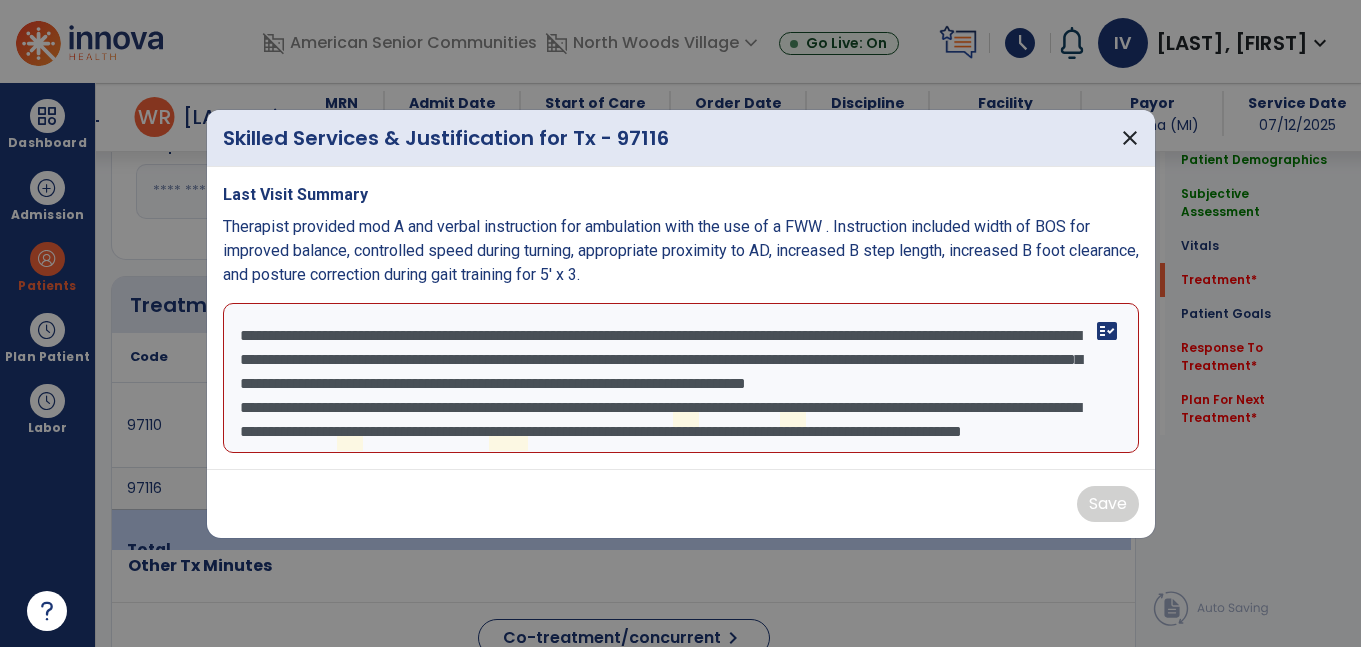 click on "**********" at bounding box center [681, 378] 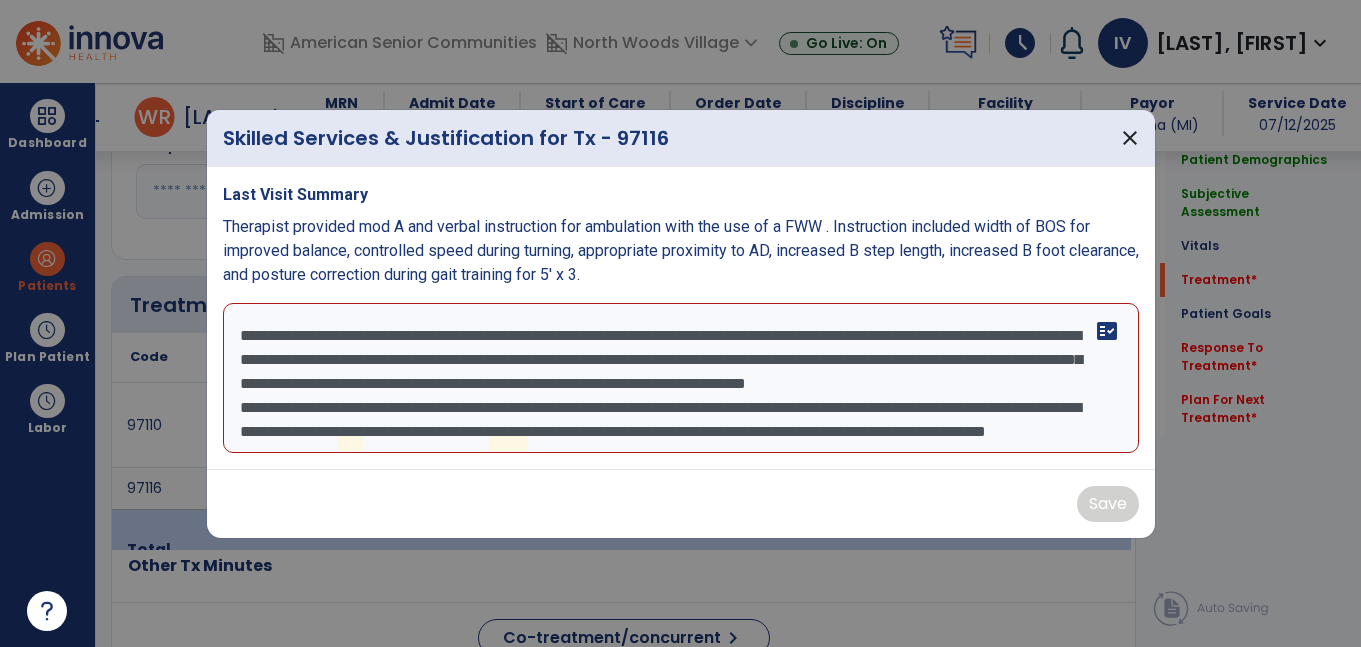 click on "**********" at bounding box center [681, 378] 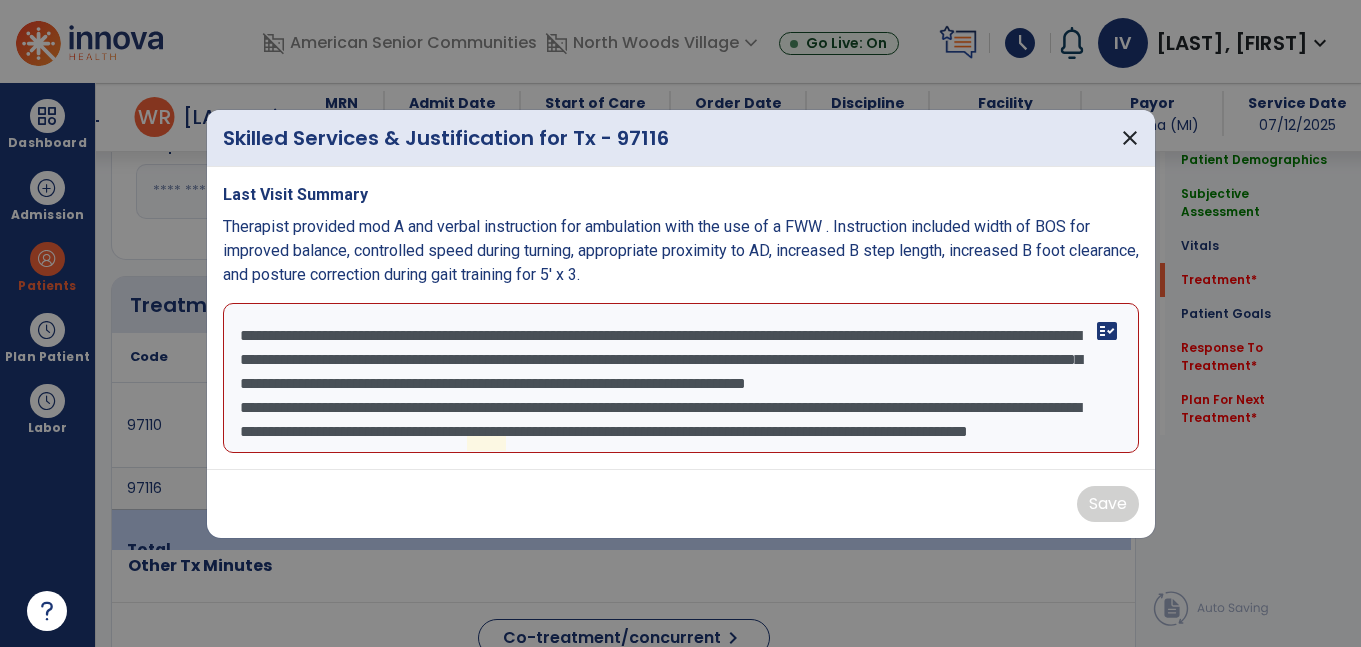 click on "**********" at bounding box center [681, 378] 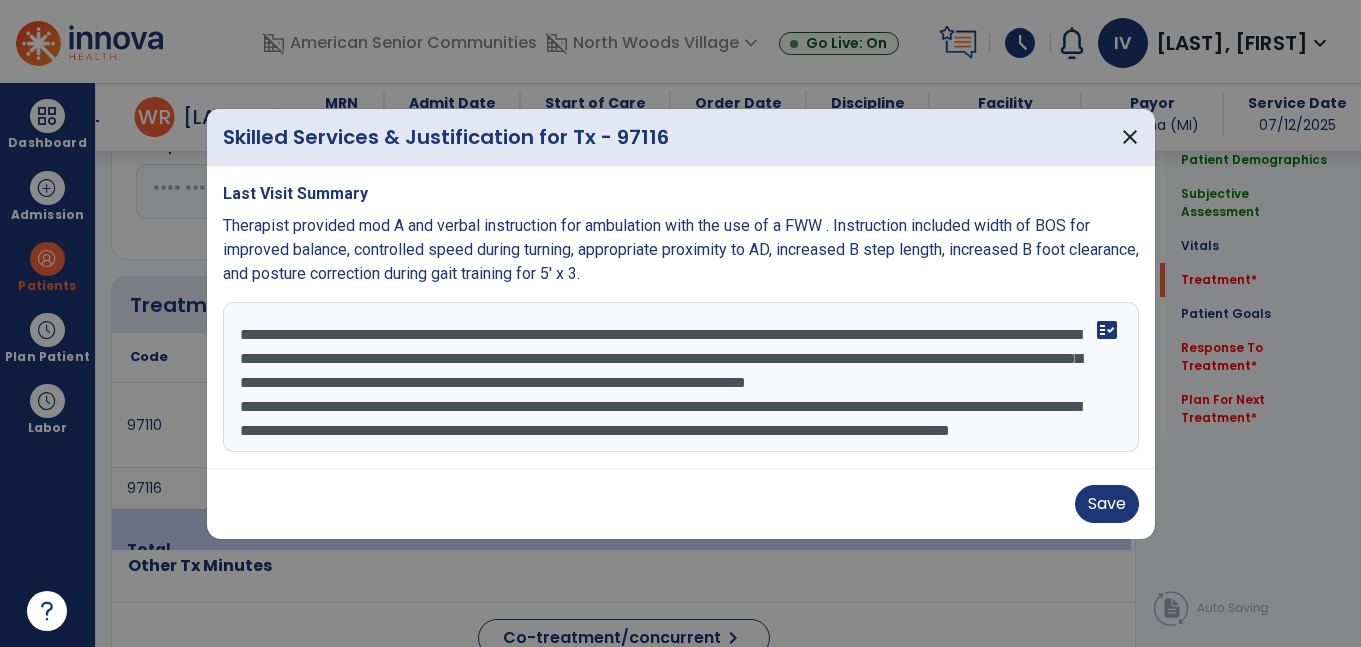 click on "**********" at bounding box center (681, 377) 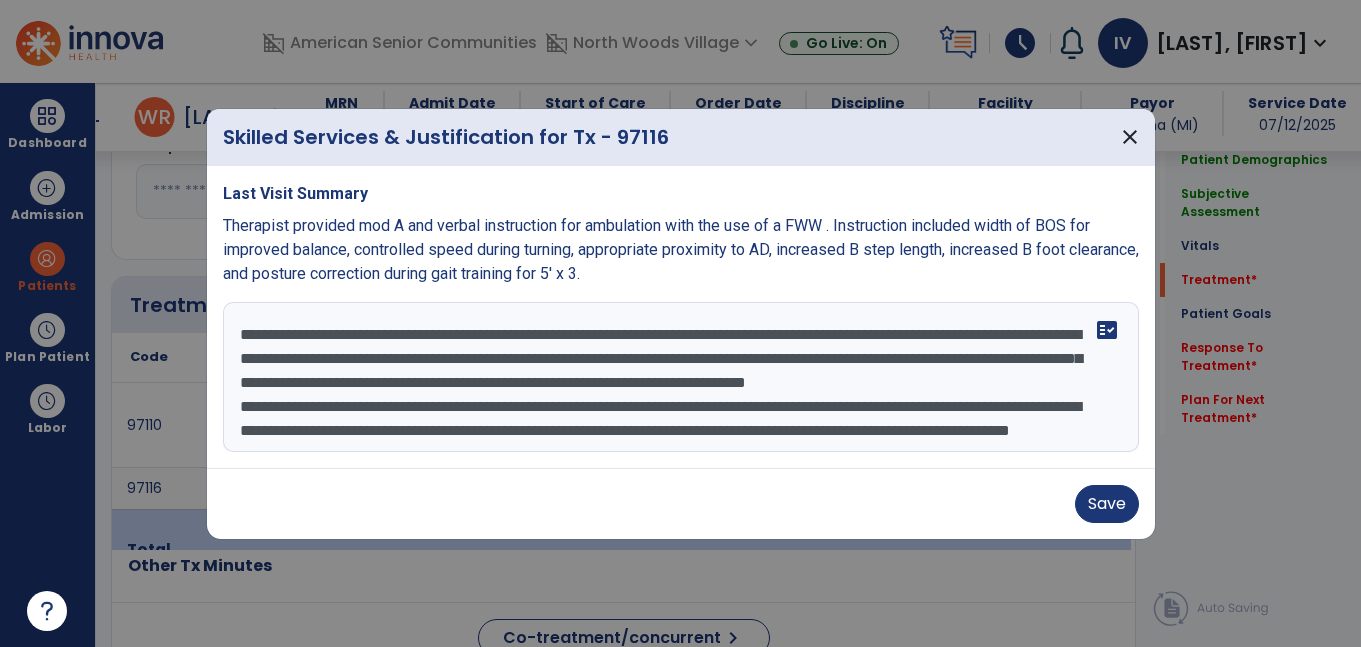 click on "**********" at bounding box center (681, 377) 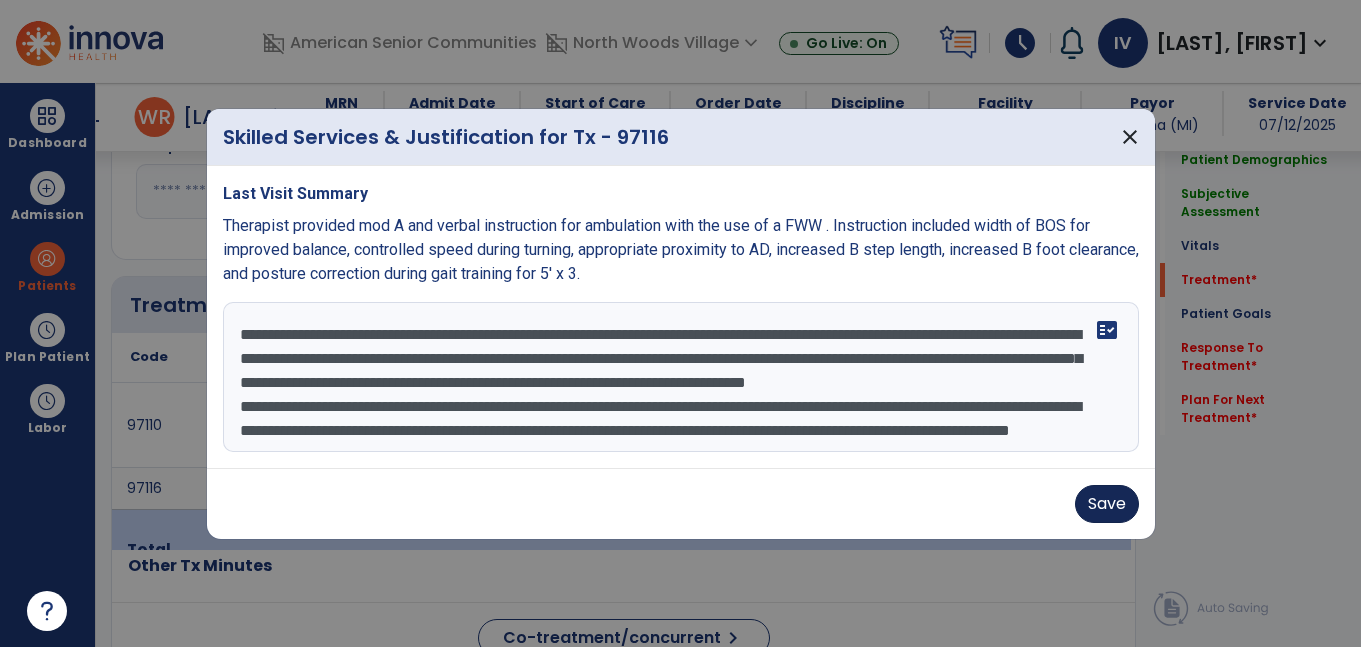 type on "**********" 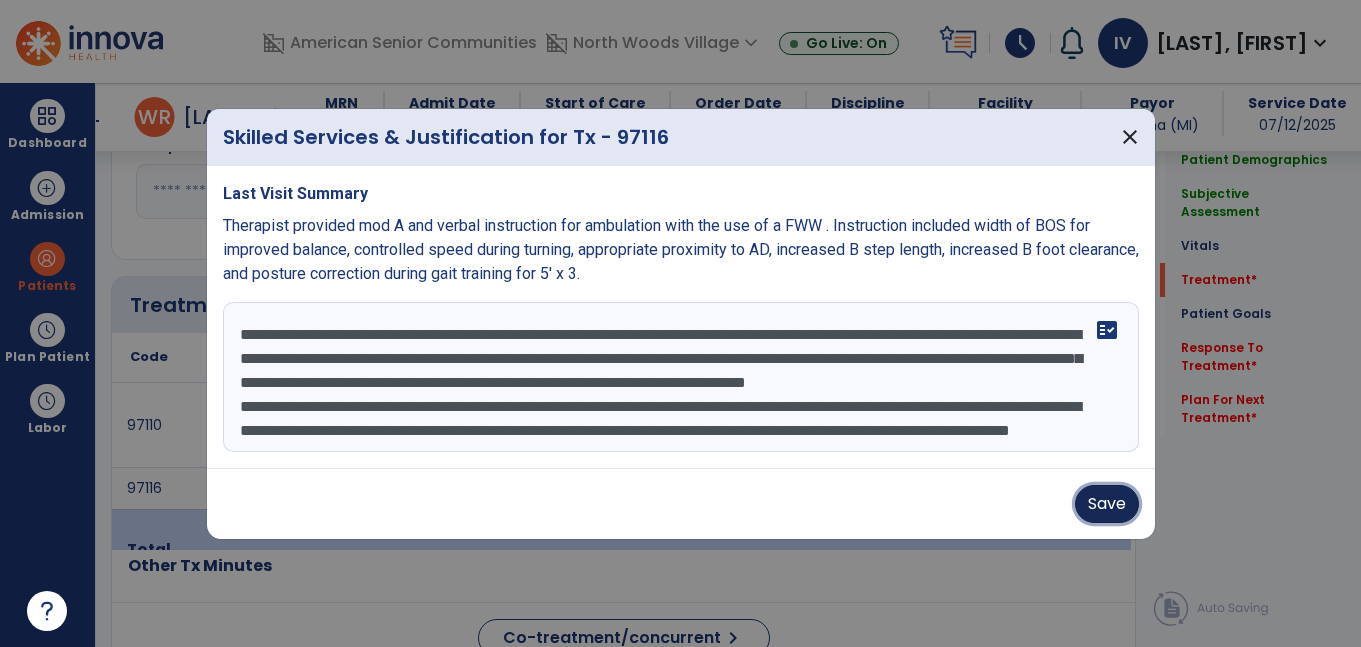 click on "Save" at bounding box center (1107, 504) 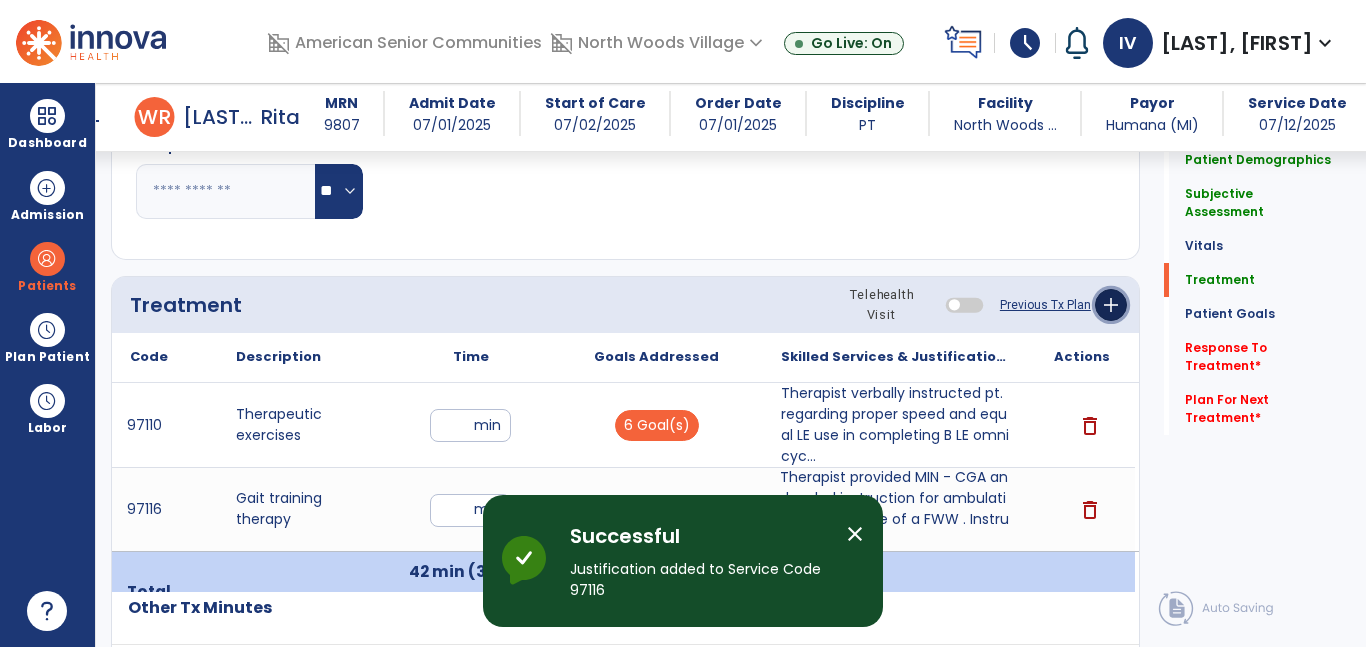 click on "add" 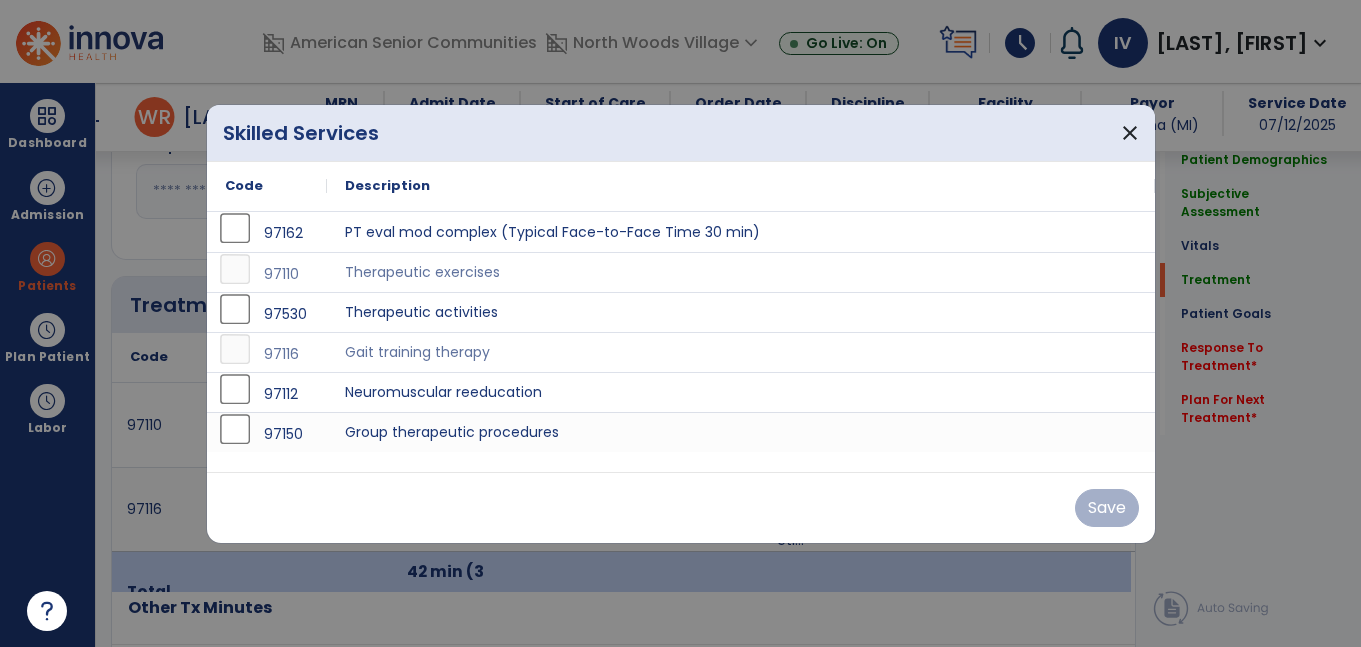 scroll, scrollTop: 1053, scrollLeft: 0, axis: vertical 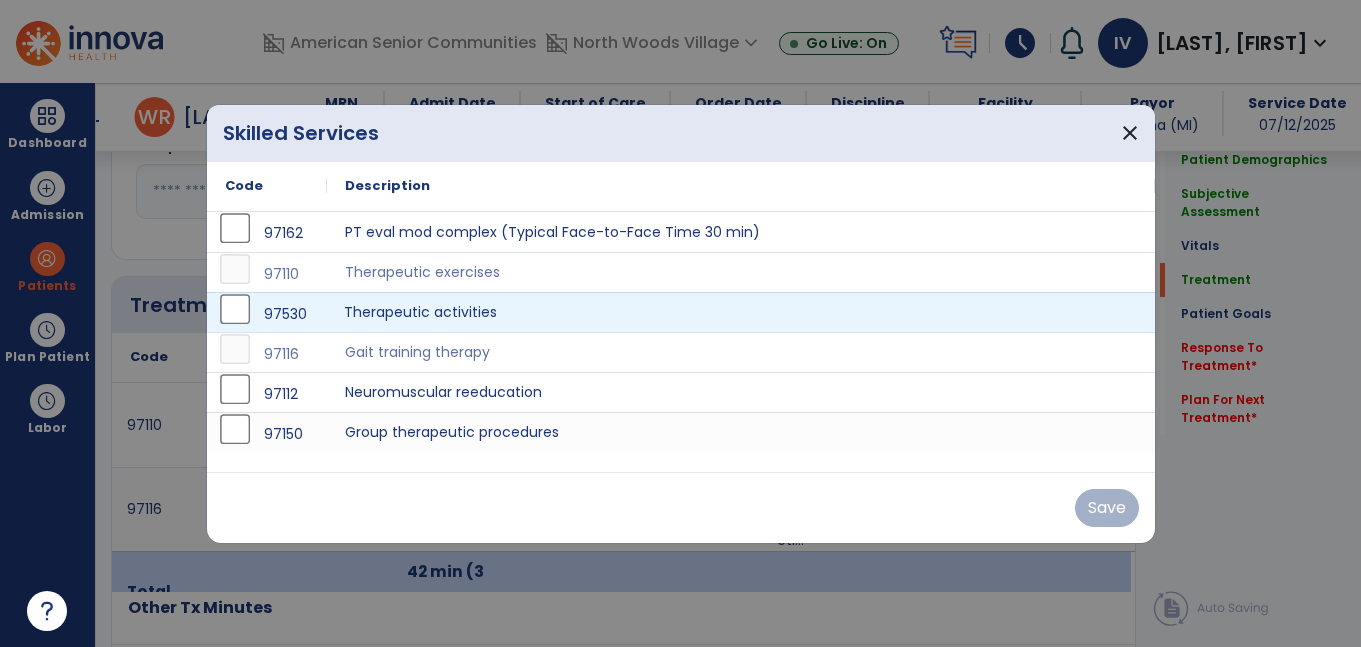 click on "Therapeutic activities" at bounding box center (741, 312) 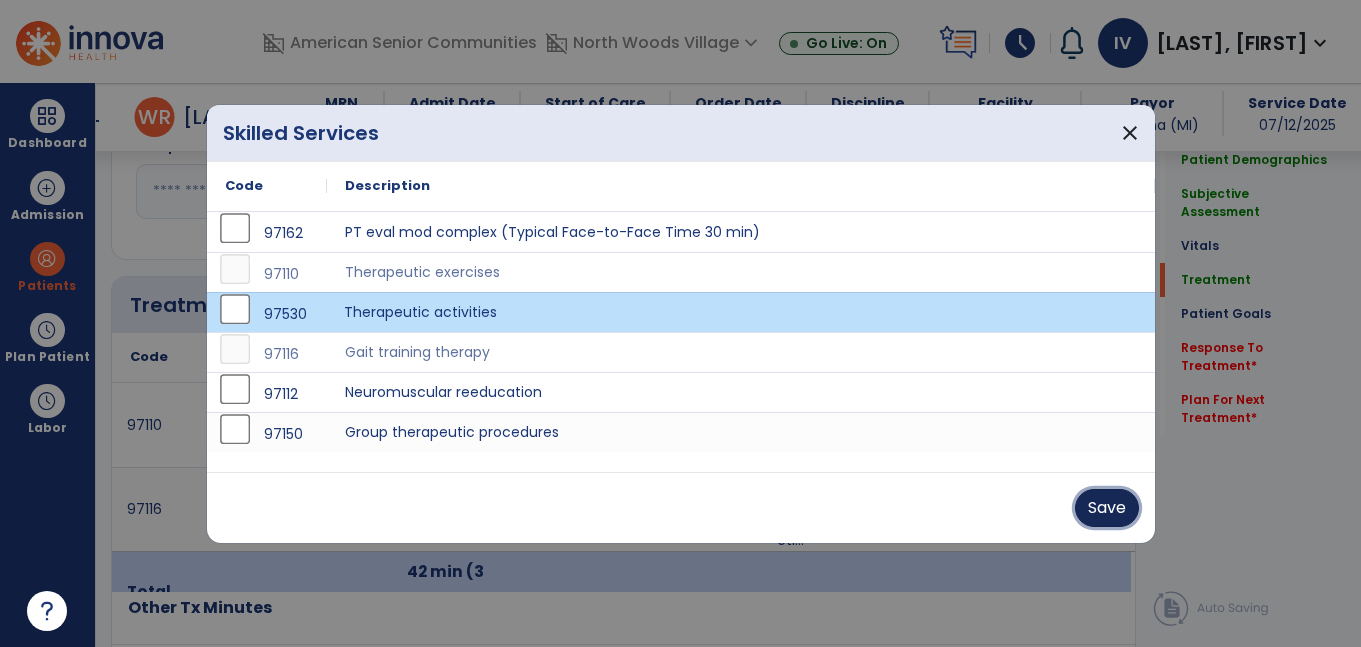 click on "Save" at bounding box center [1107, 508] 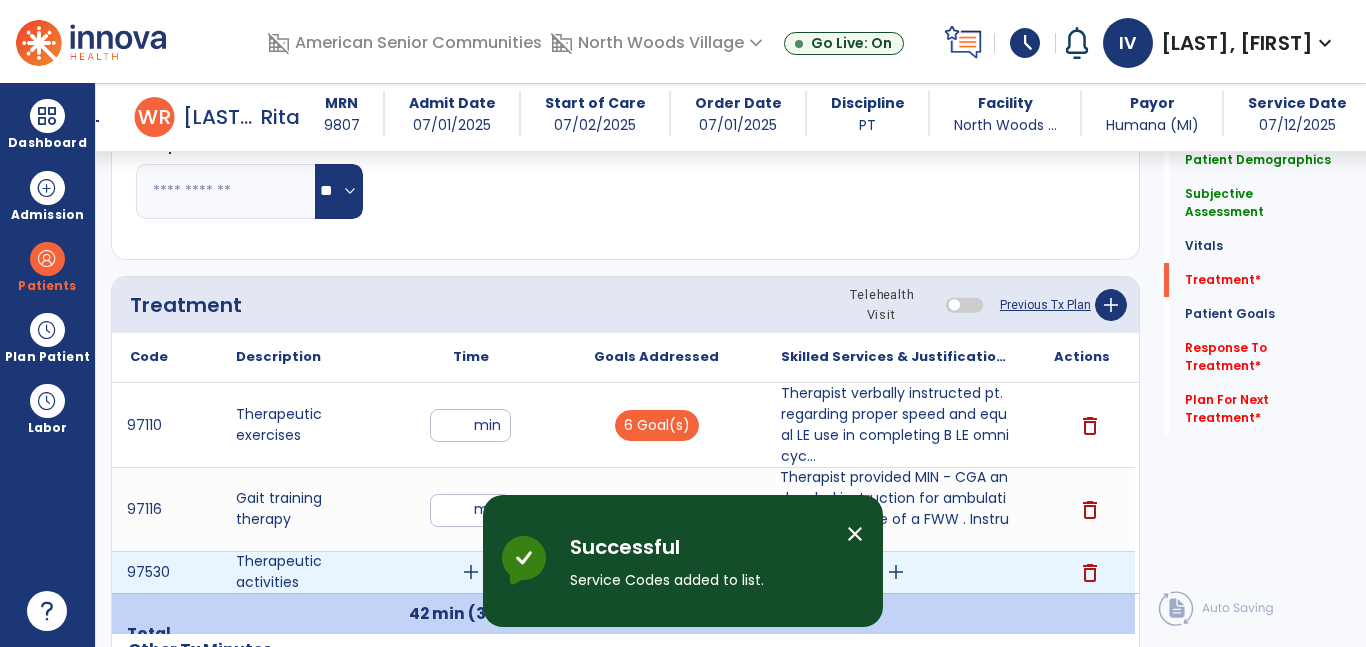 click on "add" at bounding box center [470, 572] 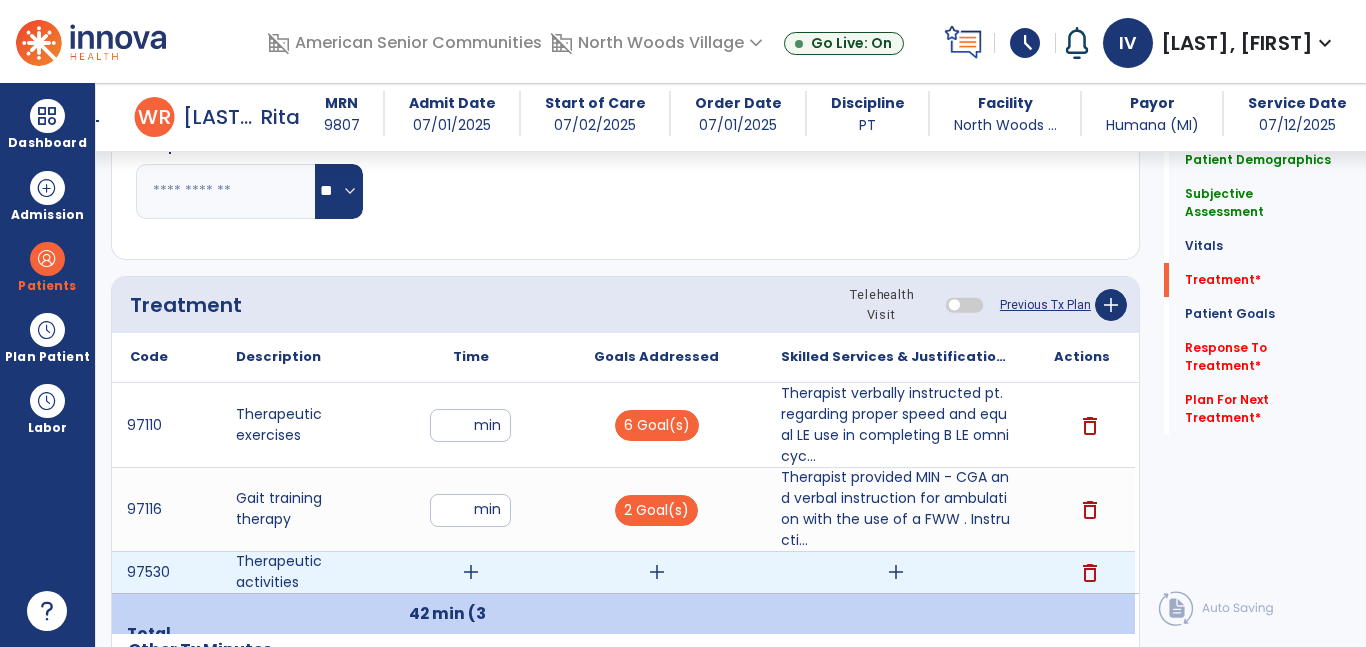click on "add" at bounding box center (471, 572) 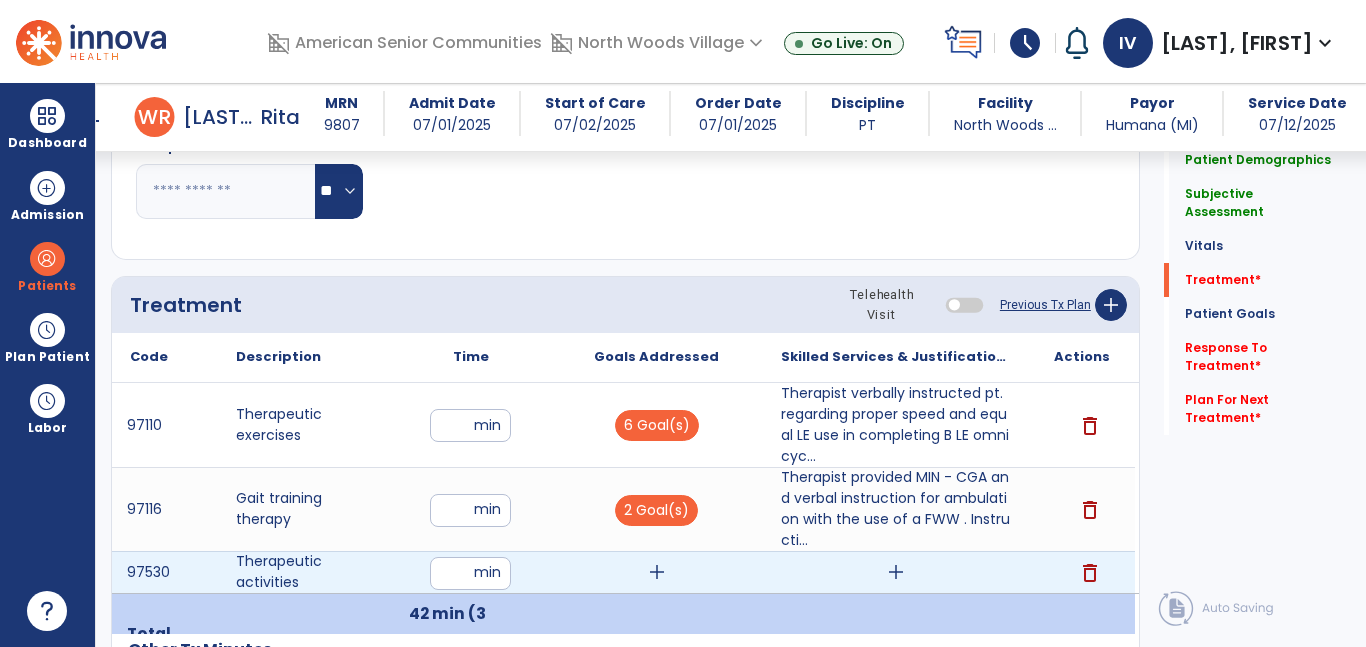 type on "*" 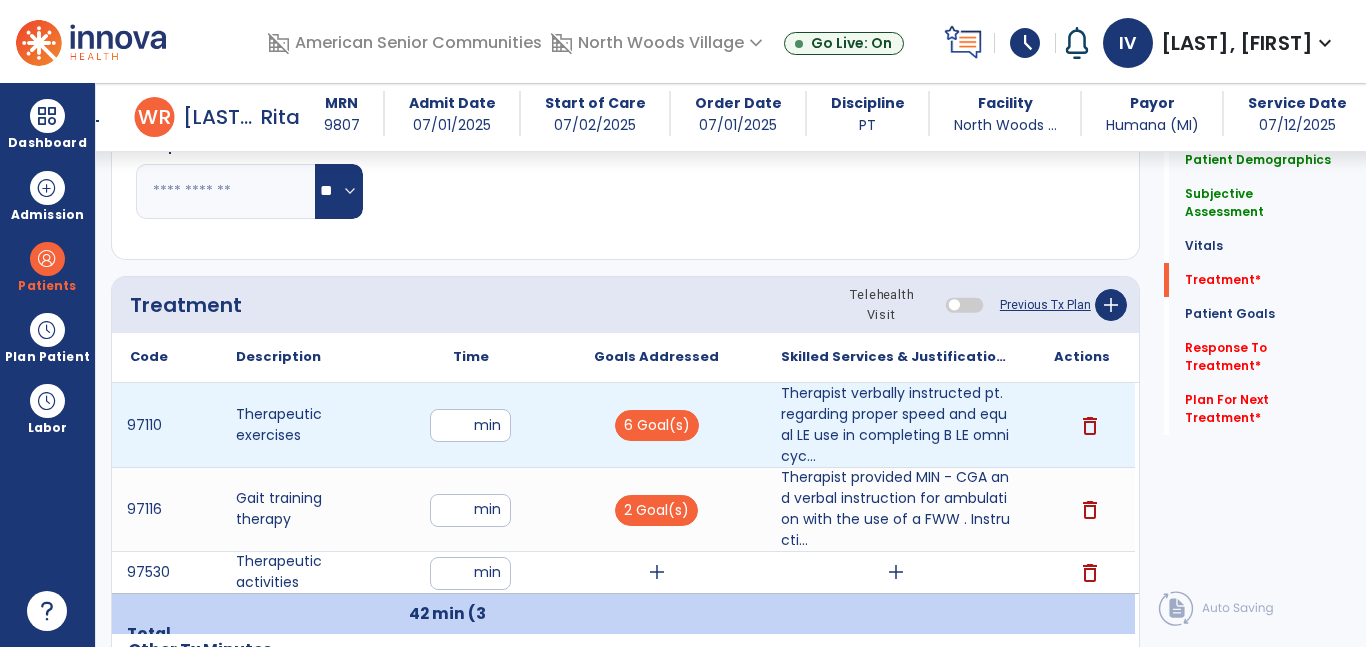 type on "*" 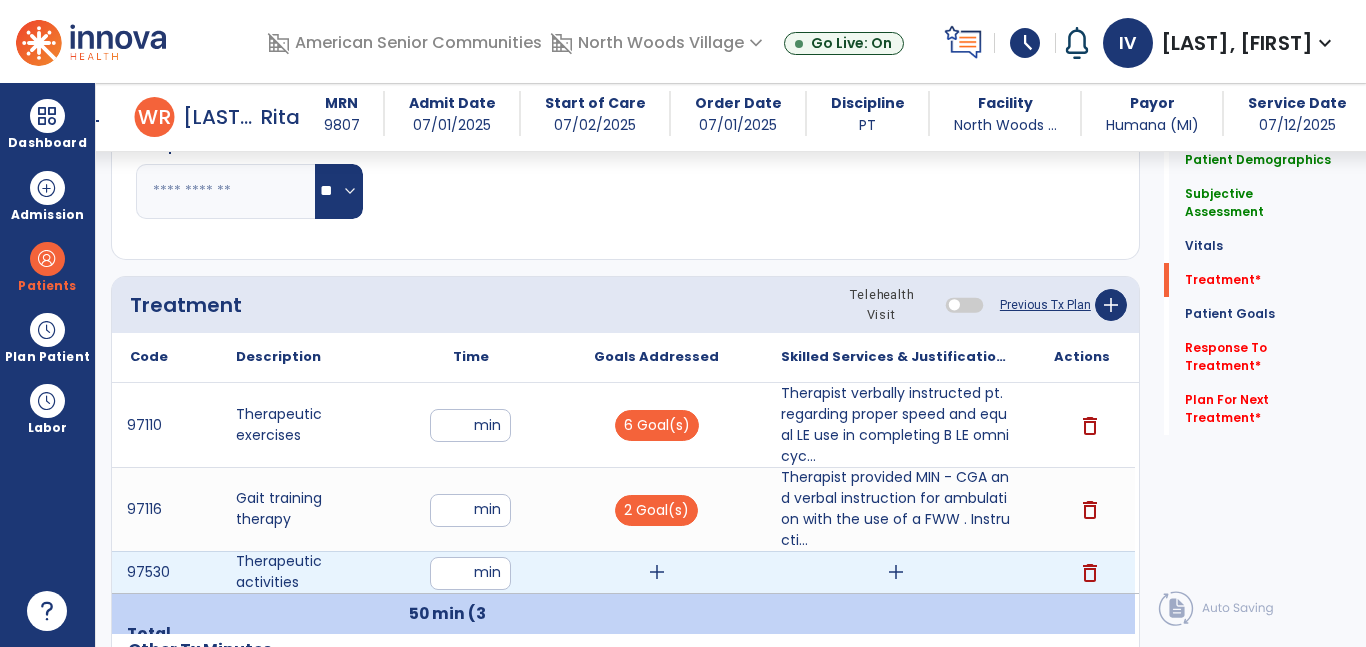 click on "add" at bounding box center [657, 572] 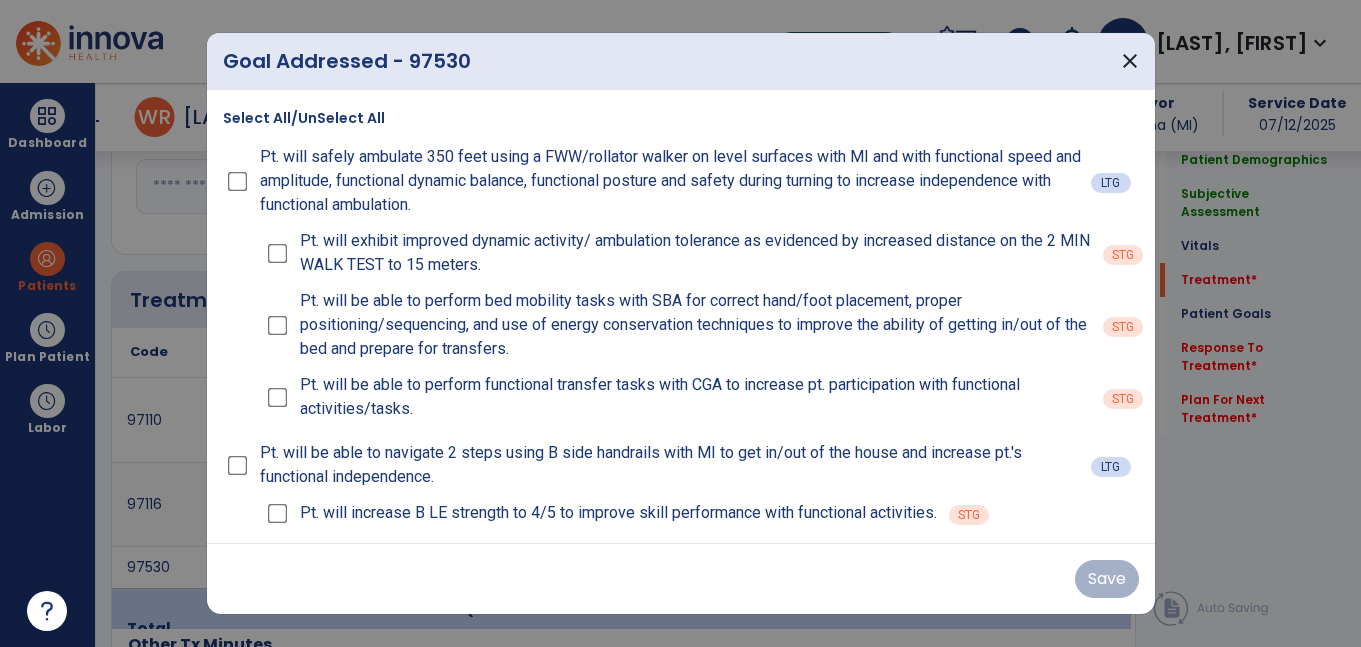 scroll, scrollTop: 1053, scrollLeft: 0, axis: vertical 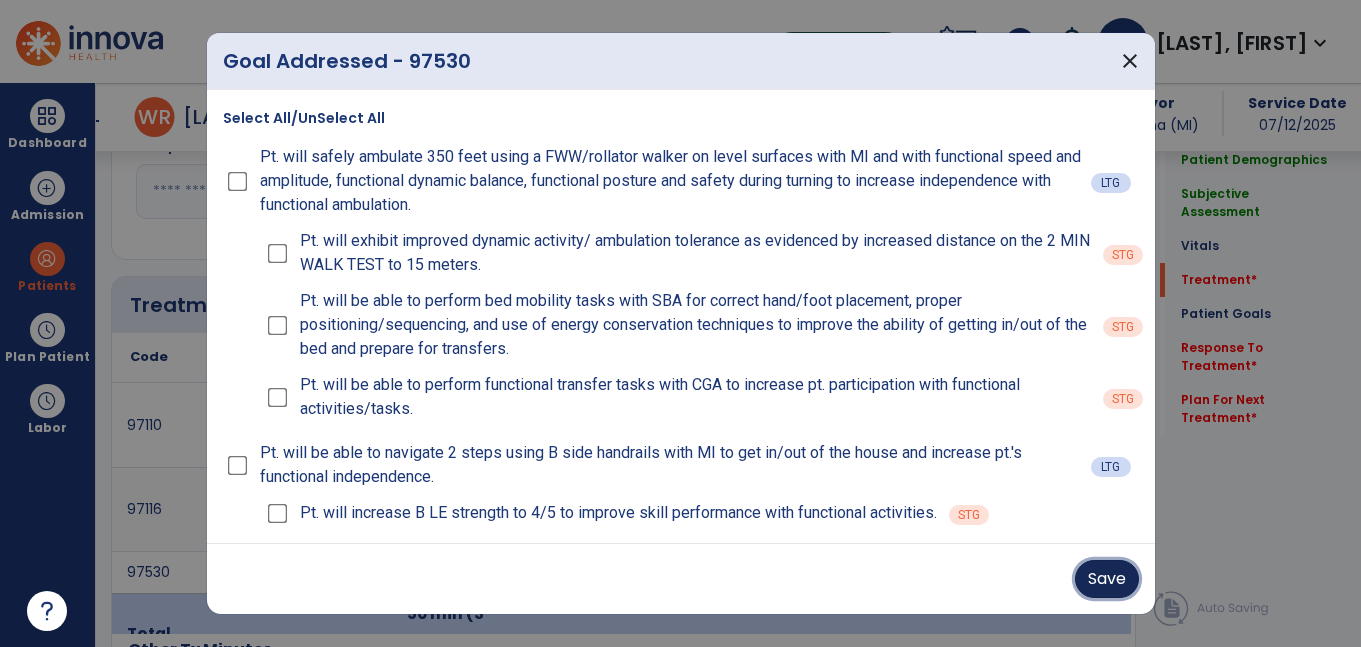 click on "Save" at bounding box center [1107, 579] 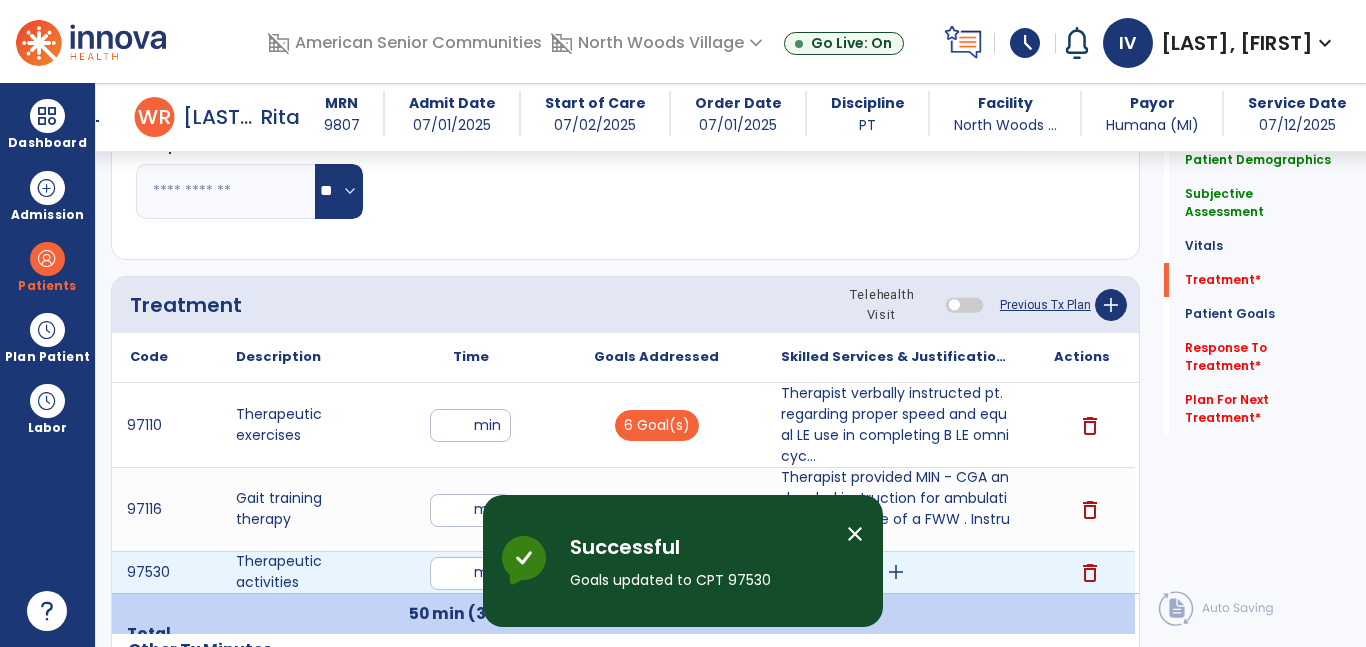 click on "add" at bounding box center (896, 572) 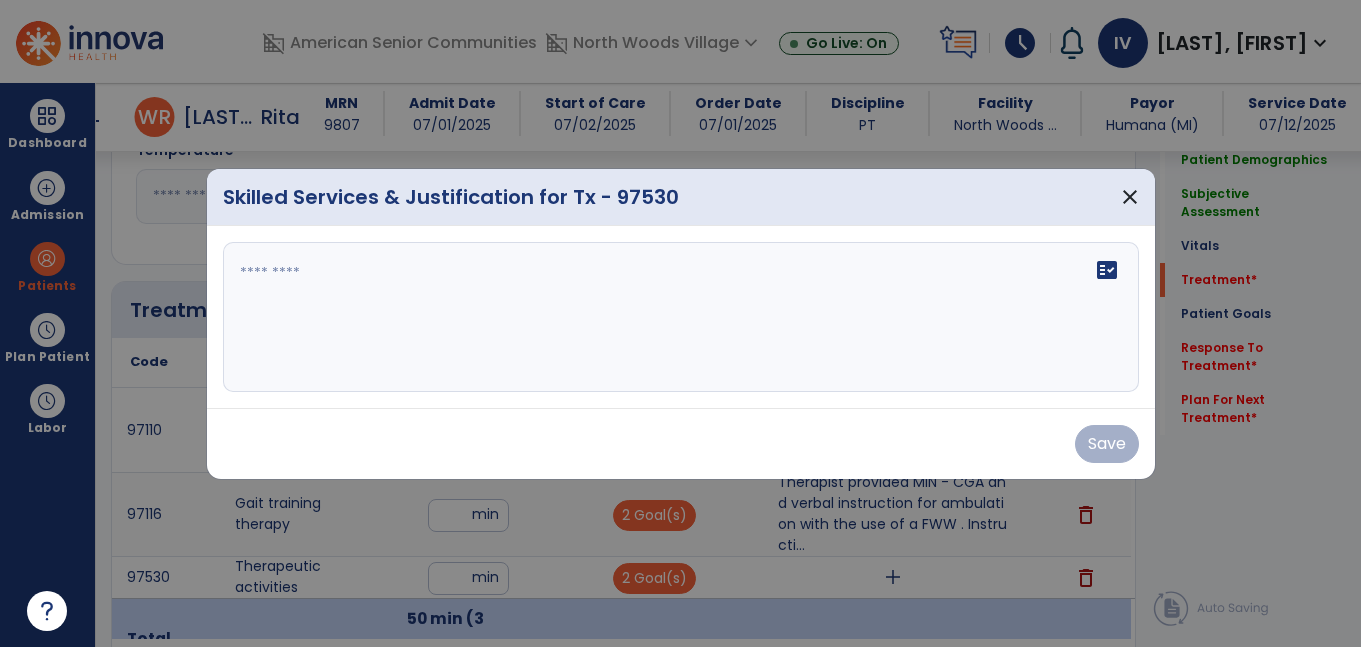 scroll, scrollTop: 1053, scrollLeft: 0, axis: vertical 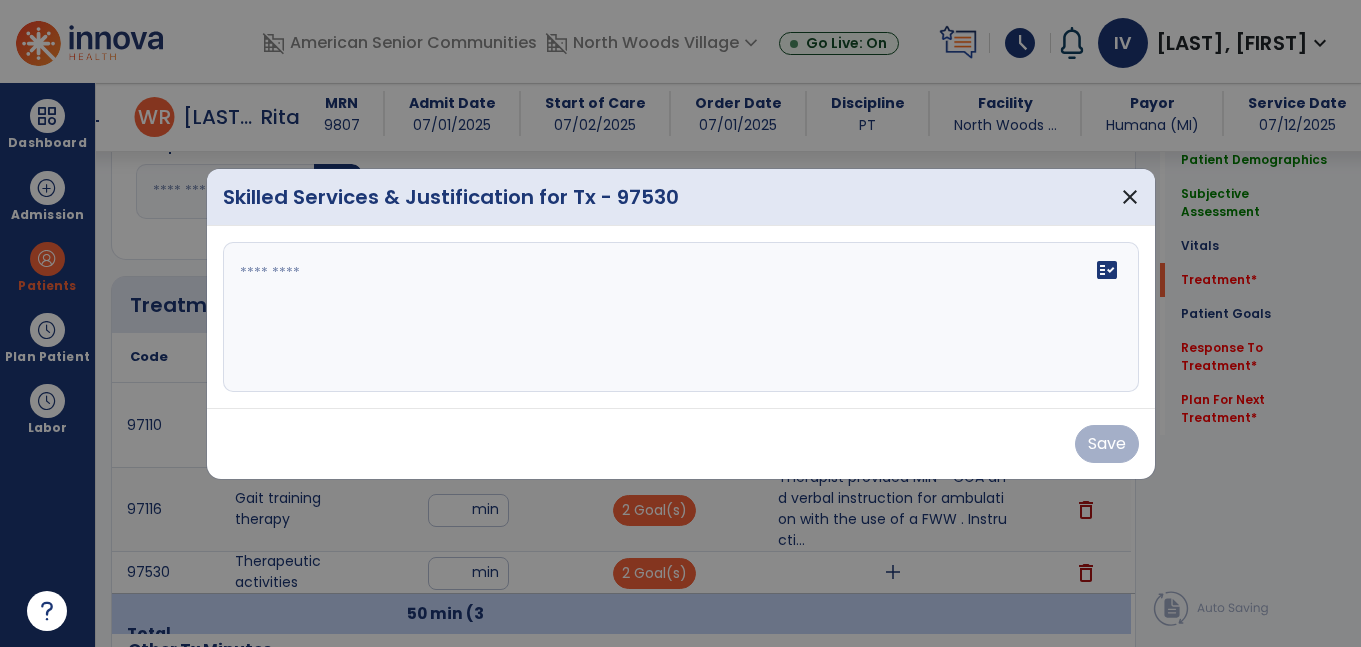 click on "fact_check" at bounding box center [681, 317] 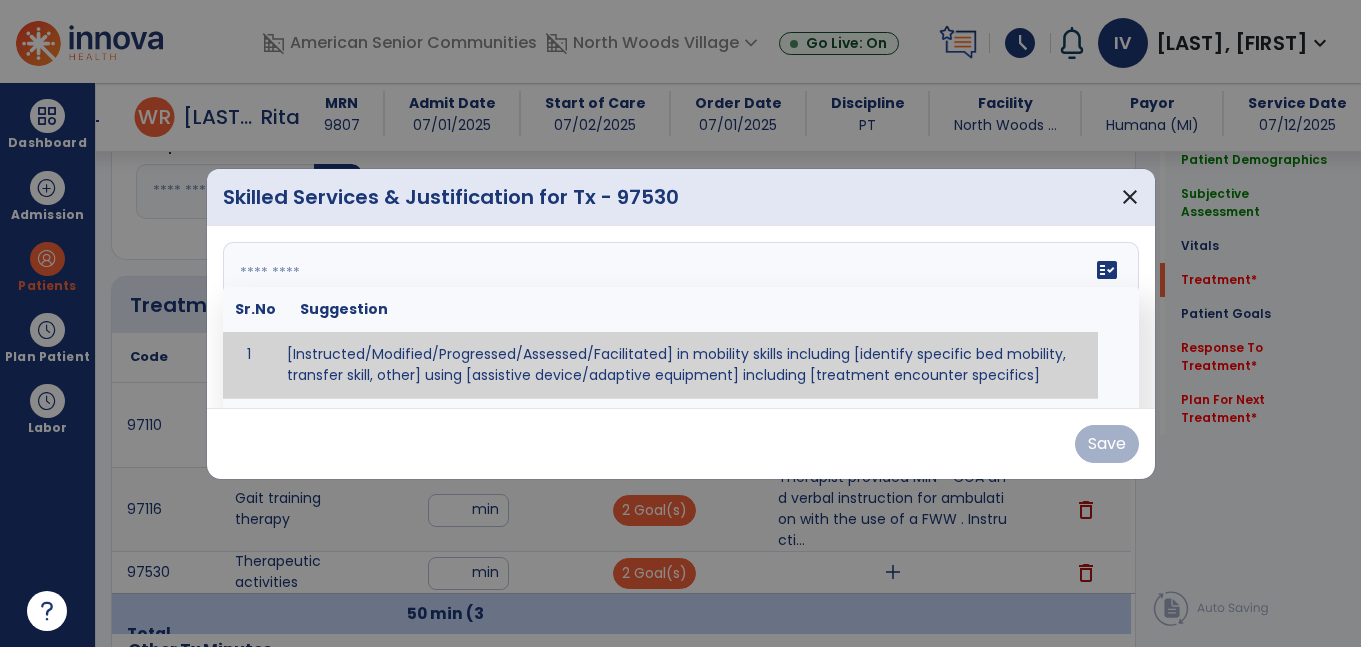 paste on "**********" 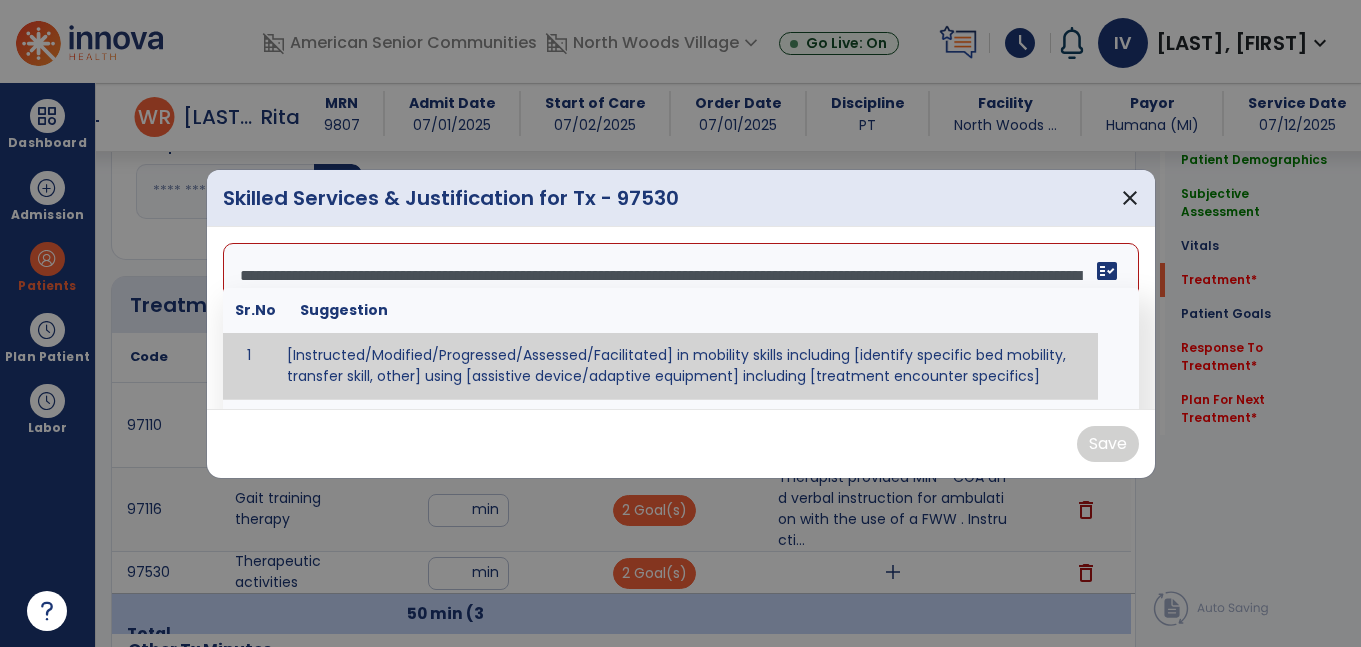 scroll, scrollTop: 64, scrollLeft: 0, axis: vertical 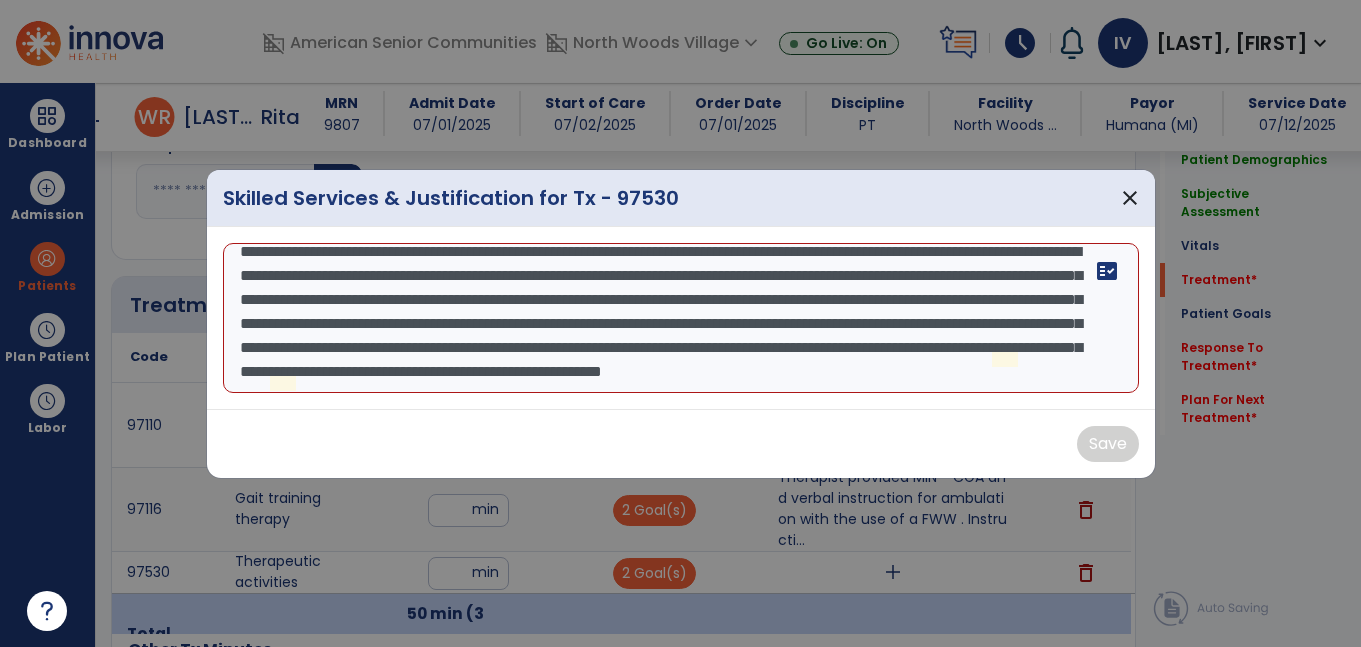 click on "**********" at bounding box center [681, 318] 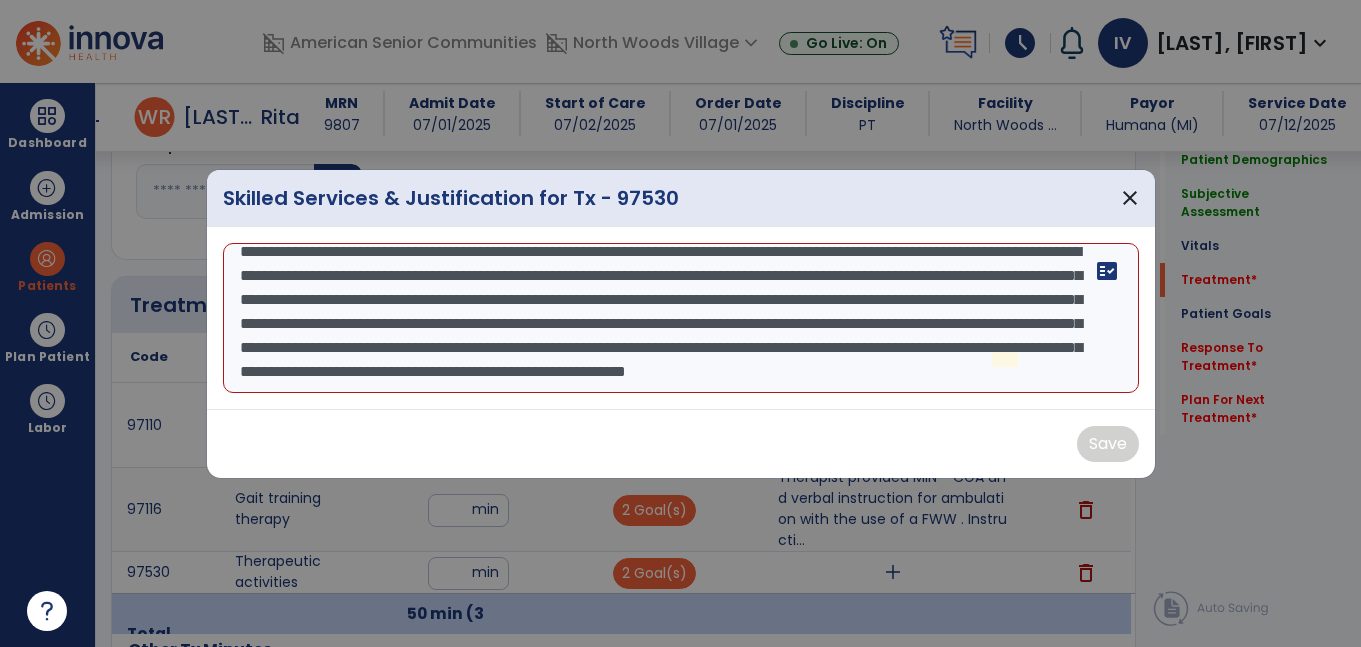 click on "**********" at bounding box center (681, 318) 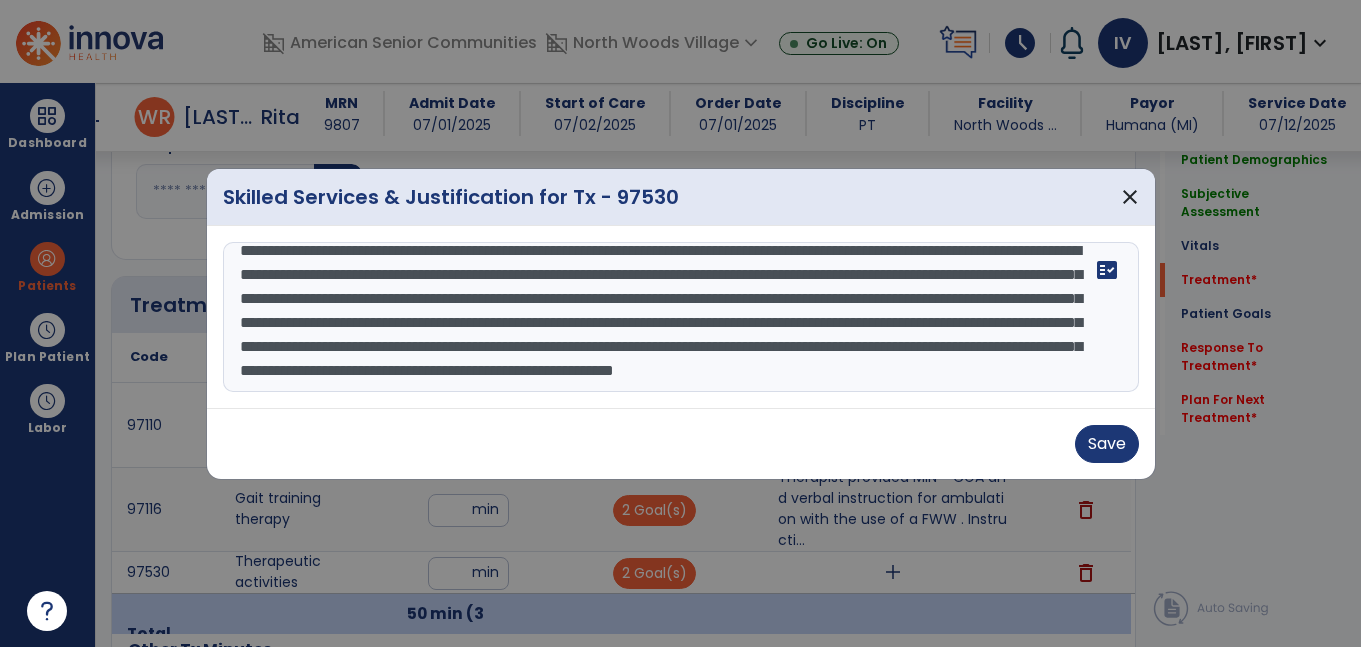 scroll, scrollTop: 0, scrollLeft: 0, axis: both 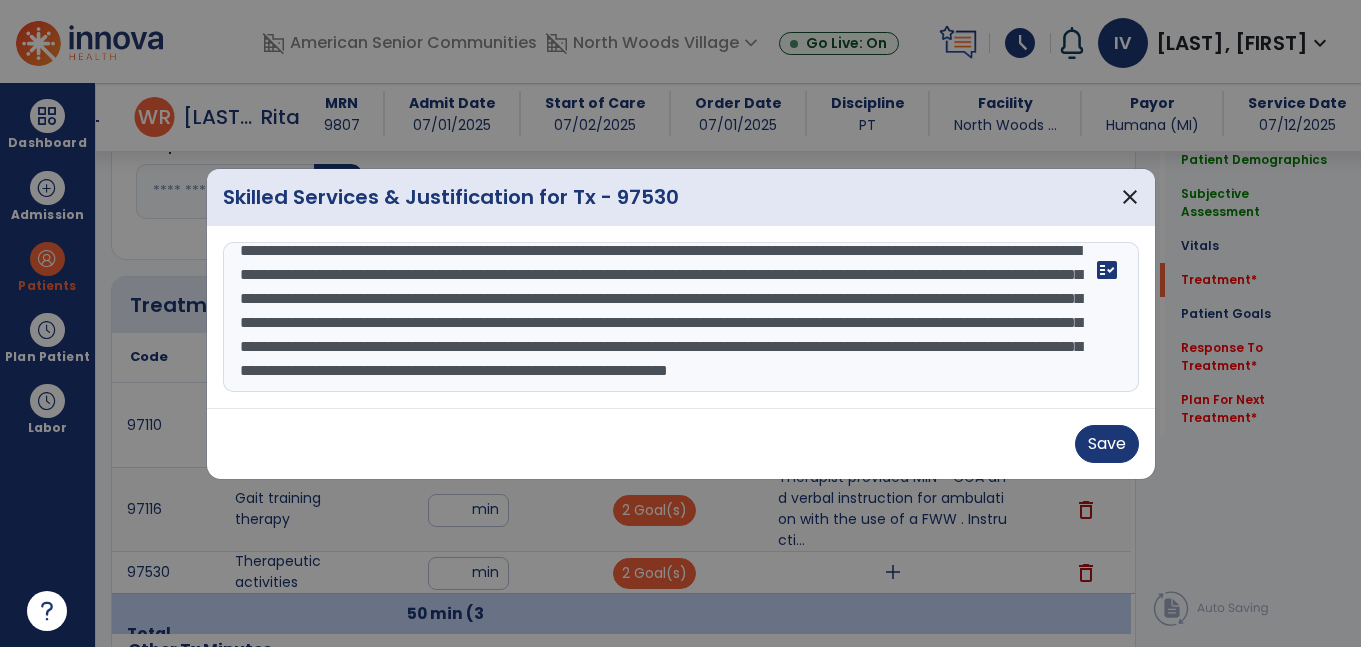 click on "**********" at bounding box center (681, 317) 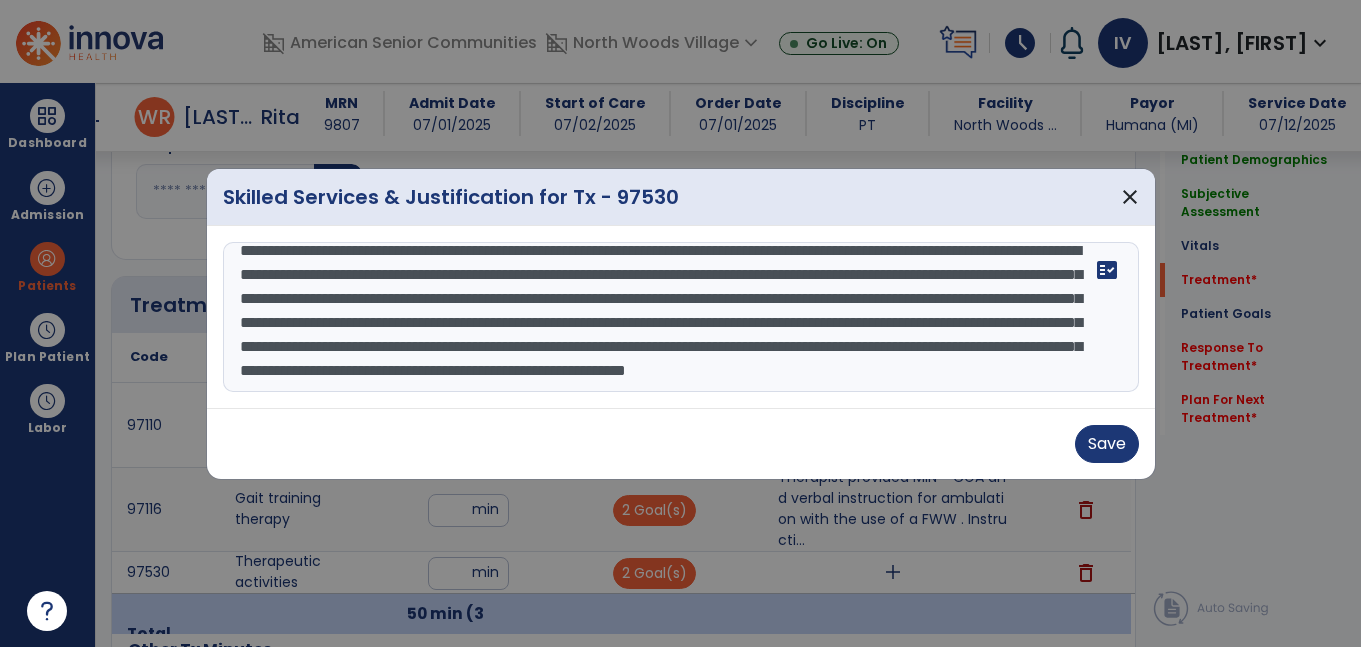 scroll, scrollTop: 0, scrollLeft: 0, axis: both 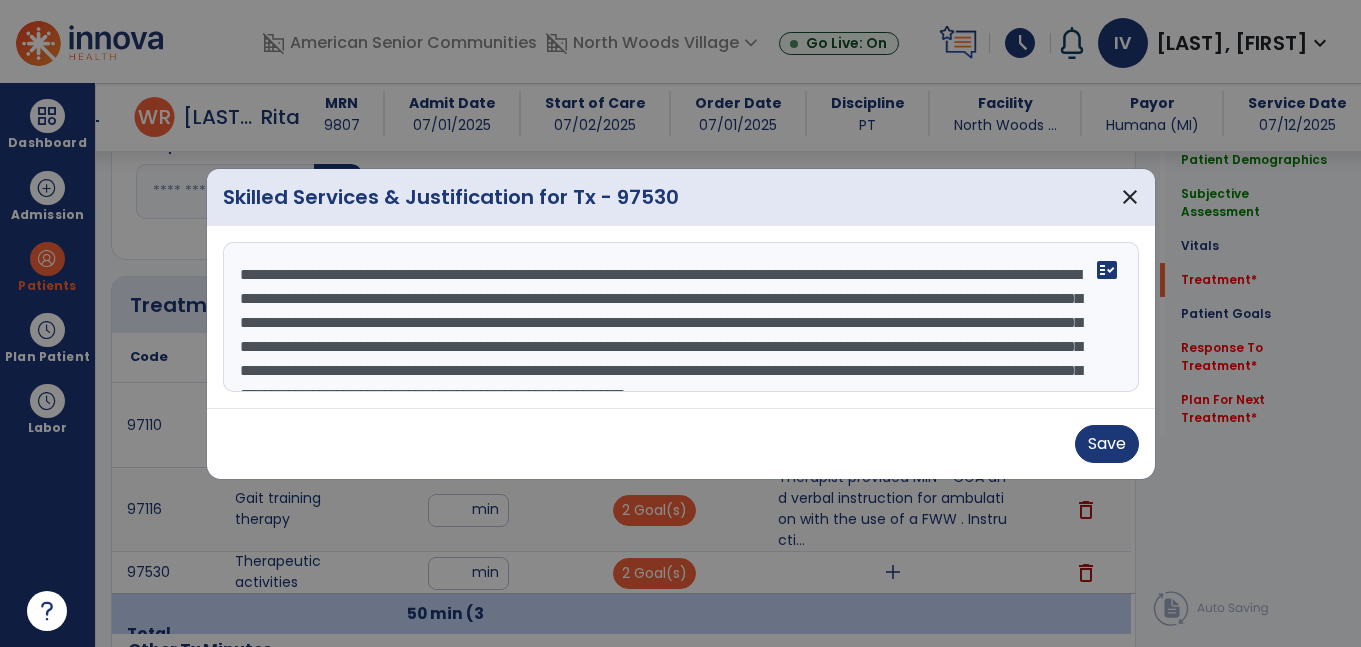 click on "**********" at bounding box center (681, 317) 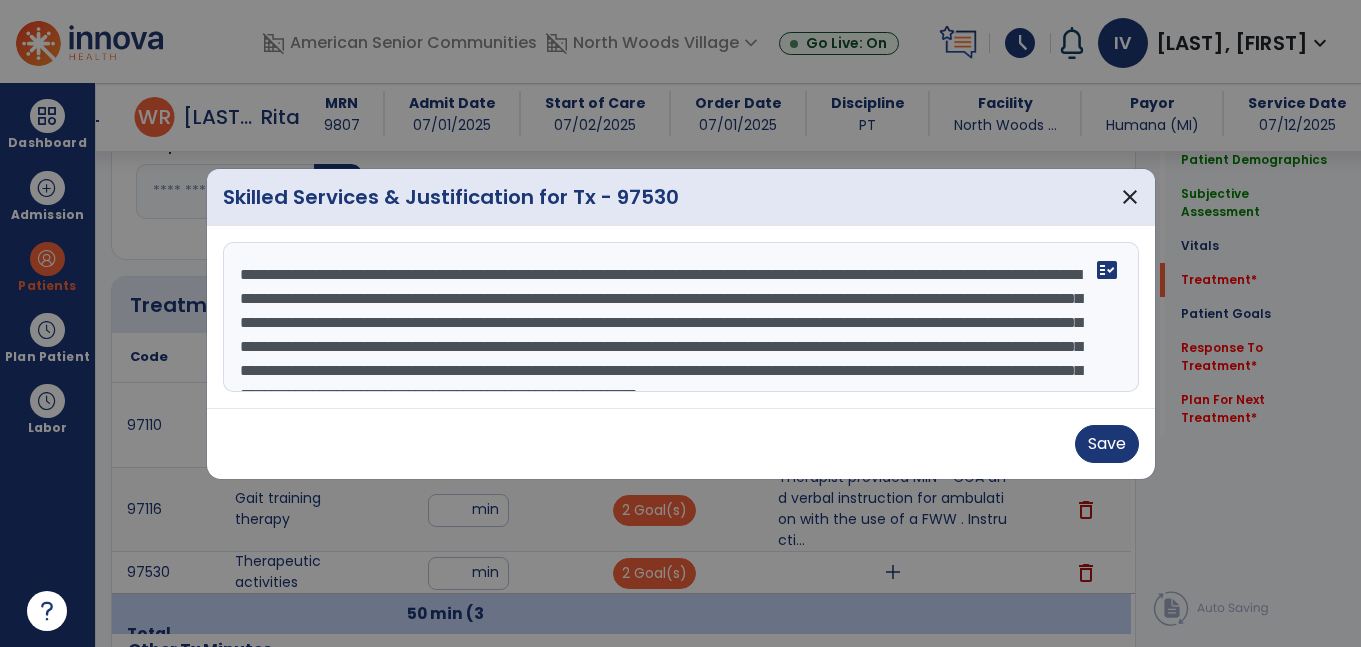 click on "**********" at bounding box center [681, 317] 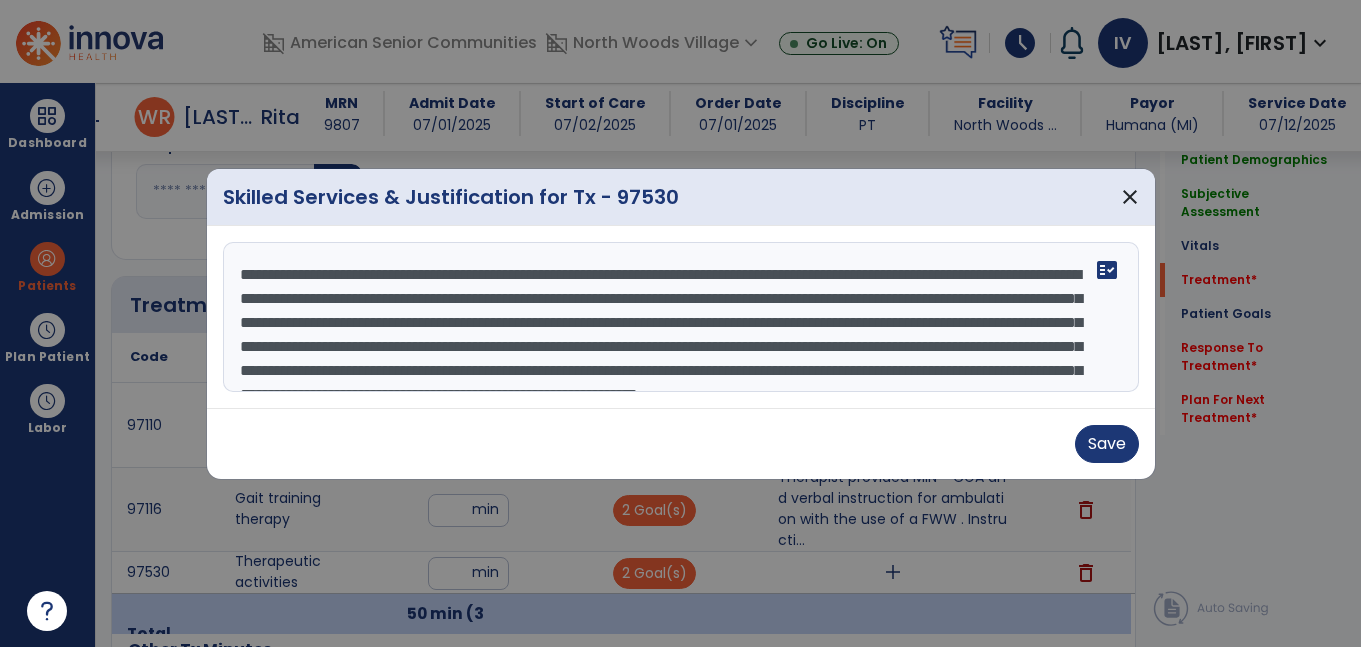 click on "**********" at bounding box center [681, 317] 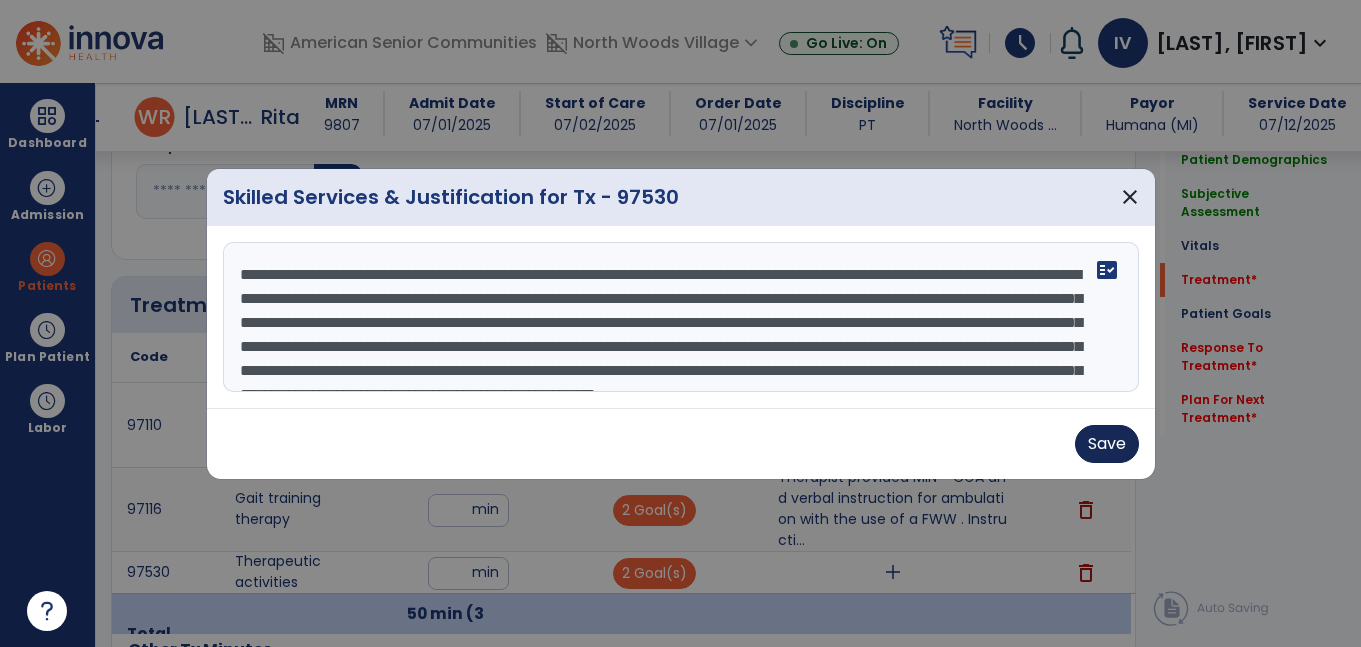 type on "**********" 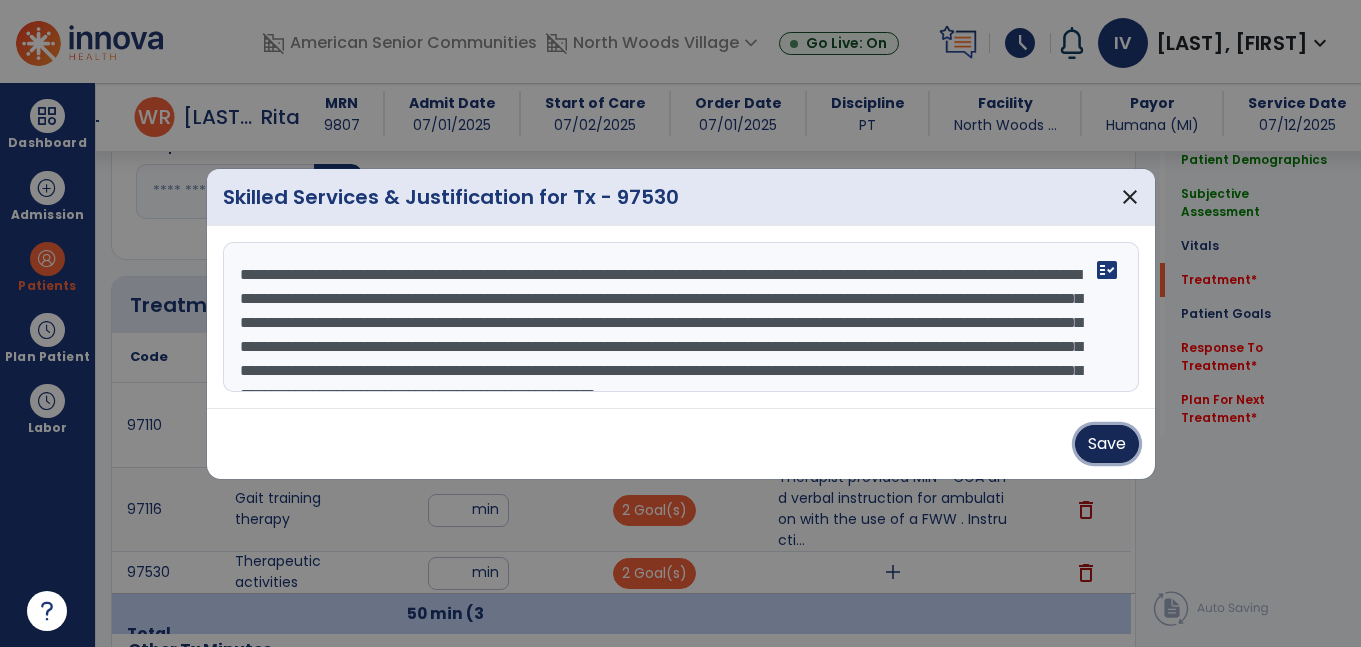 click on "Save" at bounding box center (1107, 444) 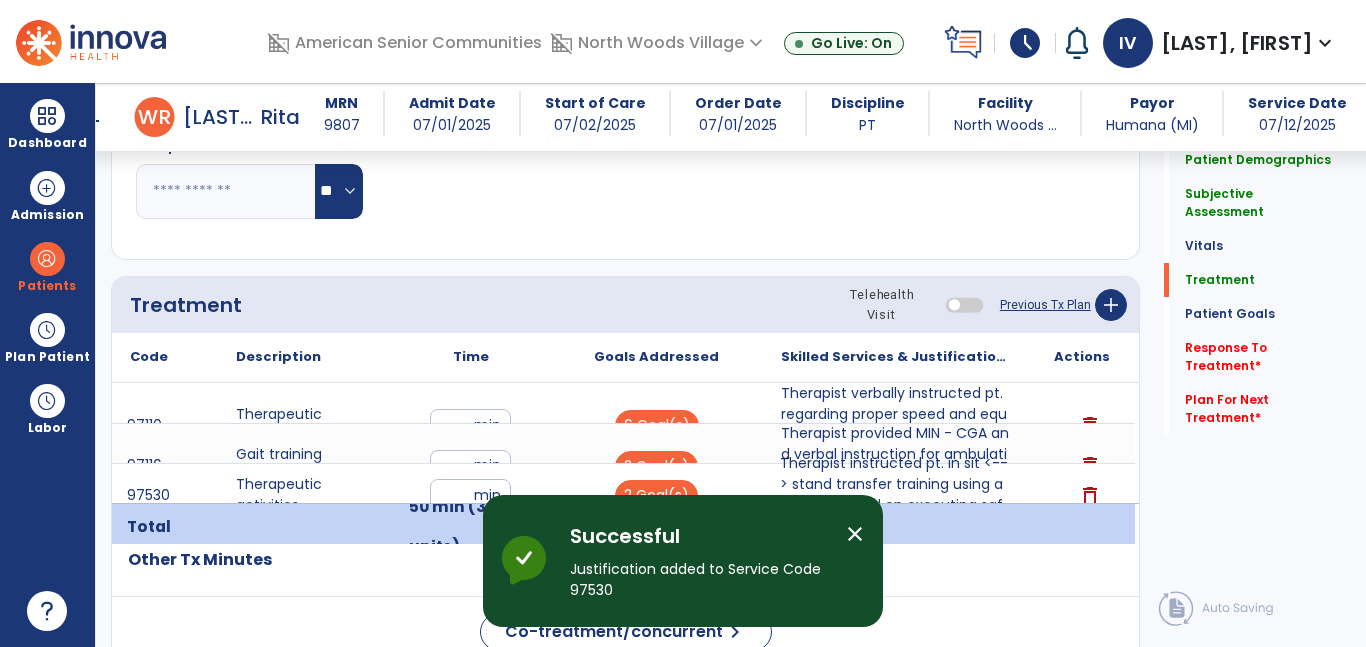 scroll, scrollTop: 1369, scrollLeft: 0, axis: vertical 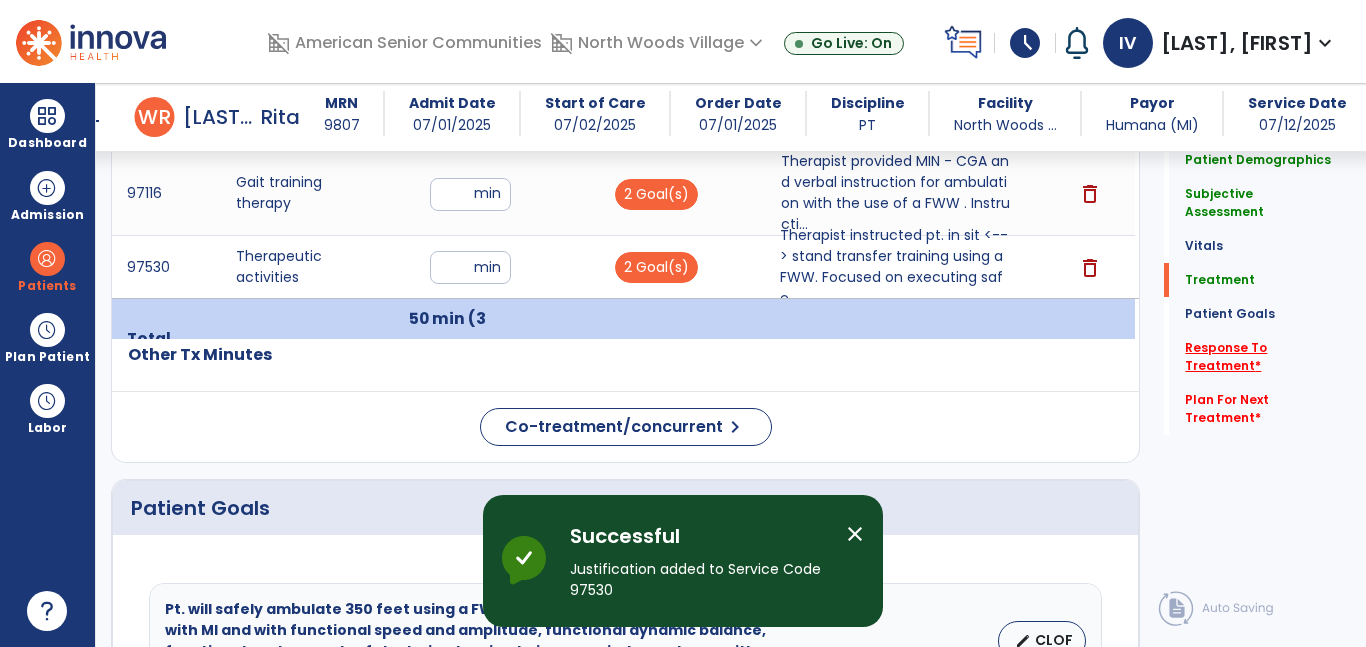 click on "Response To Treatment   *" 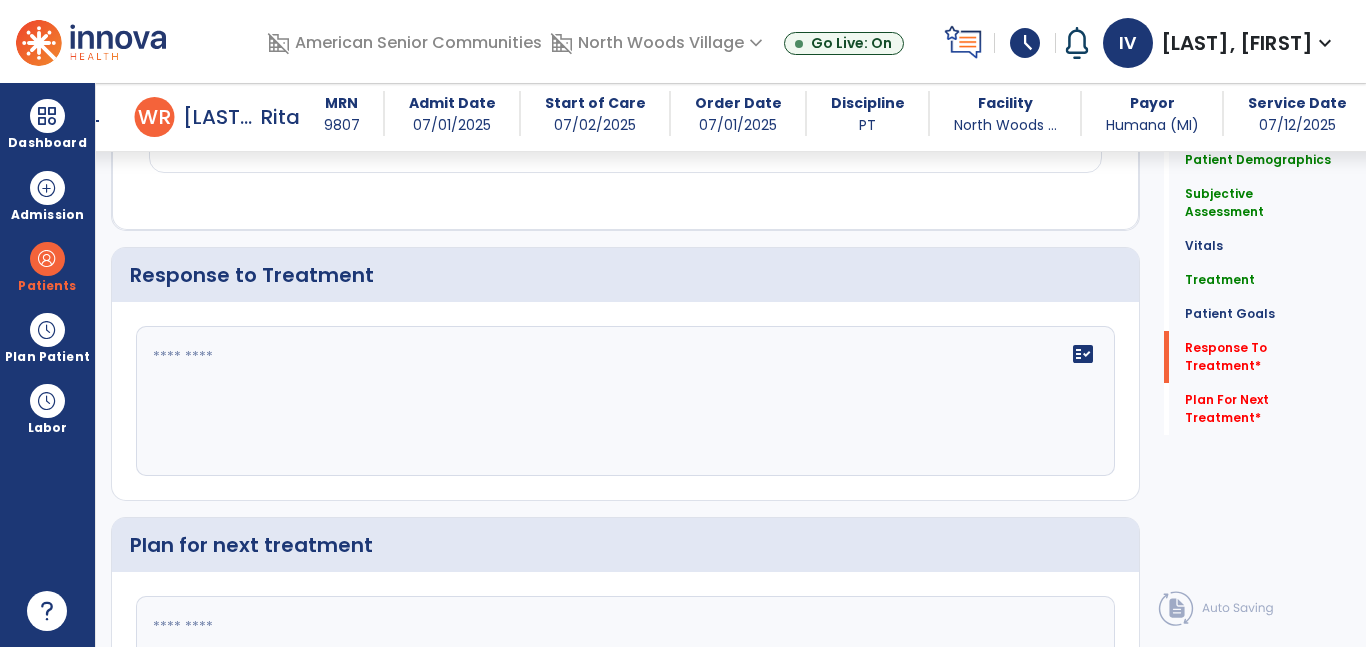 scroll, scrollTop: 3340, scrollLeft: 0, axis: vertical 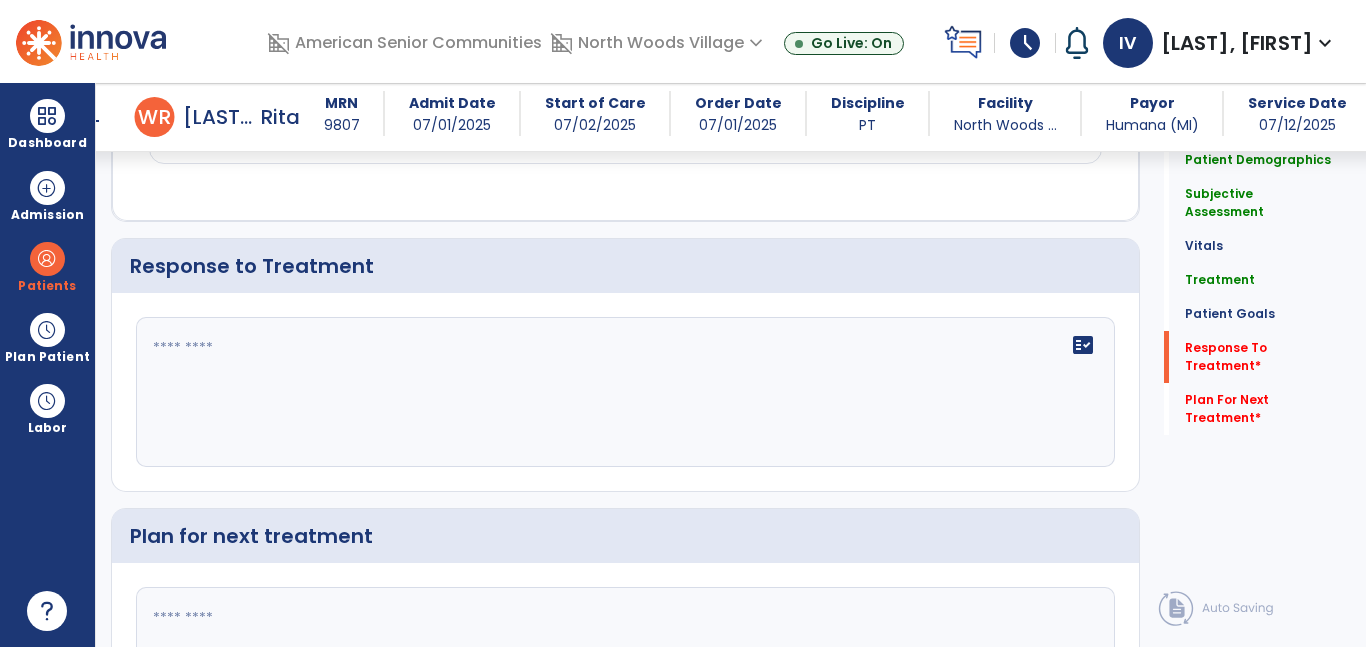 click on "fact_check" 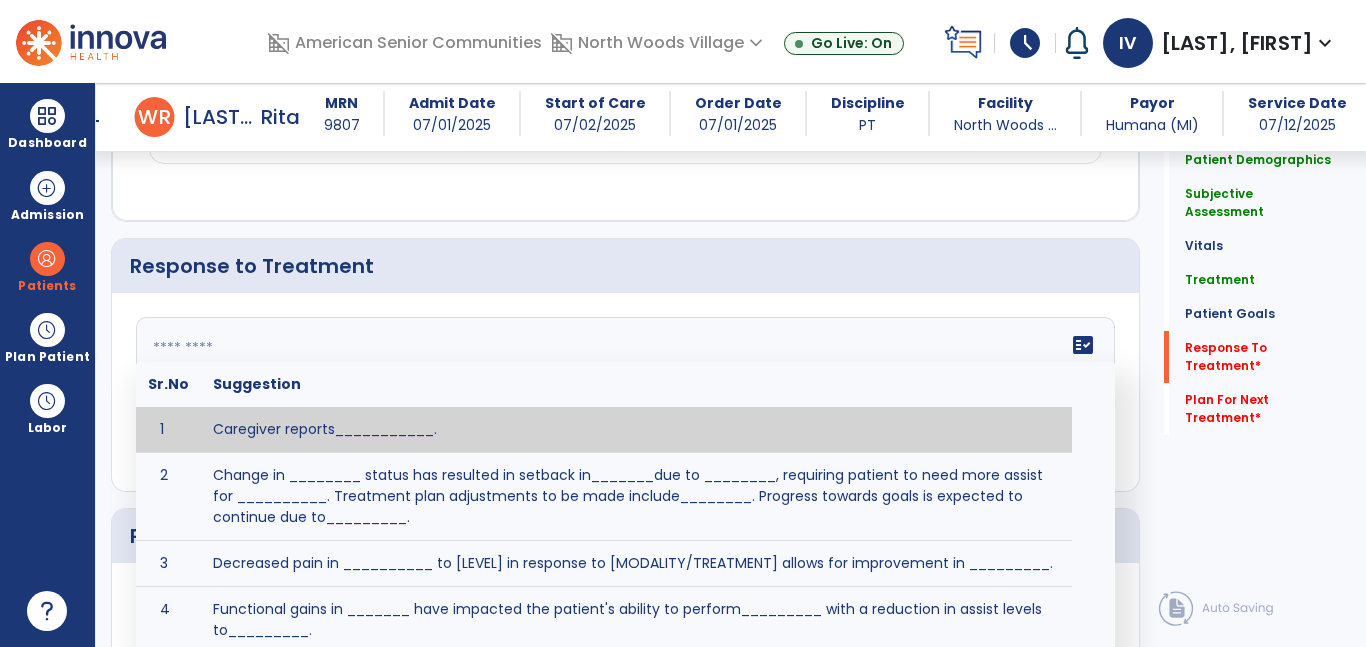paste on "**********" 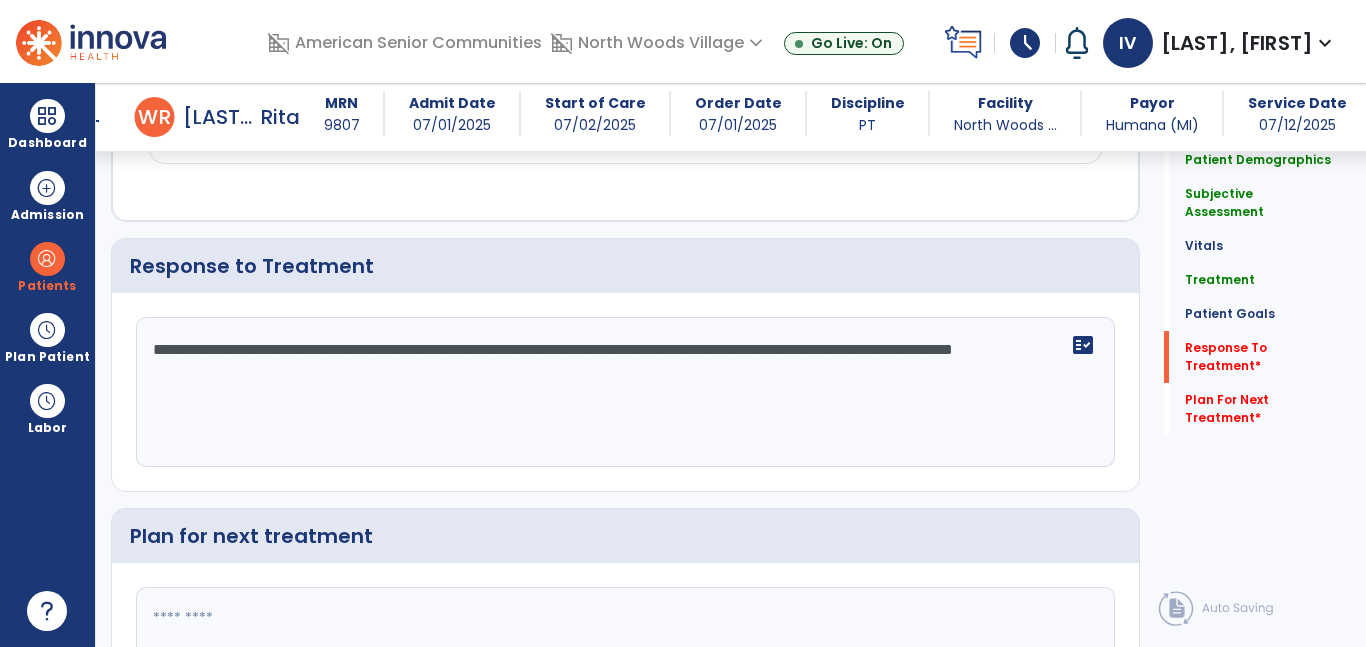 type on "**********" 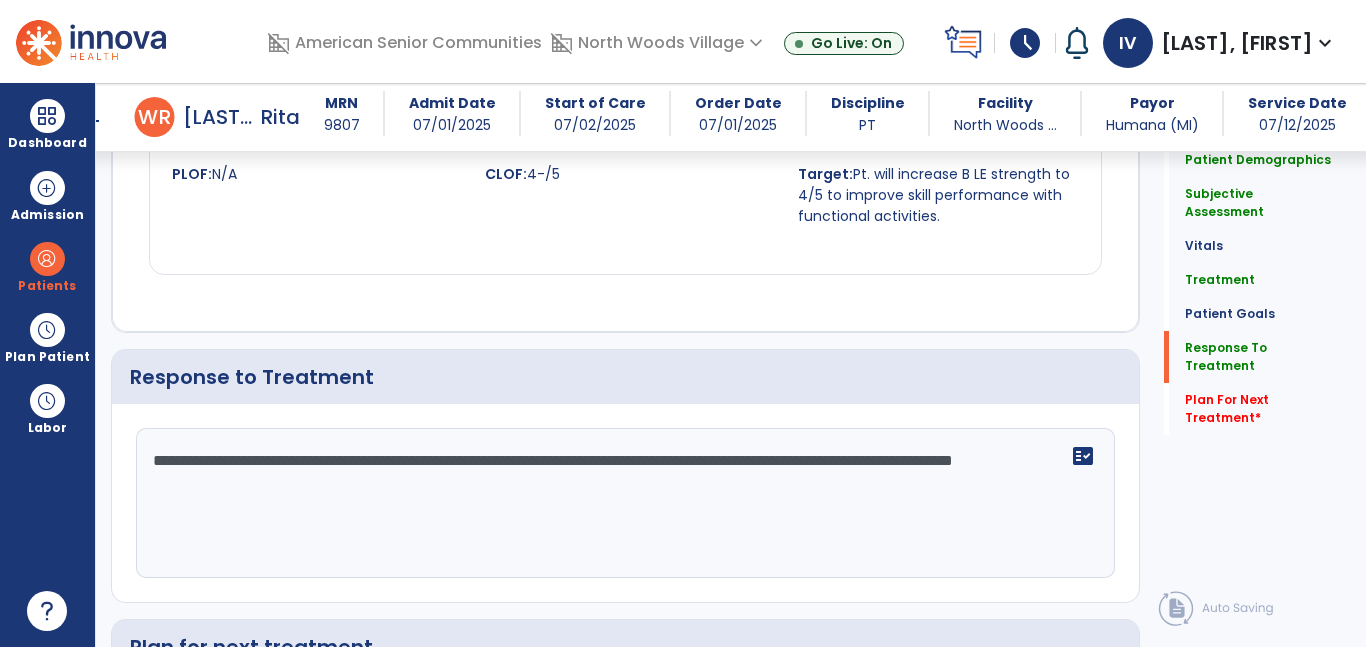 scroll, scrollTop: 3340, scrollLeft: 0, axis: vertical 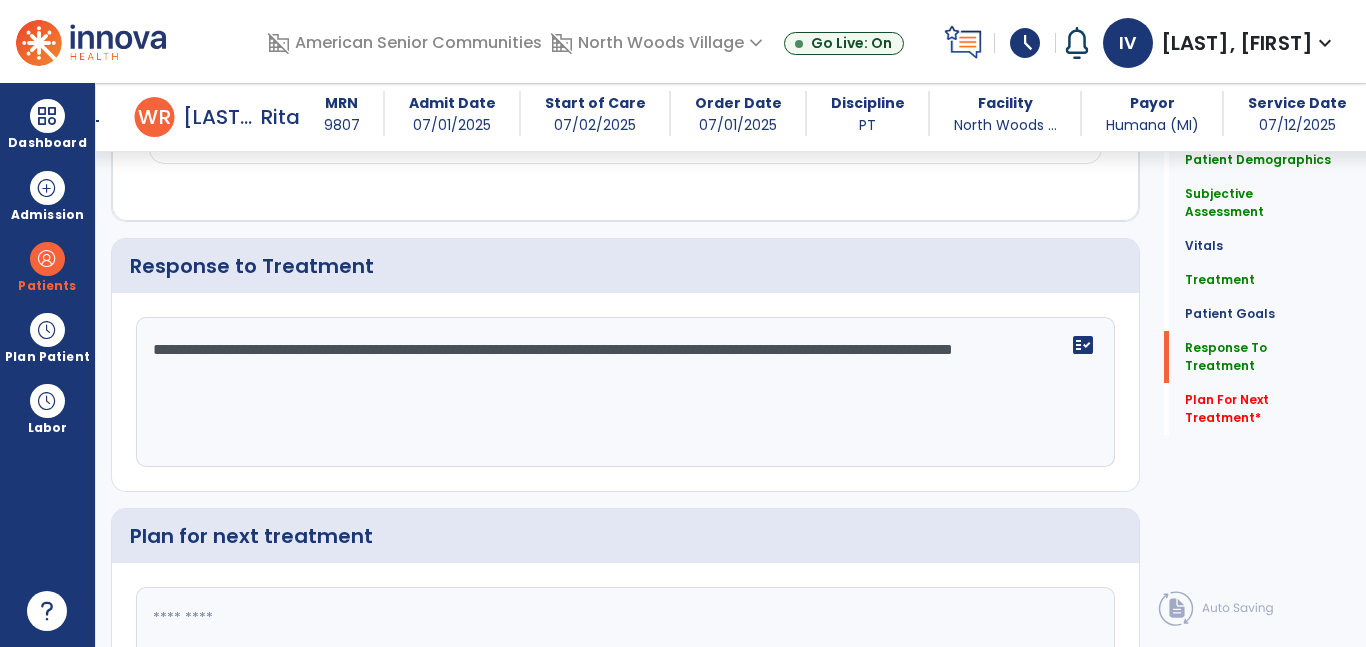 click 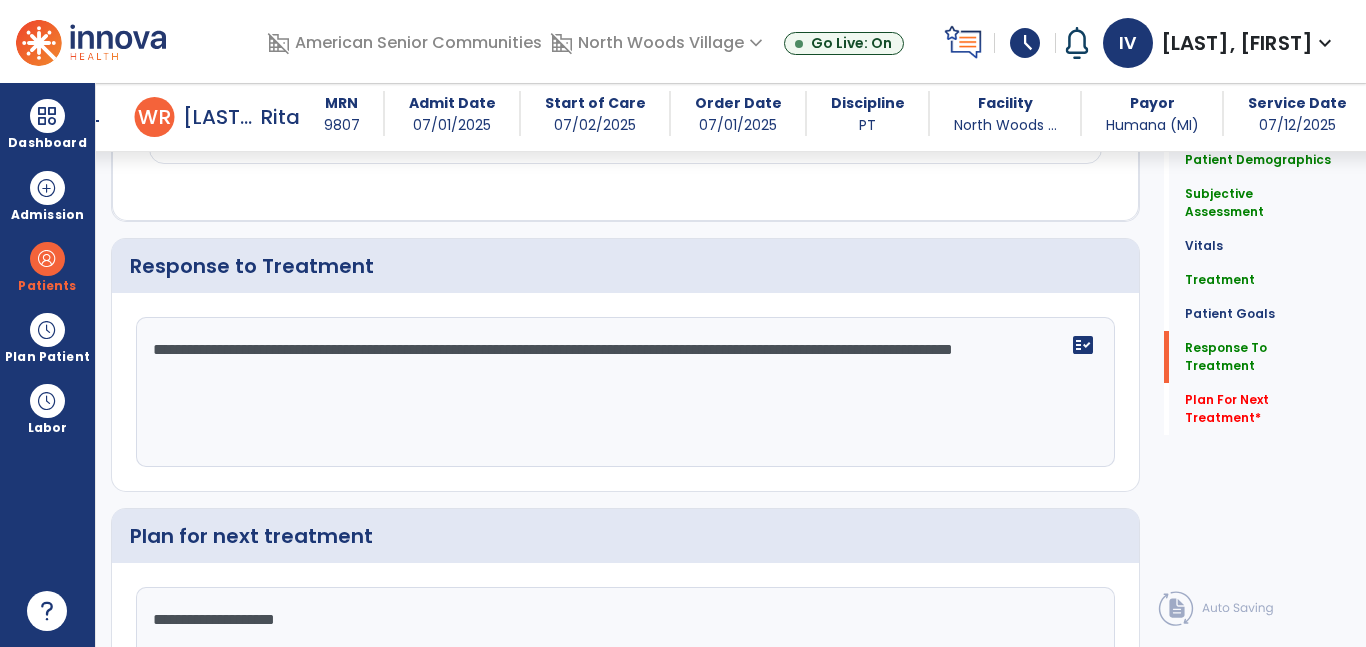 click on "**********" 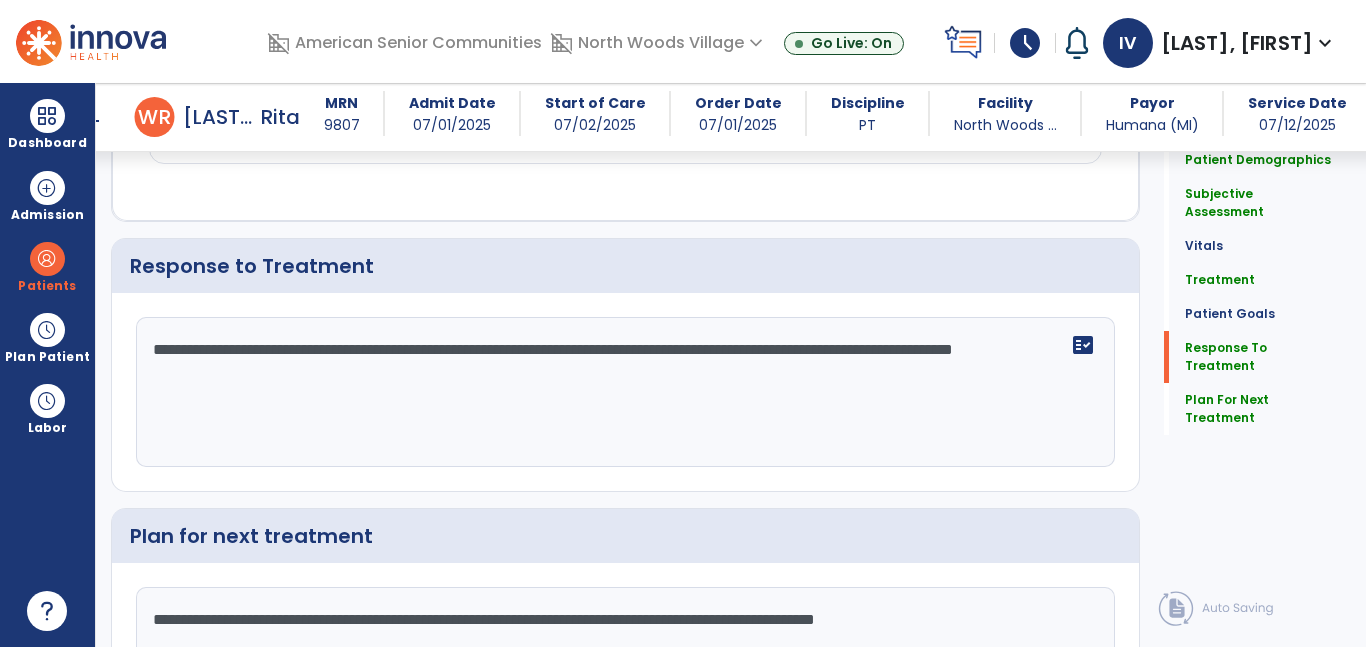 scroll, scrollTop: 3521, scrollLeft: 0, axis: vertical 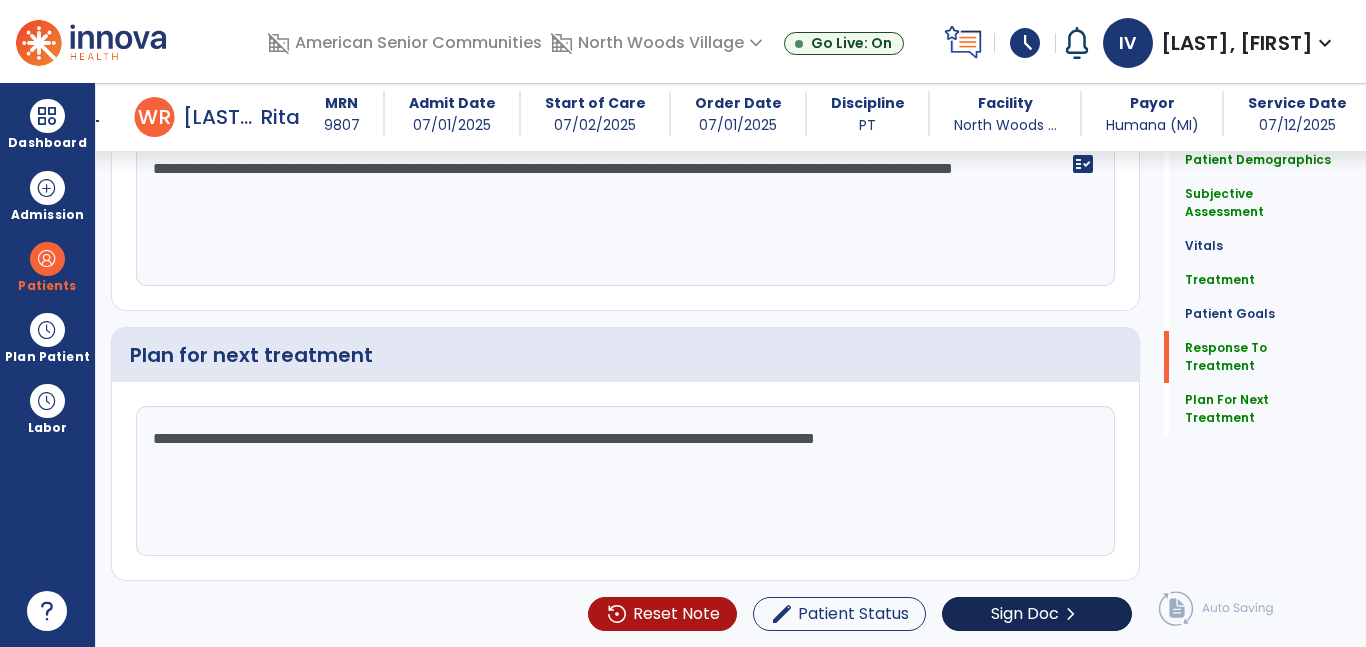 type on "**********" 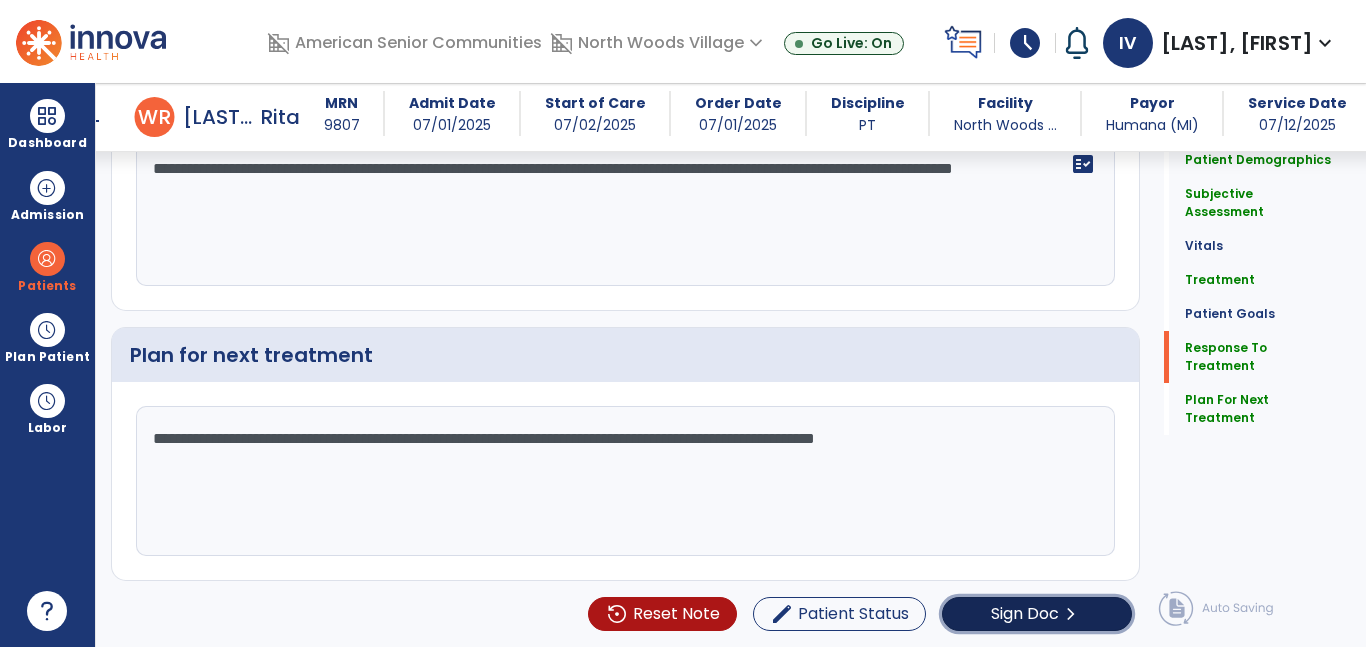 click on "Sign Doc" 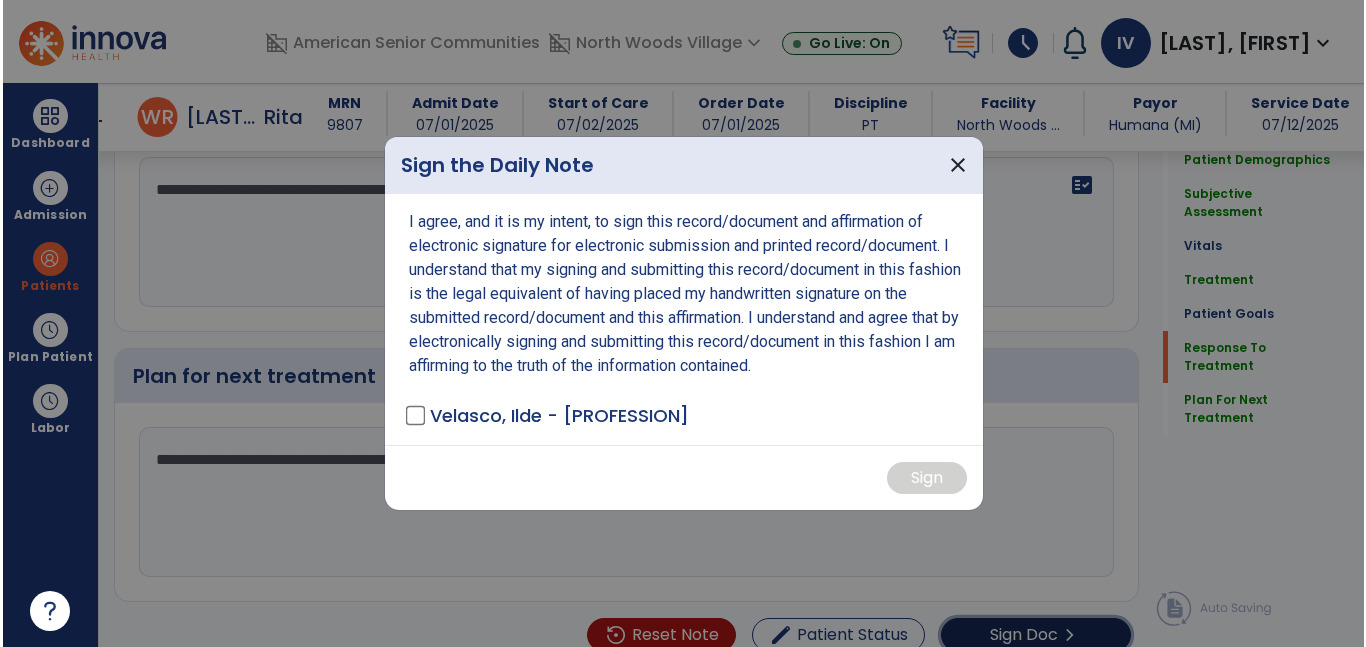 scroll, scrollTop: 3542, scrollLeft: 0, axis: vertical 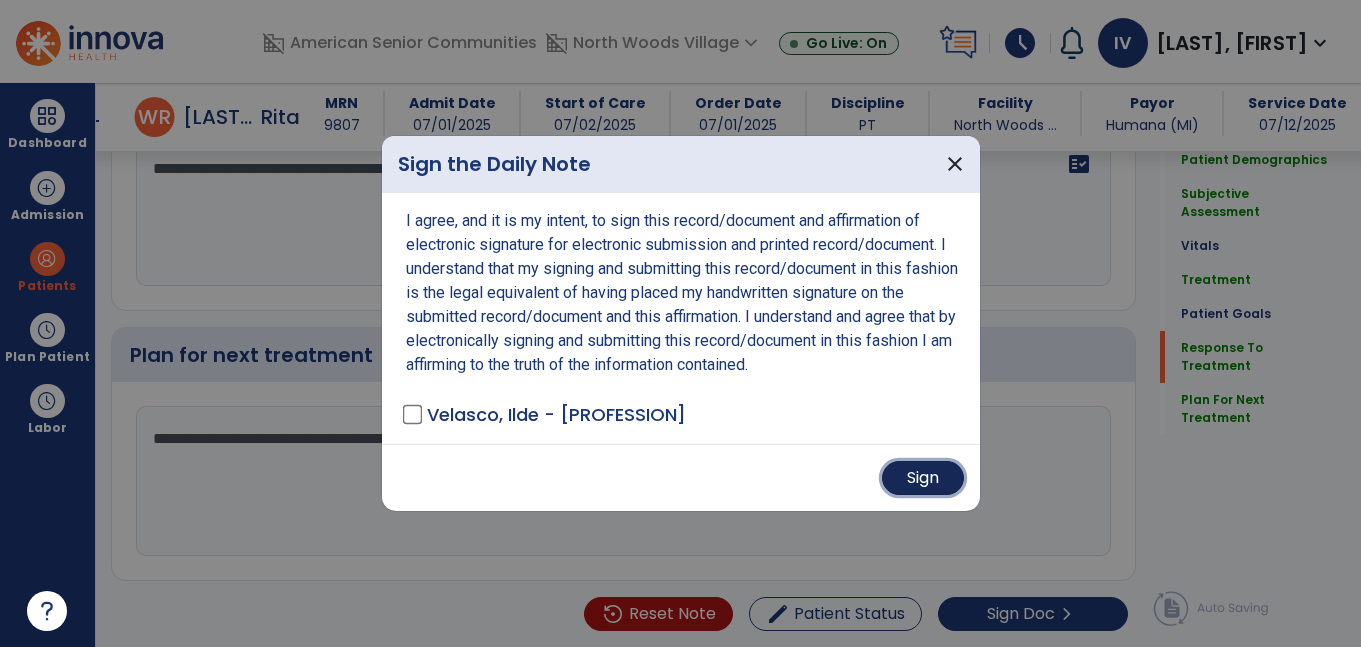 click on "Sign" at bounding box center [923, 478] 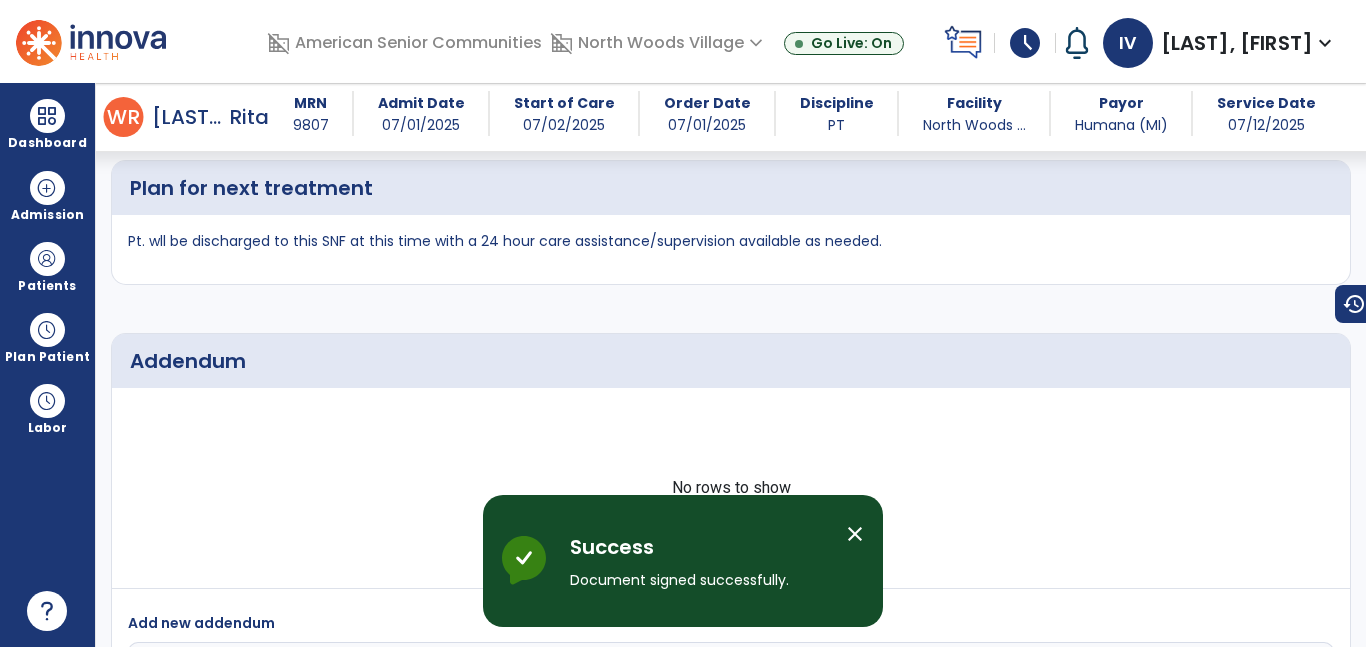 scroll, scrollTop: 6727, scrollLeft: 0, axis: vertical 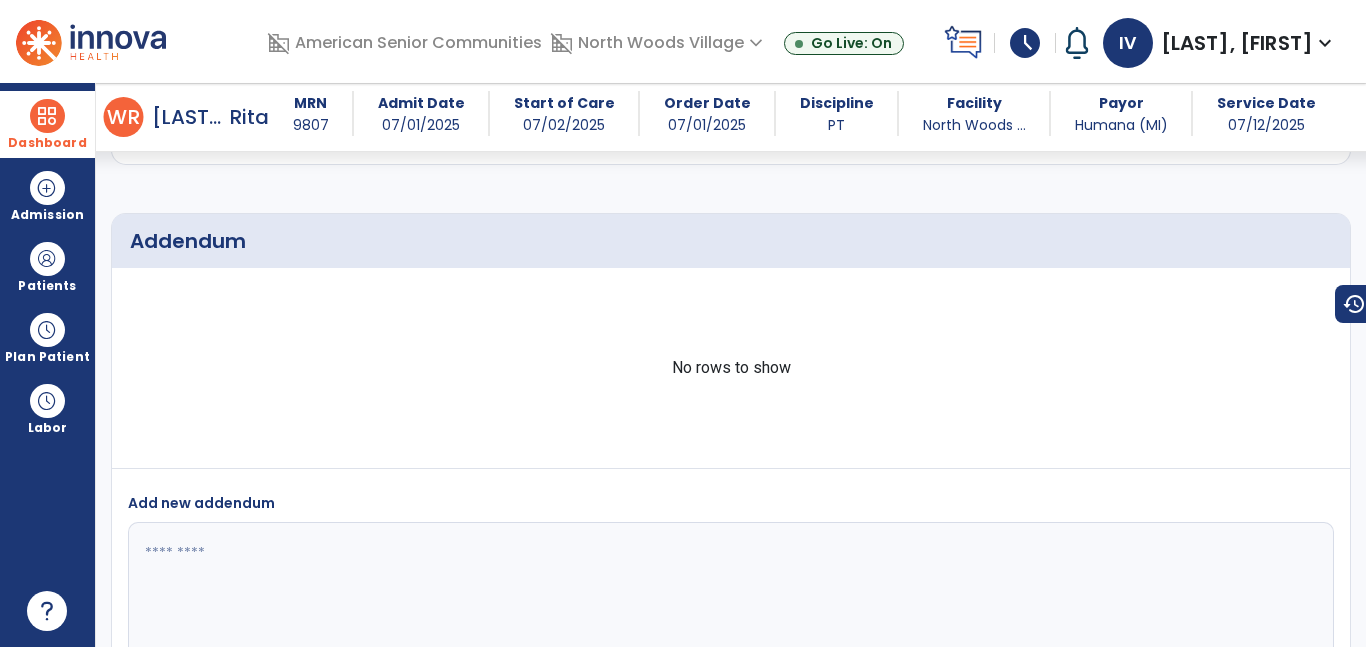 click on "Dashboard" at bounding box center (47, 143) 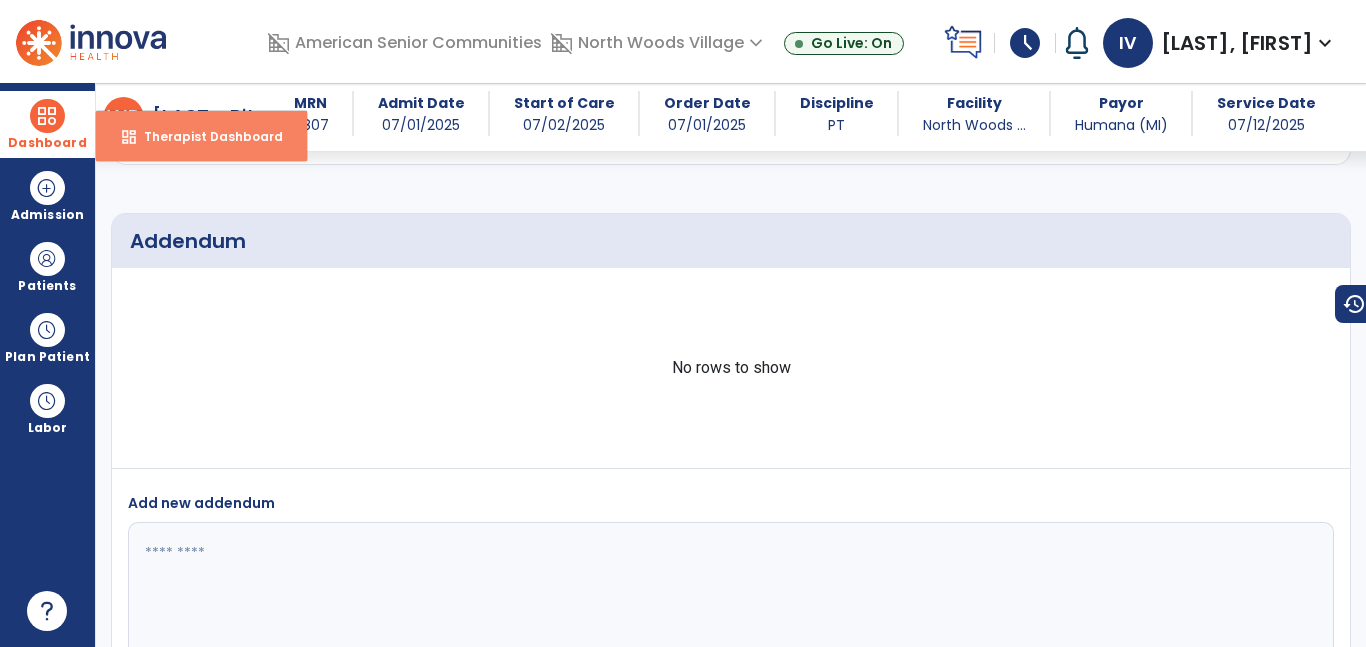 click on "dashboard  Therapist Dashboard" at bounding box center [201, 136] 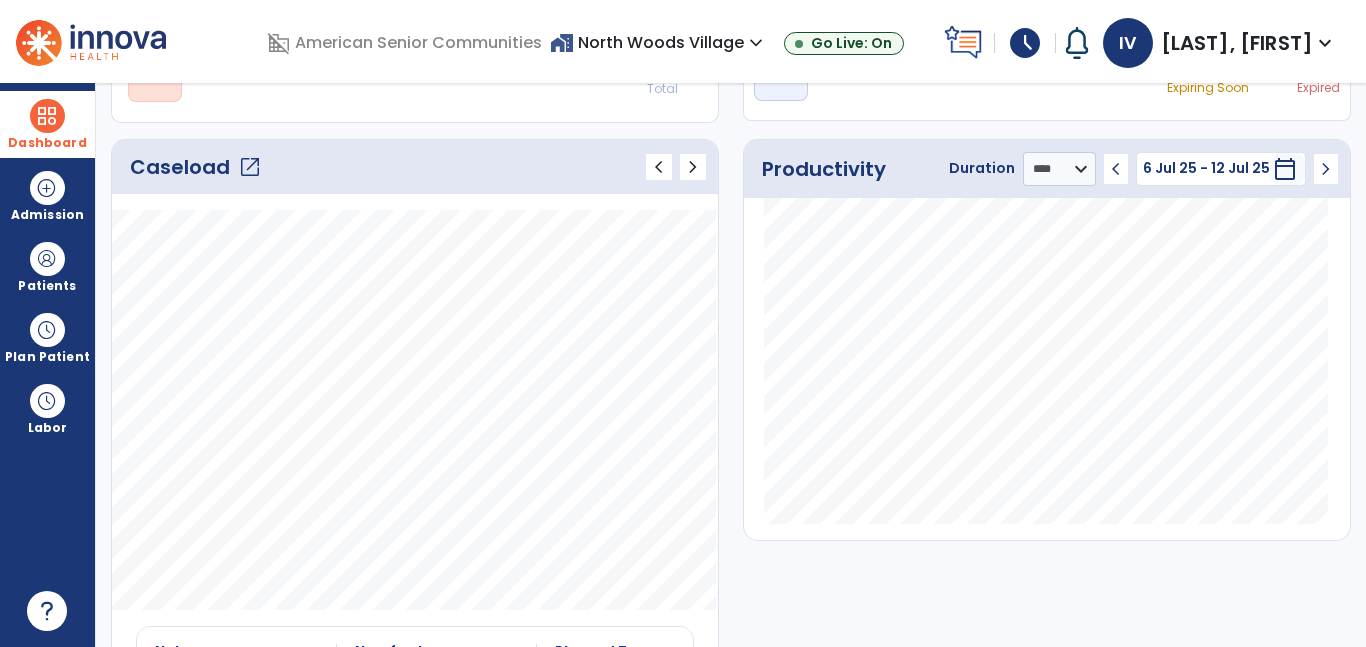 scroll, scrollTop: 230, scrollLeft: 0, axis: vertical 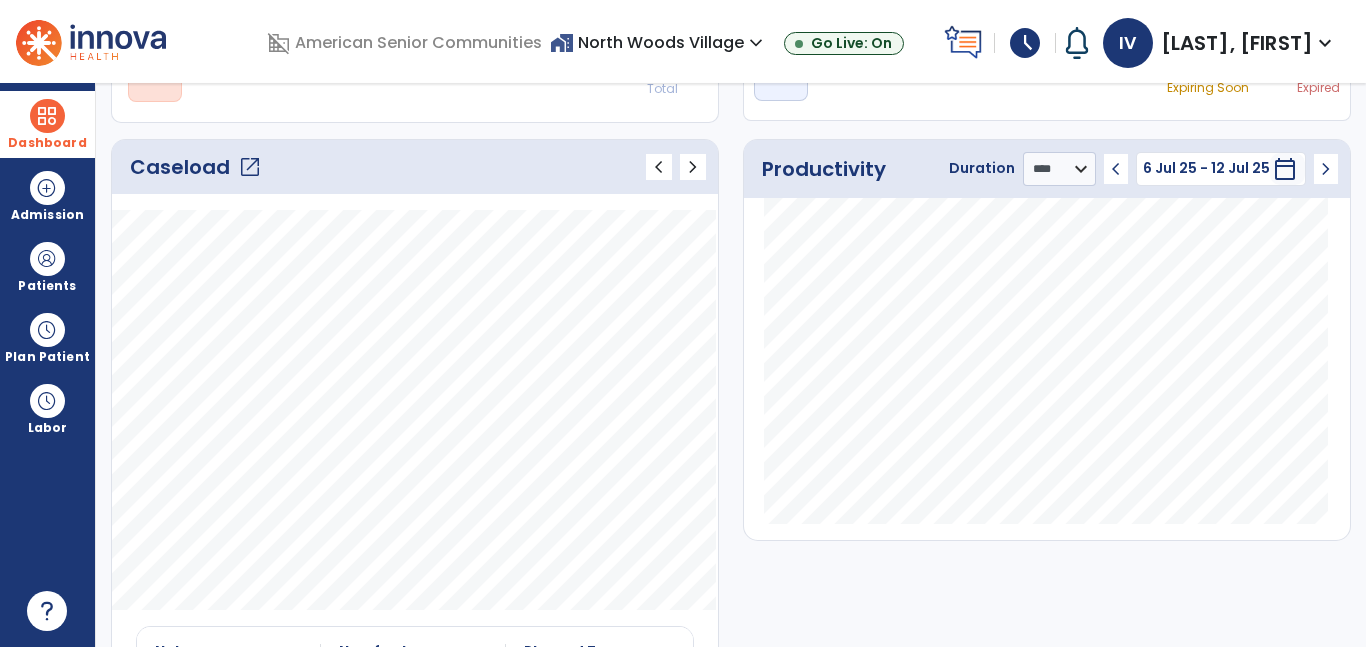 click on "open_in_new" 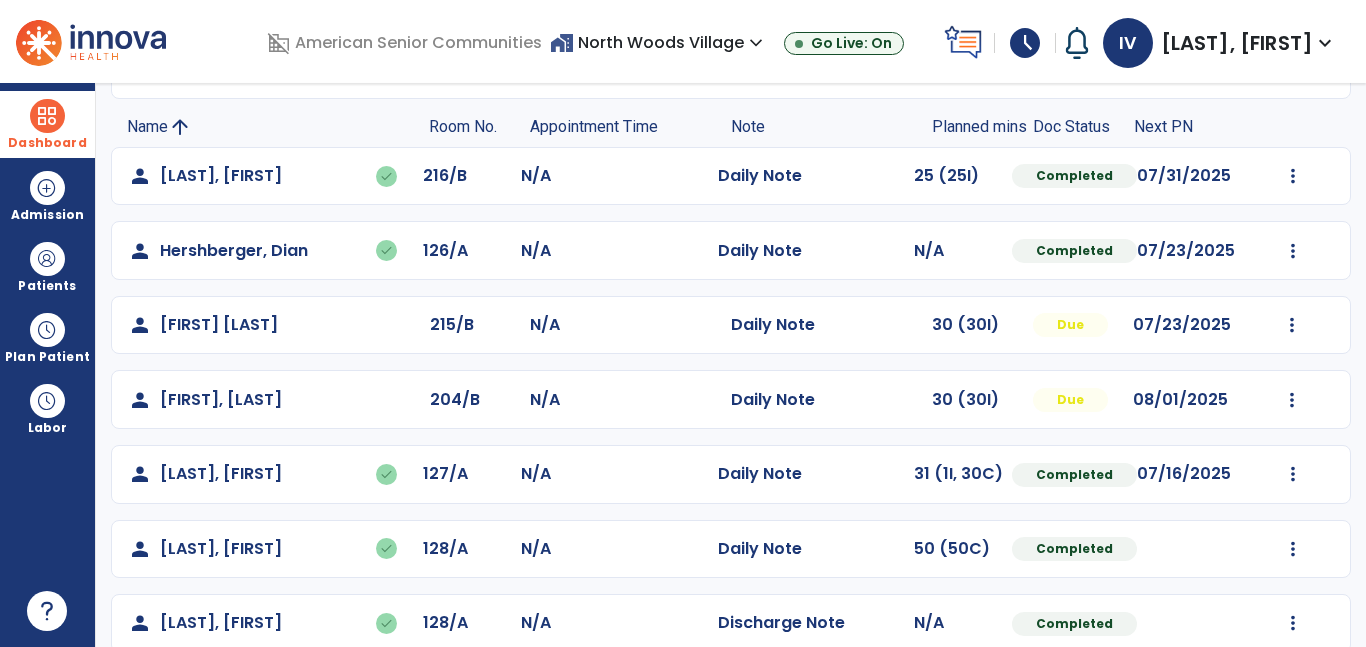 scroll, scrollTop: 213, scrollLeft: 0, axis: vertical 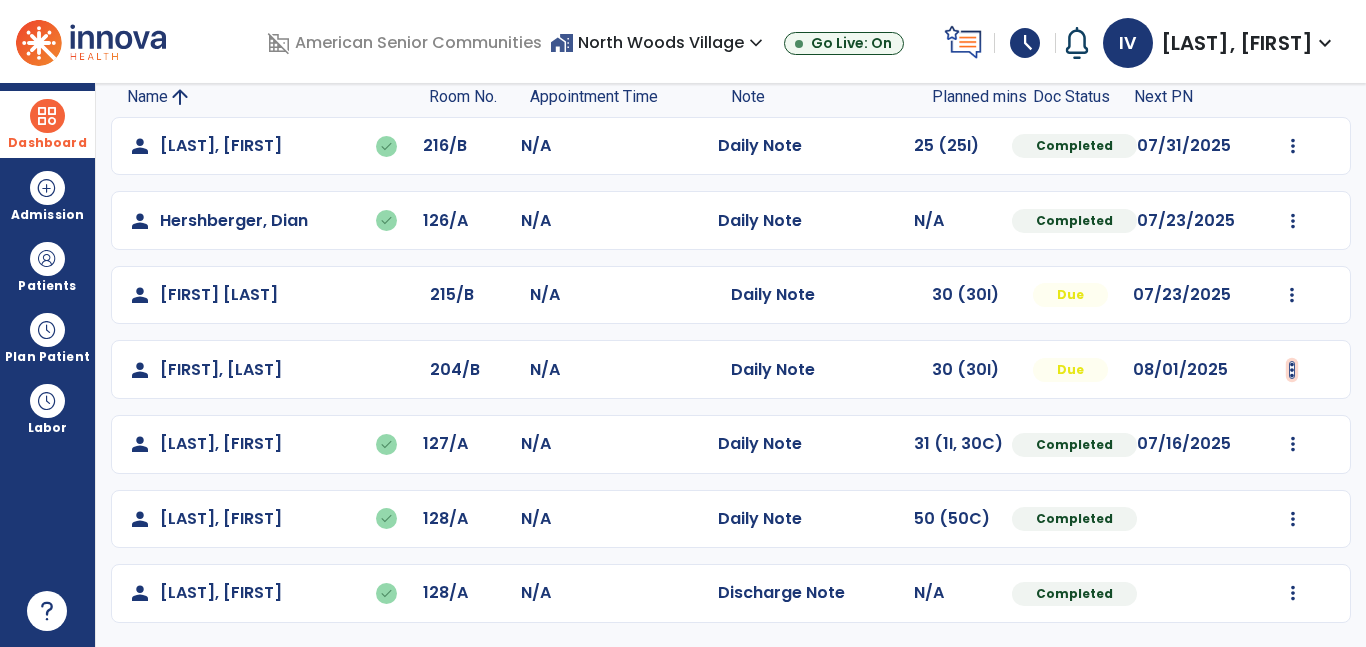 click at bounding box center (1293, 146) 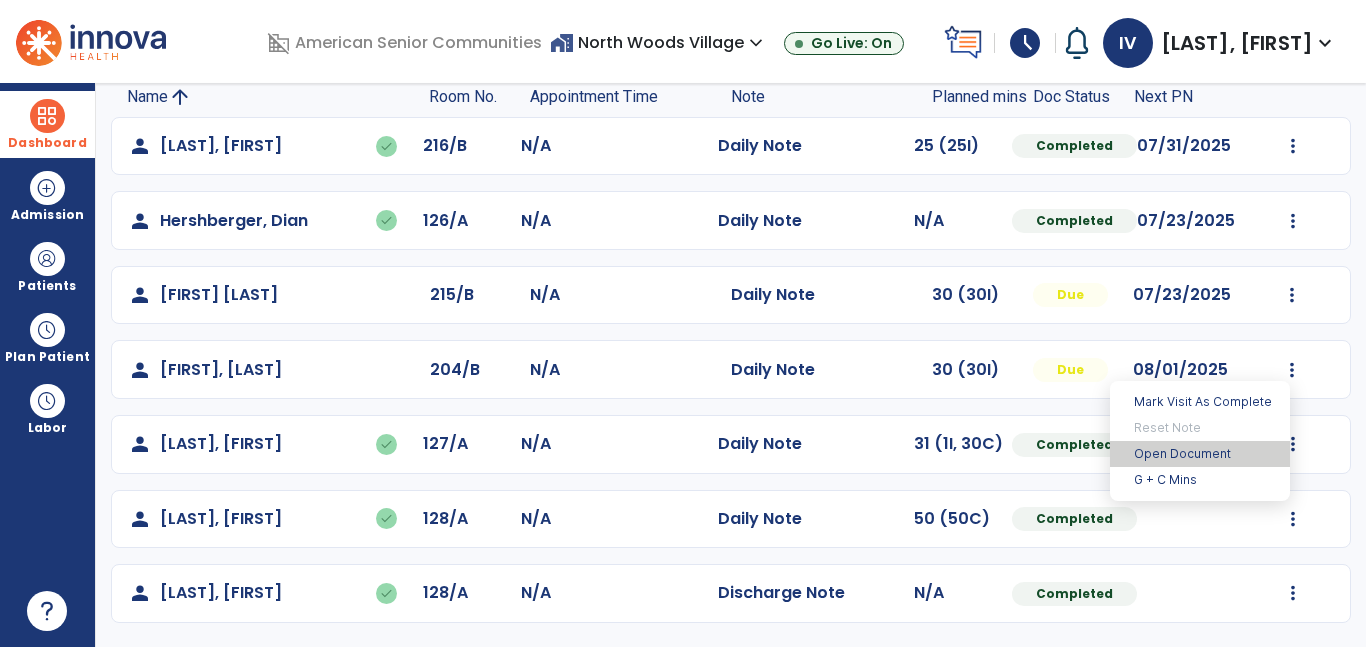 click on "Open Document" at bounding box center (1200, 454) 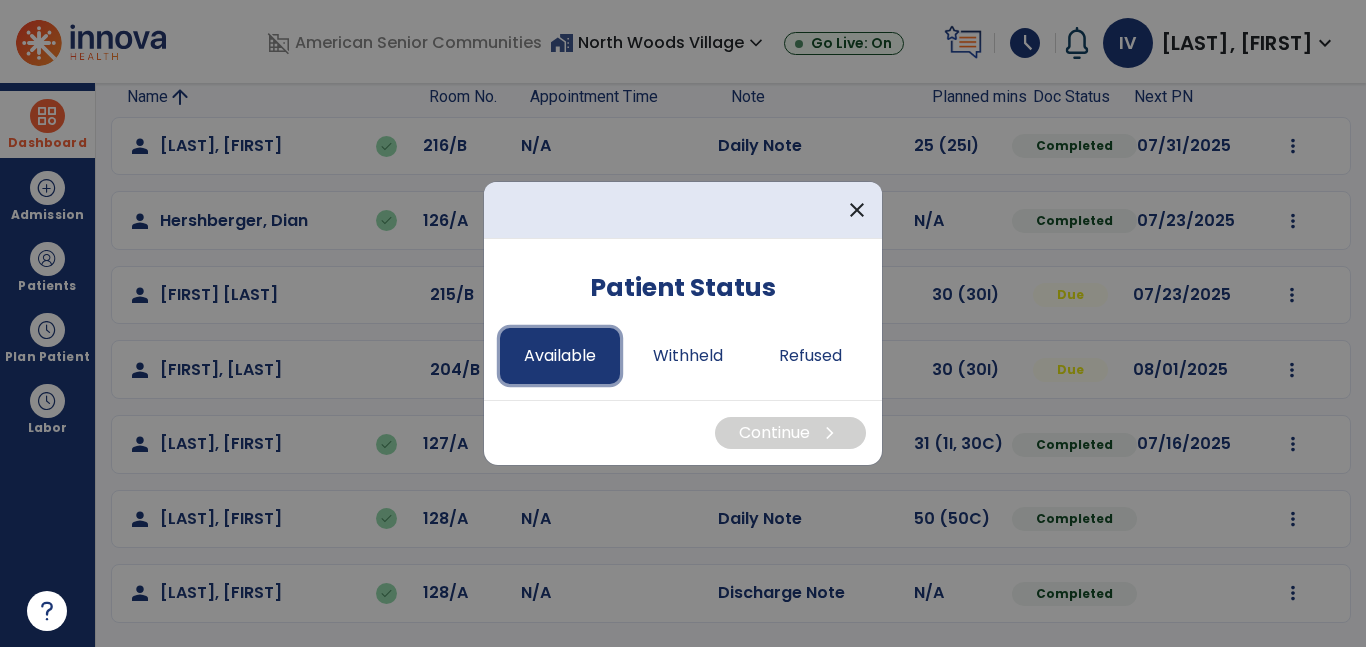 click on "Available" at bounding box center (560, 356) 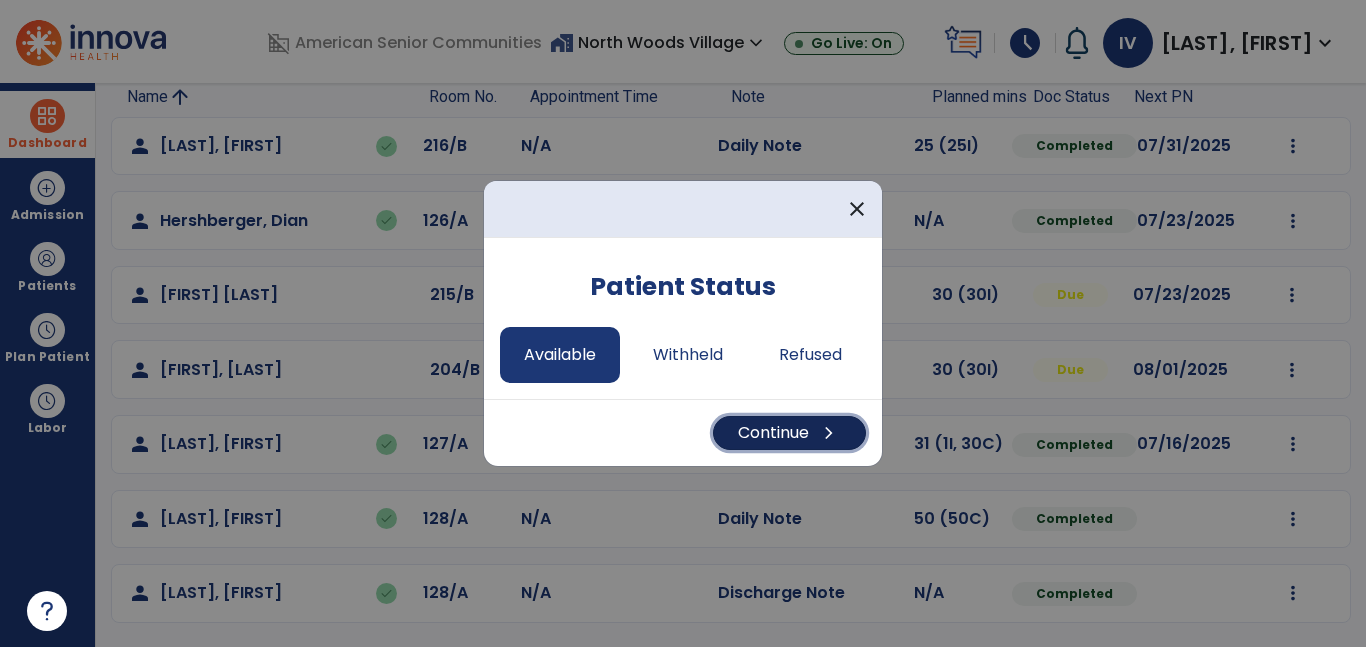 click on "Continue   chevron_right" at bounding box center (789, 433) 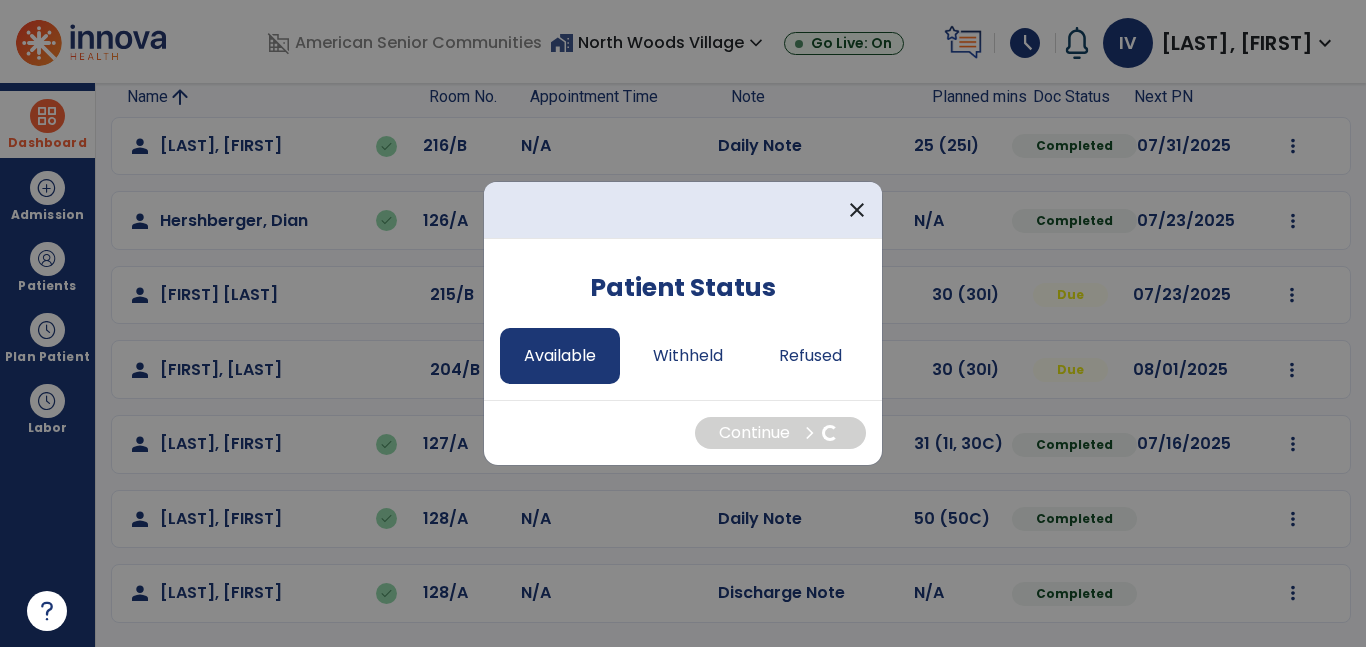 select on "*" 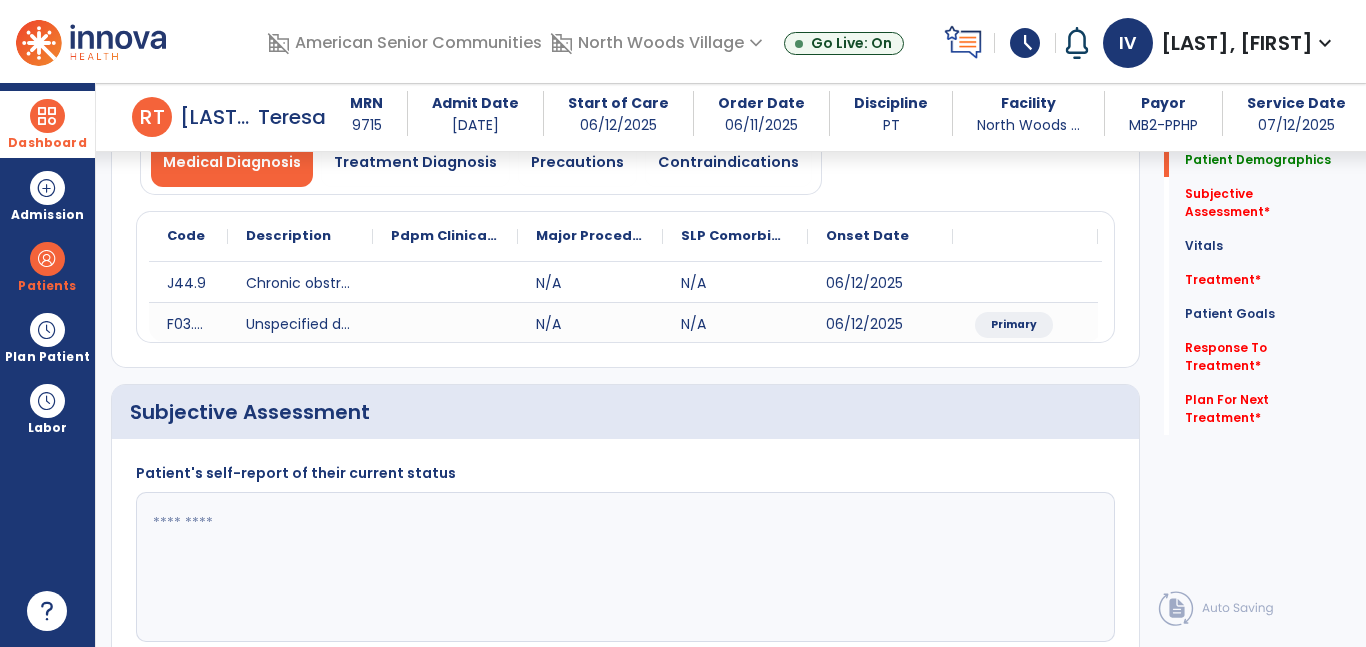 scroll, scrollTop: 220, scrollLeft: 0, axis: vertical 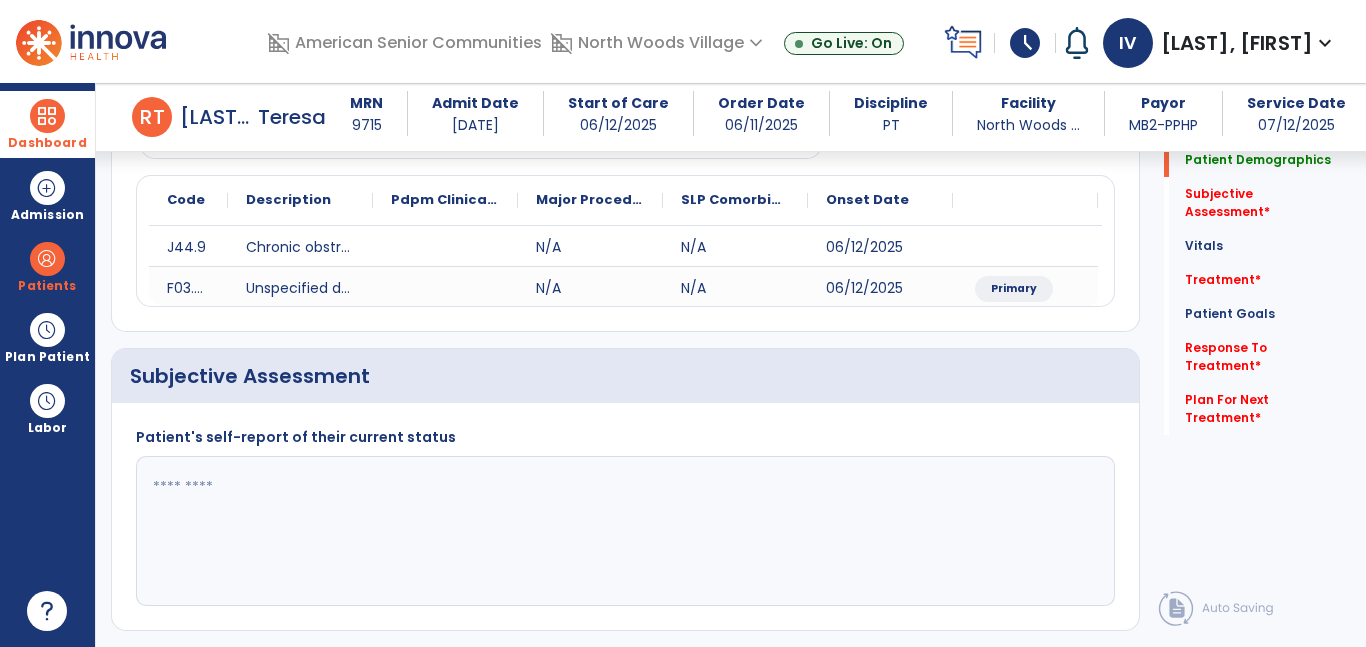 click 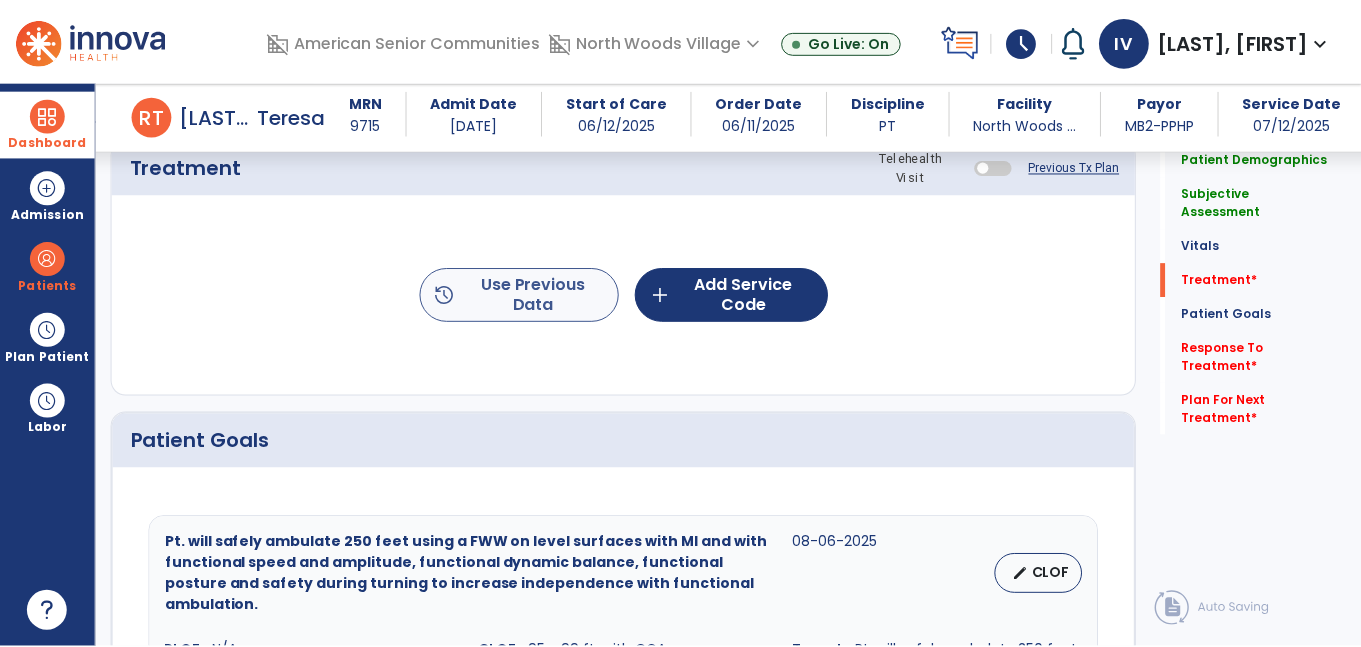 scroll, scrollTop: 1150, scrollLeft: 0, axis: vertical 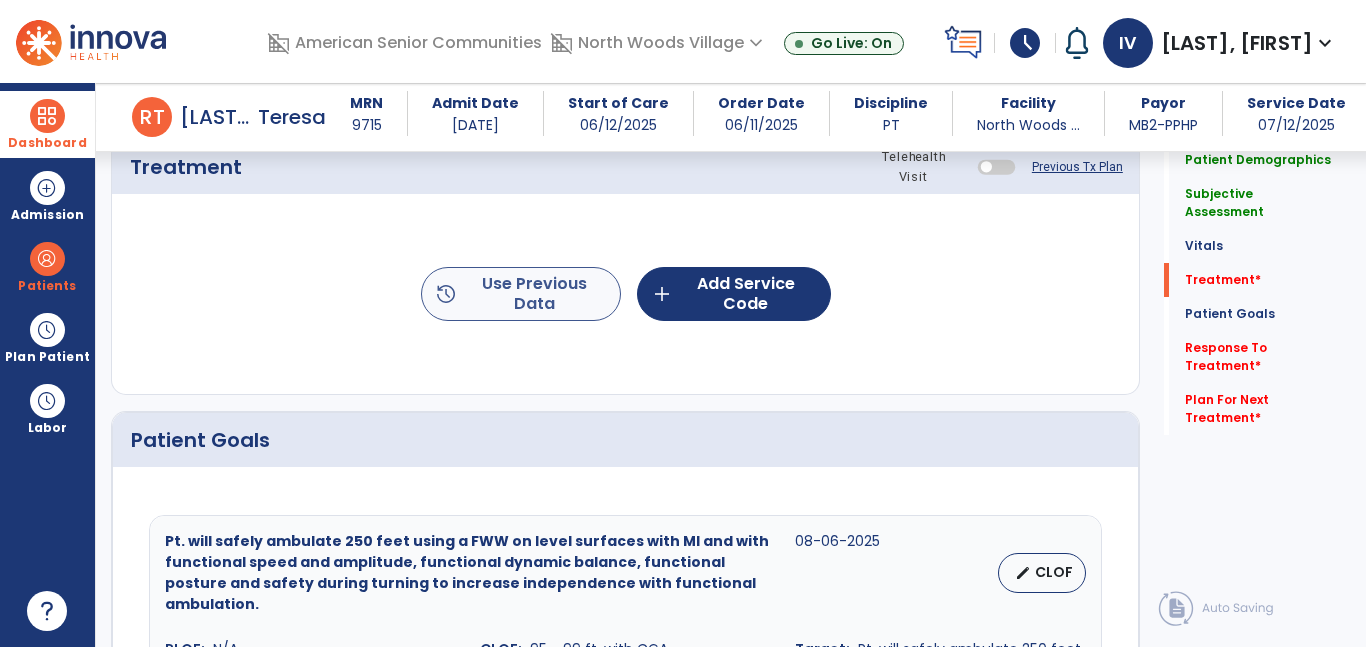 type on "**********" 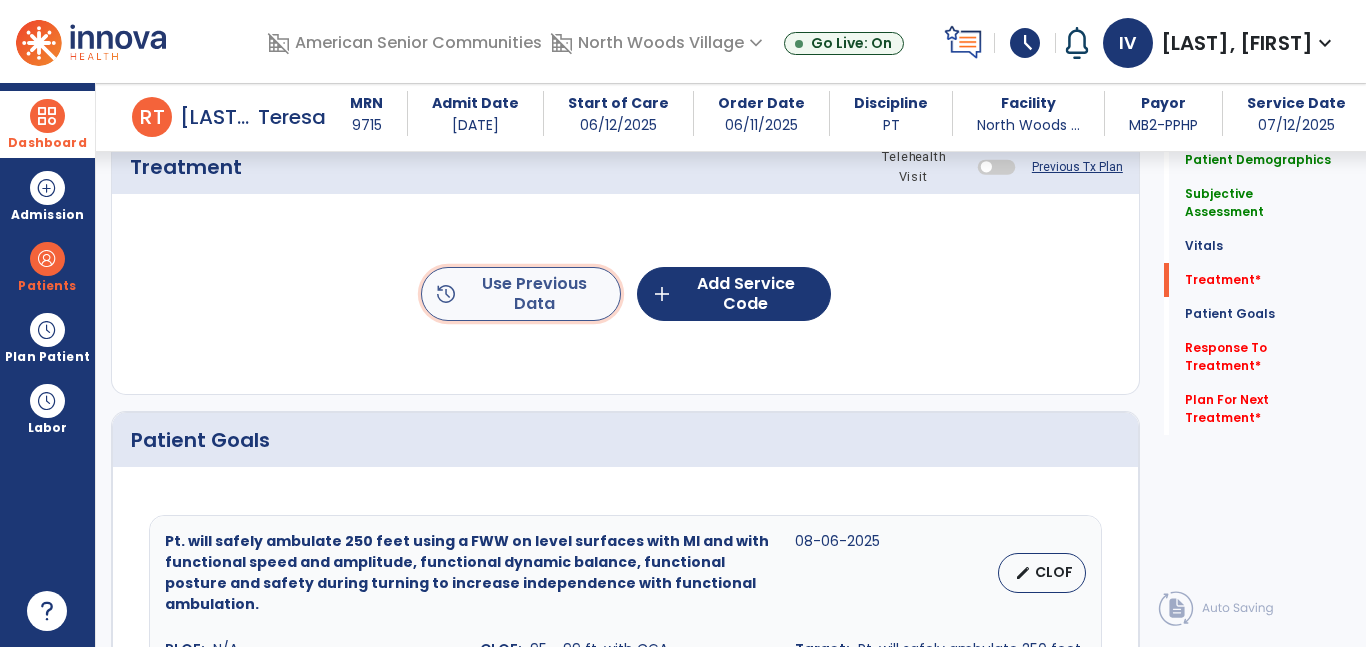 click on "history  Use Previous Data" 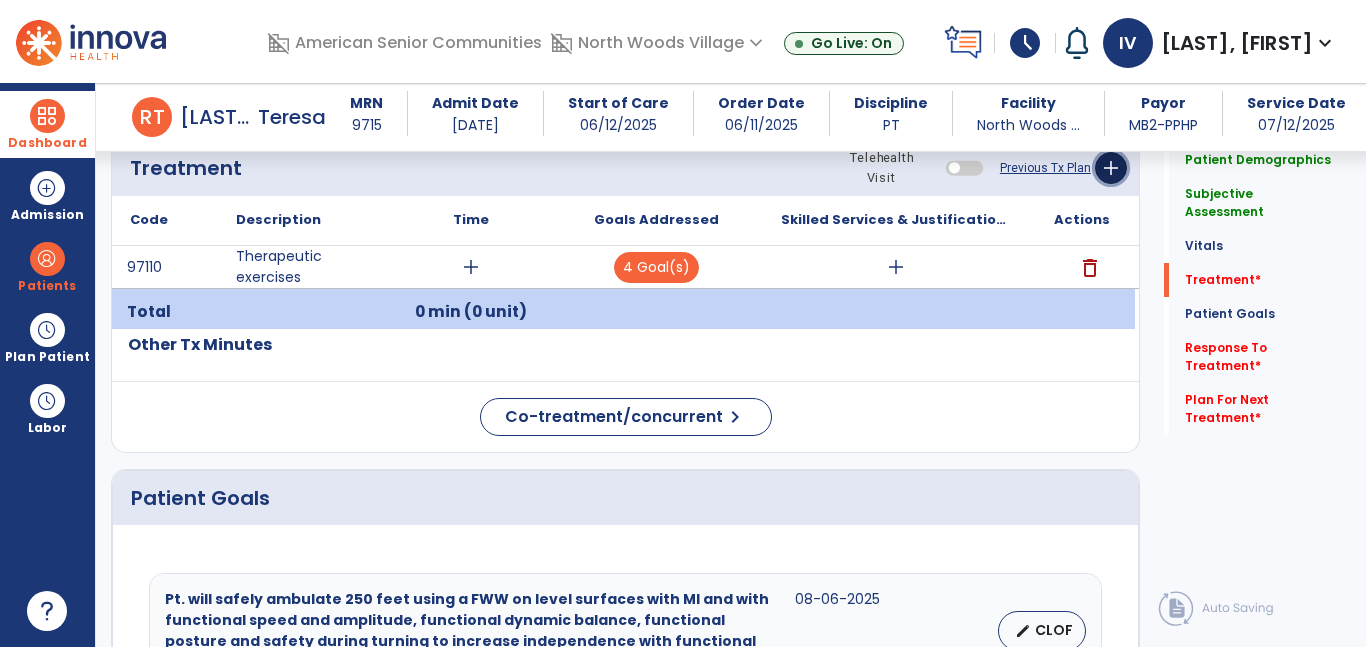 click on "add" 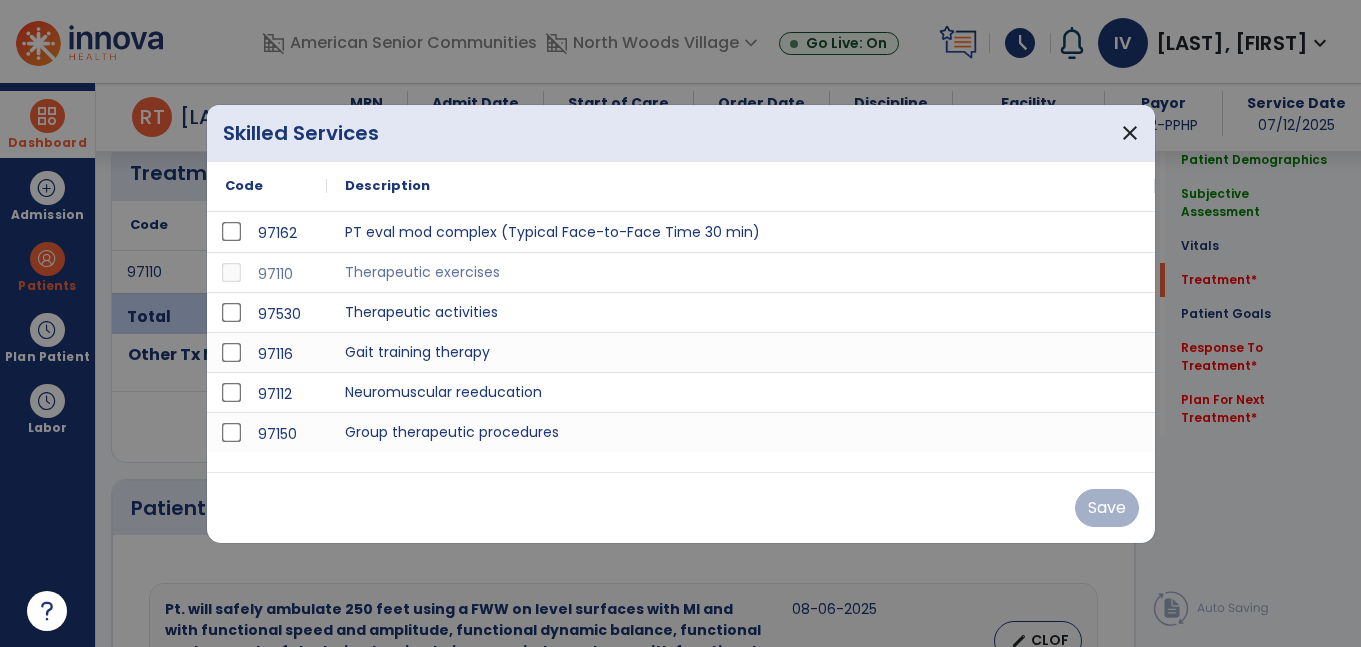scroll, scrollTop: 1150, scrollLeft: 0, axis: vertical 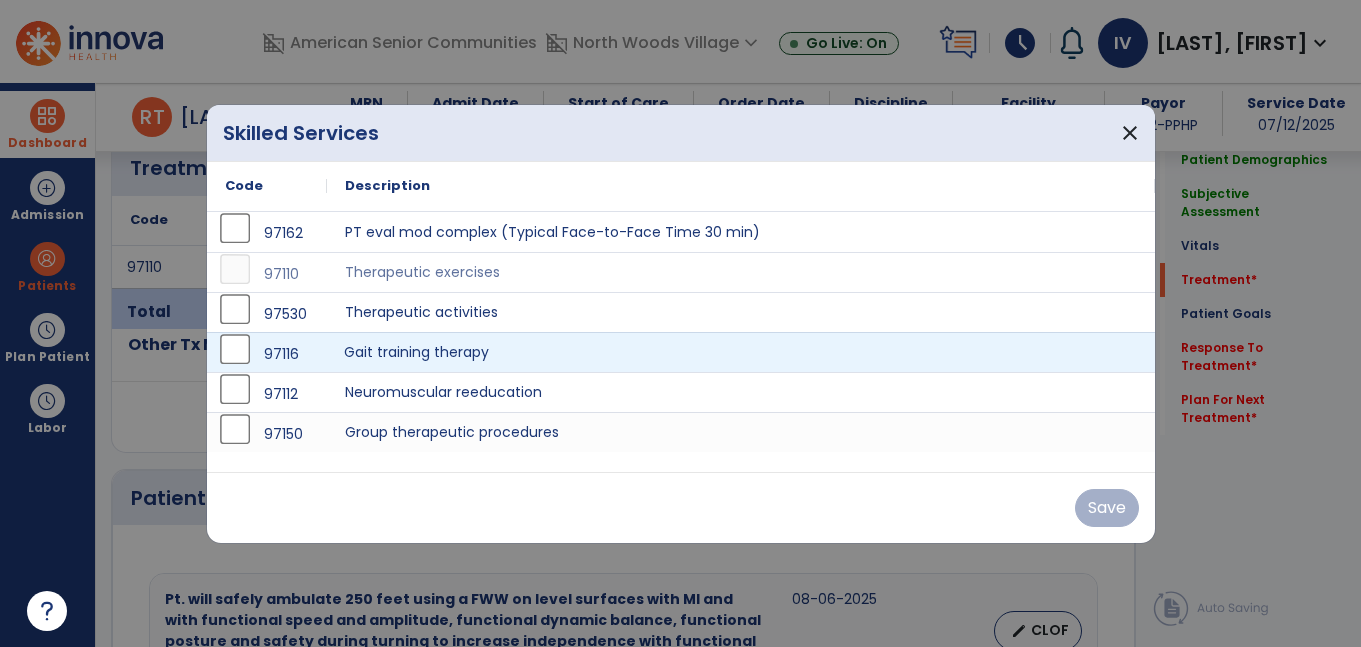 click on "Gait training therapy" at bounding box center (741, 352) 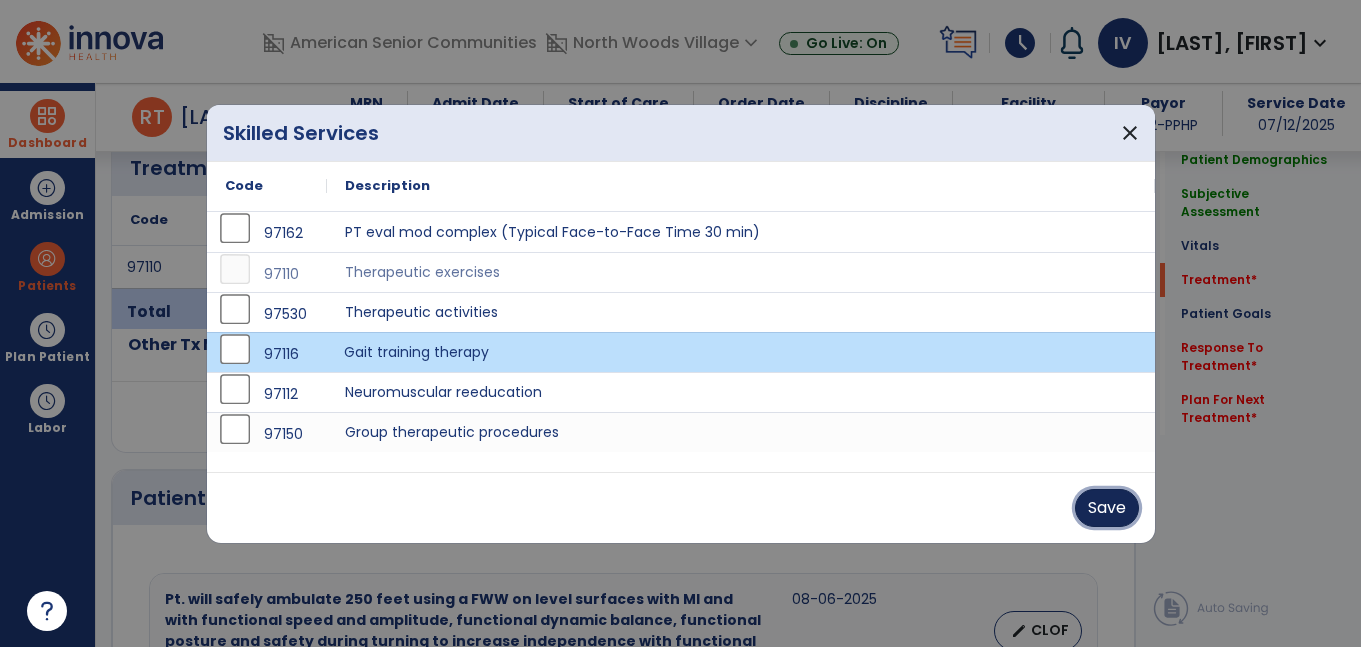 click on "Save" at bounding box center (1107, 508) 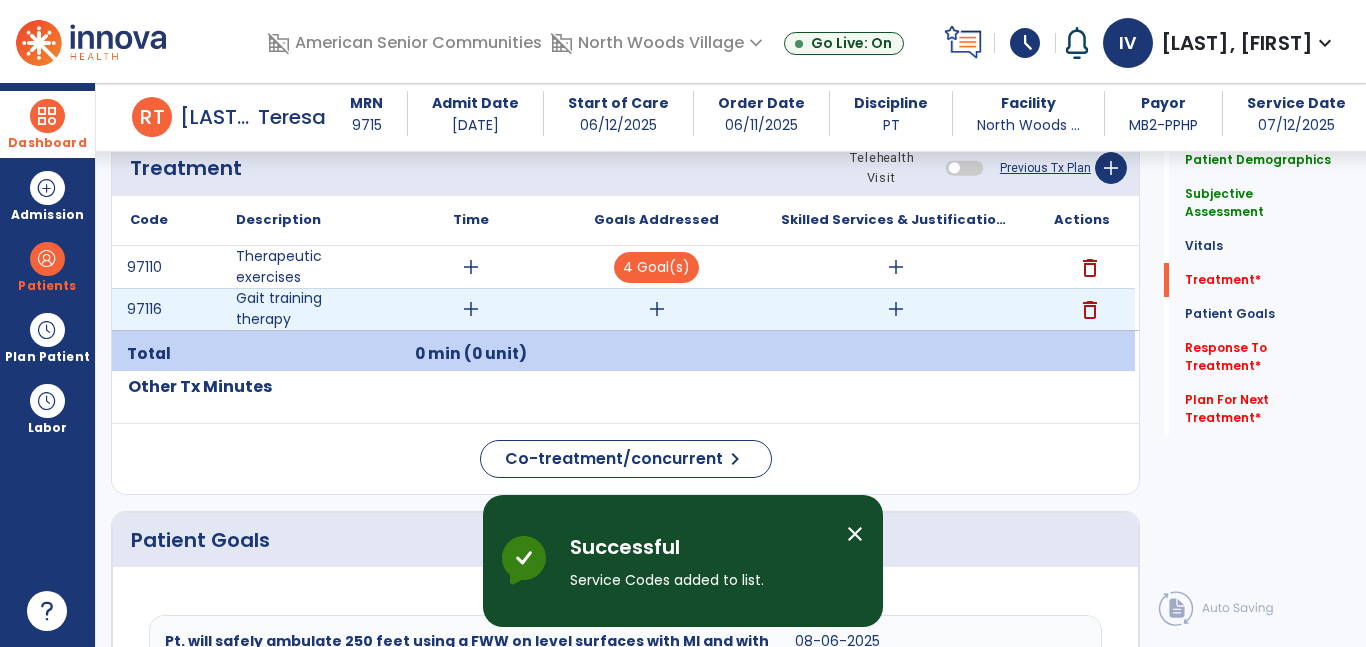 click on "add" at bounding box center [656, 309] 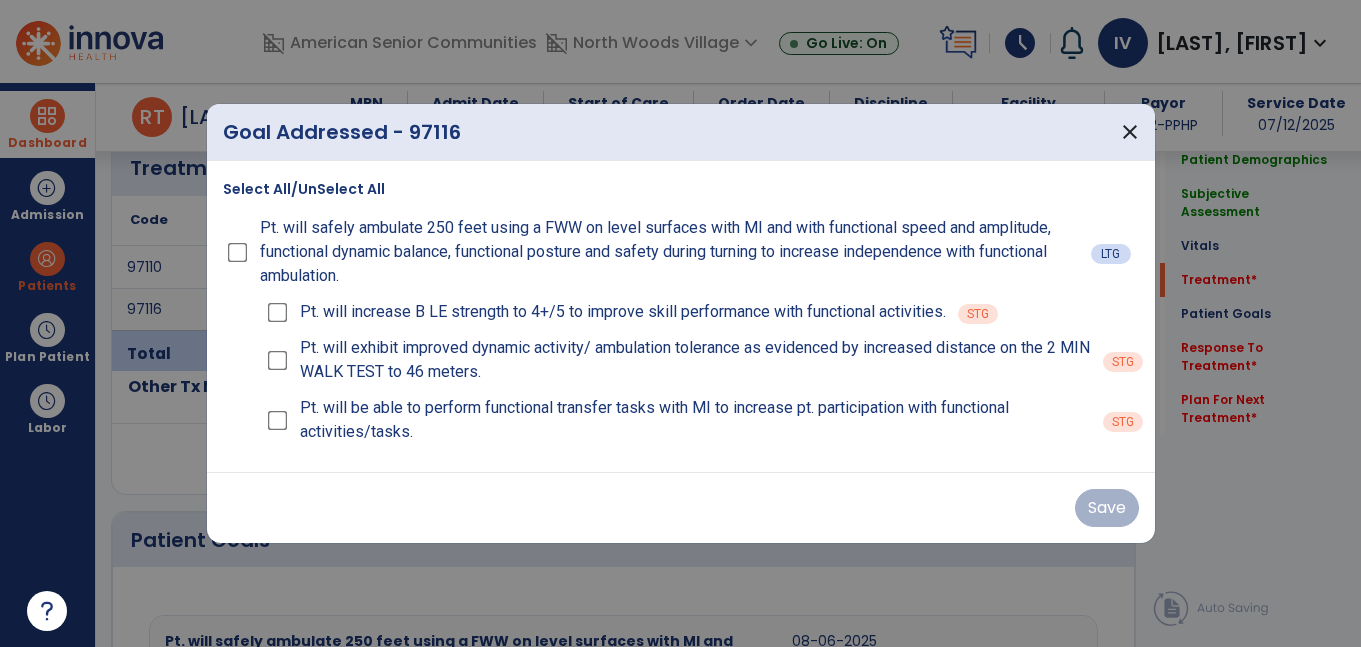 scroll, scrollTop: 1150, scrollLeft: 0, axis: vertical 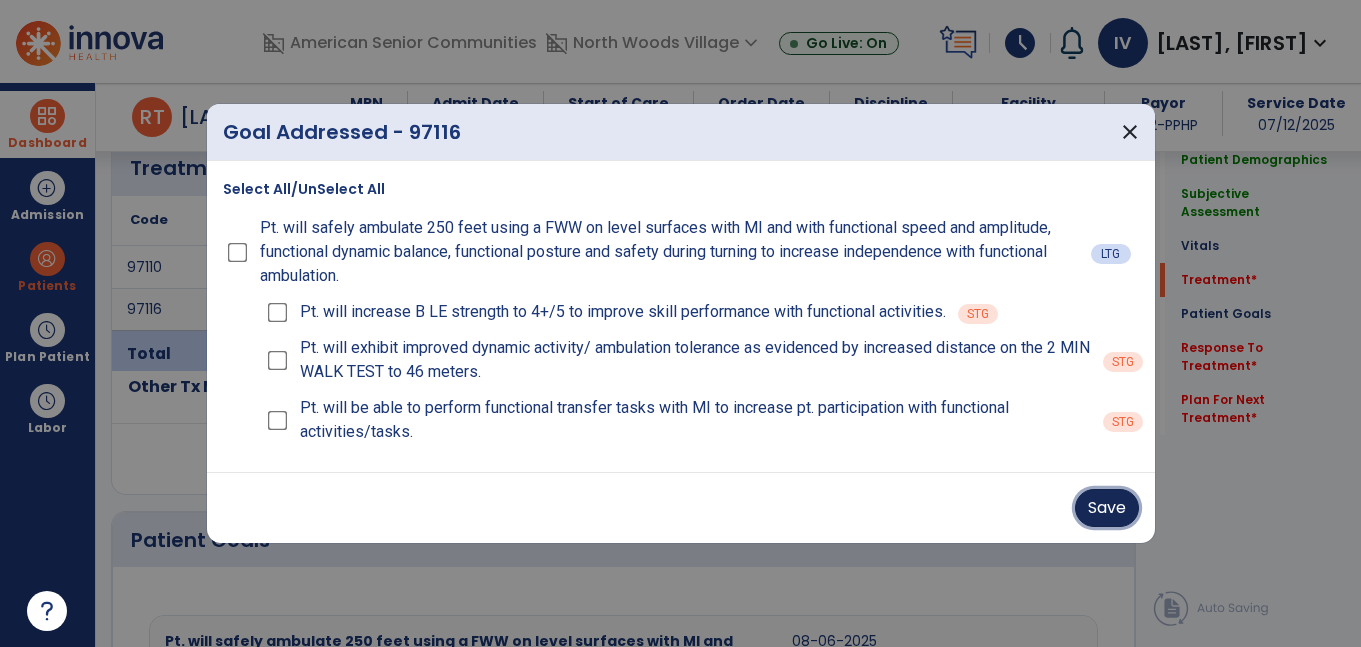 click on "Save" at bounding box center (1107, 508) 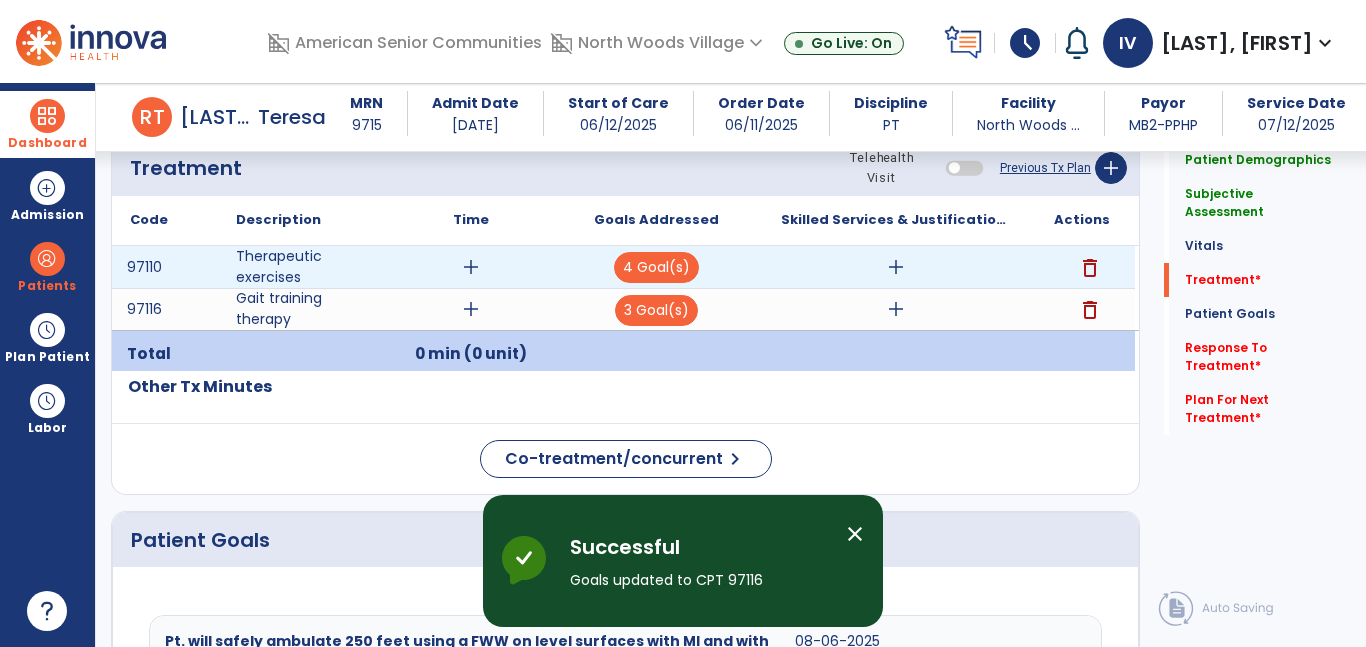 click on "add" at bounding box center (471, 267) 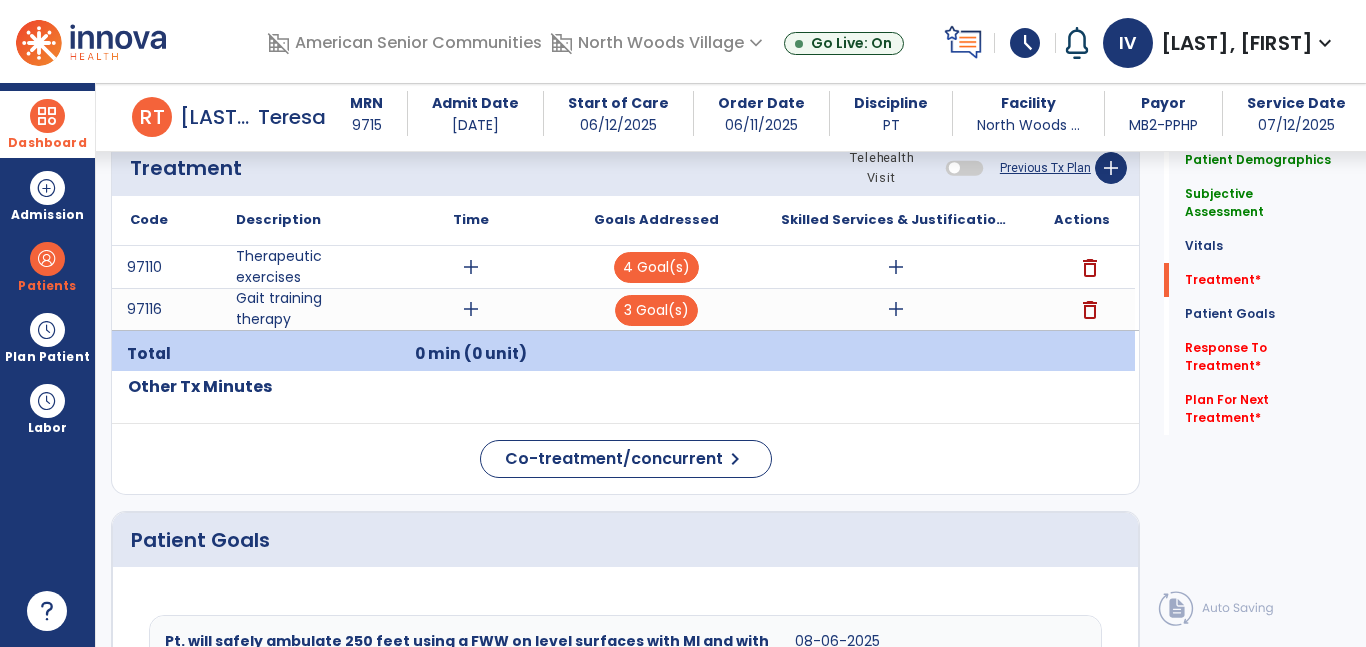 click at bounding box center [896, 354] 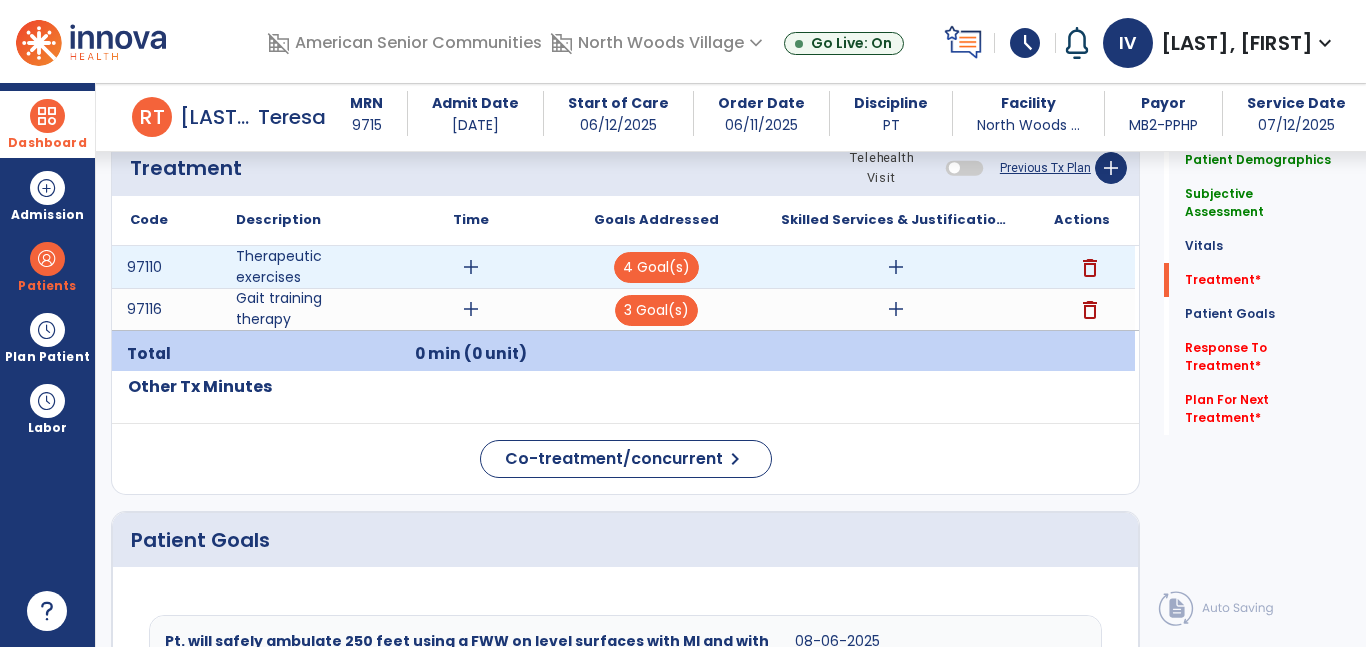 click on "add" at bounding box center [470, 267] 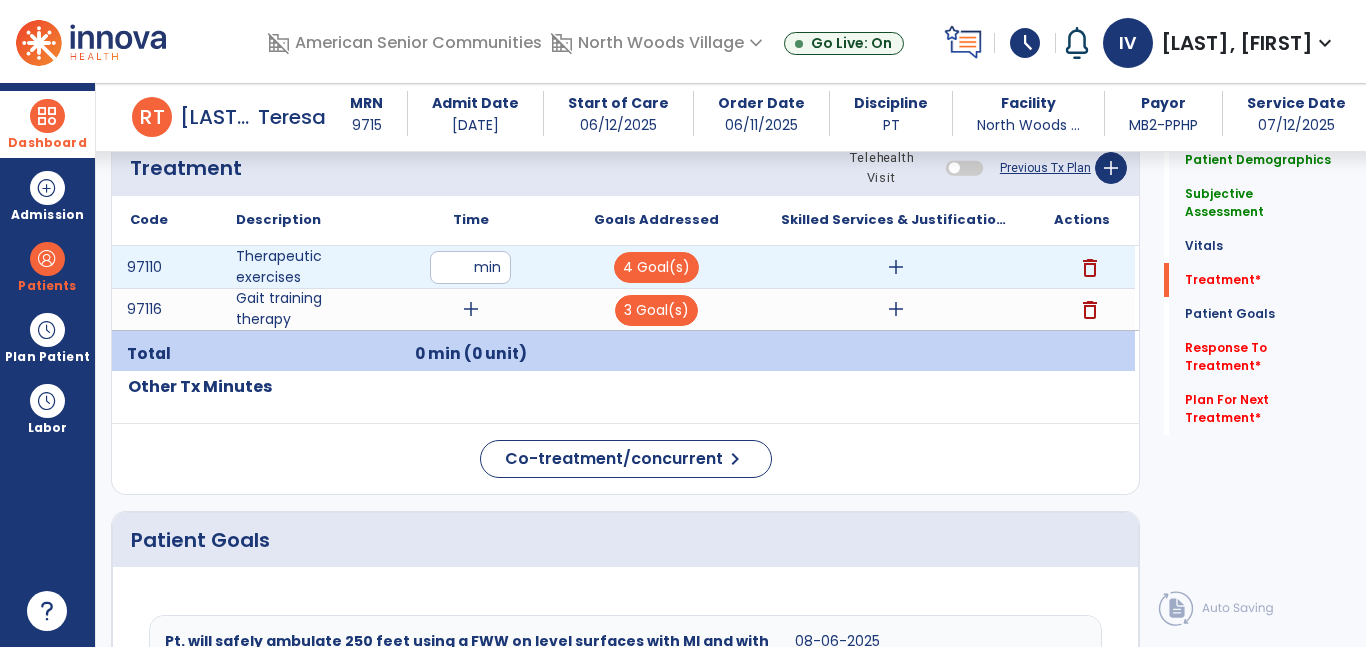 type on "**" 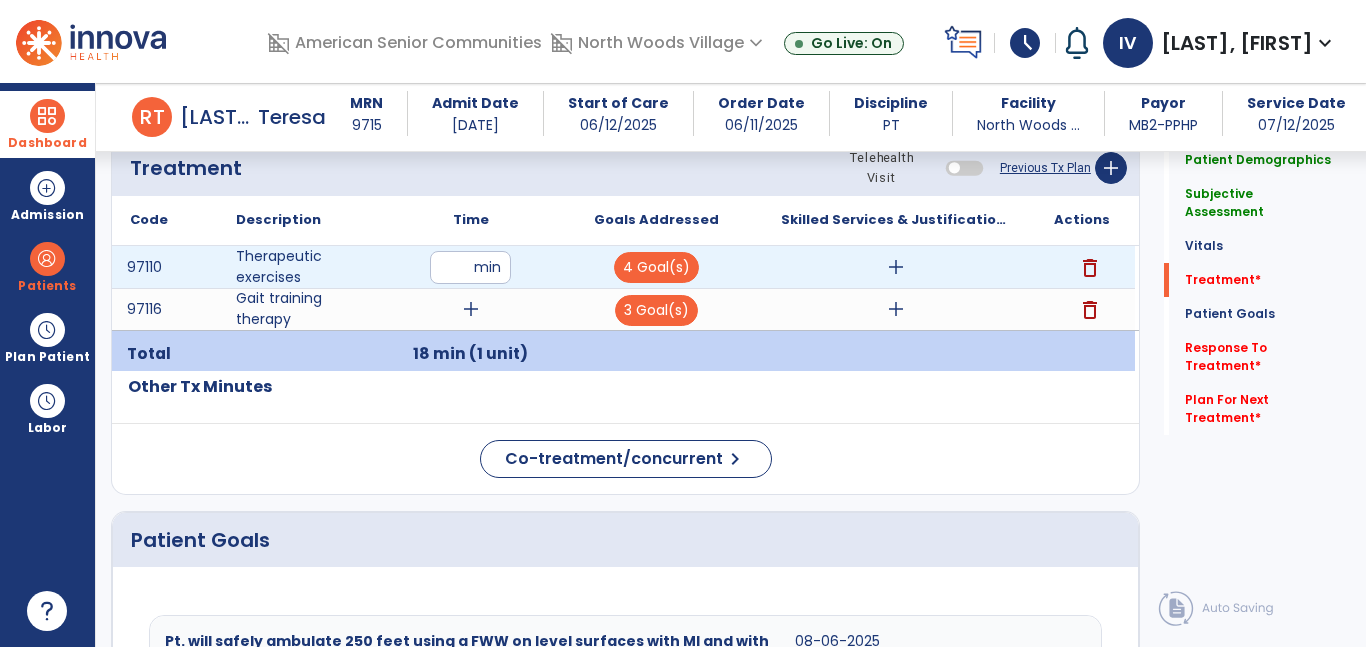 click on "**" at bounding box center (470, 267) 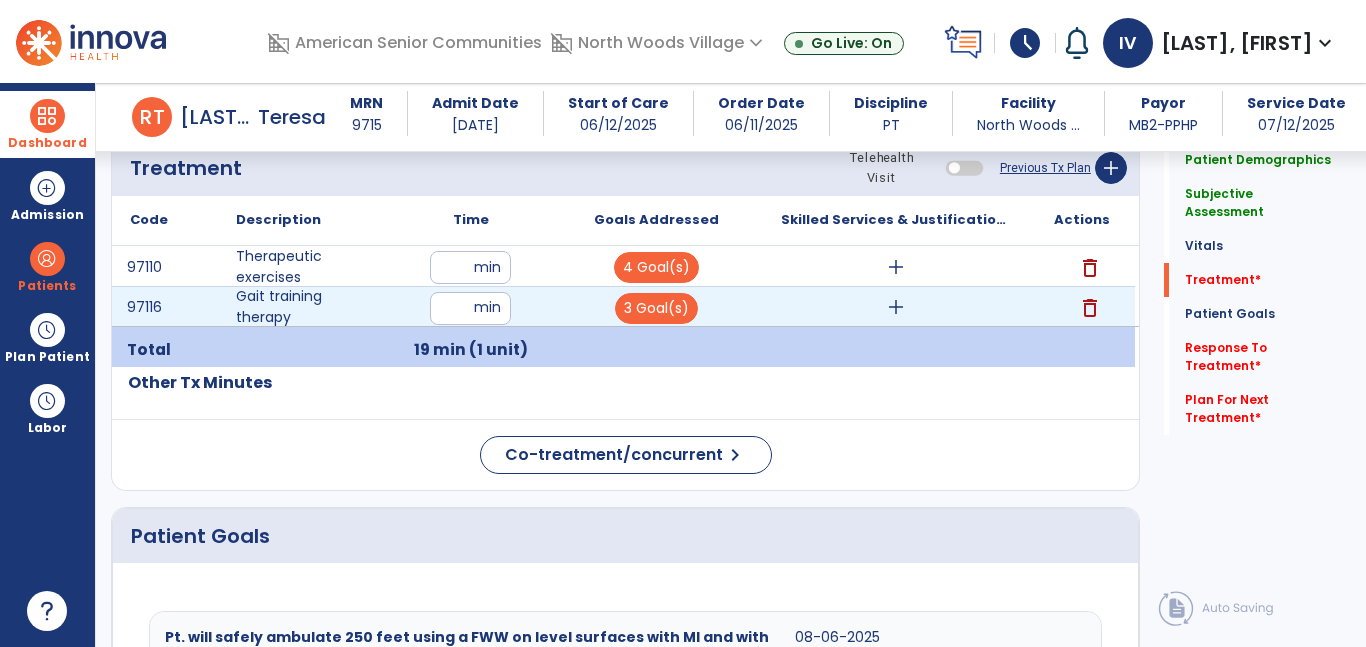 type on "**" 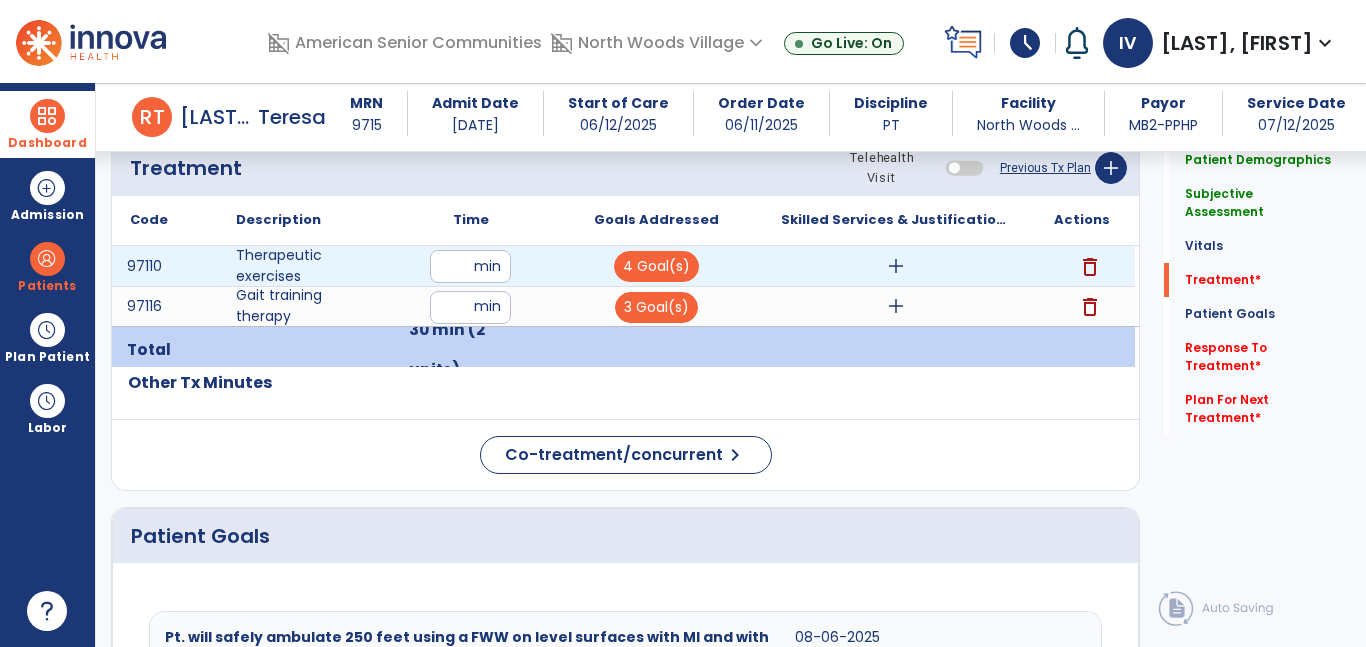 click on "add" at bounding box center [896, 266] 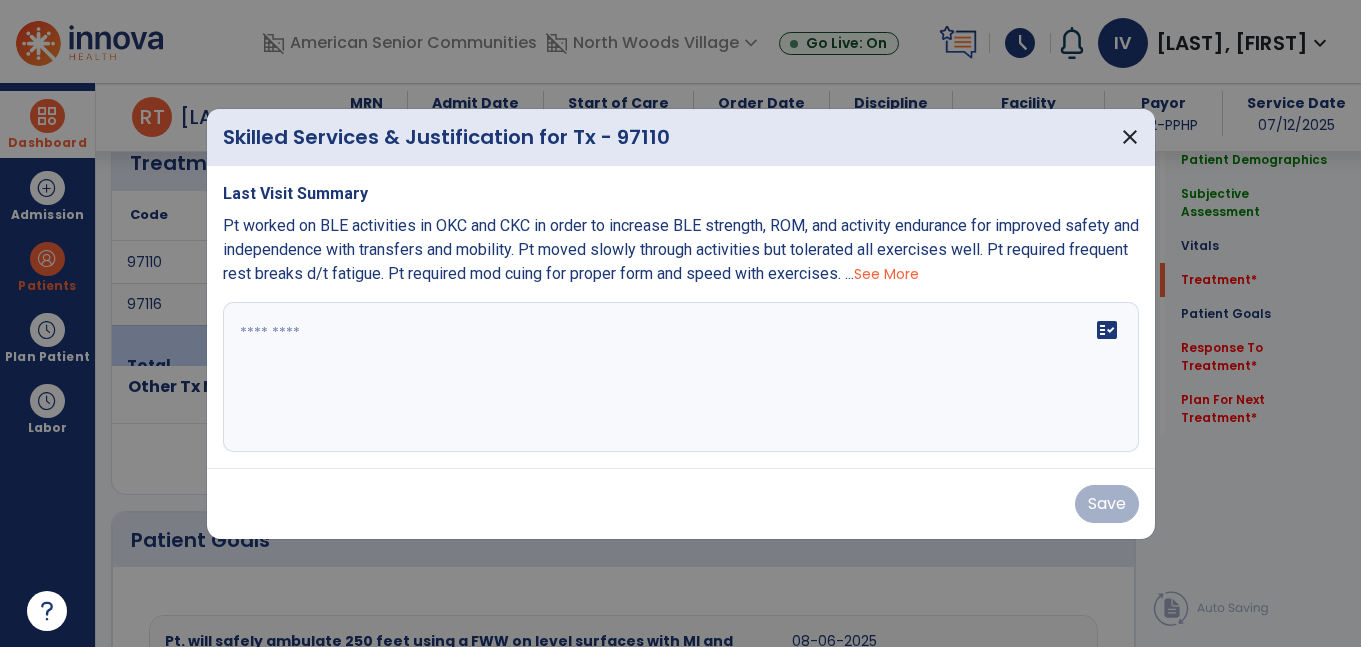 scroll, scrollTop: 1150, scrollLeft: 0, axis: vertical 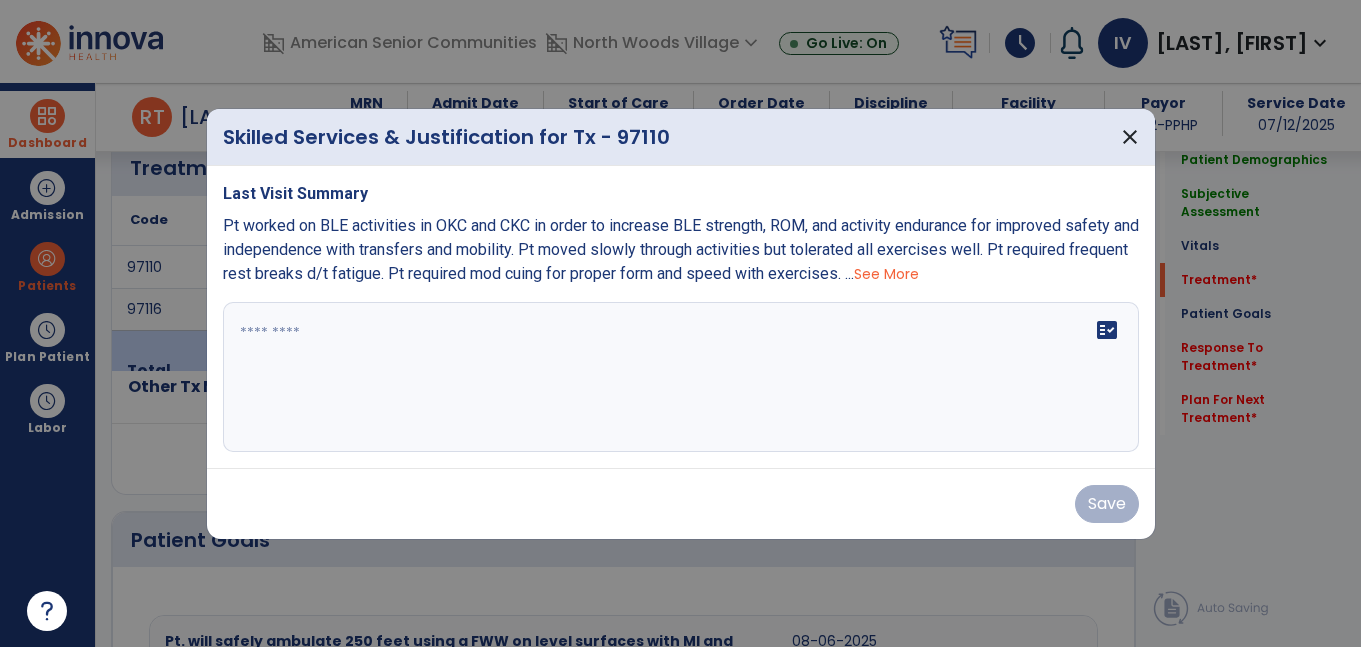 click at bounding box center (681, 377) 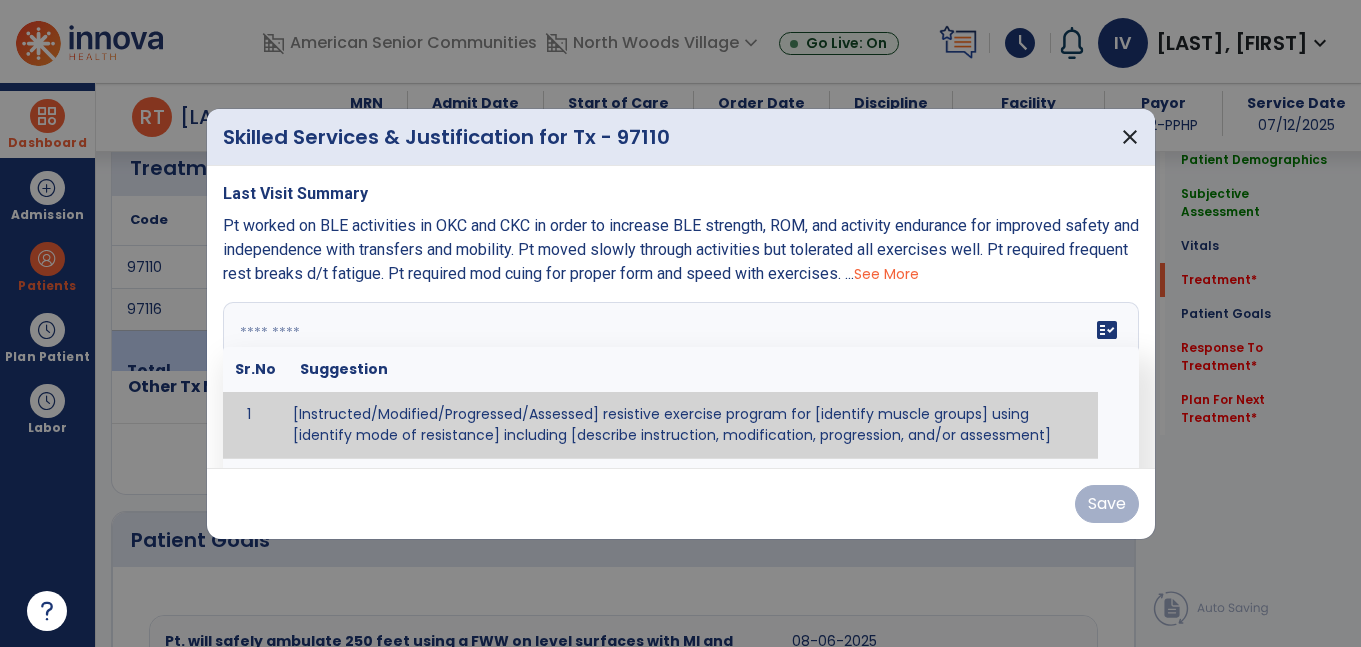 paste on "**********" 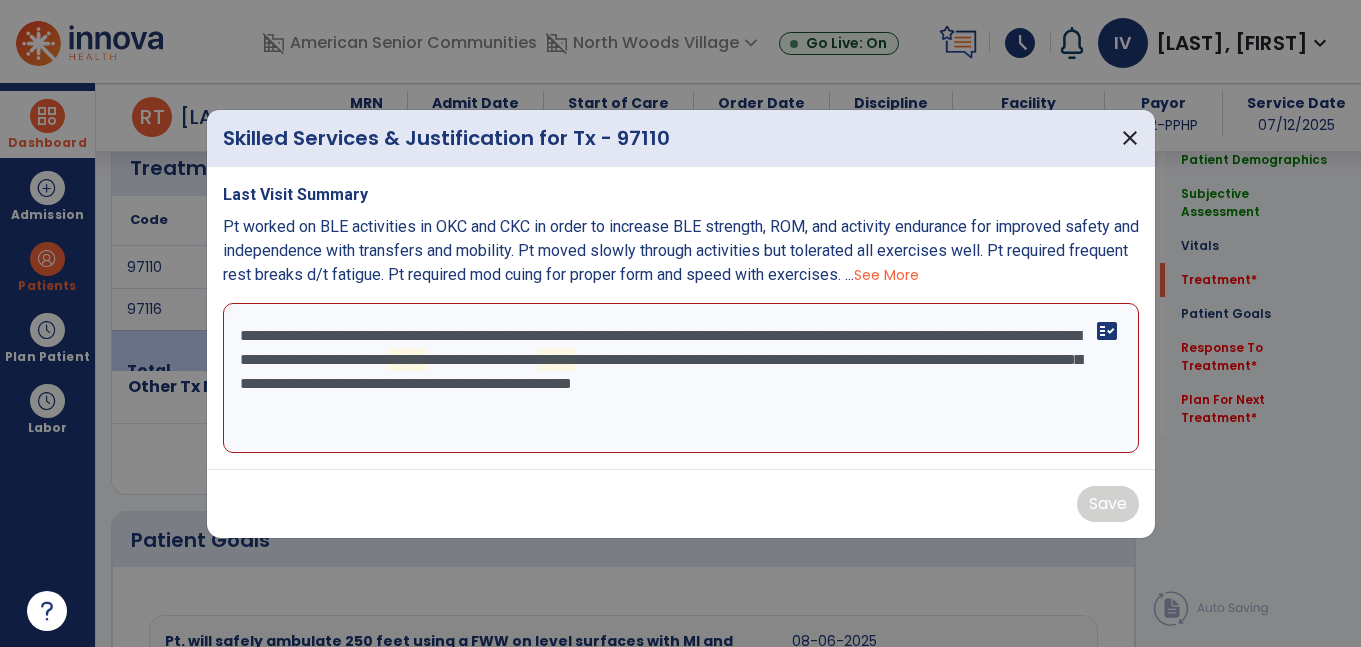 click on "**********" at bounding box center (681, 378) 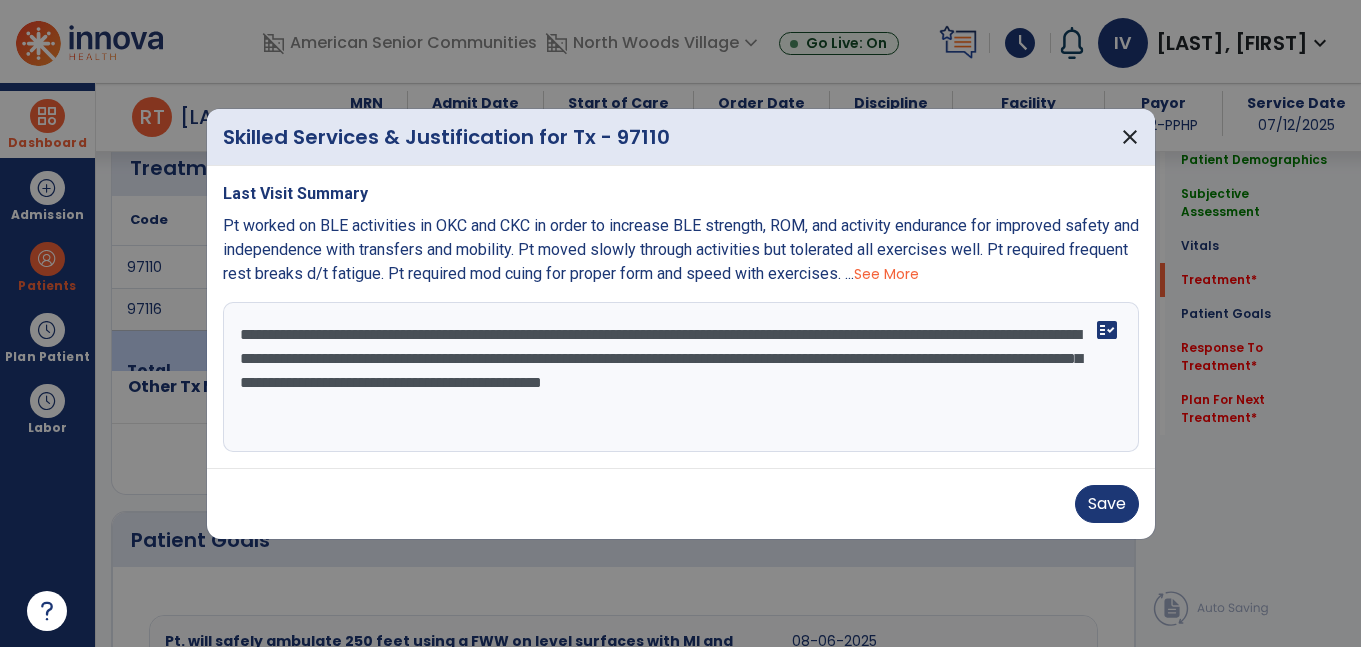 click on "**********" at bounding box center [681, 377] 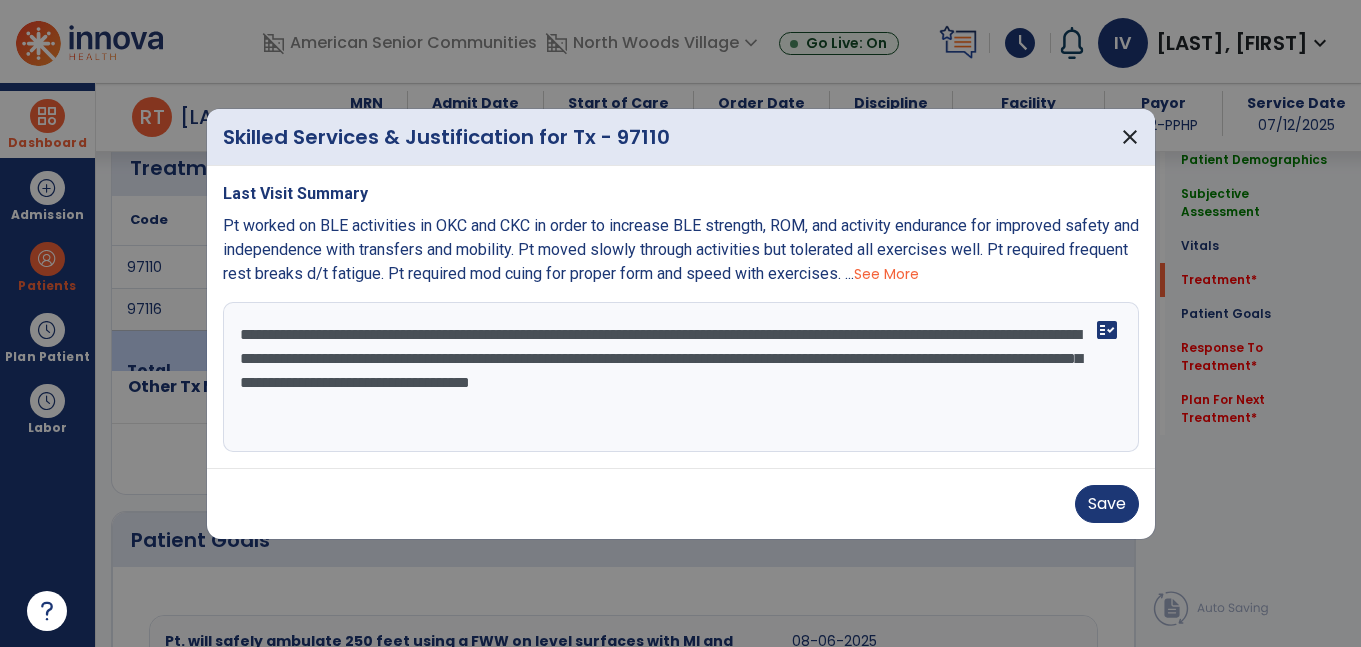 type on "**********" 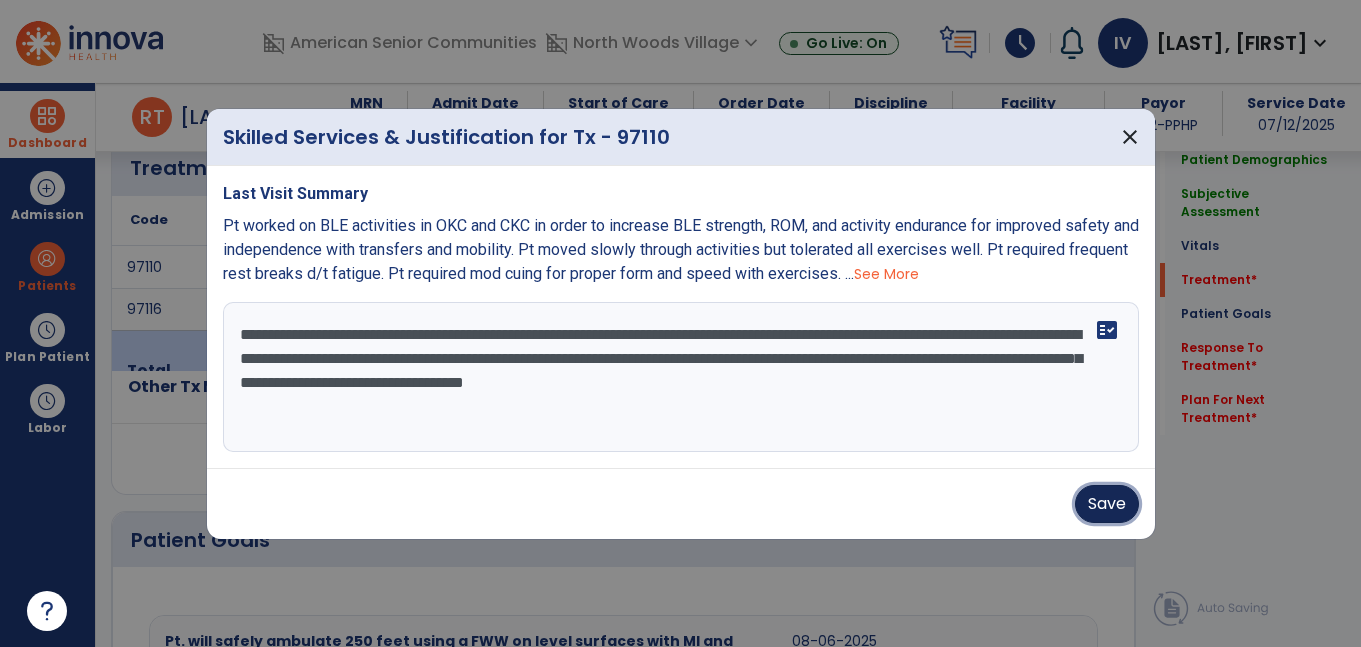 click on "Save" at bounding box center (1107, 504) 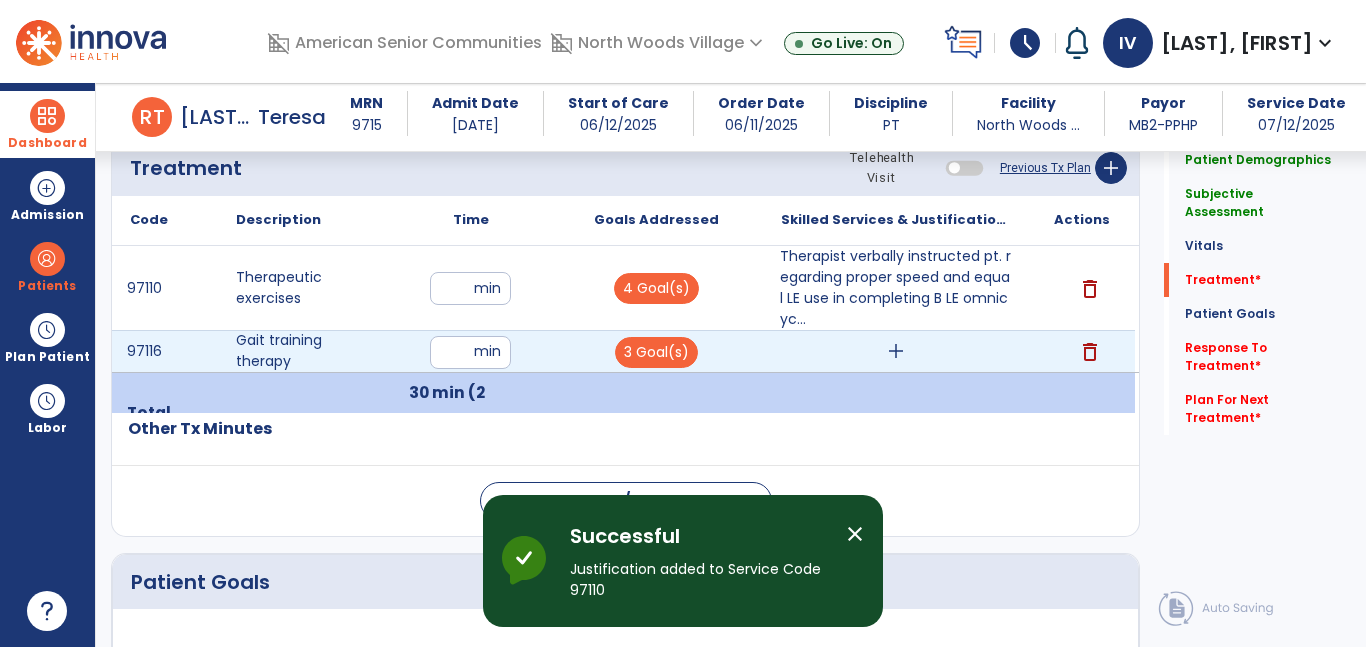 click on "add" at bounding box center (896, 351) 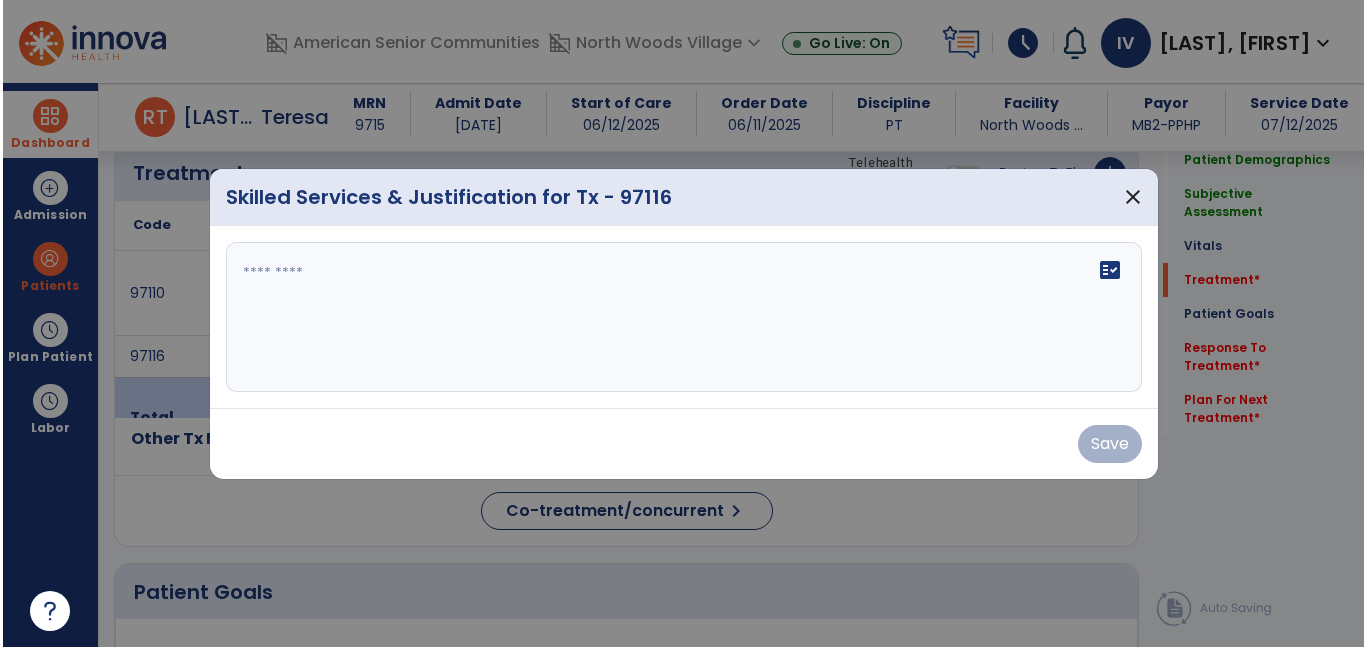 scroll, scrollTop: 1150, scrollLeft: 0, axis: vertical 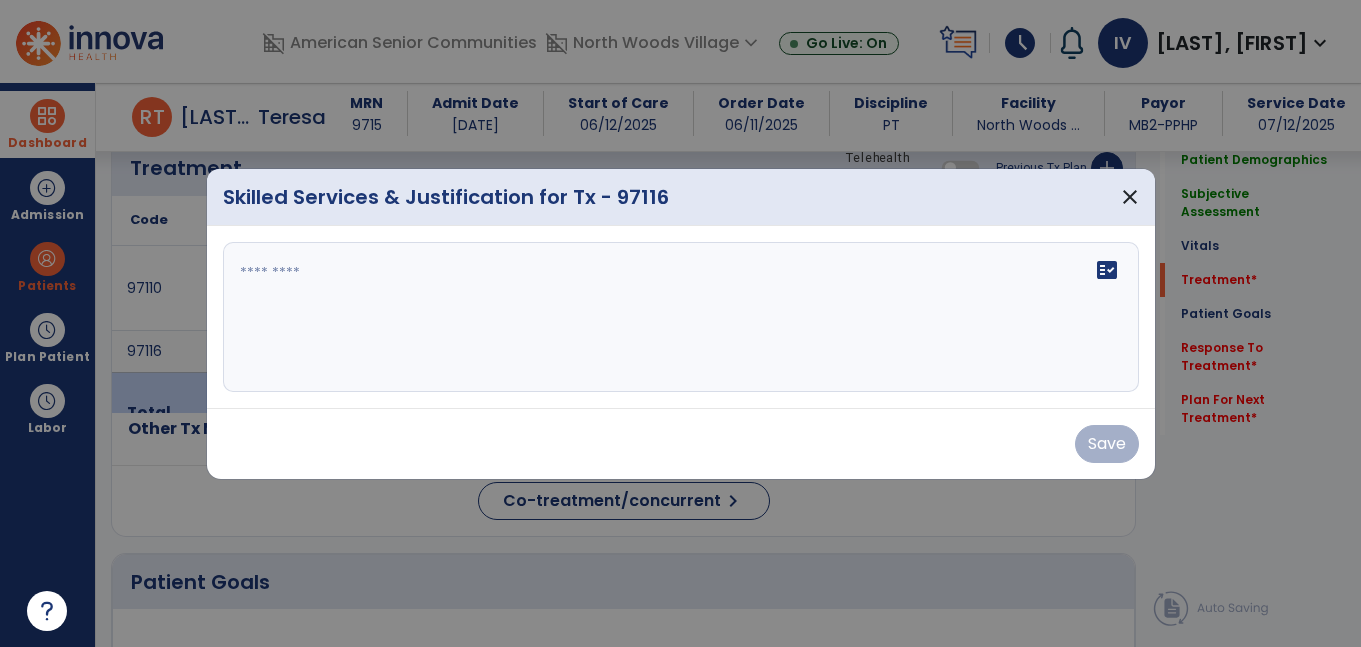 click at bounding box center [681, 317] 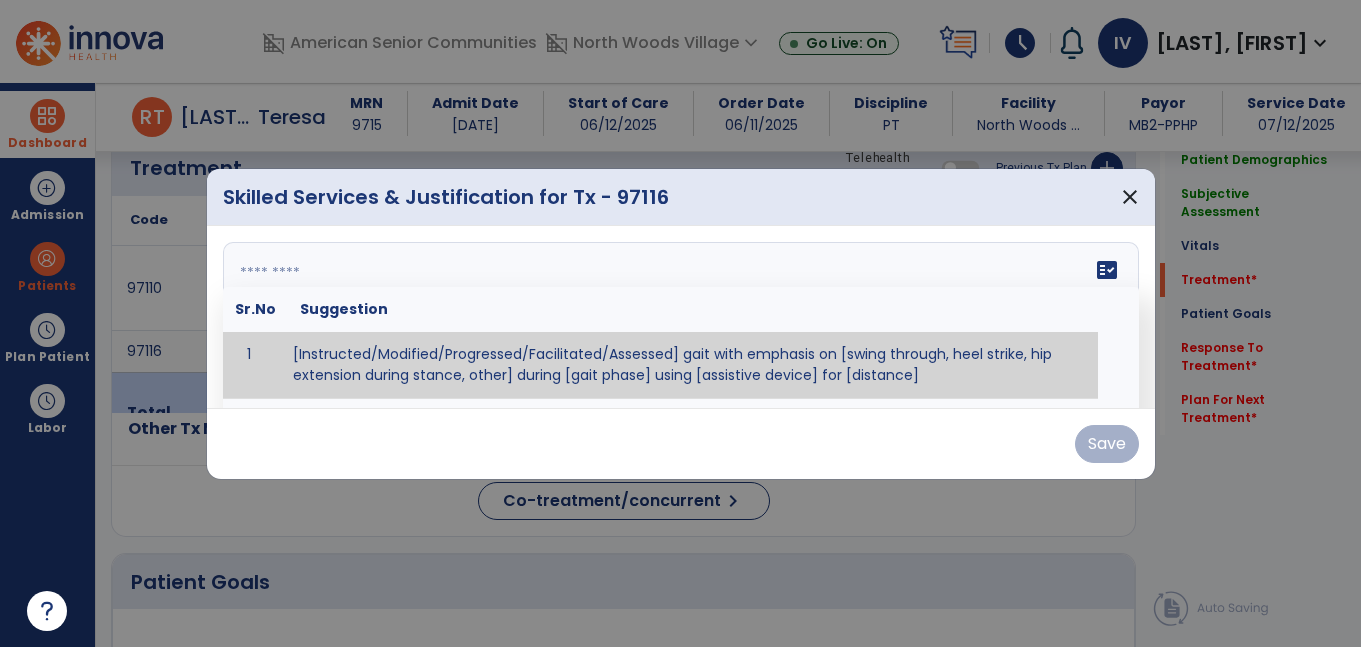 paste on "**********" 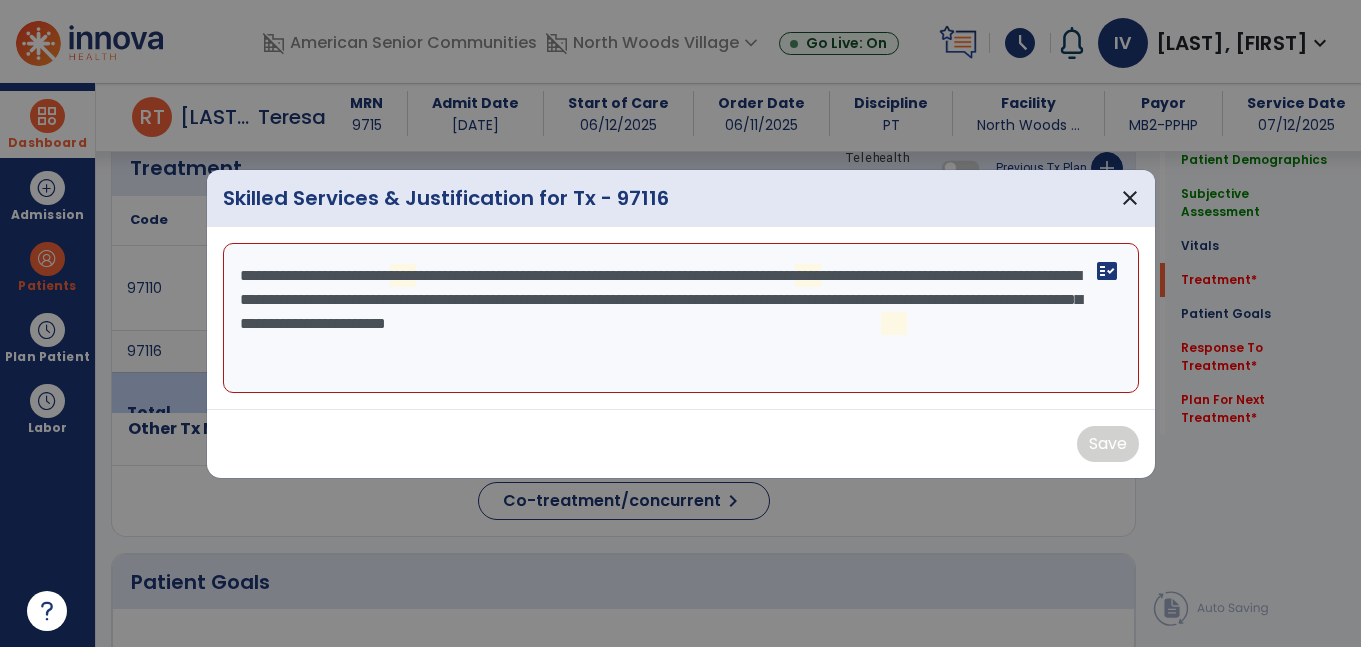 click on "**********" at bounding box center (681, 318) 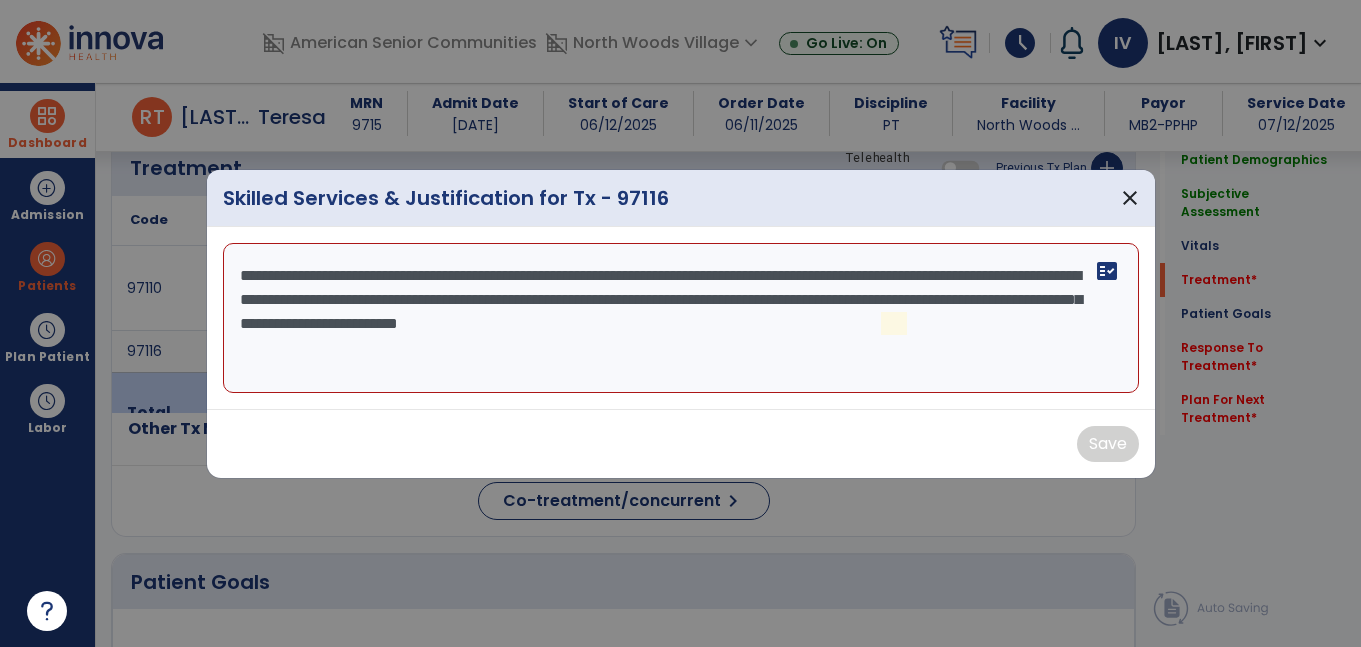 click on "**********" at bounding box center [681, 318] 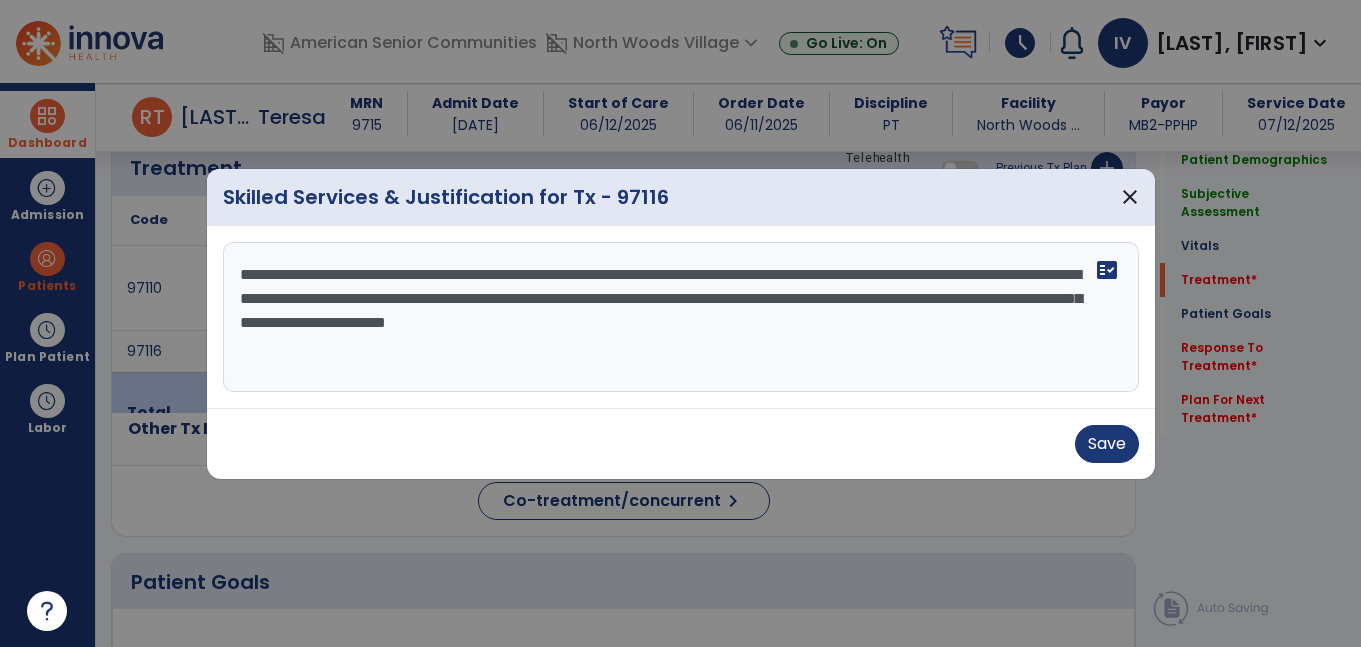 drag, startPoint x: 326, startPoint y: 325, endPoint x: 979, endPoint y: 297, distance: 653.60004 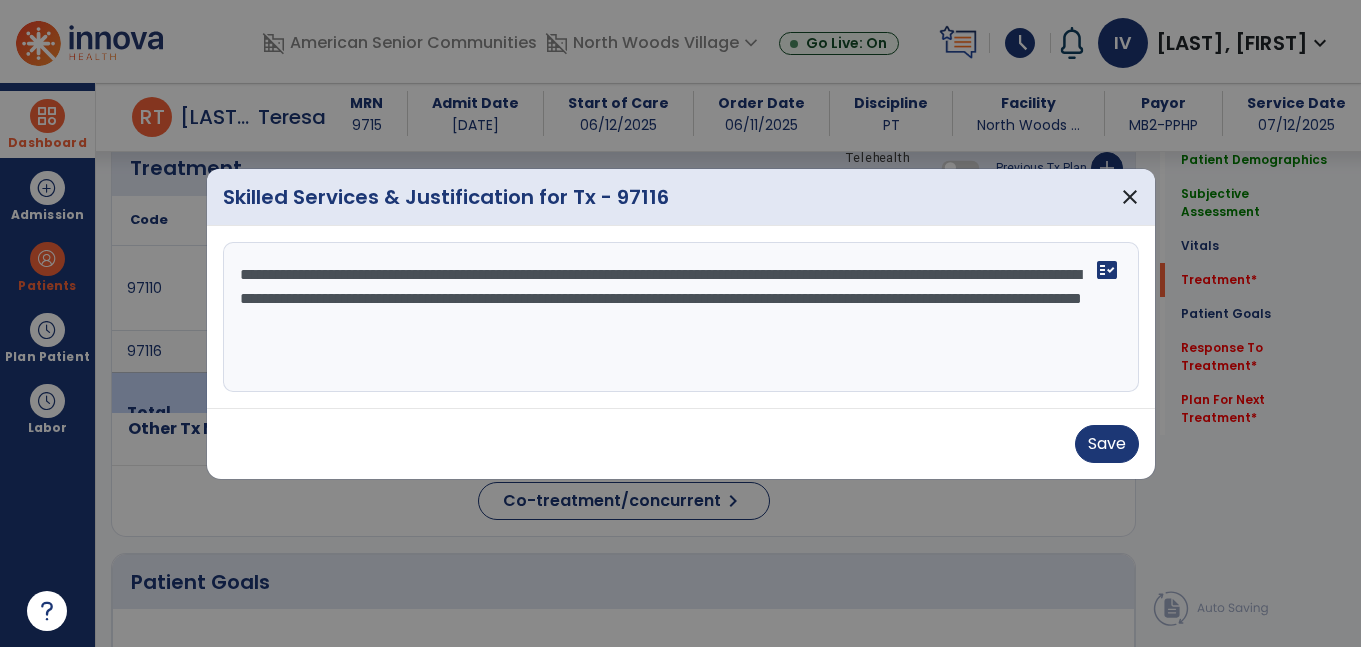 type on "**********" 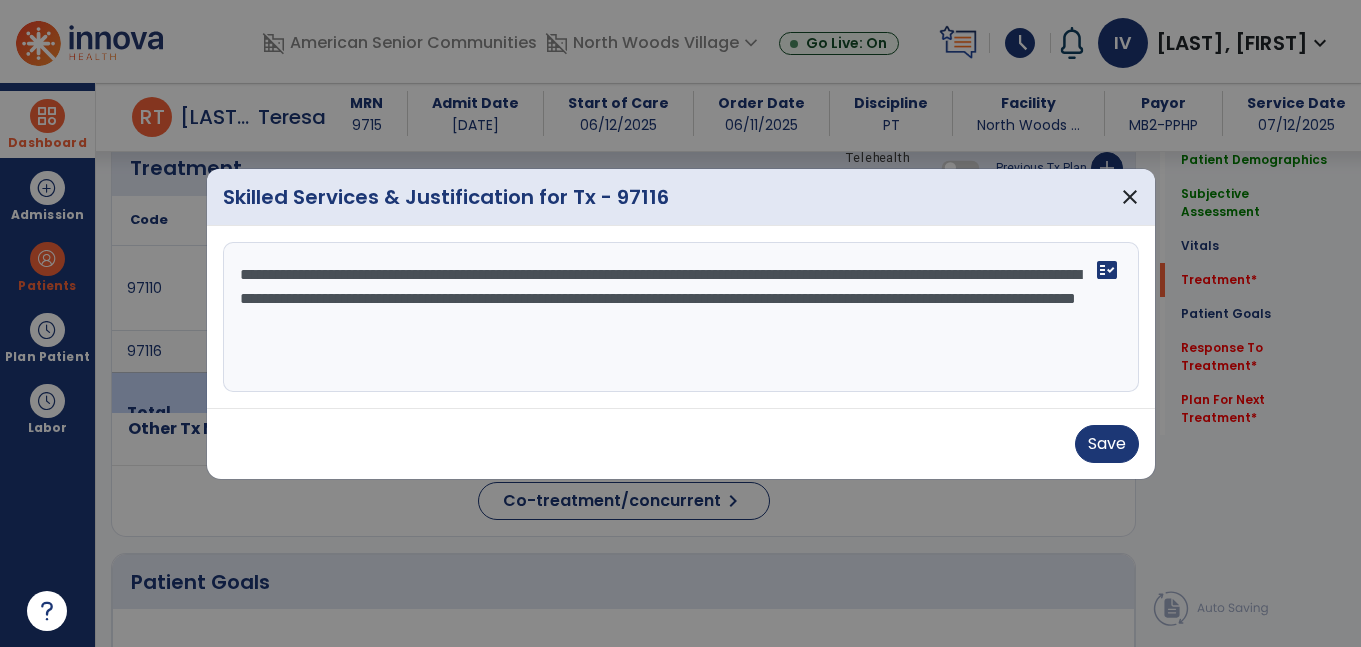 click on "**********" at bounding box center [681, 317] 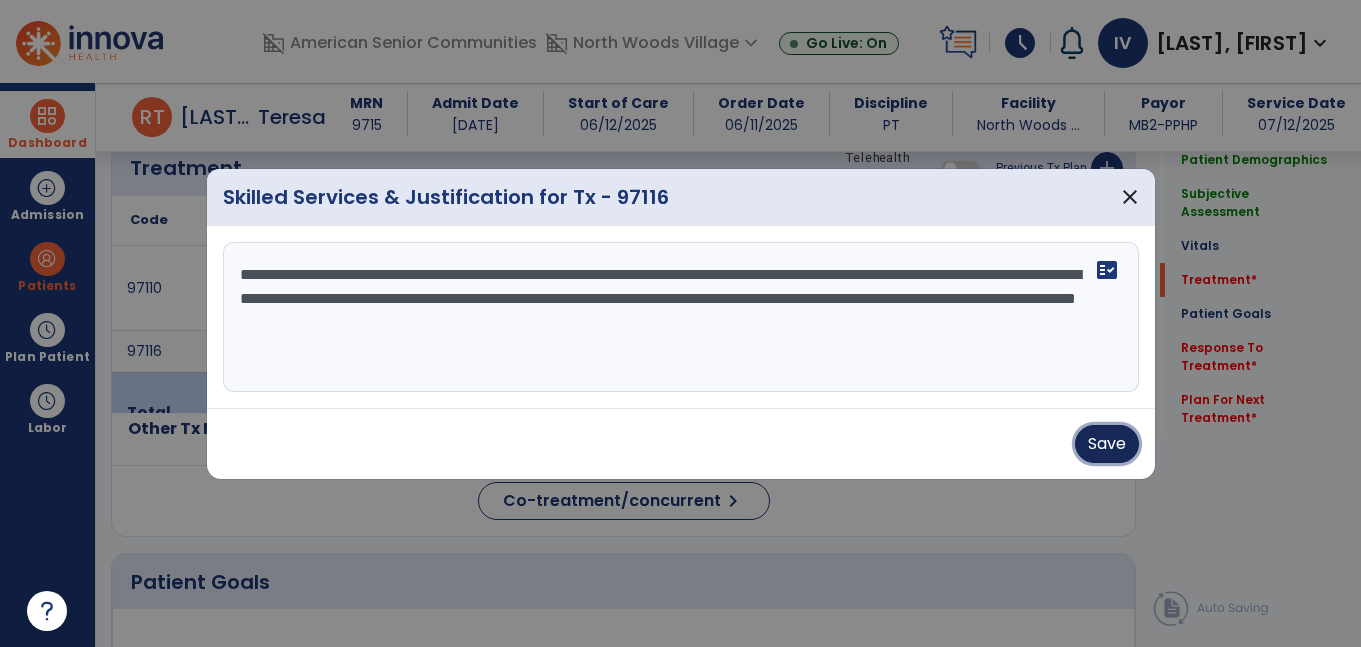 click on "Save" at bounding box center [1107, 444] 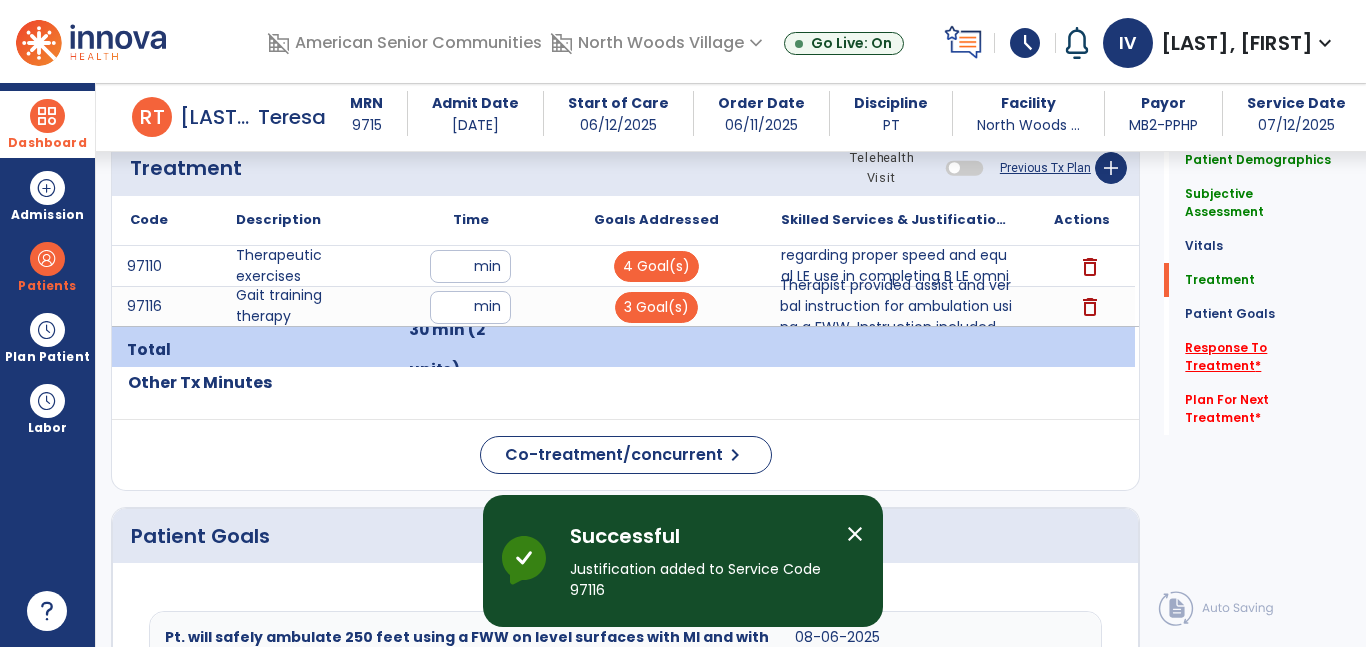 click on "Response To Treatment   *" 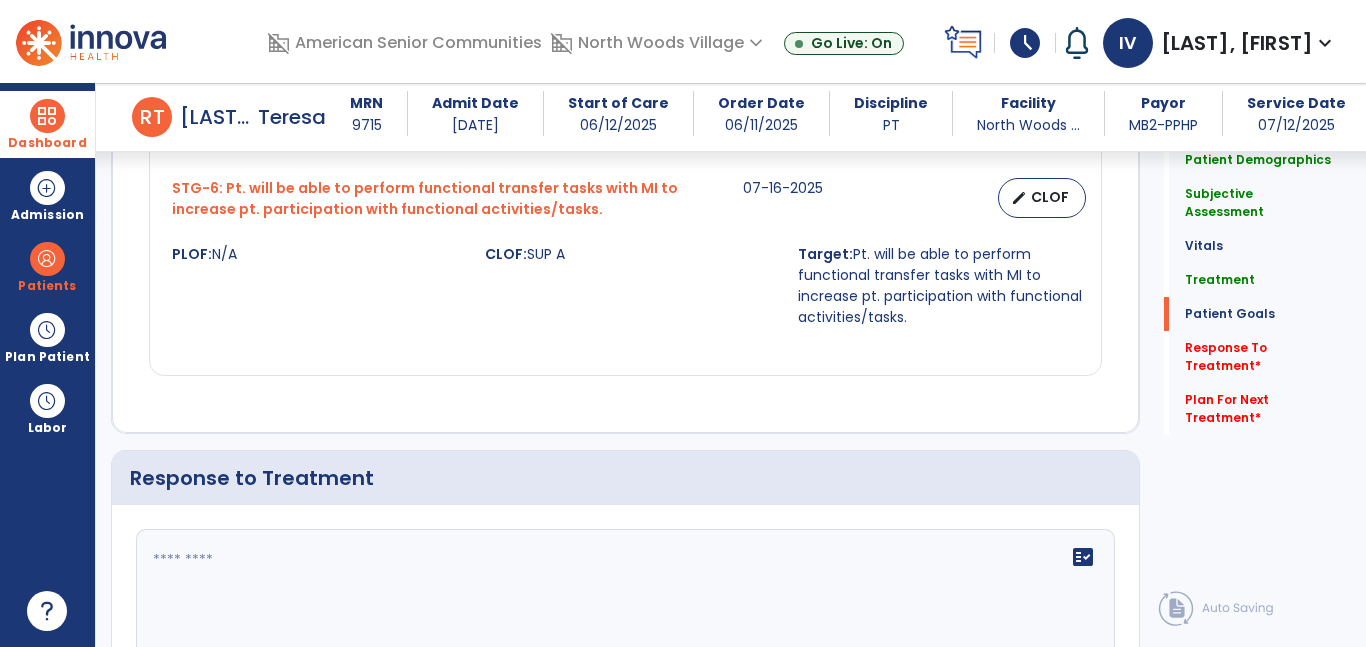 scroll, scrollTop: 2978, scrollLeft: 0, axis: vertical 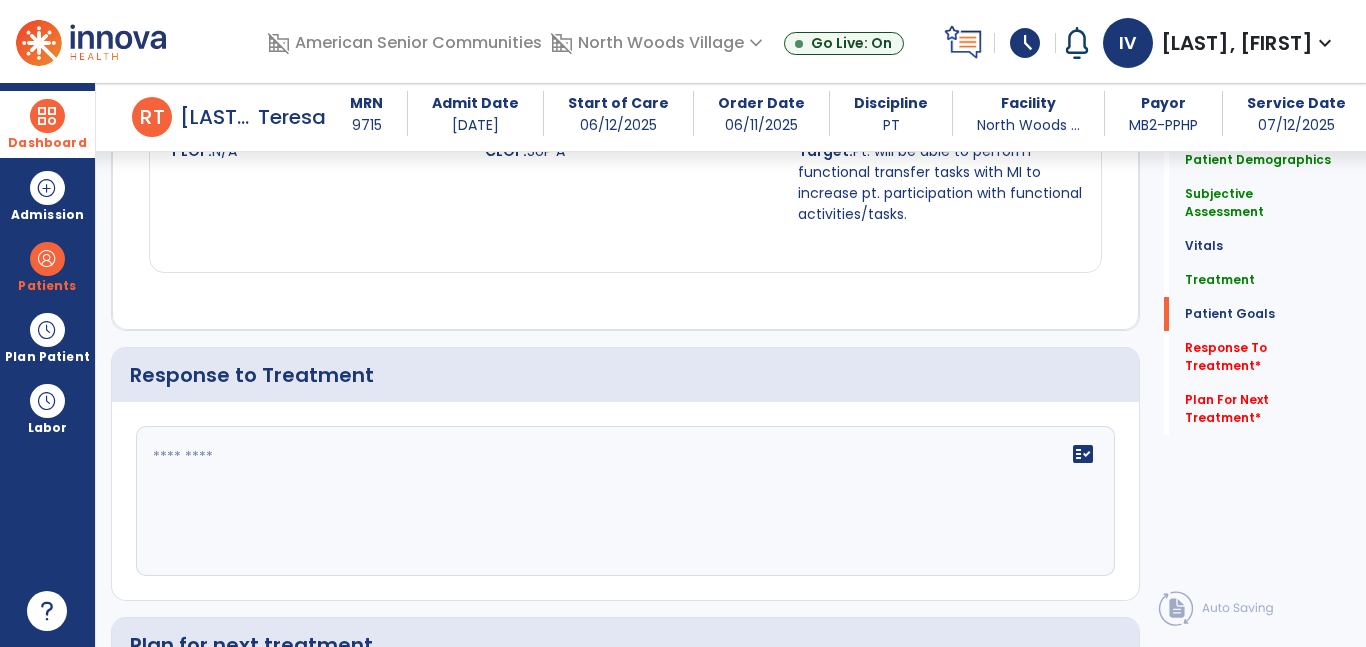 click on "fact_check" 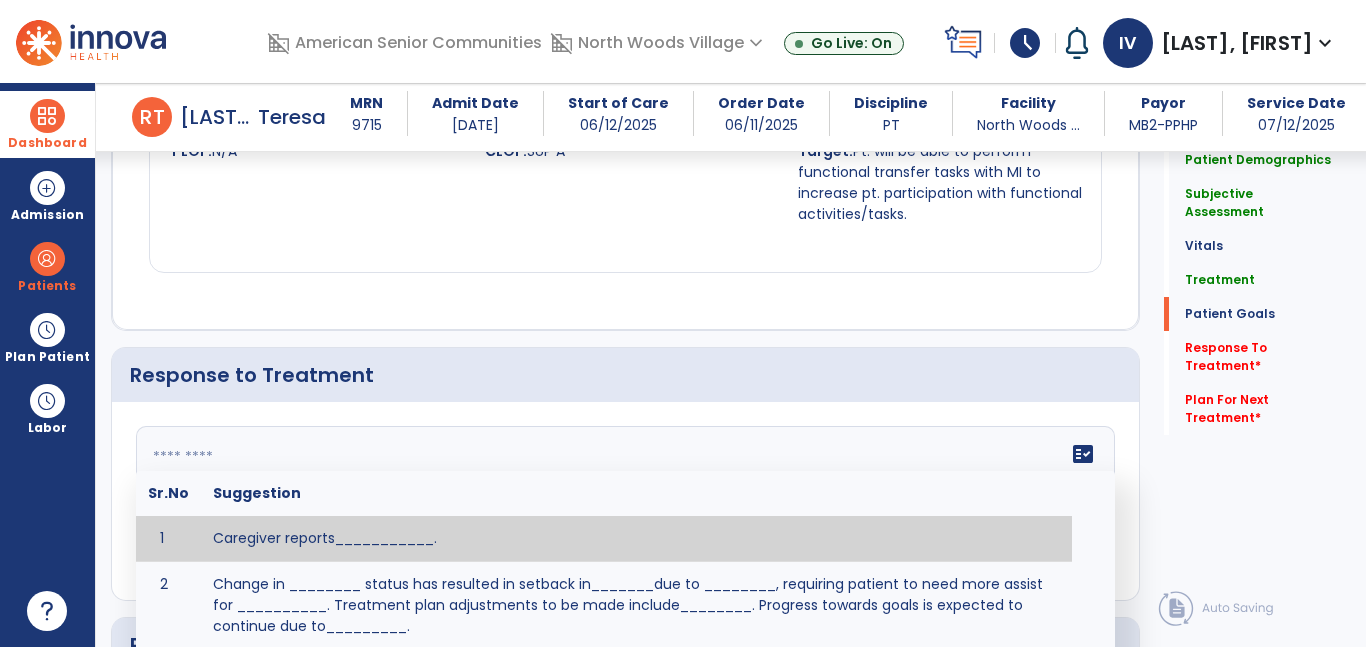 paste on "**********" 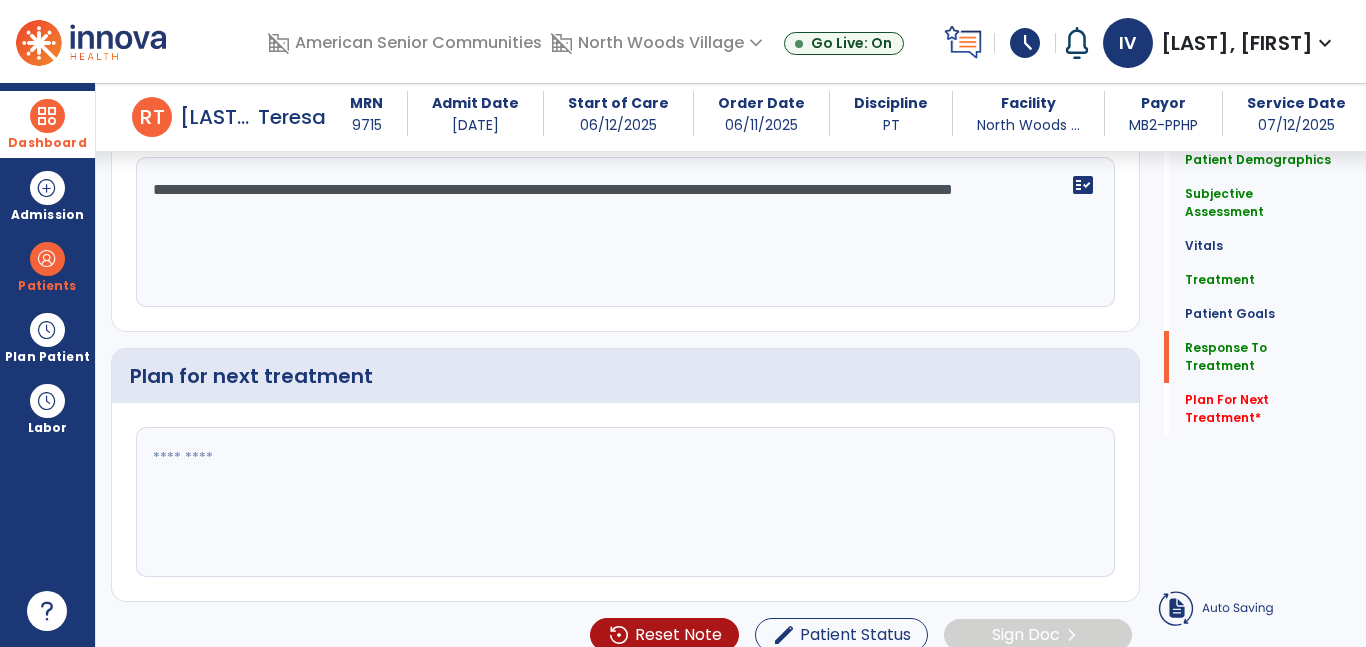 type on "**********" 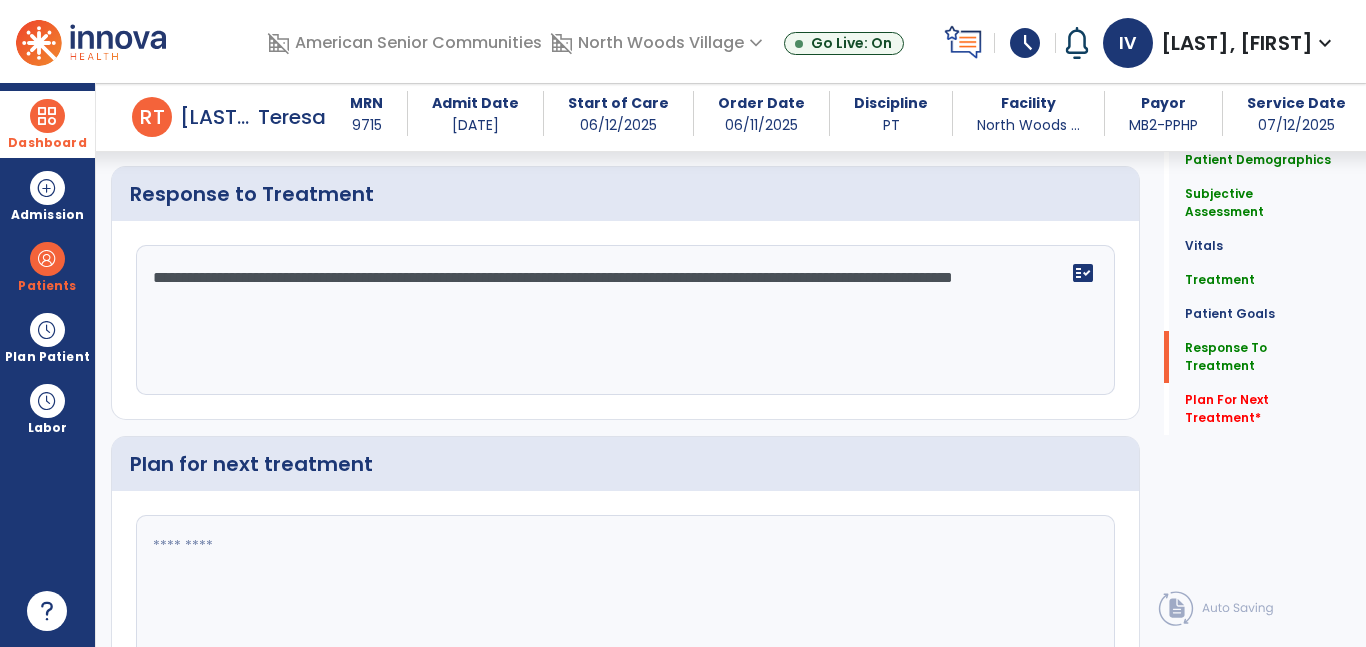scroll, scrollTop: 3247, scrollLeft: 0, axis: vertical 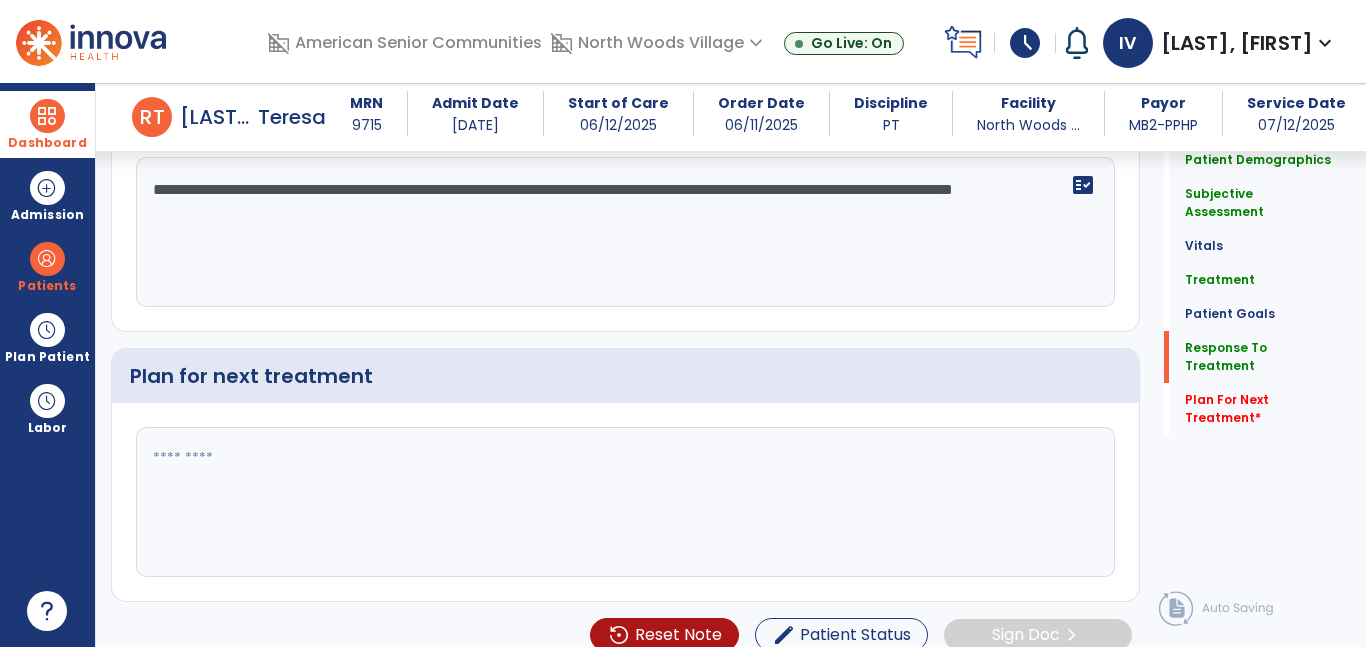 click 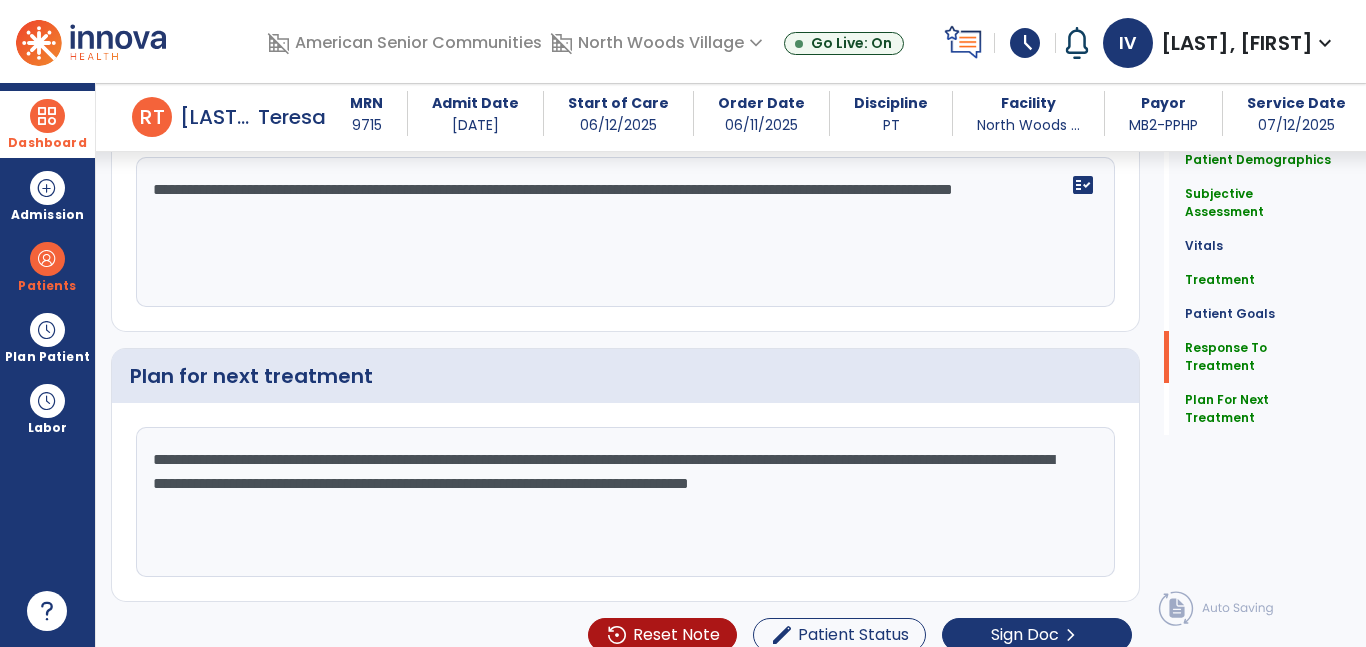 drag, startPoint x: 1005, startPoint y: 457, endPoint x: 883, endPoint y: 471, distance: 122.80065 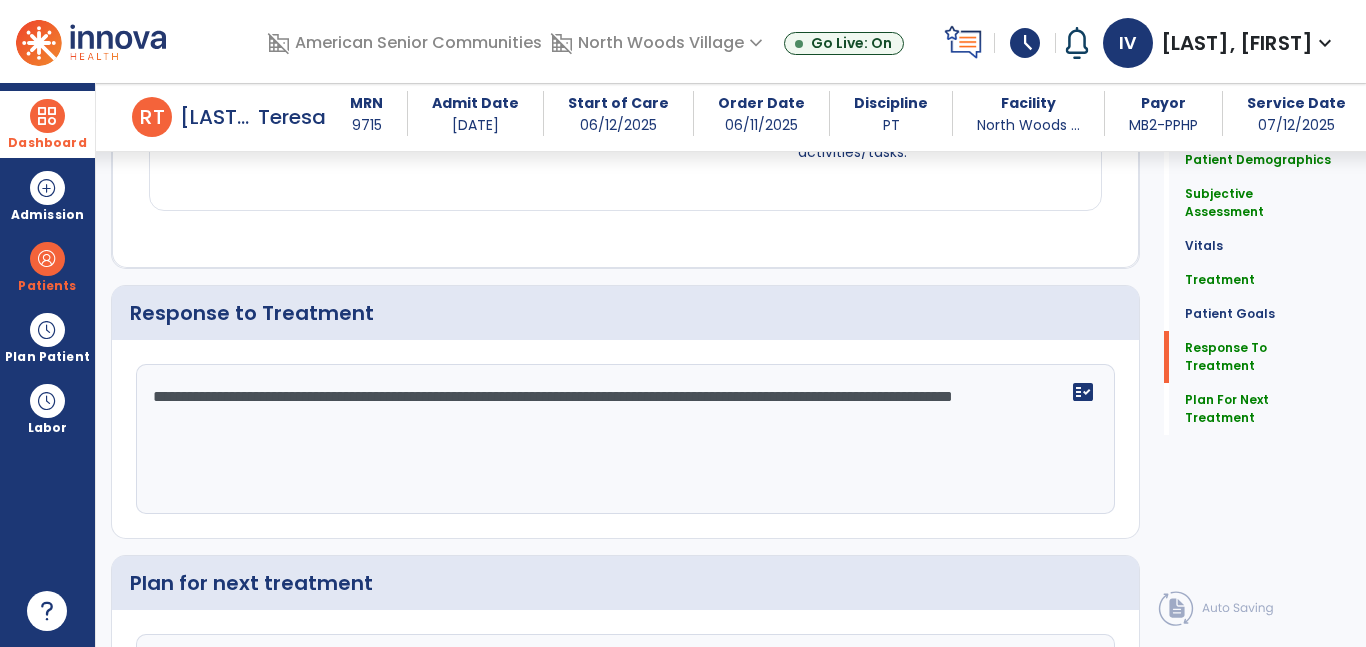 scroll, scrollTop: 3128, scrollLeft: 0, axis: vertical 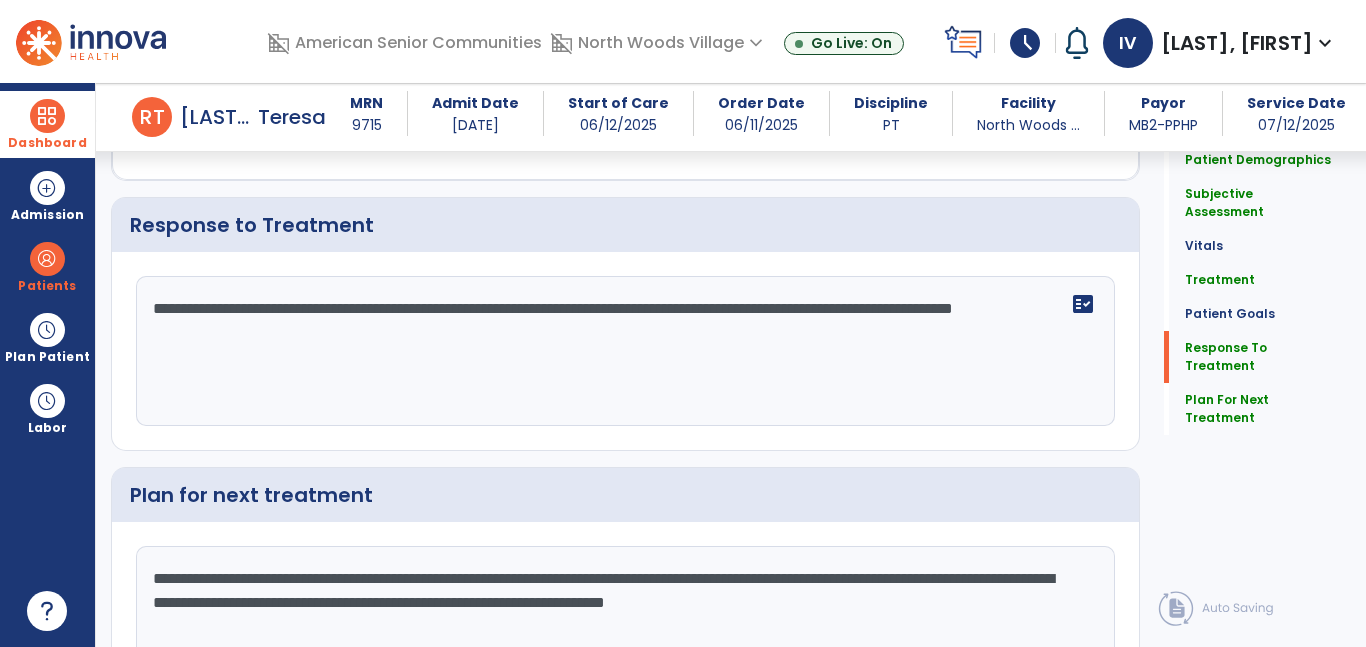 type on "**********" 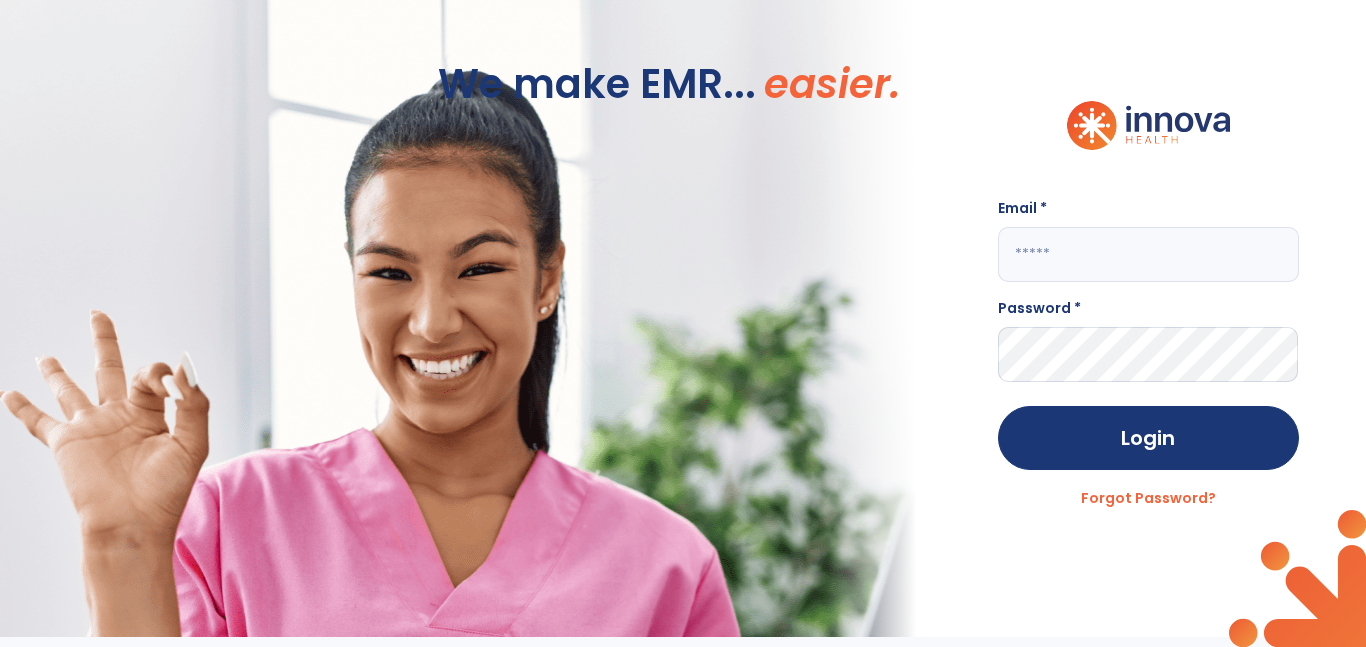 scroll, scrollTop: 0, scrollLeft: 0, axis: both 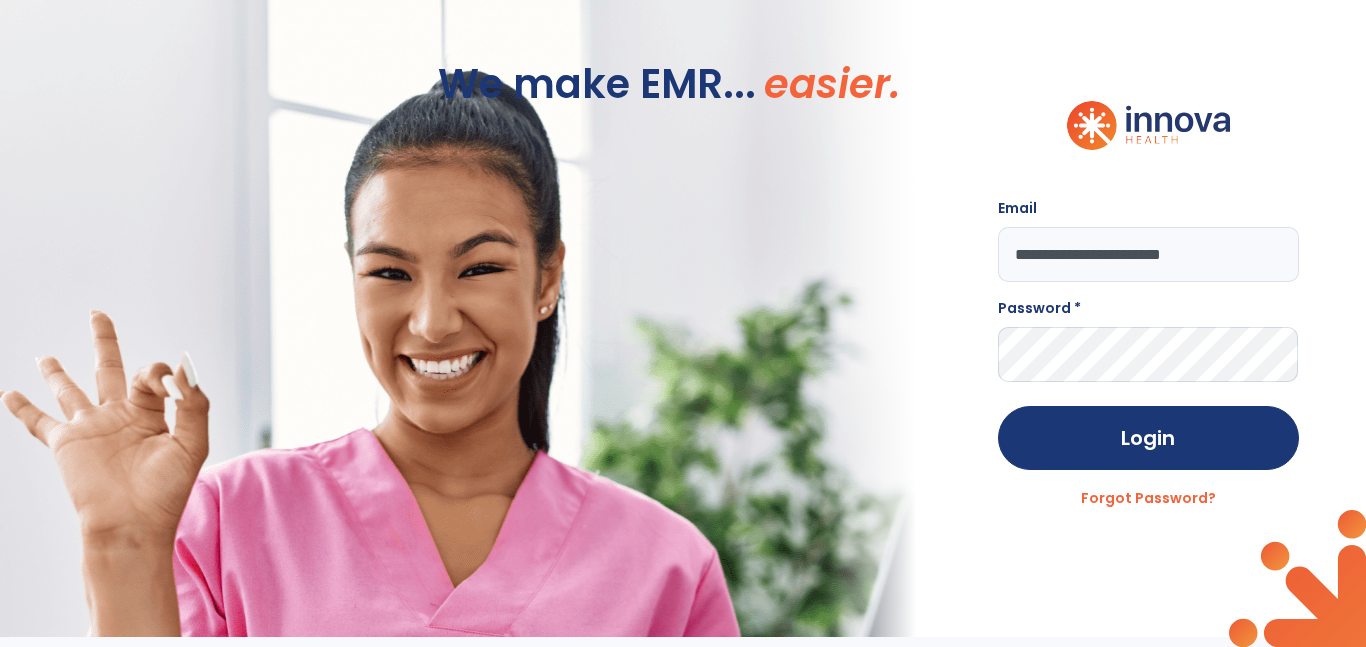 type on "**********" 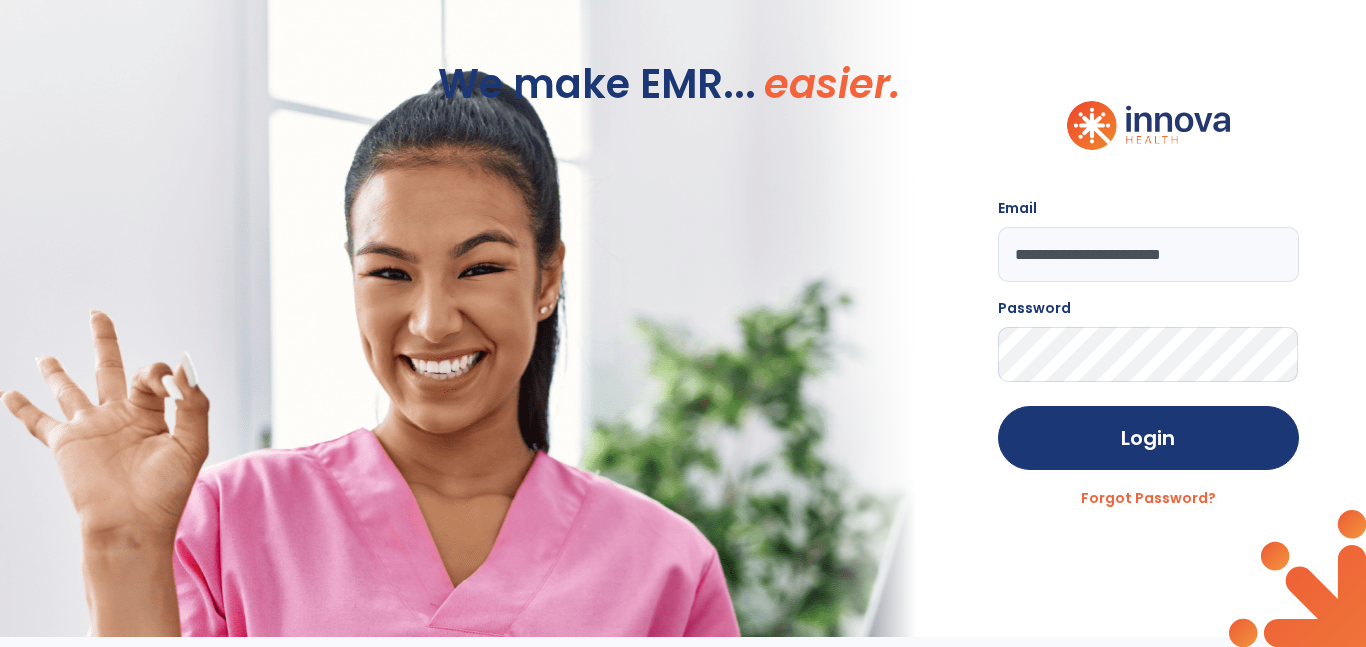 click on "Login" 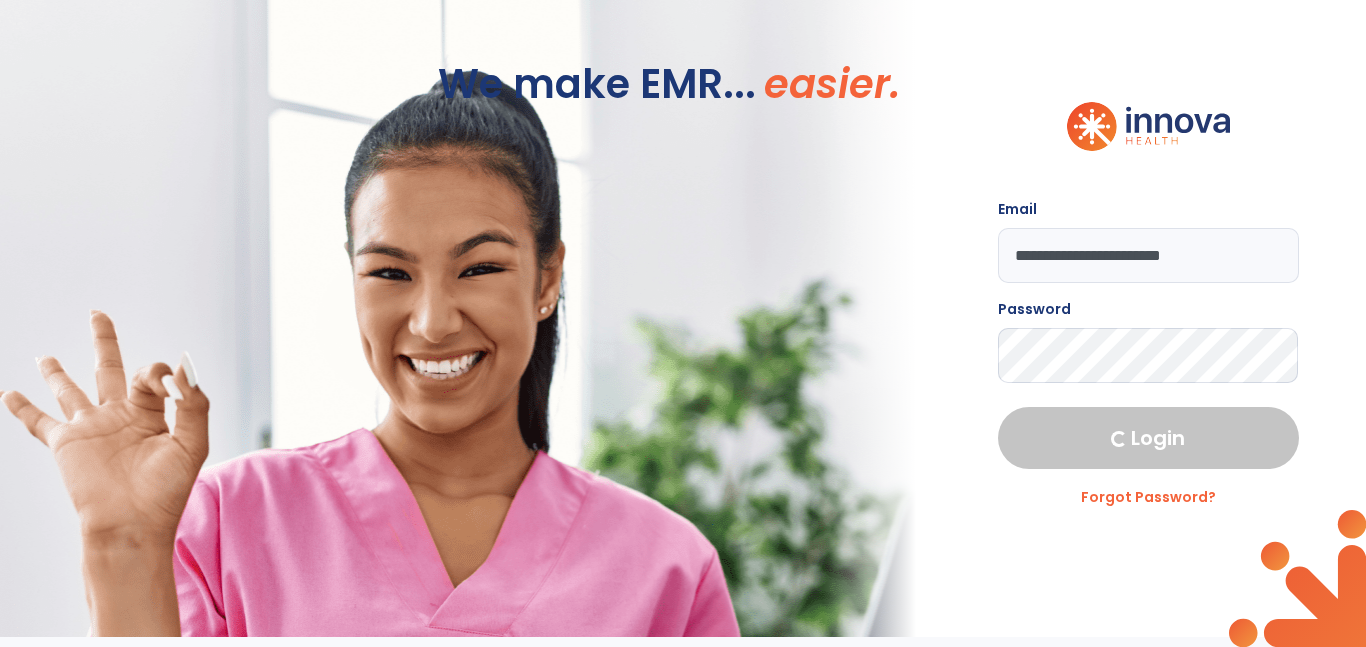 select on "****" 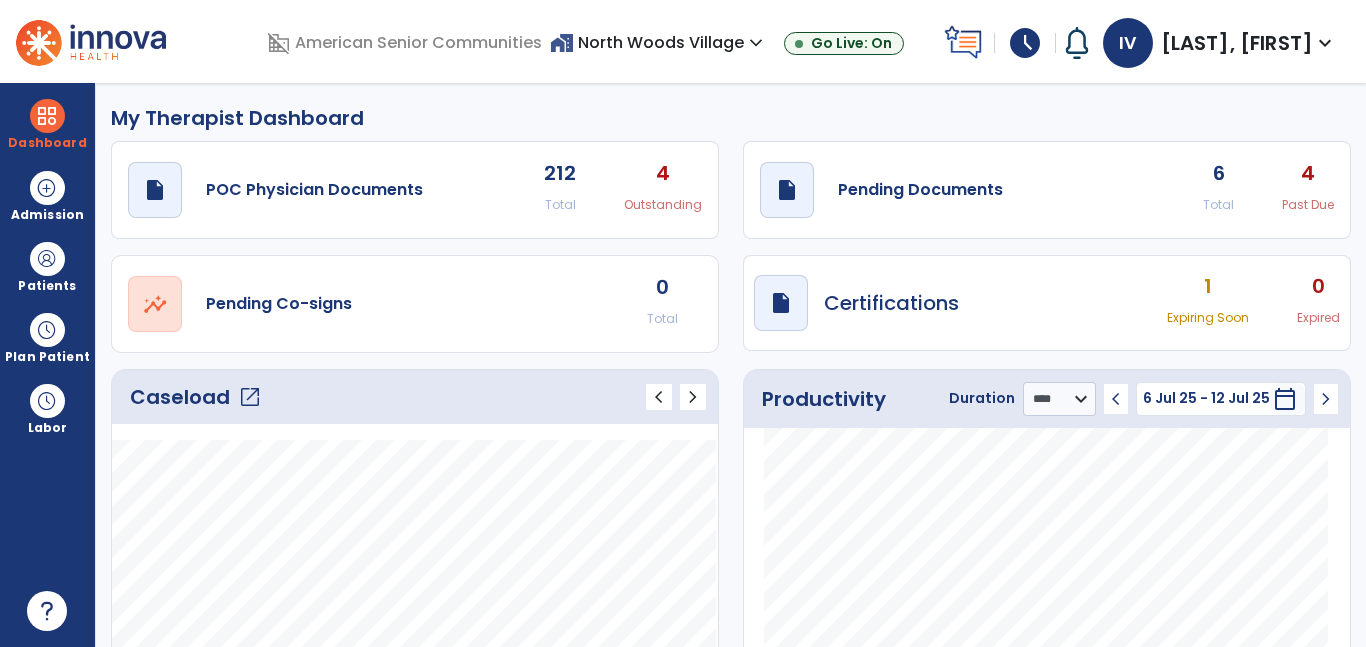 click on "draft   open_in_new  Certifications 1 Expiring Soon 0 Expired" at bounding box center (1047, 303) 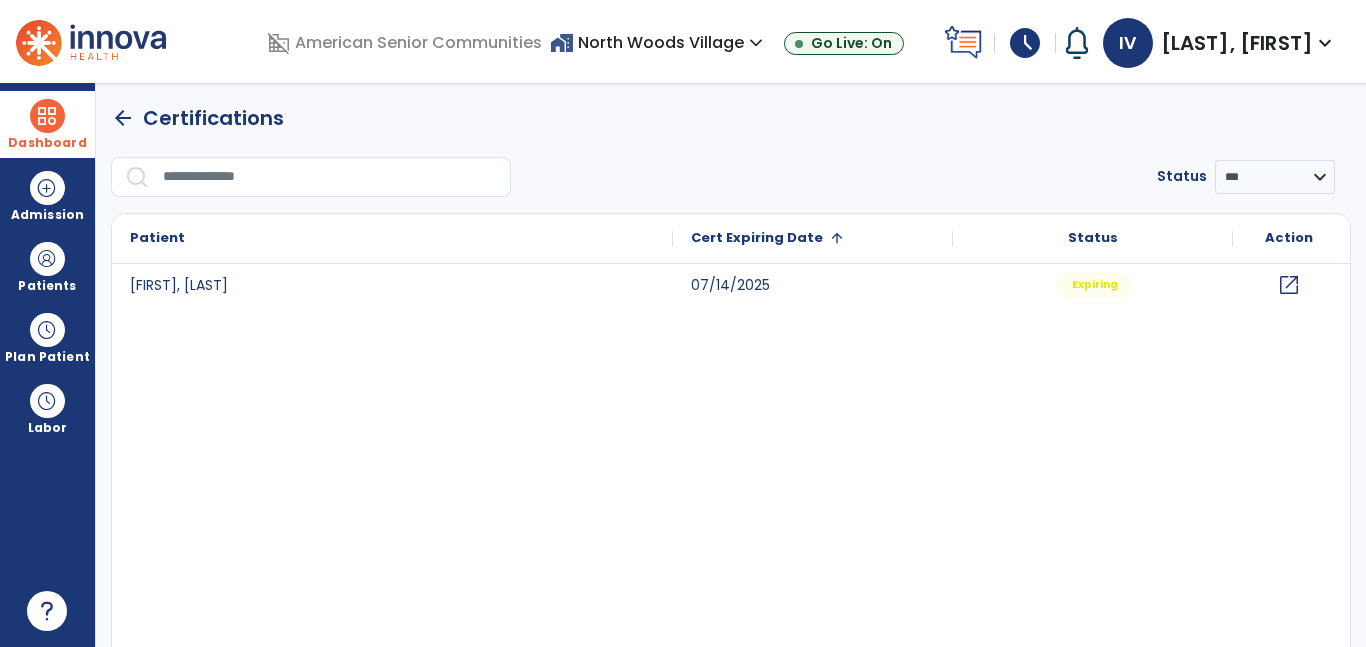 click on "Dashboard" at bounding box center (47, 124) 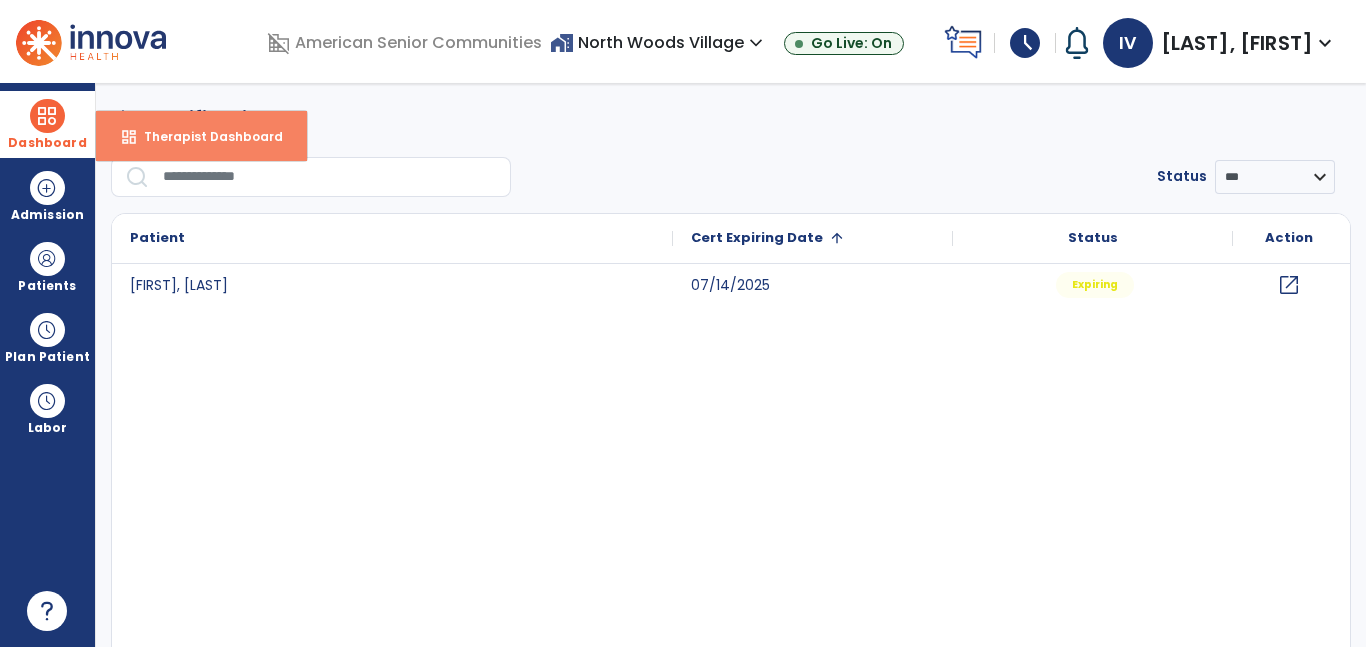 click on "Therapist Dashboard" at bounding box center [205, 136] 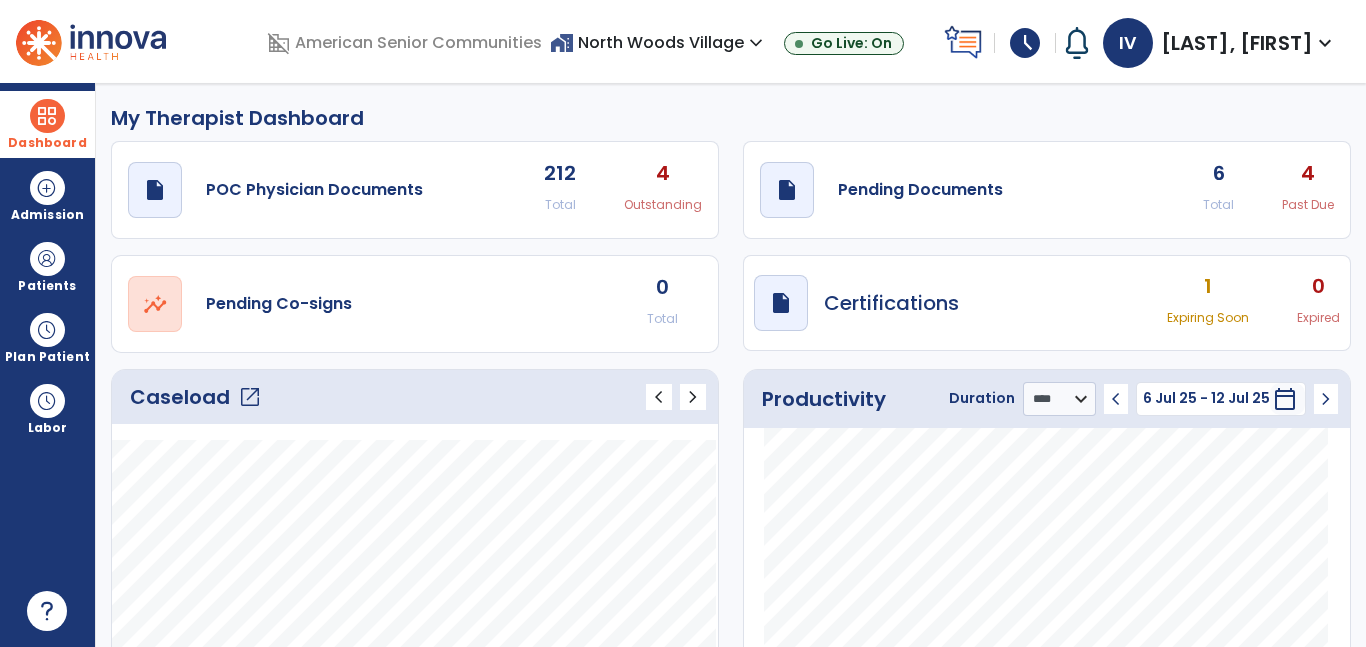 click on "open_in_new" 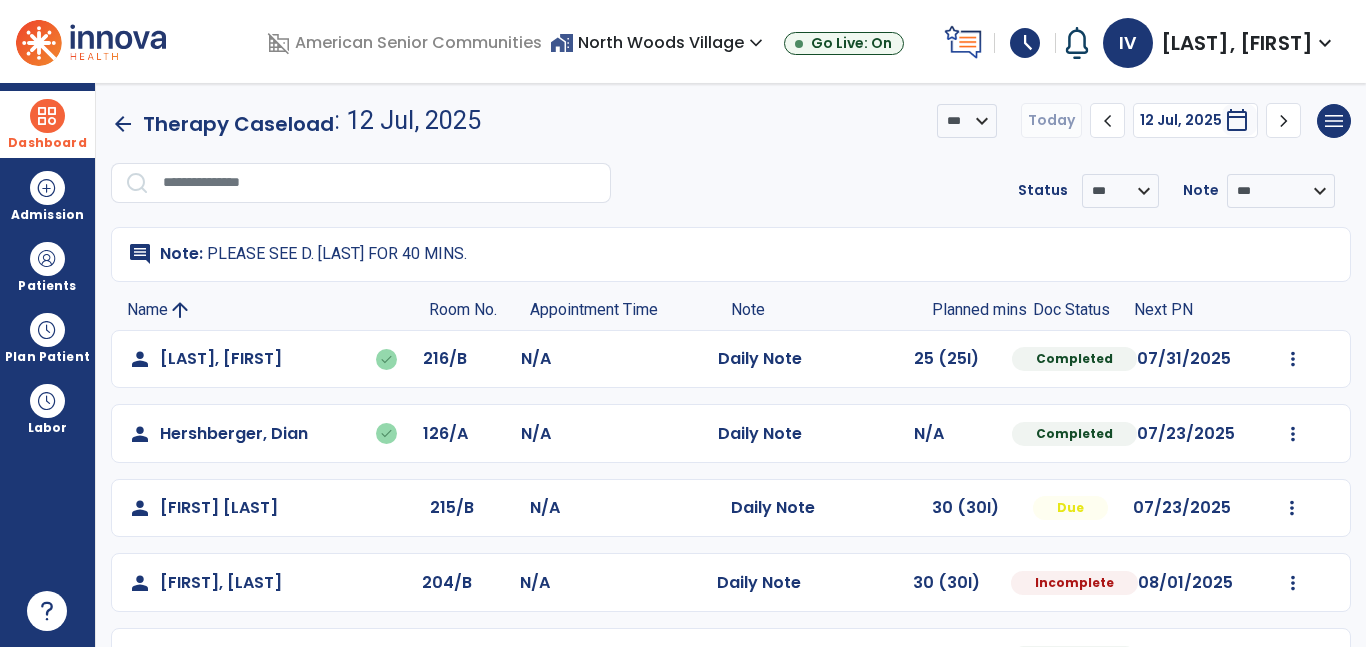 scroll, scrollTop: 213, scrollLeft: 0, axis: vertical 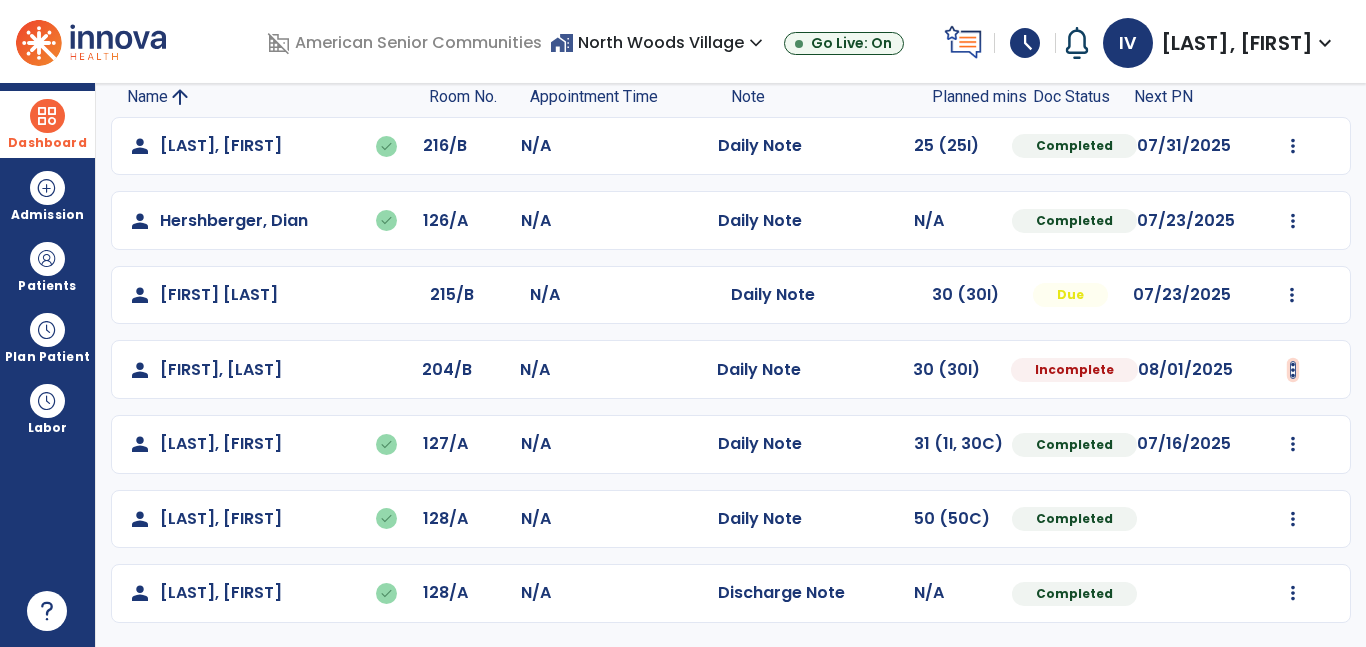 click at bounding box center (1293, 146) 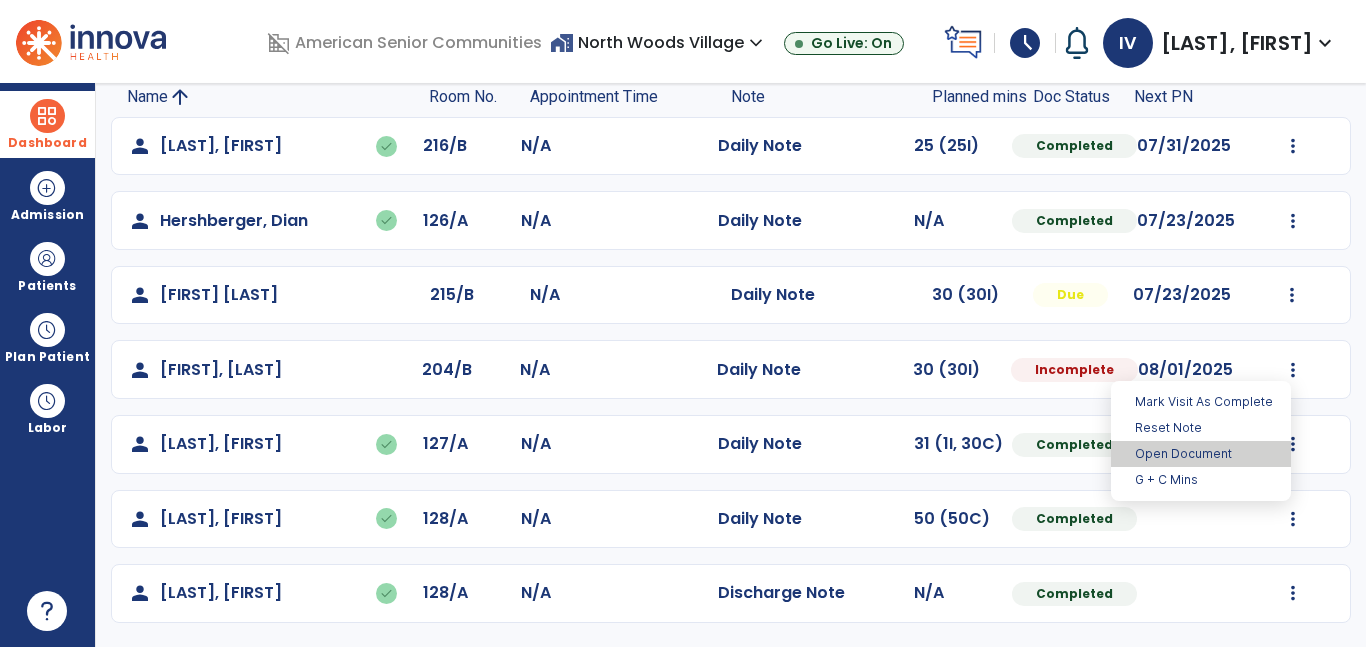 click on "Open Document" at bounding box center [1201, 454] 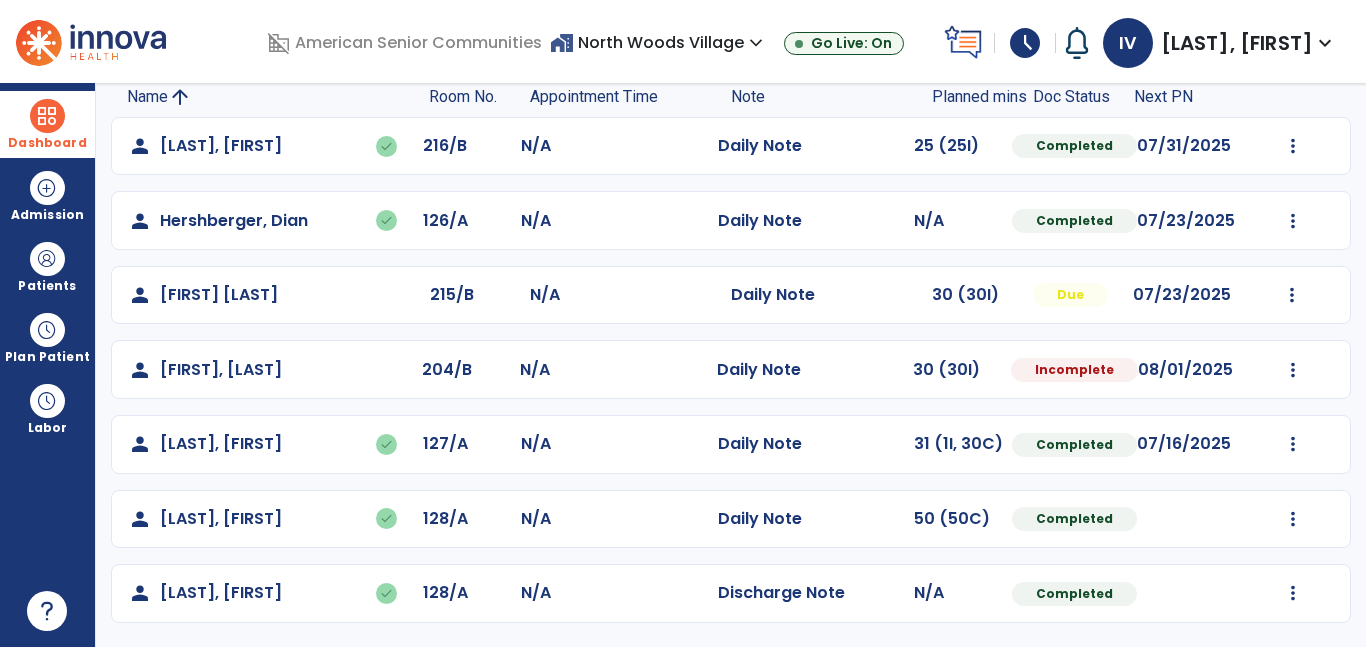select on "*" 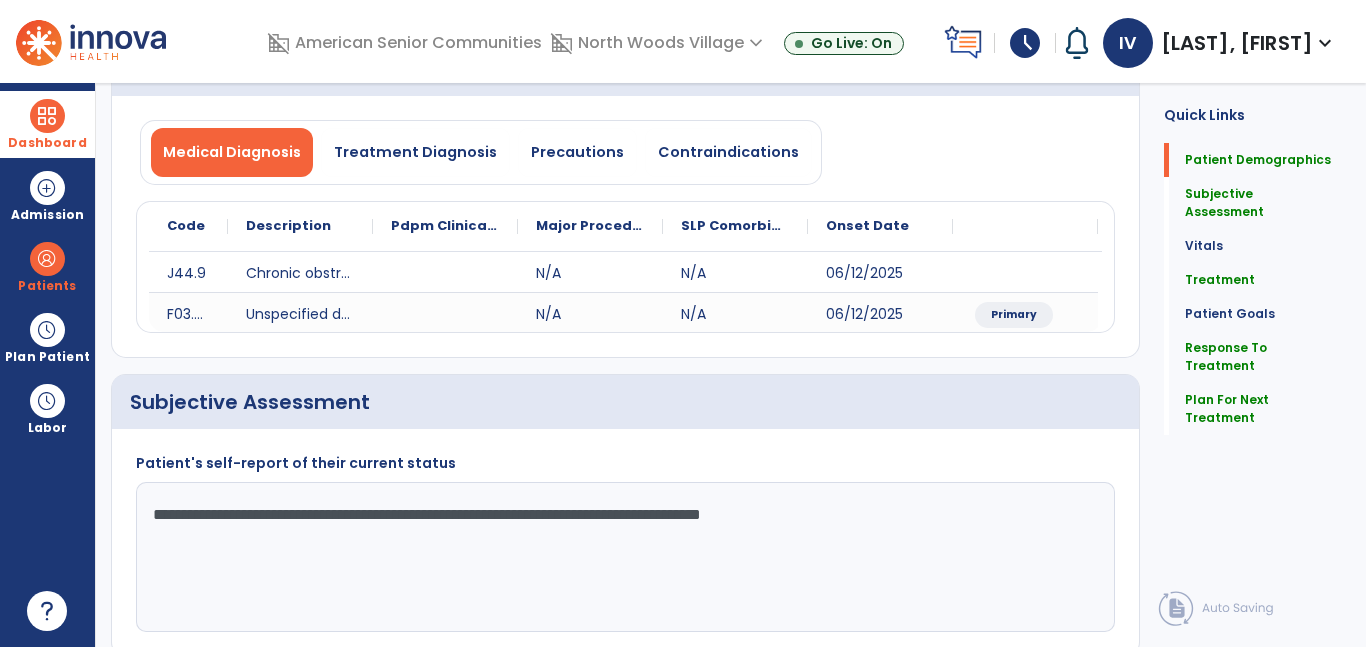 scroll, scrollTop: 0, scrollLeft: 0, axis: both 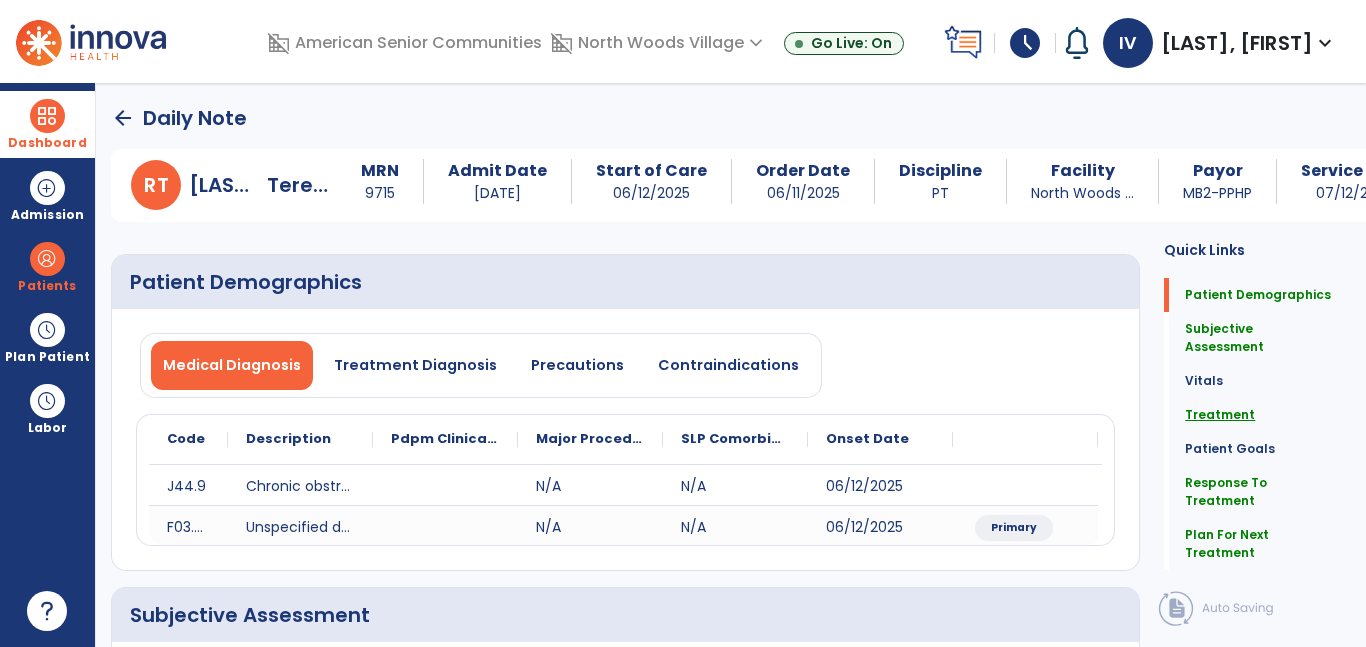 click on "Treatment" 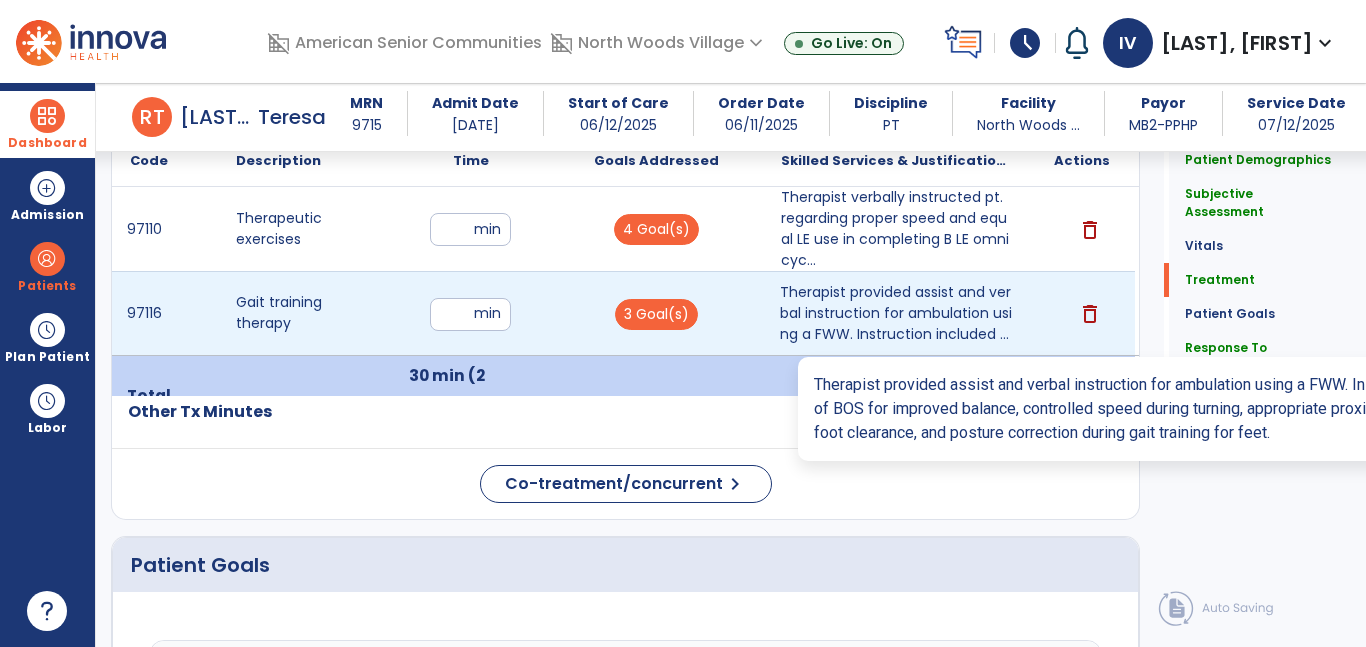 click on "Therapist provided  assist and verbal instruction for ambulation using a FWW.  Instruction included ..." at bounding box center (896, 313) 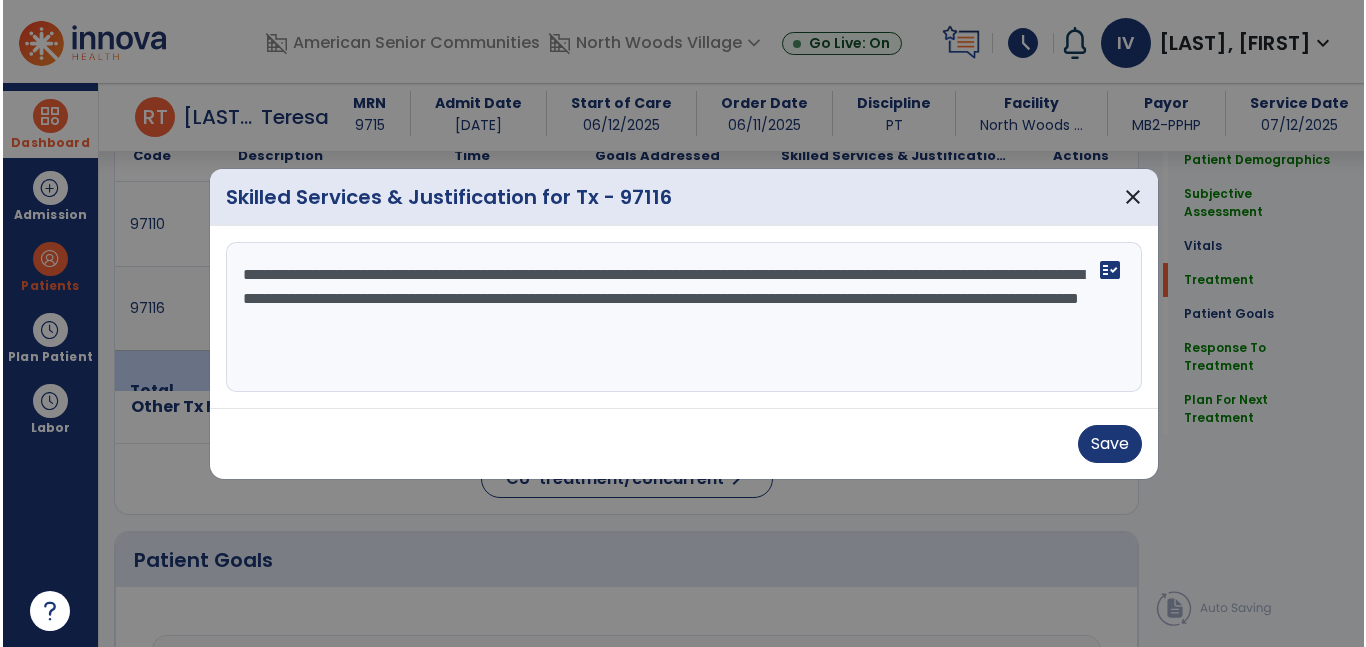 scroll, scrollTop: 1209, scrollLeft: 0, axis: vertical 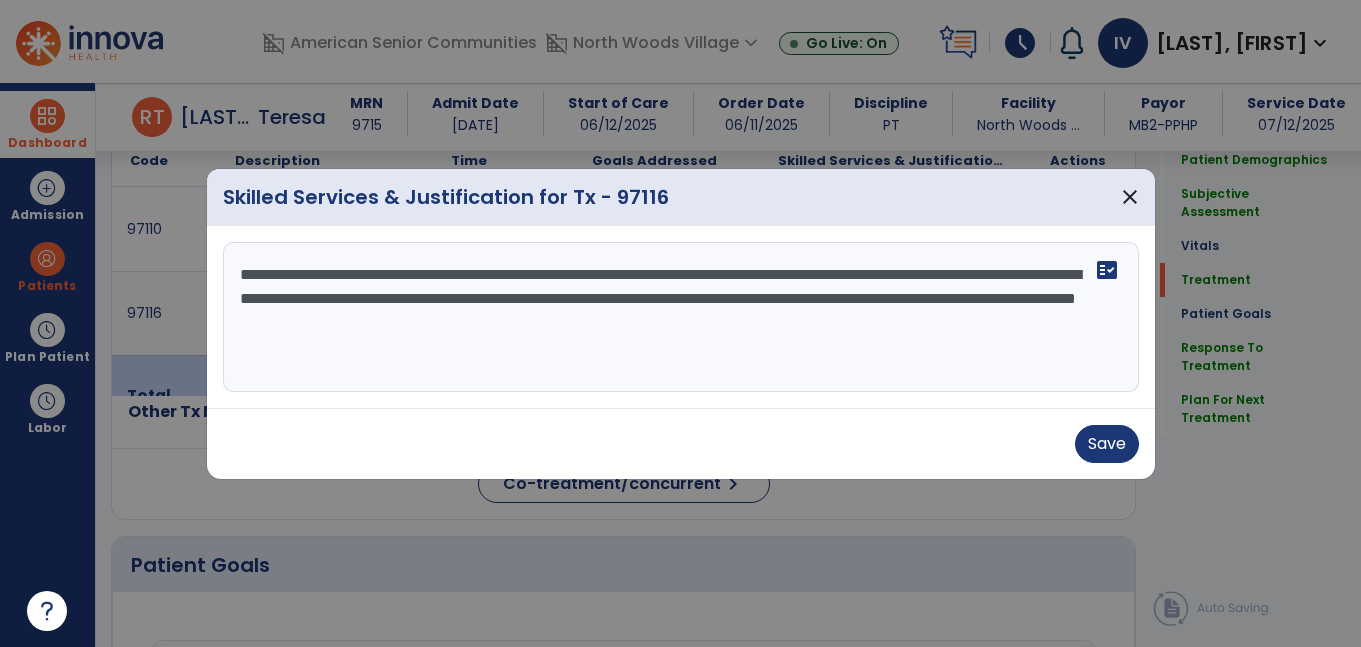 click on "**********" at bounding box center [681, 317] 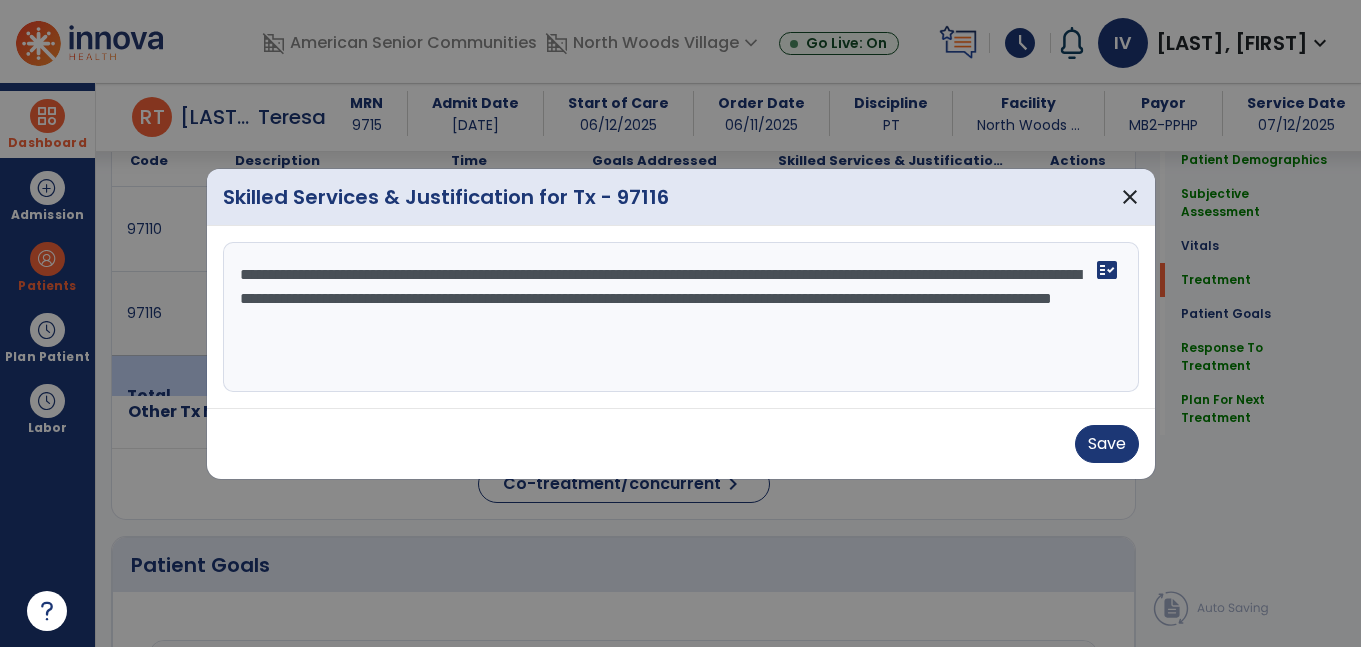 click on "**********" at bounding box center (681, 317) 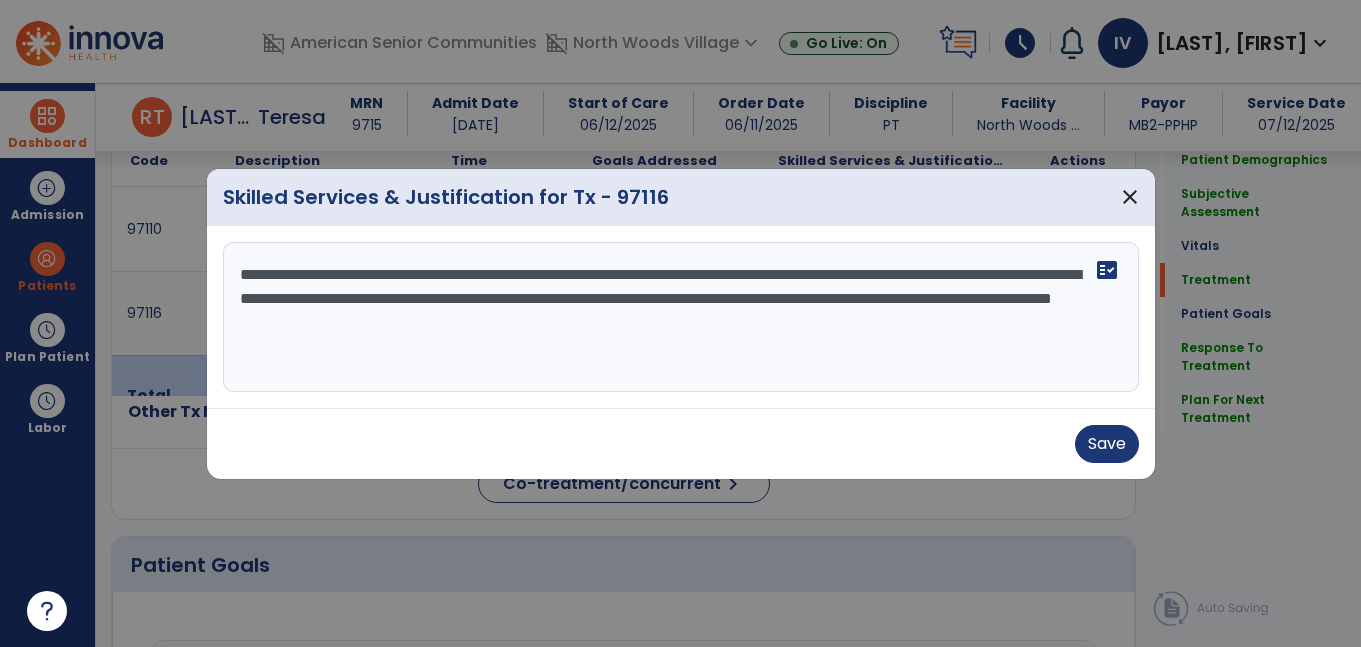 click on "**********" at bounding box center [681, 317] 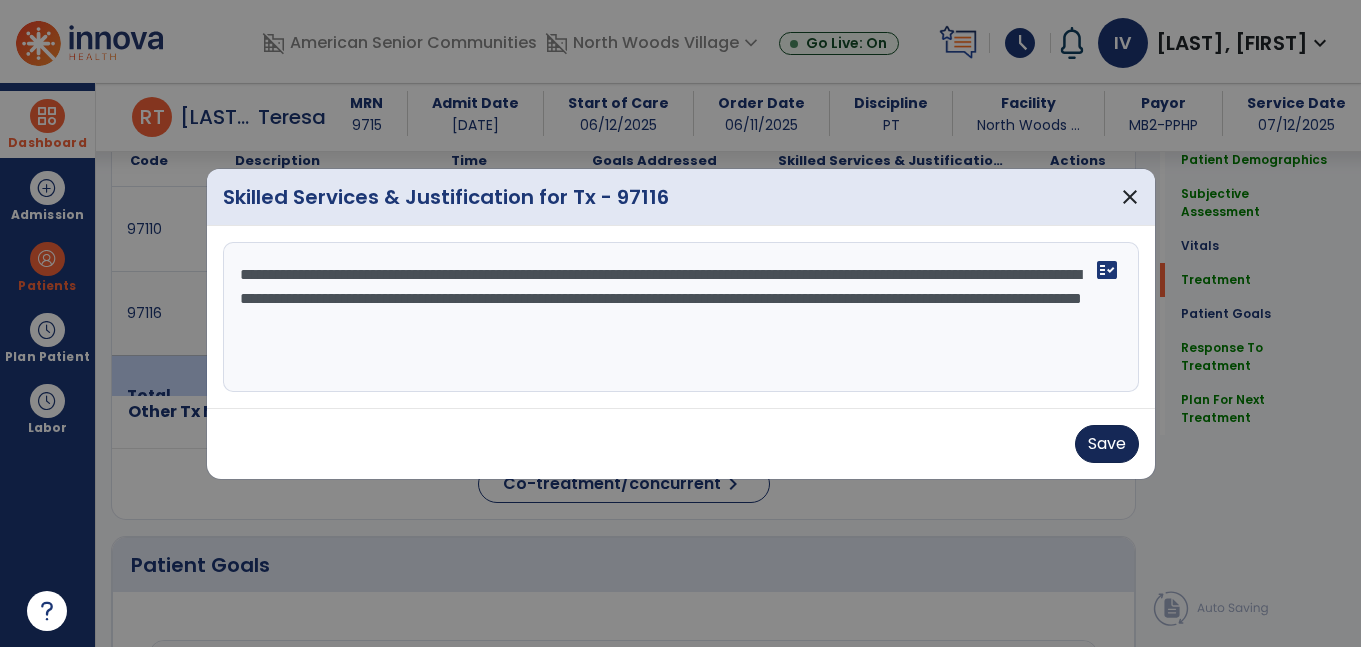 type on "**********" 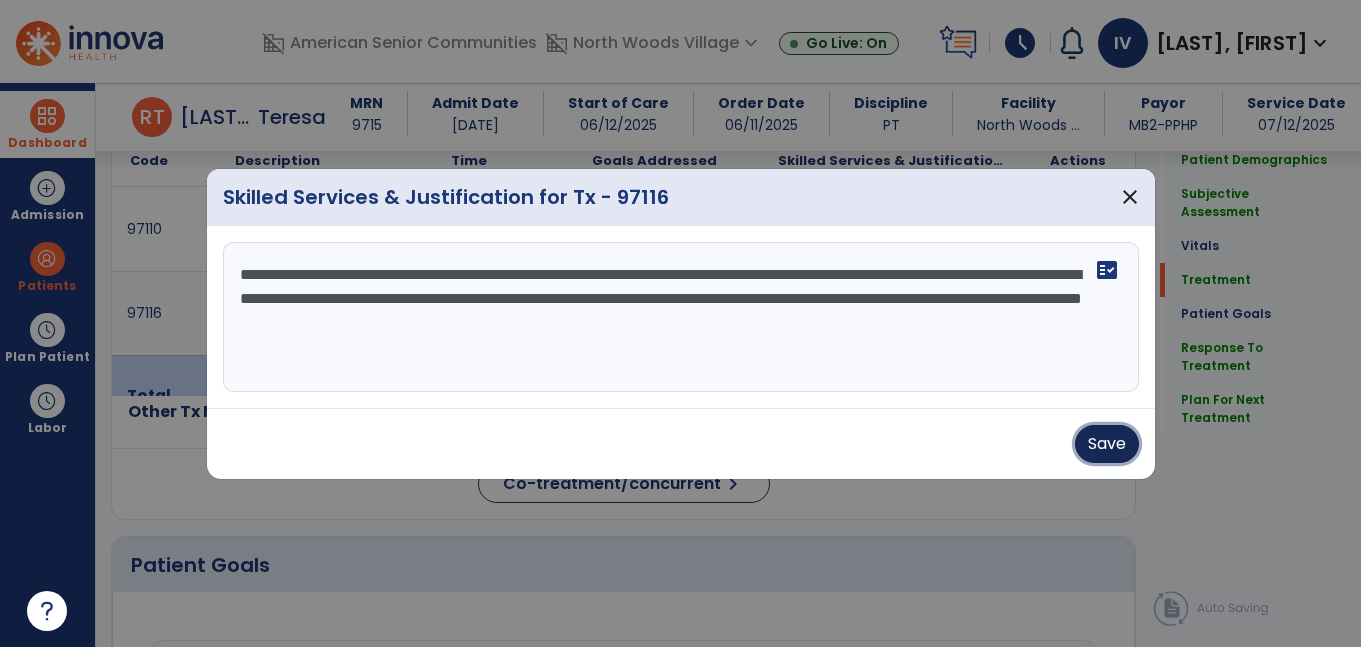 click on "Save" at bounding box center (1107, 444) 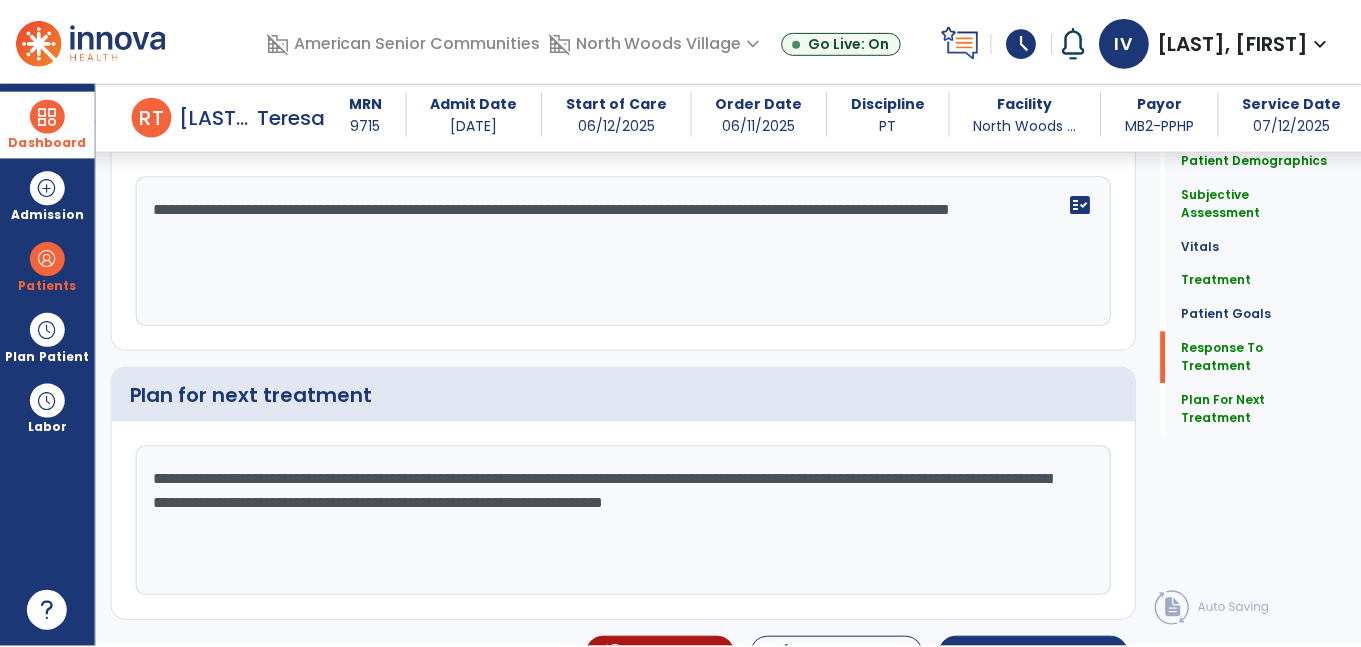 scroll, scrollTop: 3247, scrollLeft: 0, axis: vertical 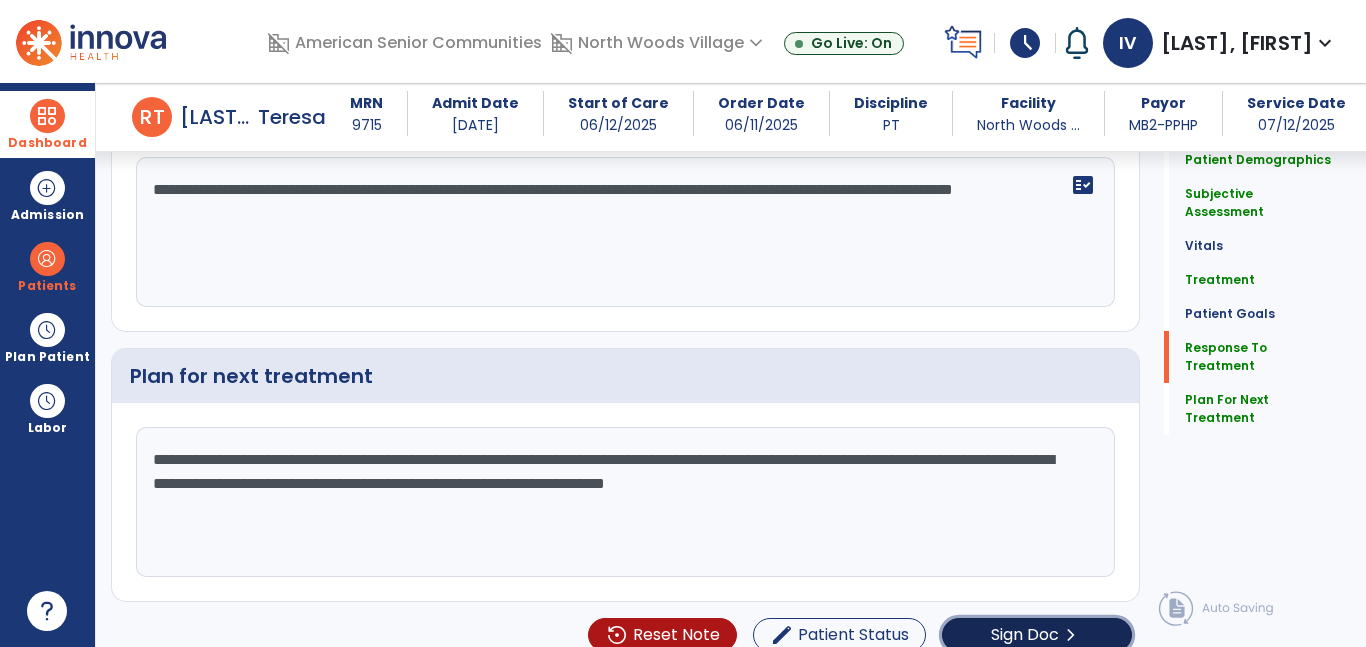 click on "chevron_right" 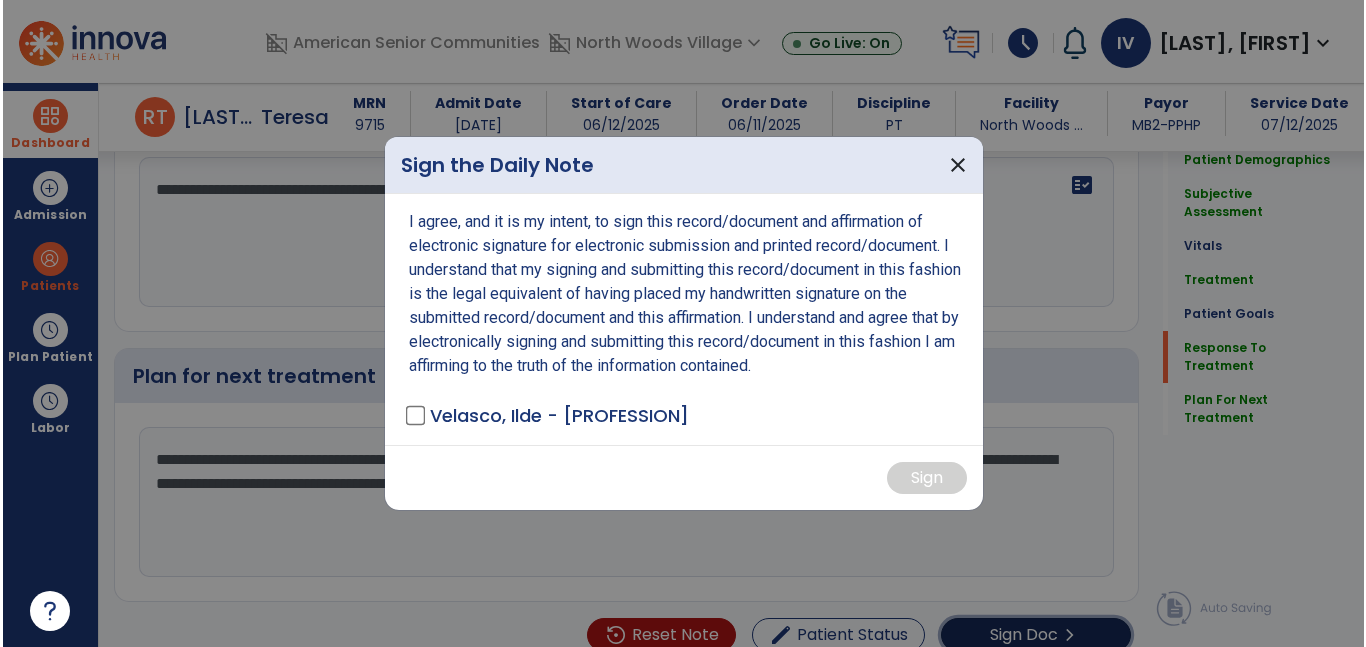 scroll, scrollTop: 3247, scrollLeft: 0, axis: vertical 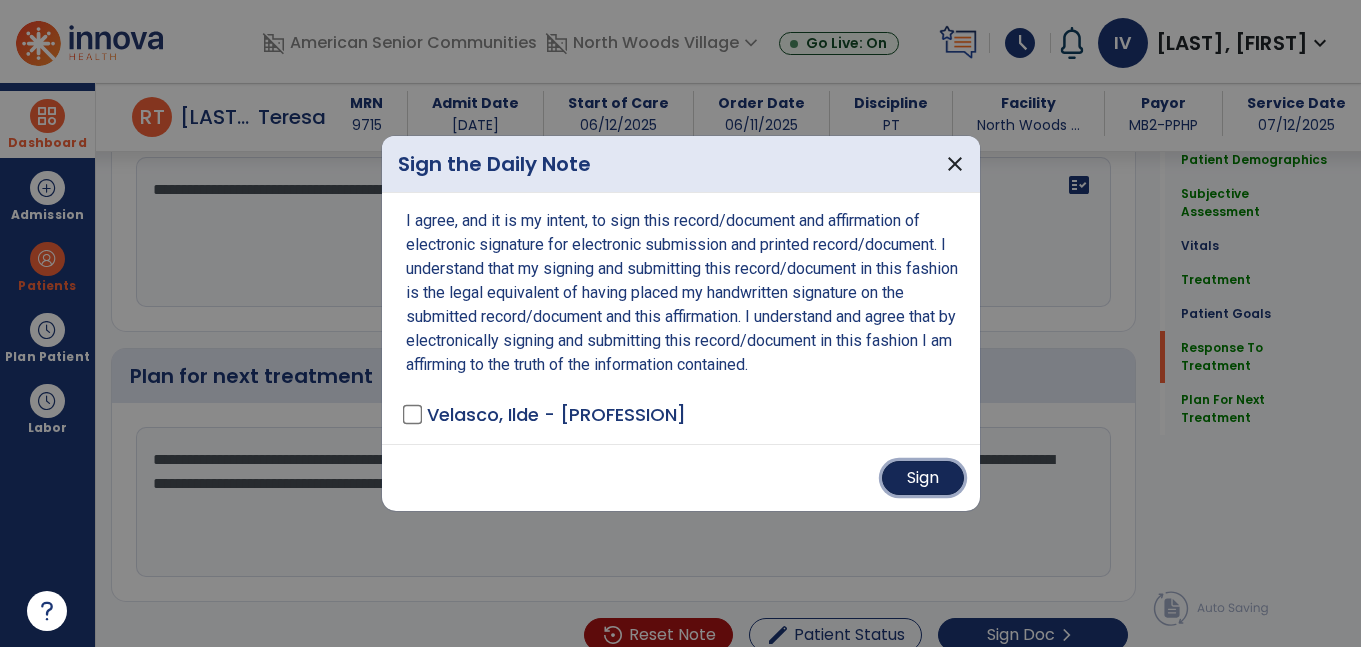click on "Sign" at bounding box center [923, 478] 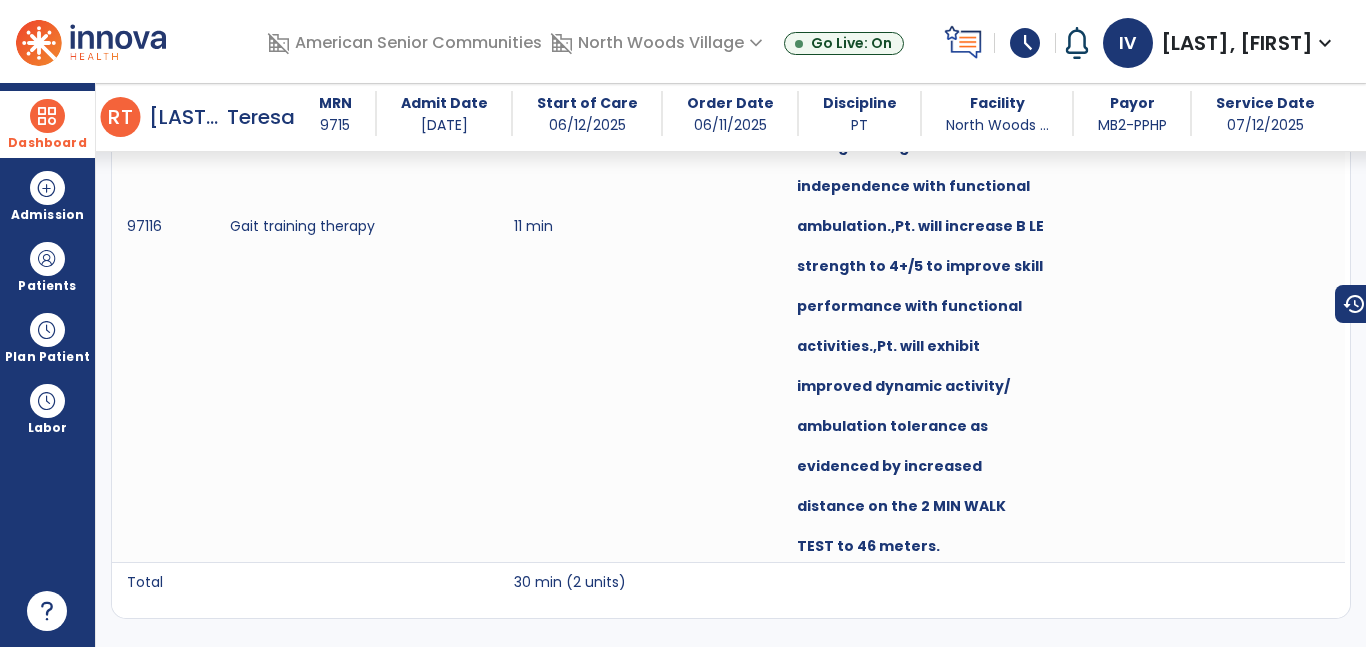 scroll, scrollTop: 0, scrollLeft: 0, axis: both 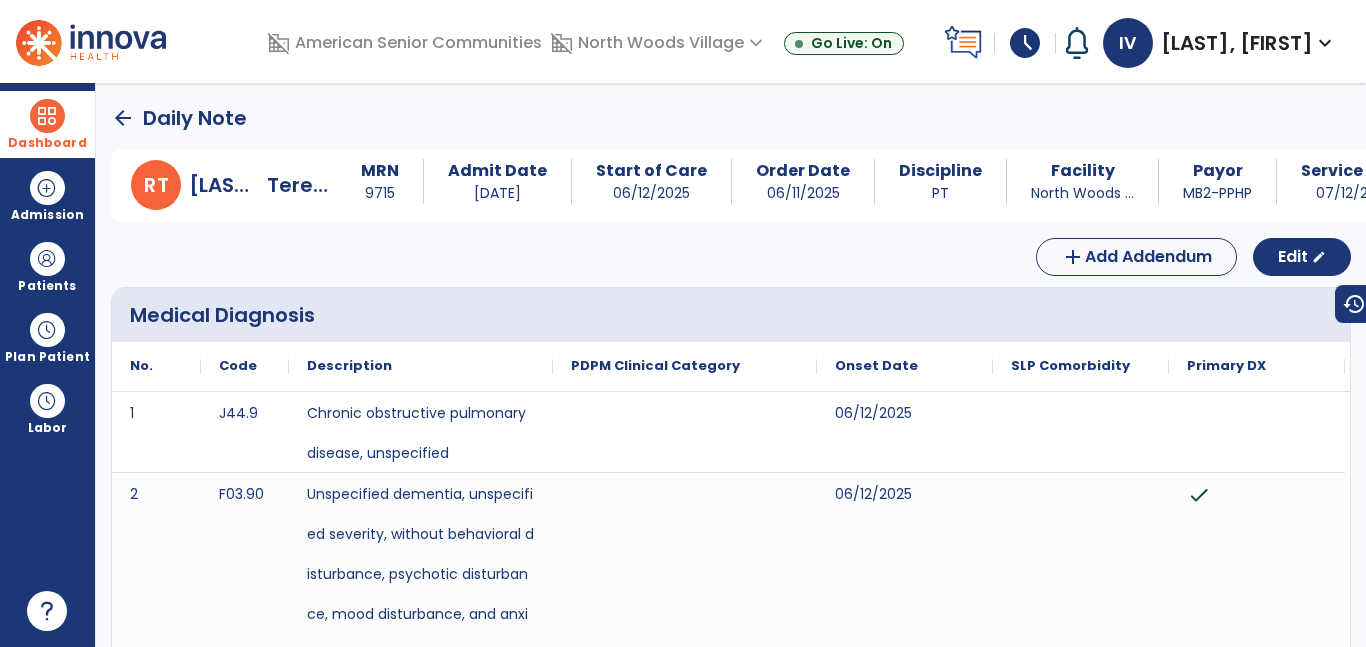 click on "arrow_back" 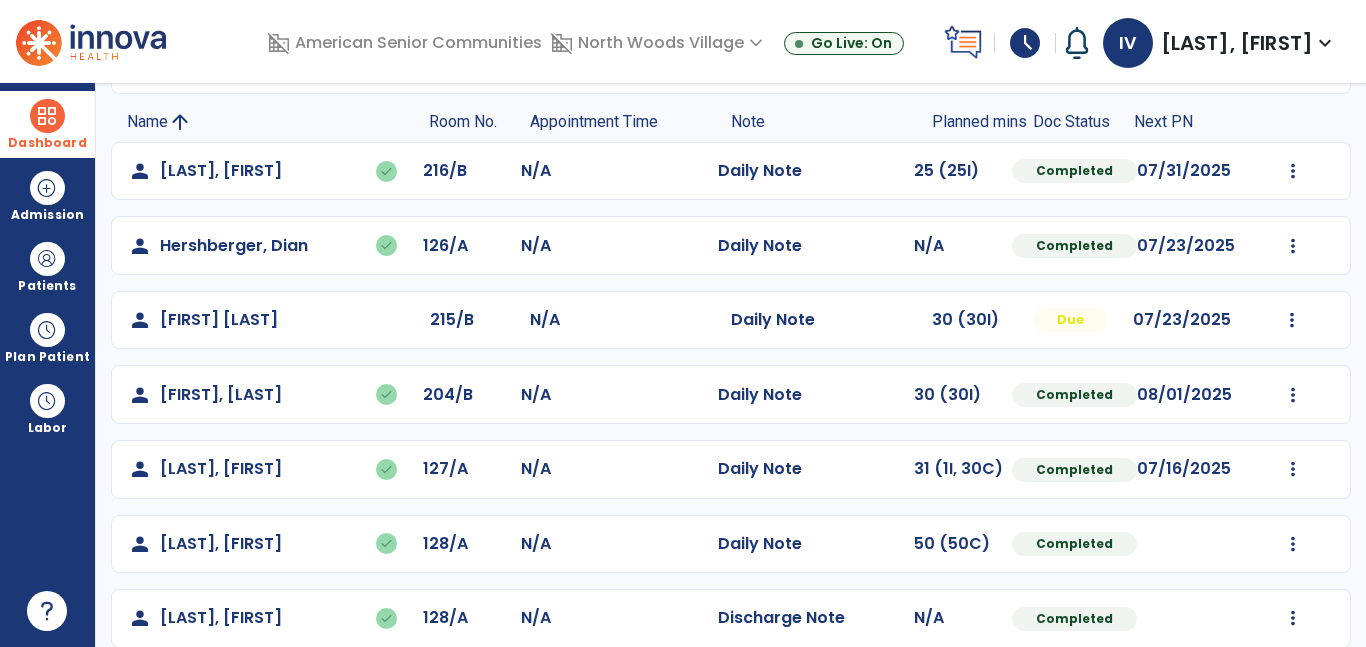 scroll, scrollTop: 213, scrollLeft: 0, axis: vertical 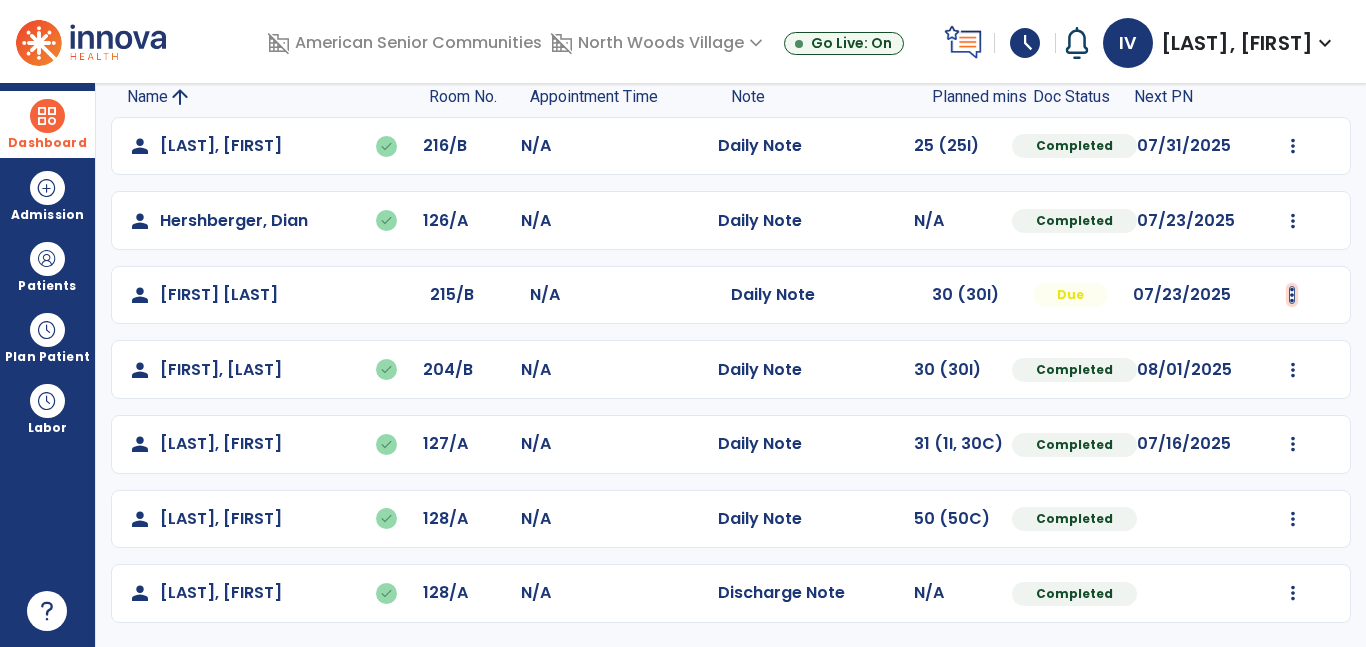 click at bounding box center [1293, 146] 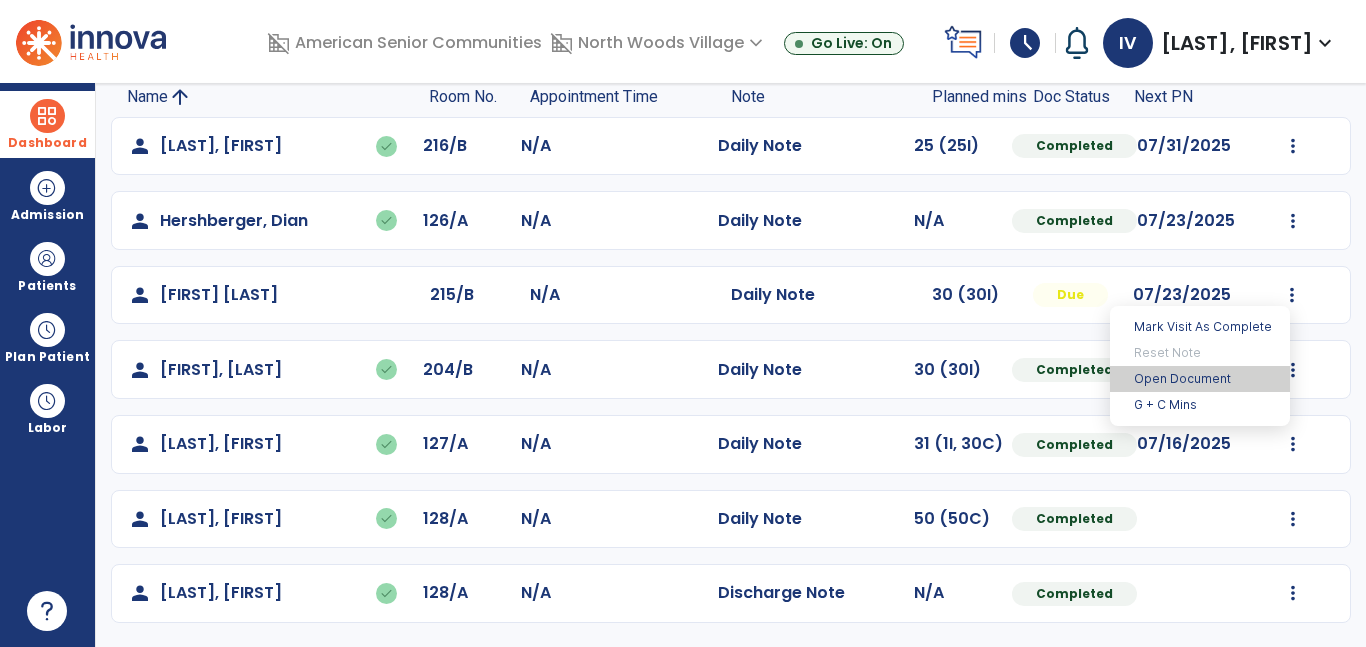 click on "Open Document" at bounding box center [1200, 379] 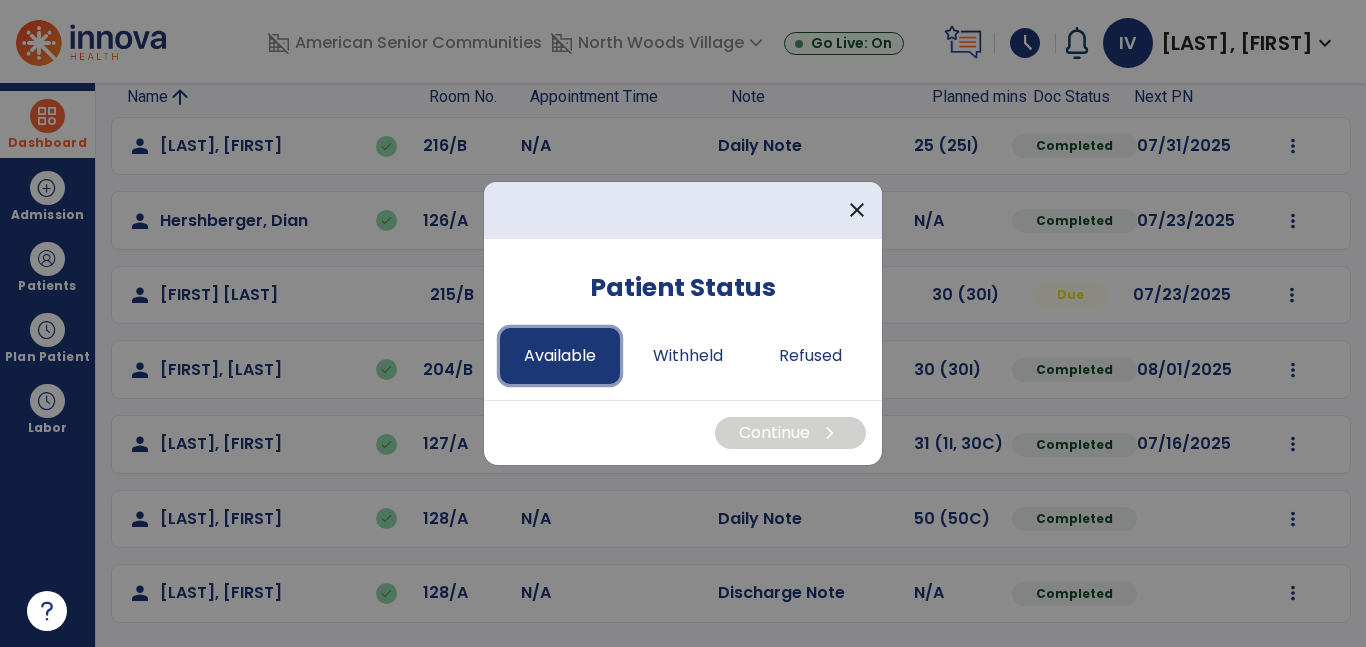 click on "Available" at bounding box center (560, 356) 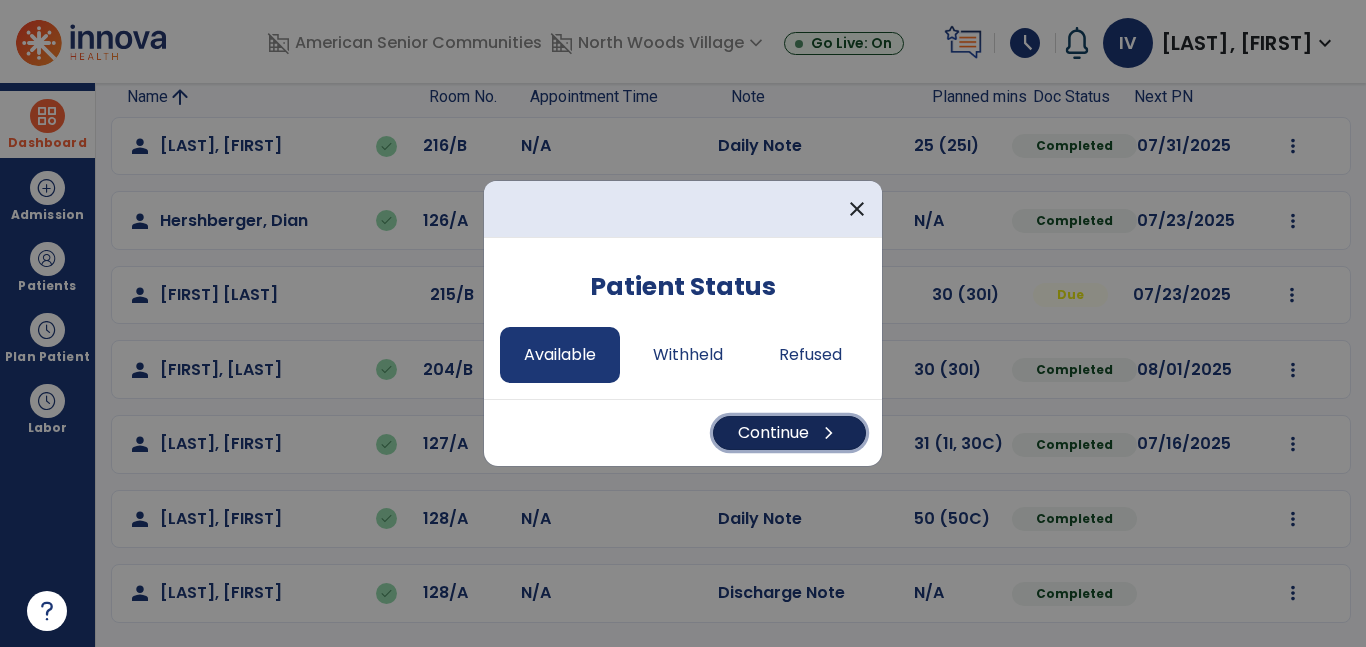 click on "Continue   chevron_right" at bounding box center [789, 433] 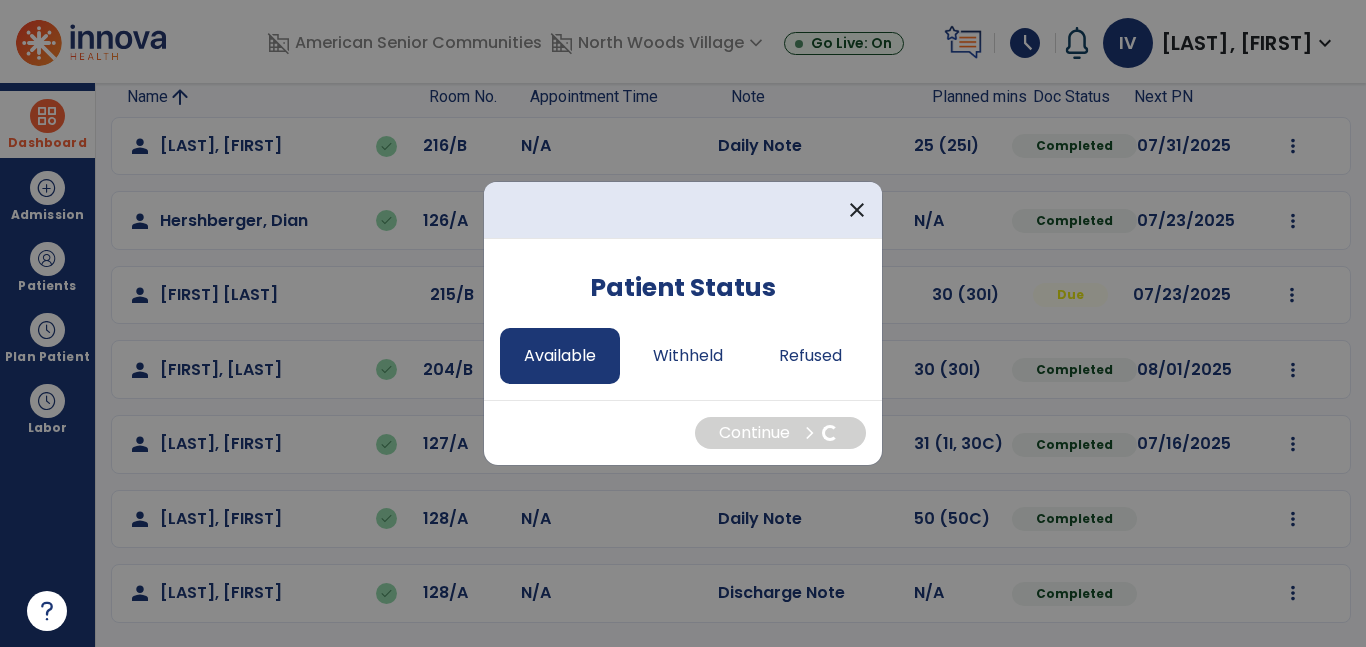 select on "*" 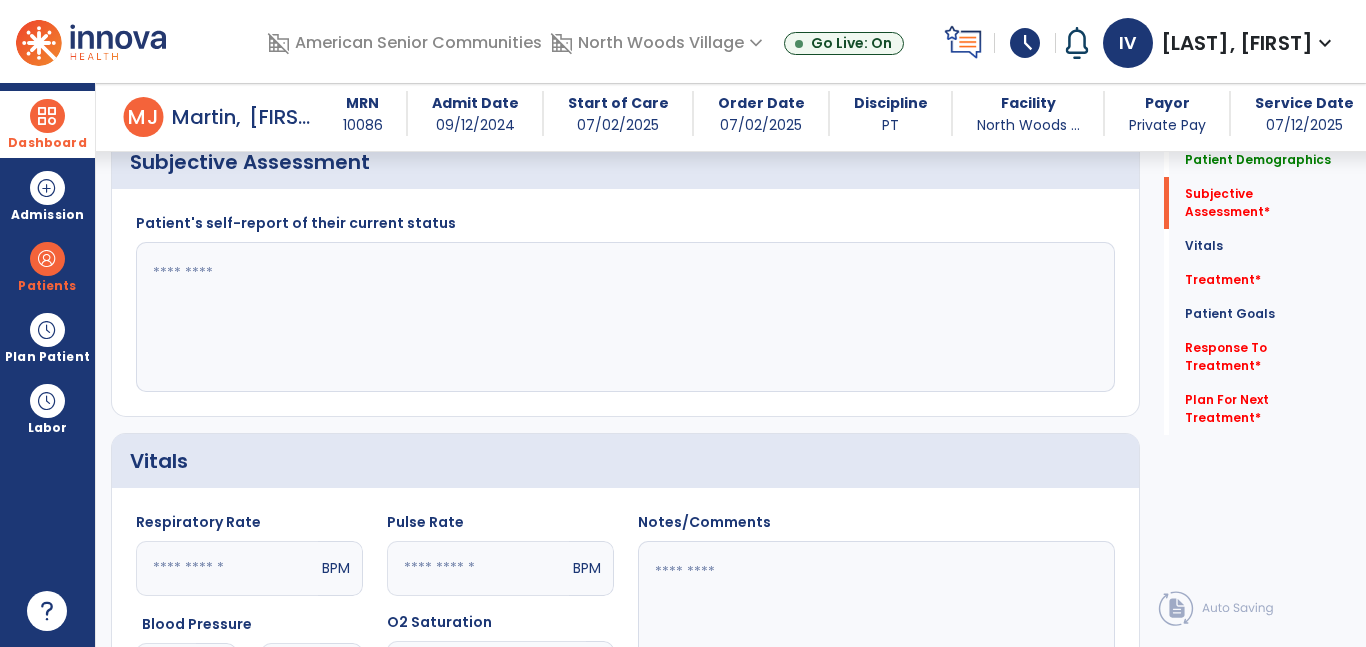 scroll, scrollTop: 426, scrollLeft: 0, axis: vertical 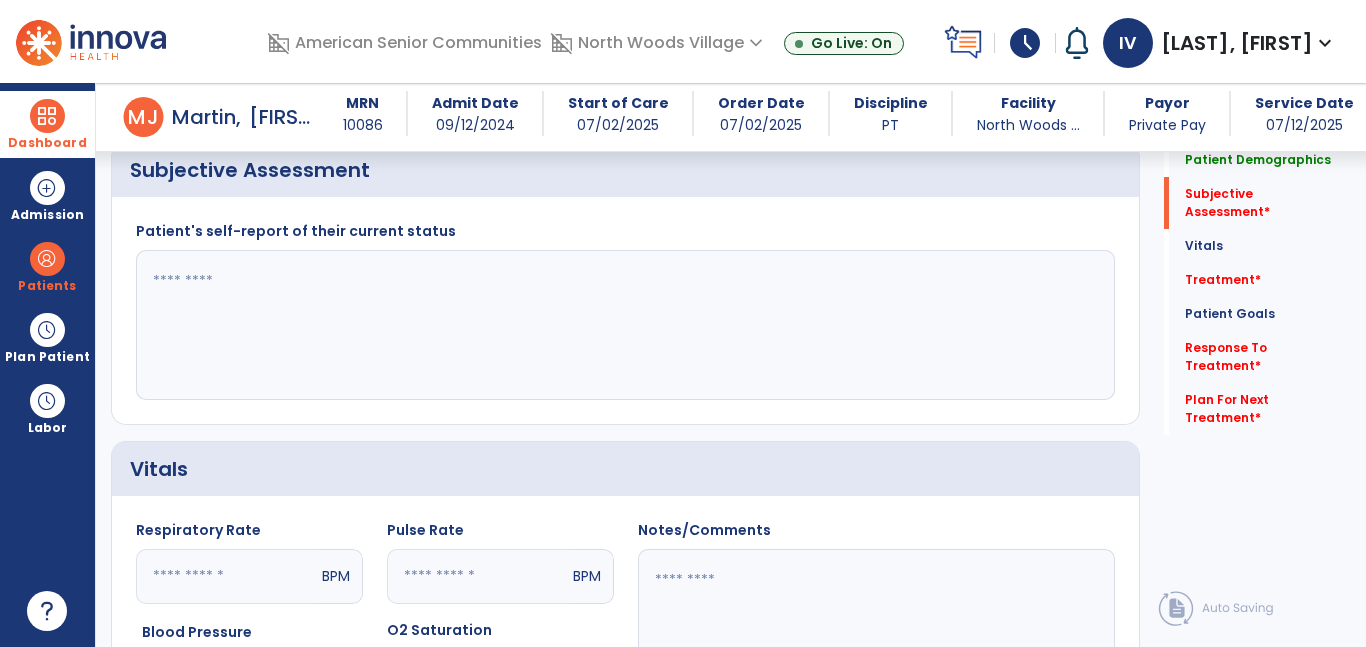 click 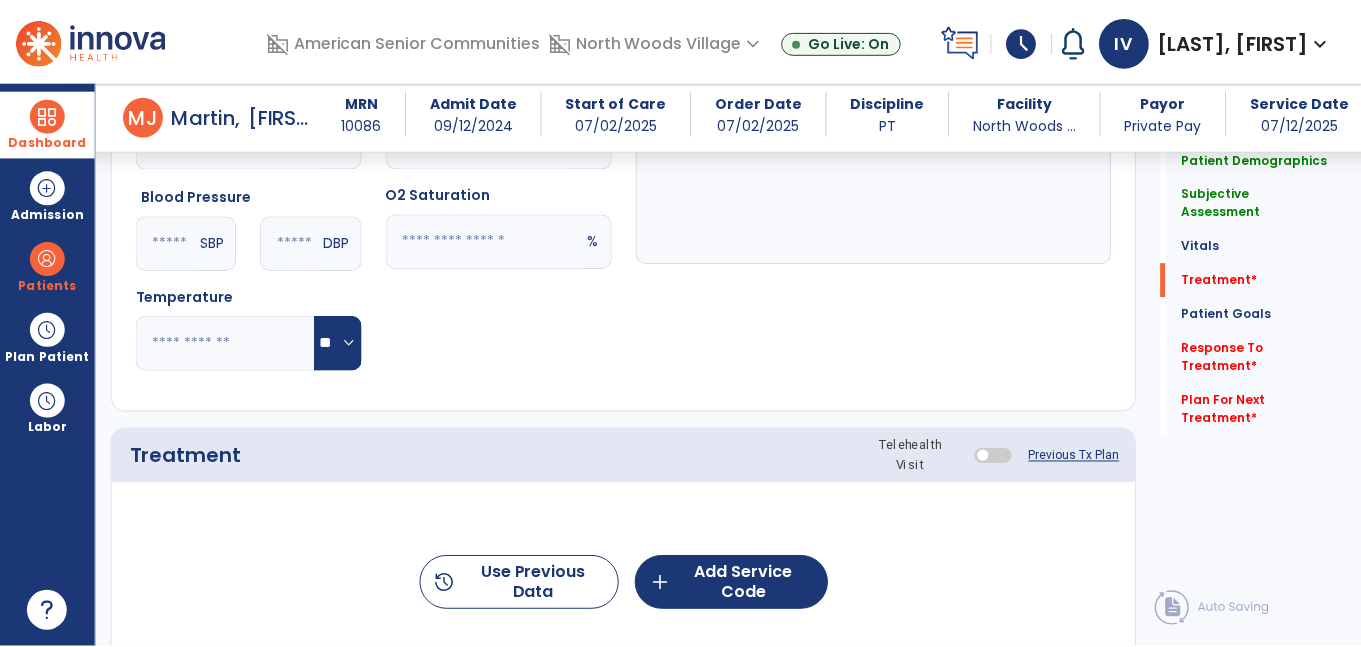 scroll, scrollTop: 977, scrollLeft: 0, axis: vertical 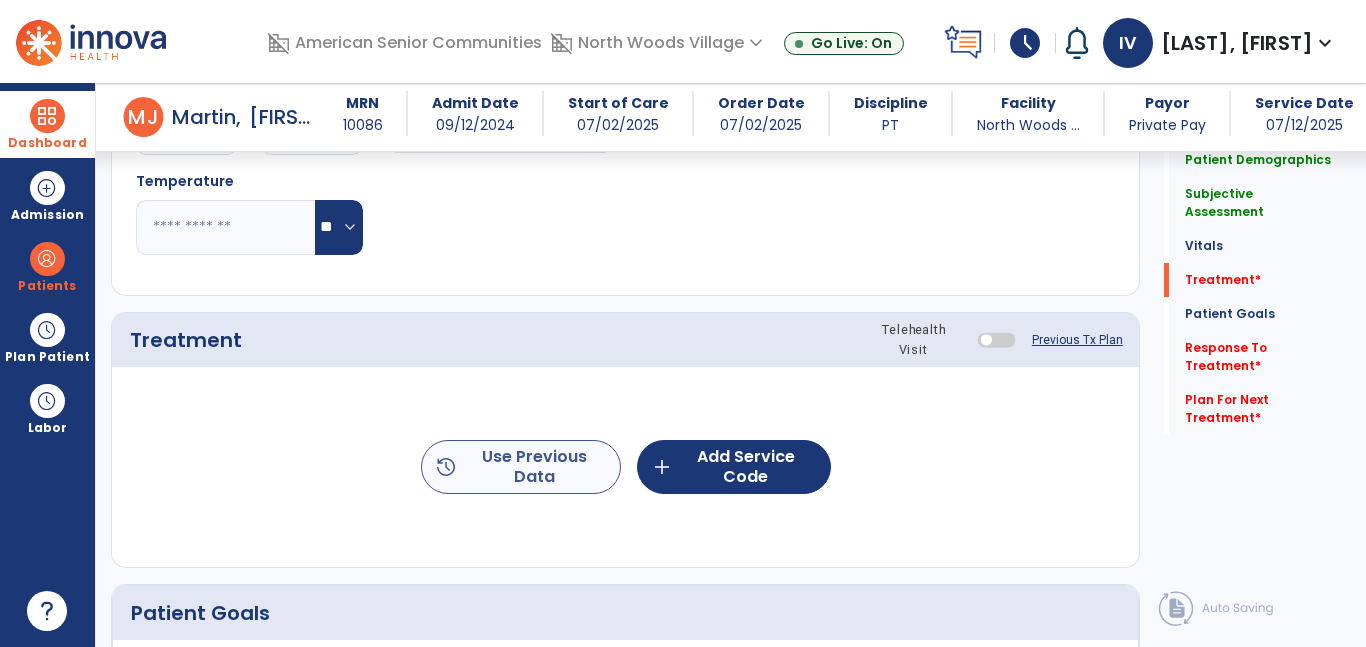 type on "**********" 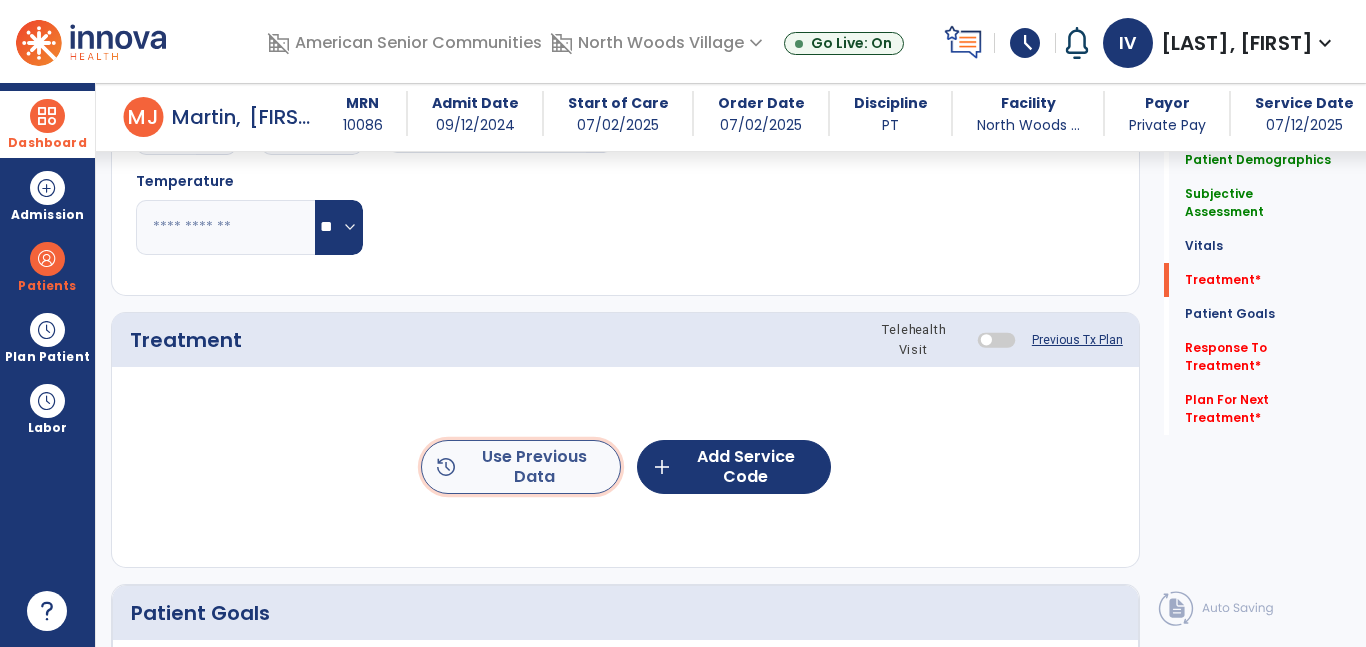 click on "history  Use Previous Data" 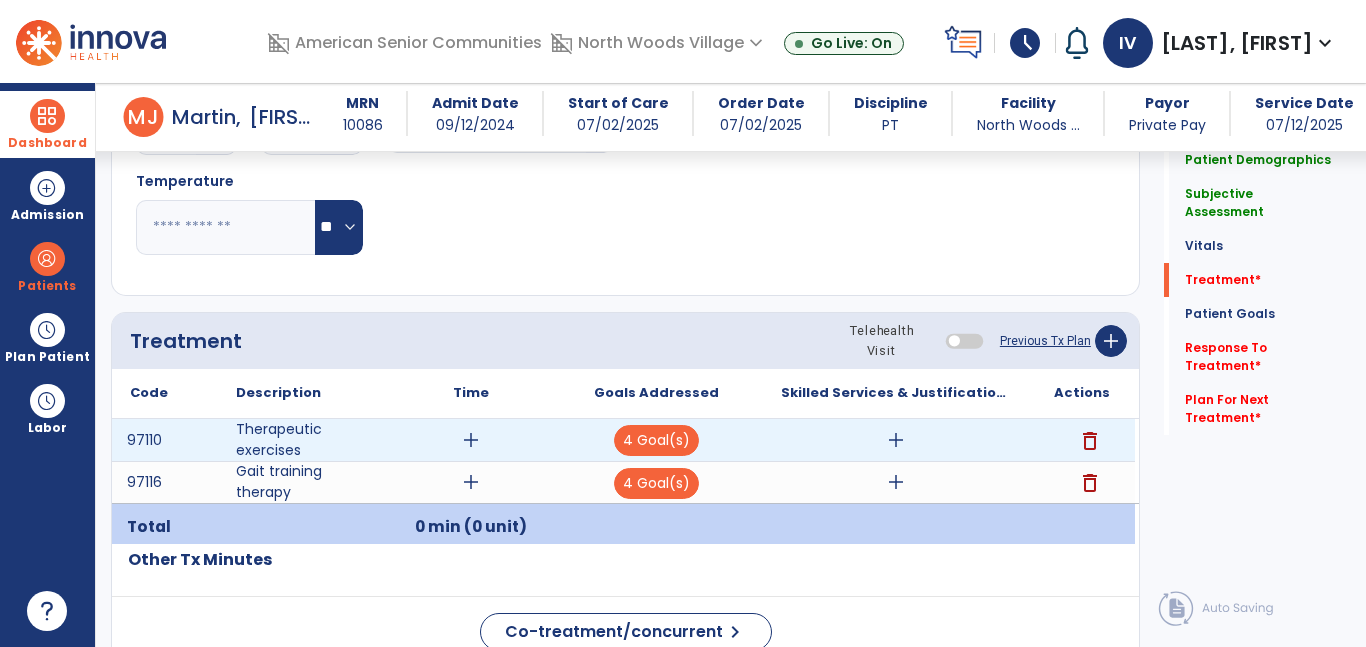 click on "add" at bounding box center (471, 440) 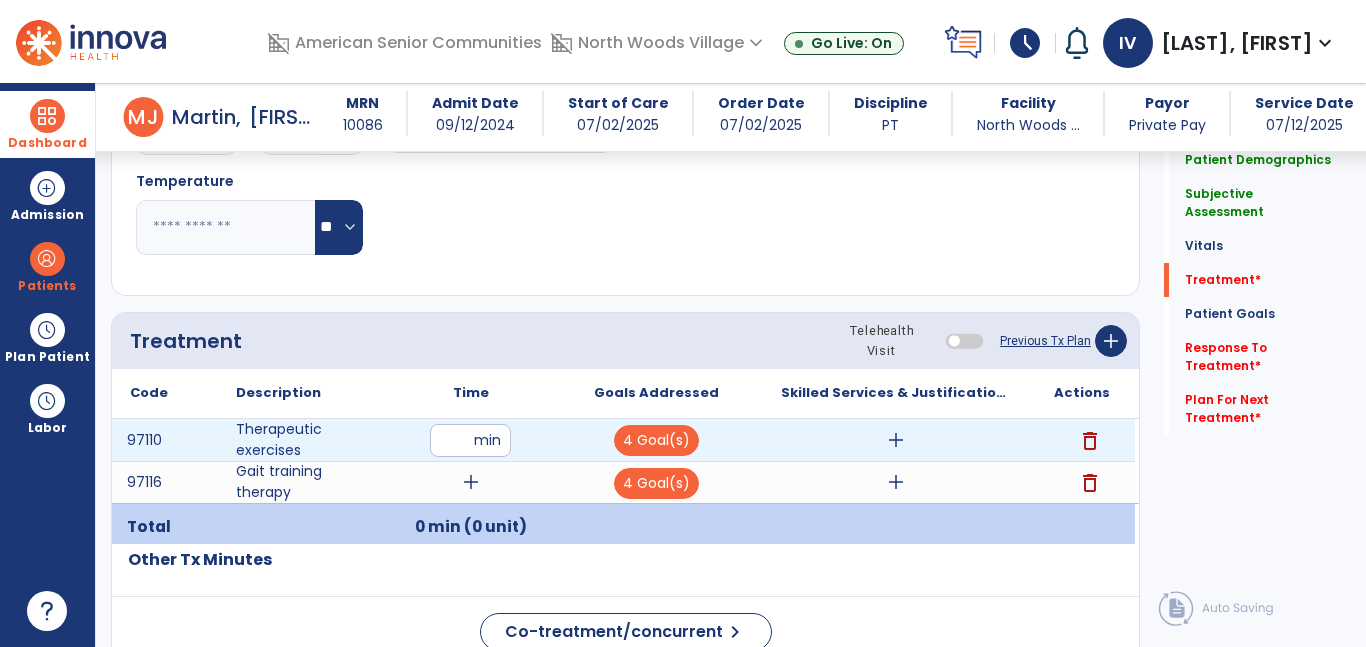 type on "**" 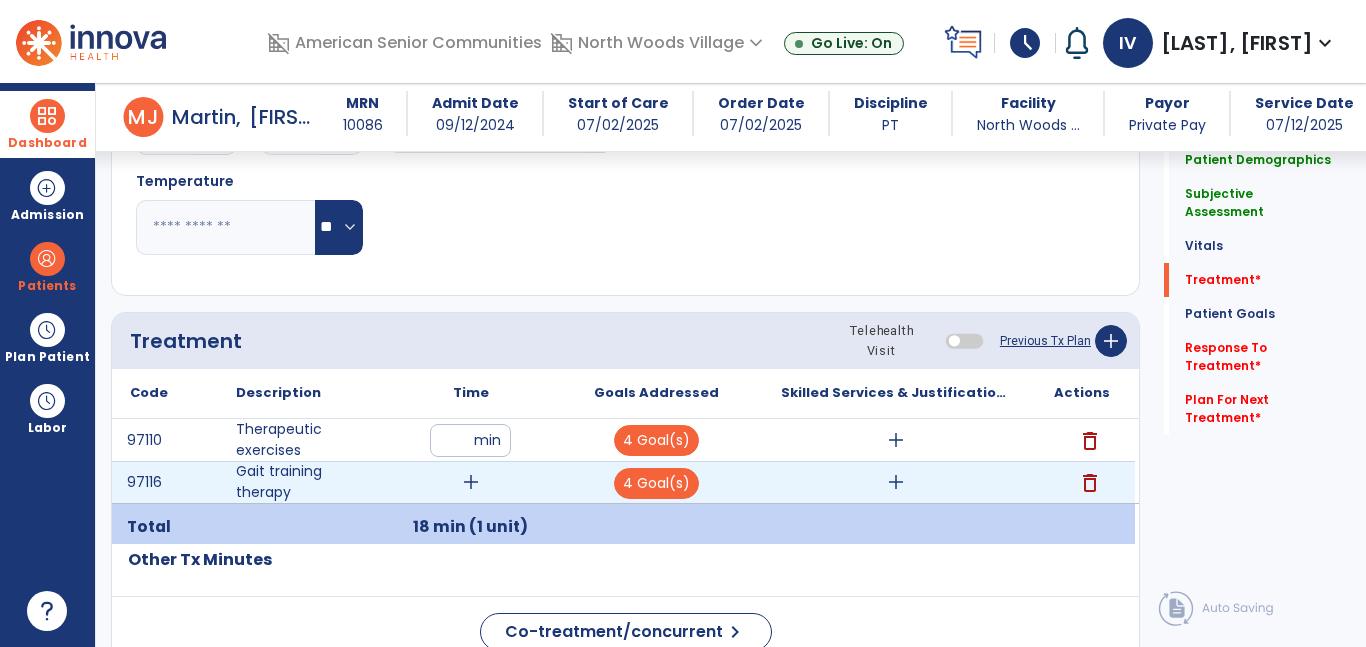 click on "add" at bounding box center [471, 482] 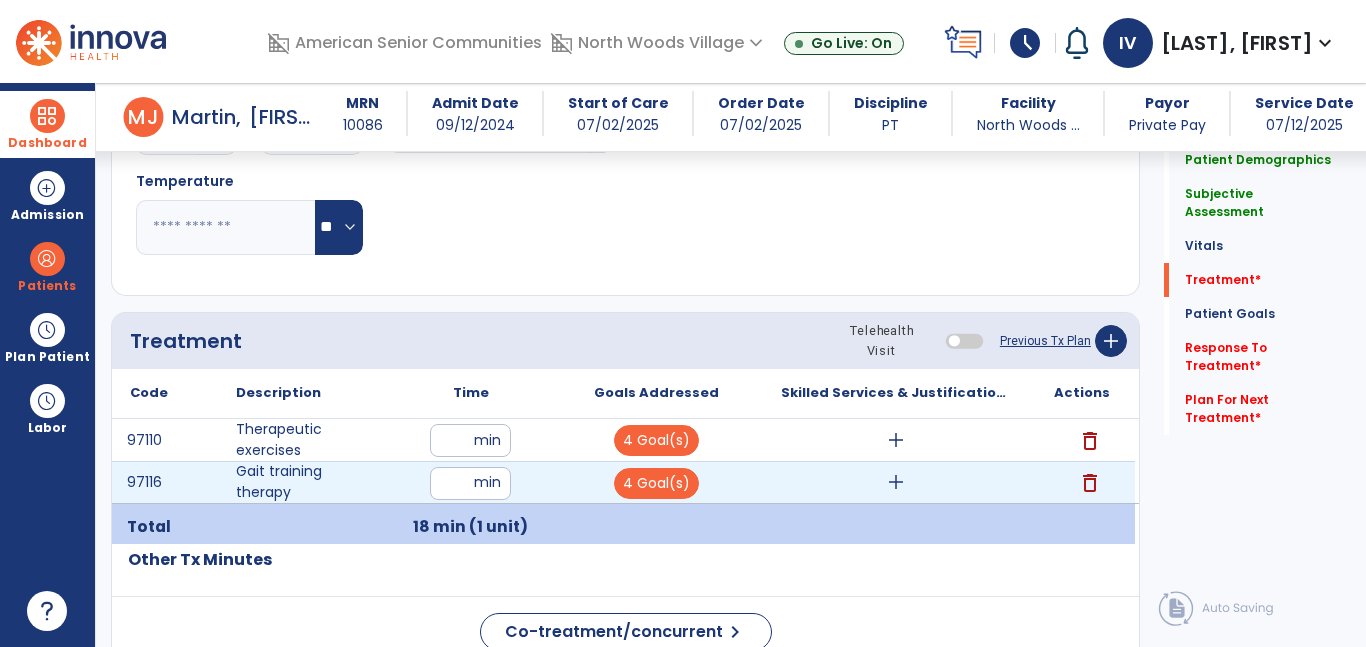 type on "**" 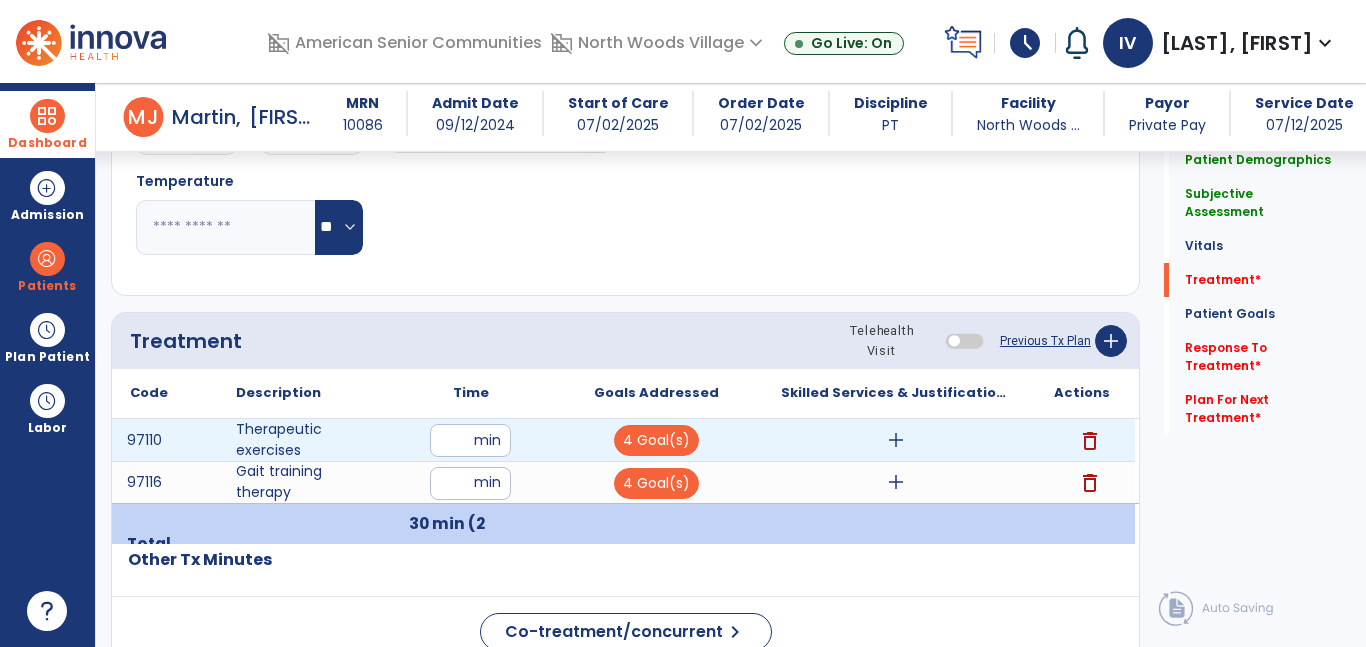 click on "add" at bounding box center [896, 440] 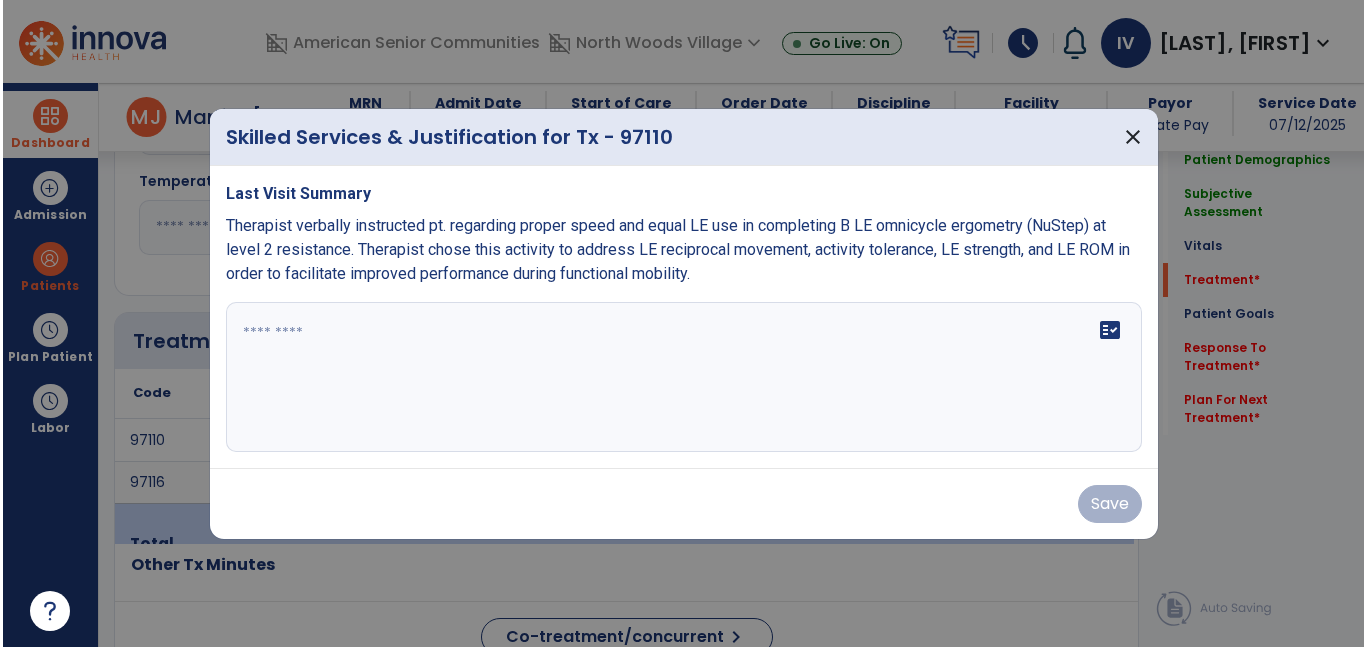 scroll, scrollTop: 977, scrollLeft: 0, axis: vertical 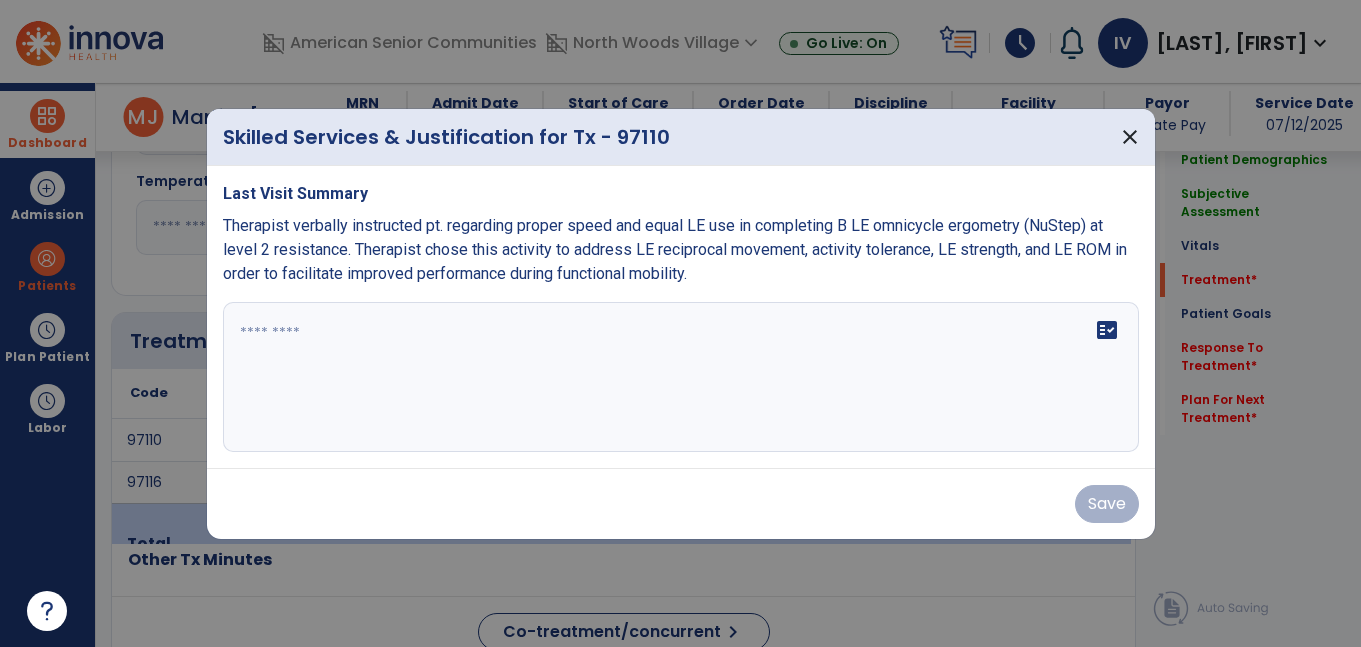drag, startPoint x: 712, startPoint y: 289, endPoint x: 248, endPoint y: 247, distance: 465.89697 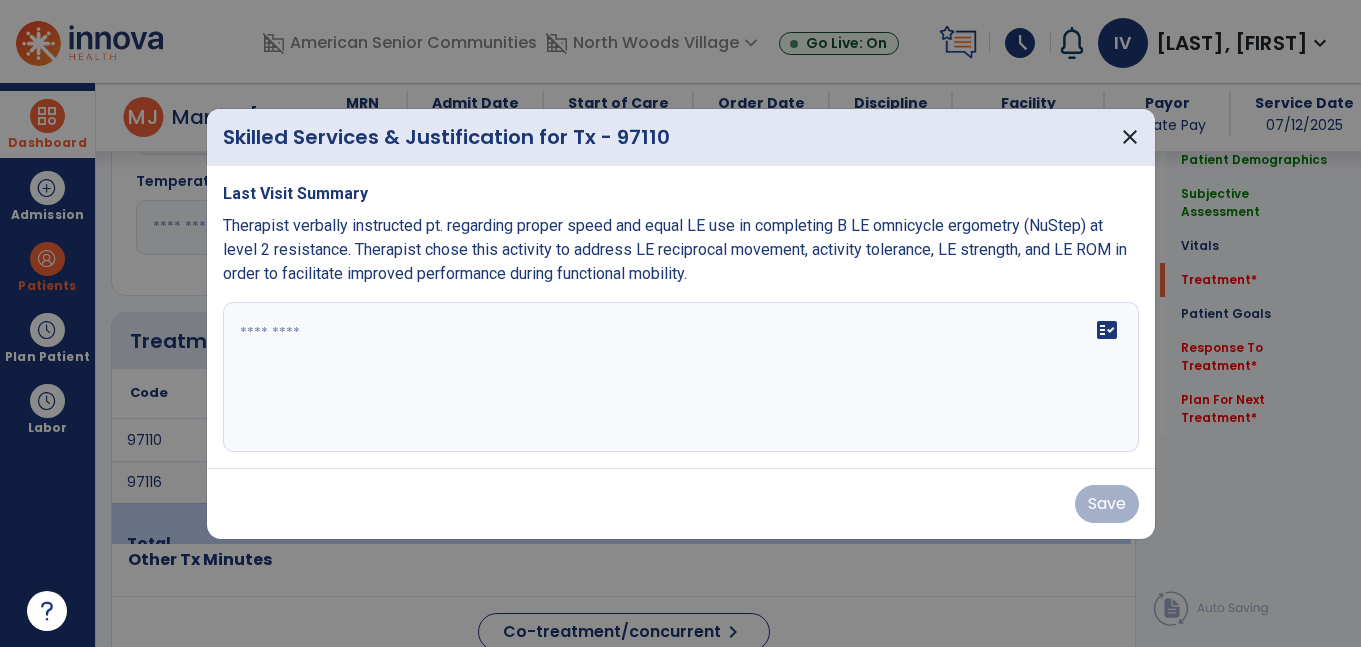 click on "Last Visit Summary Therapist verbally instructed pt. regarding proper speed and equal LE use in completing B LE omnicycle ergometry (NuStep) at level 2 resistance. Therapist chose this activity to address LE reciprocal movement, activity tolerance, LE strength, and LE ROM in order to facilitate improved performance during functional mobility.   fact_check" at bounding box center [681, 317] 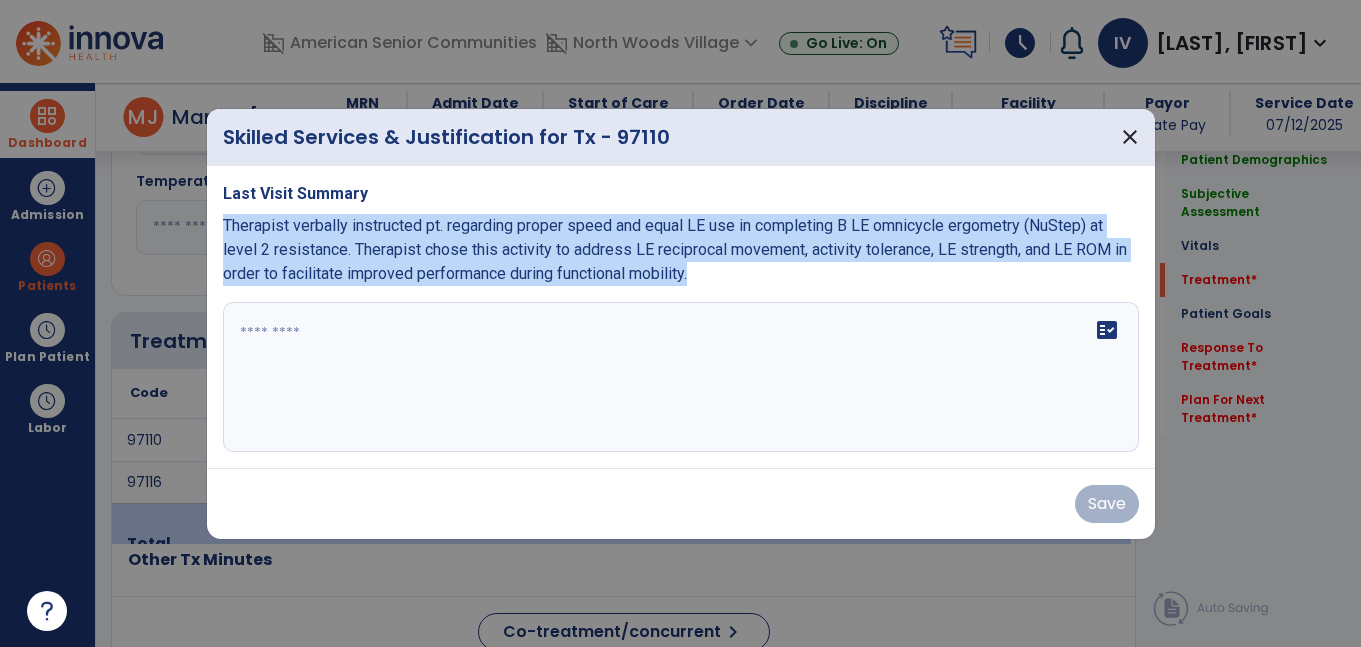 drag, startPoint x: 223, startPoint y: 227, endPoint x: 733, endPoint y: 268, distance: 511.6454 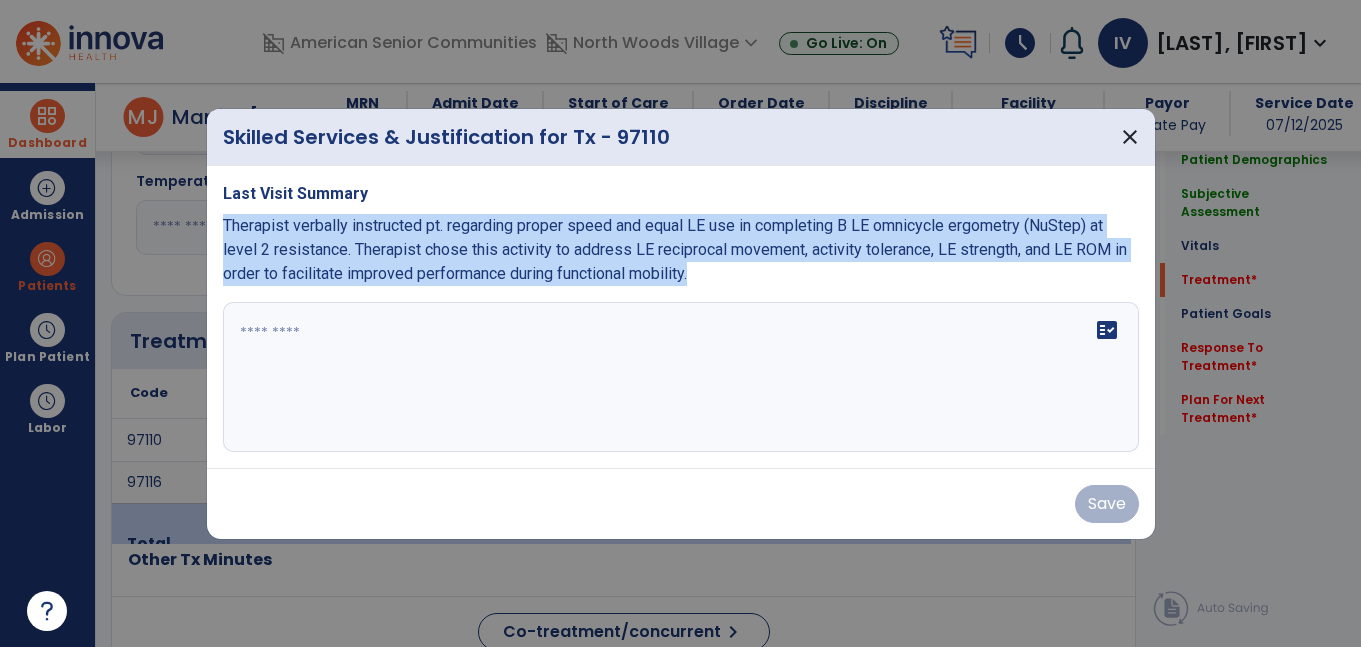 click on "Therapist verbally instructed pt. regarding proper speed and equal LE use in completing B LE omnicycle ergometry (NuStep) at level 2 resistance. Therapist chose this activity to address LE reciprocal movement, activity tolerance, LE strength, and LE ROM in order to facilitate improved performance during functional mobility." at bounding box center [681, 250] 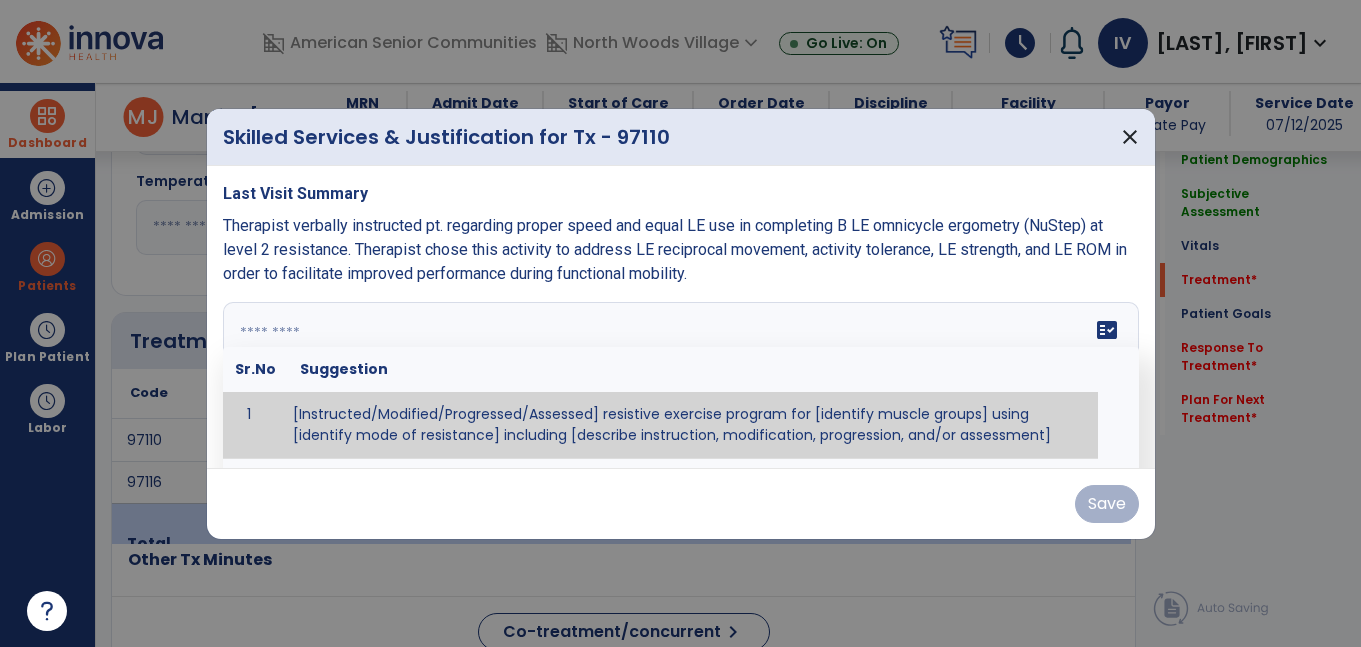 paste on "**********" 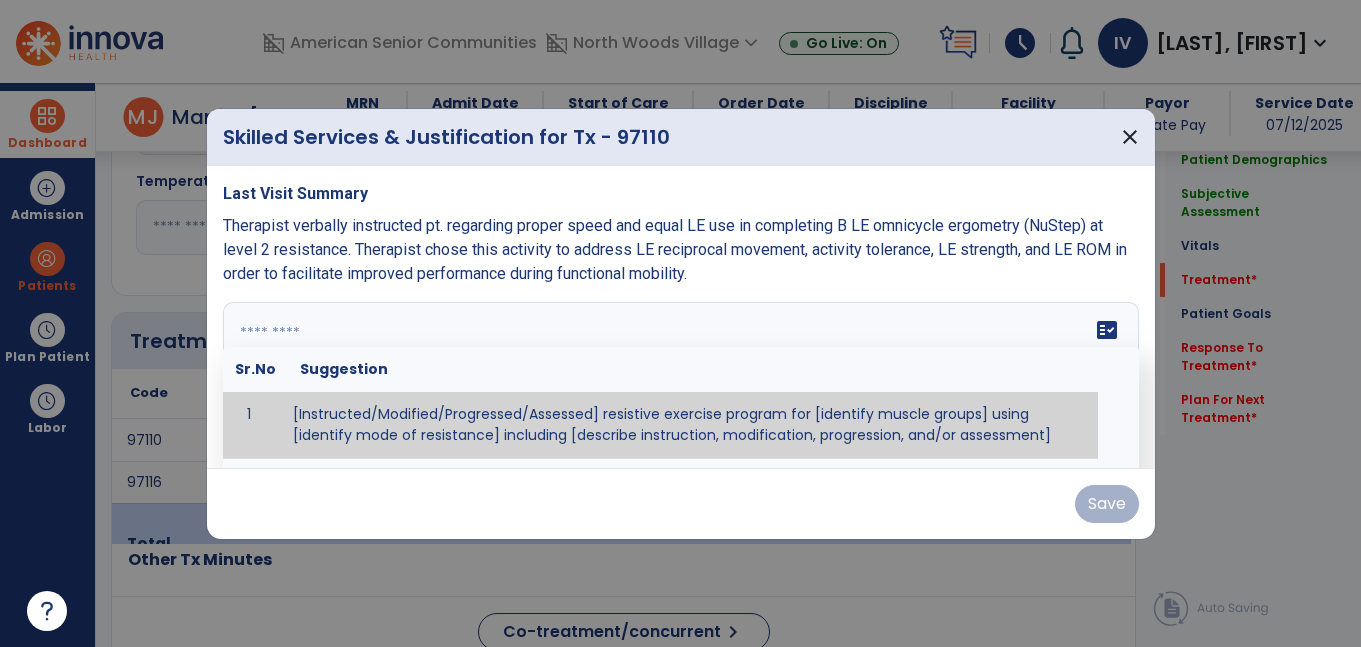 type on "**********" 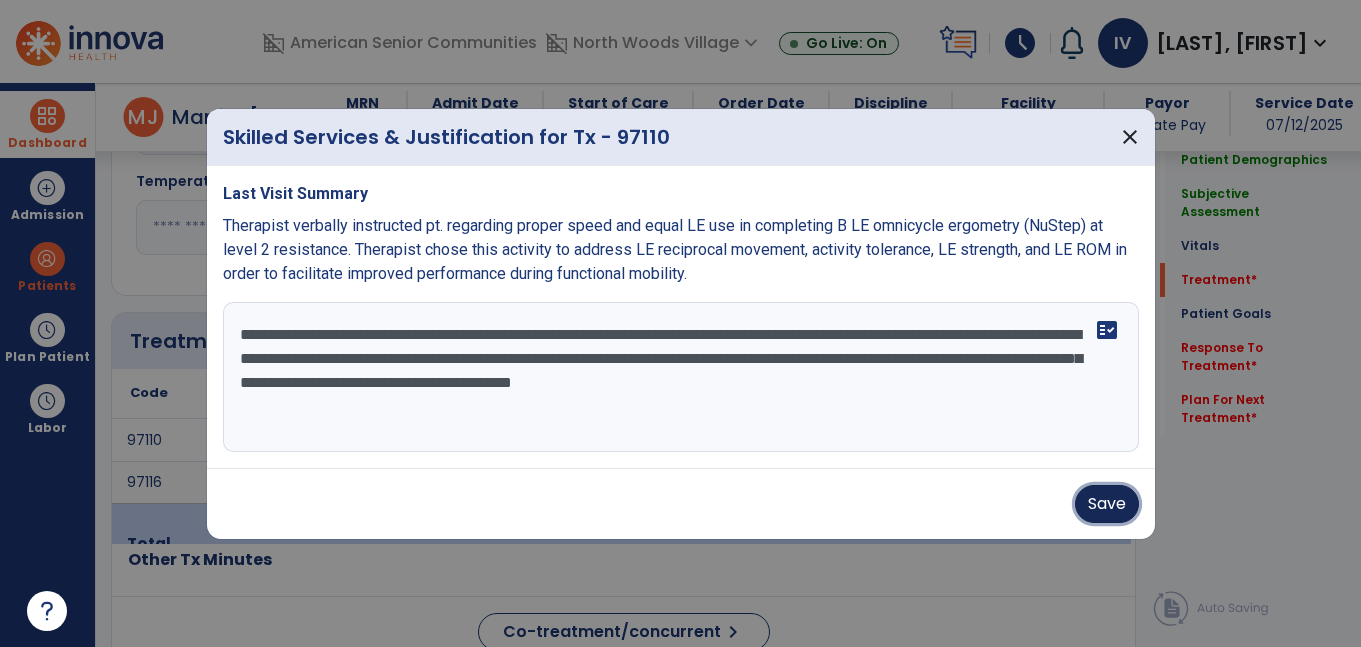 click on "Save" at bounding box center (1107, 504) 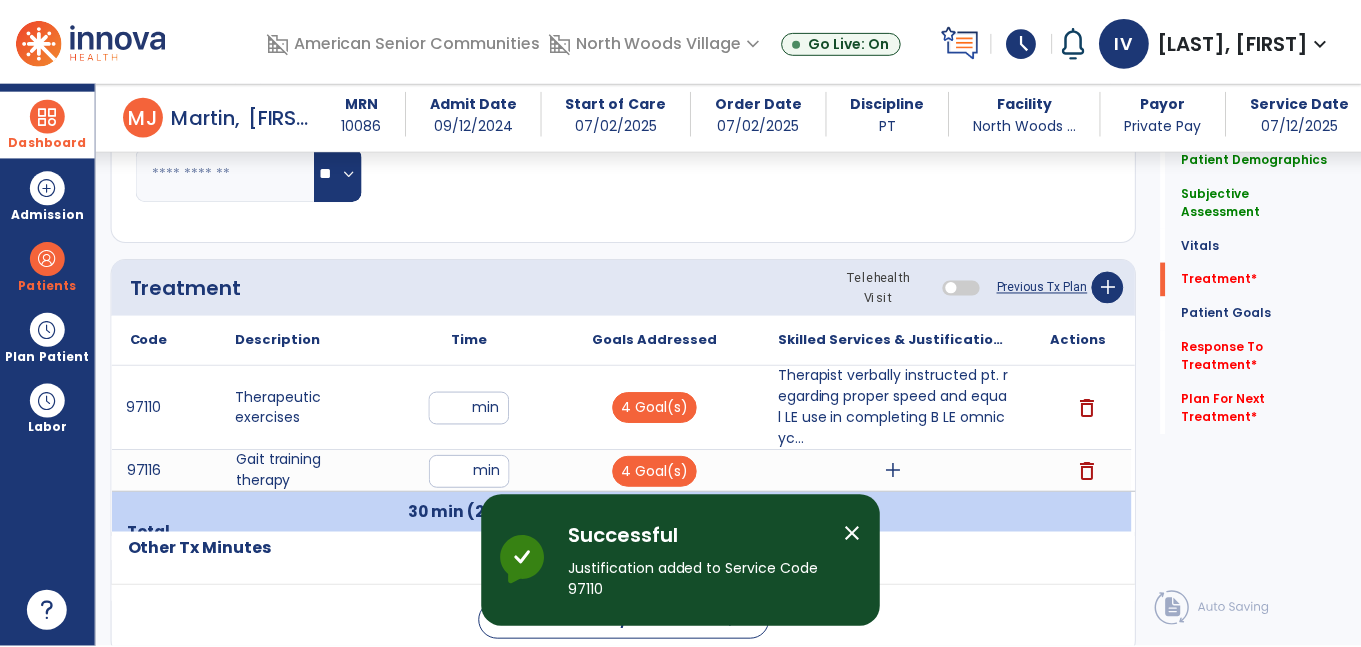 scroll, scrollTop: 1039, scrollLeft: 0, axis: vertical 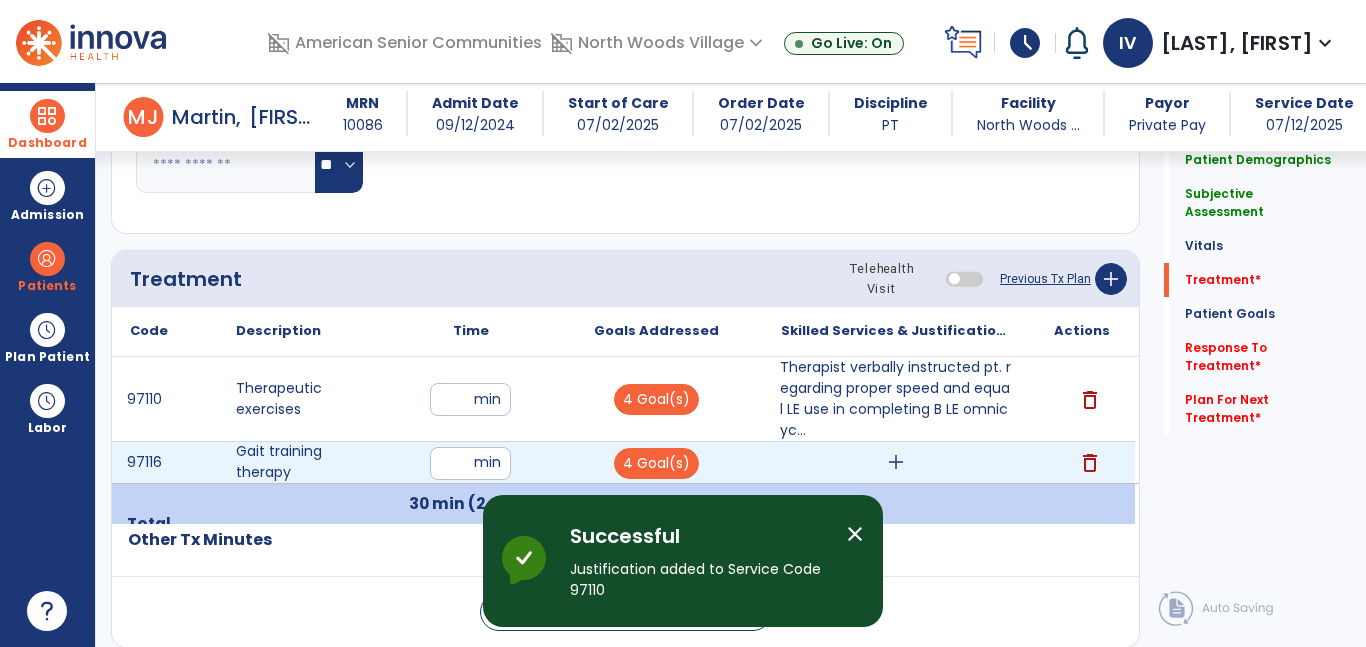 click on "add" at bounding box center (896, 462) 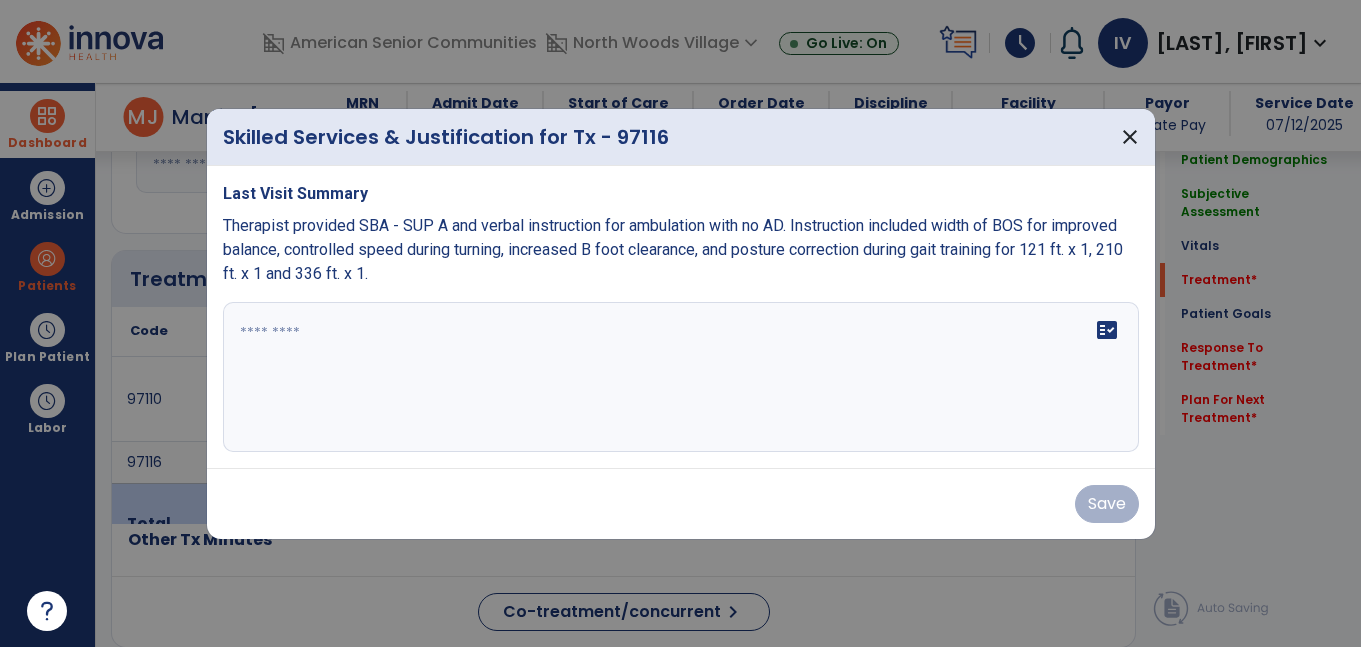 scroll, scrollTop: 1039, scrollLeft: 0, axis: vertical 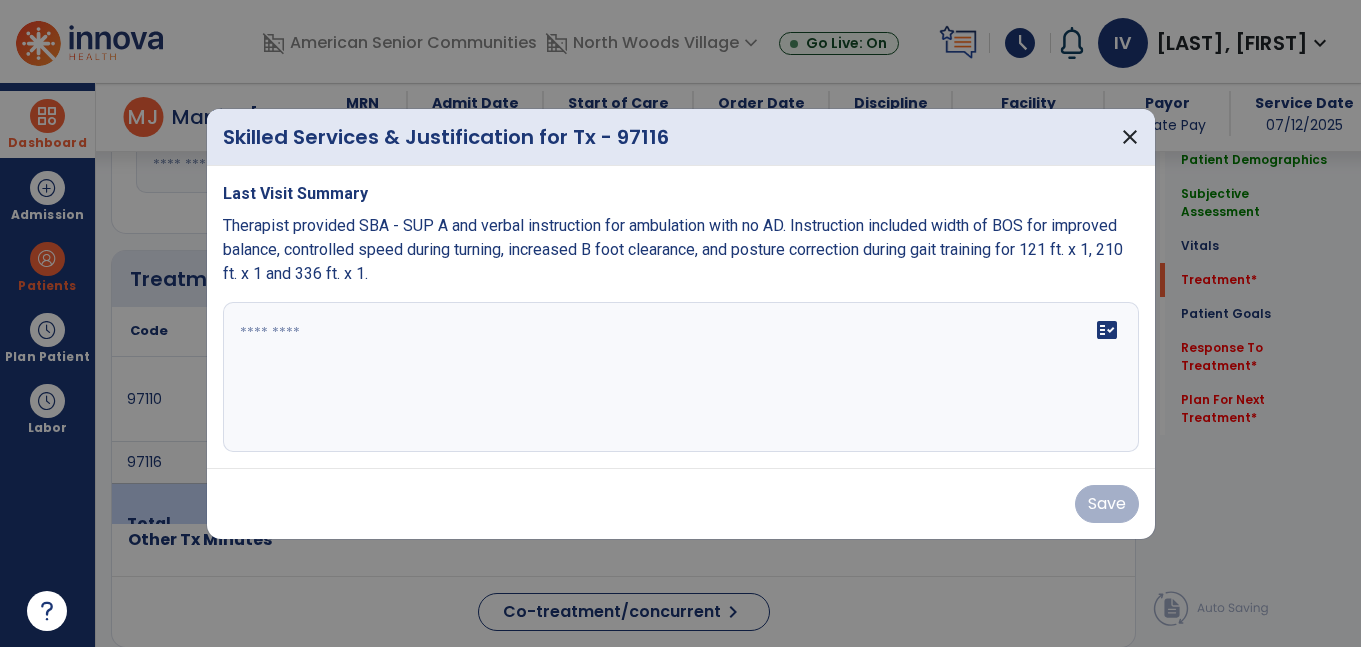 click on "Therapist provided SBA - SUP A and verbal instruction for ambulation with no AD. Instruction included width of BOS for improved balance, controlled speed during turning, increased B foot clearance, and posture correction during gait training for 121 ft. x 1, 210 ft. x 1 and 336 ft. x 1." at bounding box center (673, 249) 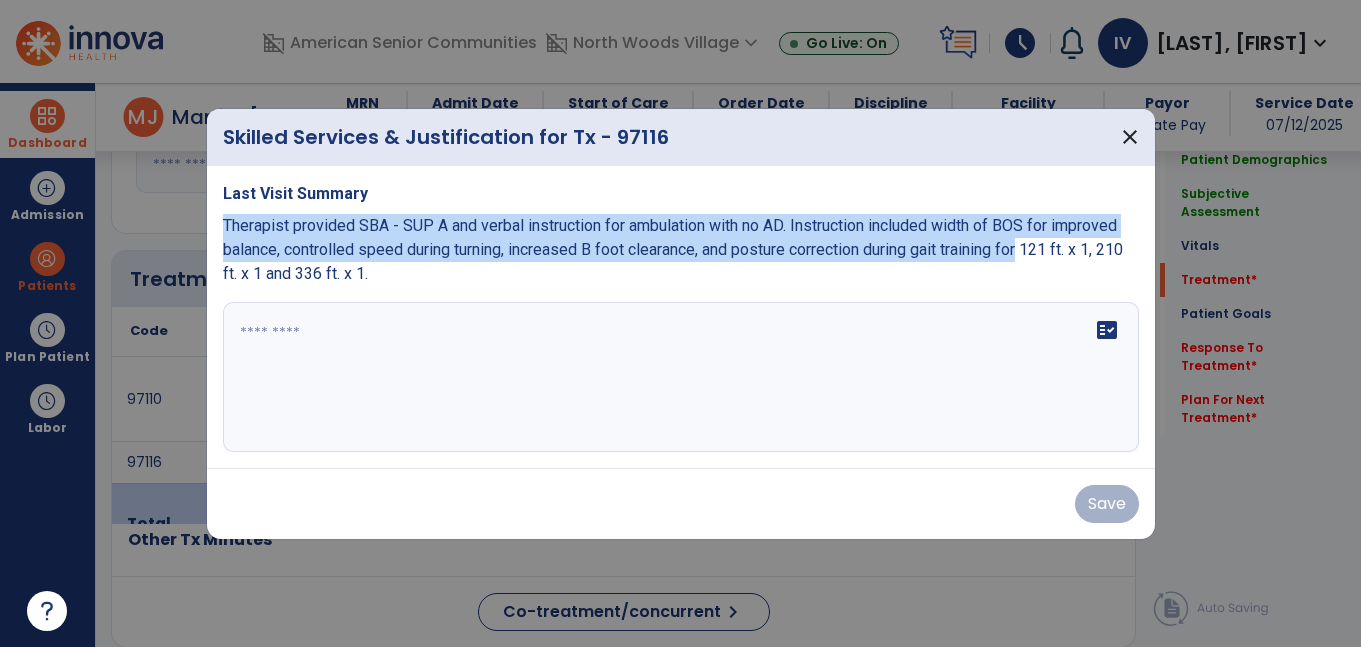 drag, startPoint x: 223, startPoint y: 226, endPoint x: 1032, endPoint y: 250, distance: 809.3559 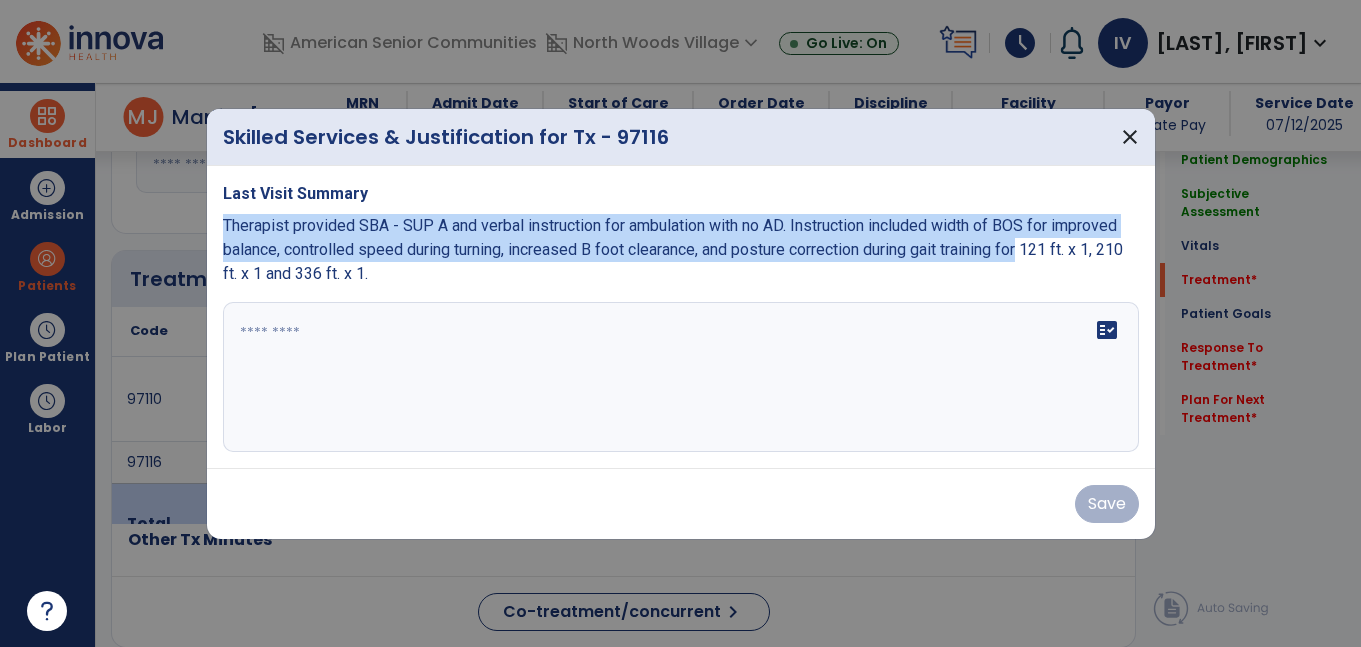 click on "Therapist provided SBA - SUP A and verbal instruction for ambulation with no AD. Instruction included width of BOS for improved balance, controlled speed during turning, increased B foot clearance, and posture correction during gait training for 121 ft. x 1, 210 ft. x 1 and 336 ft. x 1." at bounding box center [673, 249] 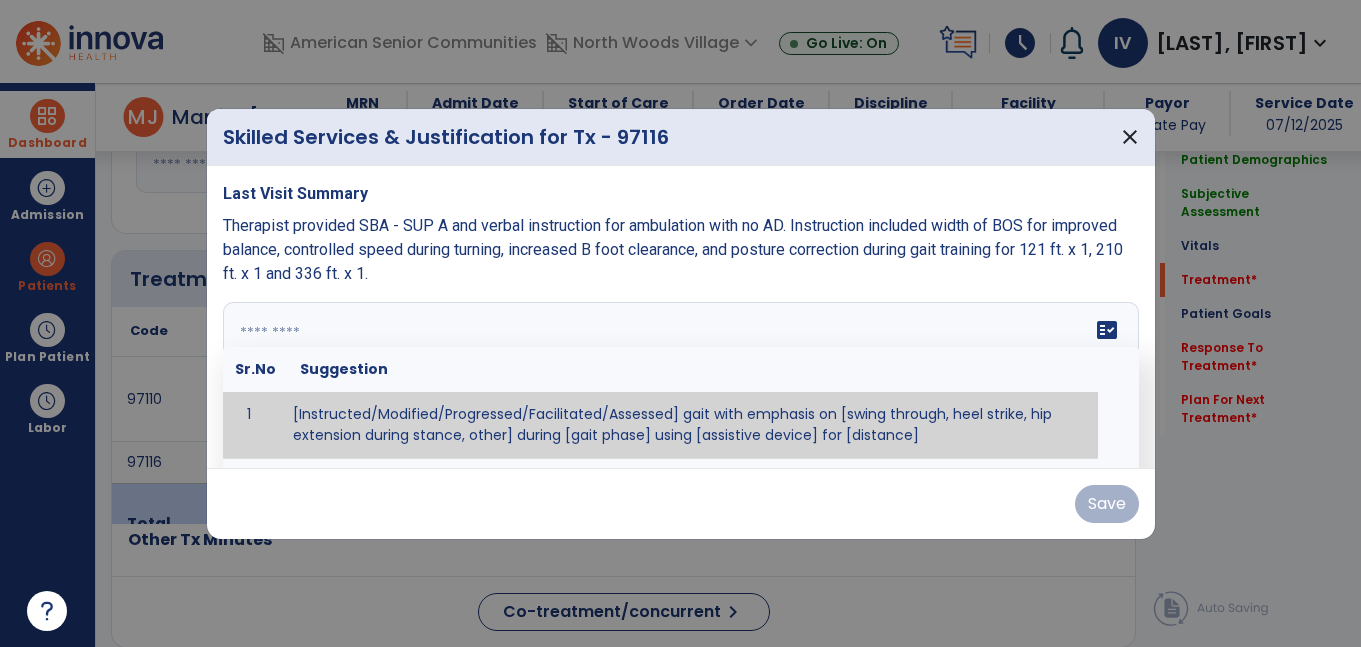 paste on "**********" 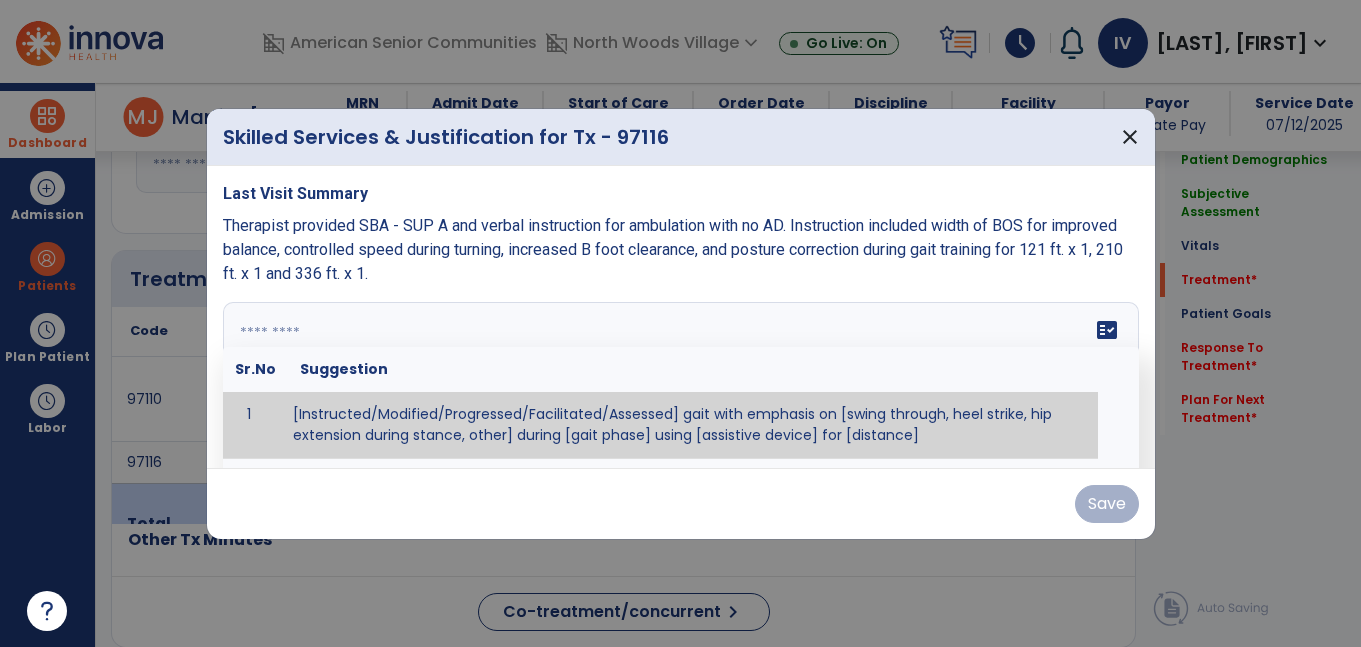 type on "**********" 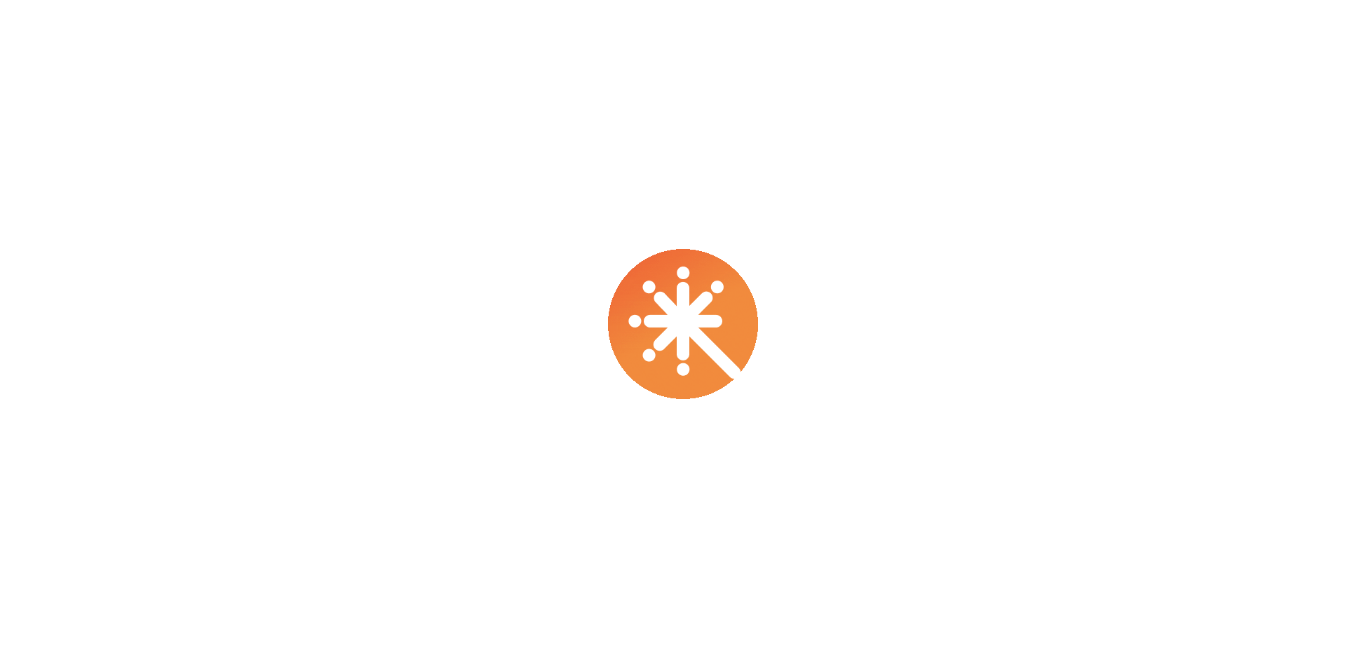 scroll, scrollTop: 0, scrollLeft: 0, axis: both 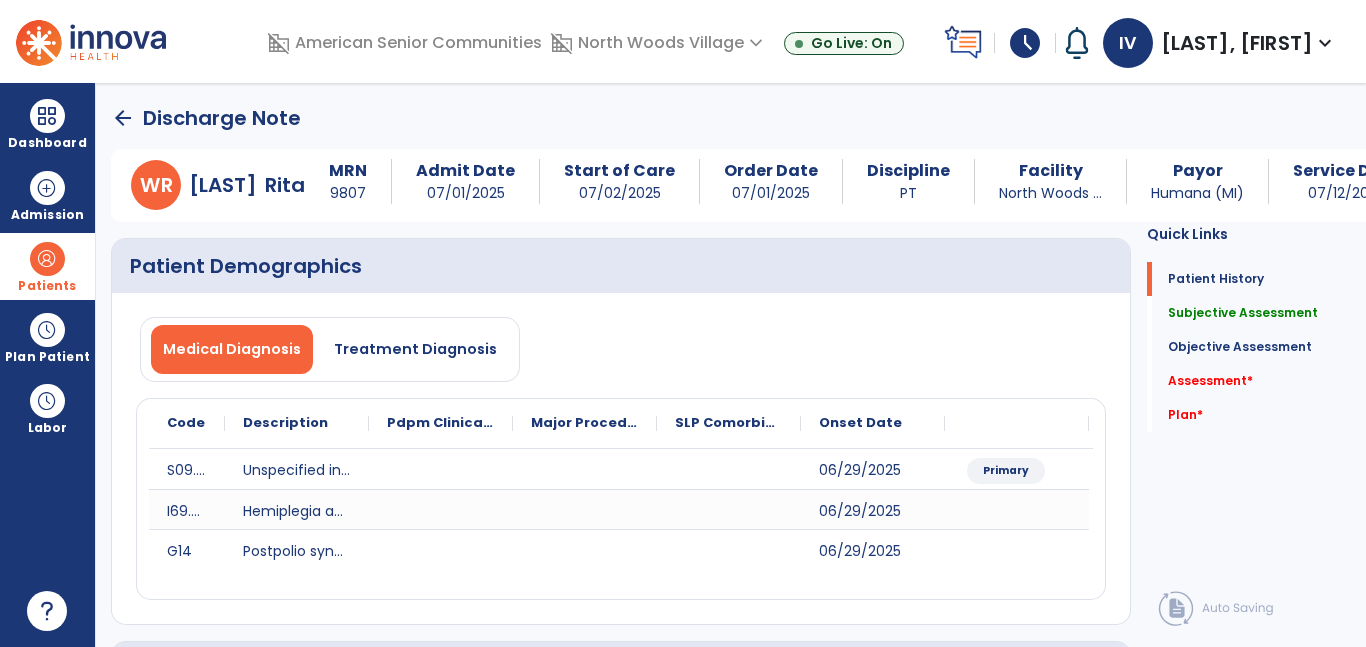 click at bounding box center (47, 259) 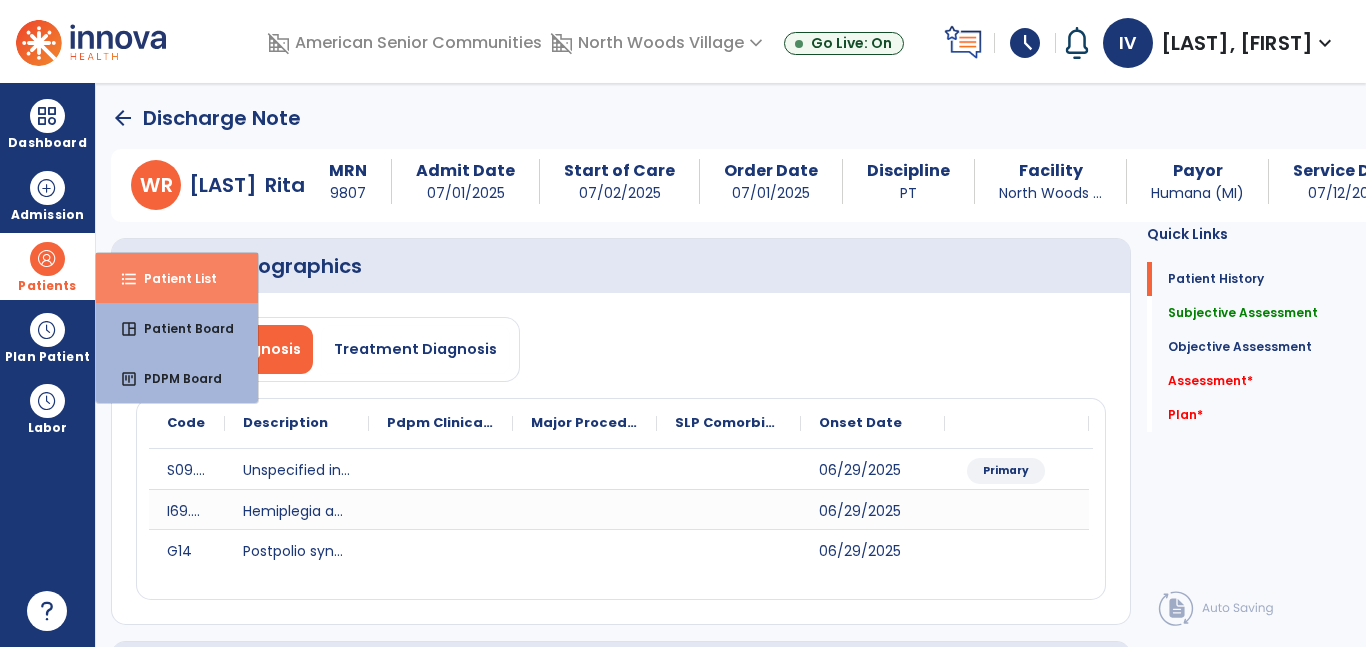 click on "Patient List" at bounding box center (172, 278) 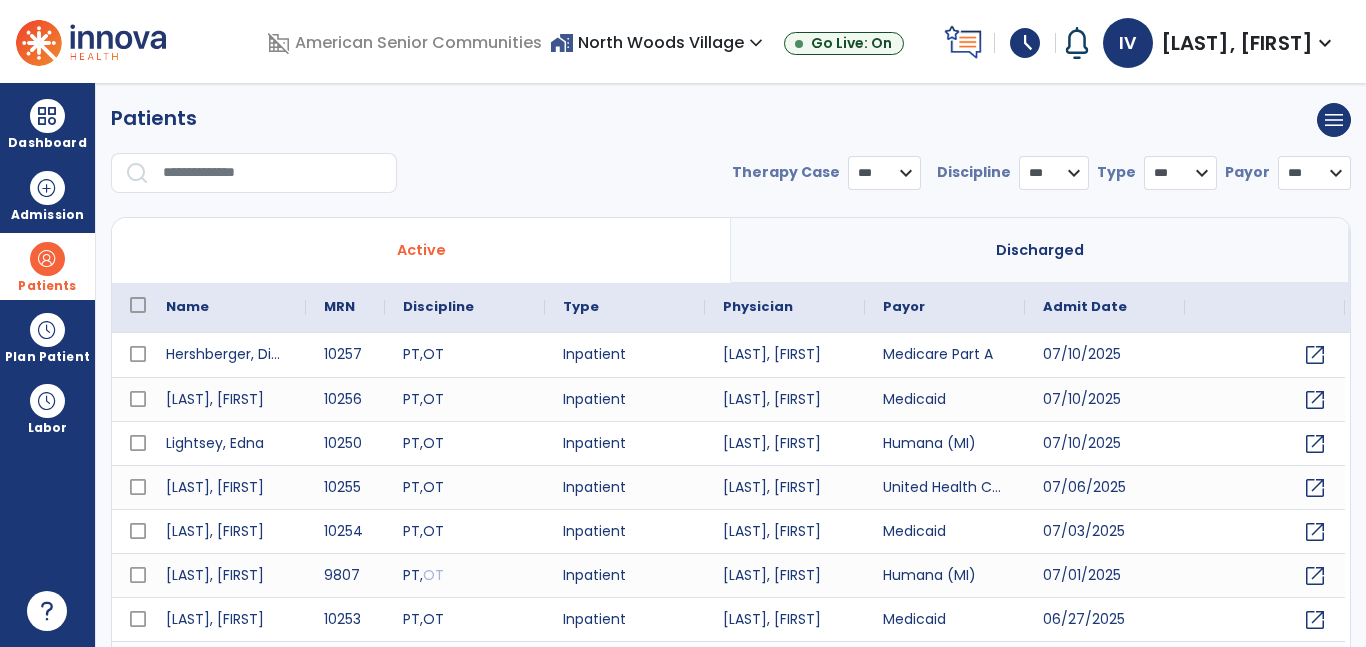 select on "***" 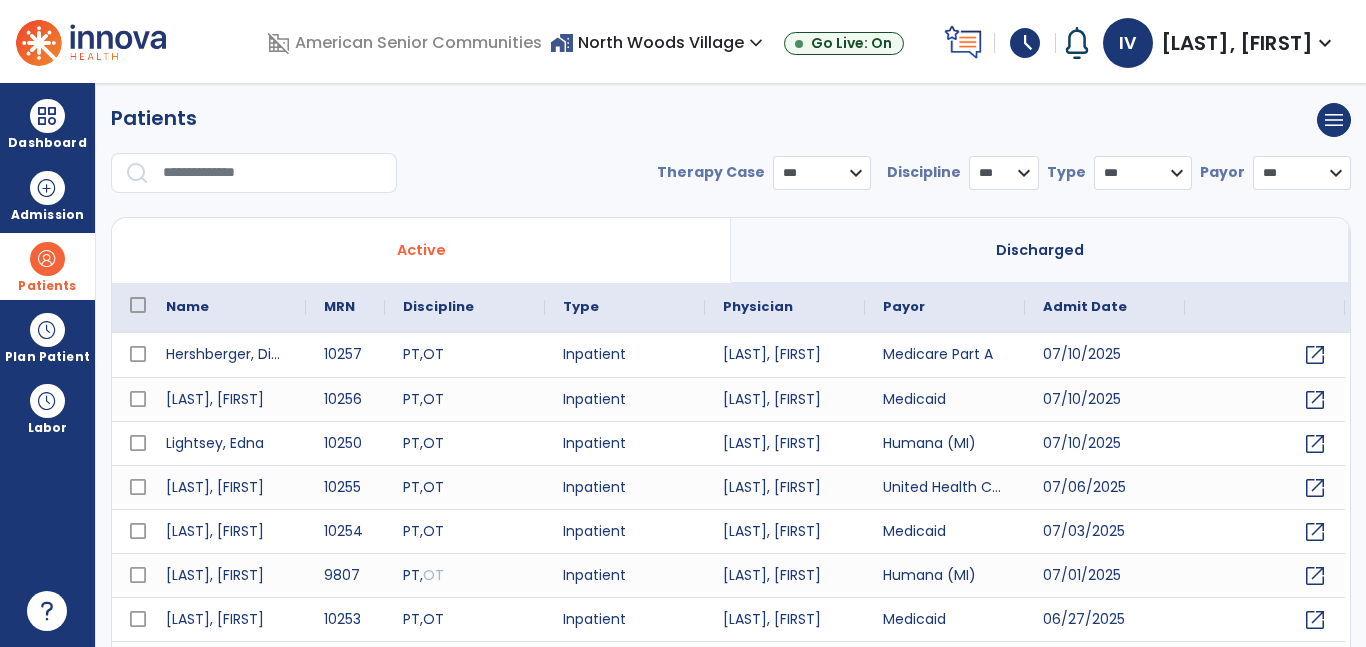click at bounding box center [273, 173] 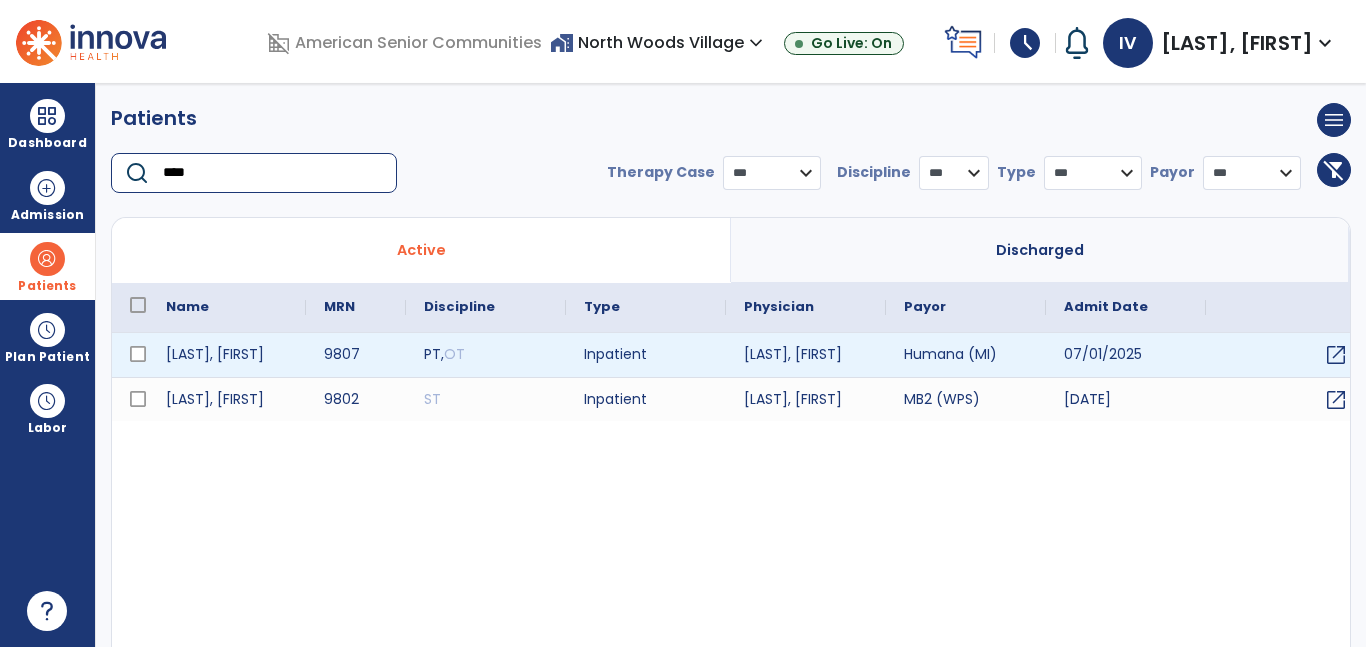 type on "****" 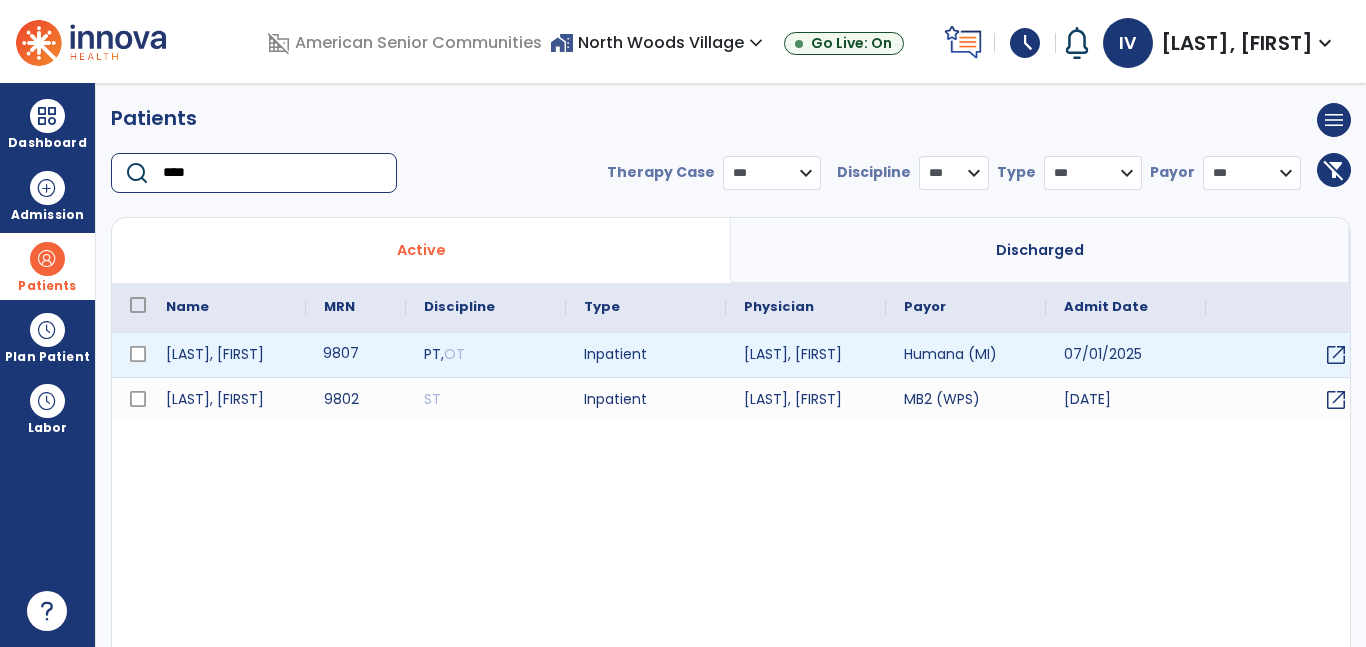 click on "9807" at bounding box center (356, 355) 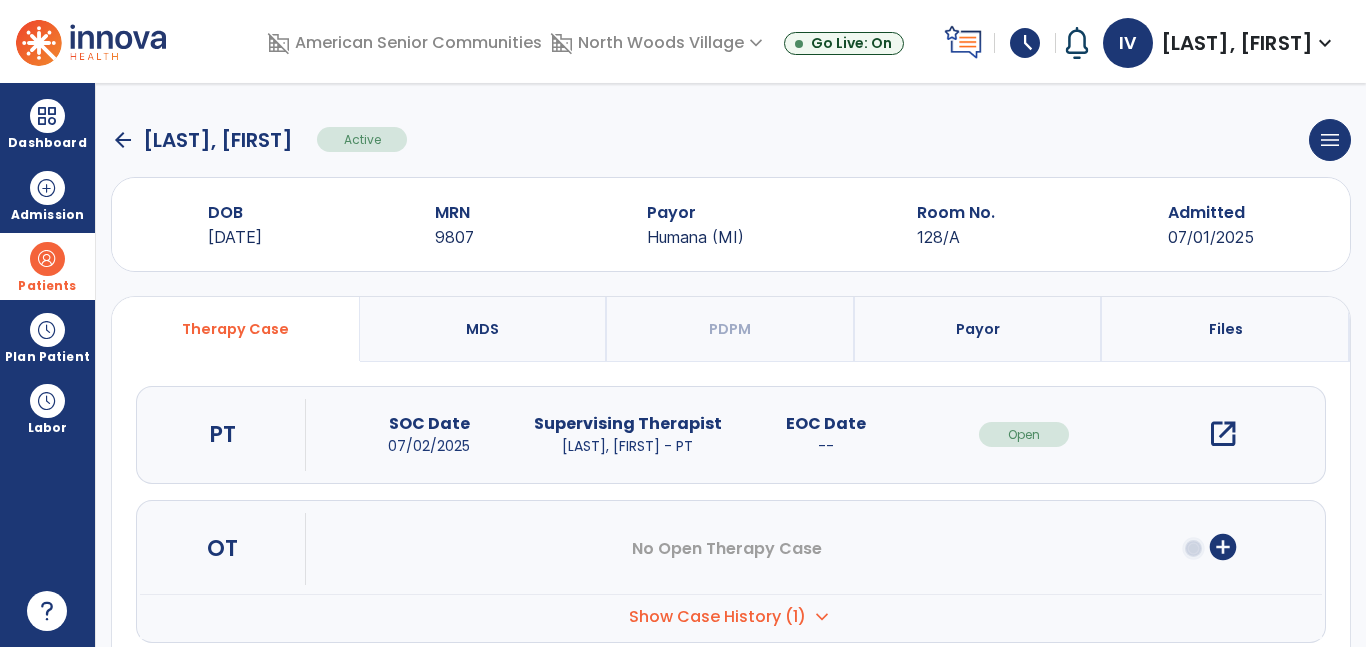click on "open_in_new" at bounding box center (1223, 434) 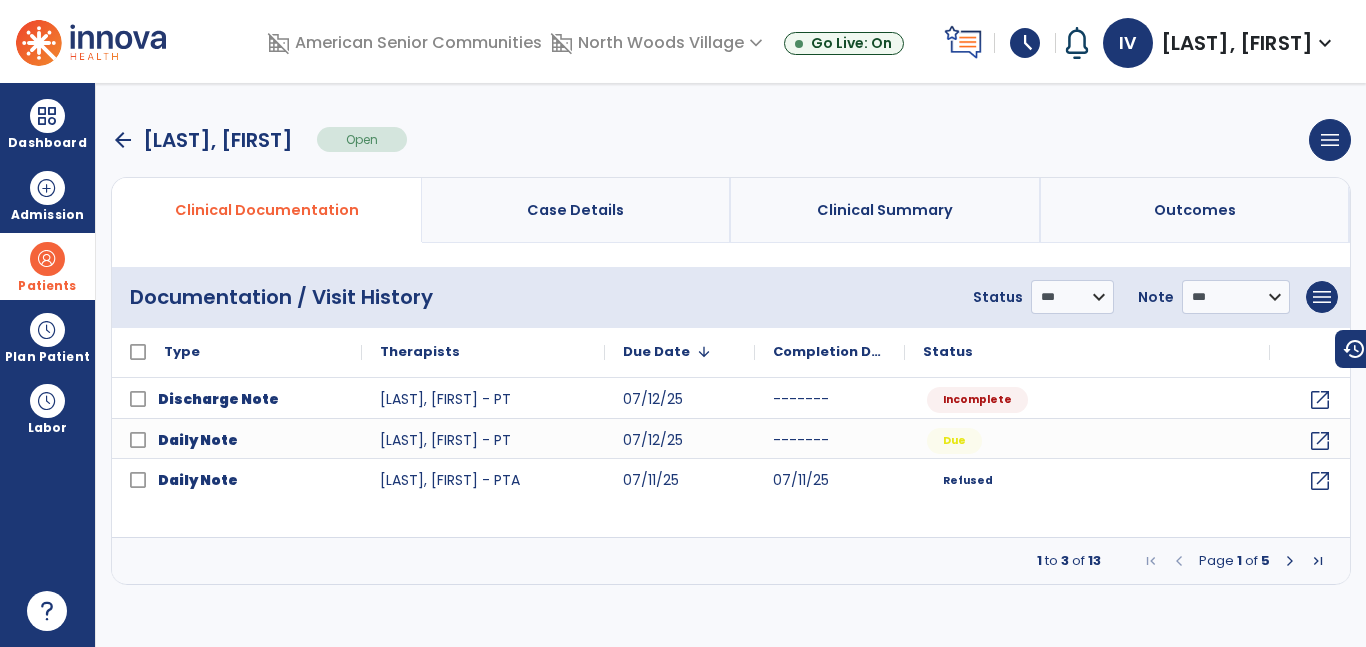 click at bounding box center [1290, 561] 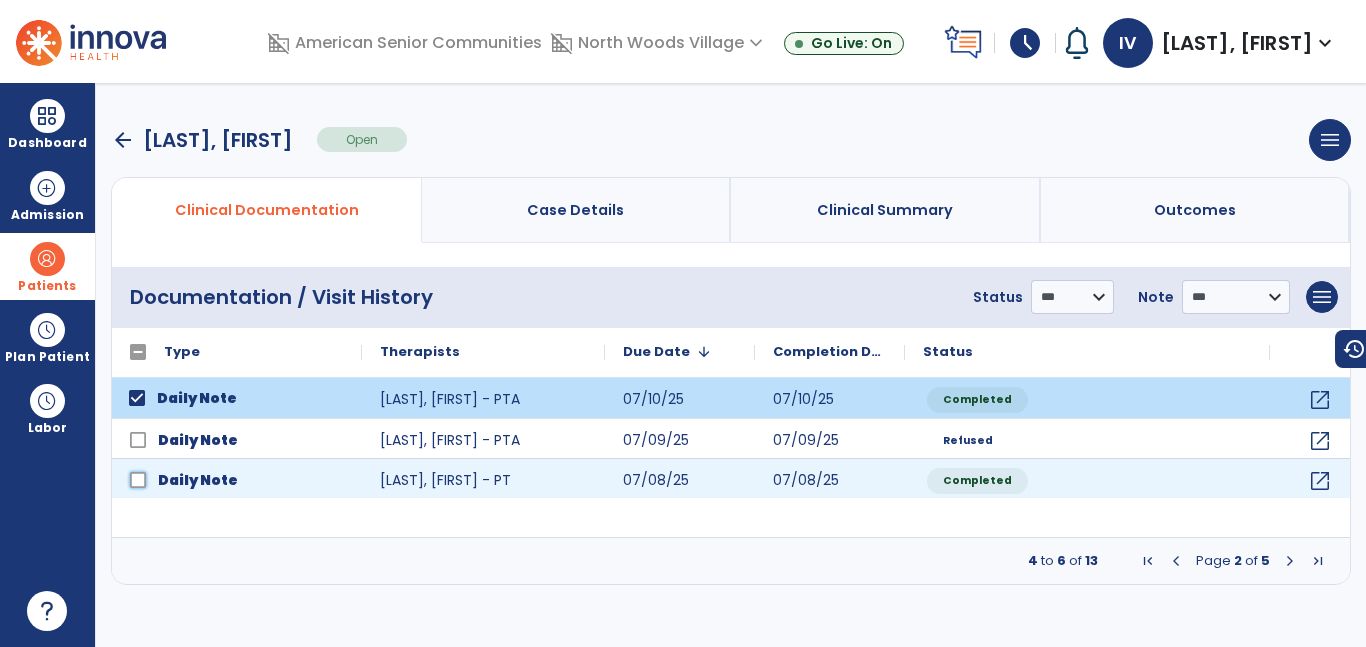click 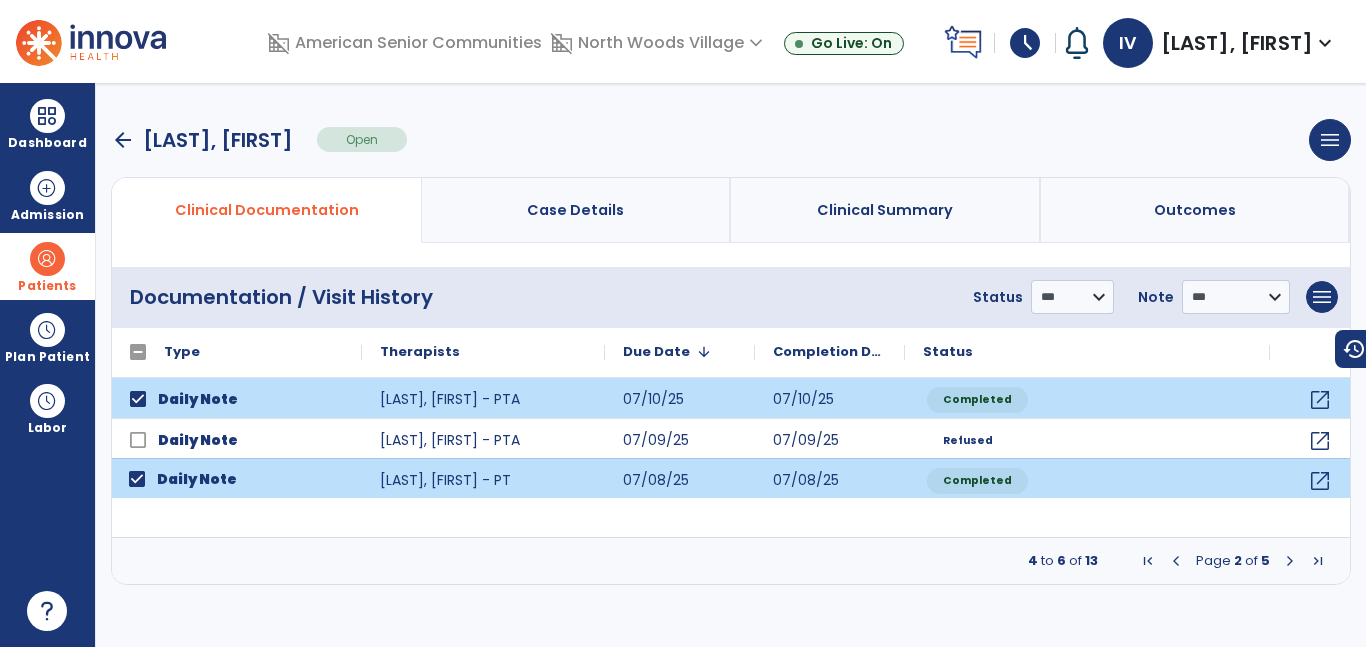 click at bounding box center (1290, 561) 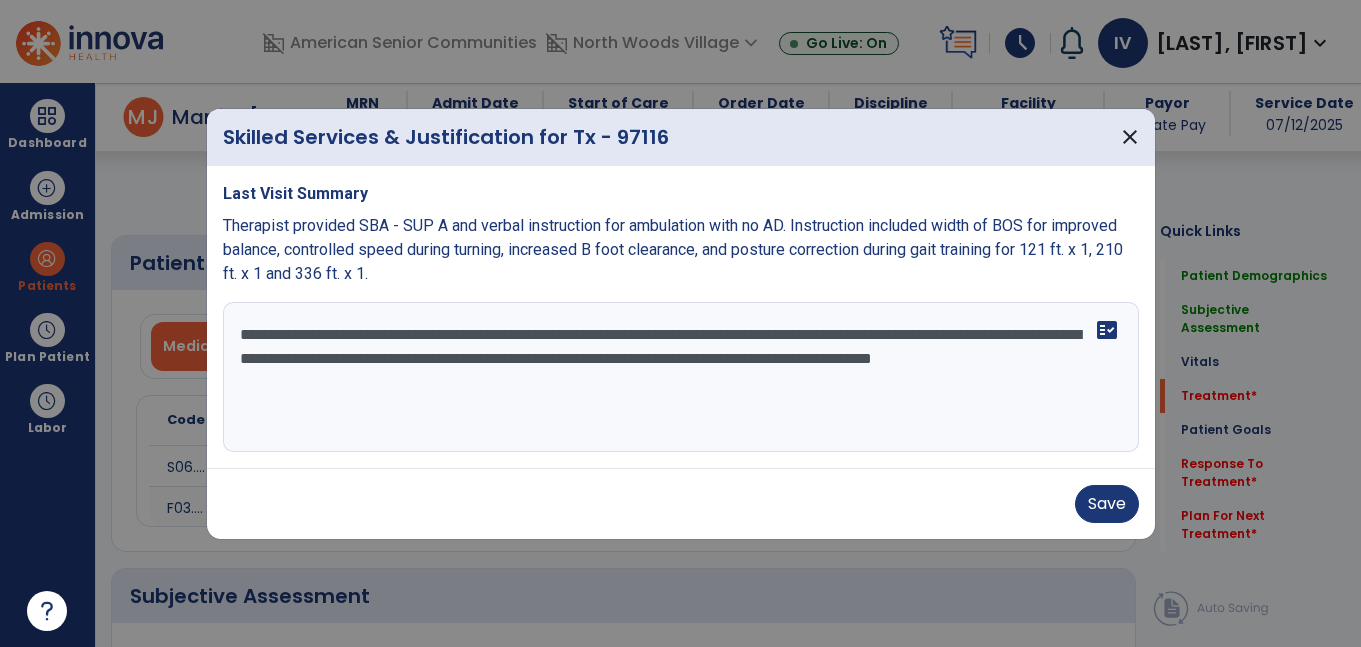 select on "*" 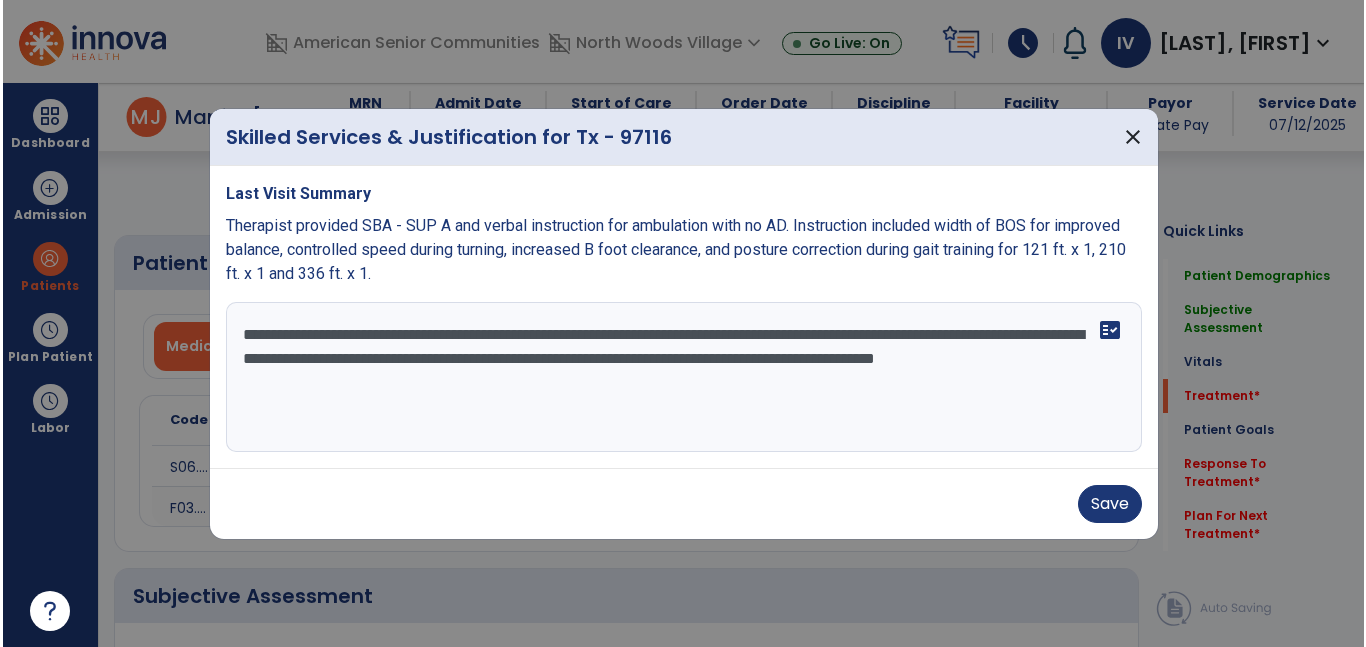 scroll, scrollTop: 1039, scrollLeft: 0, axis: vertical 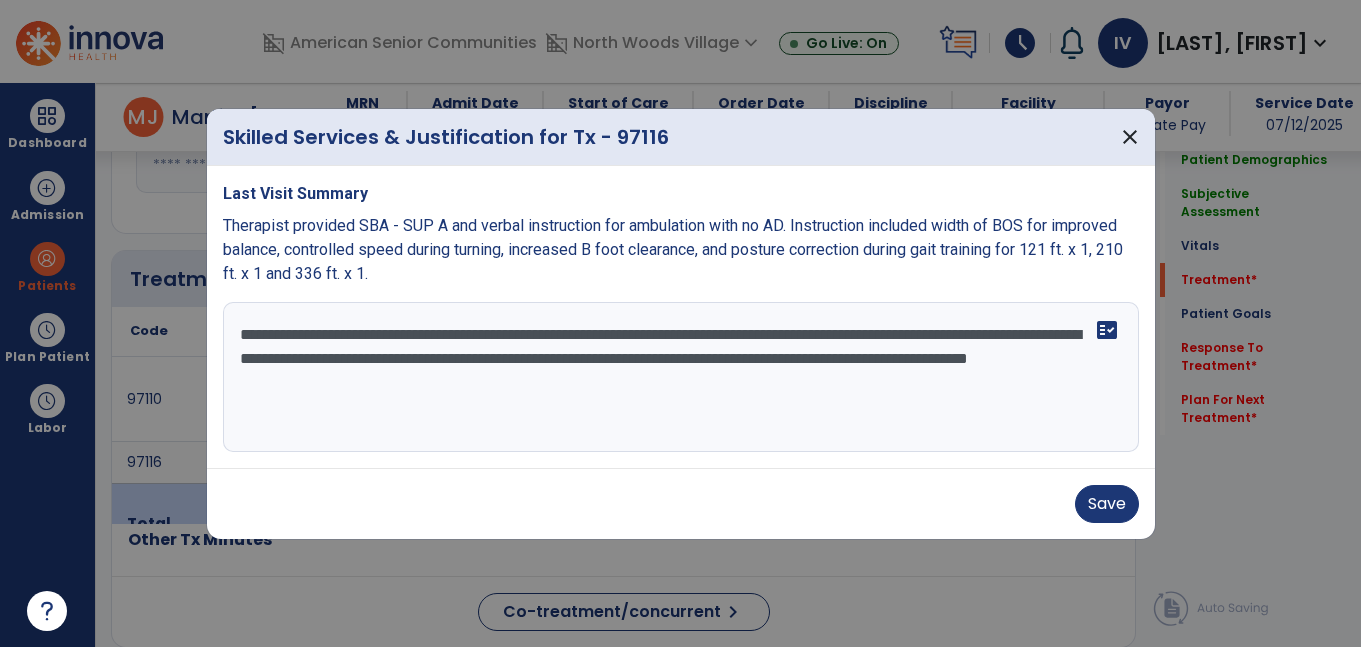 type on "**********" 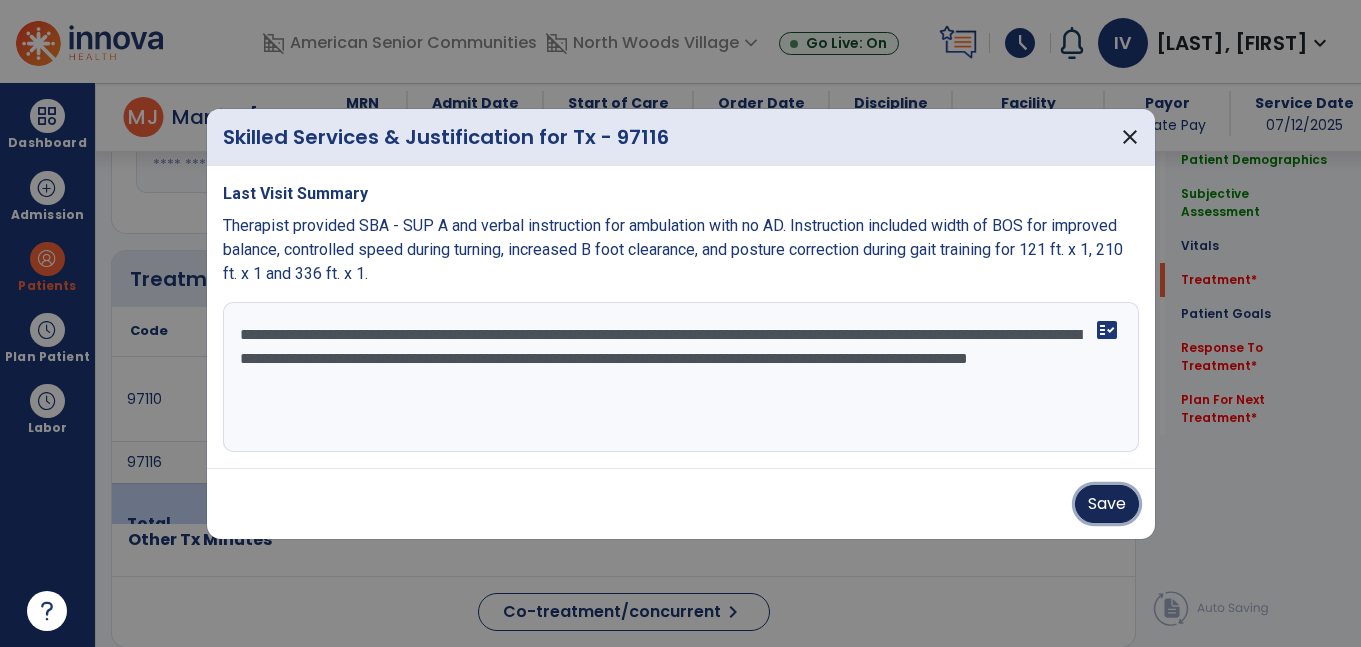 click on "Save" at bounding box center (1107, 504) 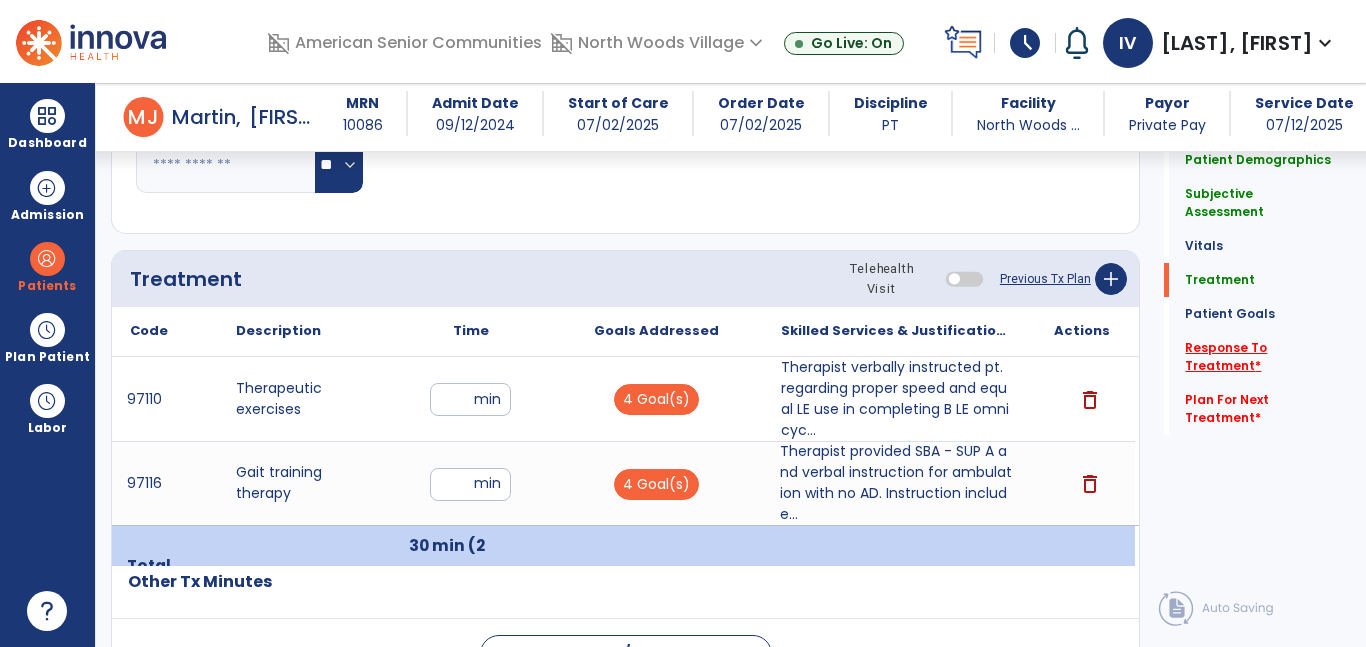 click on "Response To Treatment   *" 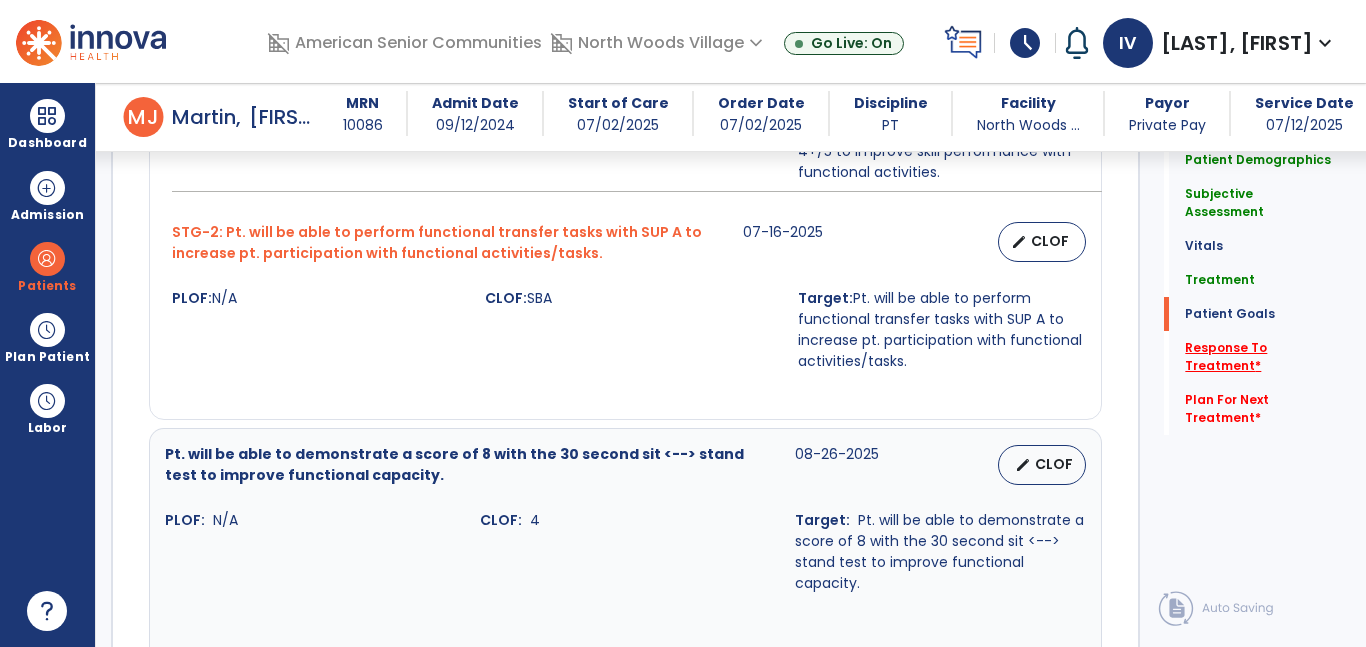 scroll, scrollTop: 2578, scrollLeft: 0, axis: vertical 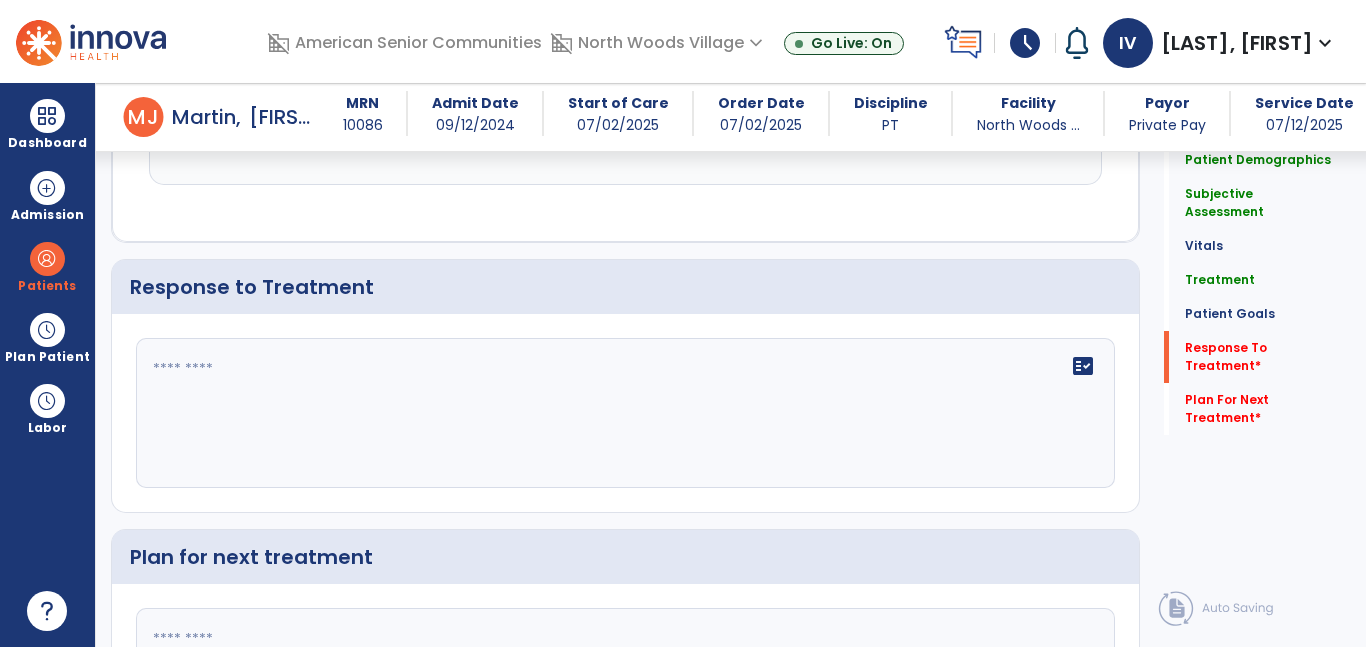 click on "fact_check" 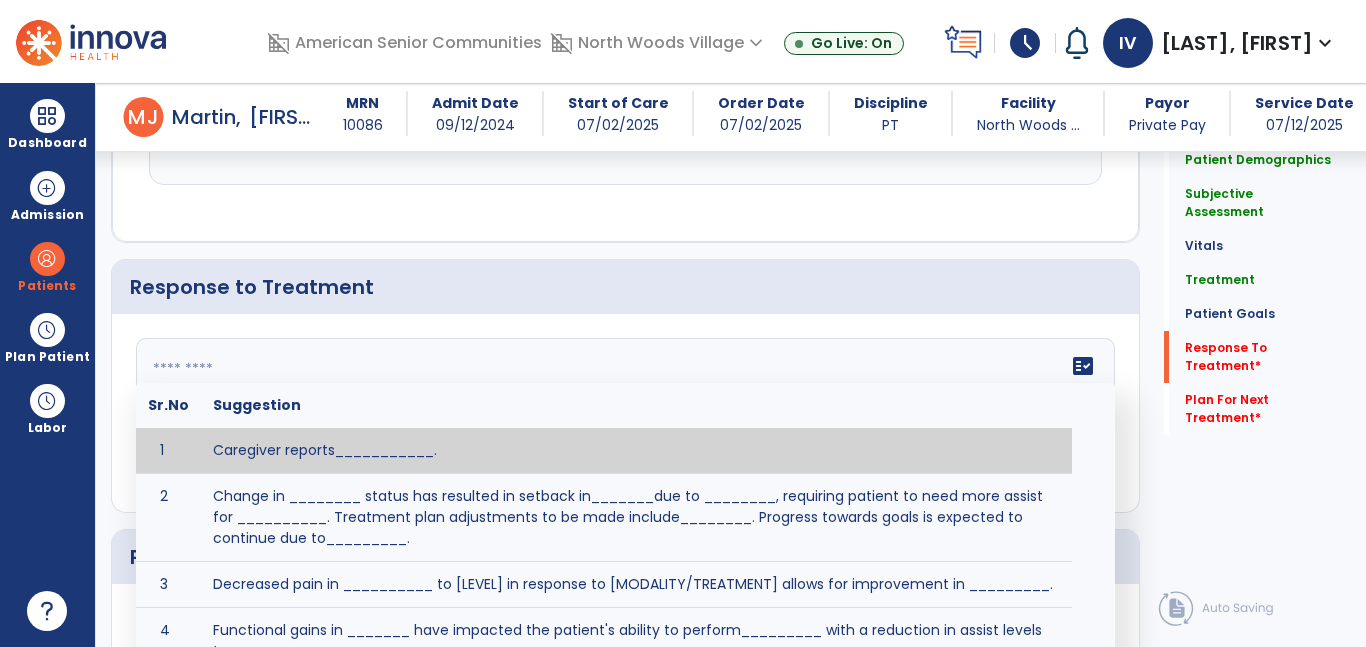 paste on "**********" 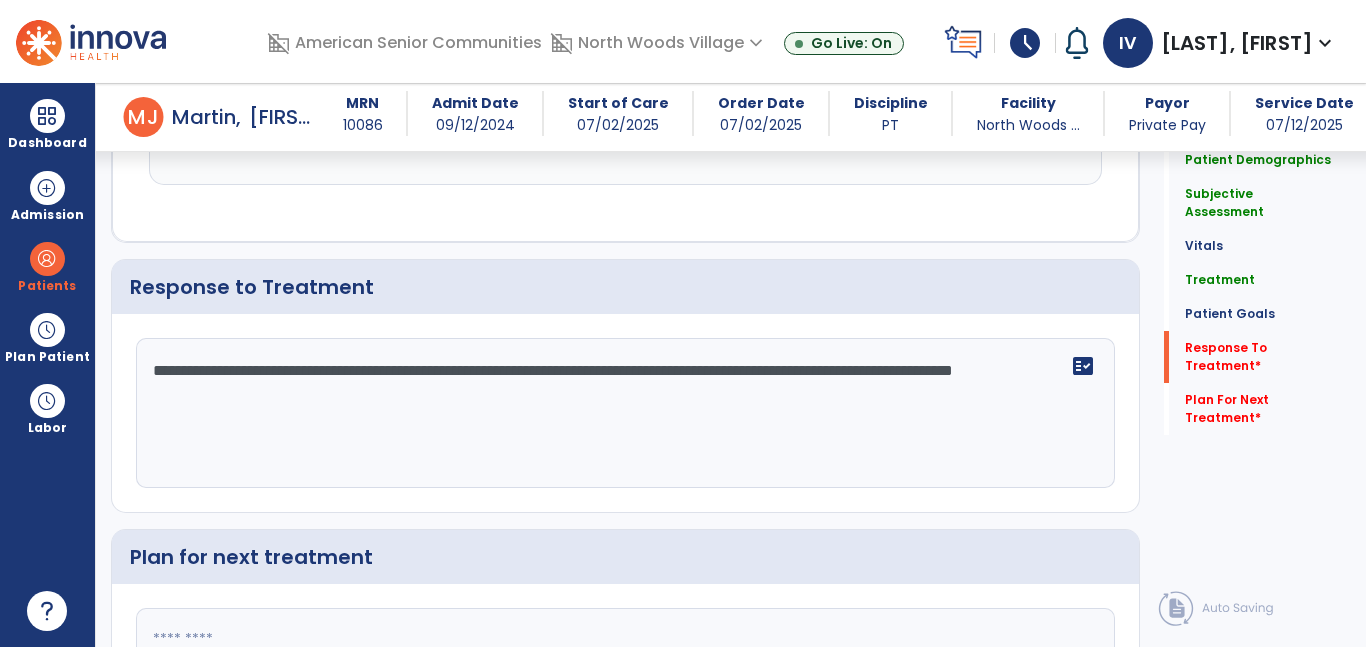 click on "**********" 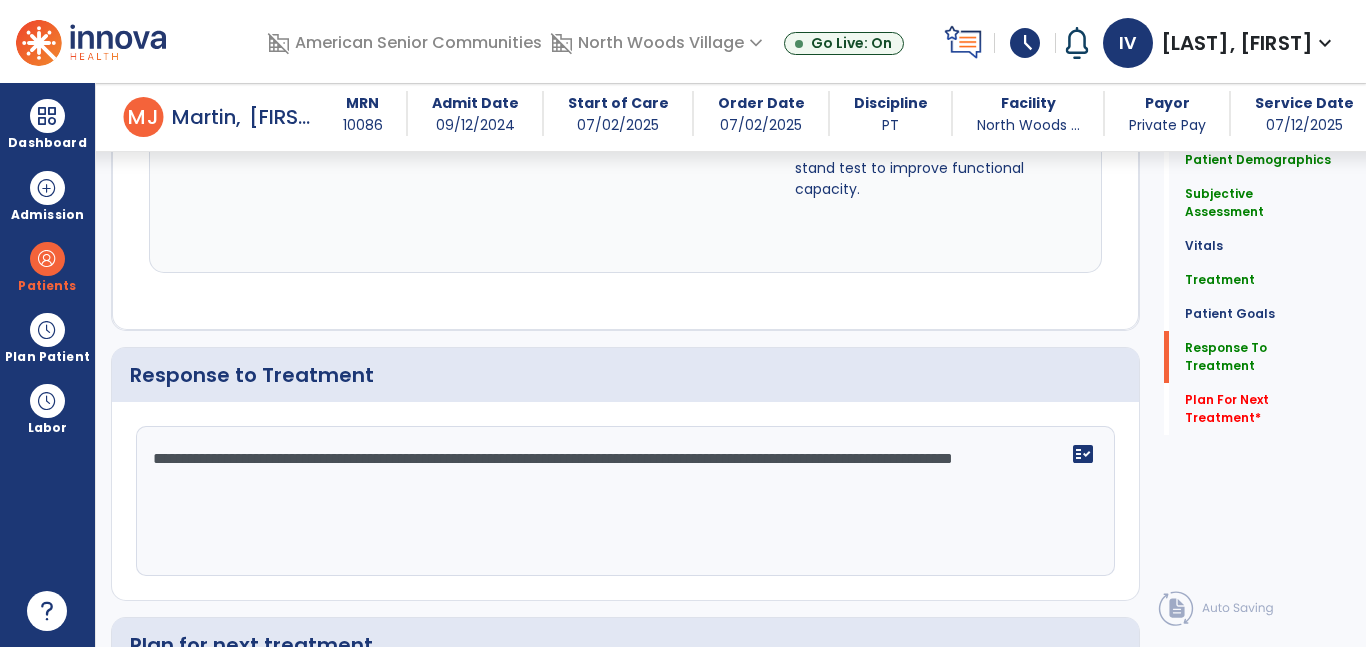 scroll, scrollTop: 2578, scrollLeft: 0, axis: vertical 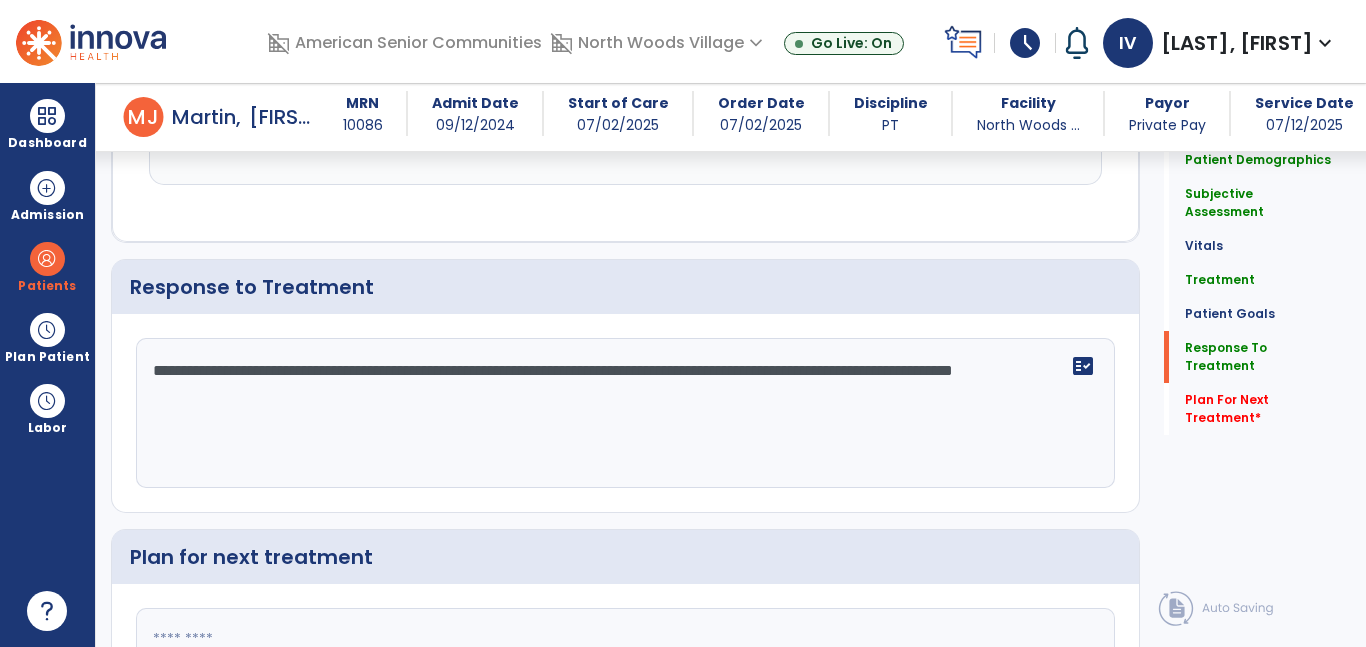 drag, startPoint x: 945, startPoint y: 395, endPoint x: 888, endPoint y: 363, distance: 65.36819 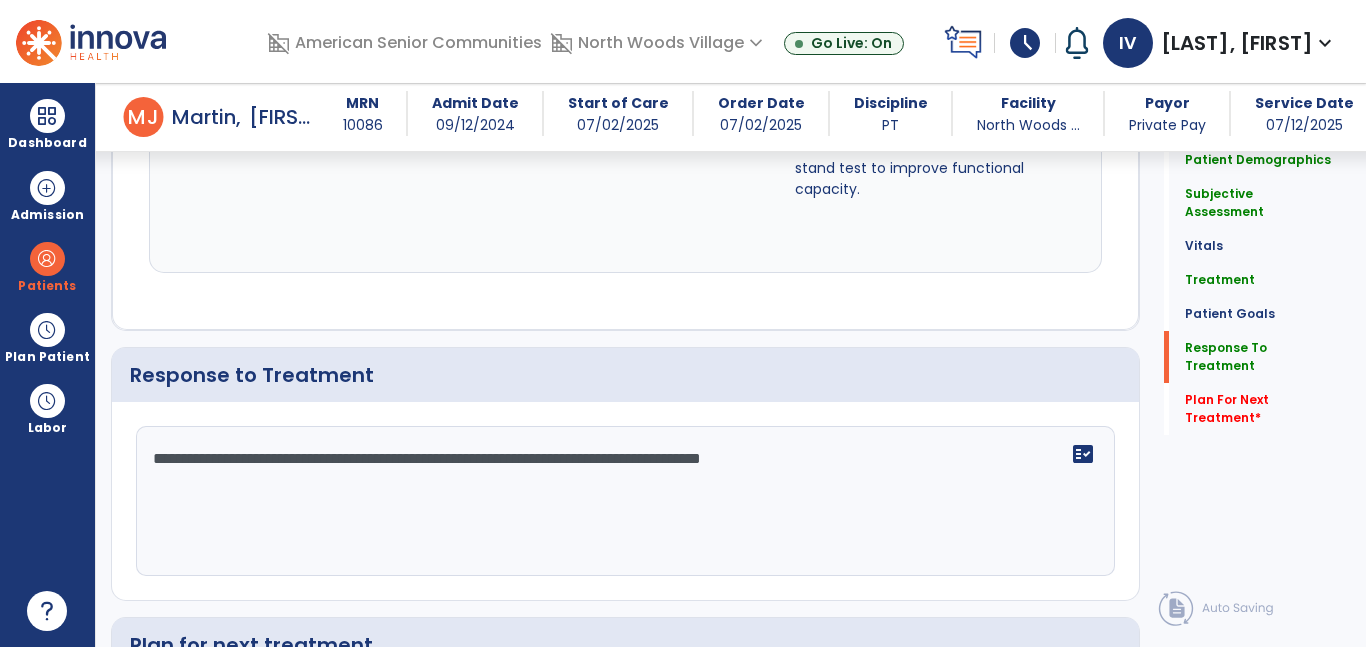 scroll, scrollTop: 2578, scrollLeft: 0, axis: vertical 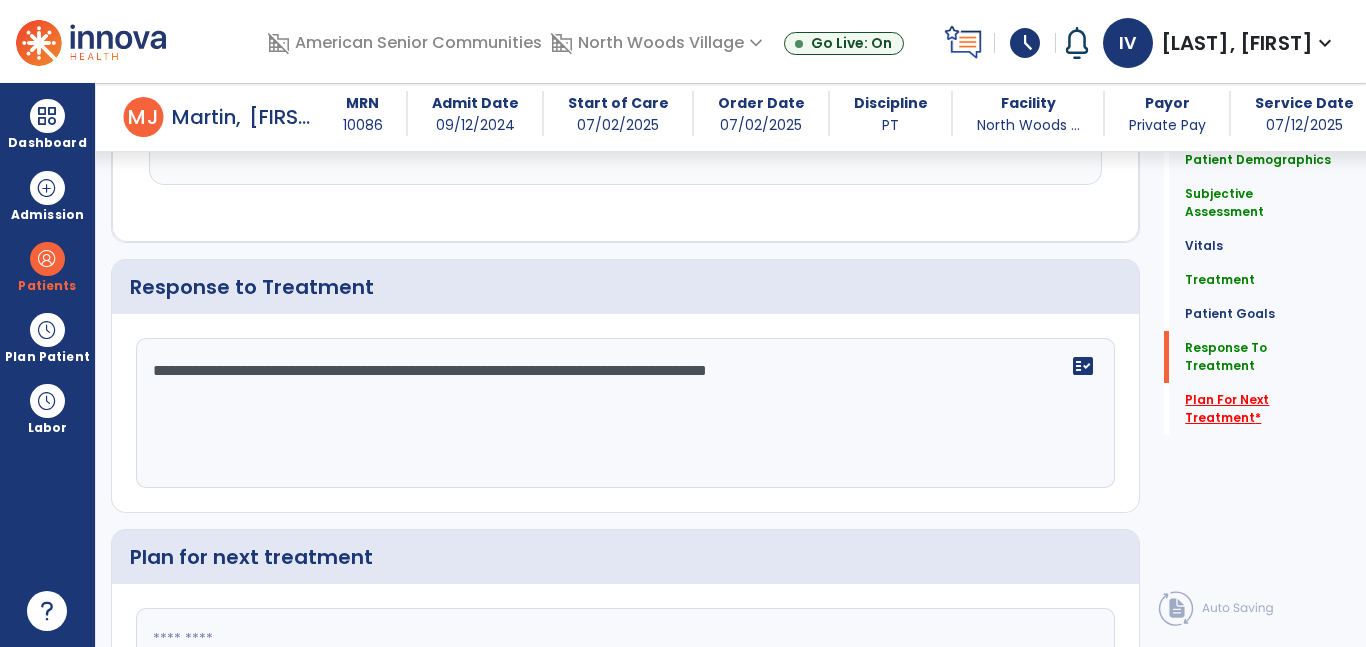 type on "**********" 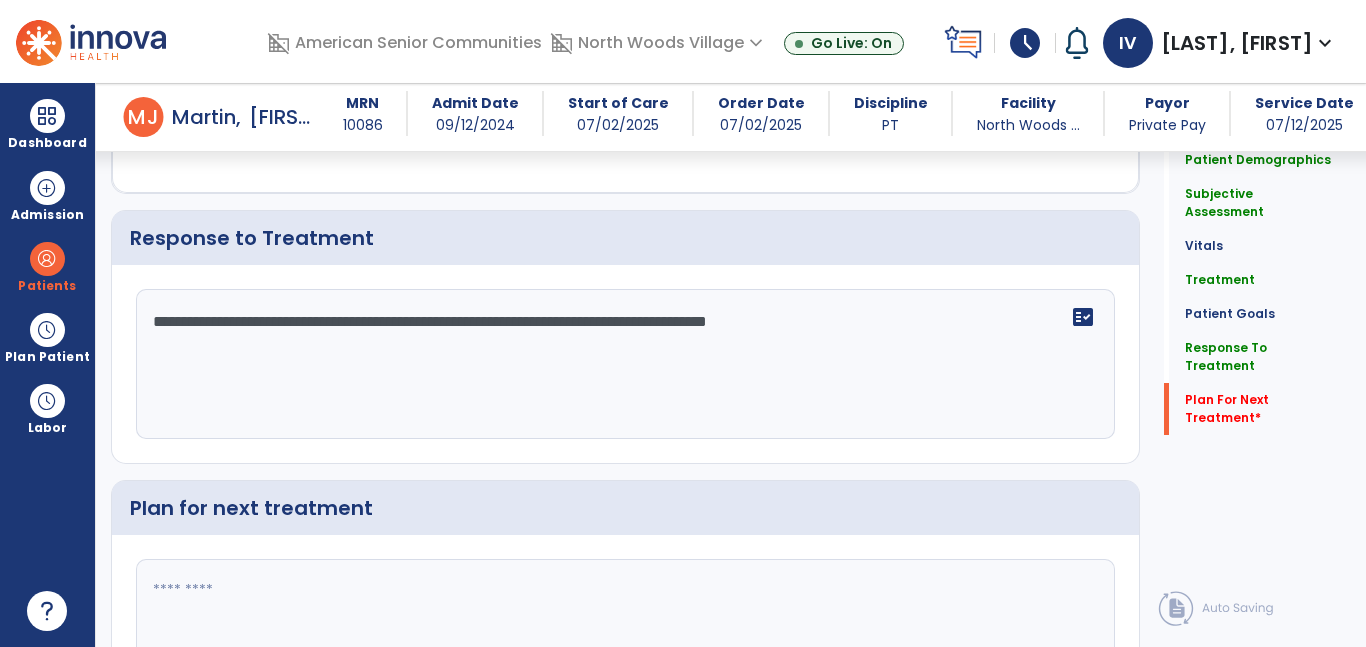 scroll, scrollTop: 2715, scrollLeft: 0, axis: vertical 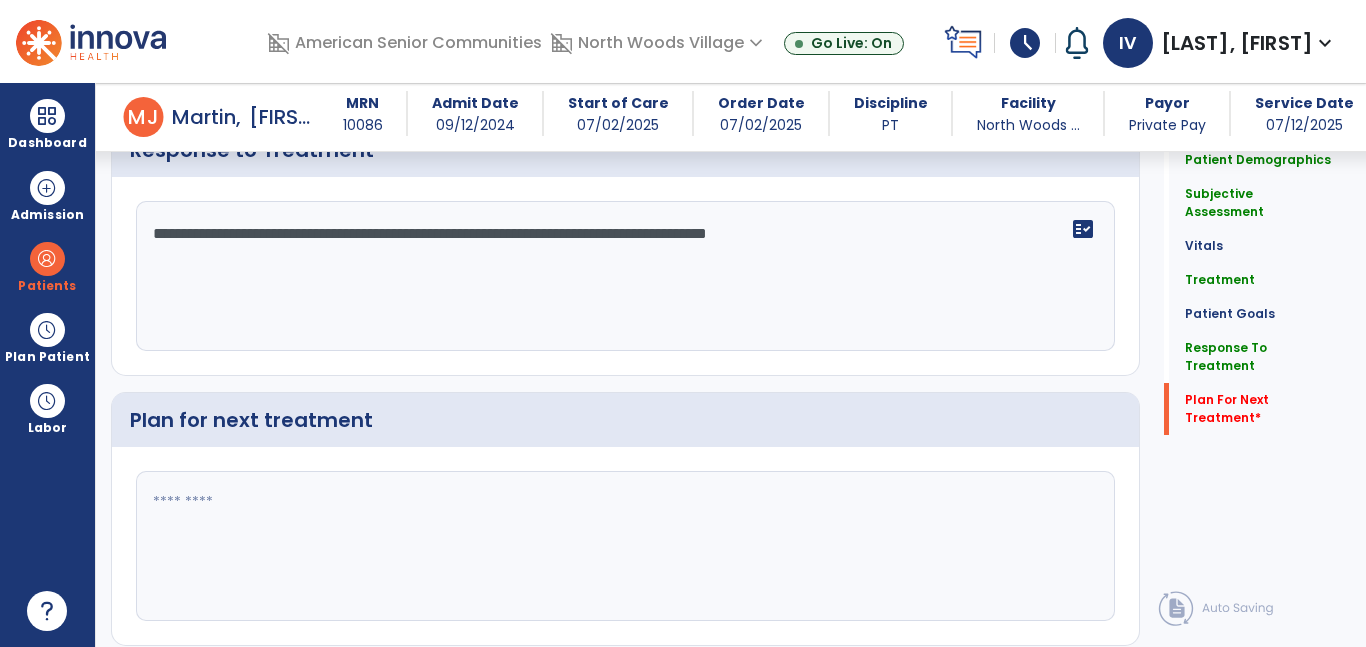 click 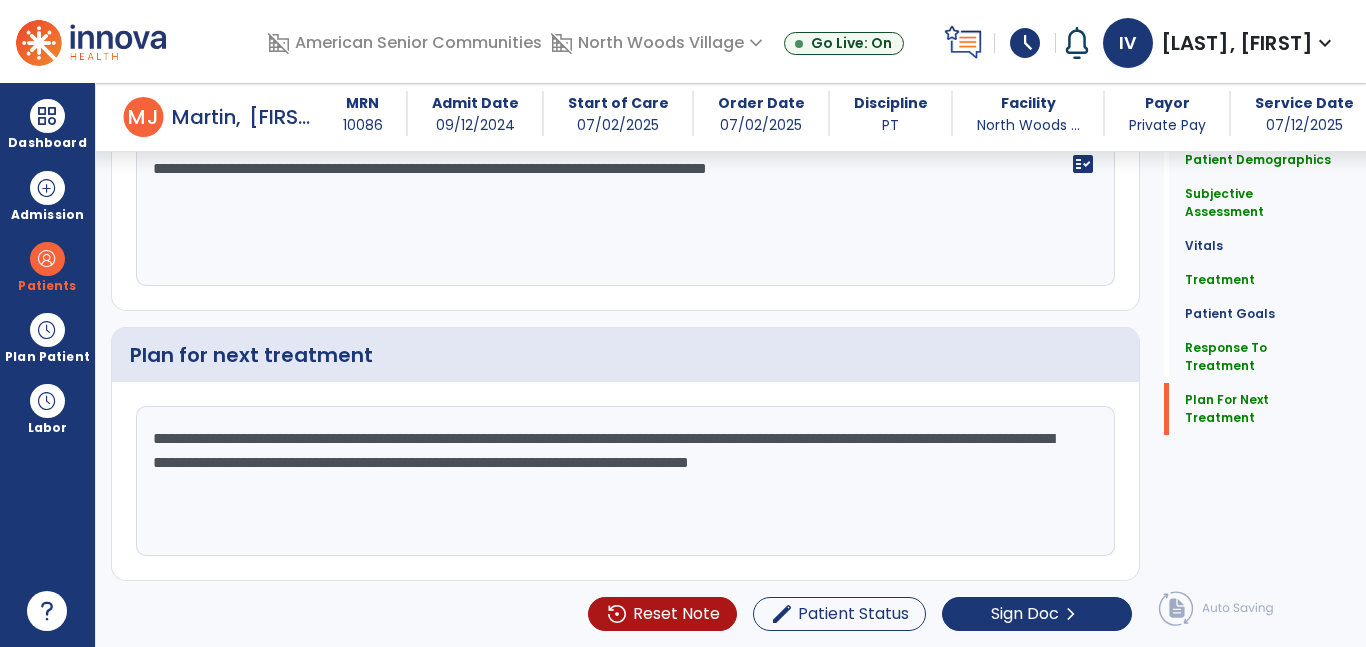 drag, startPoint x: 1006, startPoint y: 509, endPoint x: 892, endPoint y: 507, distance: 114.01754 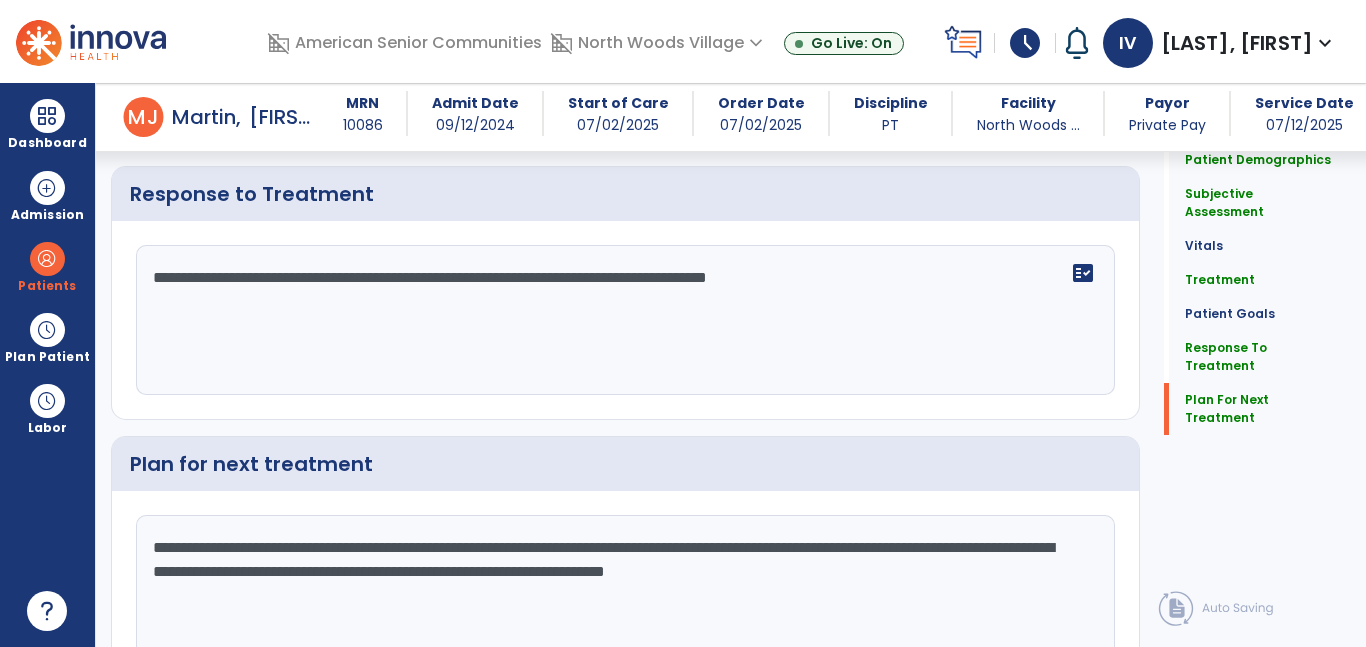 scroll, scrollTop: 2759, scrollLeft: 0, axis: vertical 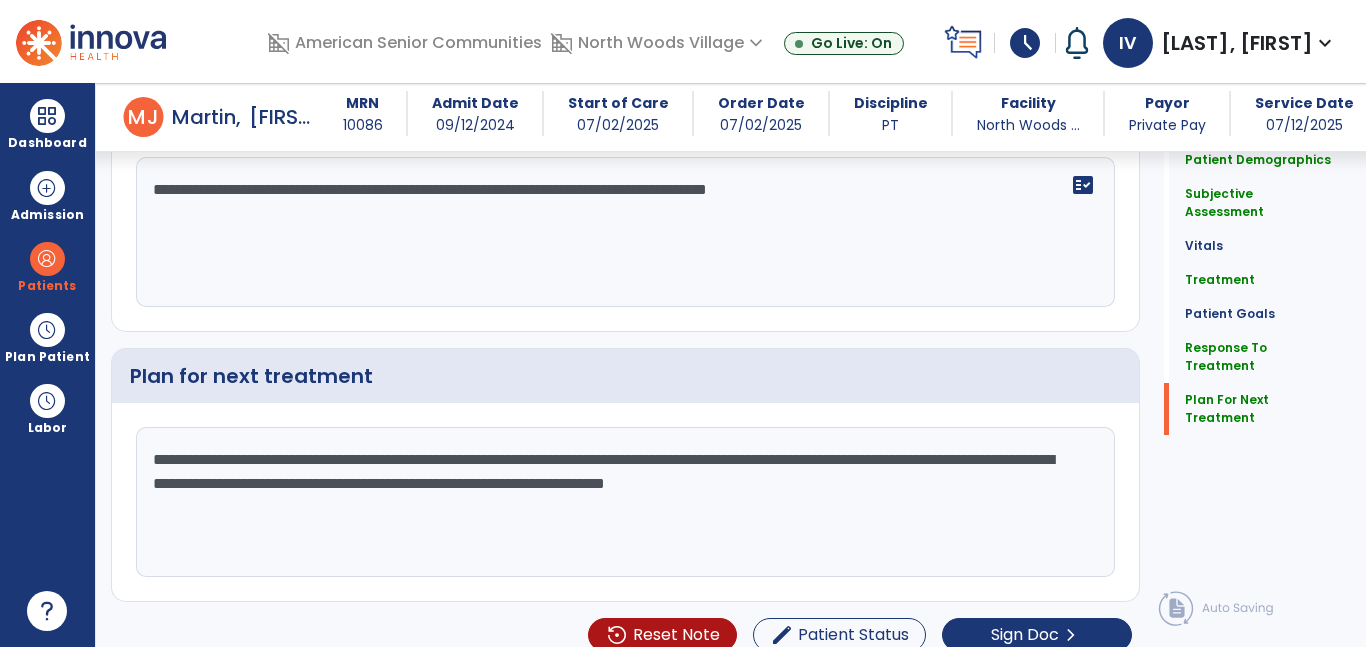 type on "**********" 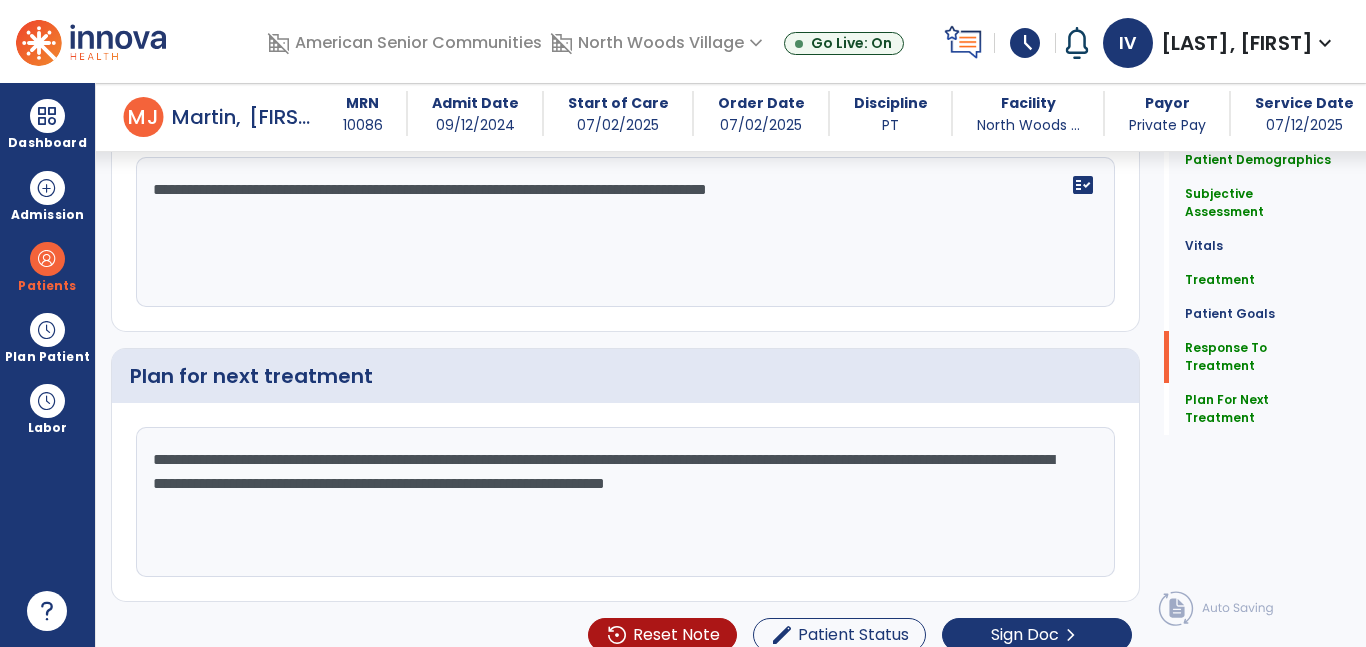 scroll, scrollTop: 2152, scrollLeft: 0, axis: vertical 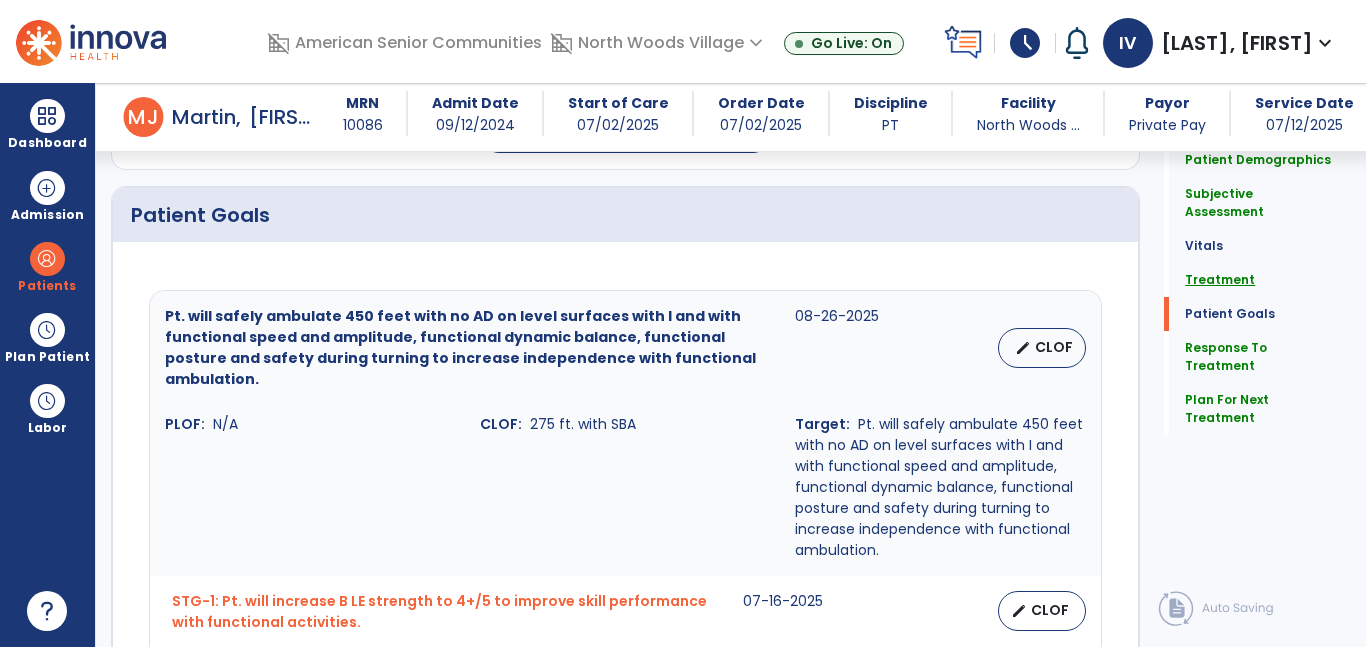 click on "Treatment" 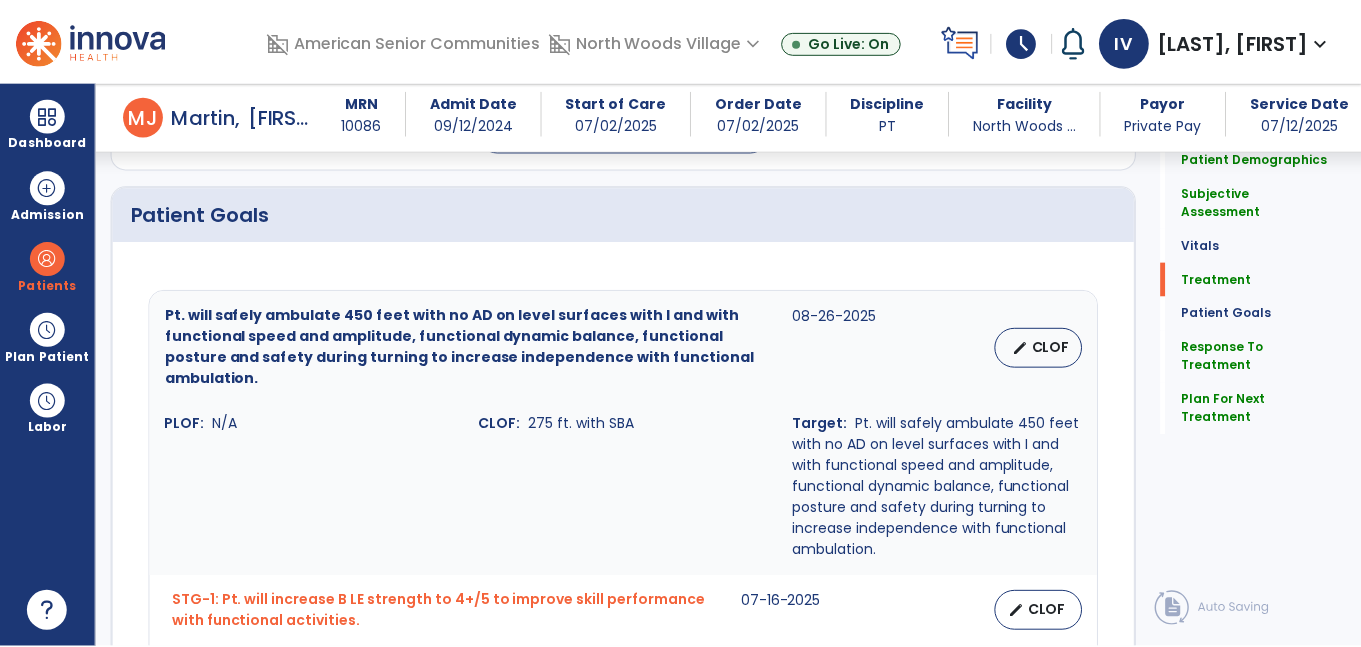 scroll, scrollTop: 1144, scrollLeft: 0, axis: vertical 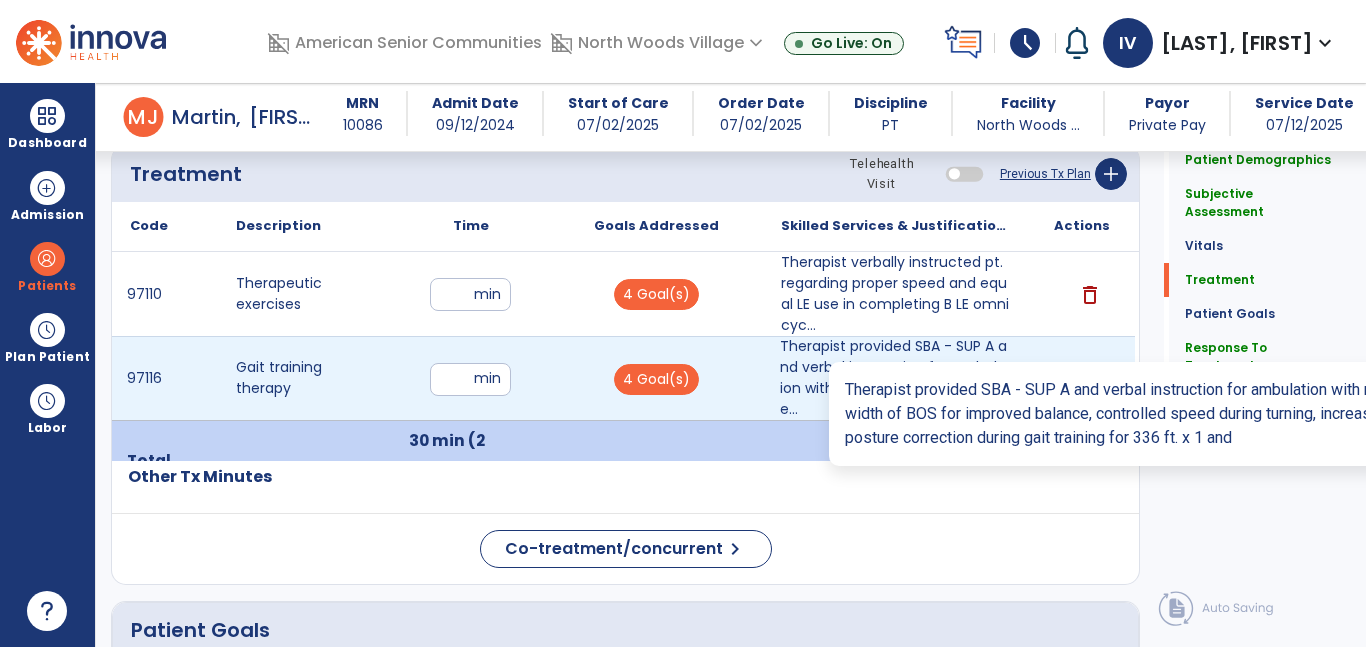click on "Therapist provided SBA - SUP A and verbal instruction for ambulation with no AD. Instruction include..." at bounding box center [896, 378] 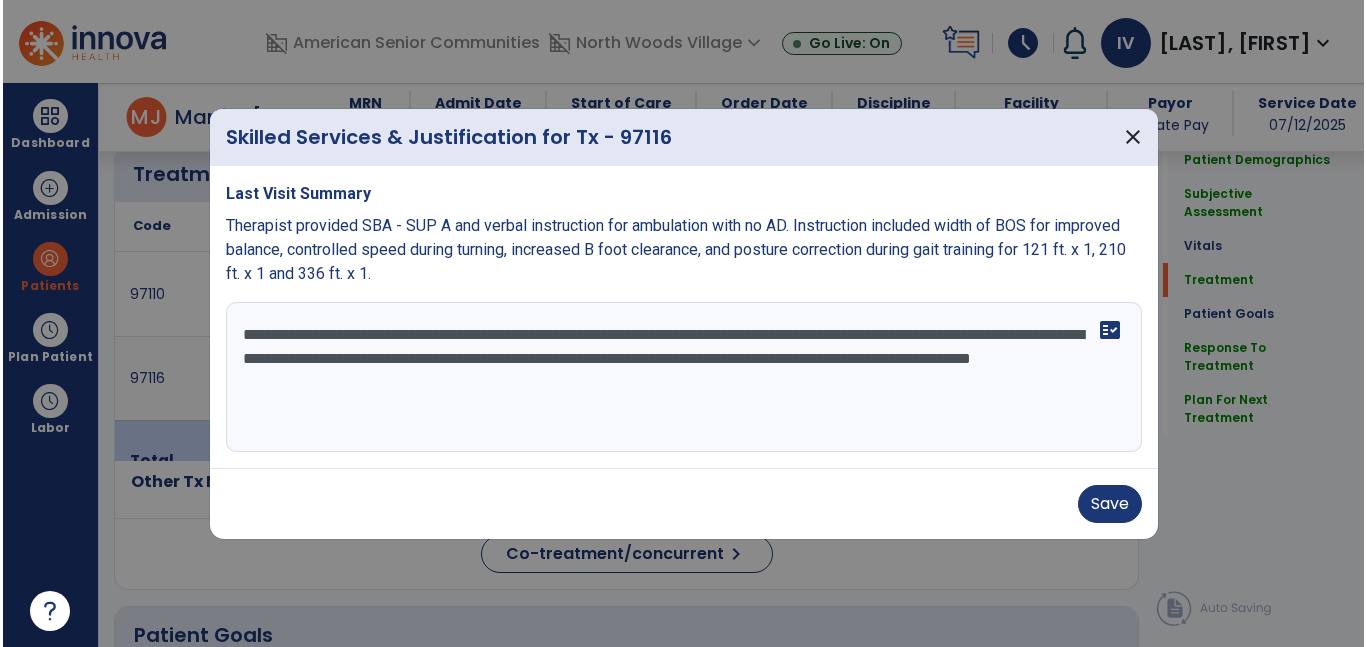 scroll, scrollTop: 1144, scrollLeft: 0, axis: vertical 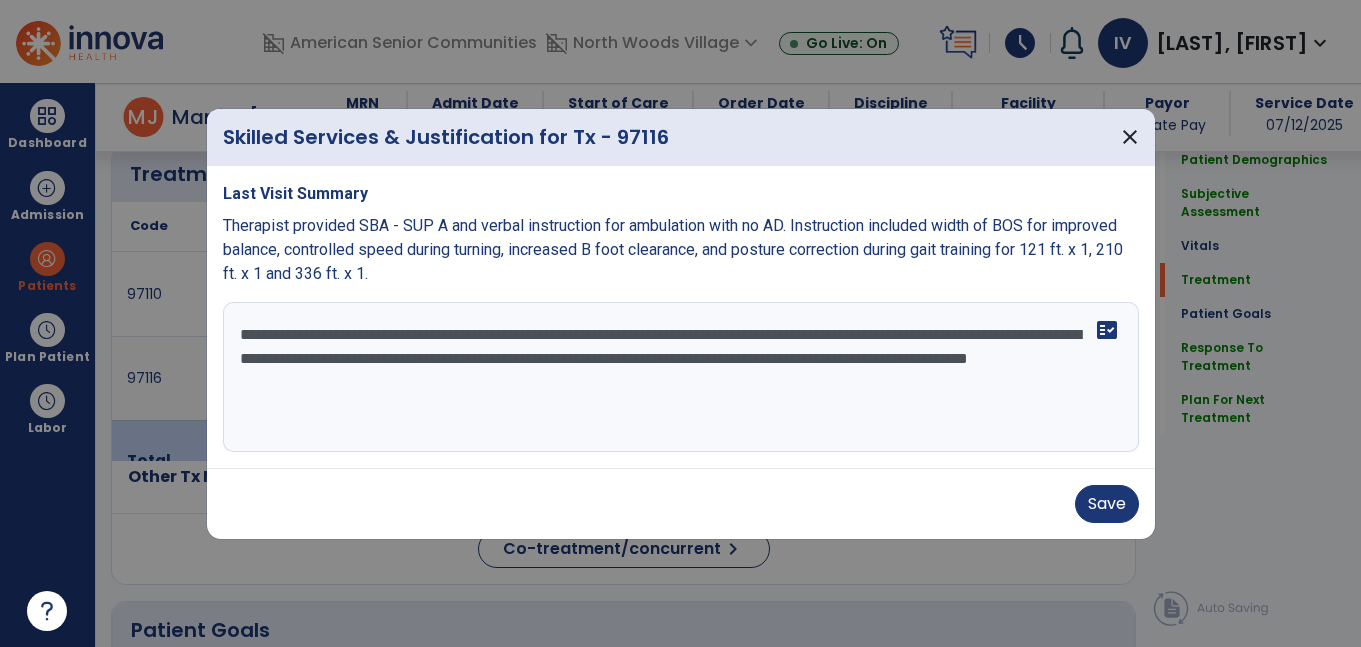 click on "**********" at bounding box center (681, 377) 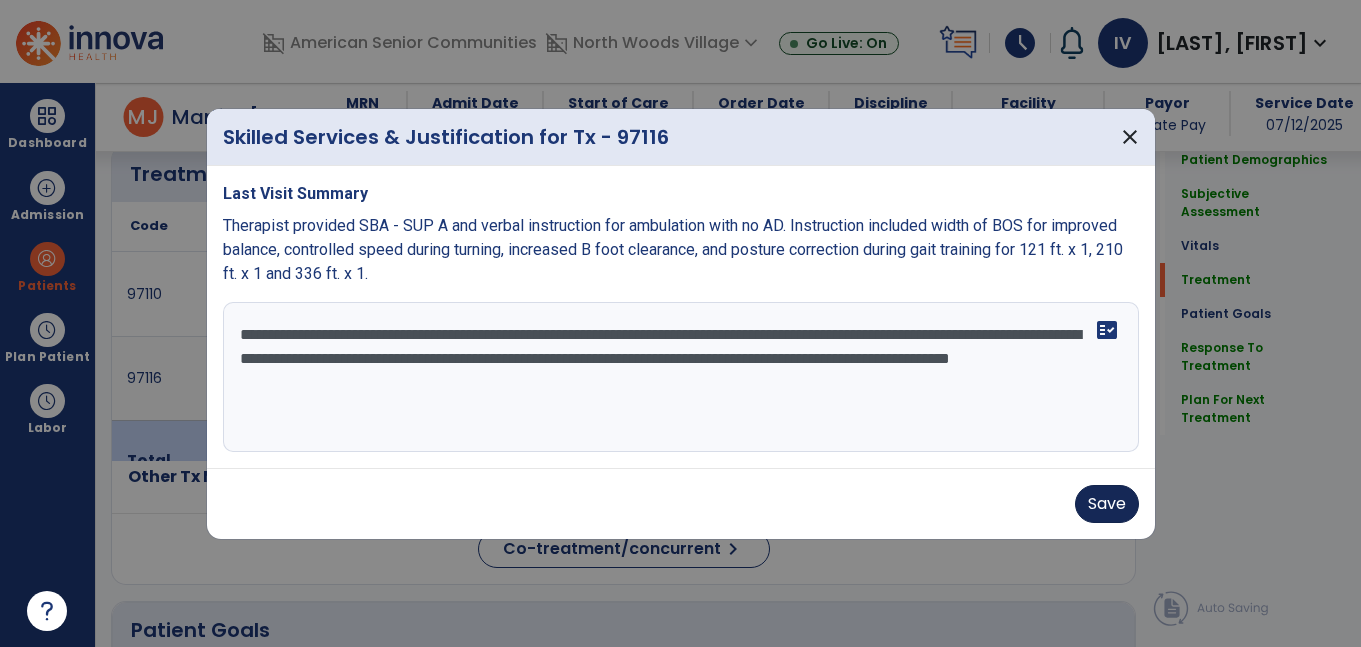 type on "**********" 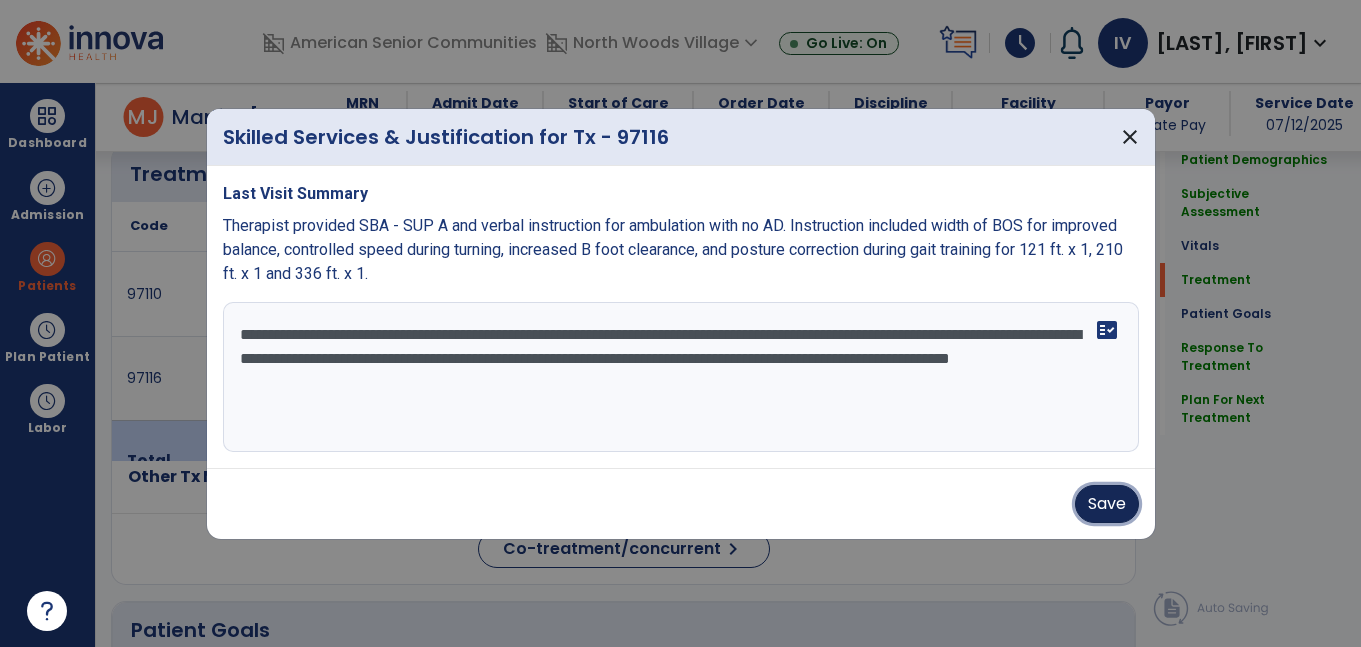 click on "Save" at bounding box center [1107, 504] 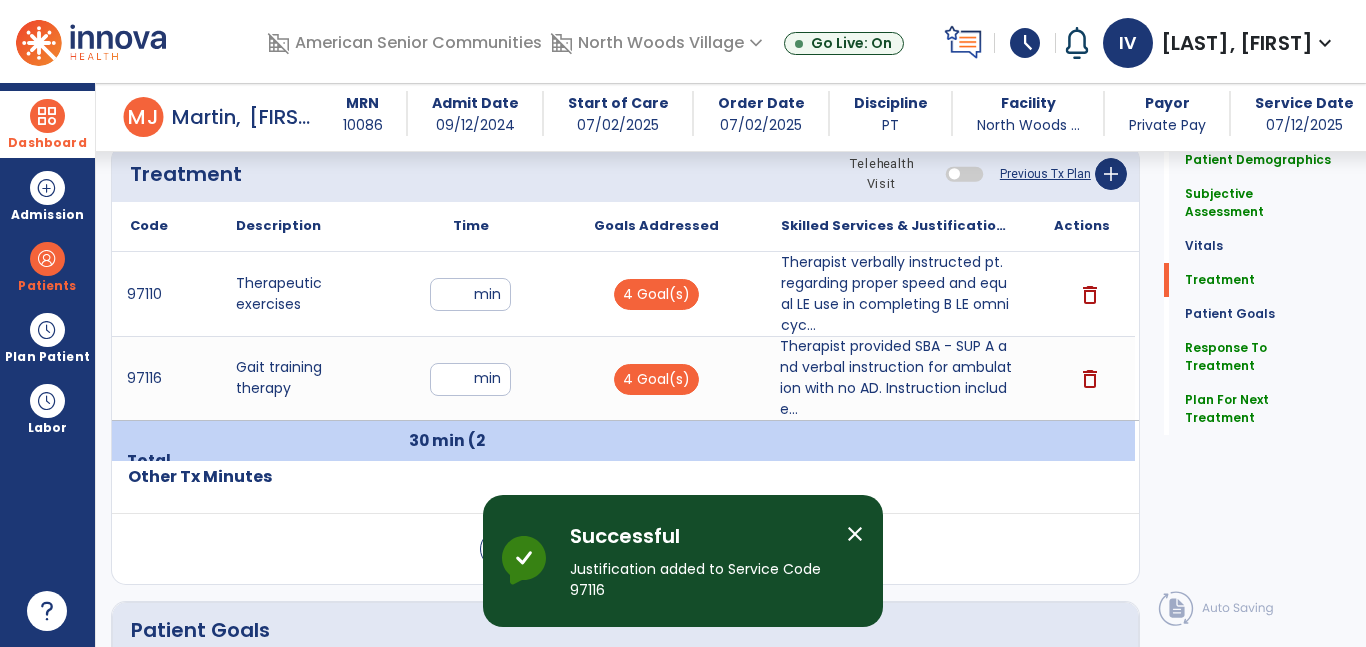 click at bounding box center [47, 116] 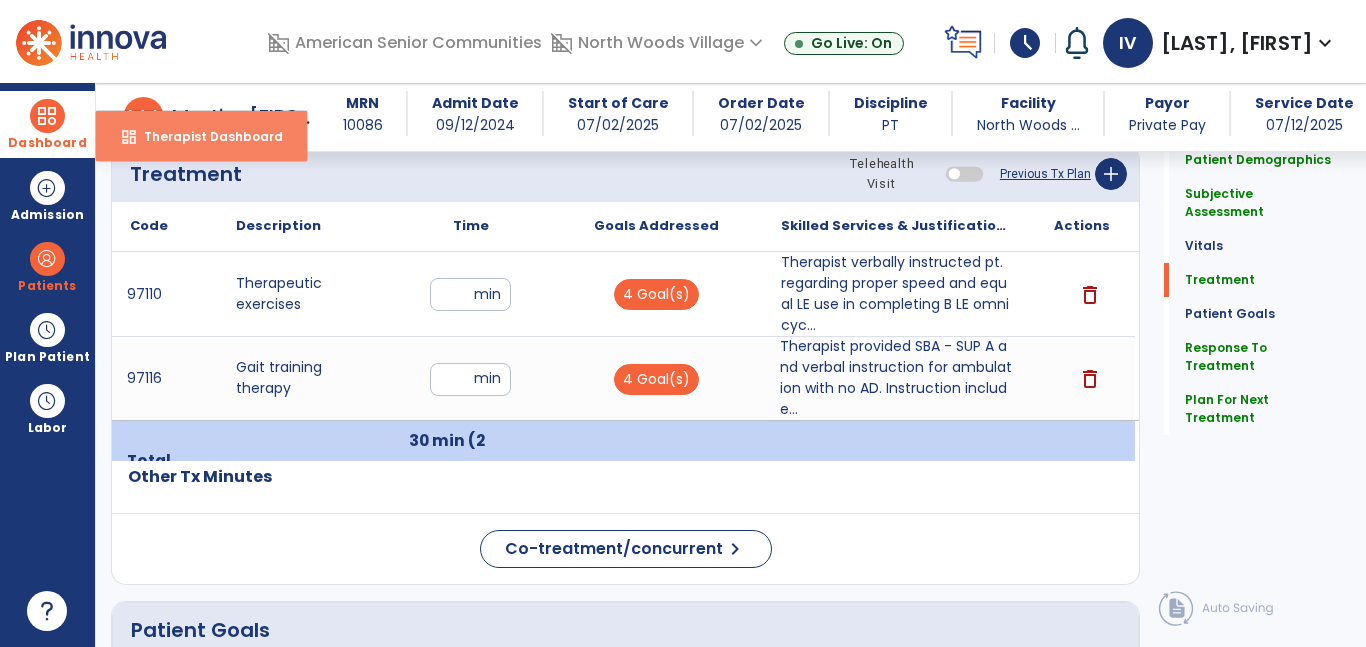 click on "Therapist Dashboard" at bounding box center [205, 136] 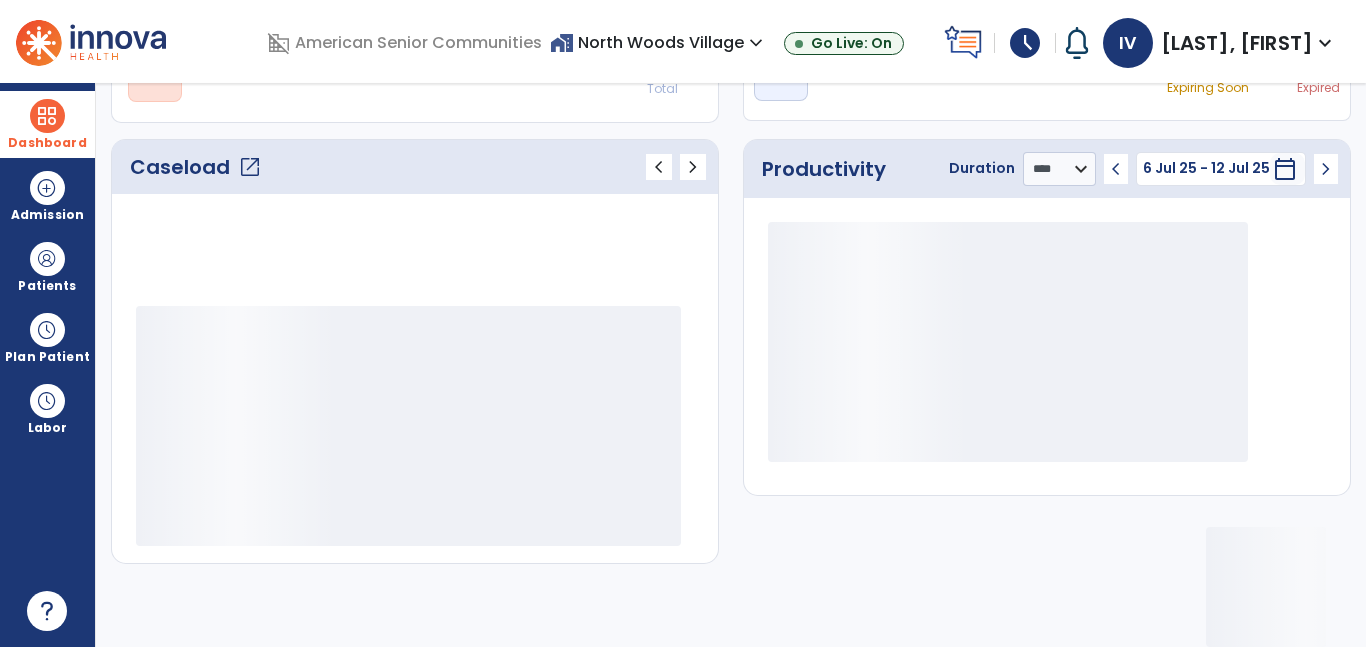scroll, scrollTop: 230, scrollLeft: 0, axis: vertical 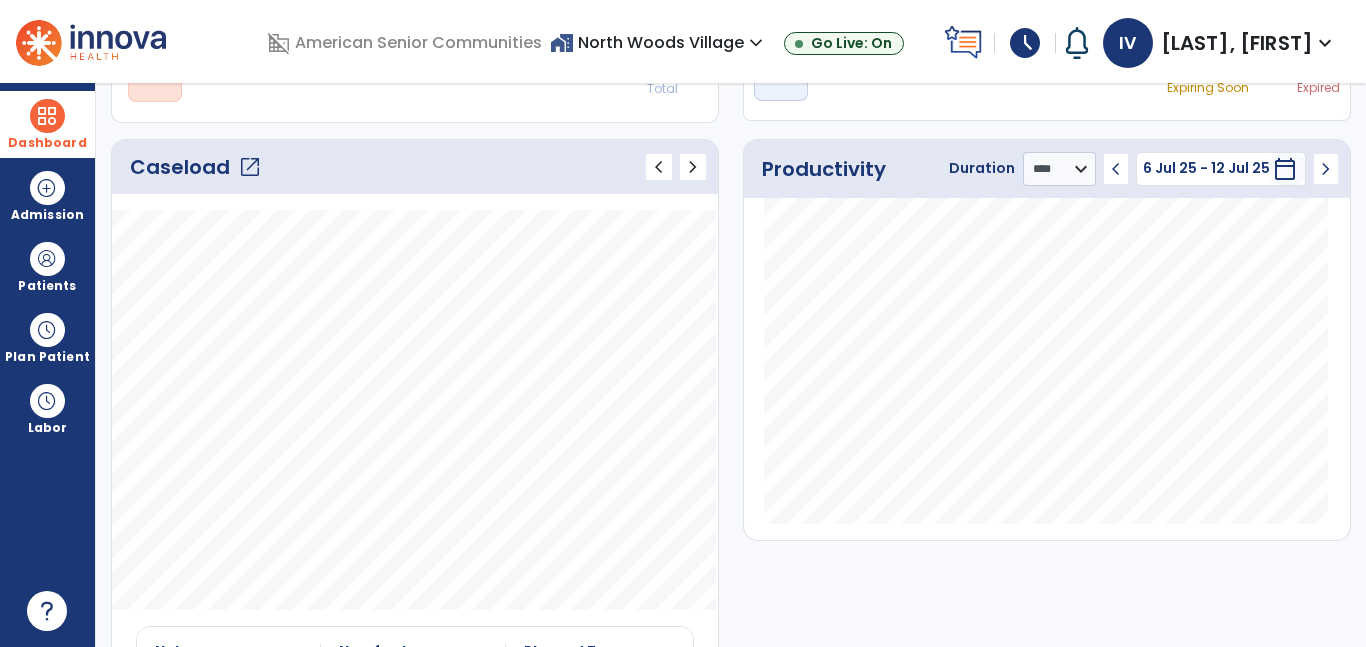 click on "expand_more" at bounding box center (1325, 43) 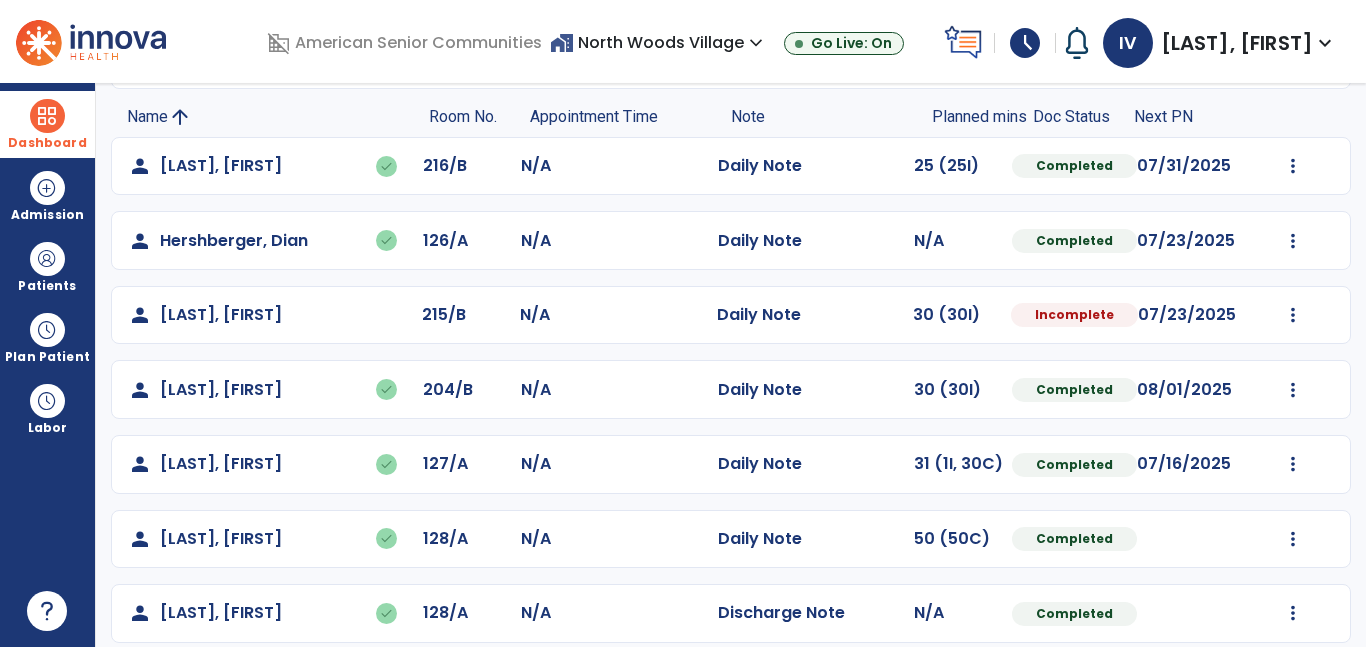 scroll, scrollTop: 213, scrollLeft: 0, axis: vertical 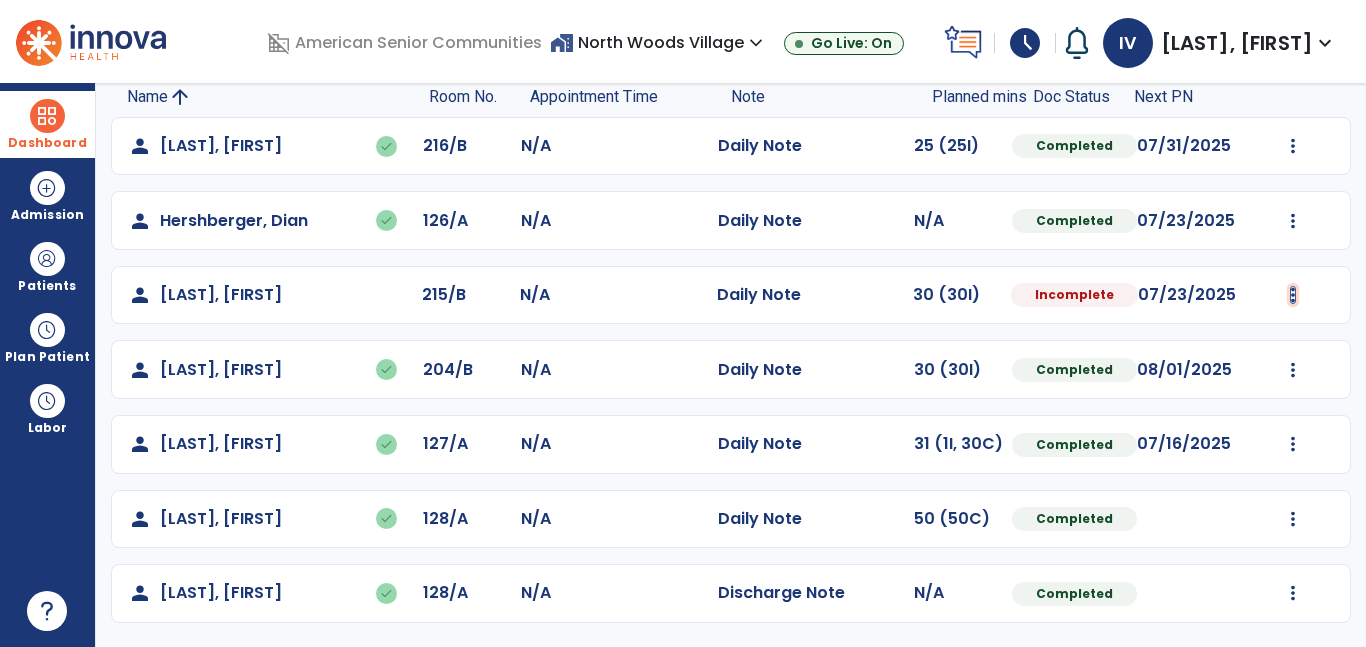 click at bounding box center [1293, 146] 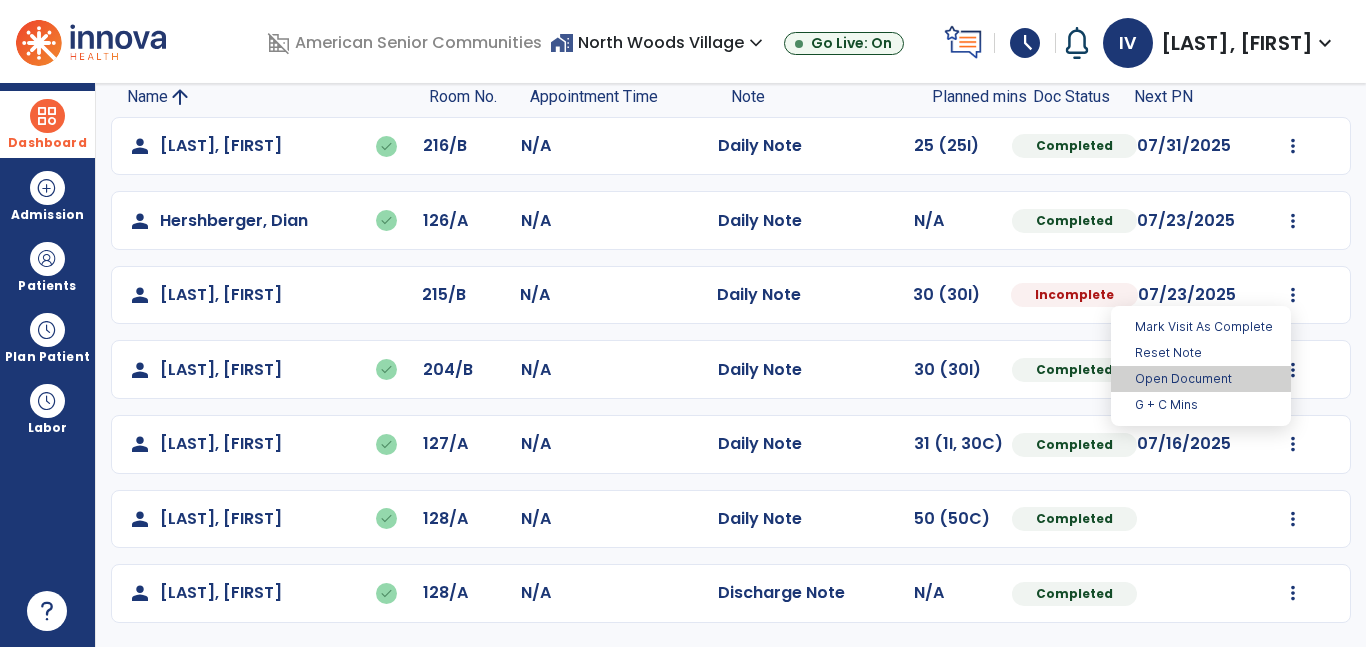 click on "Open Document" at bounding box center (1201, 379) 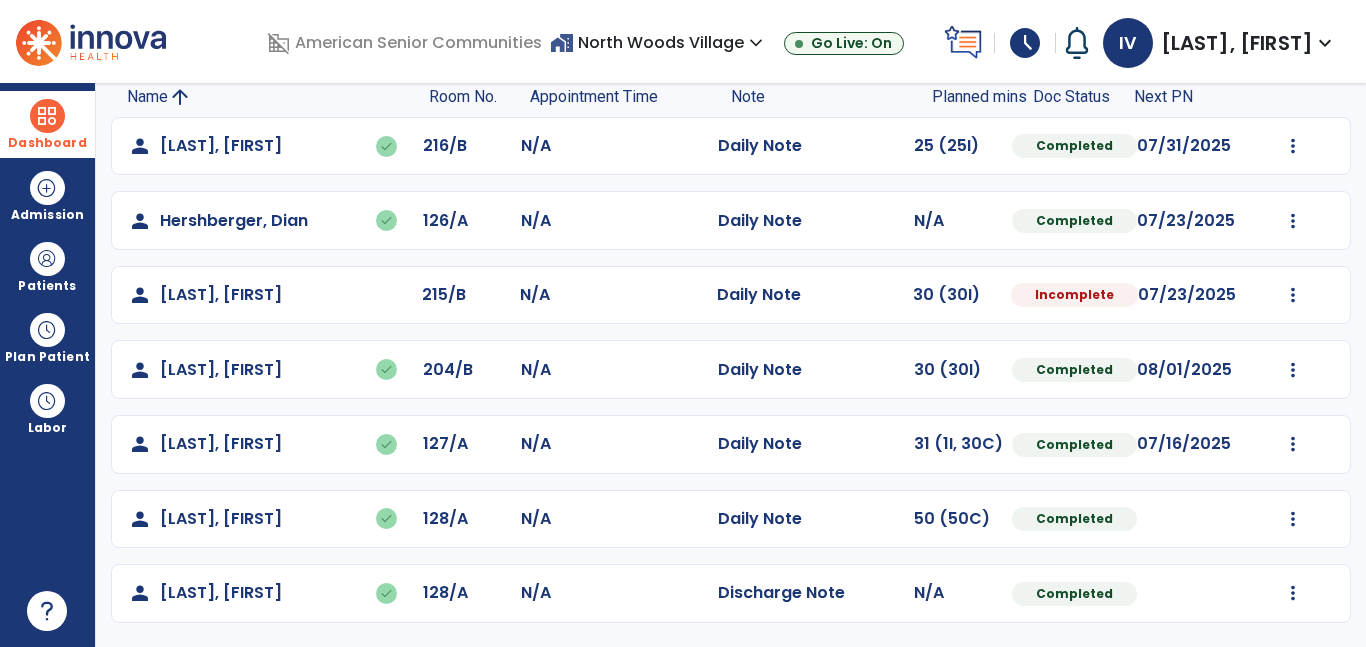 select on "*" 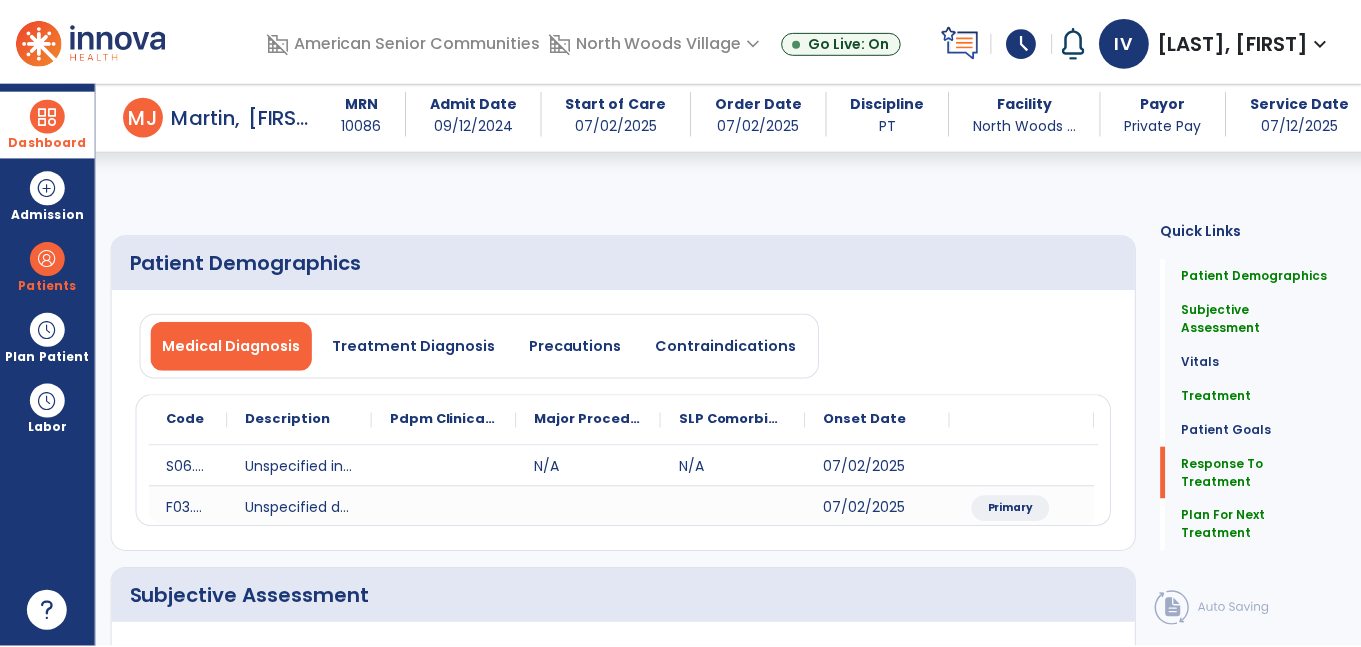 scroll, scrollTop: 2759, scrollLeft: 0, axis: vertical 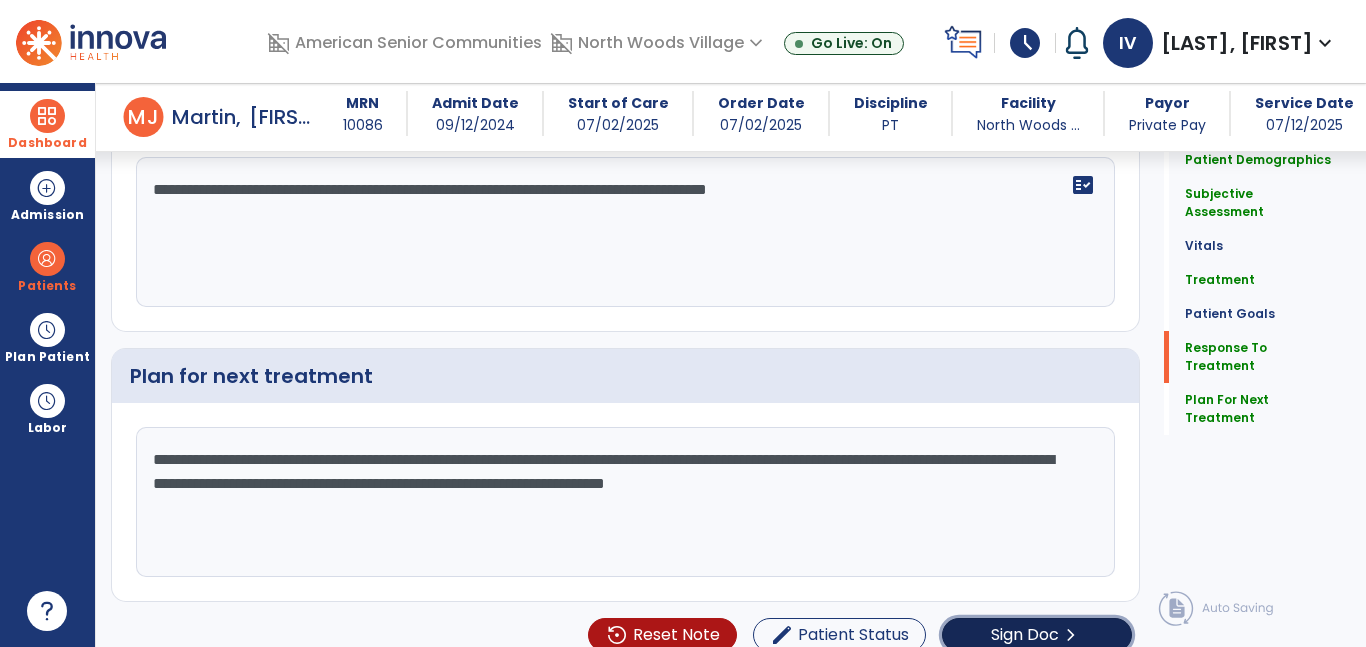click on "Sign Doc" 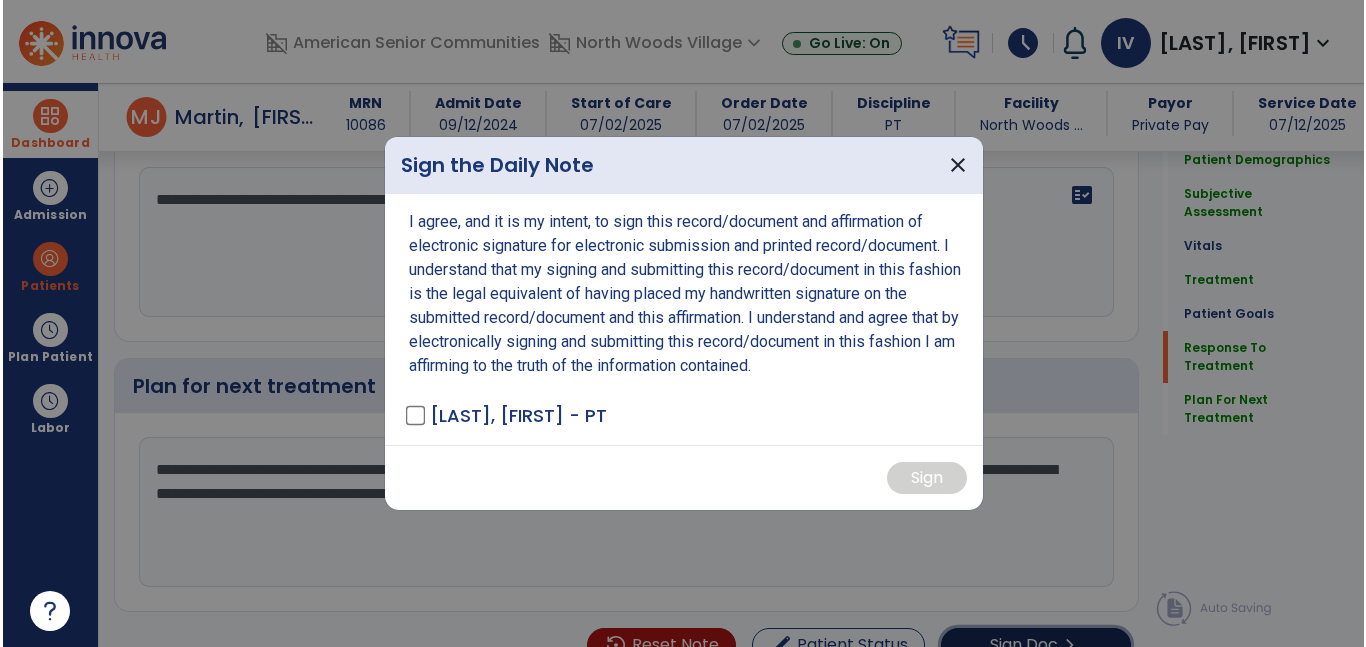 scroll, scrollTop: 2759, scrollLeft: 0, axis: vertical 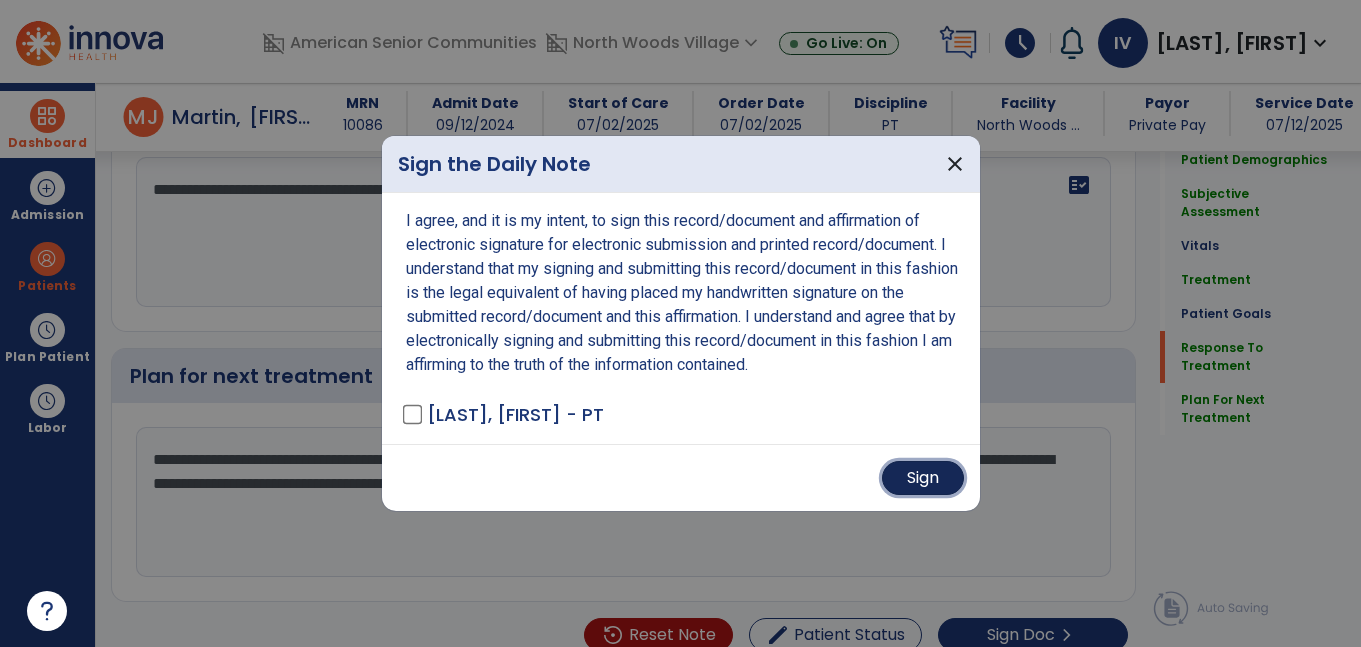 click on "Sign" at bounding box center (923, 478) 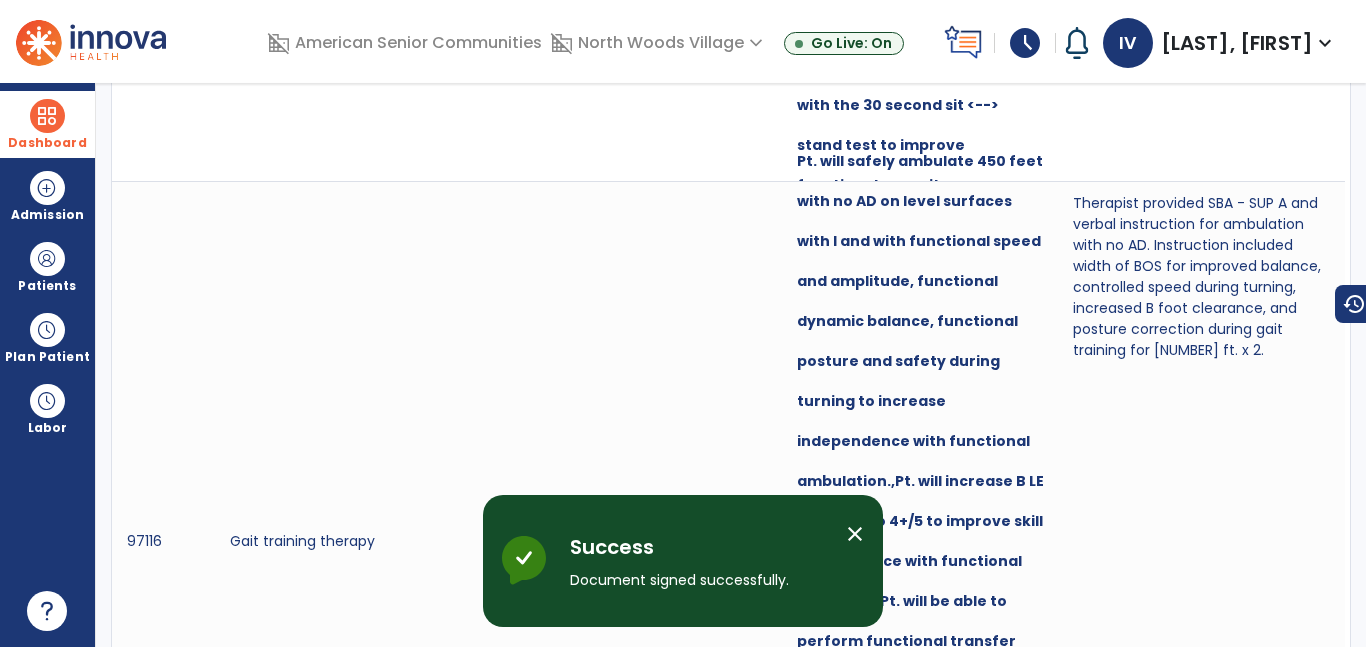 scroll, scrollTop: 0, scrollLeft: 0, axis: both 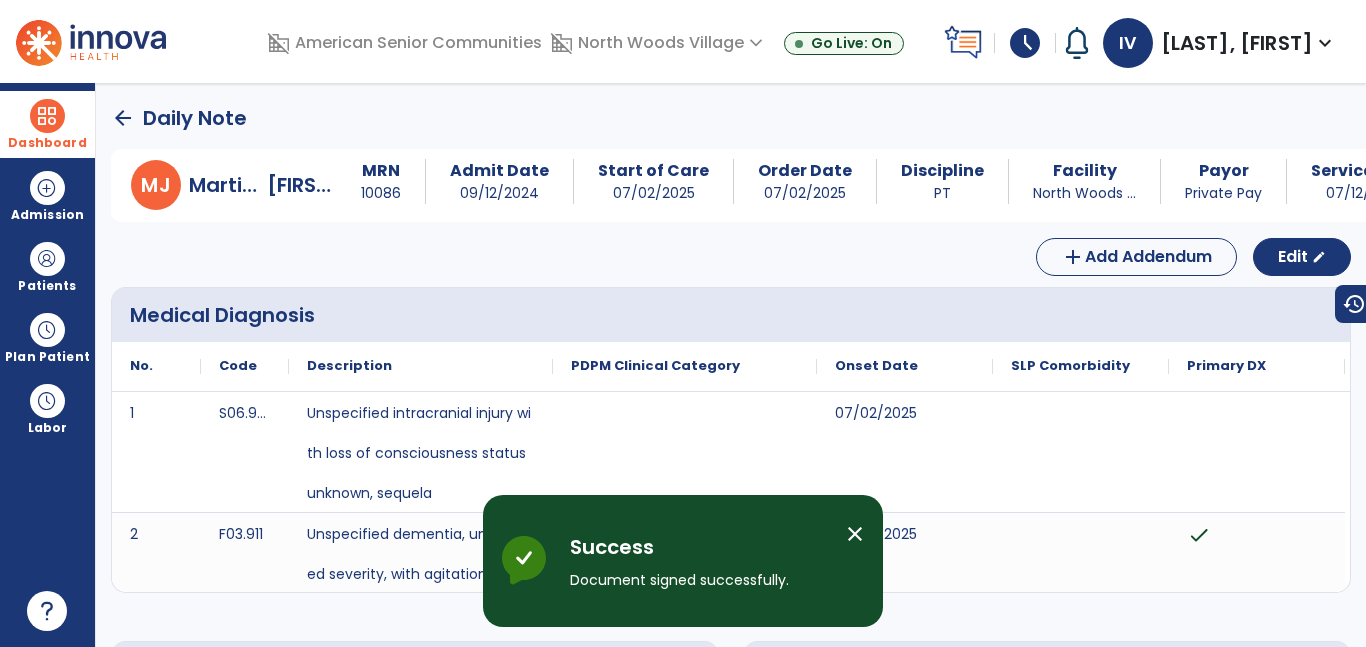 click on "arrow_back" 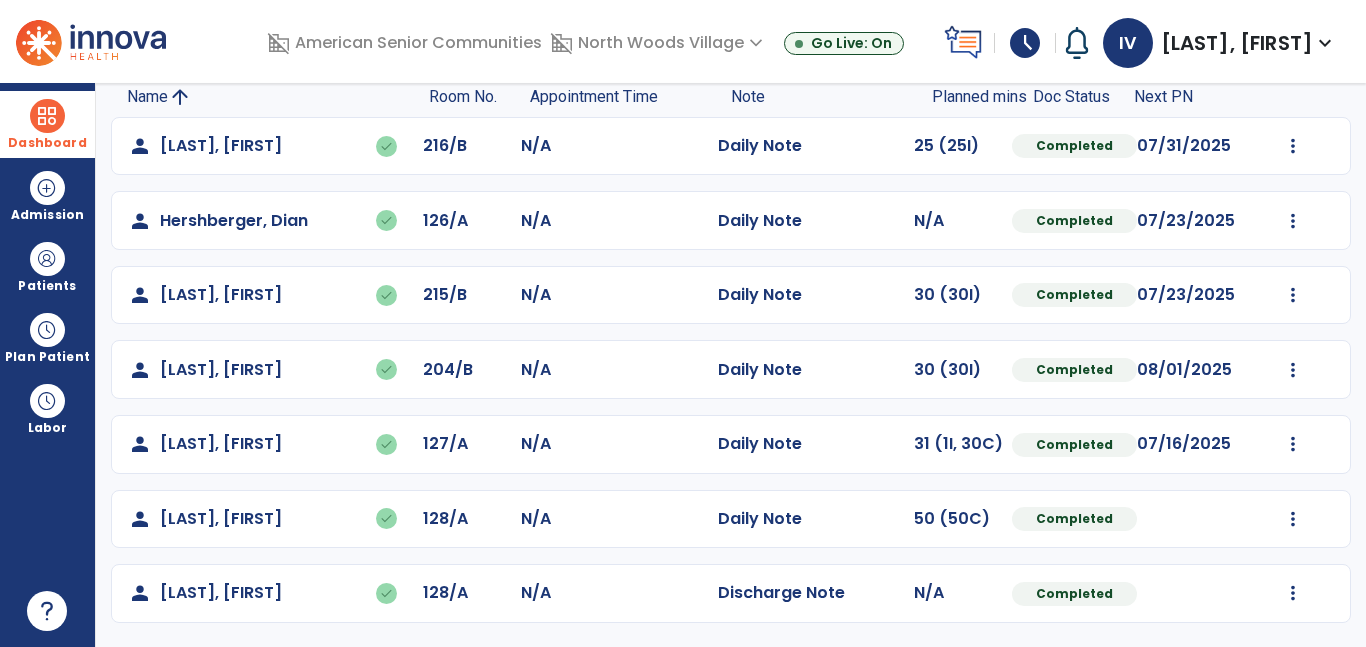 scroll, scrollTop: 0, scrollLeft: 0, axis: both 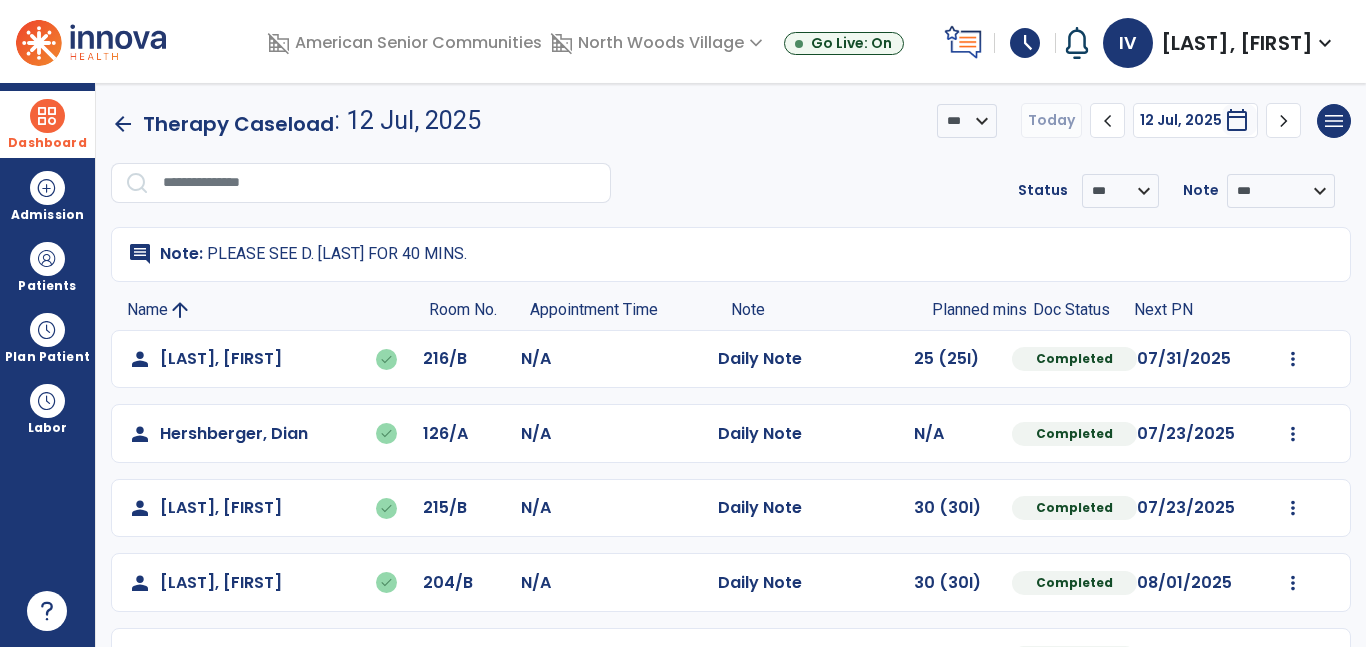 click on "expand_more" at bounding box center [1325, 43] 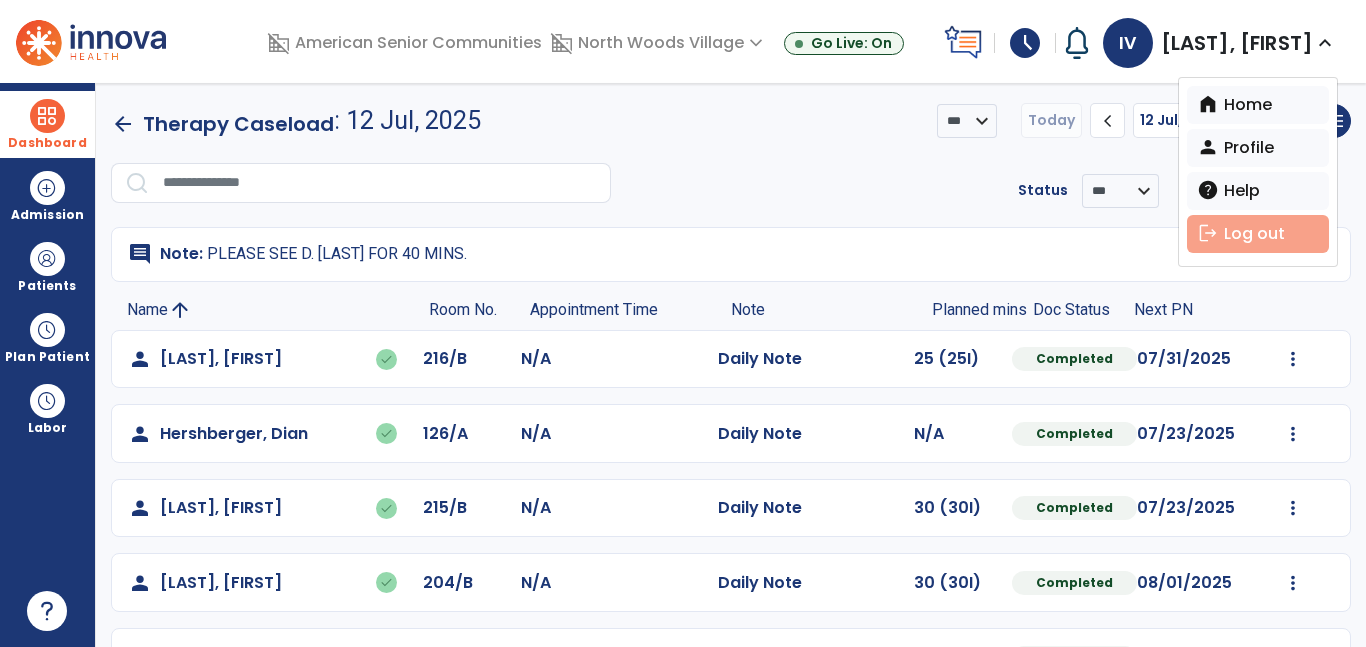 click on "logout   Log out" at bounding box center (1258, 234) 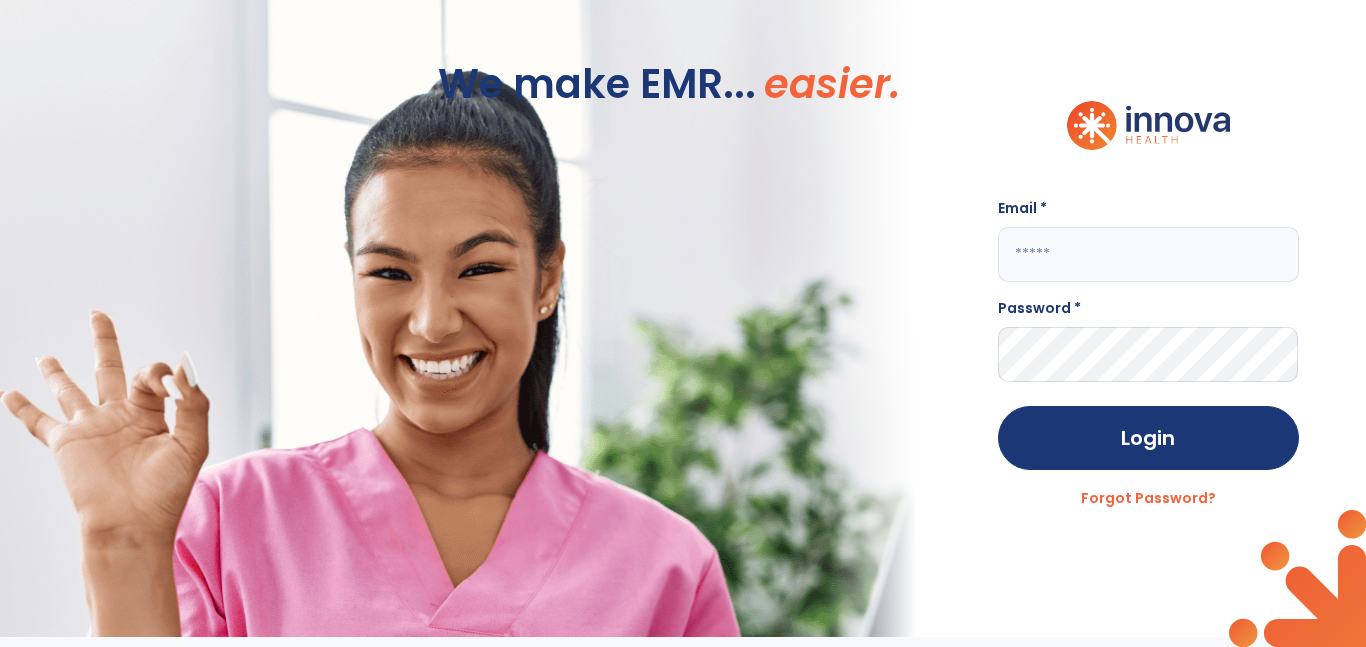 click 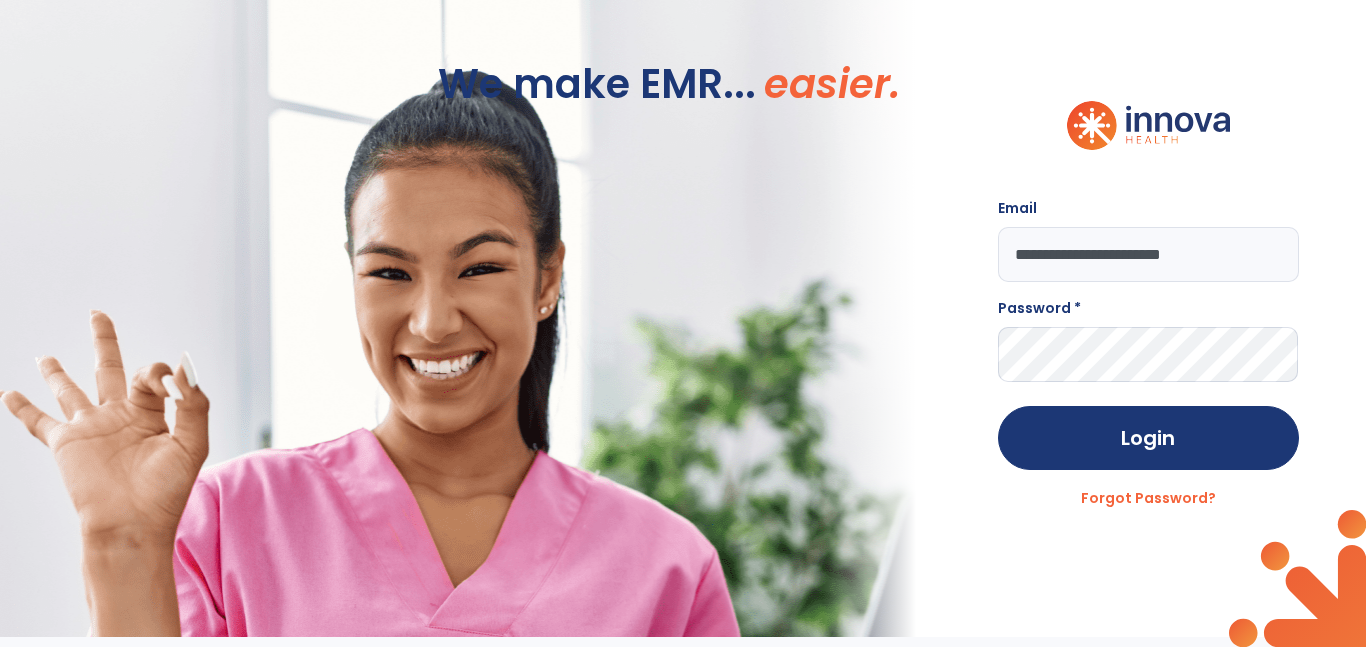 type on "**********" 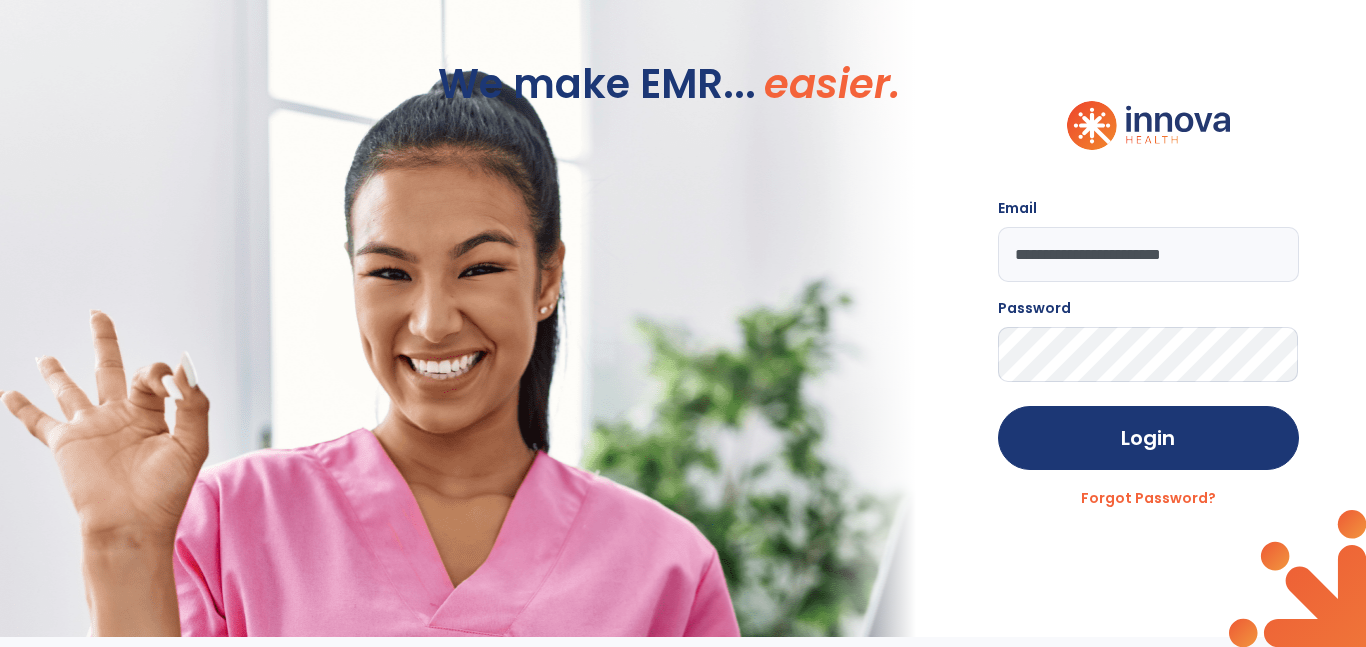click on "Login" 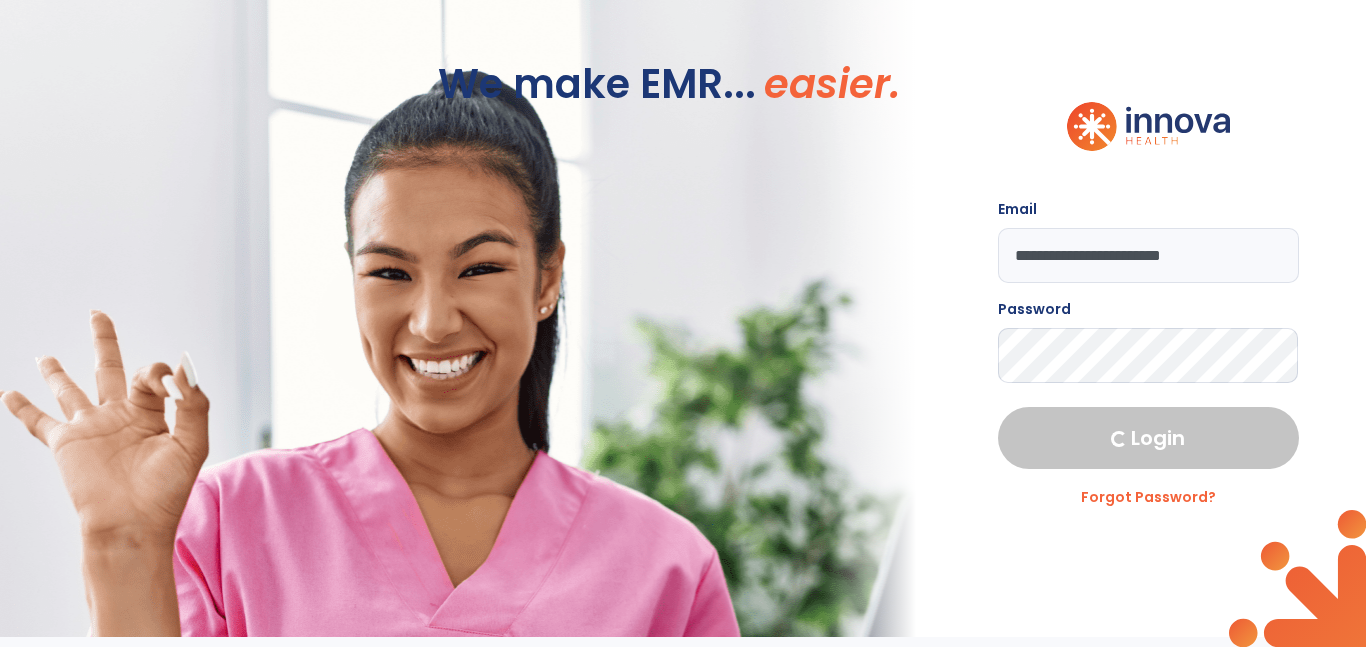 select on "****" 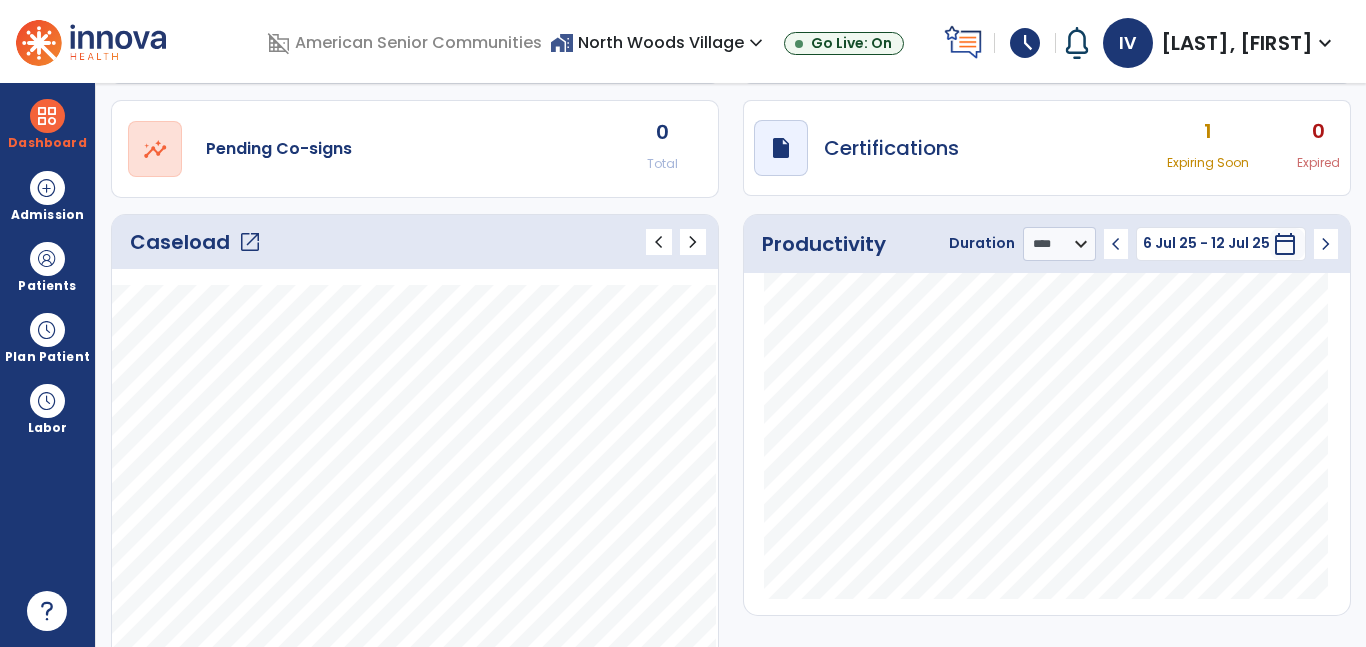 scroll, scrollTop: 212, scrollLeft: 0, axis: vertical 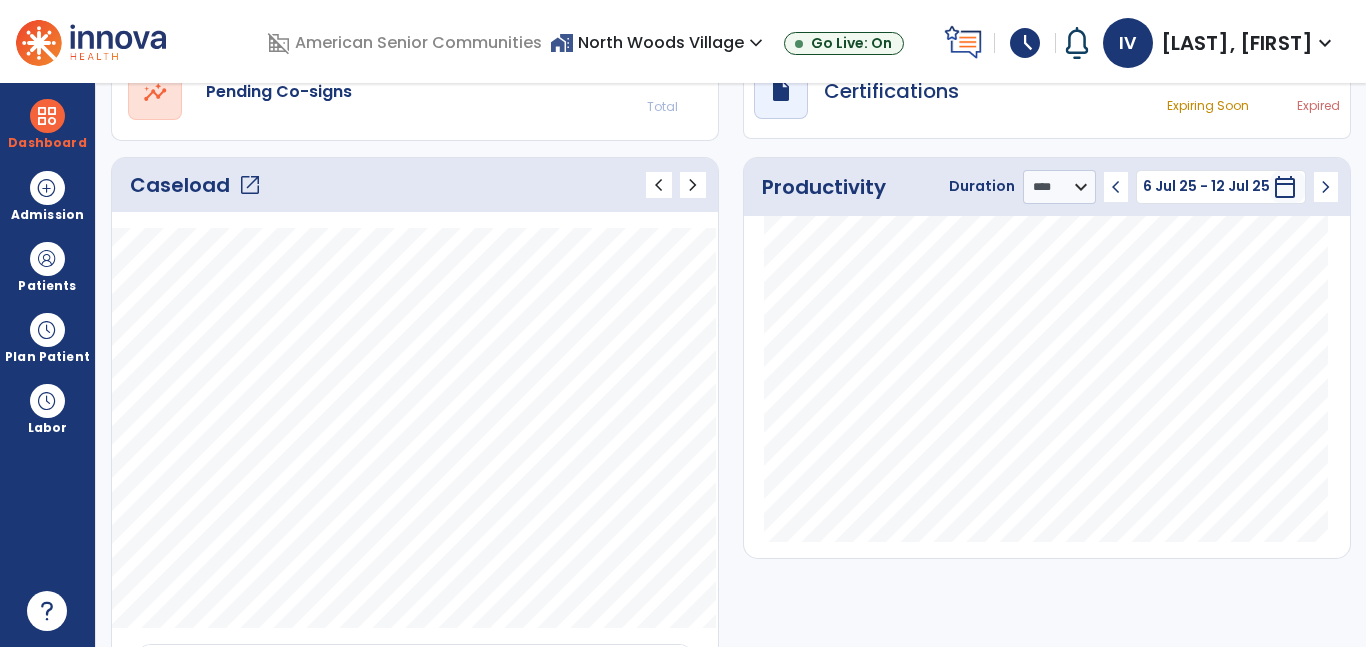 click on "open_in_new" 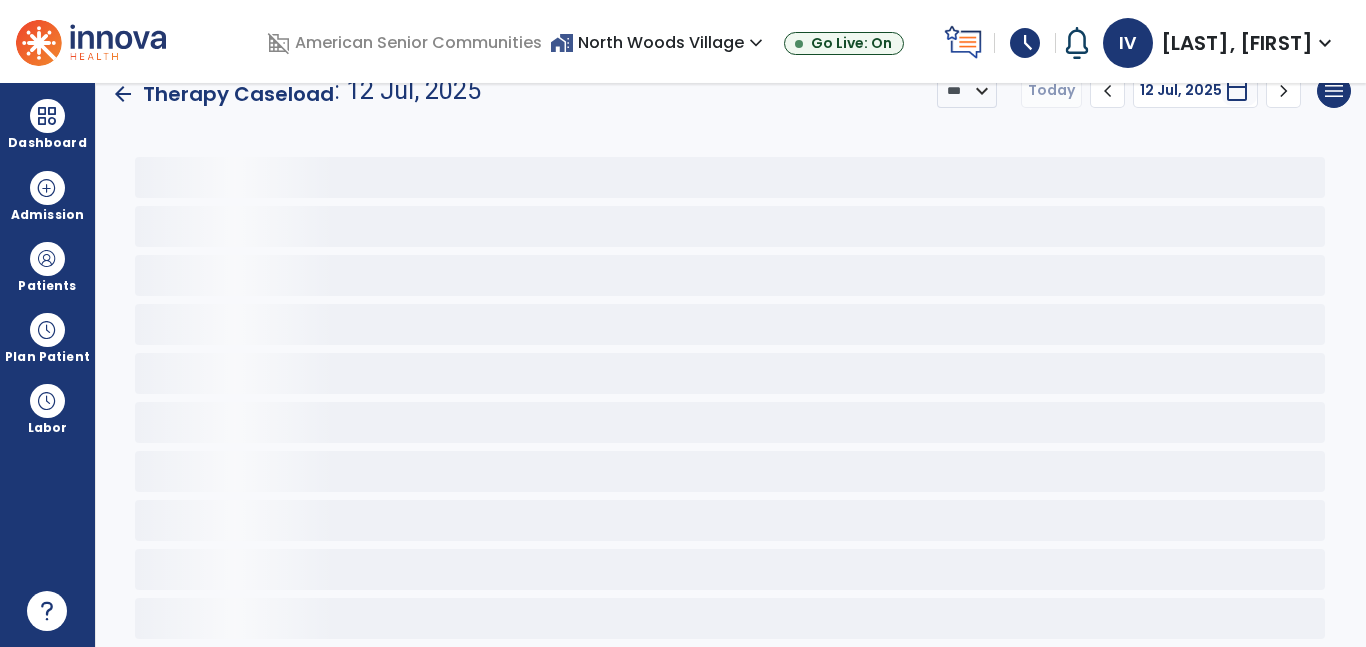 scroll, scrollTop: 30, scrollLeft: 0, axis: vertical 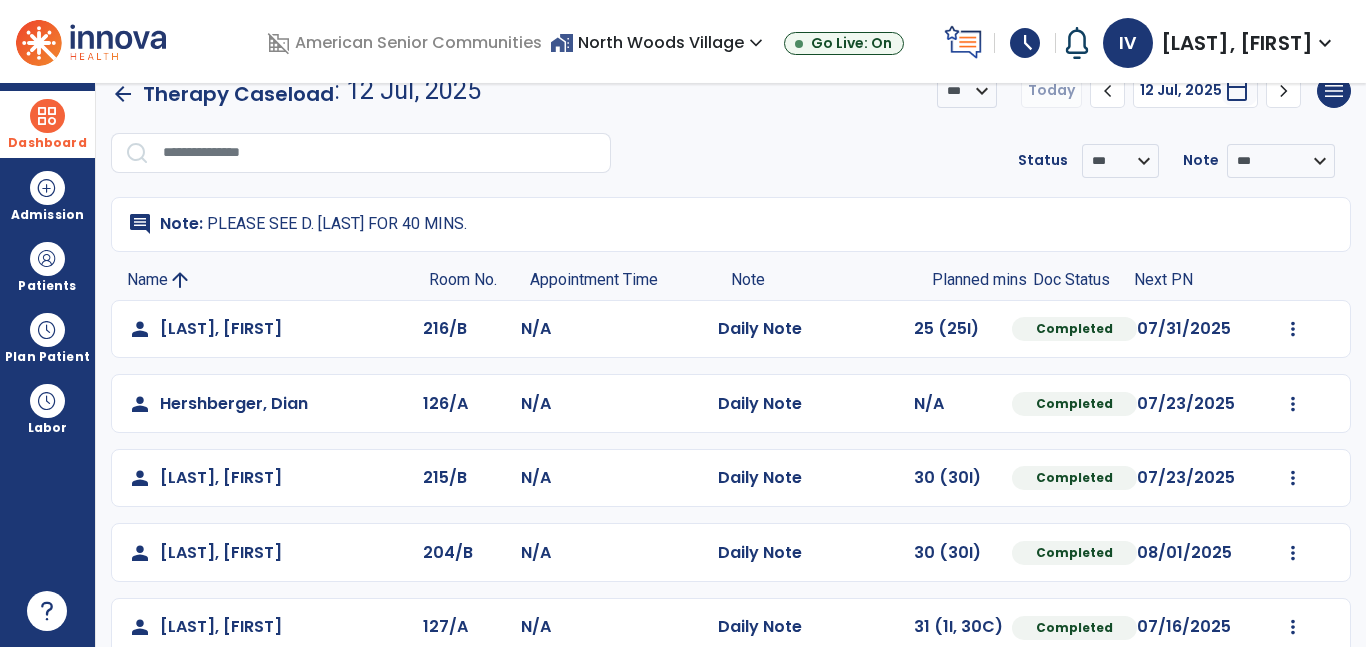 click on "Dashboard" at bounding box center [47, 124] 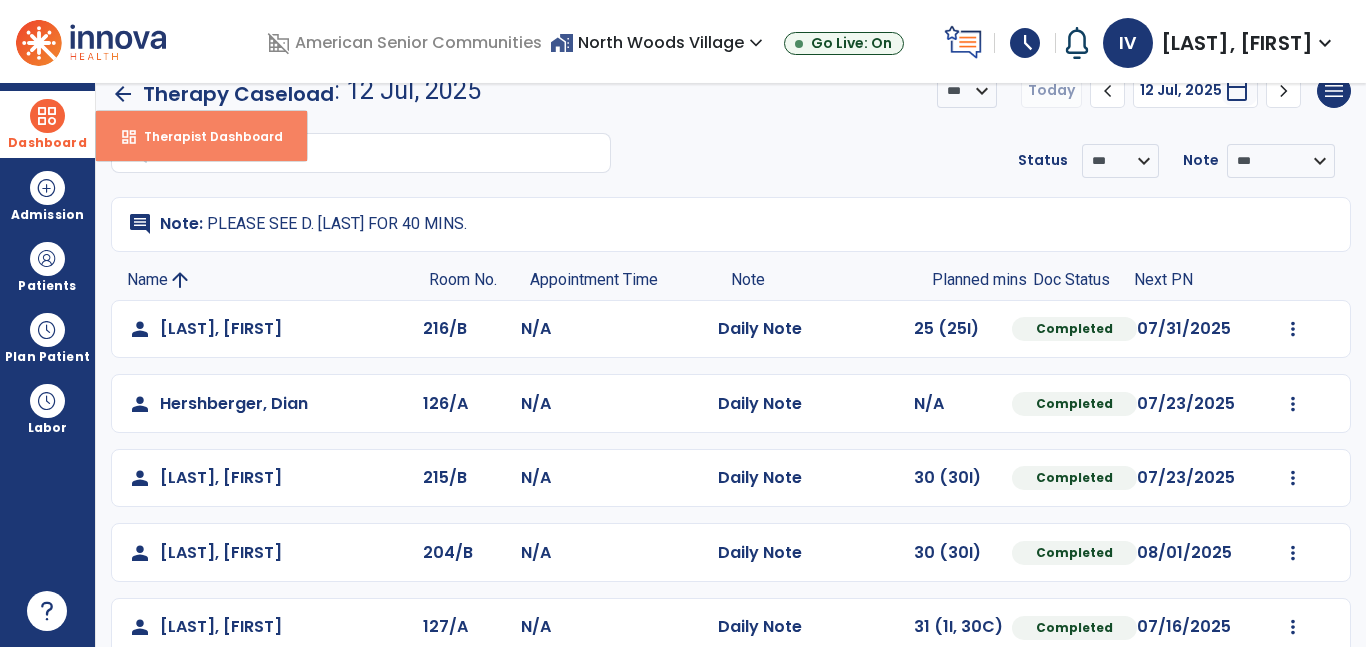 click on "Therapist Dashboard" at bounding box center (205, 136) 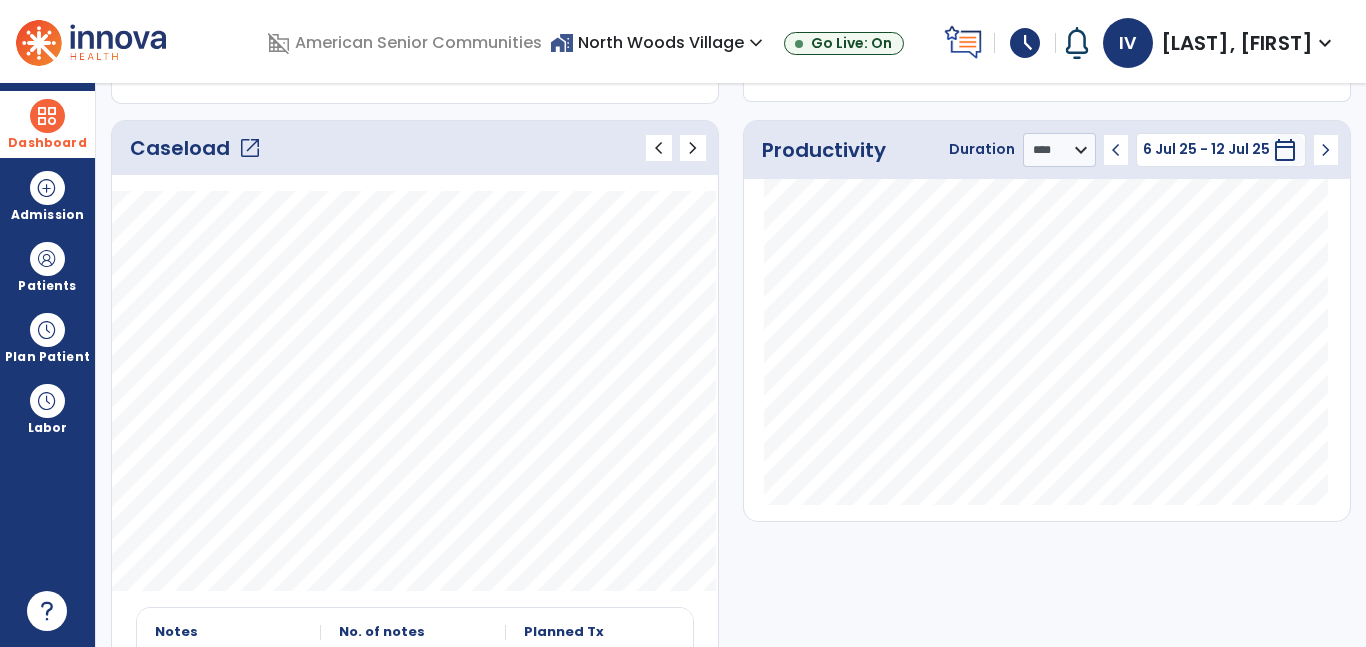 scroll, scrollTop: 252, scrollLeft: 0, axis: vertical 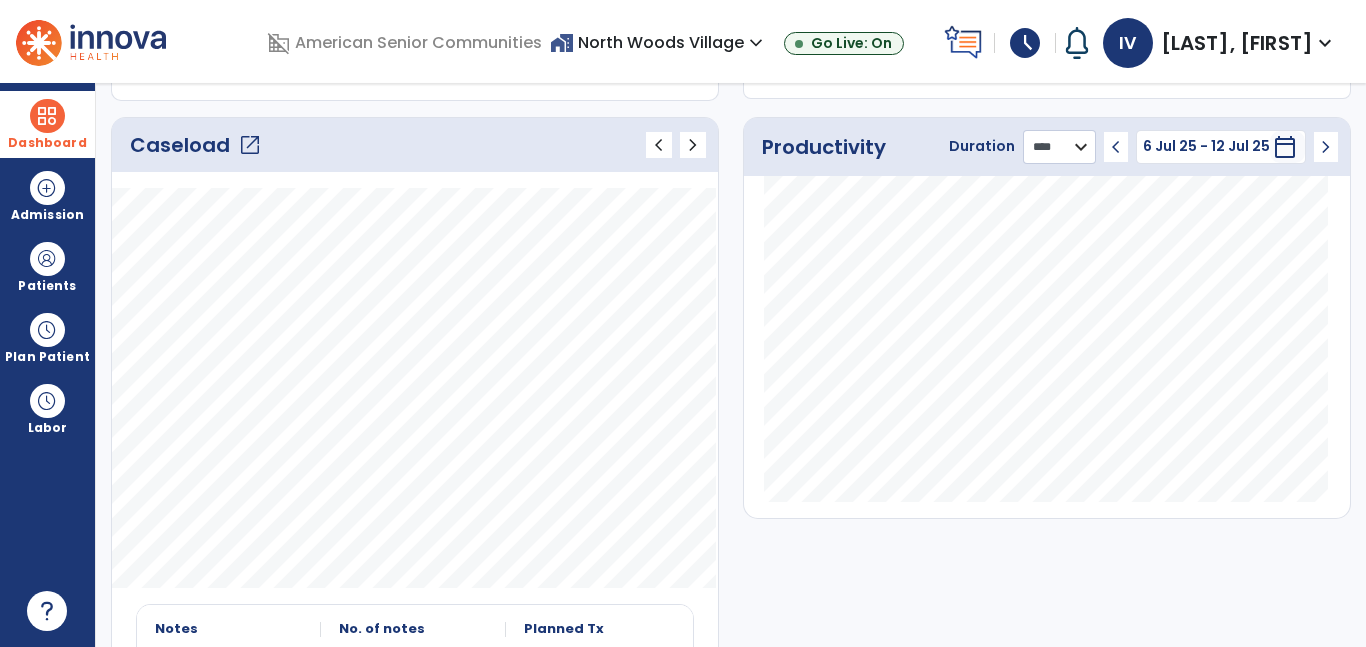 click on "******** **** ***" 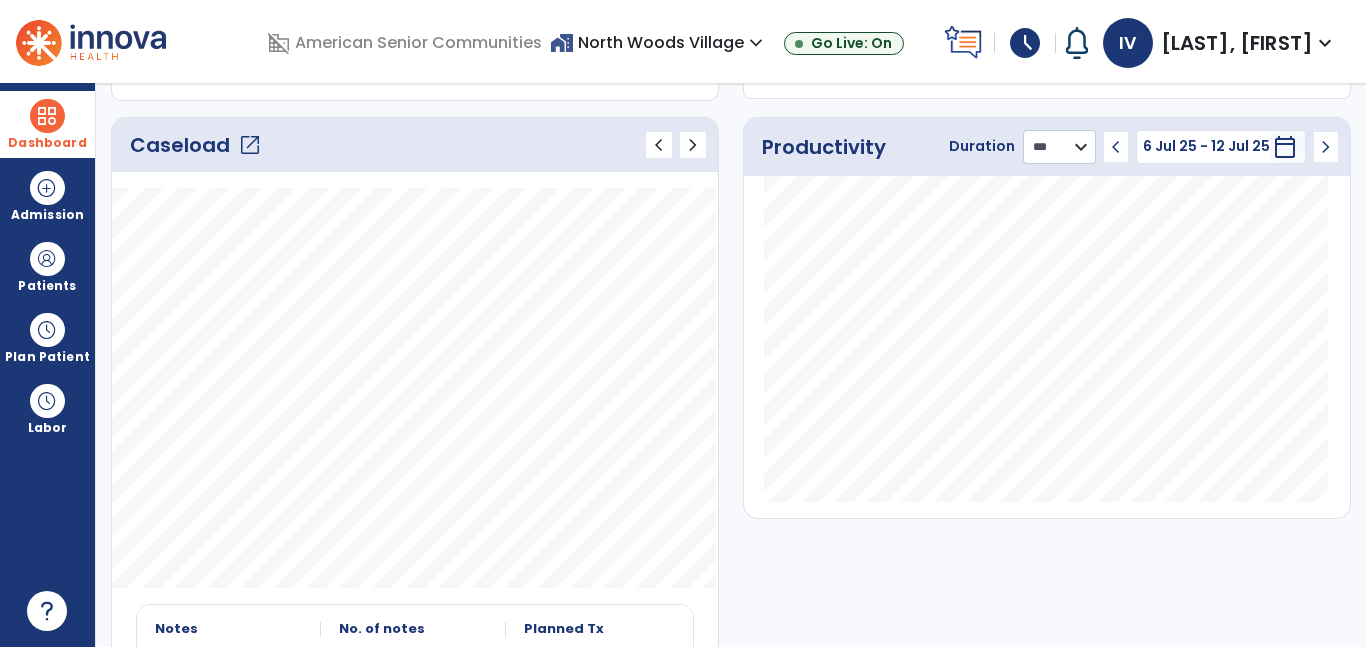 click on "******** **** ***" 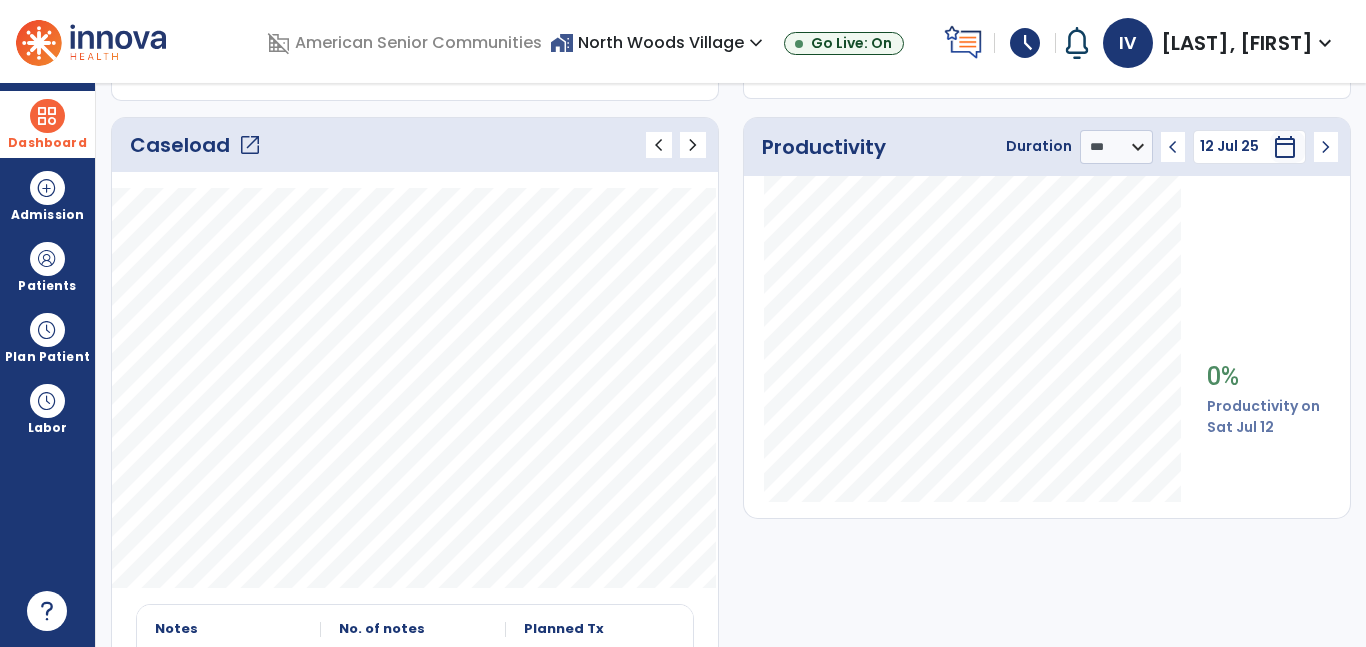 click on "chevron_left" 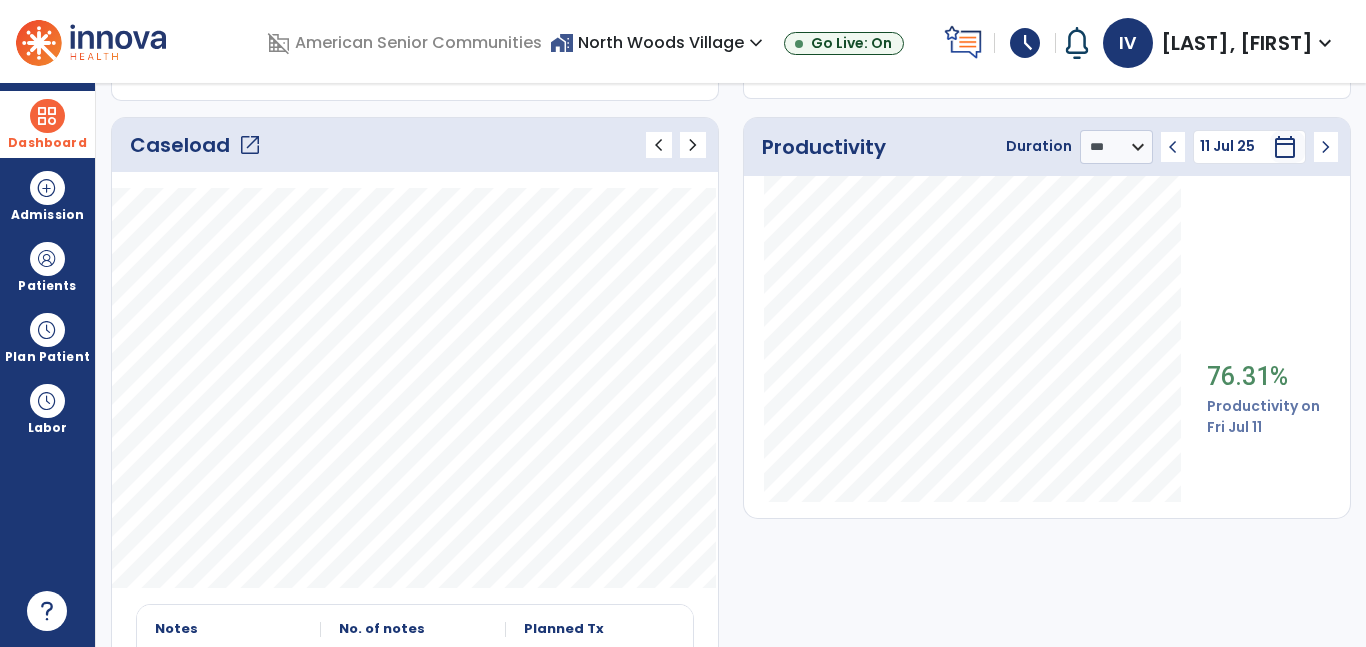 click on "chevron_left" 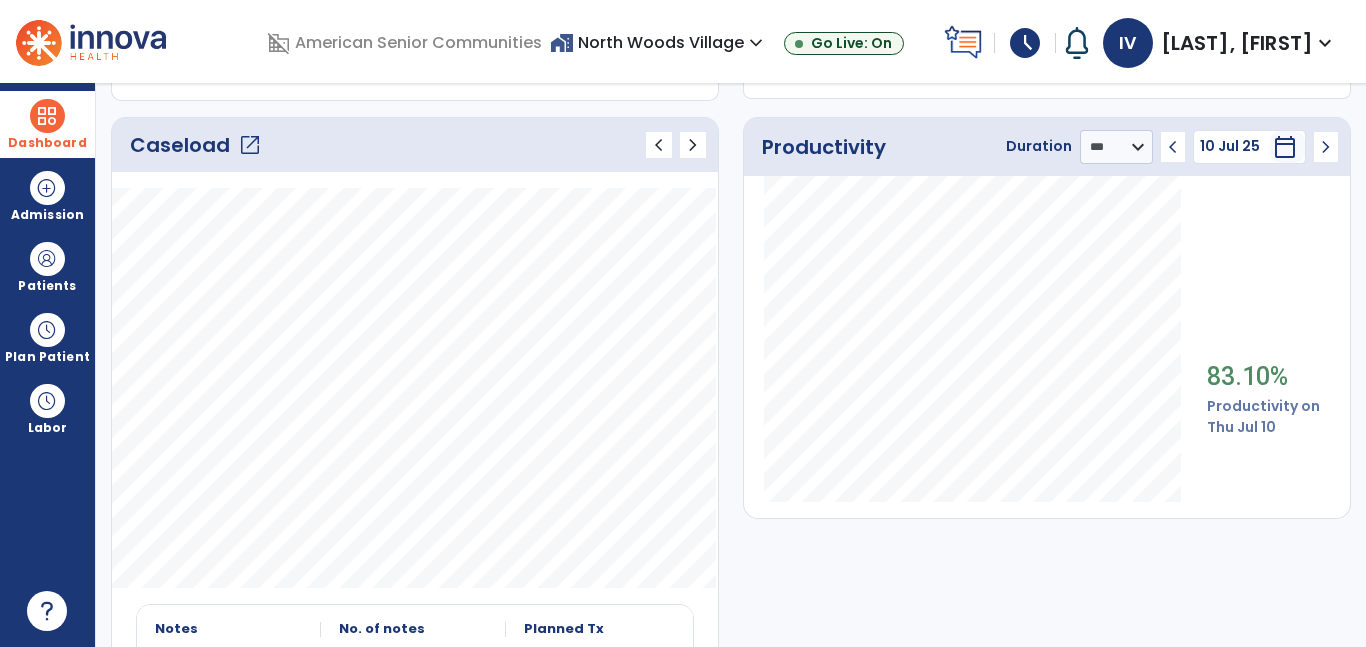 click on "chevron_left" 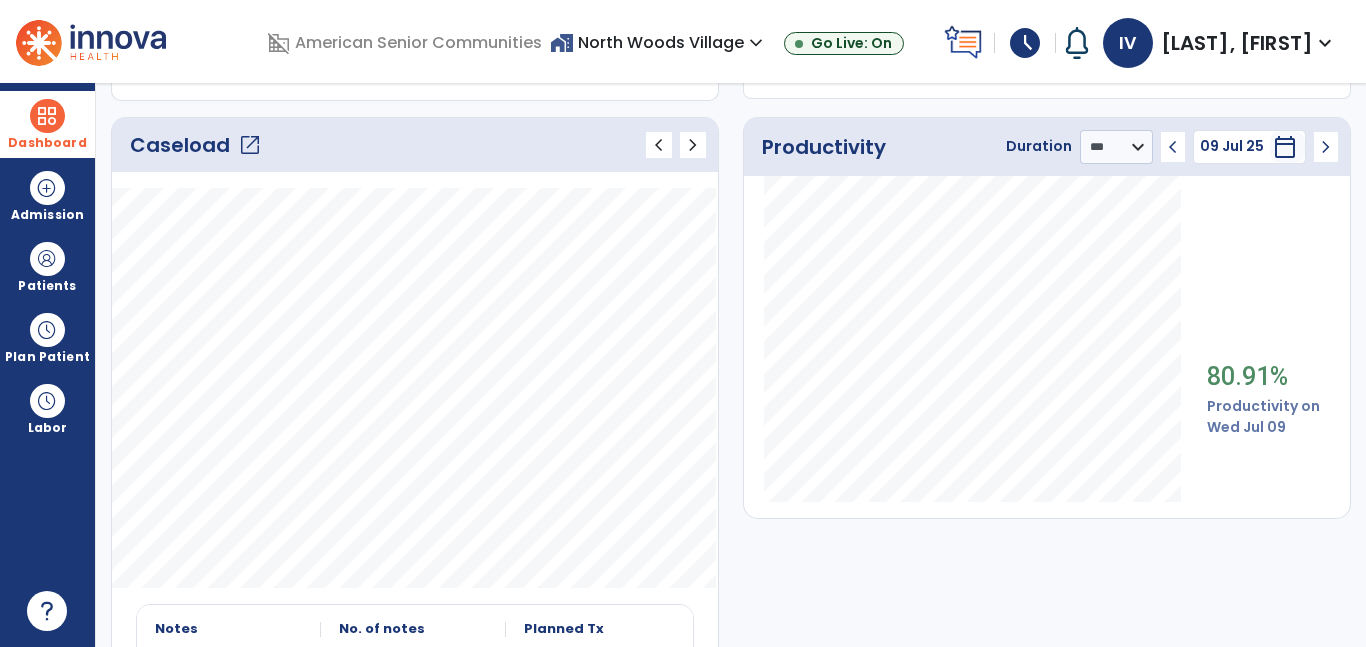 click on "chevron_left" 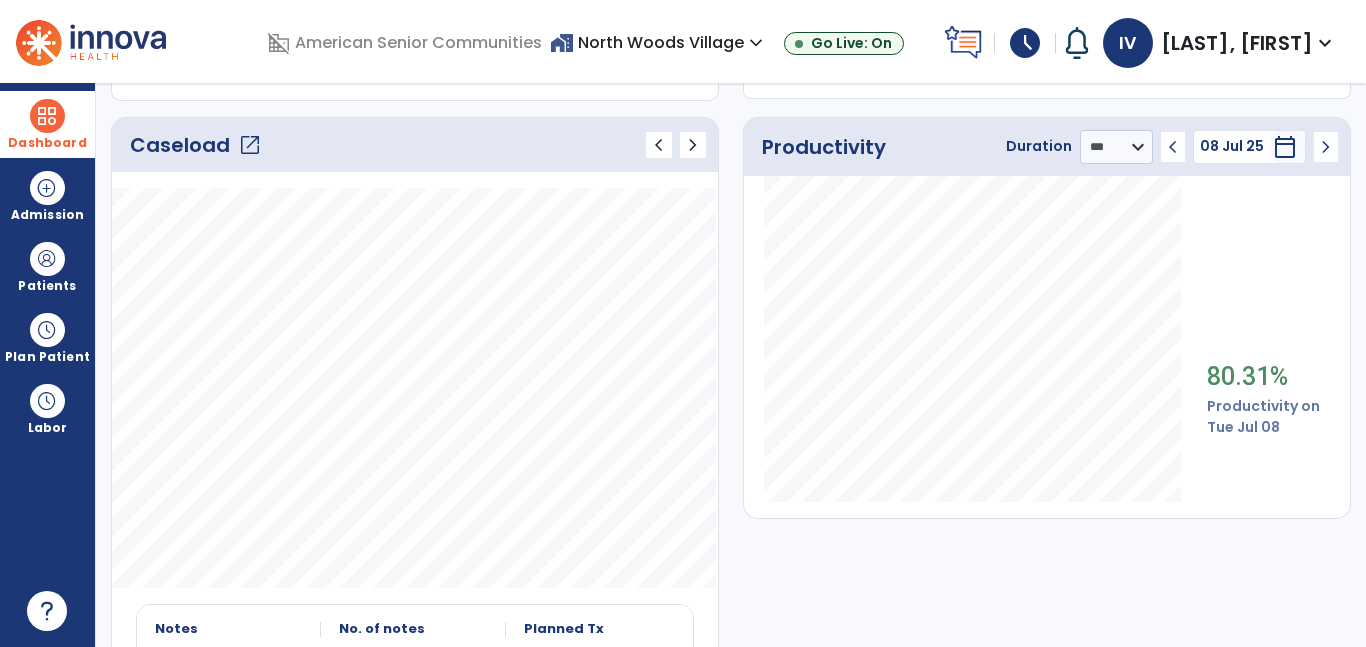 click on "chevron_left" 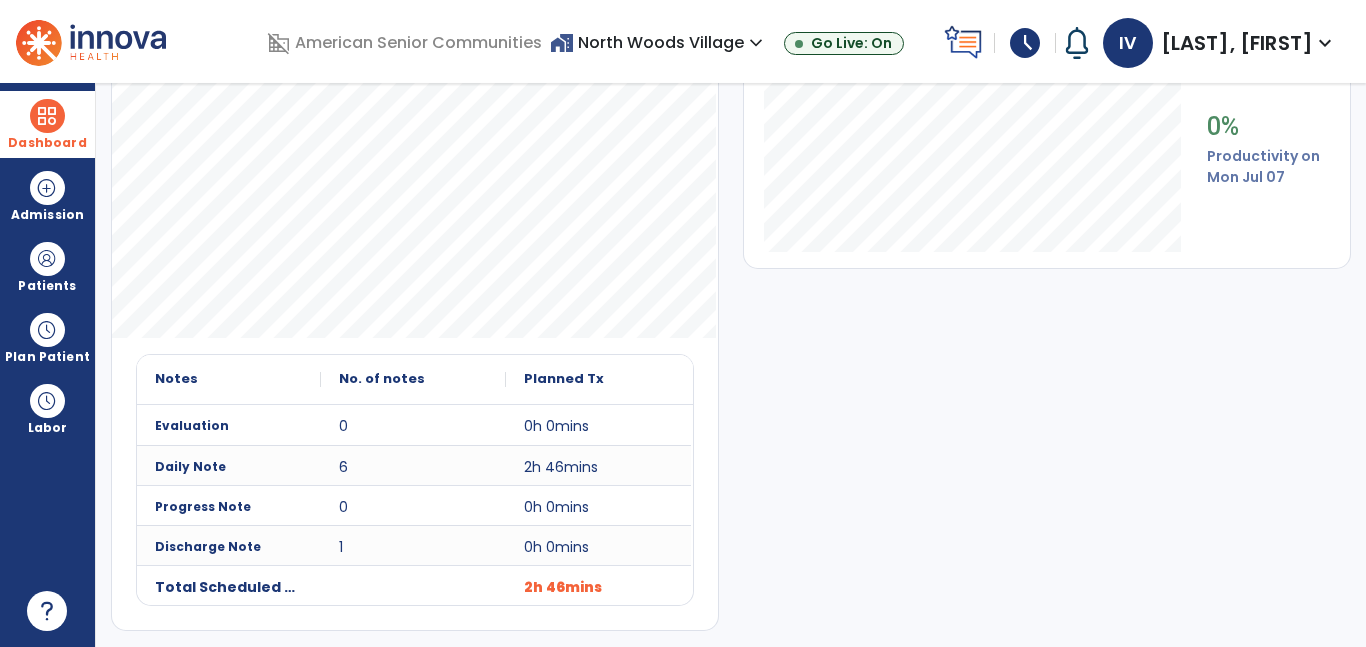 scroll, scrollTop: 0, scrollLeft: 0, axis: both 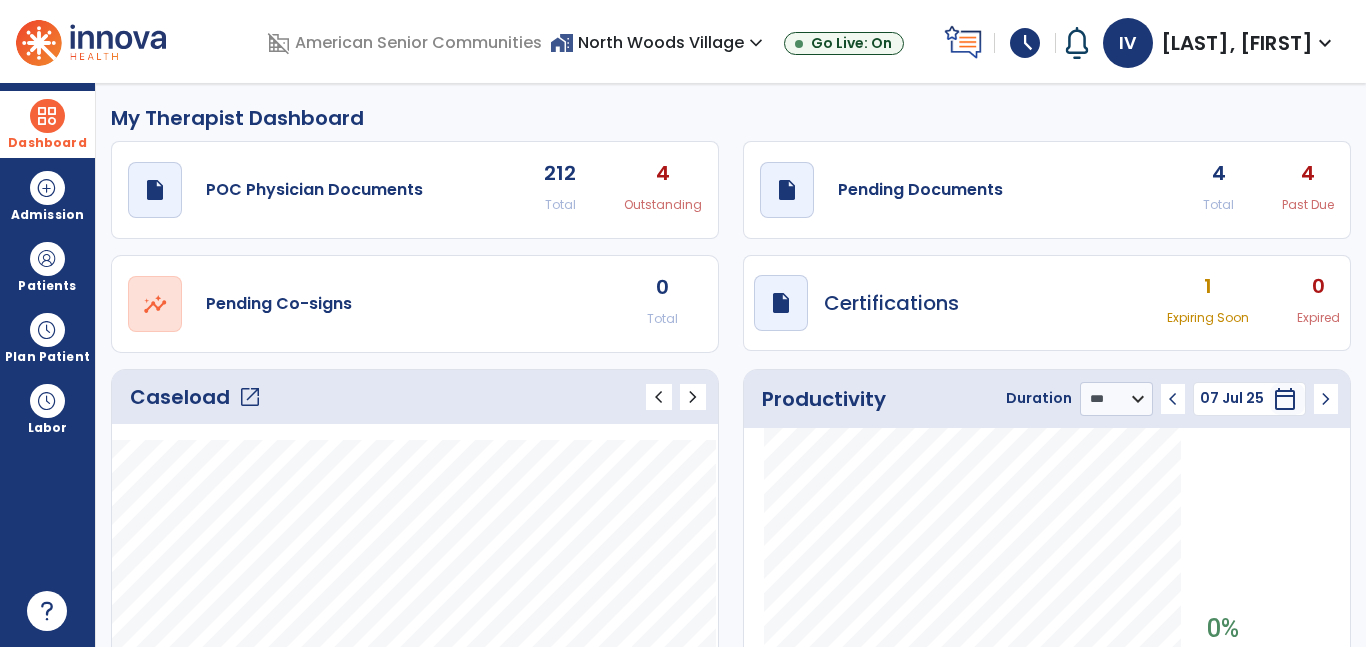 click on "expand_more" at bounding box center (1325, 43) 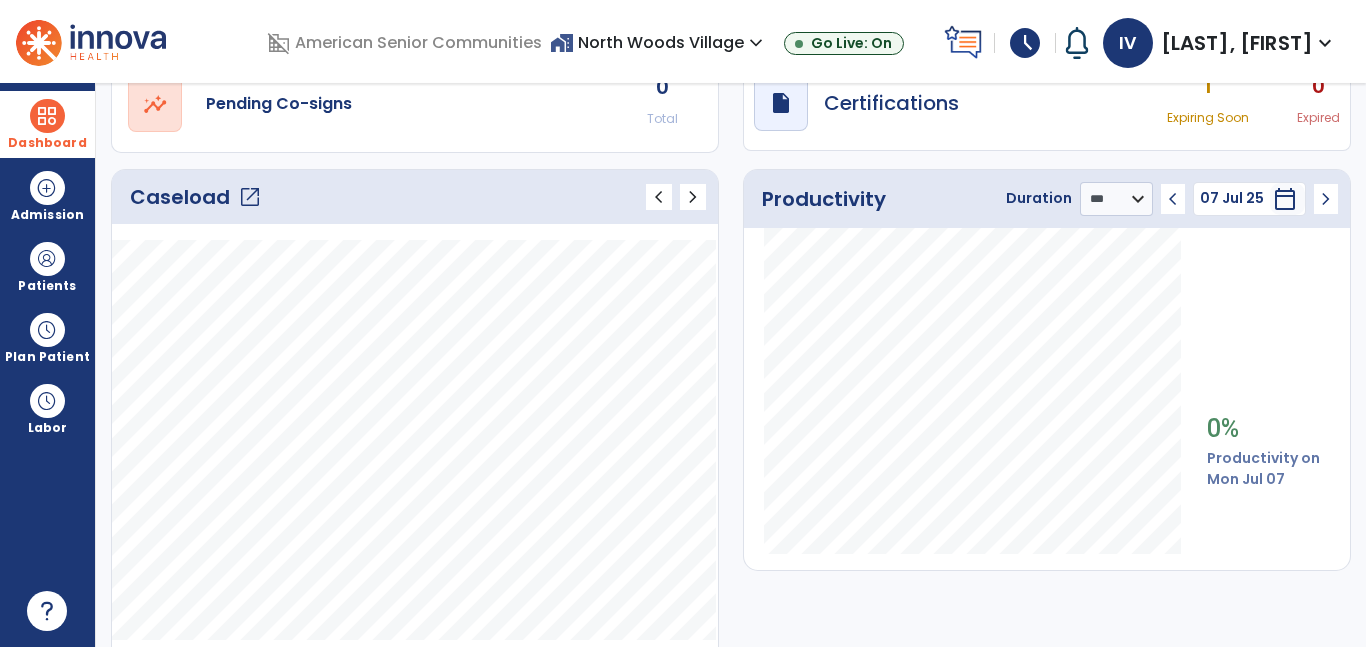 scroll, scrollTop: 0, scrollLeft: 0, axis: both 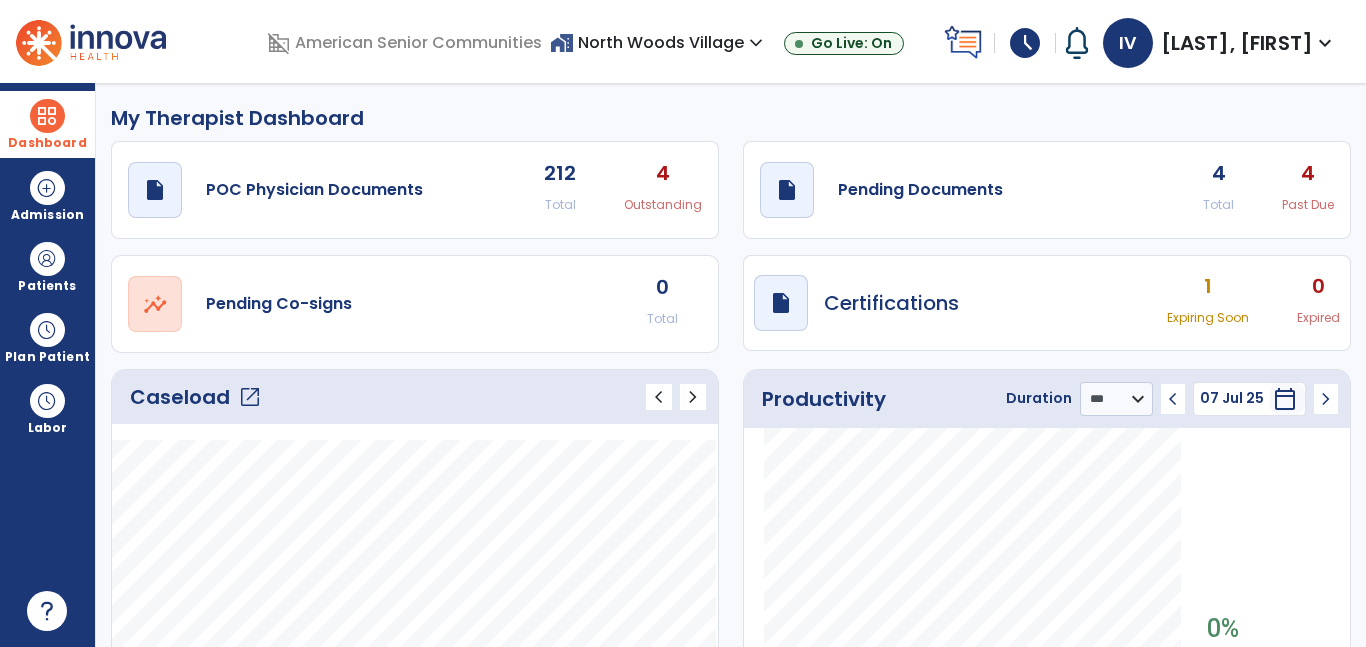 click on "expand_more" at bounding box center [1325, 43] 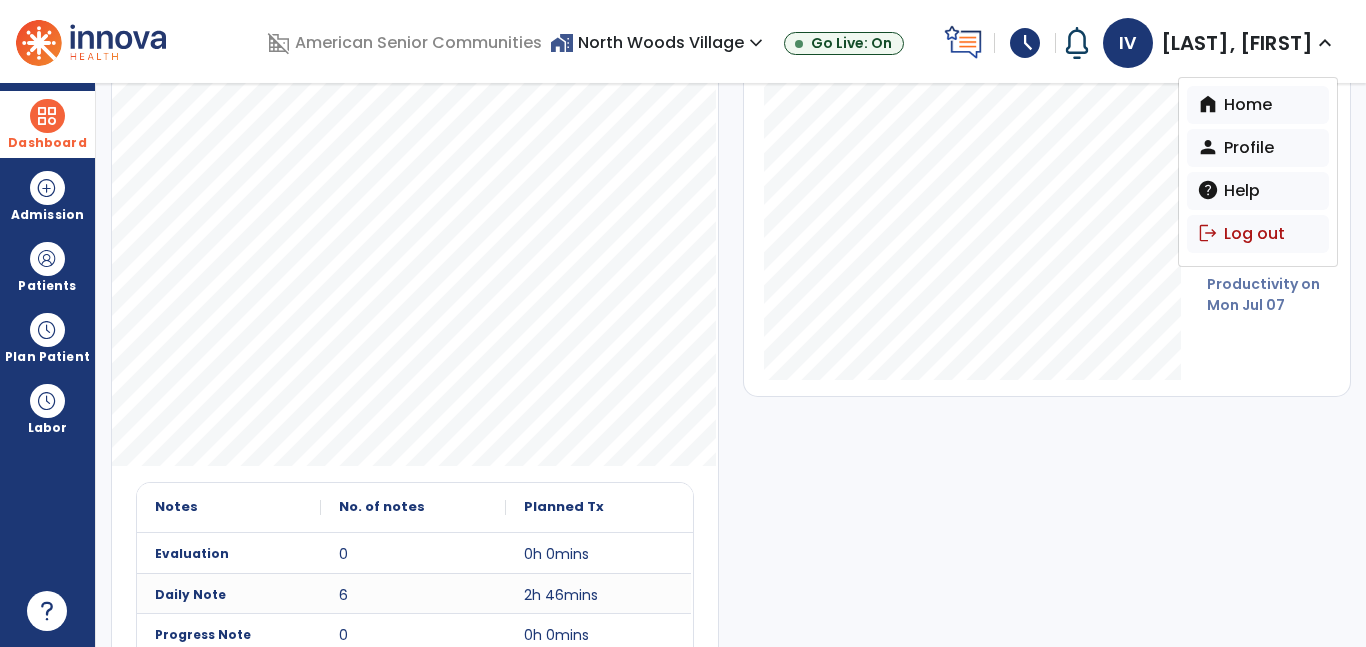 scroll, scrollTop: 367, scrollLeft: 0, axis: vertical 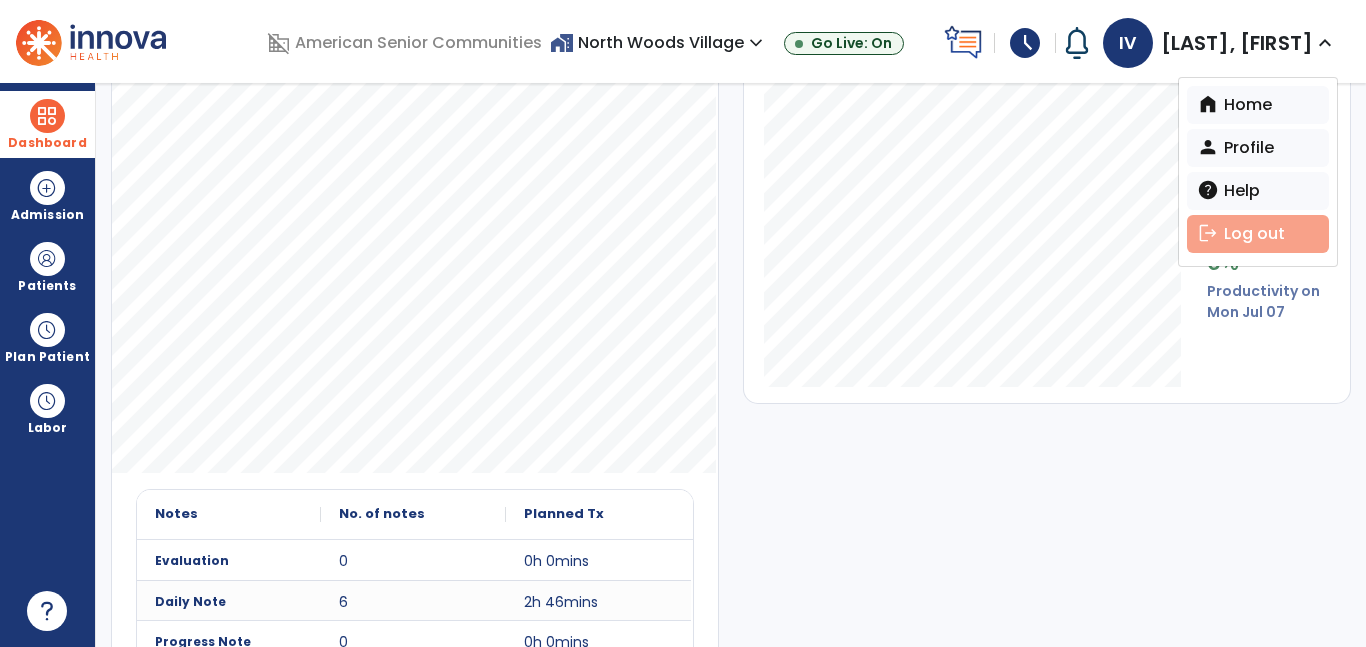 click on "logout   Log out" at bounding box center [1258, 234] 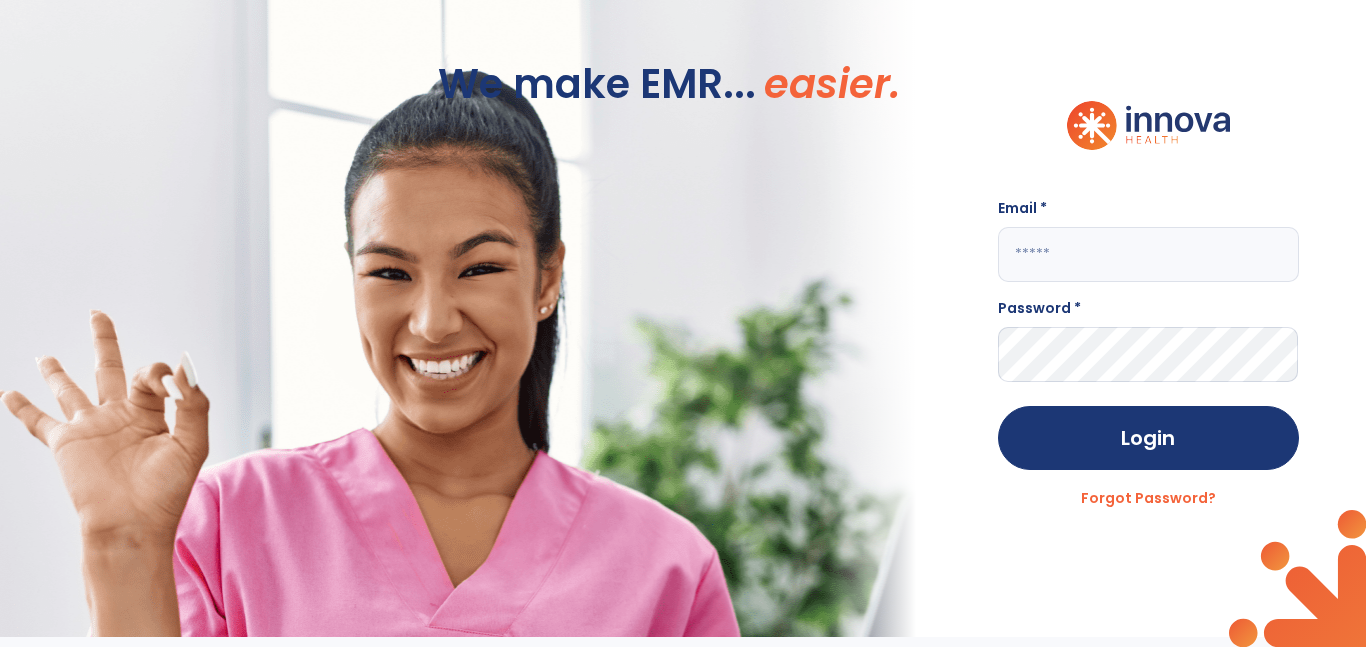 scroll, scrollTop: 0, scrollLeft: 0, axis: both 